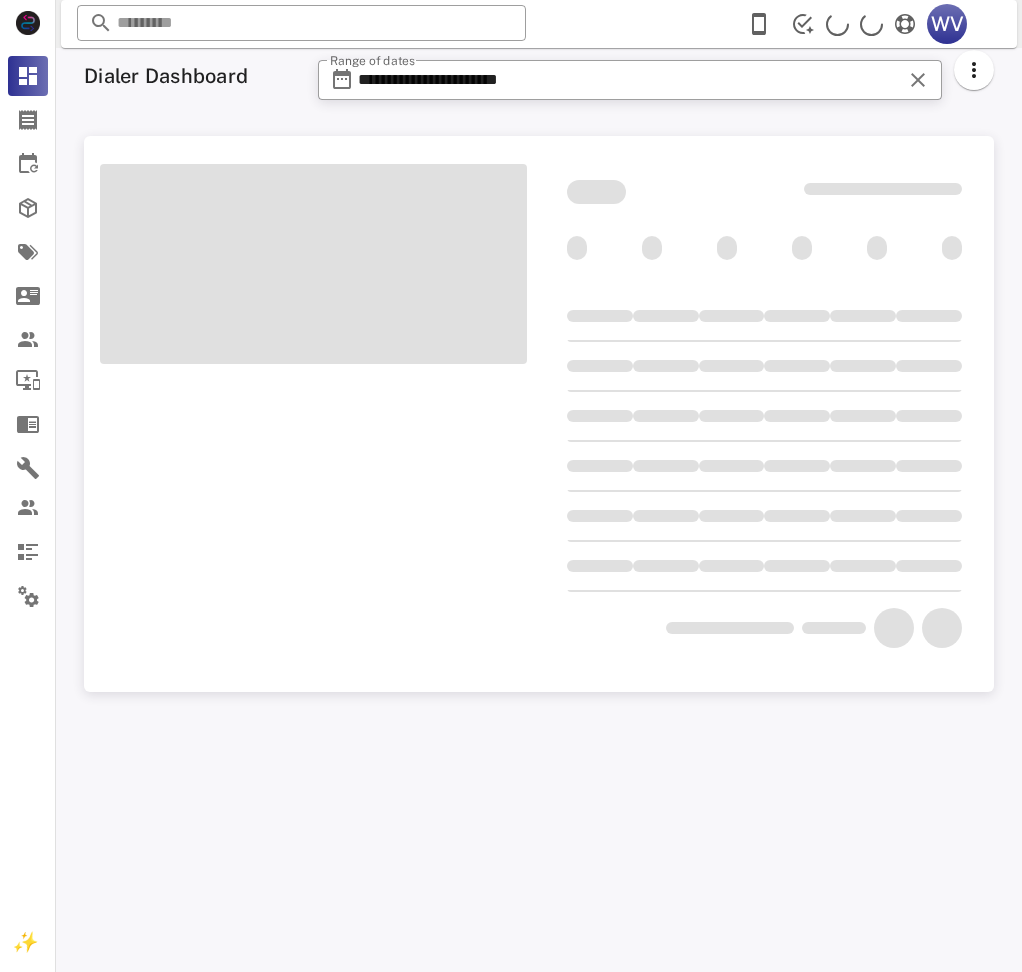 scroll, scrollTop: 0, scrollLeft: 0, axis: both 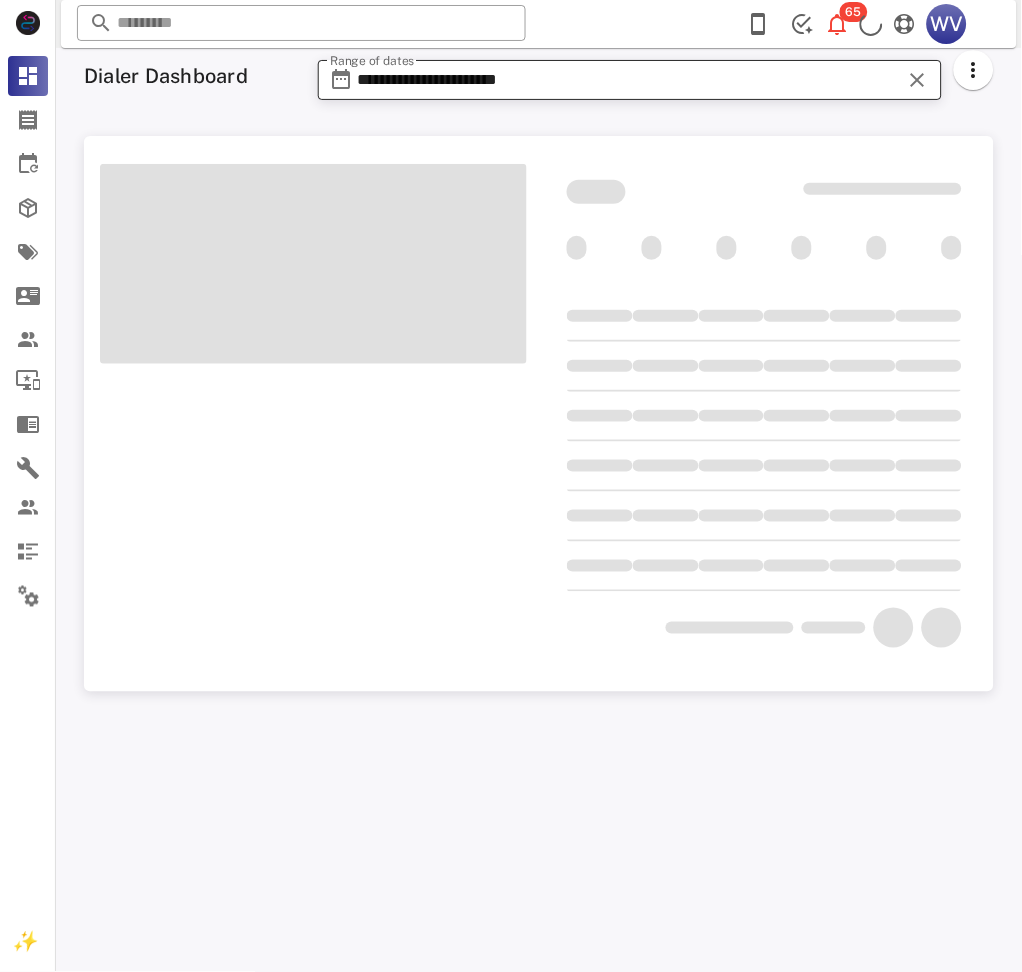 click on "**********" at bounding box center [630, 80] 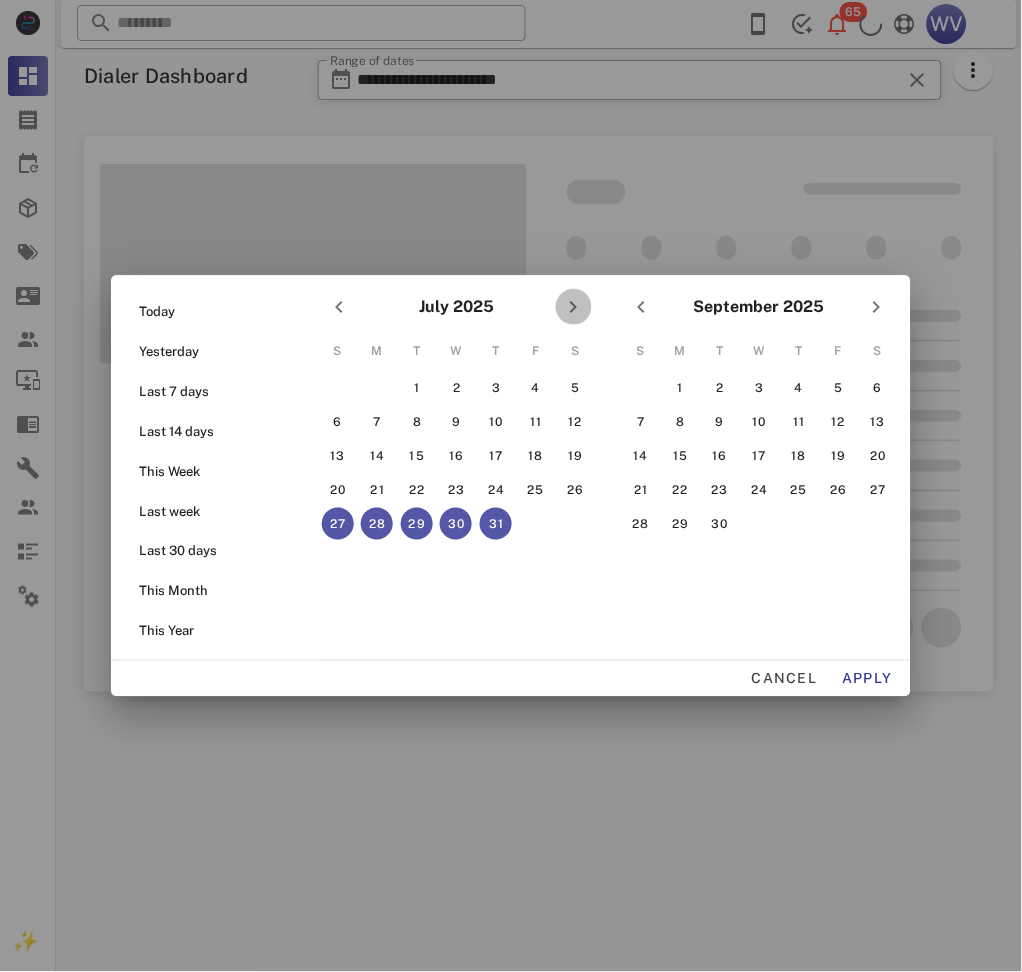 click at bounding box center [574, 307] 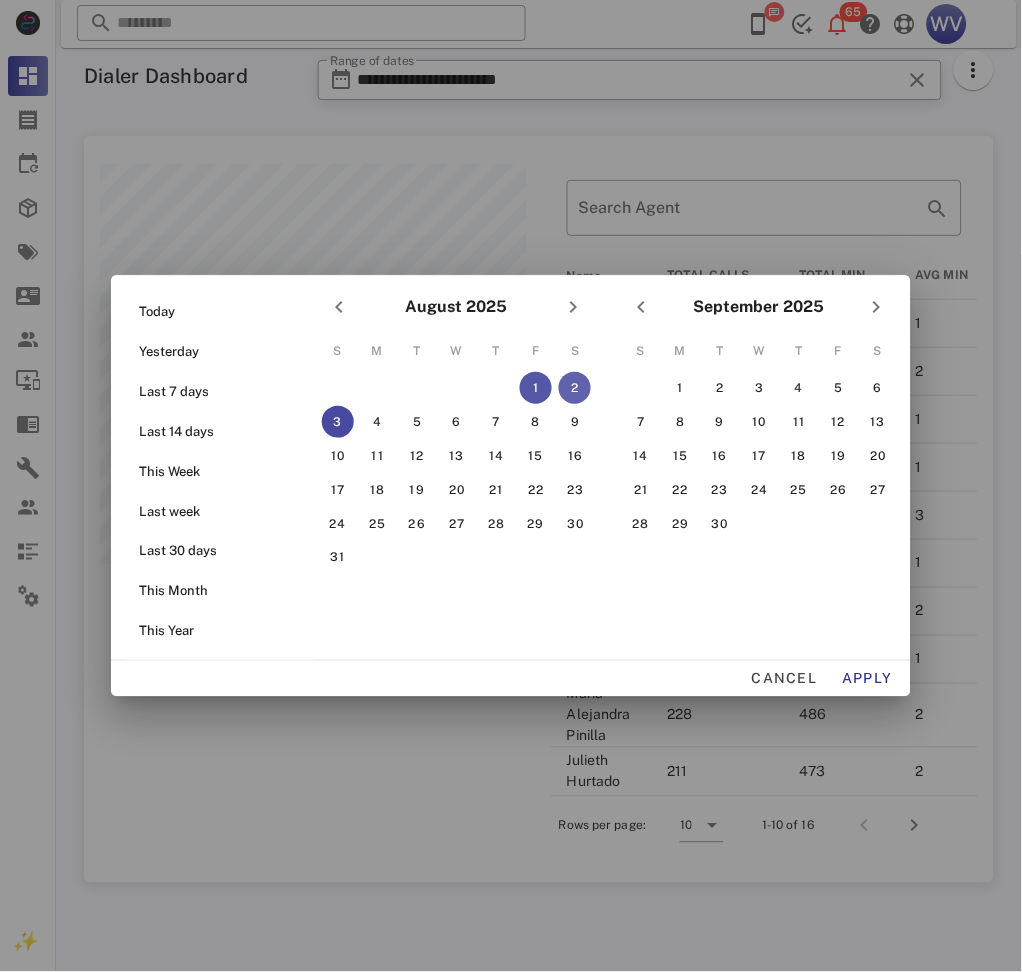 click on "2" at bounding box center (575, 388) 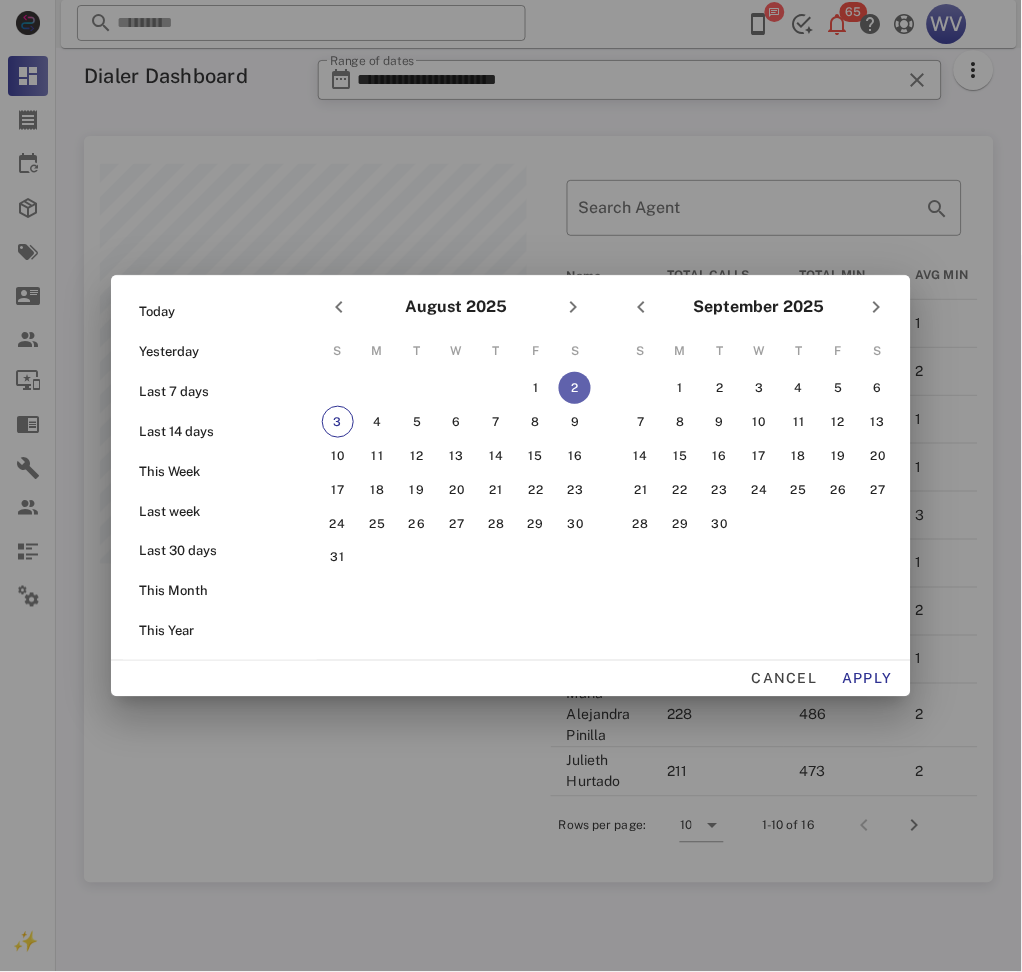 scroll, scrollTop: 999222, scrollLeft: 999089, axis: both 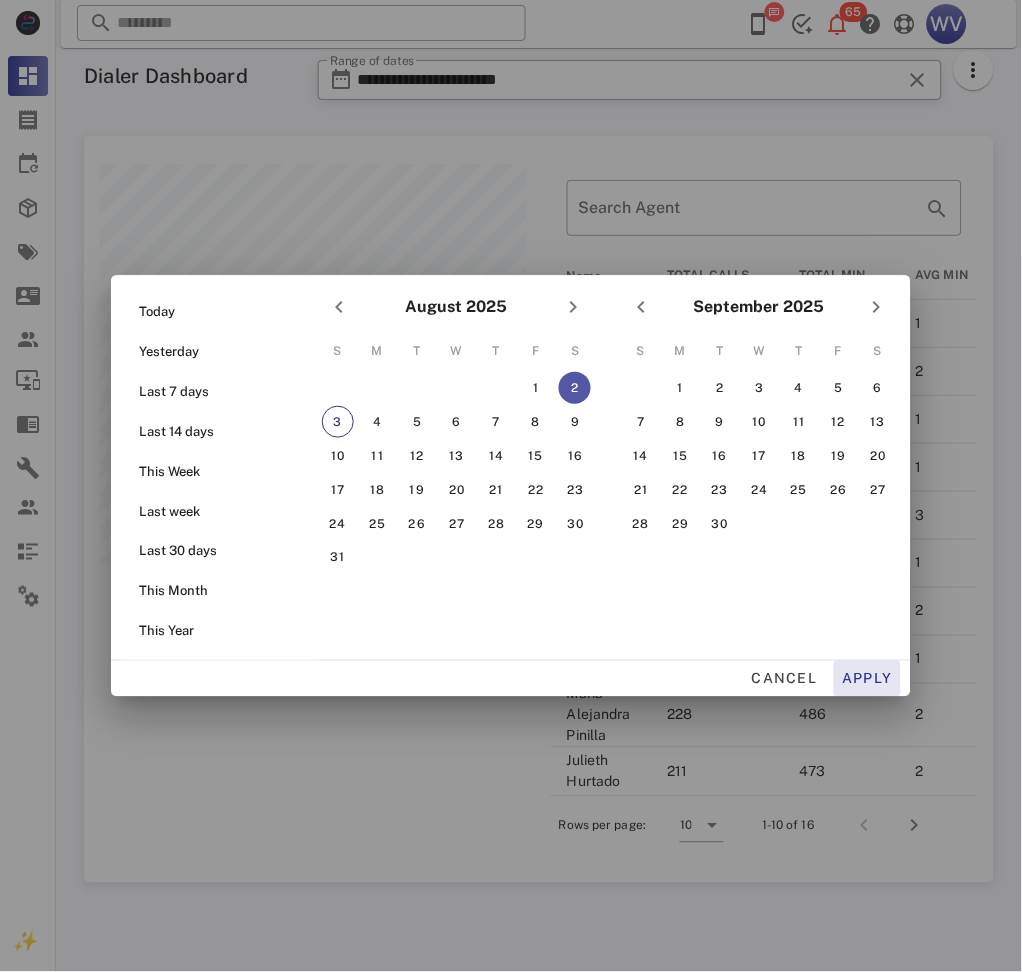 click on "Apply" at bounding box center (868, 679) 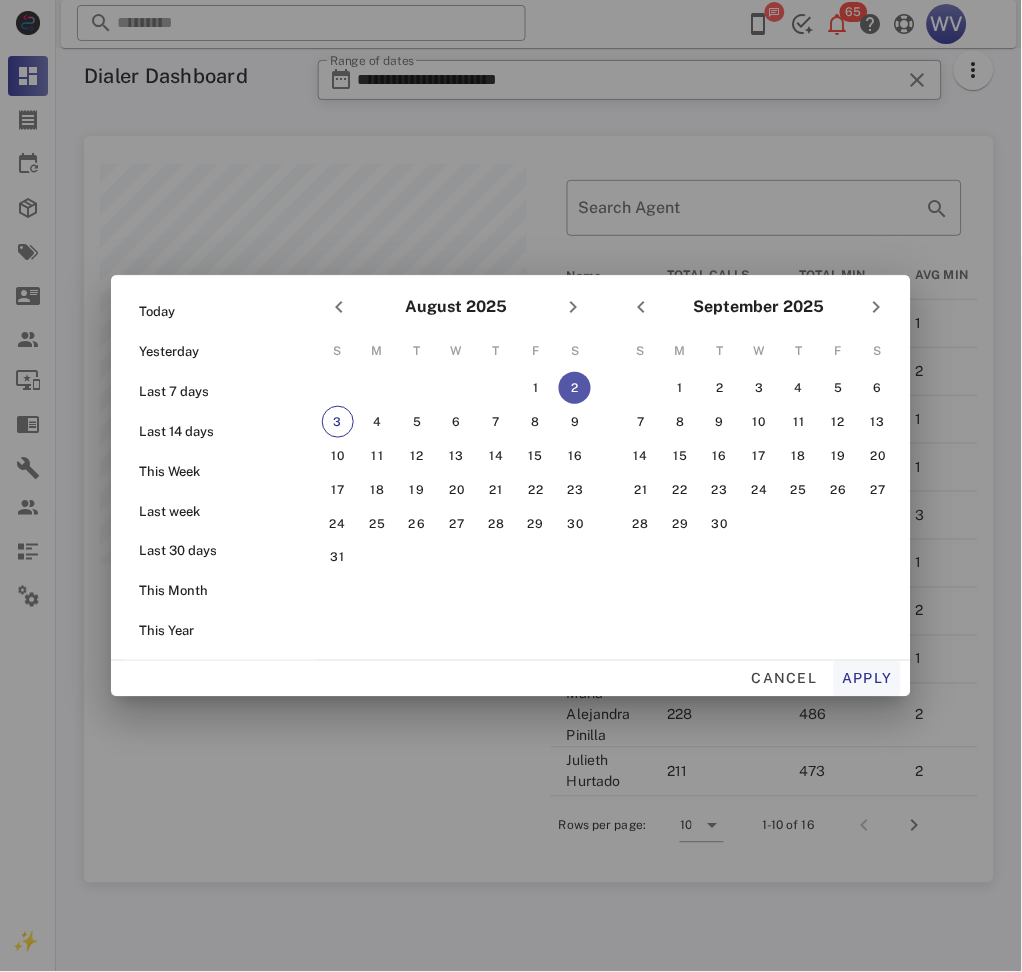 type on "**********" 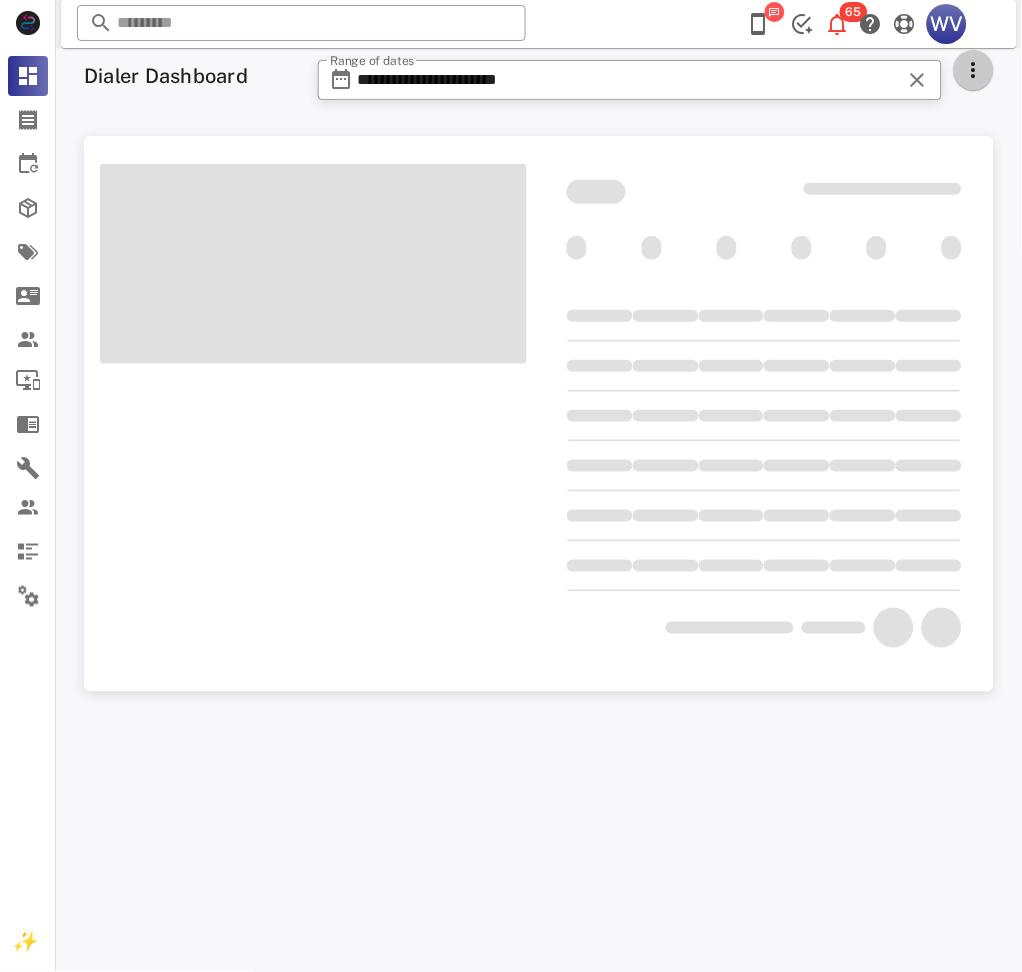 click at bounding box center (974, 70) 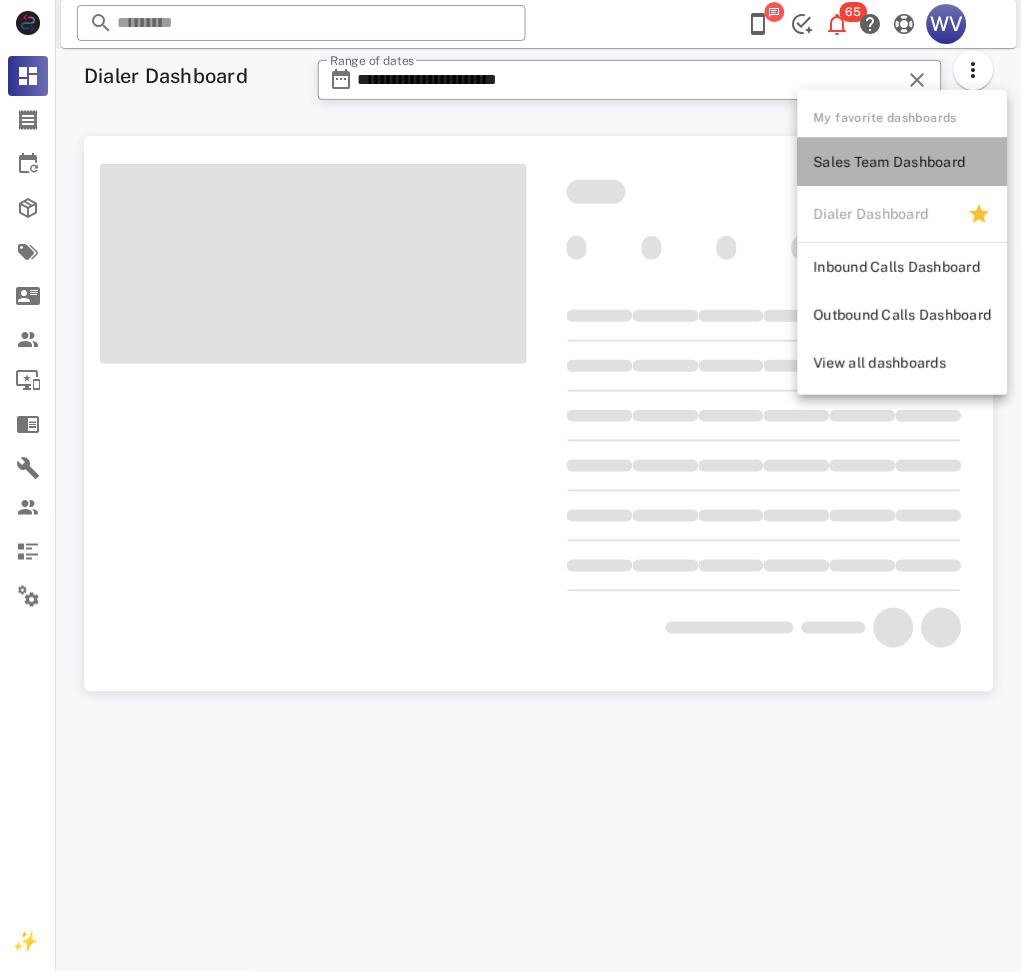 click on "Sales Team Dashboard" at bounding box center [903, 162] 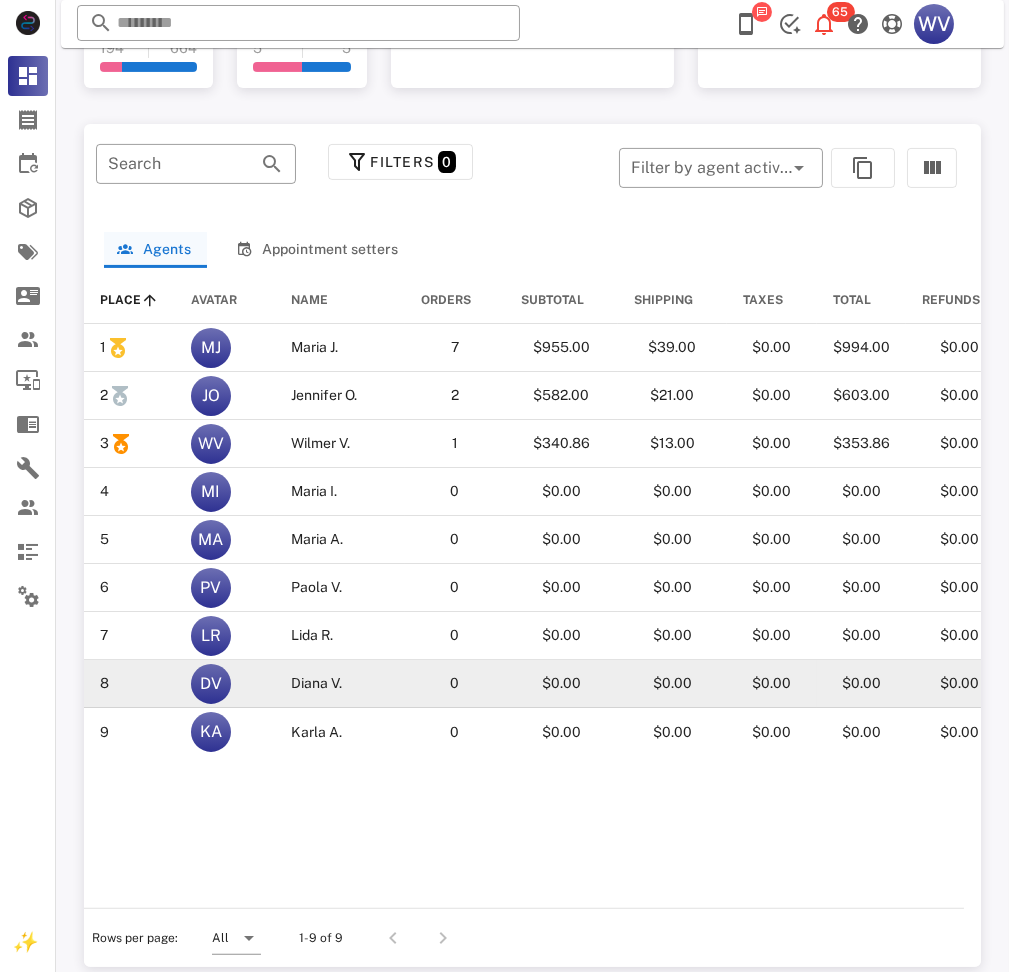 scroll, scrollTop: 1132, scrollLeft: 0, axis: vertical 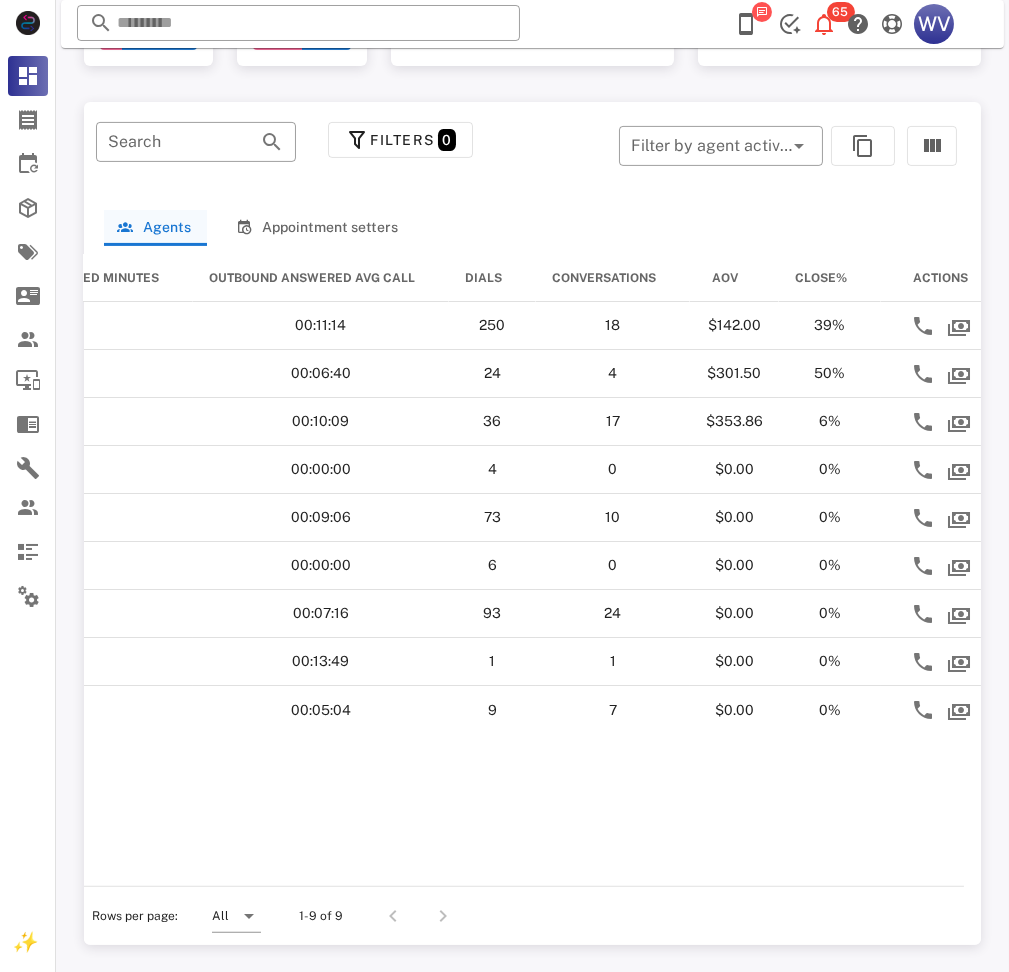drag, startPoint x: 130, startPoint y: 324, endPoint x: 885, endPoint y: 734, distance: 859.142 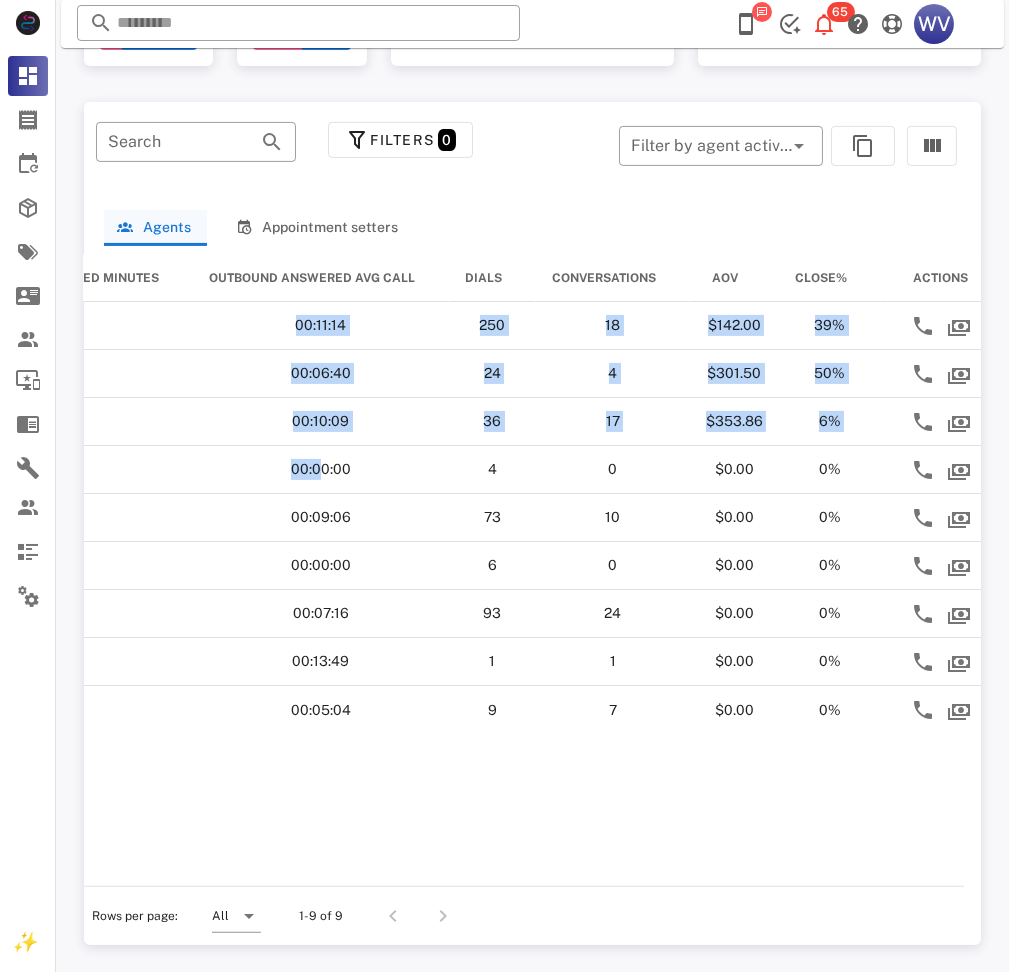 scroll, scrollTop: 0, scrollLeft: 1521, axis: horizontal 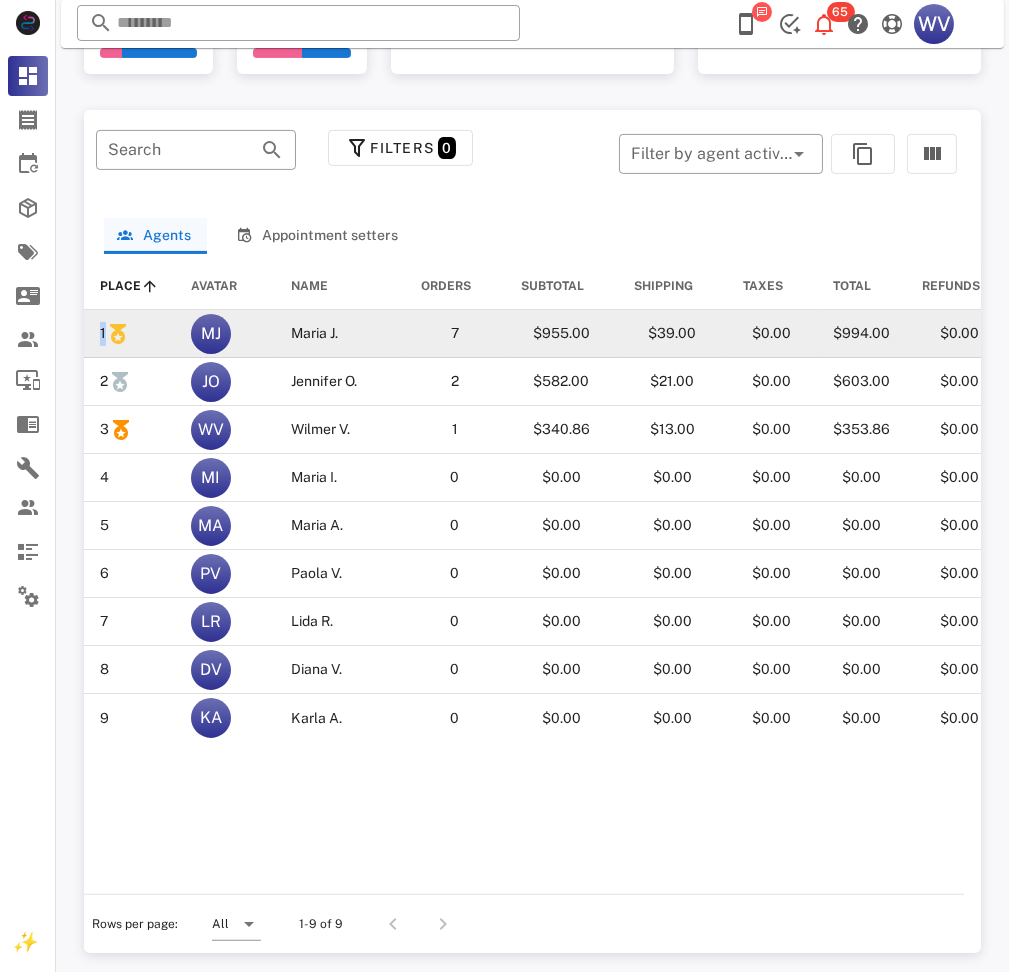 drag, startPoint x: 852, startPoint y: 742, endPoint x: 100, endPoint y: 341, distance: 852.2353 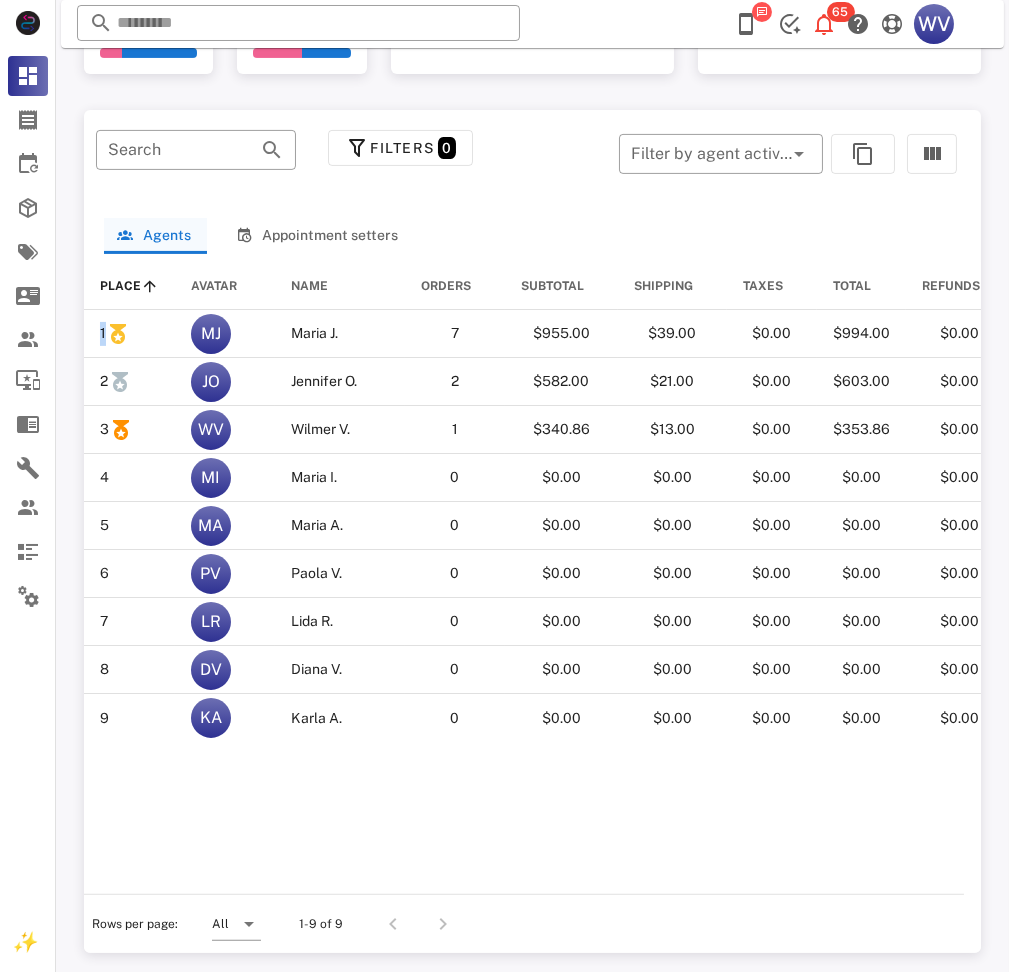 copy on "PLACE AVATAR NAME ORDERS SUBTOTAL SHIPPING TAXES TOTAL REFUNDS CHARGEBACKS %CHARGEBACKS SALE PAYOUT CHARGEBACK WON PAYOUT REFUND PAYOUT CHARGEBACK OPEN PAYOUT INBOUND INBOUND MINUTES INBOUND AVG CALL OUTBOUND MINUTES OUTBOUND AVG CALL OUTBOUND ANSWERED MINUTES OUTBOUND ANSWERED AVG CALL DIALS CONVERSATIONS AOV CLOSE% ACTIONS" 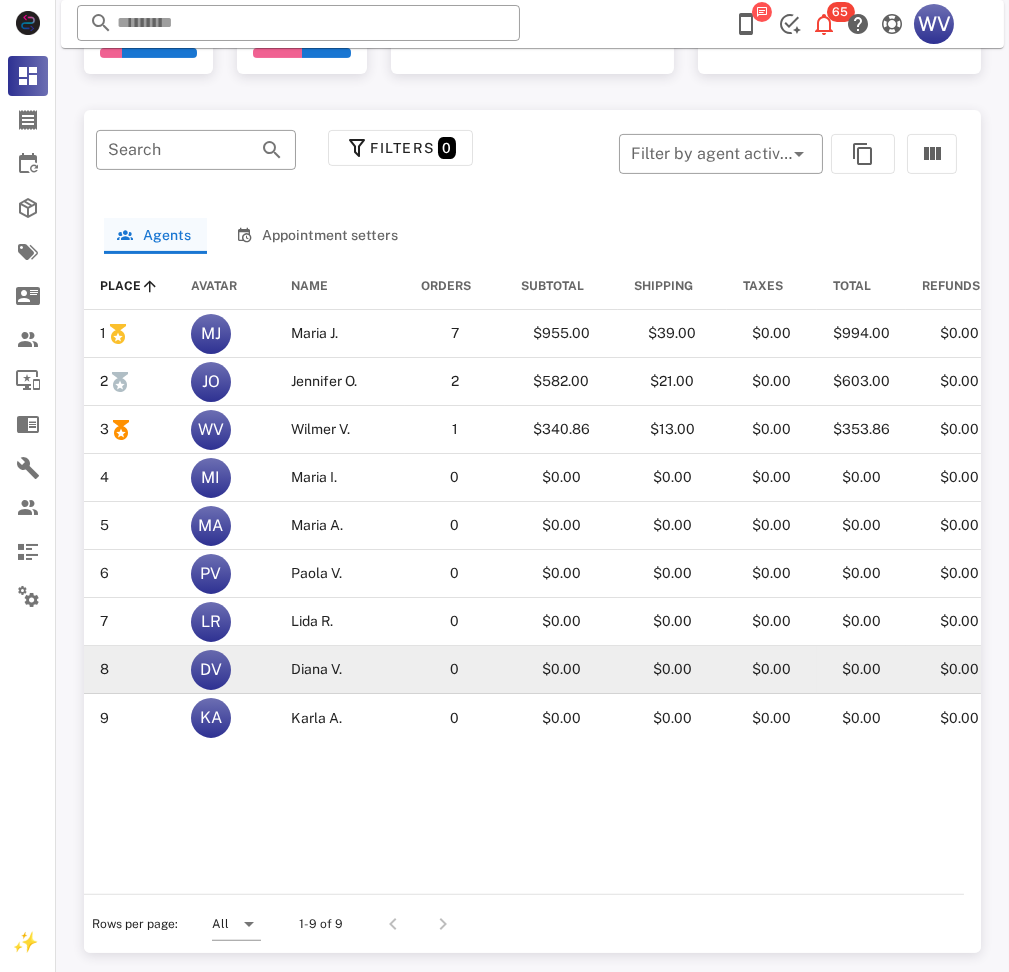 drag, startPoint x: 354, startPoint y: 785, endPoint x: 286, endPoint y: 663, distance: 139.67104 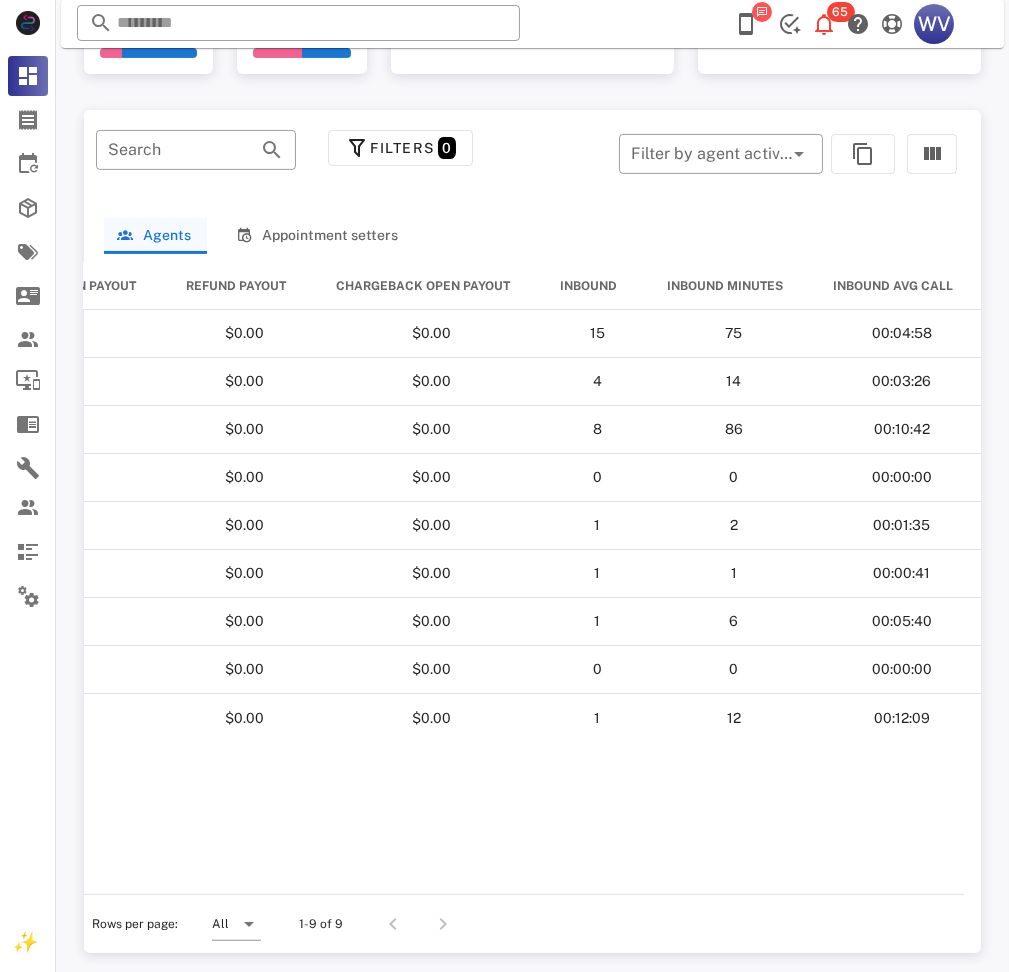 scroll, scrollTop: 0, scrollLeft: 2903, axis: horizontal 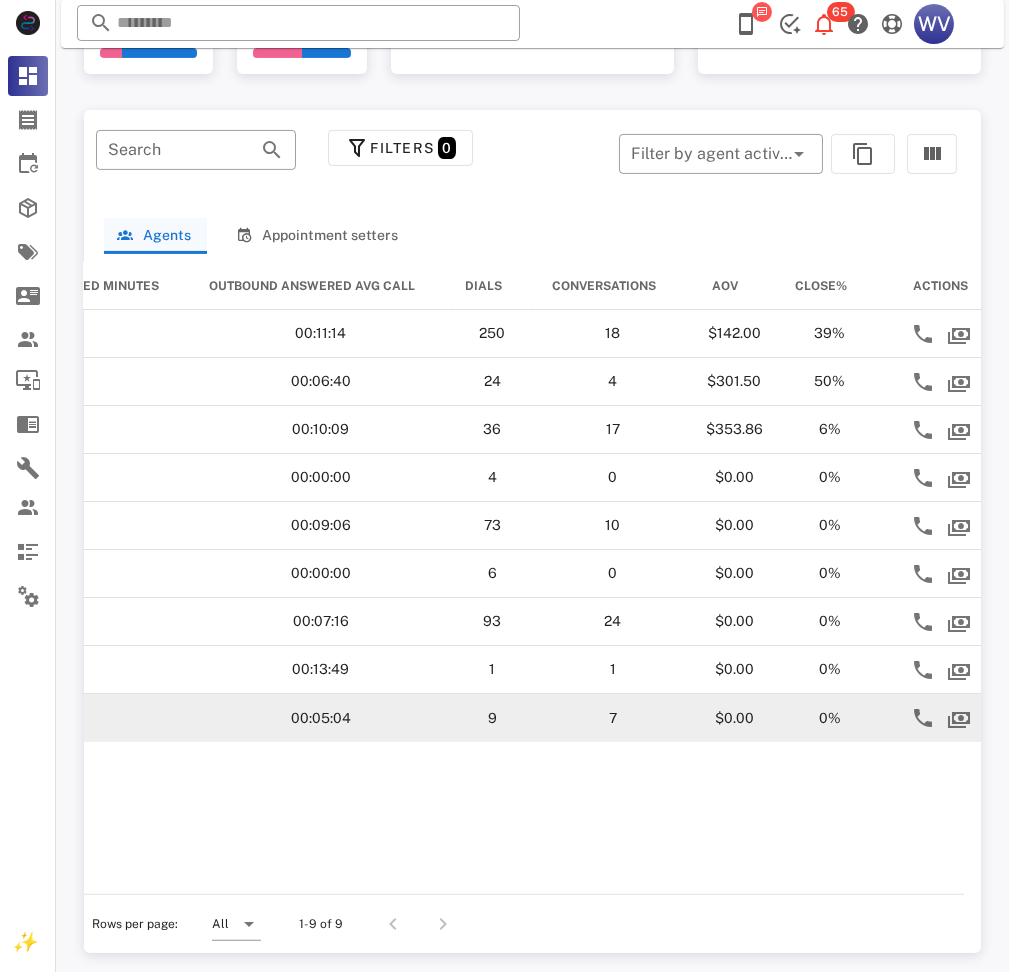 drag, startPoint x: 94, startPoint y: 328, endPoint x: 832, endPoint y: 702, distance: 827.35724 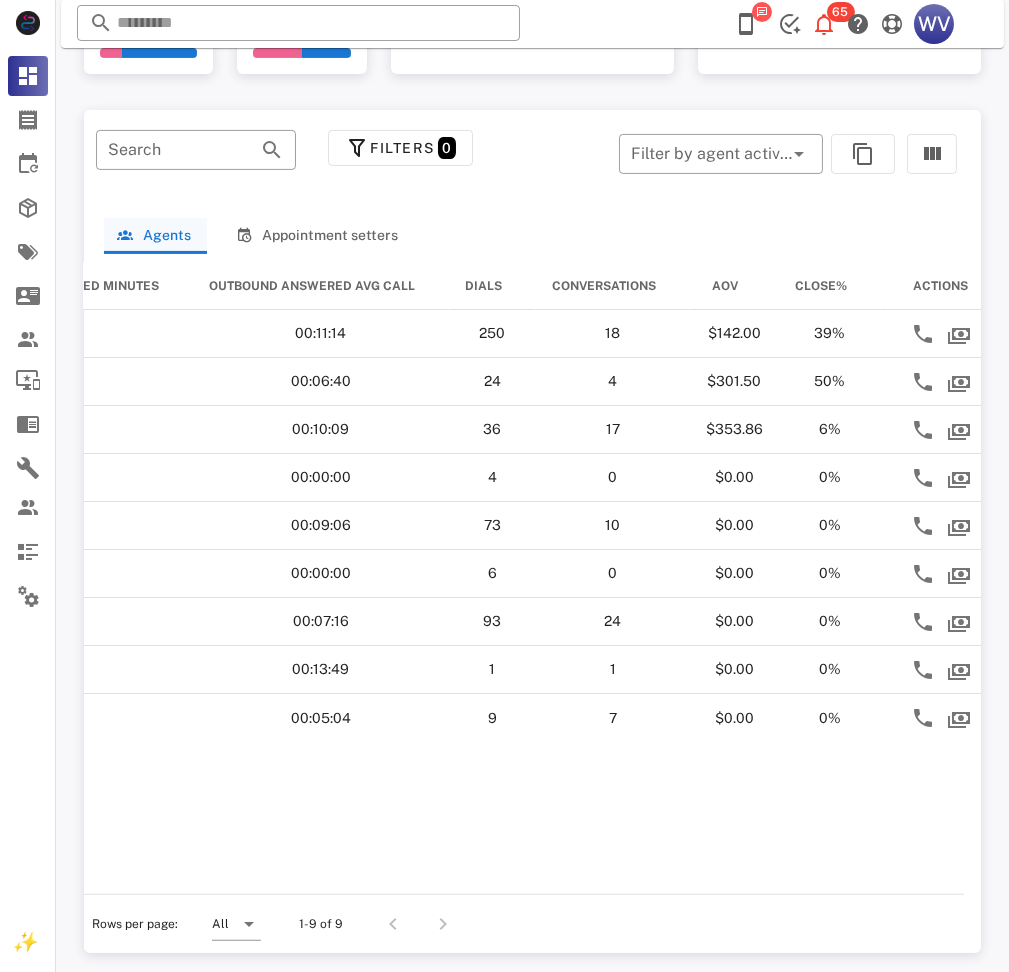 copy on "1  MJ  Maria J.   7   $955.00   $39.00   $0.00   $994.00   $0.00   $0.00   0%   $0.00   $0.00   $0.00   $0.00  15  75  00:04:58  161  00:00:38  112  00:11:14 250  18   $142.00   39%   2  JO  Jennifer O.   2   $582.00   $21.00   $0.00   $603.00   $0.00   $0.00   0%   $0.00   $0.00   $0.00   $0.00  4  14  00:03:26  23  00:00:56  13  00:06:40 24  4   $301.50   50%   3  WV  Wilmer V.   1   $340.86   $13.00   $0.00   $353.86   $0.00   $0.00   0%   $0.00   $0.00   $0.00   $0.00  8  86  00:10:42  114  00:03:10  102  00:10:09 36  17   $353.86   6%   4  MI  Maria I.   0   $0.00   $0.00   $0.00   $0.00   $0.00   $0.00   0%   $0.00   $0.00   $0.00   $0.00  0  0  00:00:00  2  00:00:23  0  00:00:00 4  0   $0.00   0%   5  MA  Maria A.   0   $0.00   $0.00   $0.00   $0.00   $0.00   $0.00   0%   $0.00   $0.00   $0.00   $0.00  1  2  00:01:35  119  00:01:37  91  00:09:06 73  10   $0.00   0%   6  PV  Paola V.   0   $0.00   $0.00   $0.00   $0.00   $0.00   $0.00   0%   $0.00   $0.00   $0.00   $0.00  1  1  00:00:41  2  00:00:24 ..." 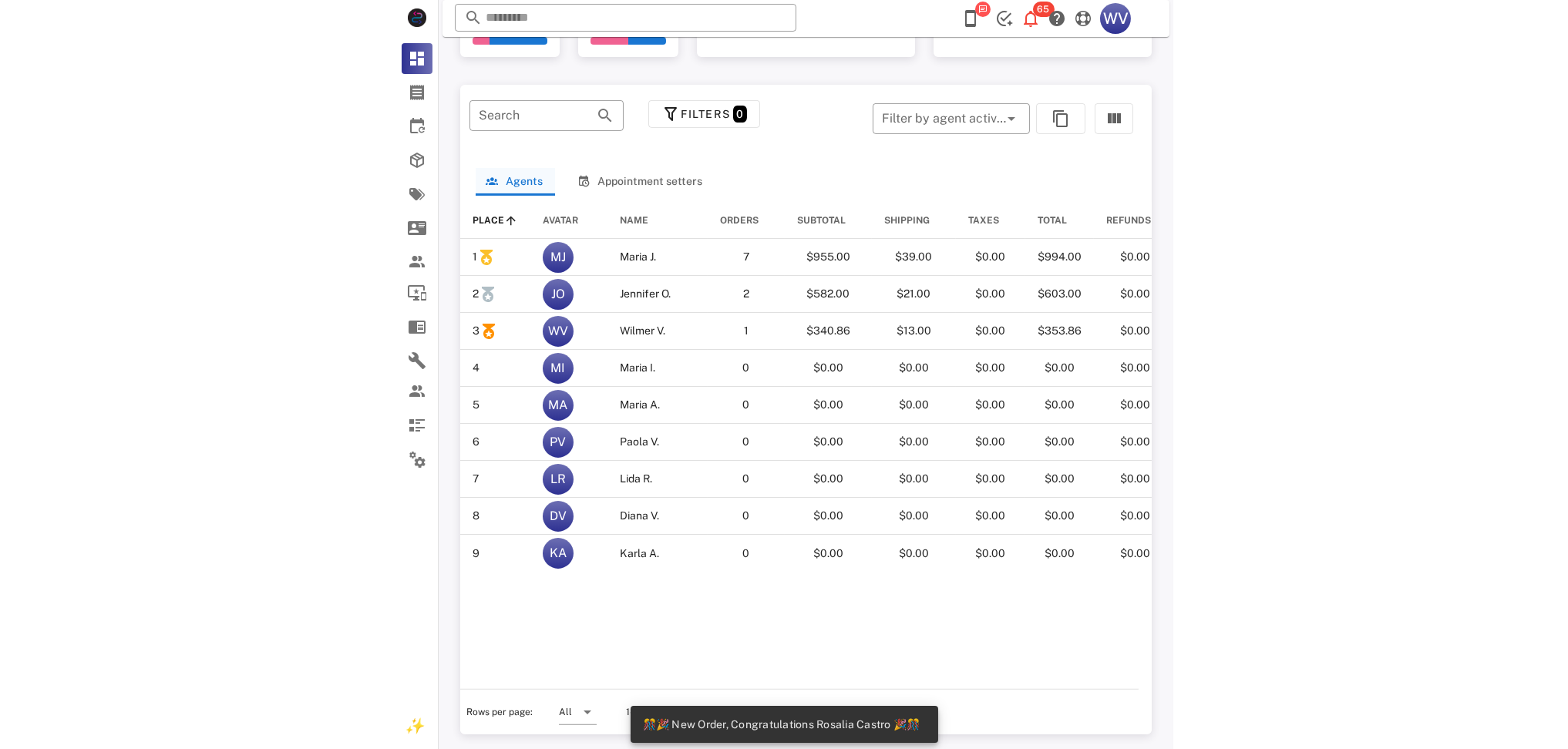 scroll, scrollTop: 751, scrollLeft: 0, axis: vertical 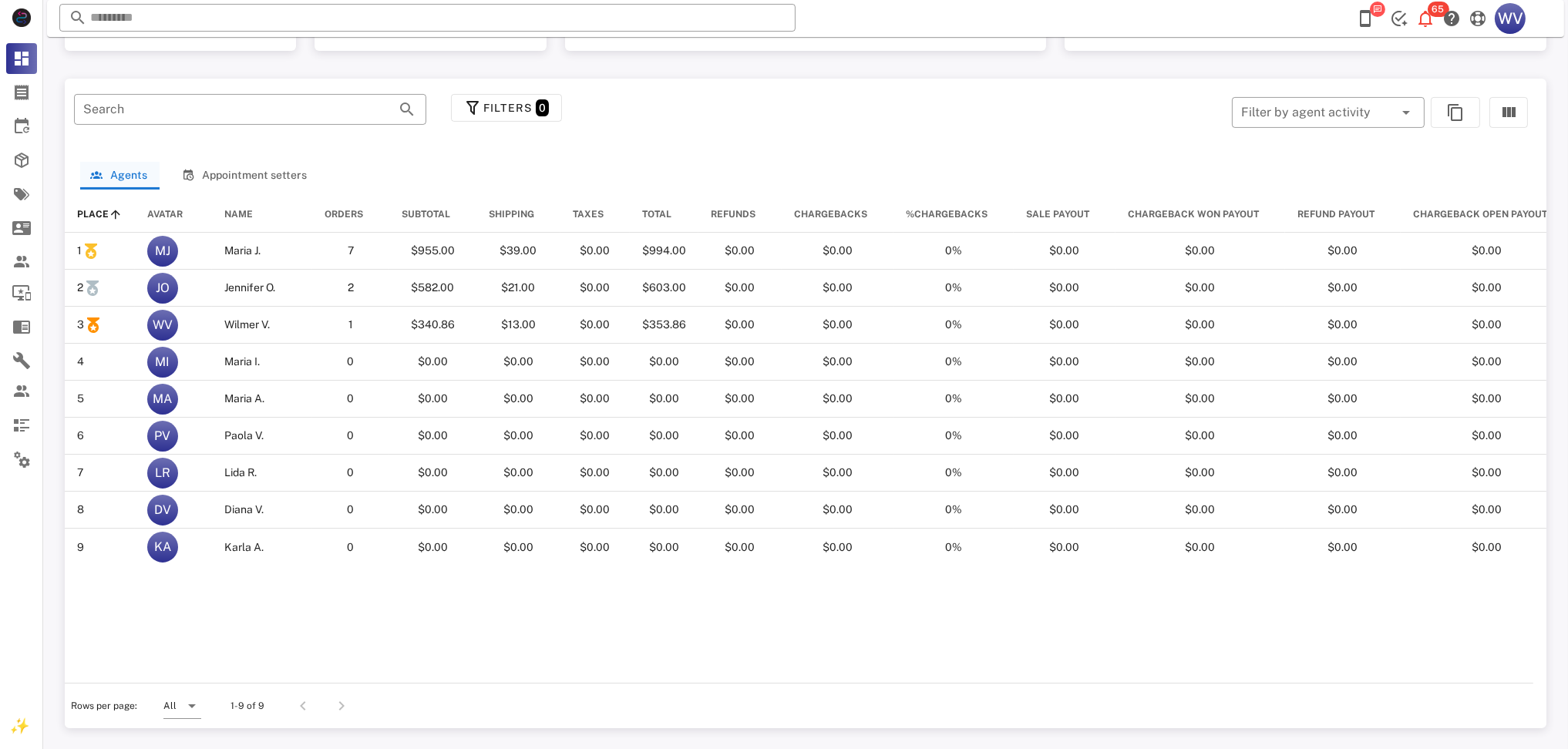 click on "Filters   0" at bounding box center [621, 105] 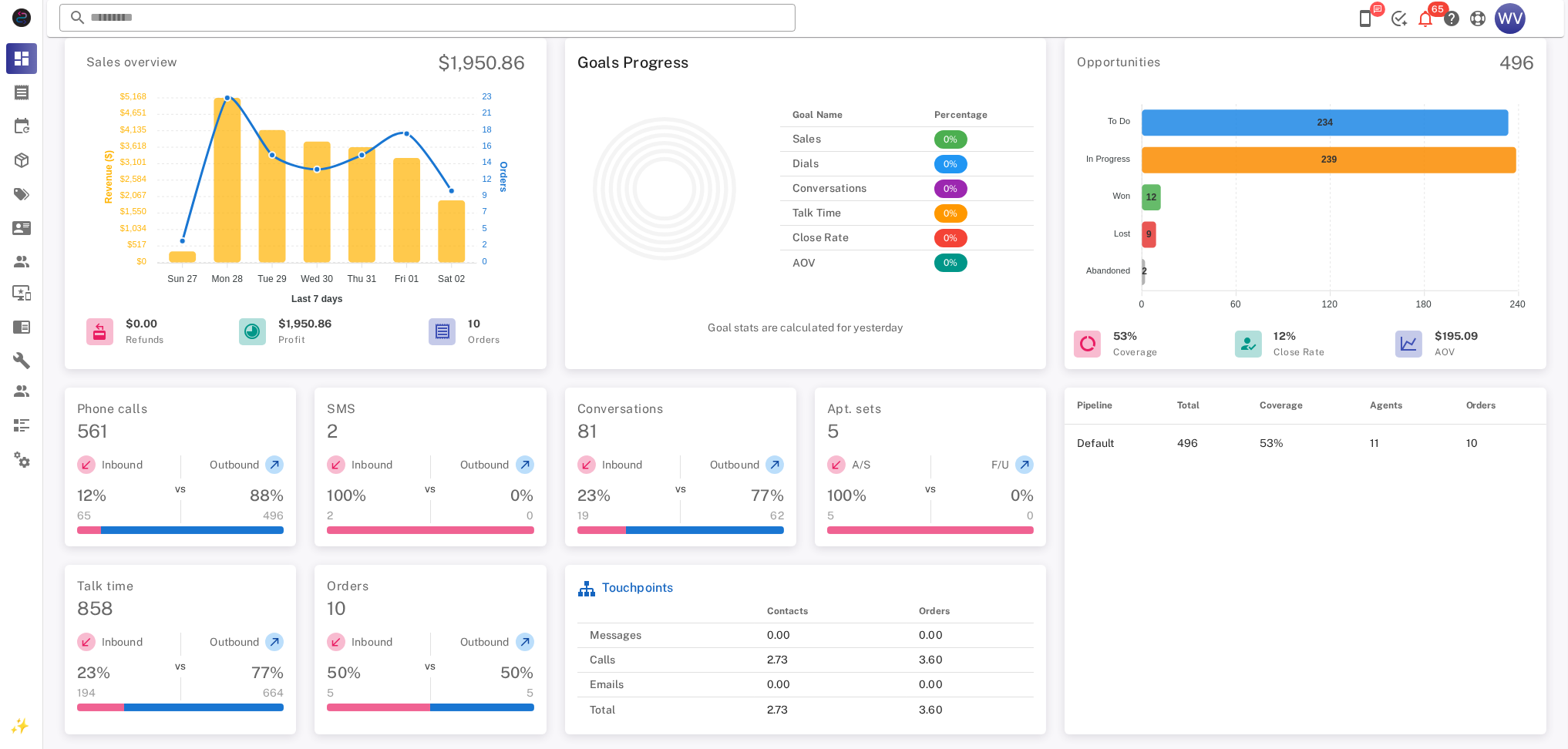 scroll, scrollTop: 32, scrollLeft: 0, axis: vertical 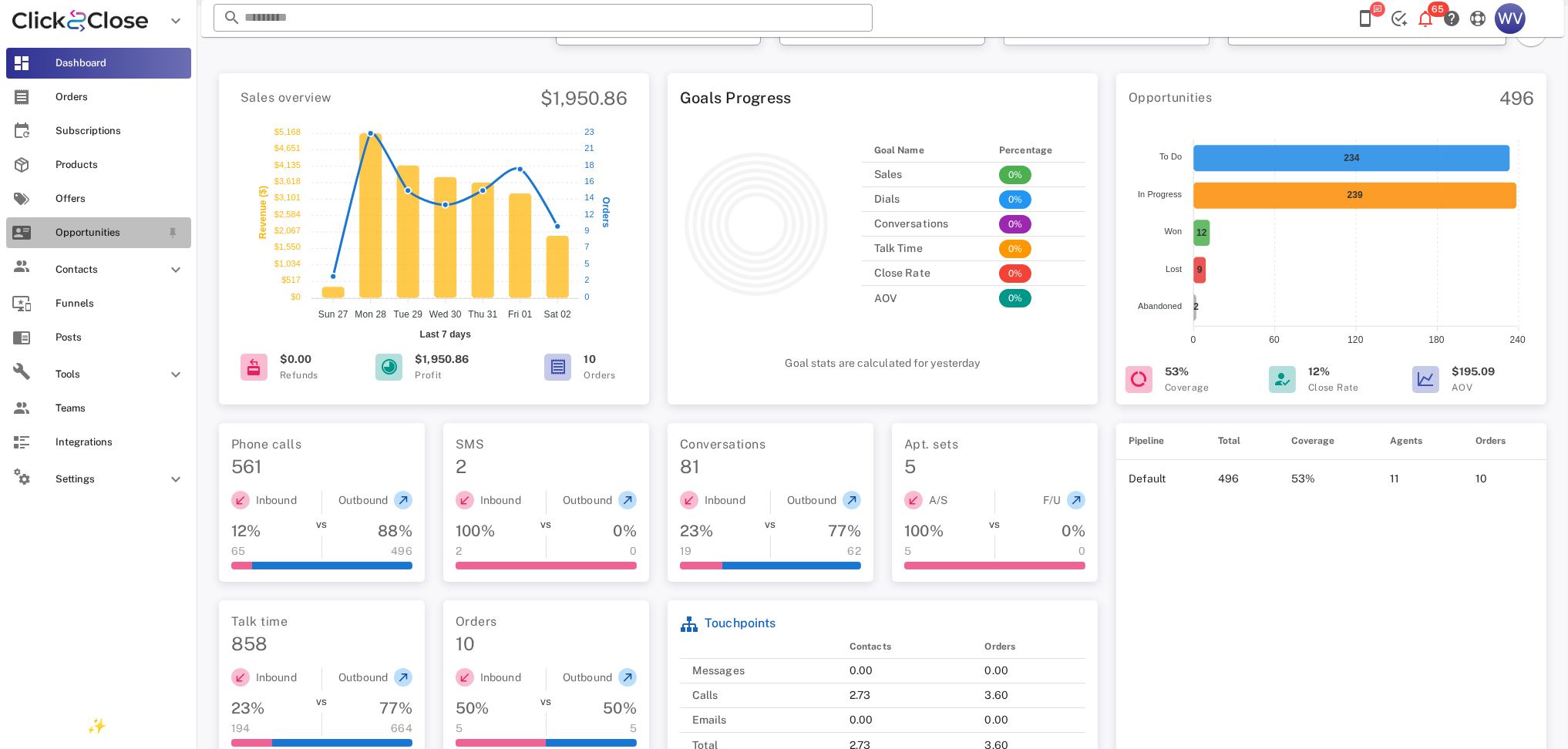 click on "Opportunities" at bounding box center (108, 233) 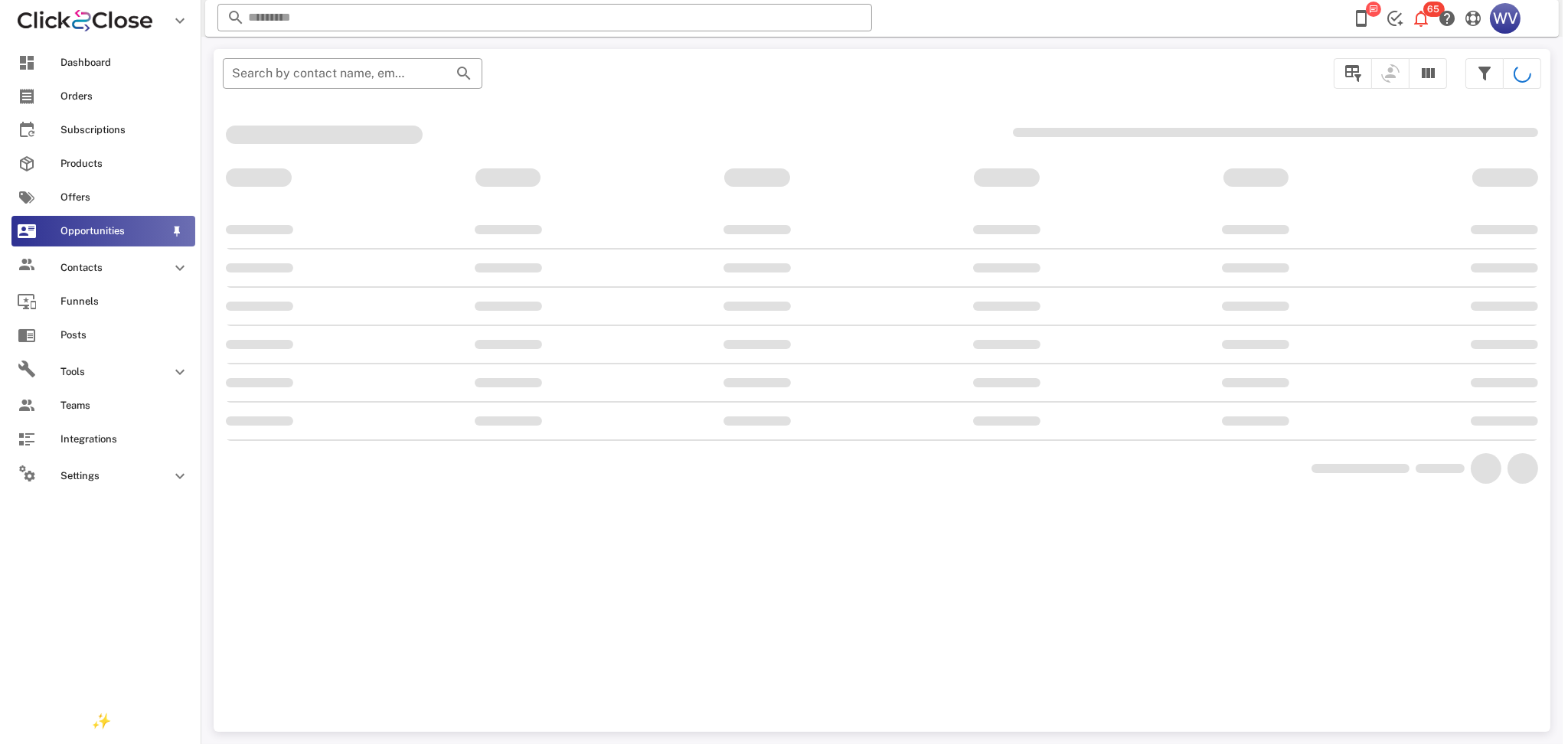 scroll, scrollTop: 0, scrollLeft: 0, axis: both 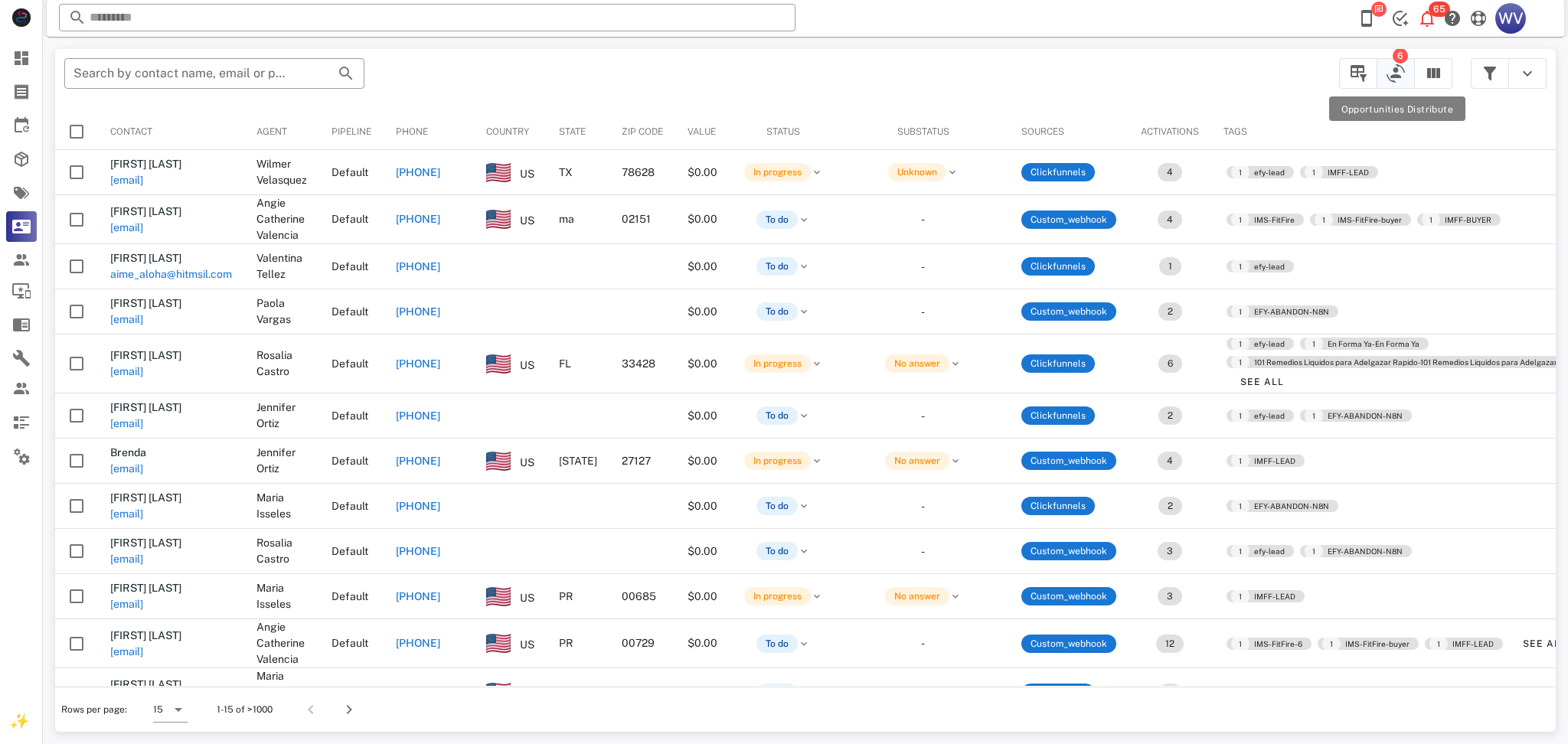 click at bounding box center (1396, 73) 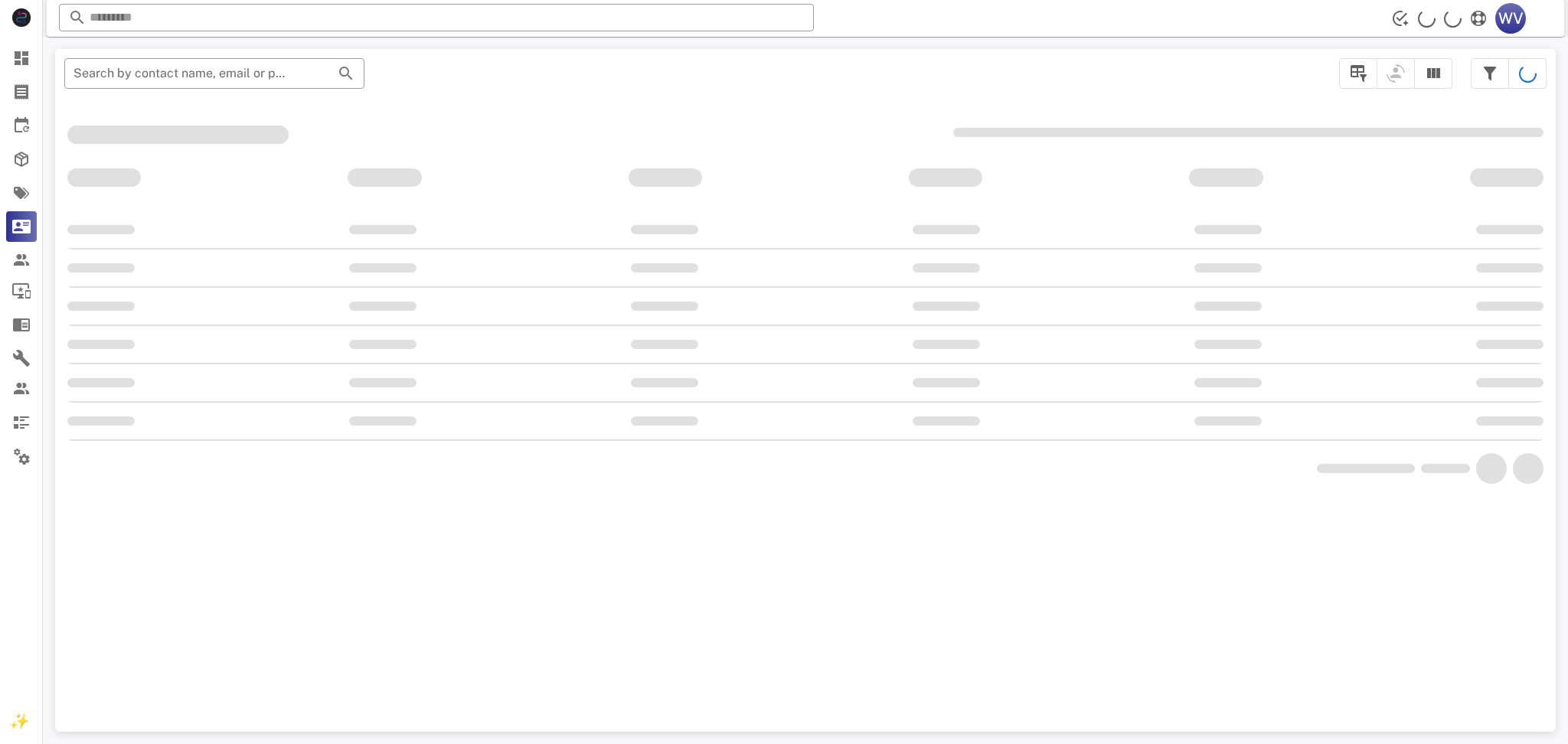 scroll, scrollTop: 0, scrollLeft: 0, axis: both 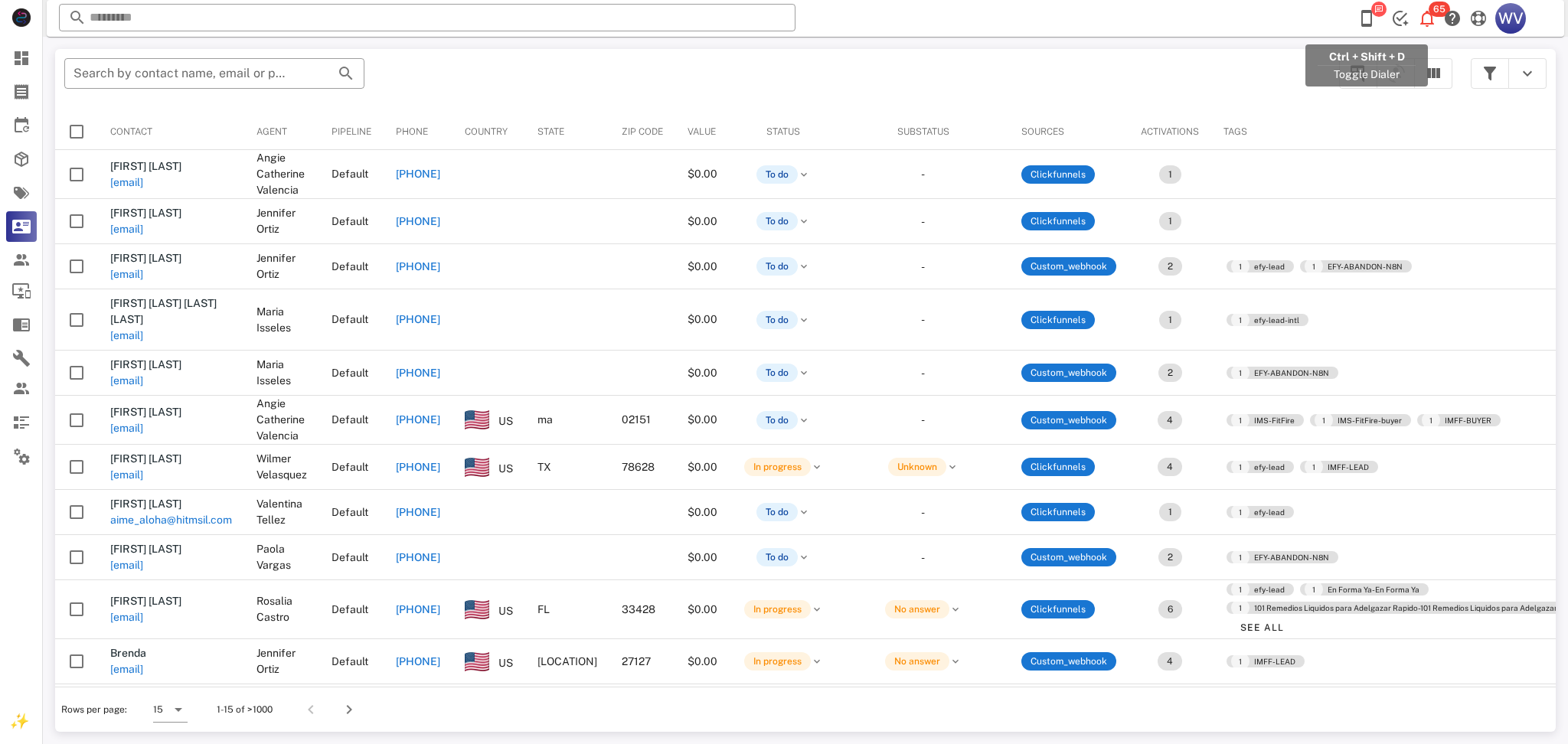click at bounding box center [1367, 18] 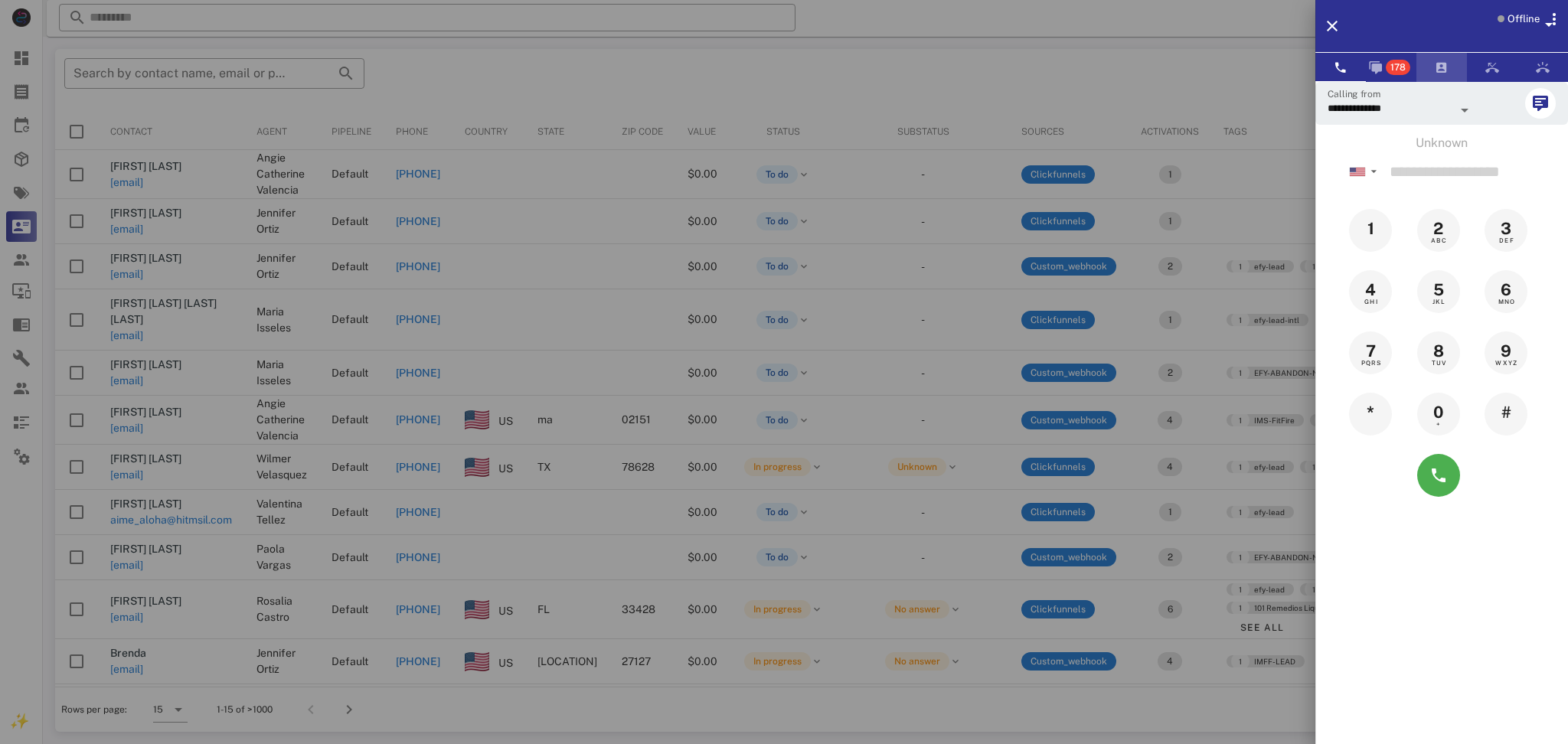click at bounding box center [1442, 67] 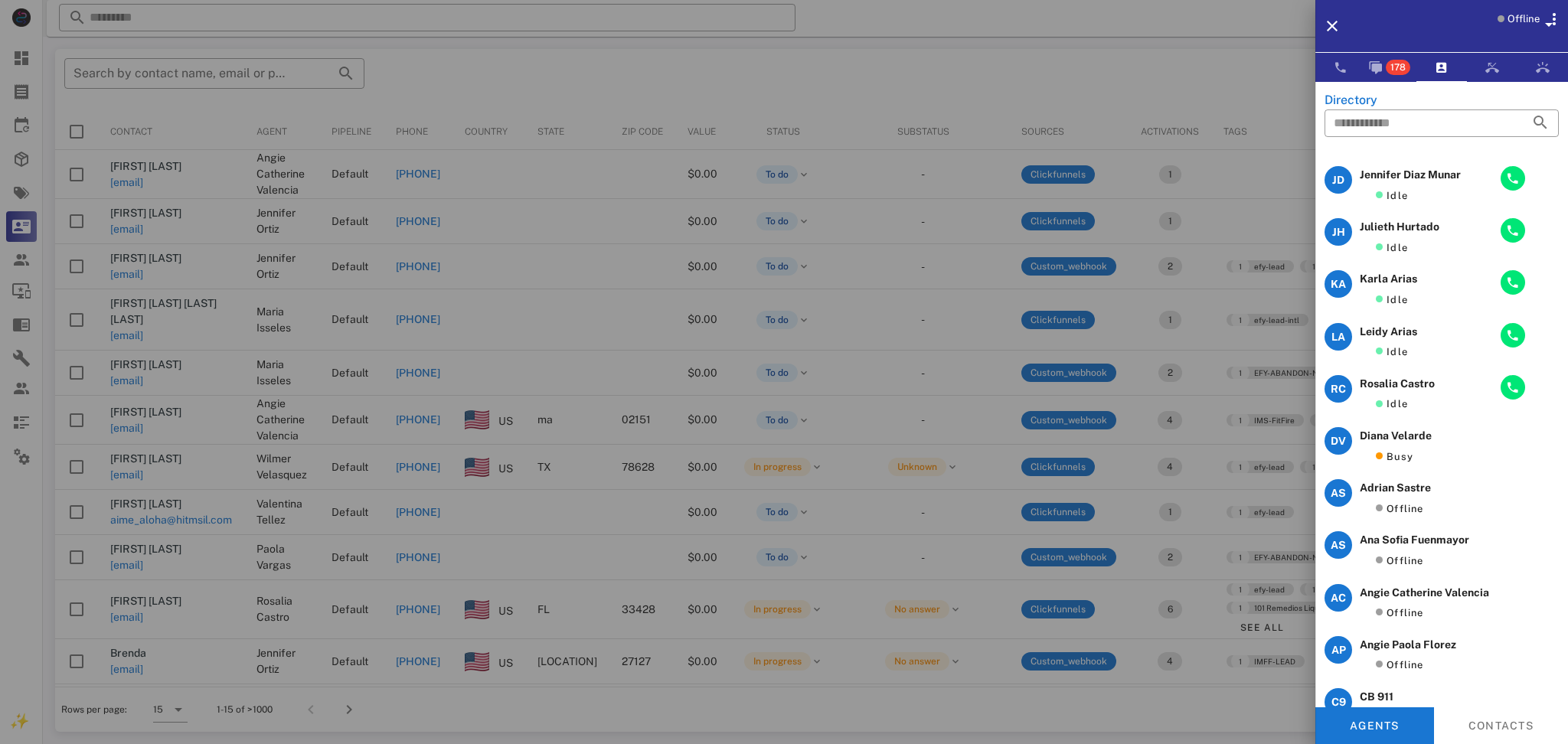 click at bounding box center [784, 372] 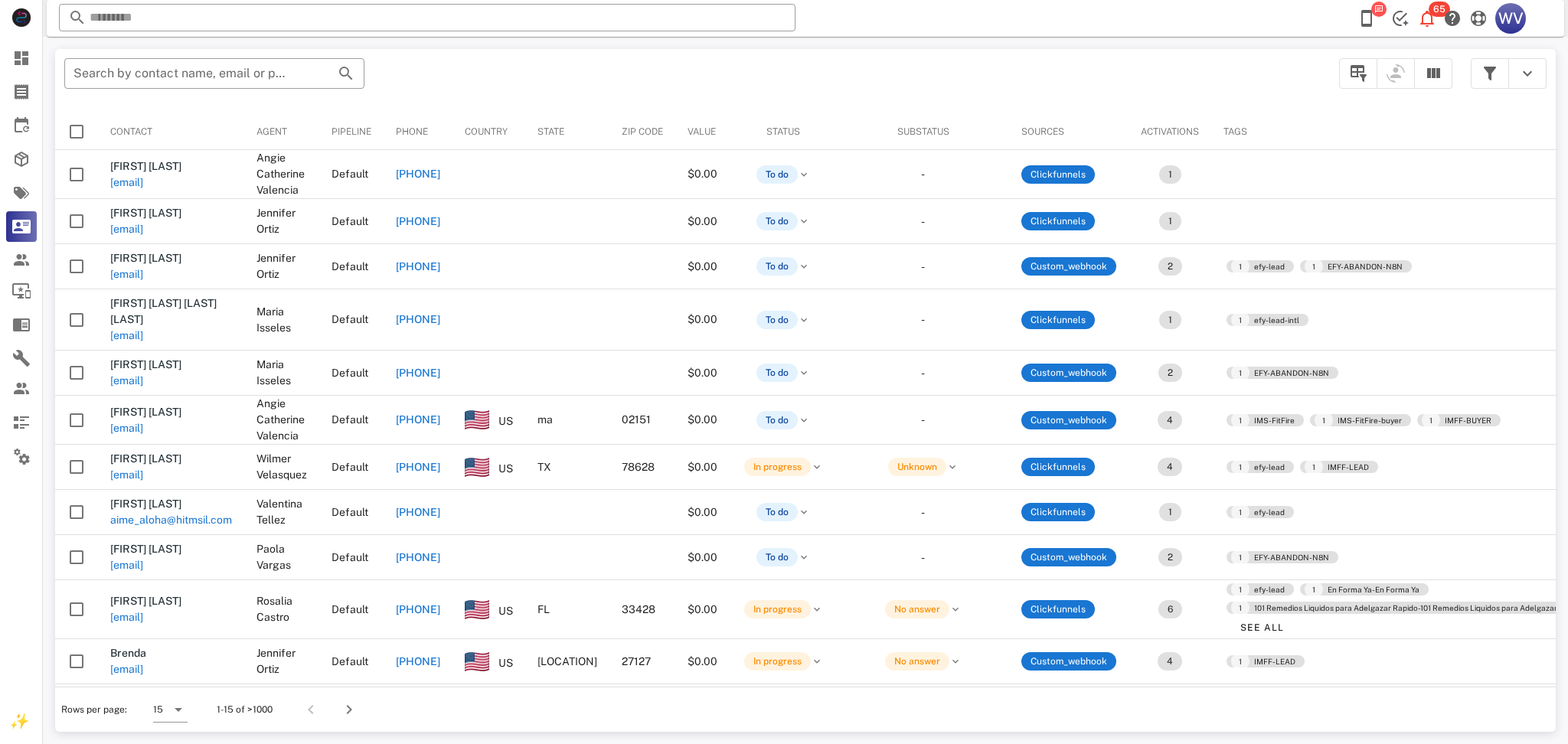 click at bounding box center (427, 18) 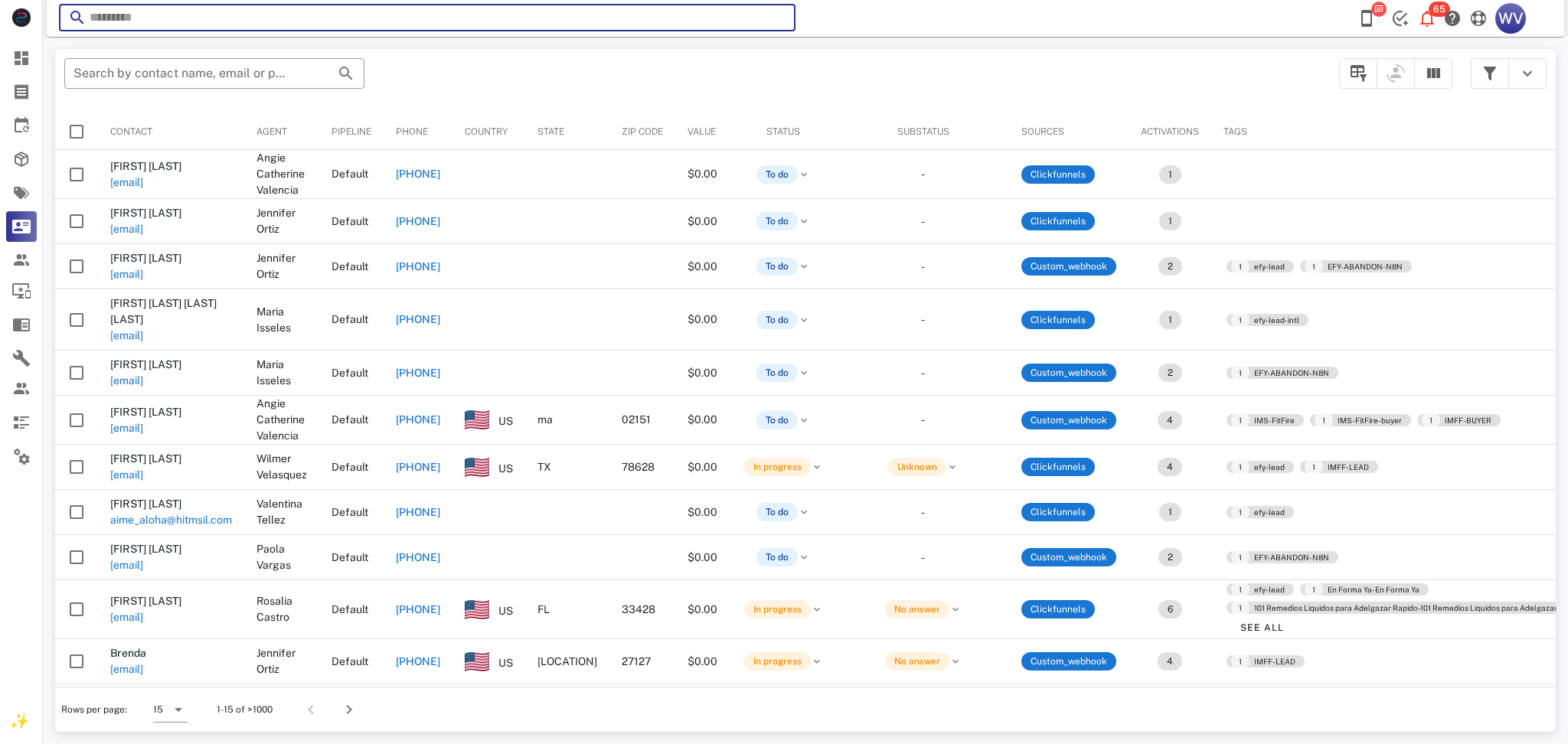 click at bounding box center (427, 18) 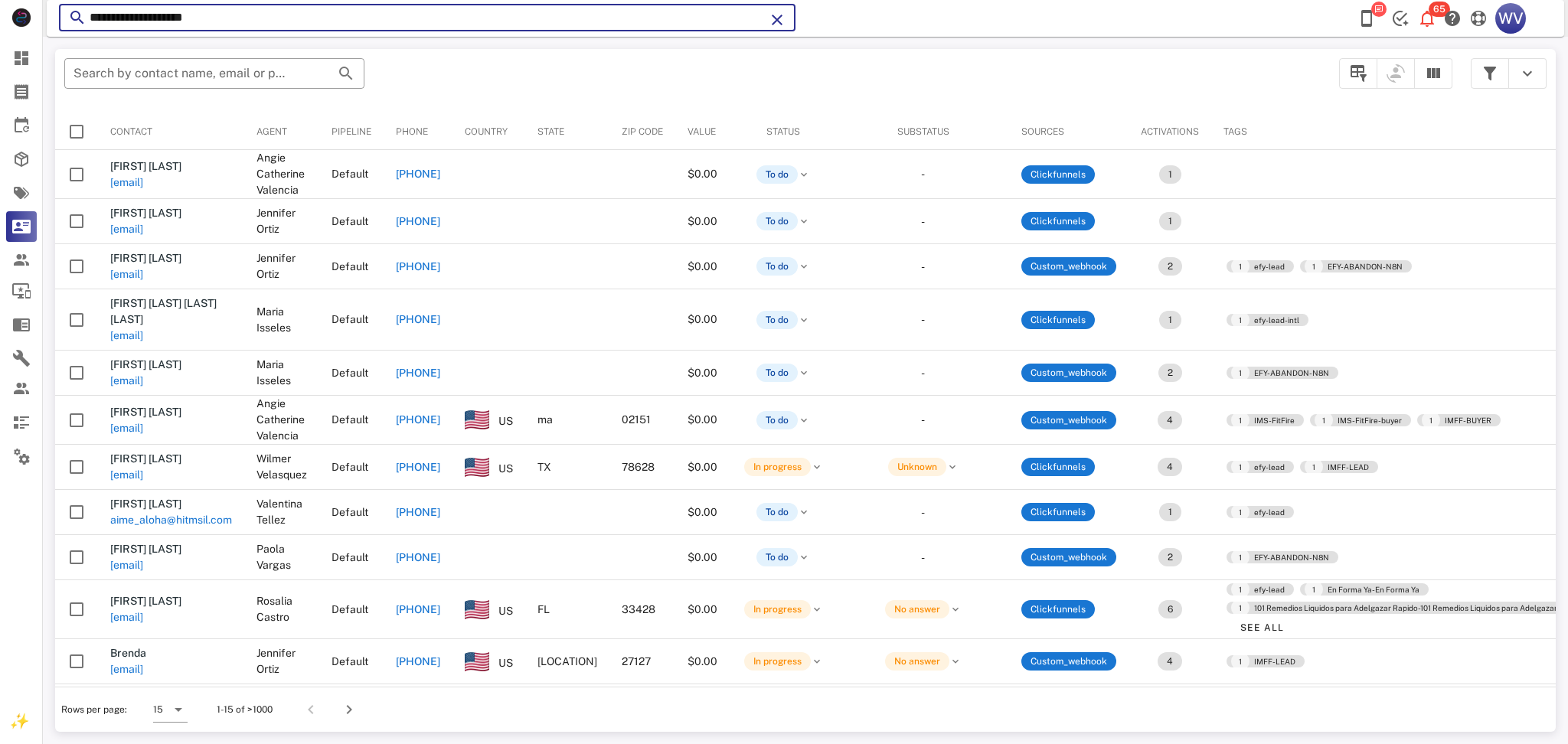 click on "**********" at bounding box center [427, 18] 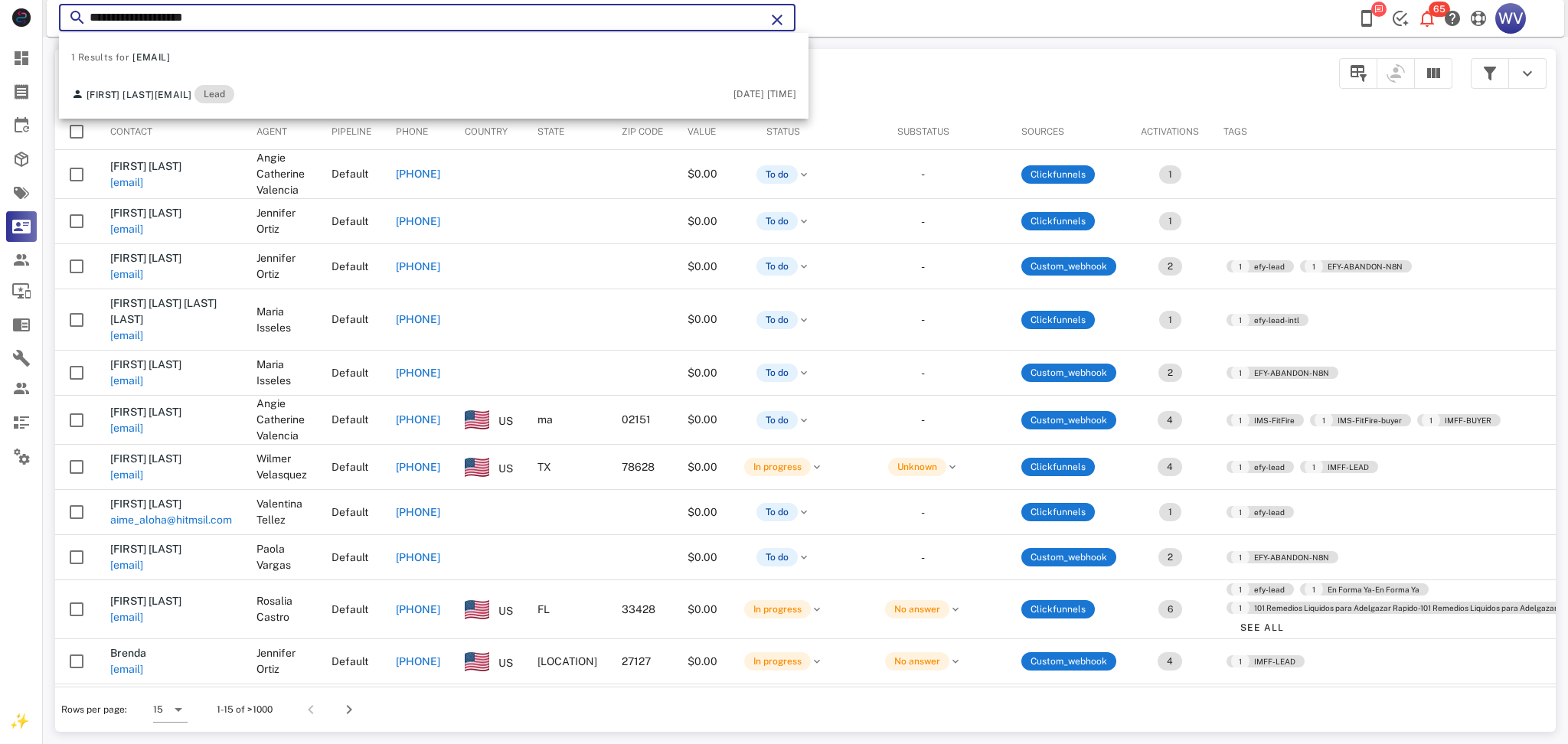 type on "**********" 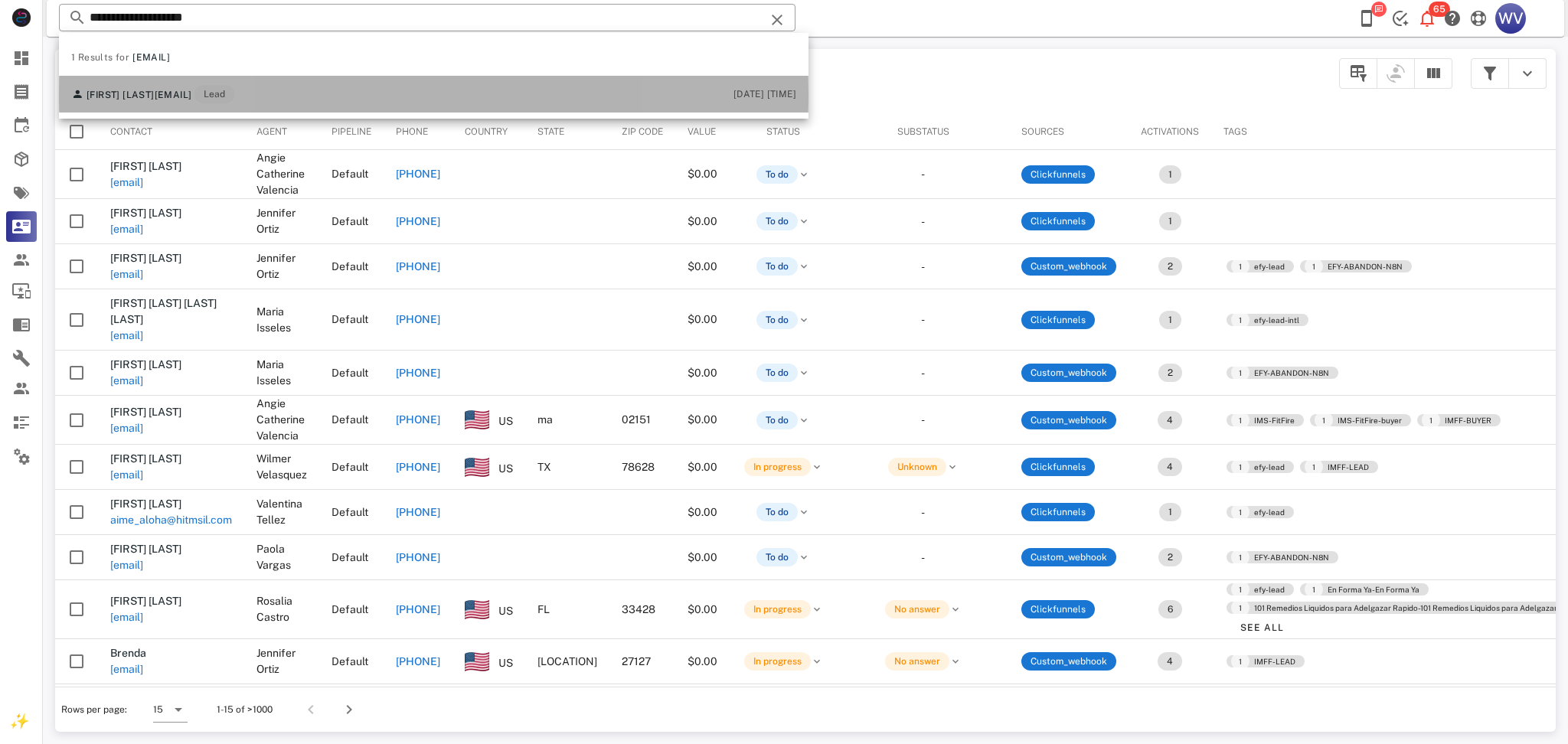 click on "Veronica Duong" at bounding box center [120, 95] 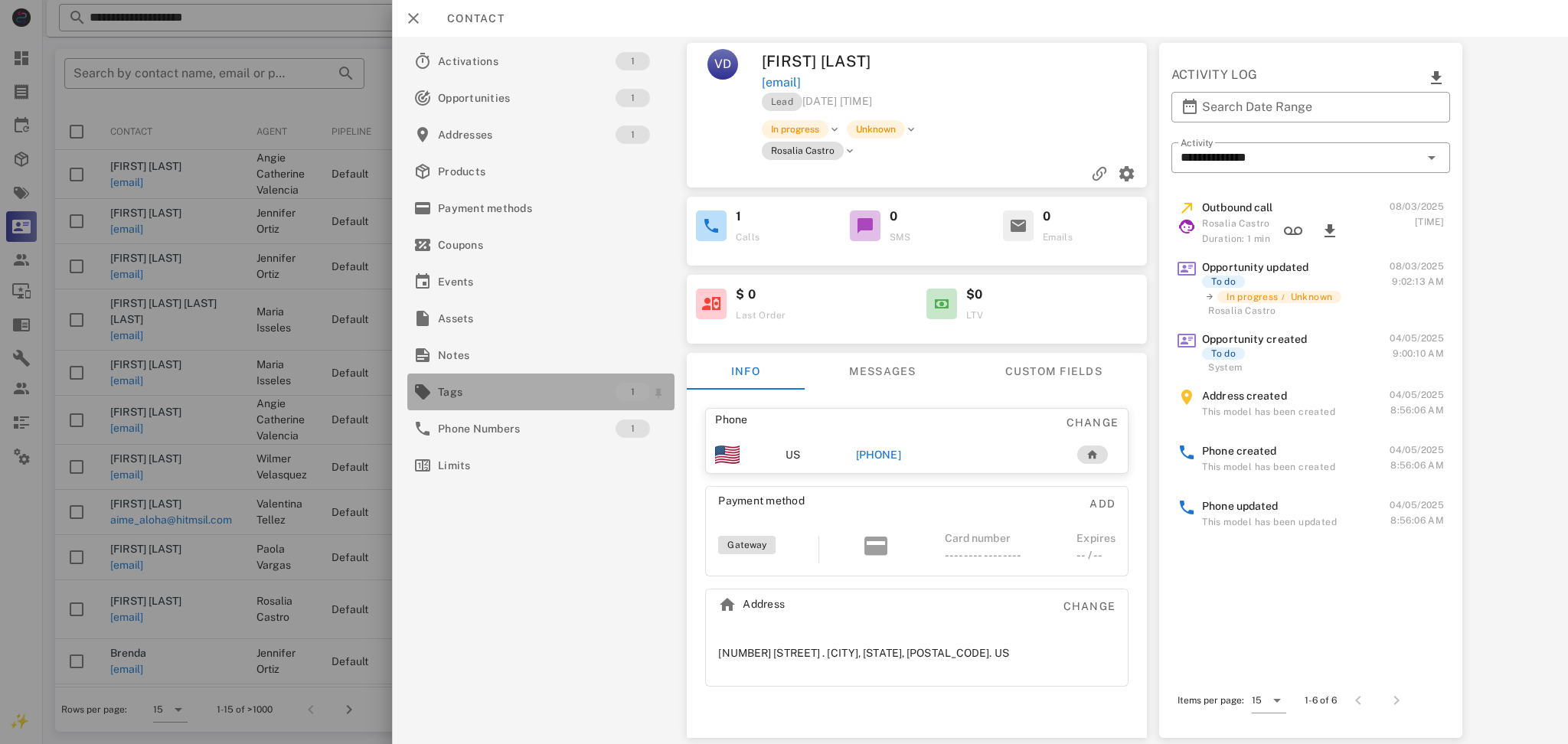 click on "Tags" at bounding box center (527, 392) 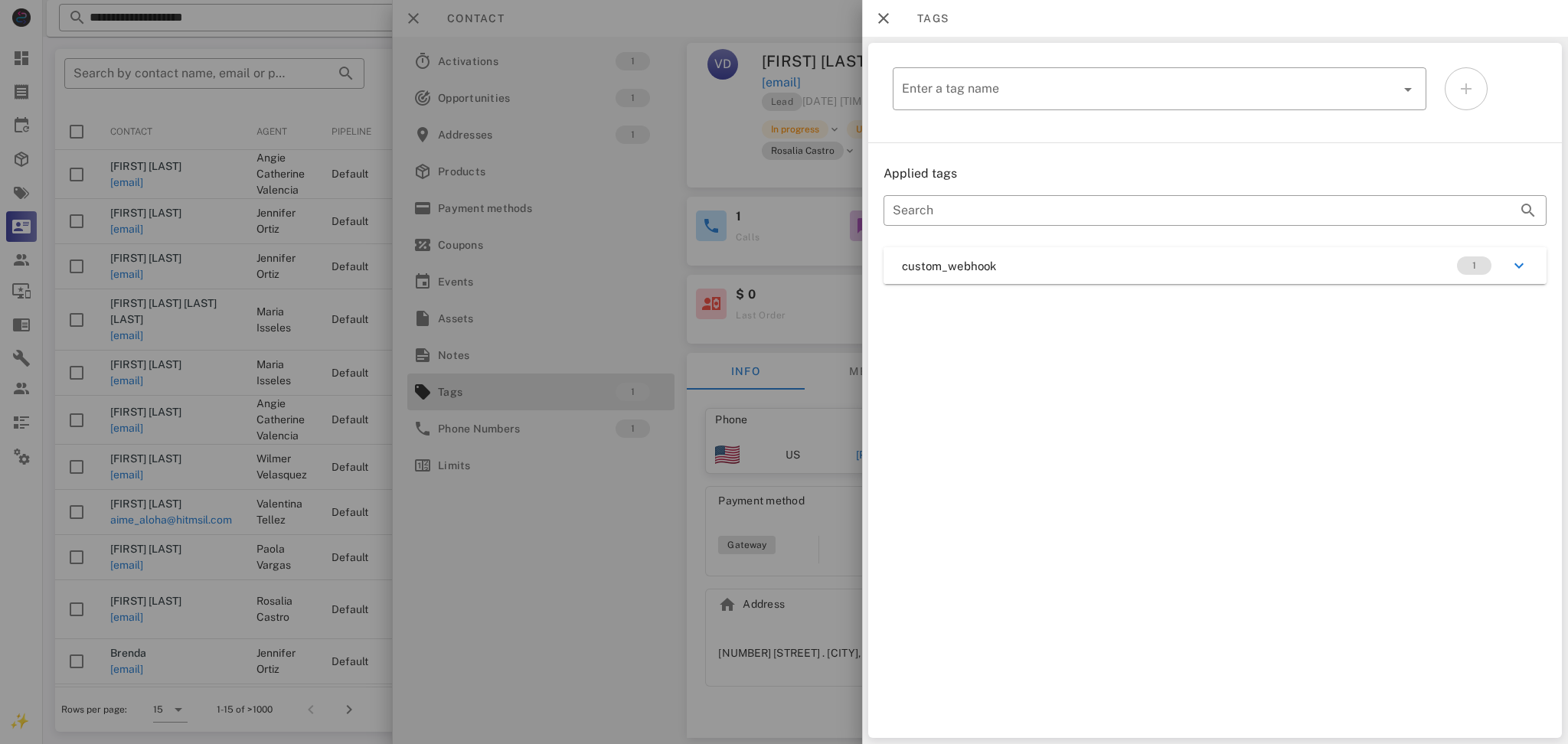 click on "custom_webhook  1" at bounding box center (1215, 266) 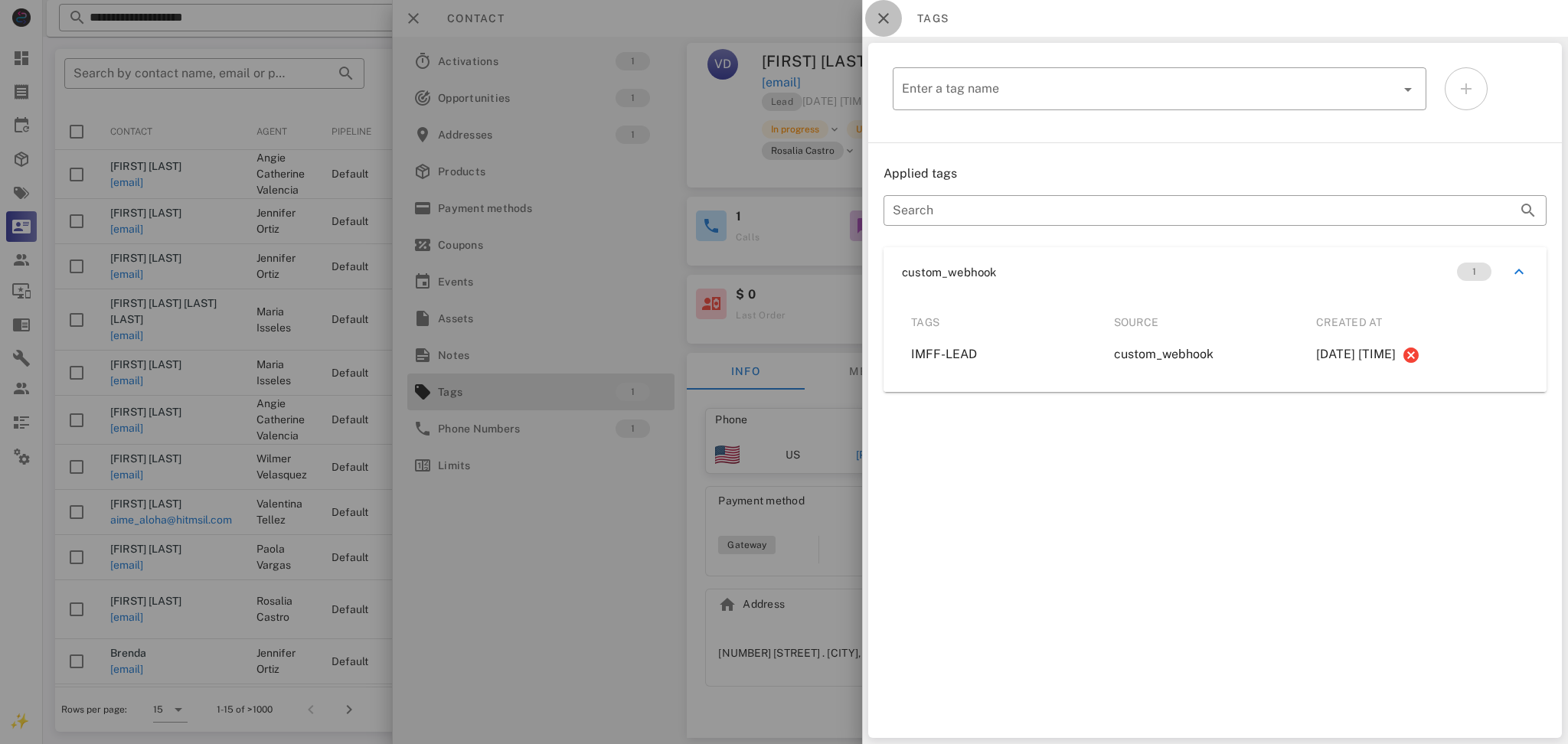 click at bounding box center (884, 18) 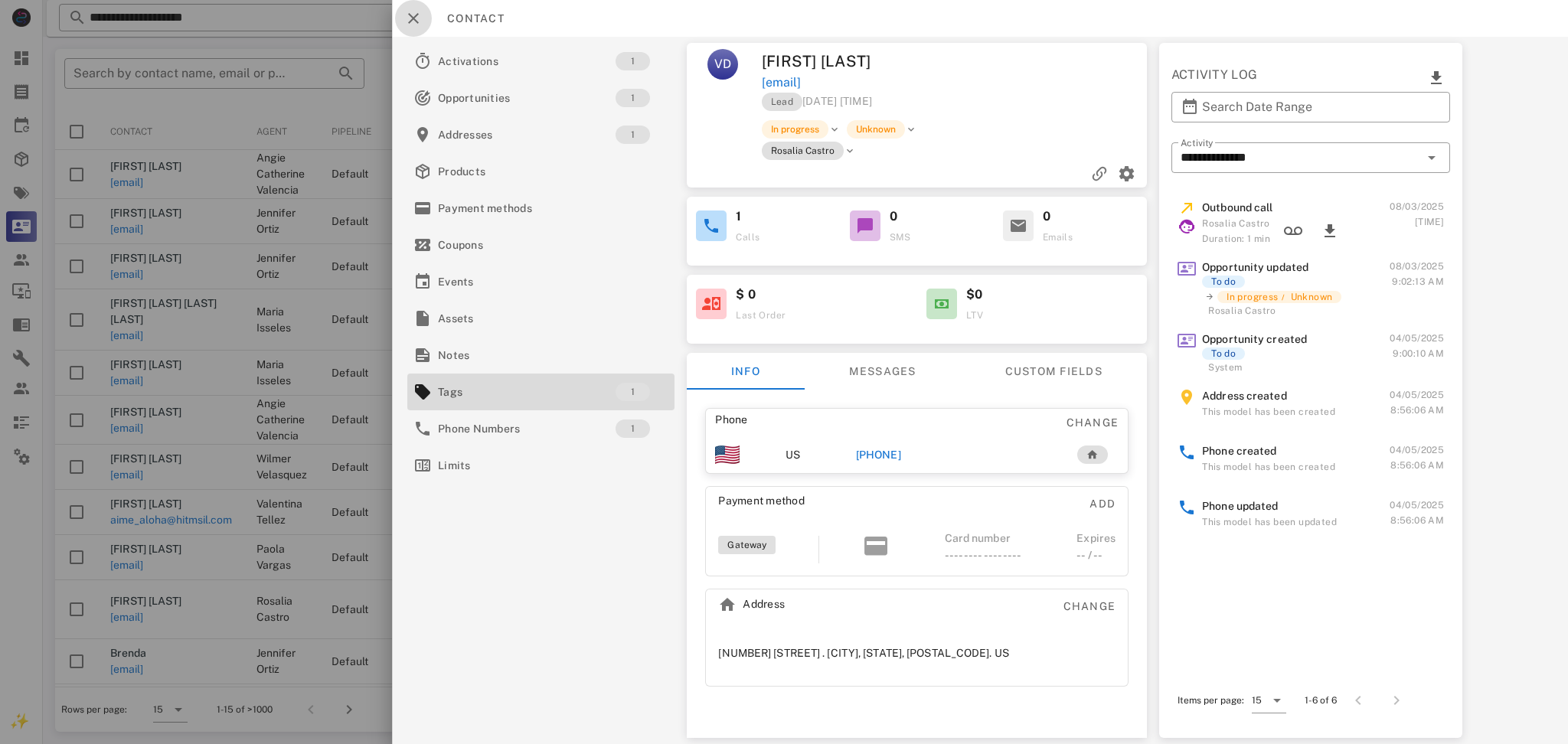 click at bounding box center (413, 18) 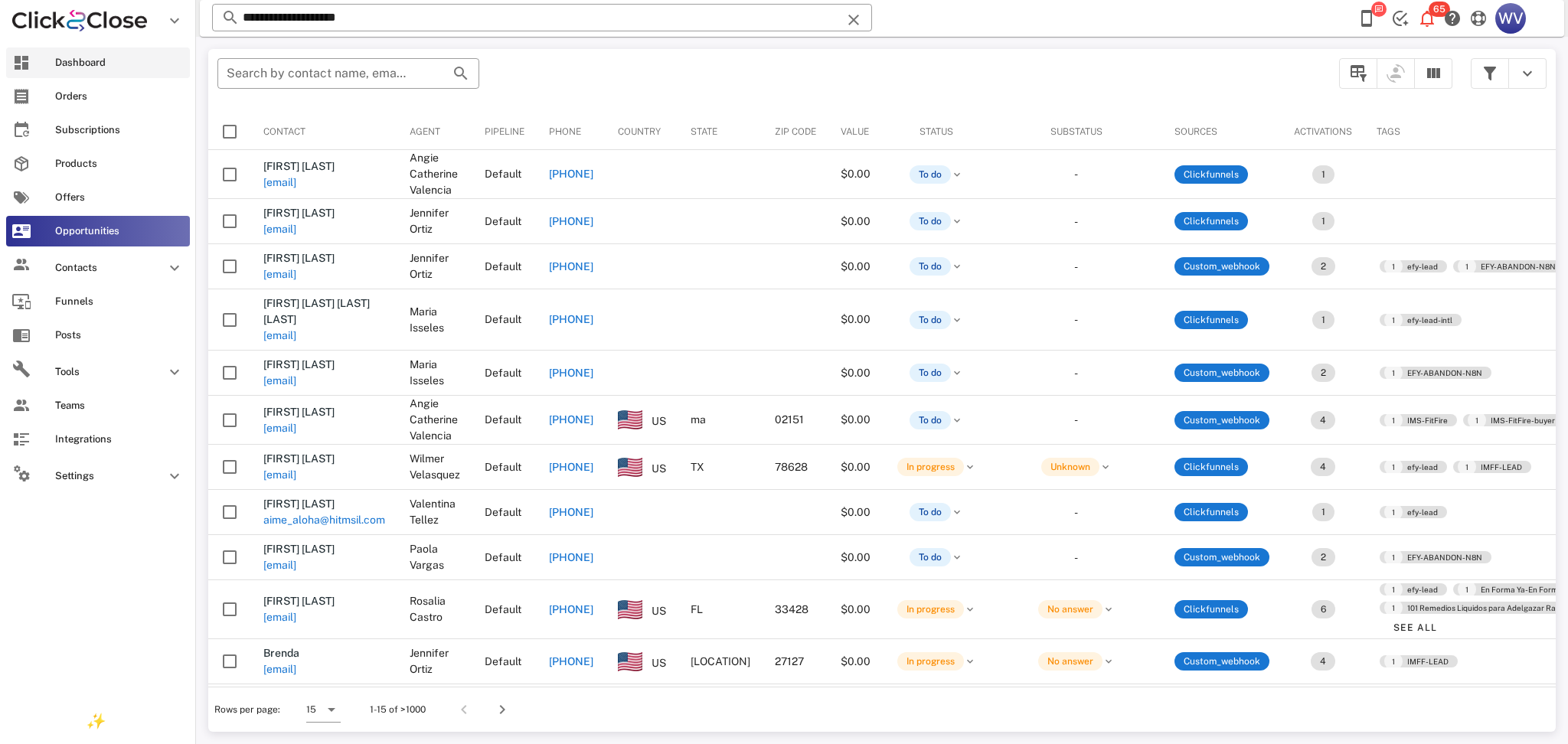 click on "Dashboard" at bounding box center [98, 63] 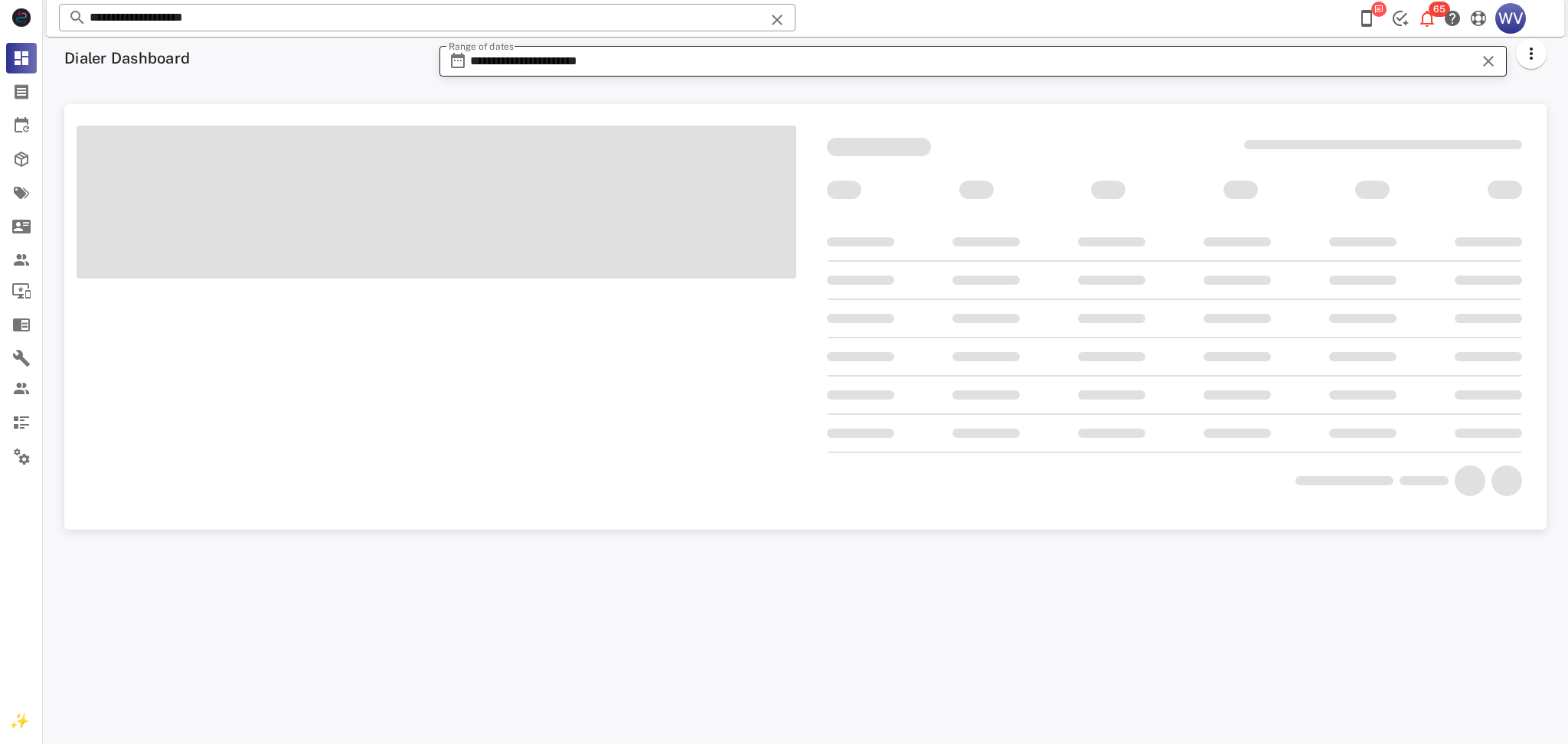 click on "**********" at bounding box center [973, 61] 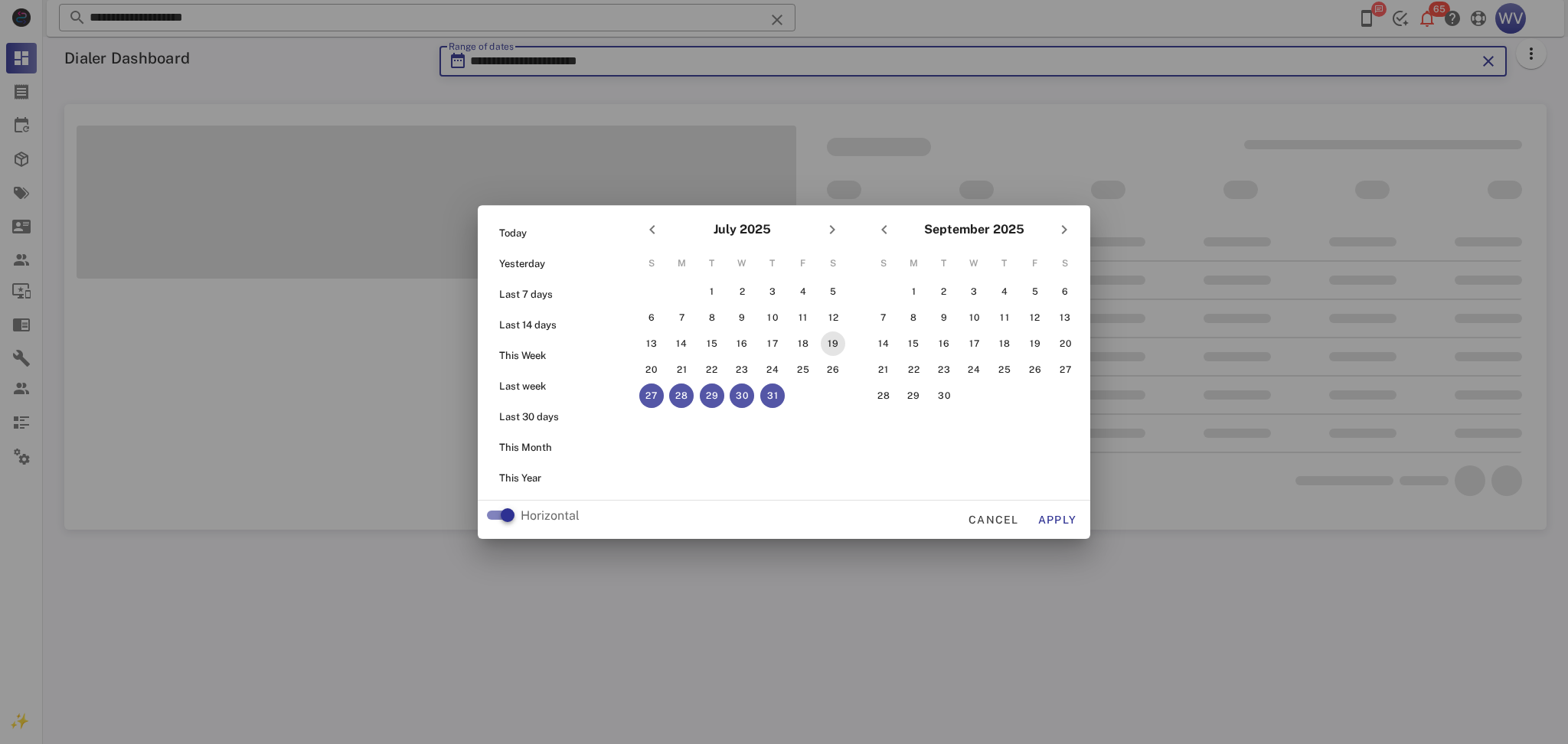 click on "19" at bounding box center (833, 344) 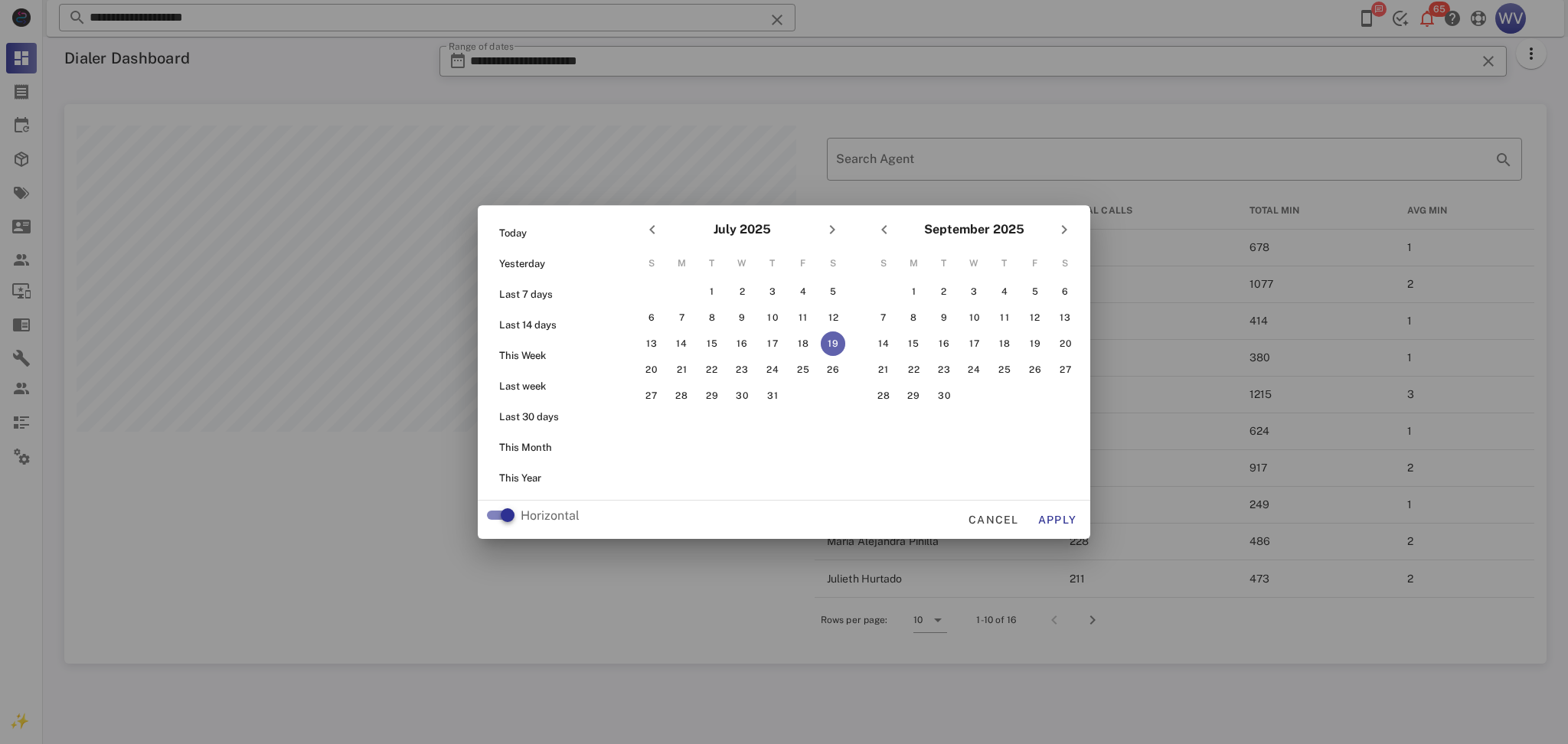 scroll, scrollTop: 764873, scrollLeft: 764143, axis: both 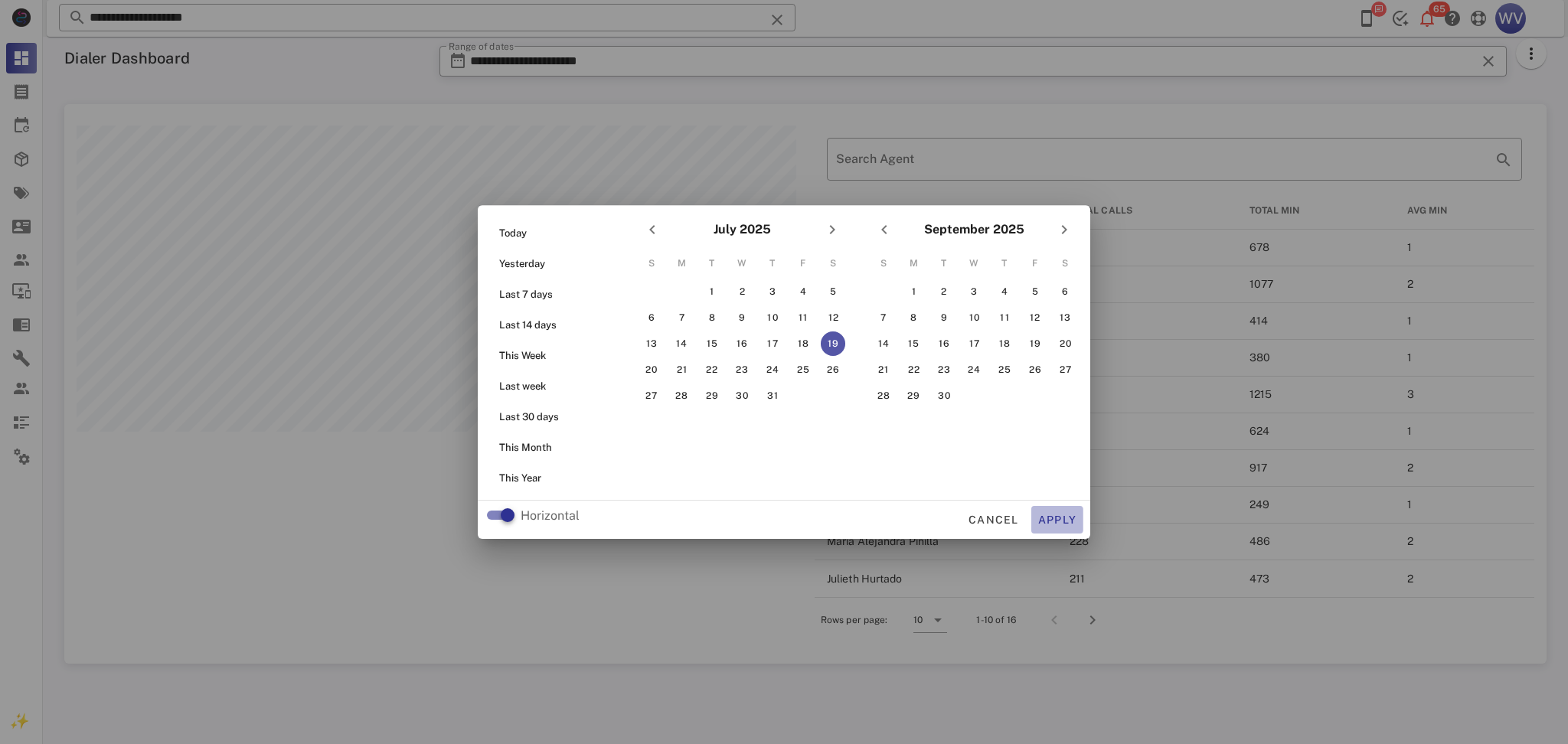 click on "Apply" at bounding box center [1057, 520] 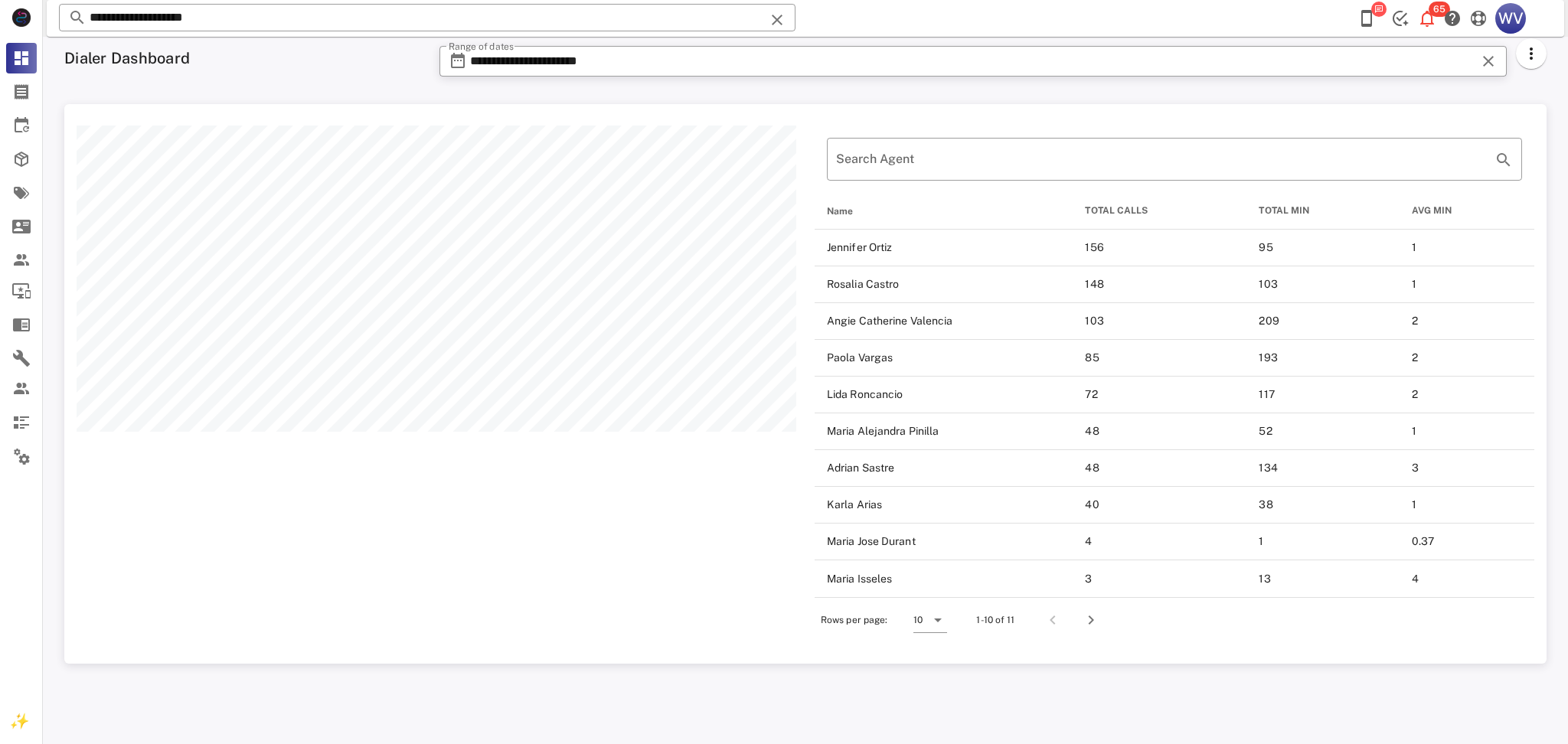 scroll, scrollTop: 764873, scrollLeft: 764143, axis: both 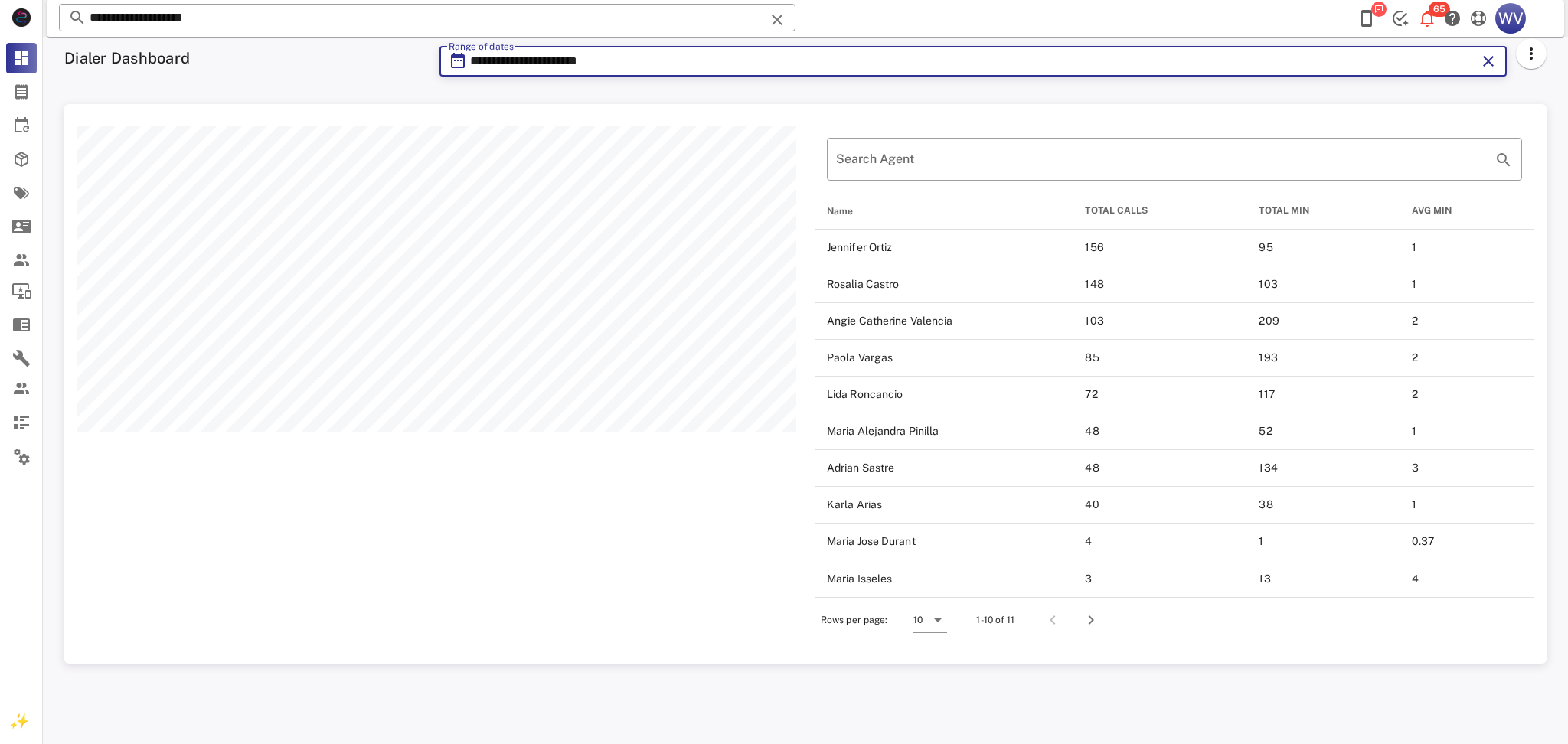 click on "**********" at bounding box center [973, 61] 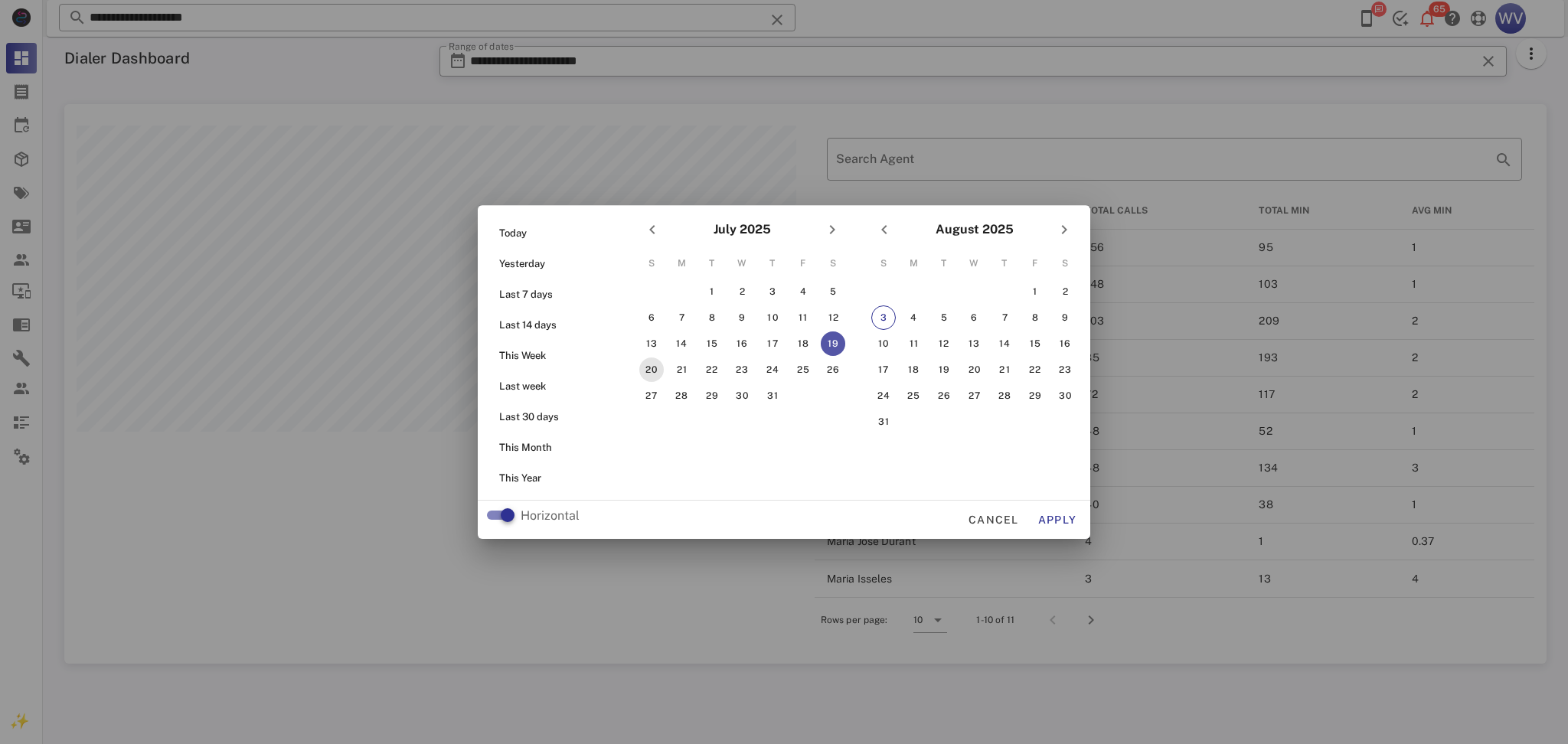 click on "20" at bounding box center [652, 370] 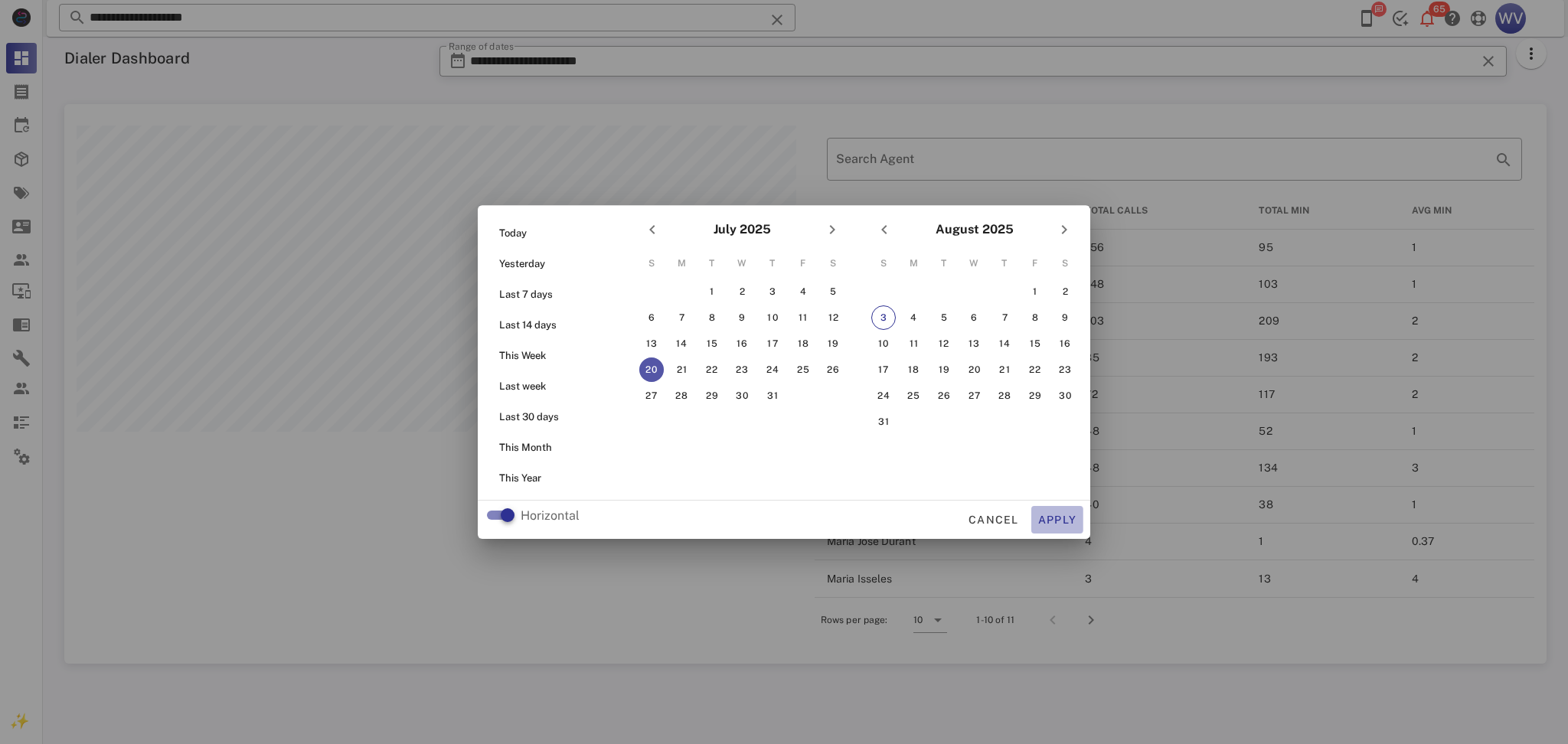 click on "Apply" at bounding box center [1057, 520] 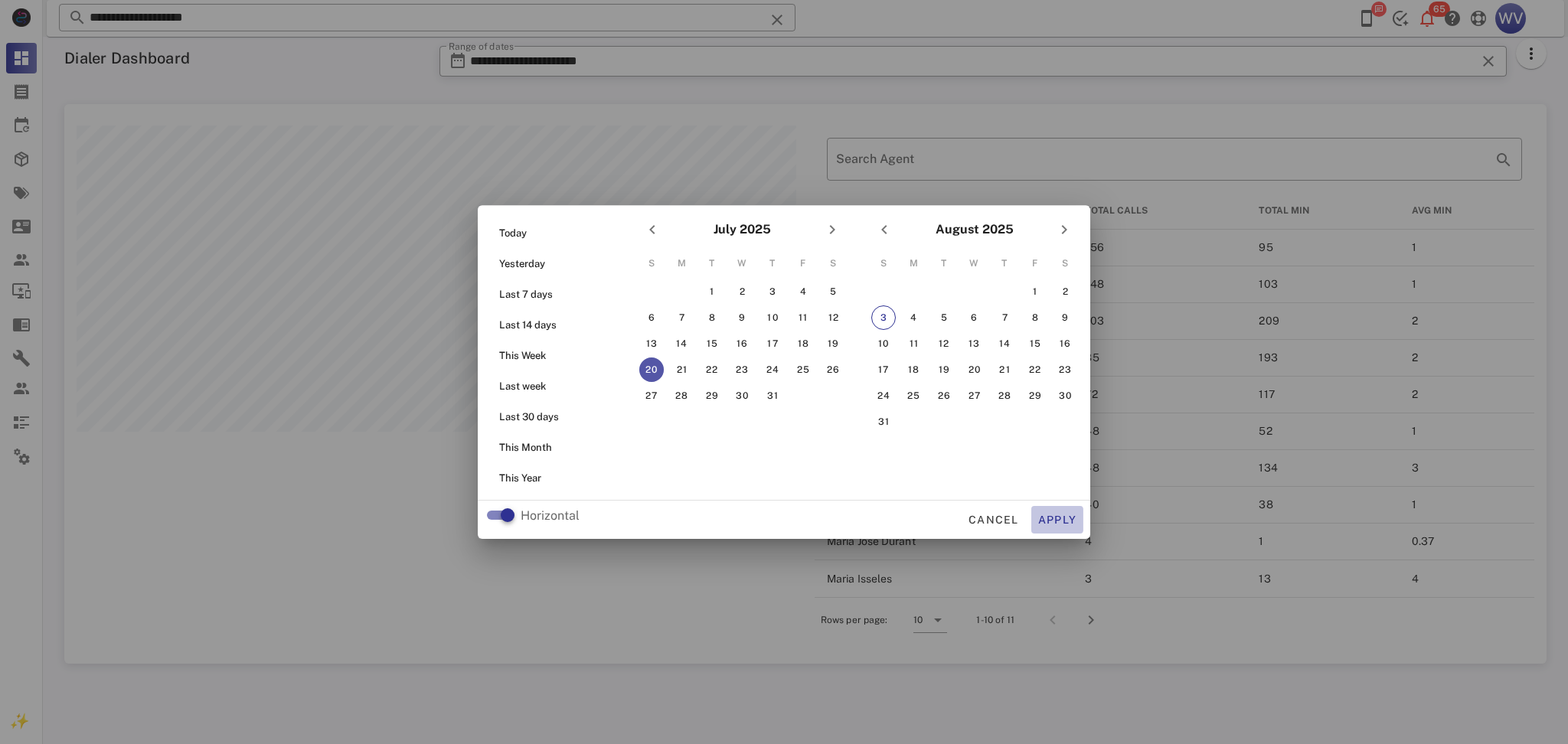 type on "**********" 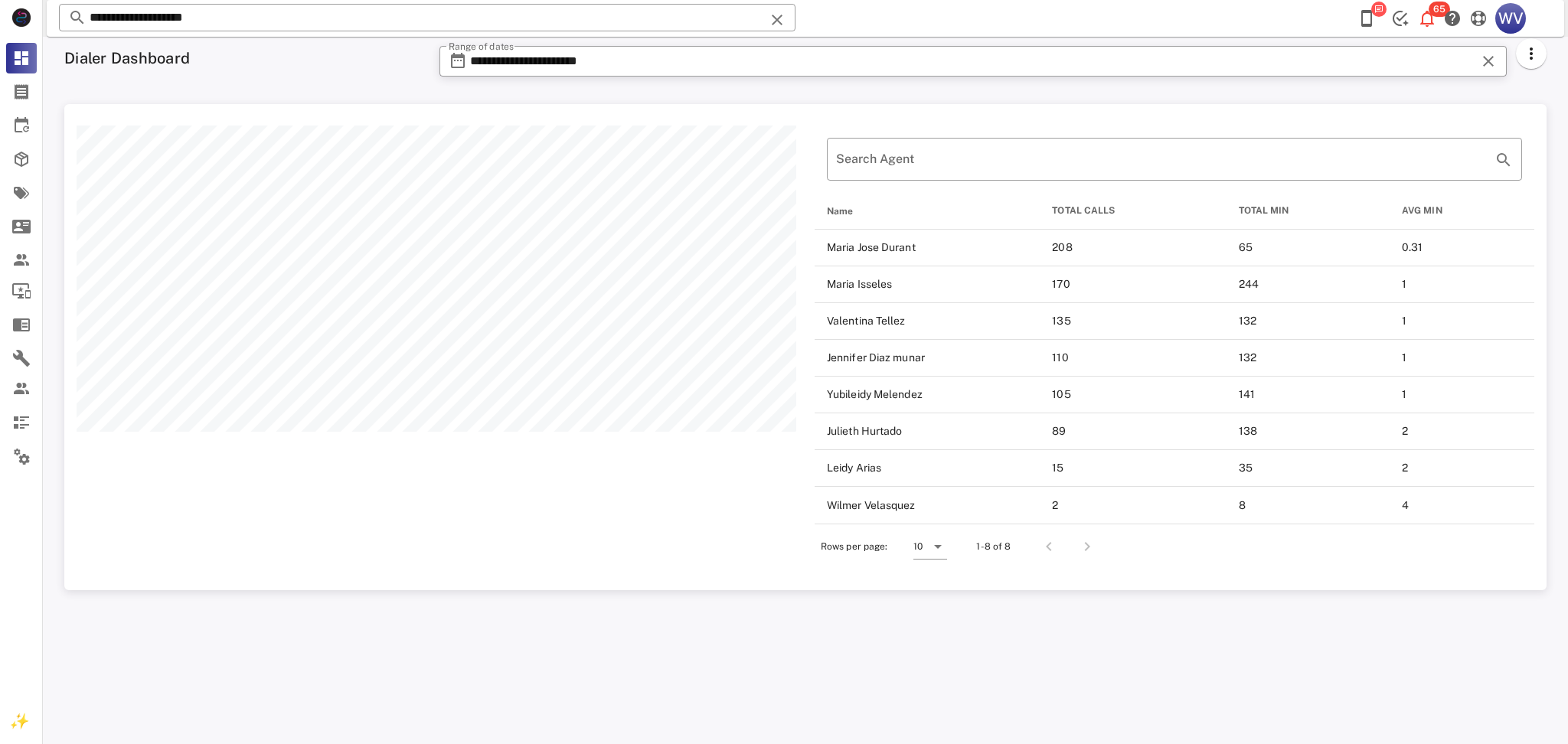 scroll, scrollTop: 764946, scrollLeft: 764143, axis: both 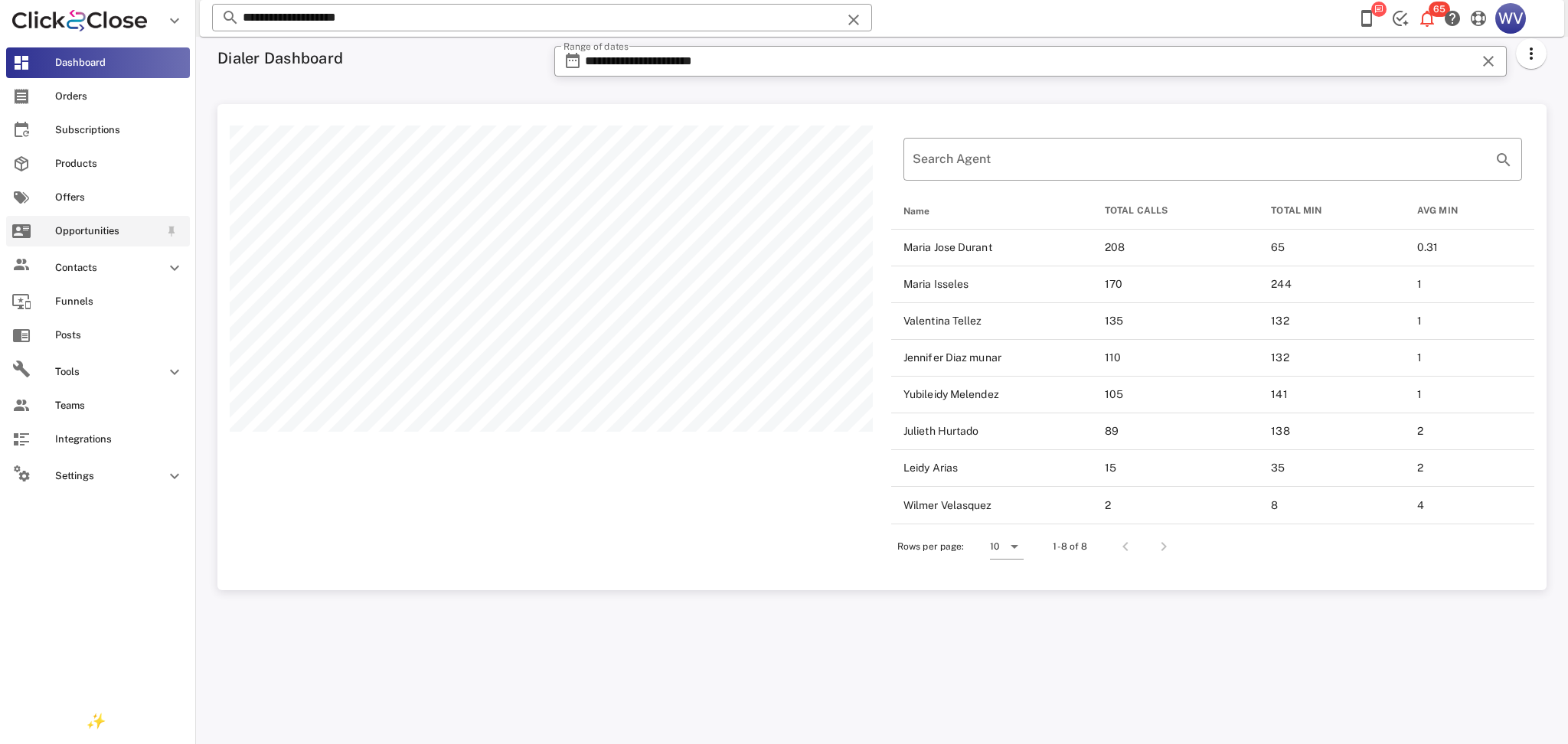click on "Opportunities" at bounding box center (98, 231) 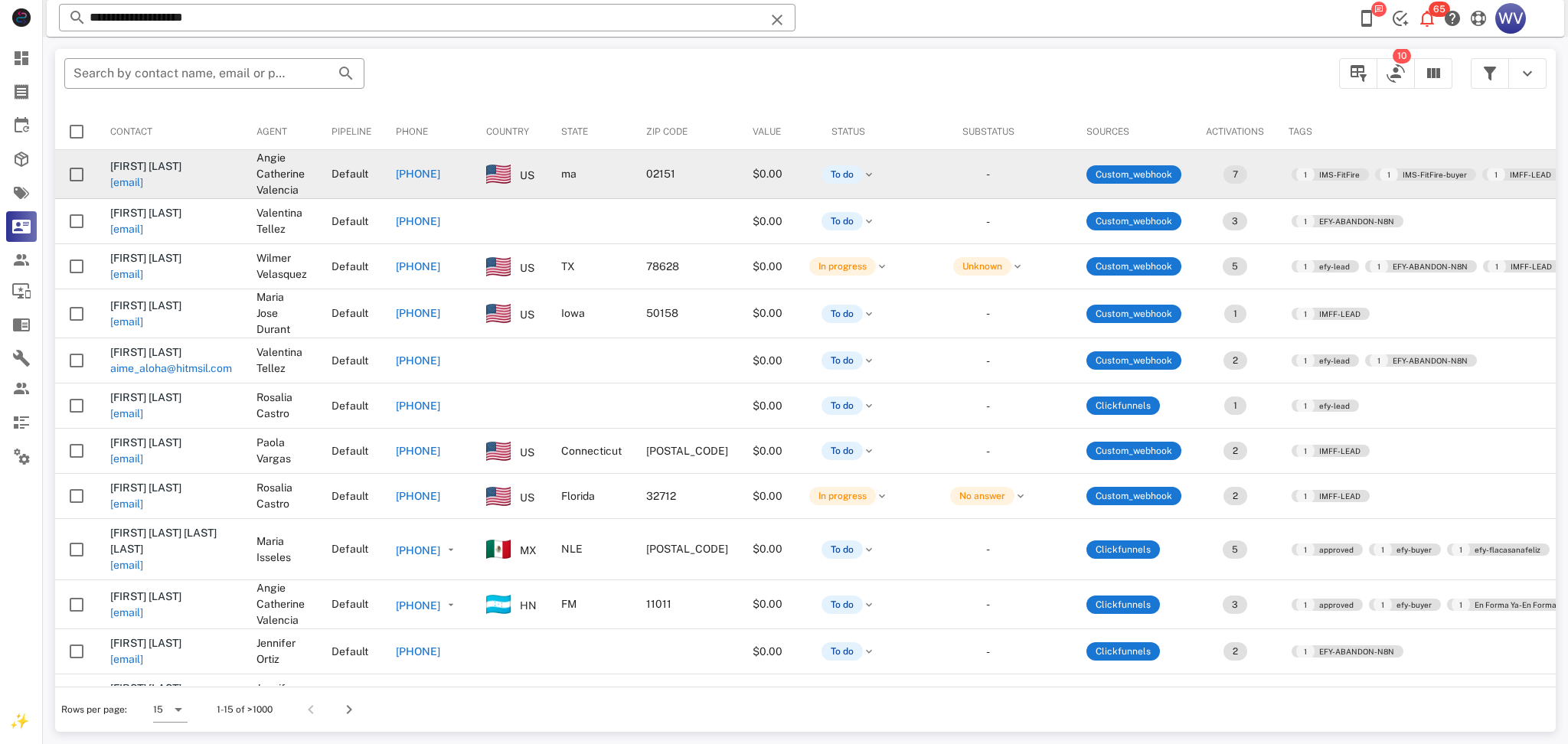 click on "veritos70558@hotmail.com" at bounding box center (126, 182) 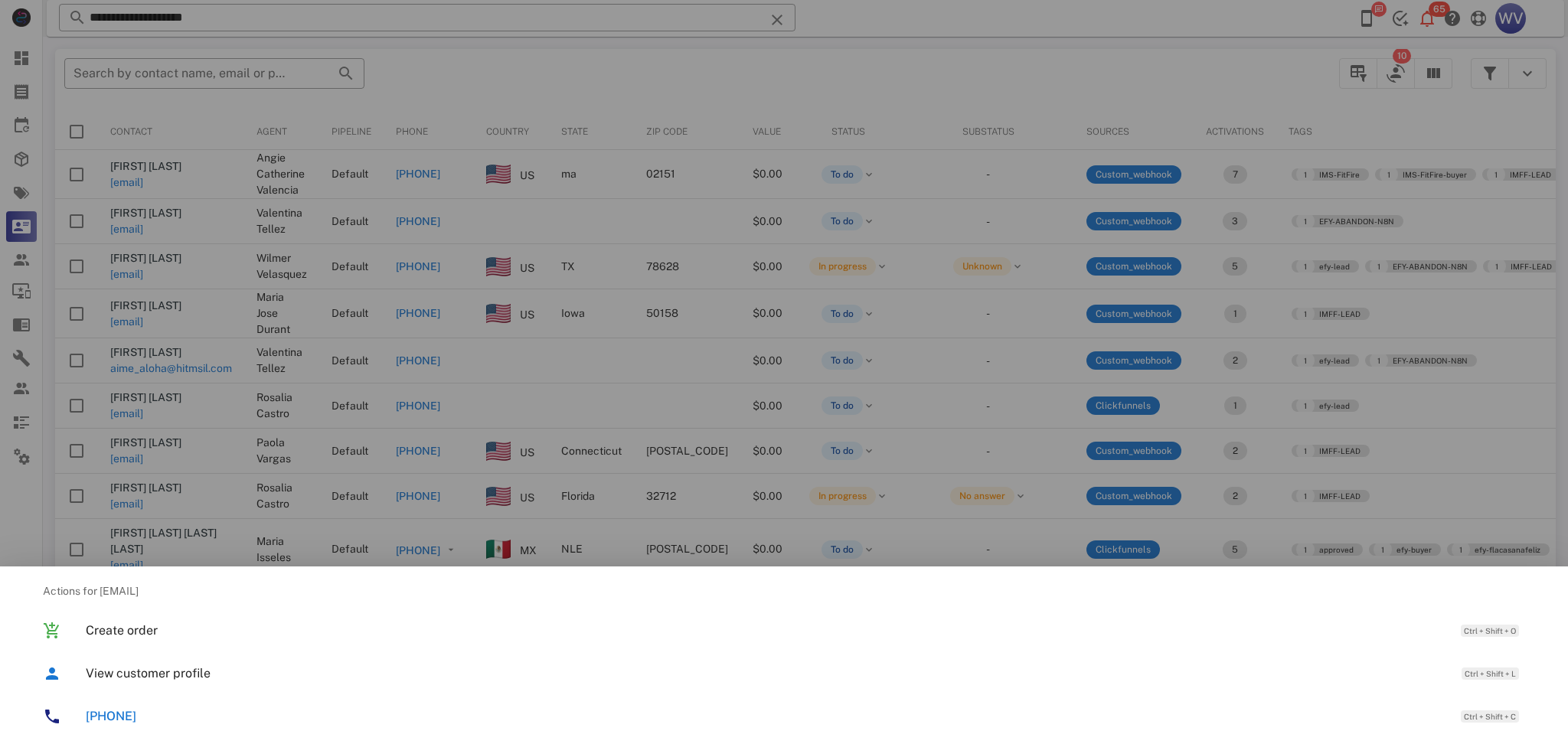 click at bounding box center [784, 372] 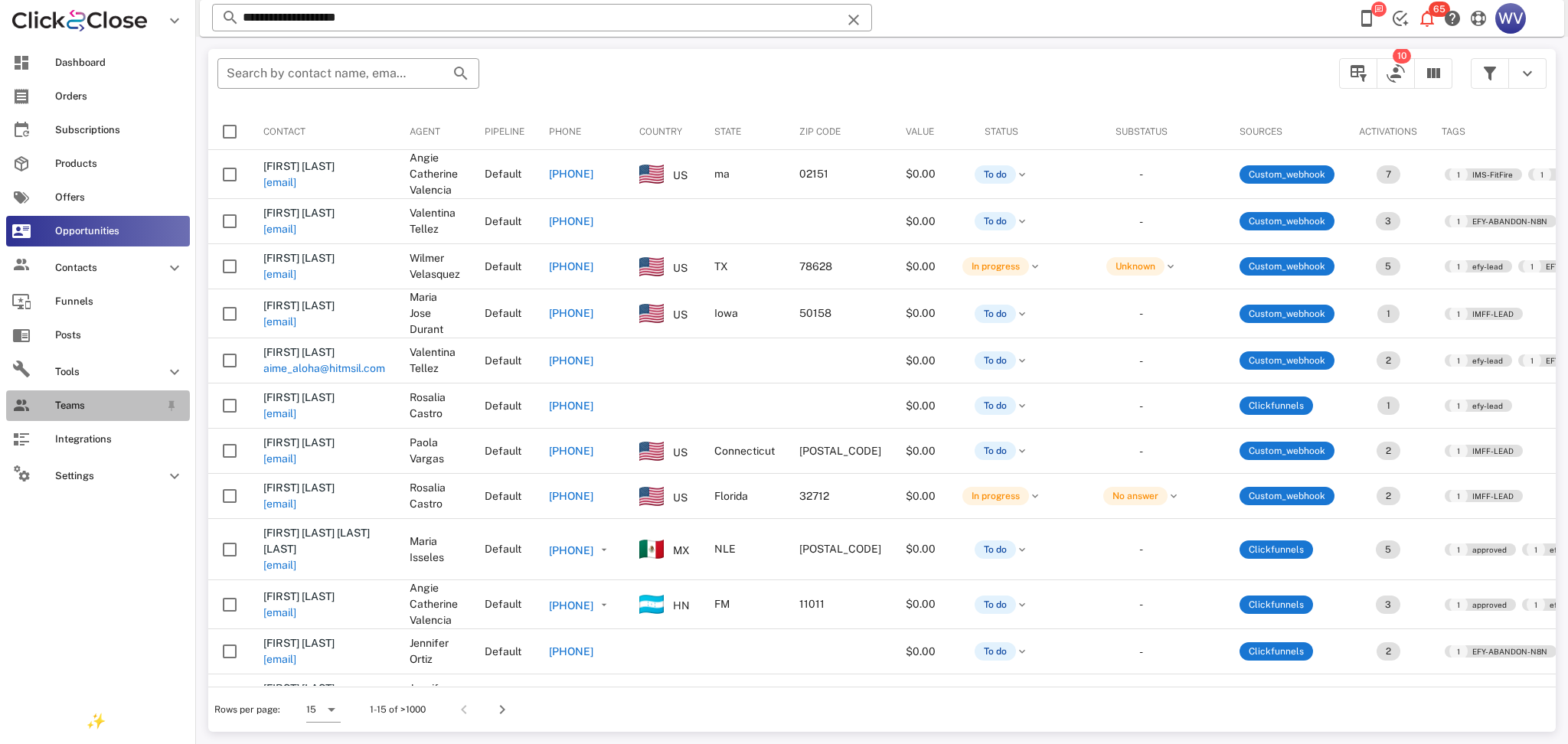 click on "Teams" at bounding box center [98, 406] 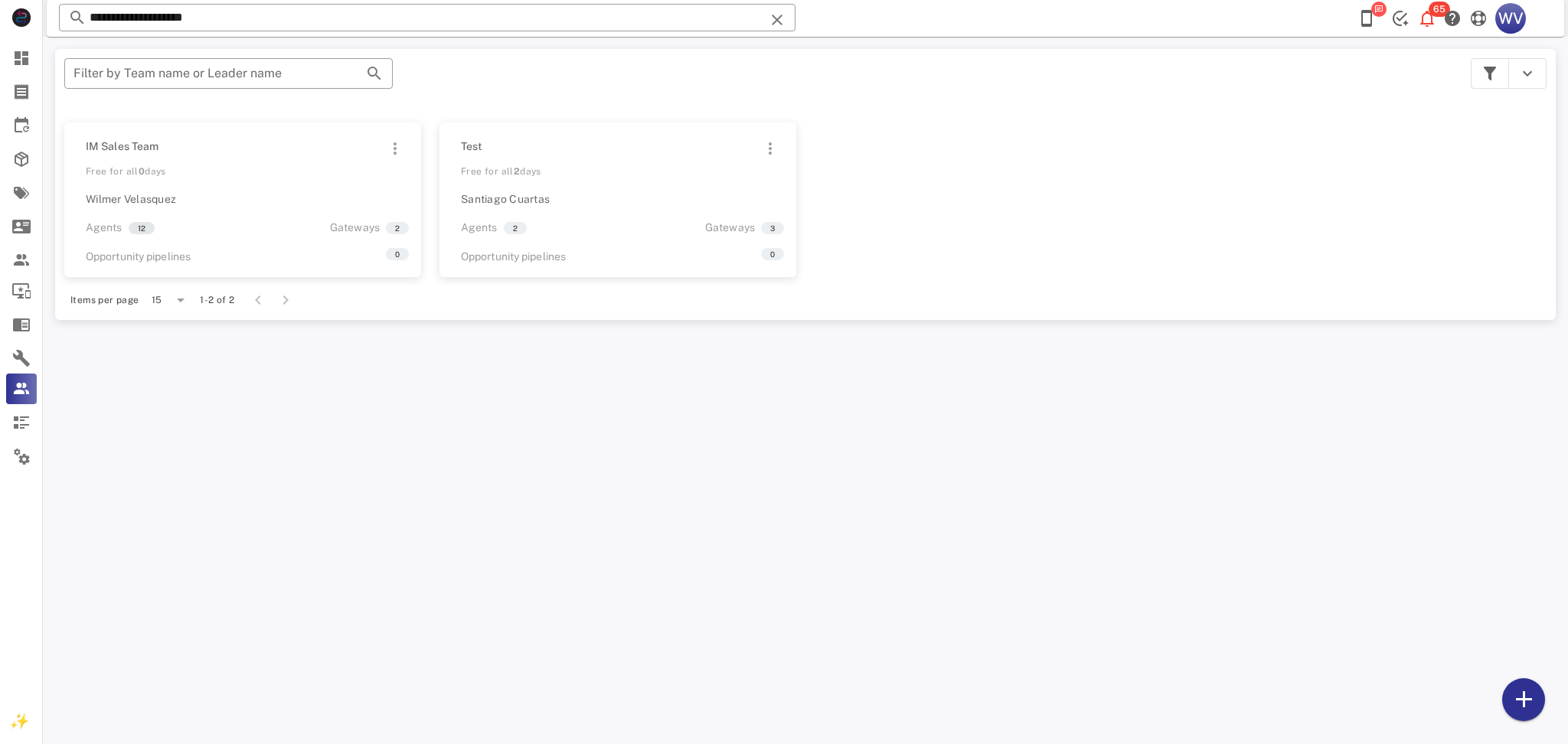 click on "12" at bounding box center (142, 228) 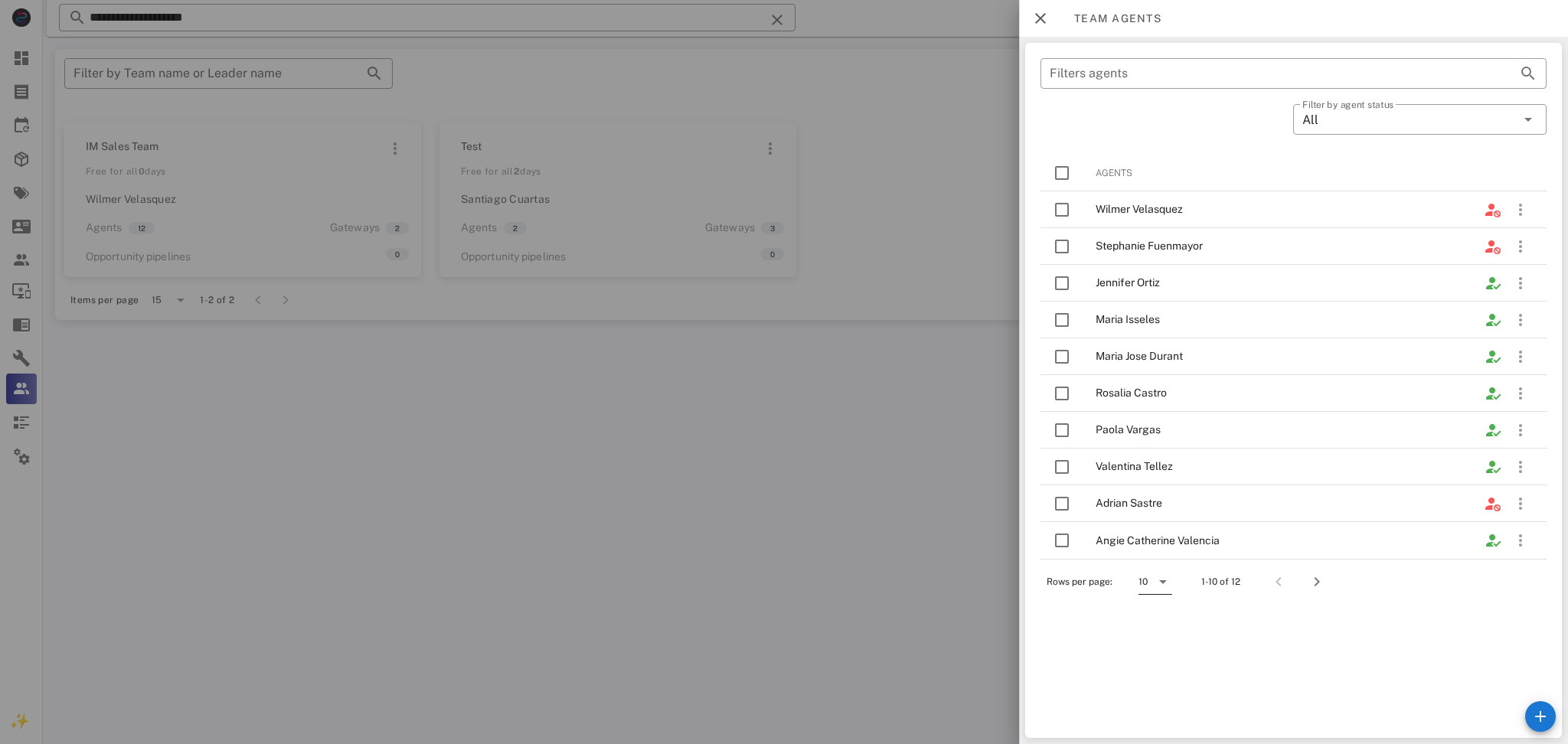 click at bounding box center (1161, 582) 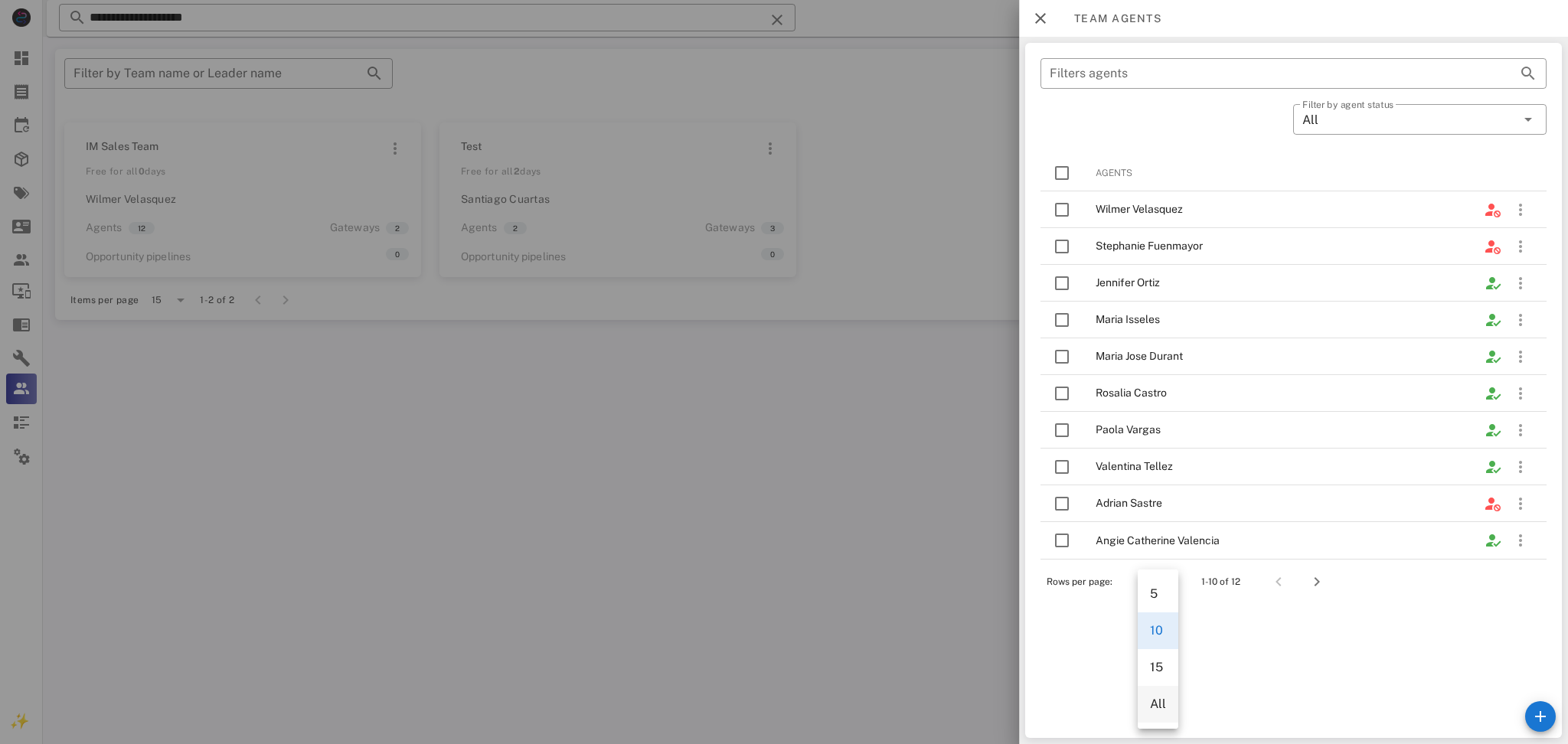 click on "All" at bounding box center [1158, 703] 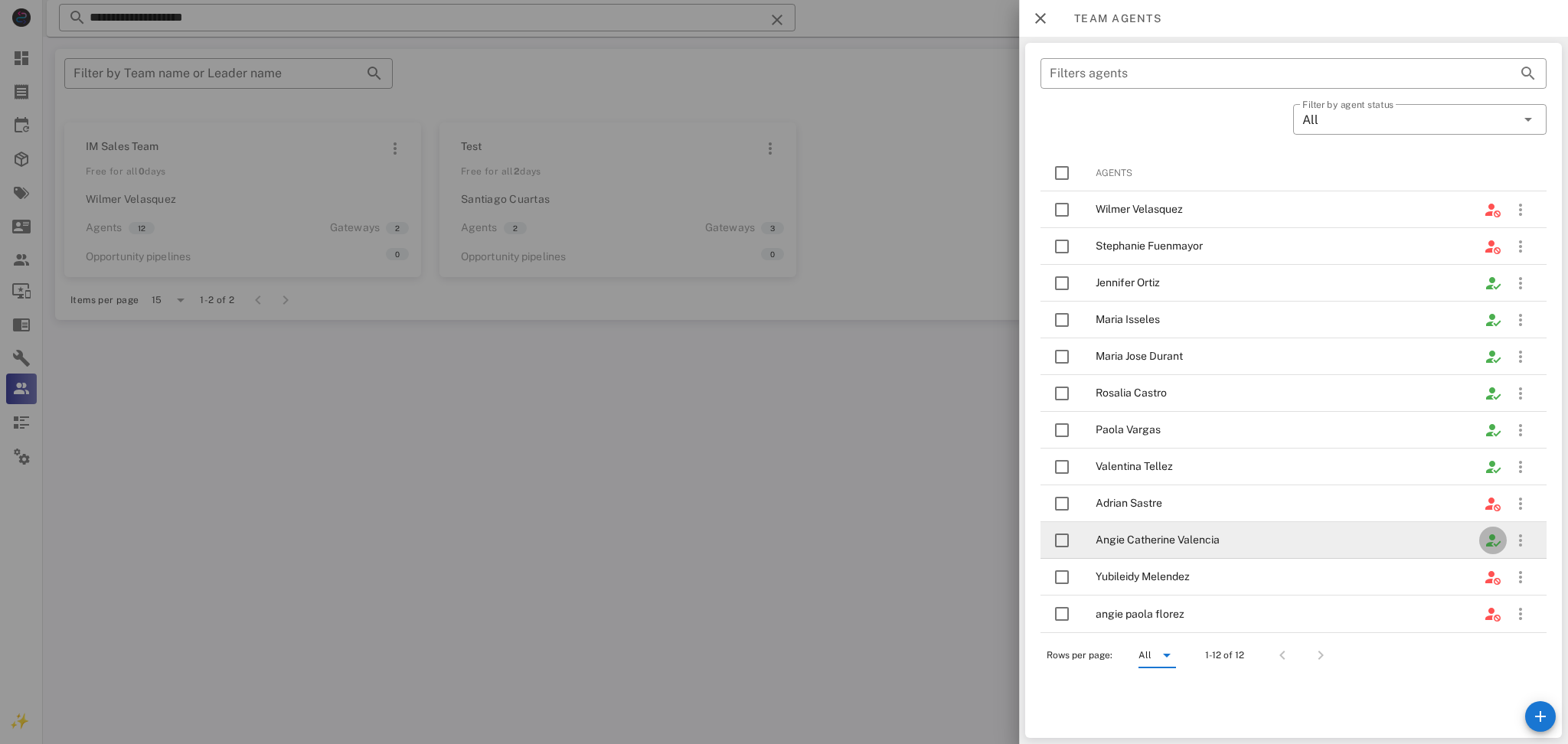 click at bounding box center (1493, 540) 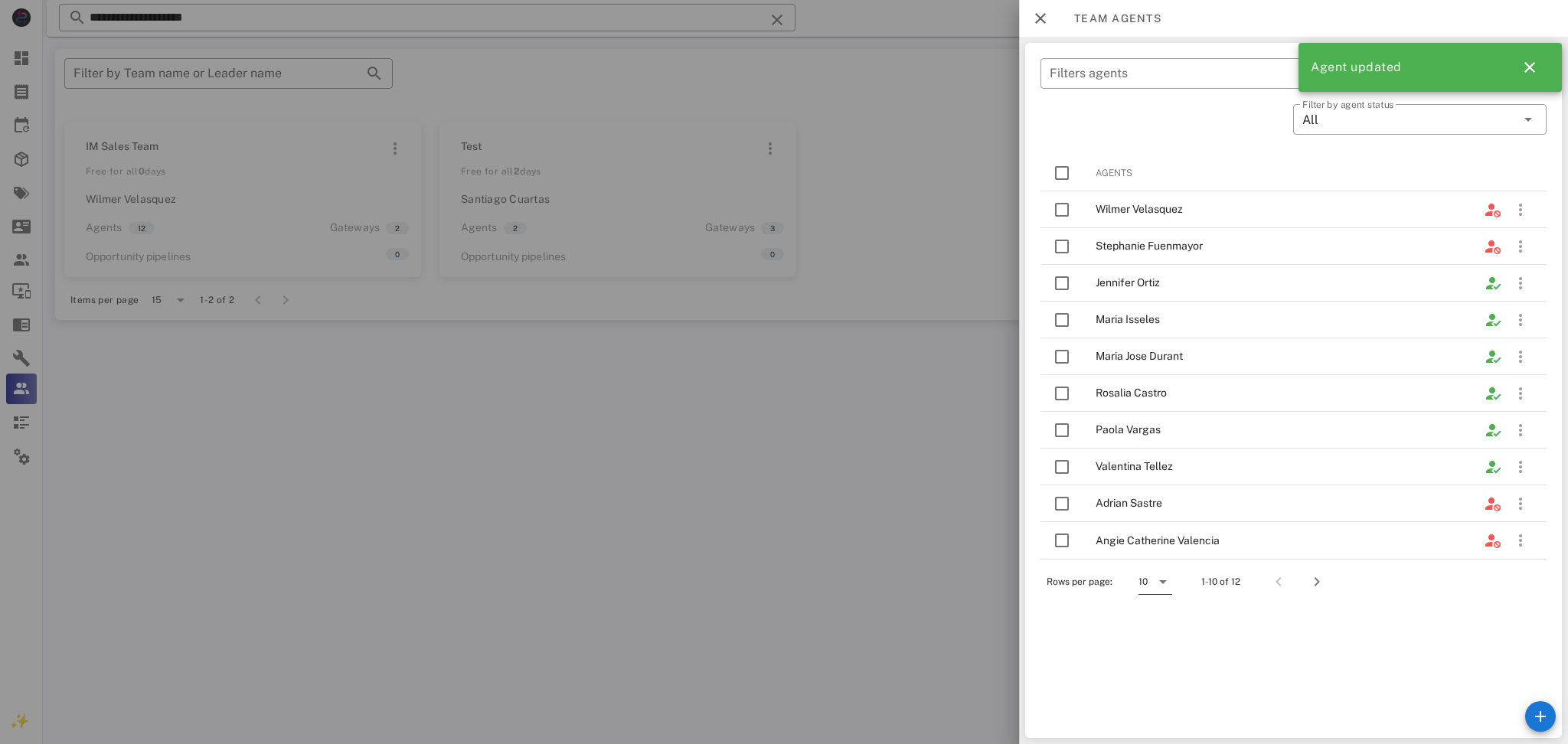 click on "10" at bounding box center [1145, 582] 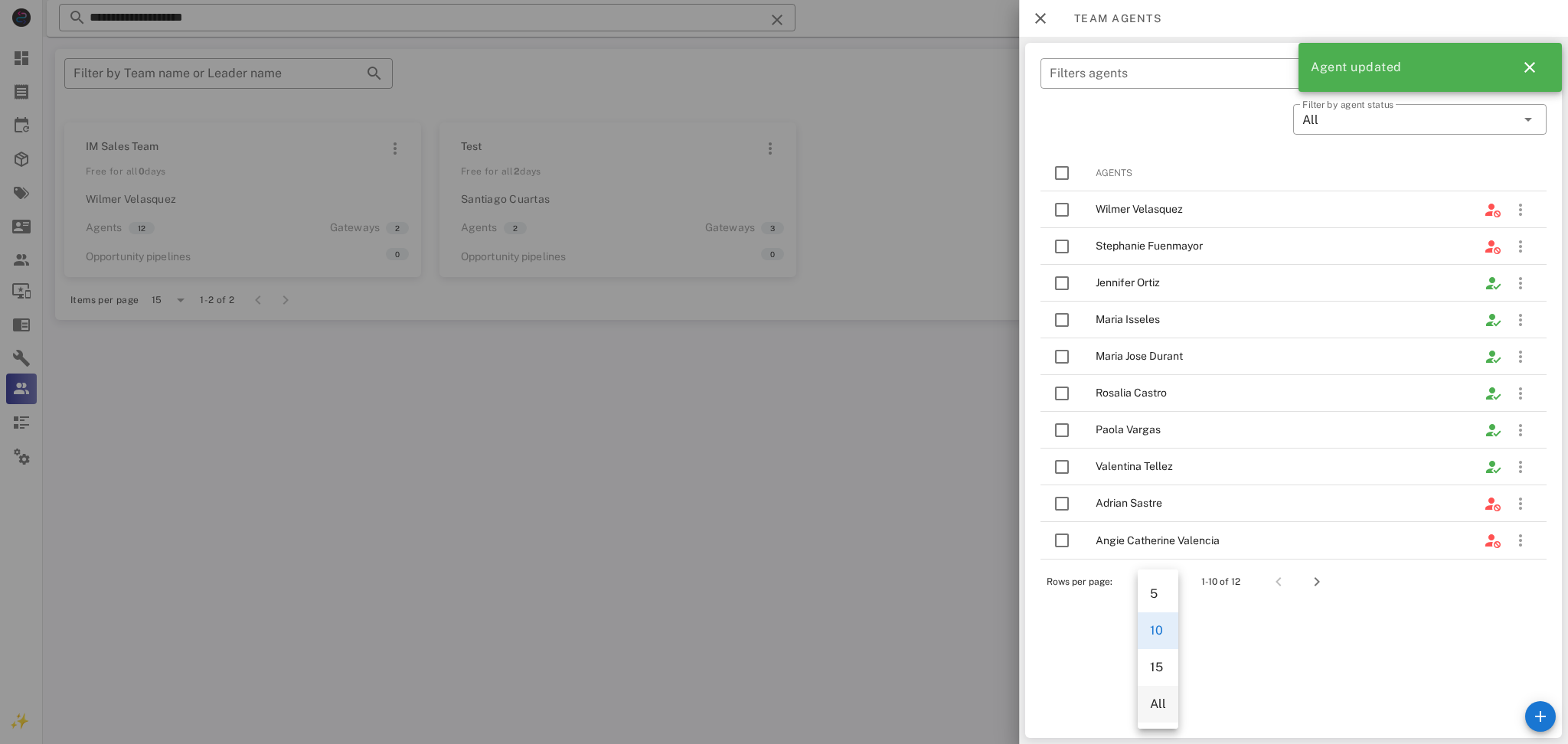 click on "All" at bounding box center (1158, 703) 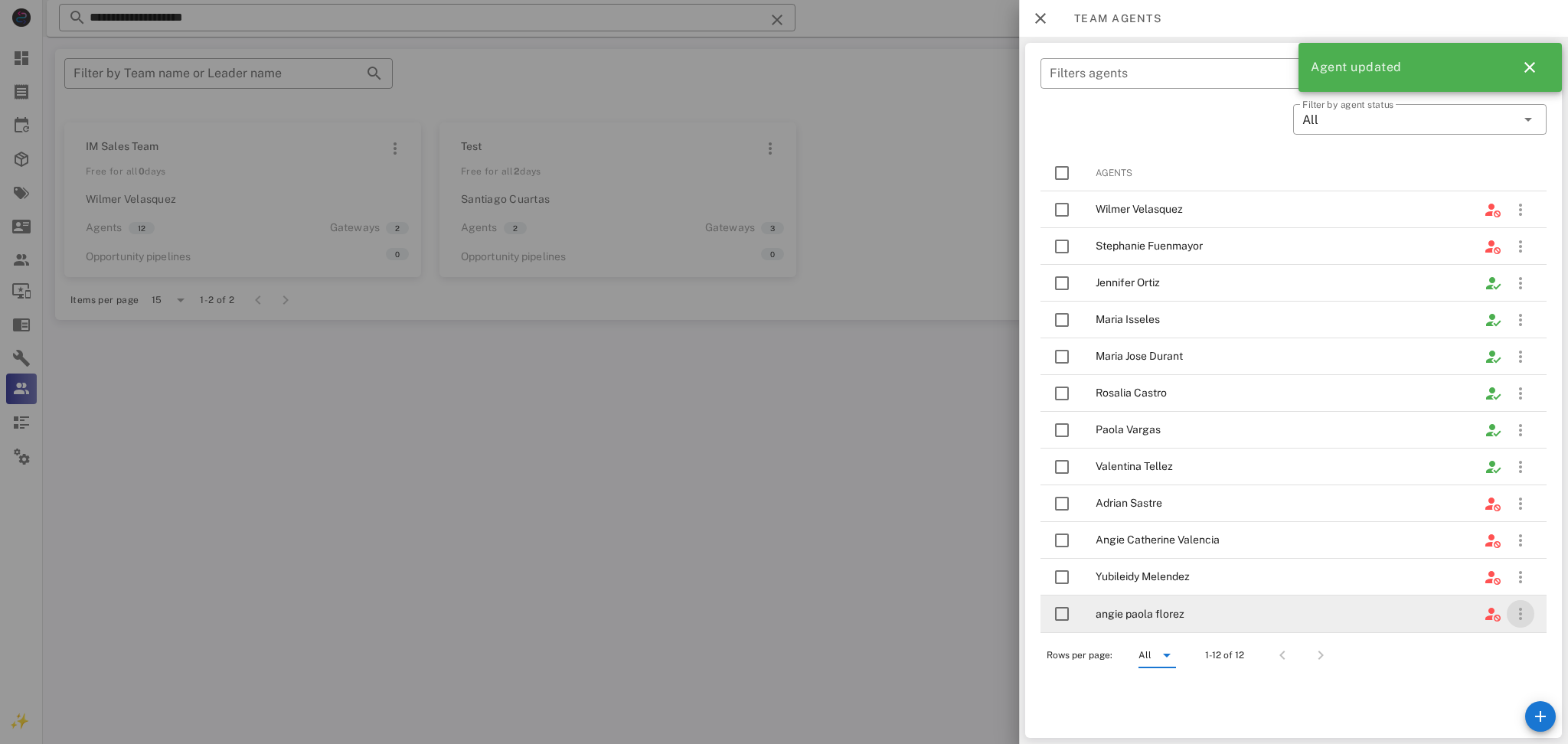 click at bounding box center (1521, 614) 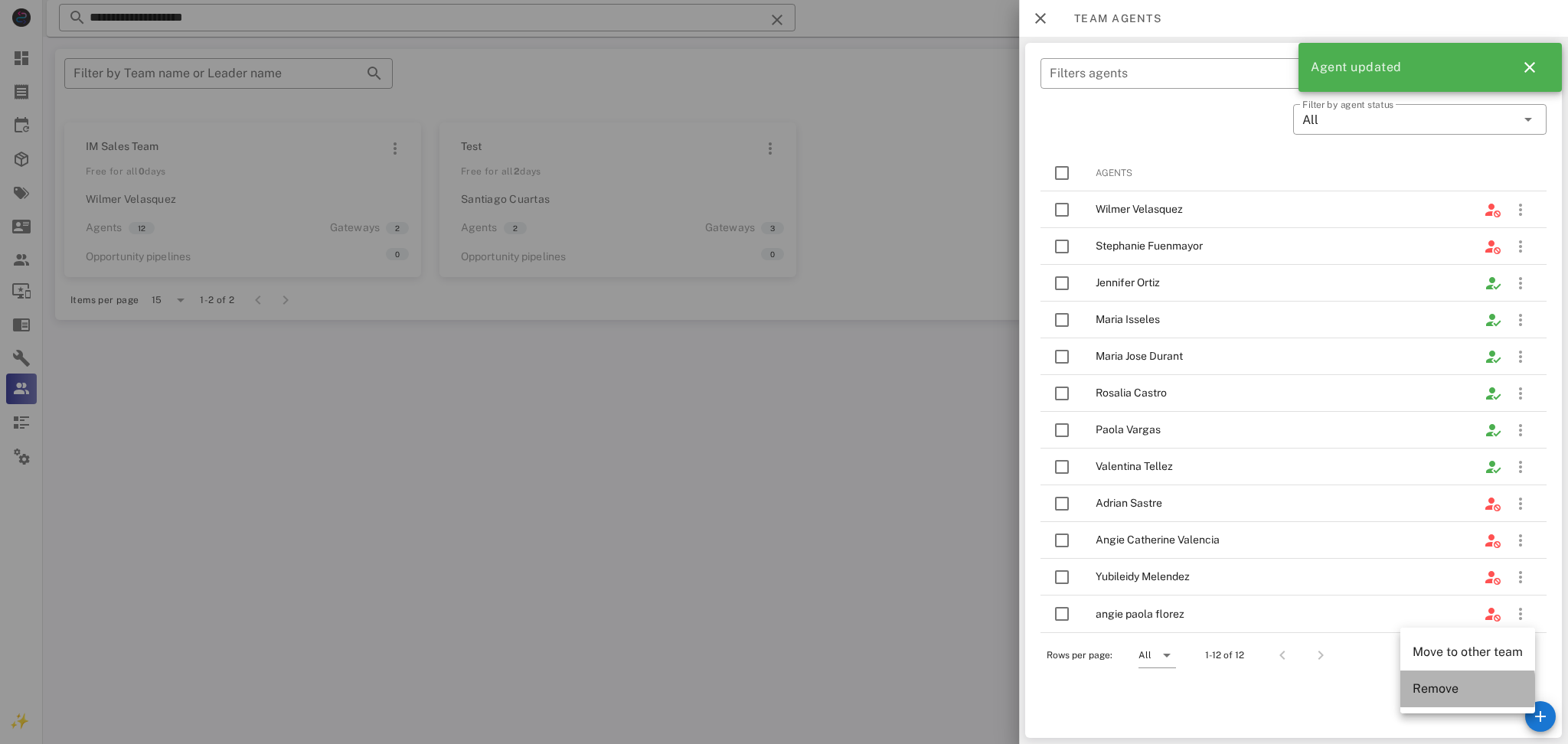 click on "Remove" at bounding box center (1468, 688) 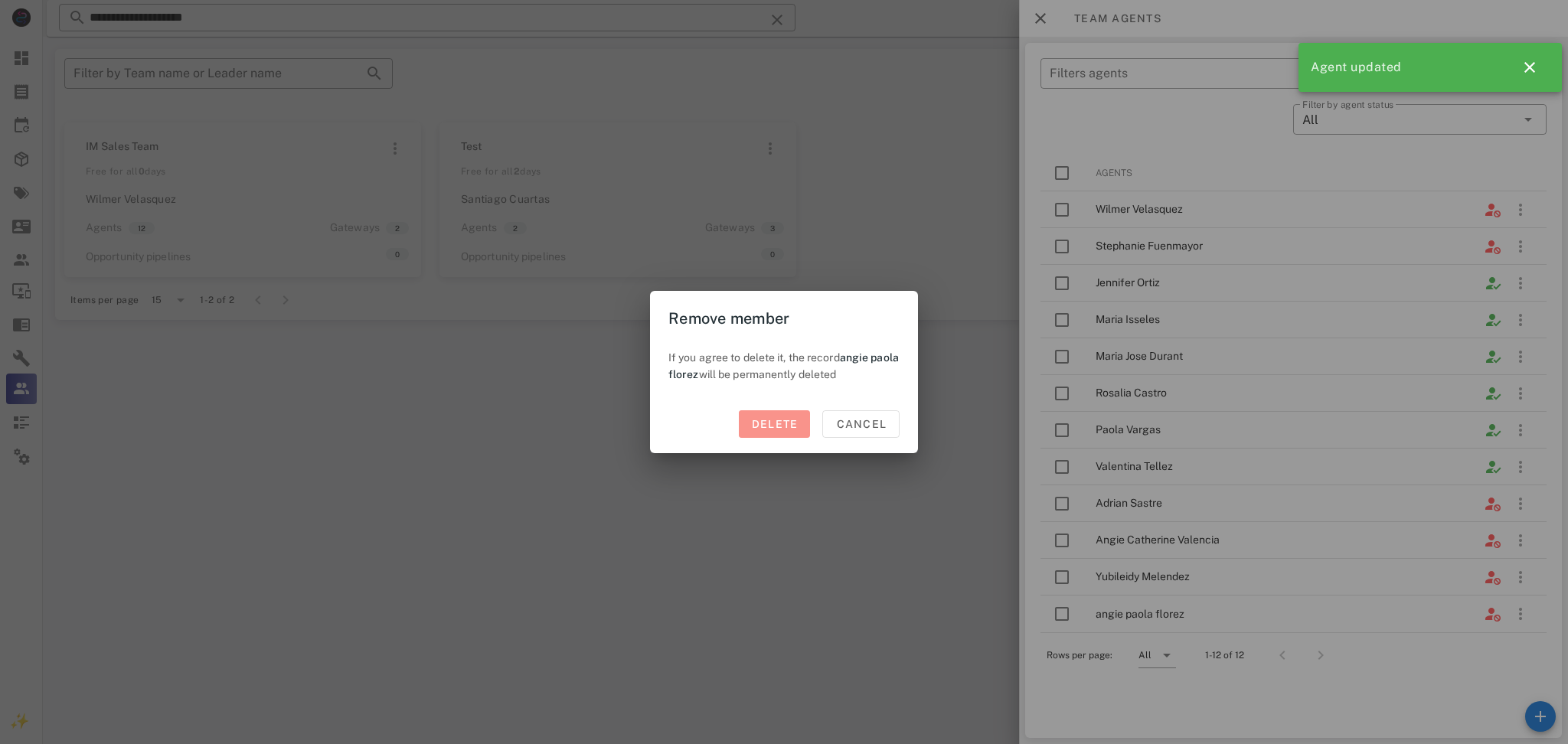 click on "Delete" at bounding box center (775, 424) 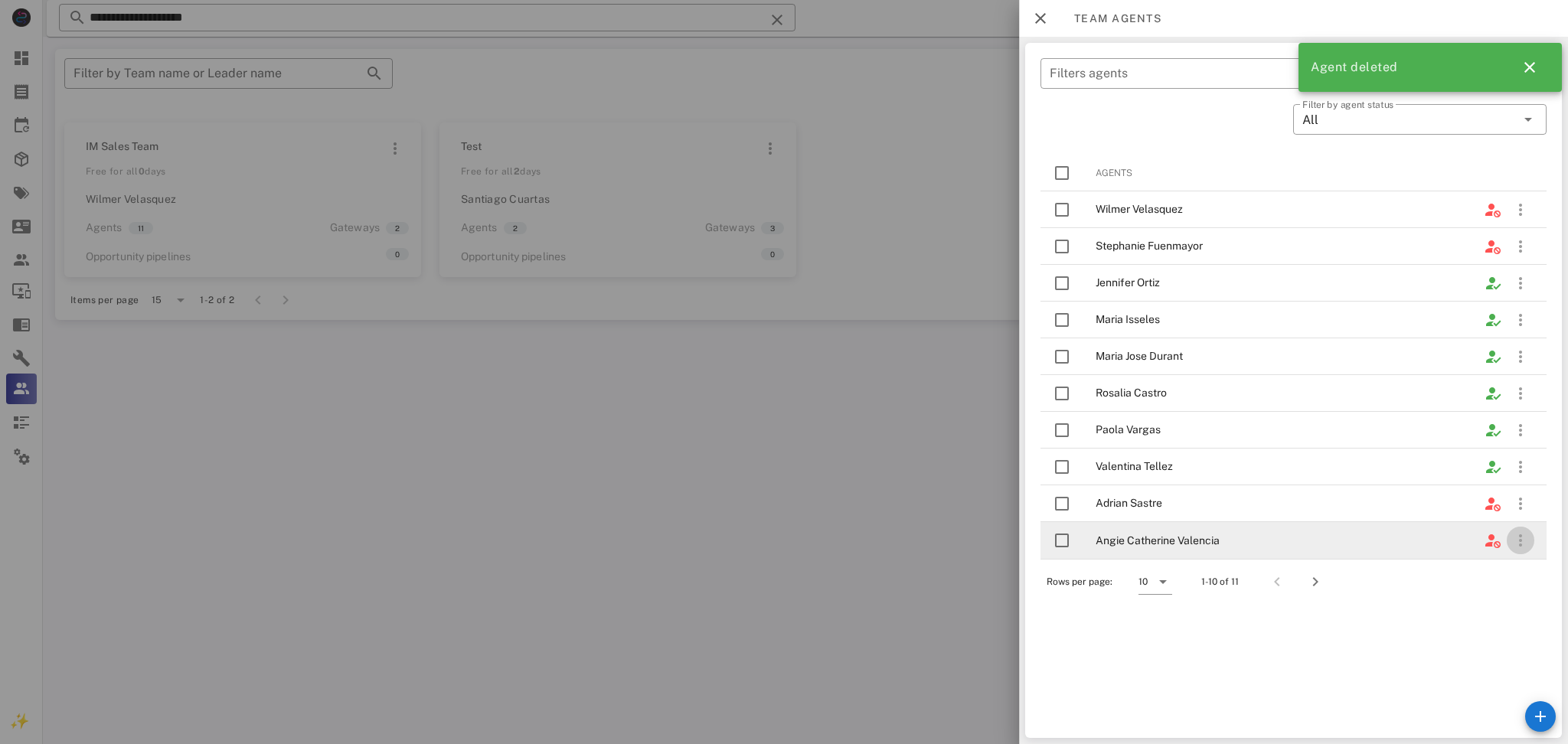 click at bounding box center (1521, 540) 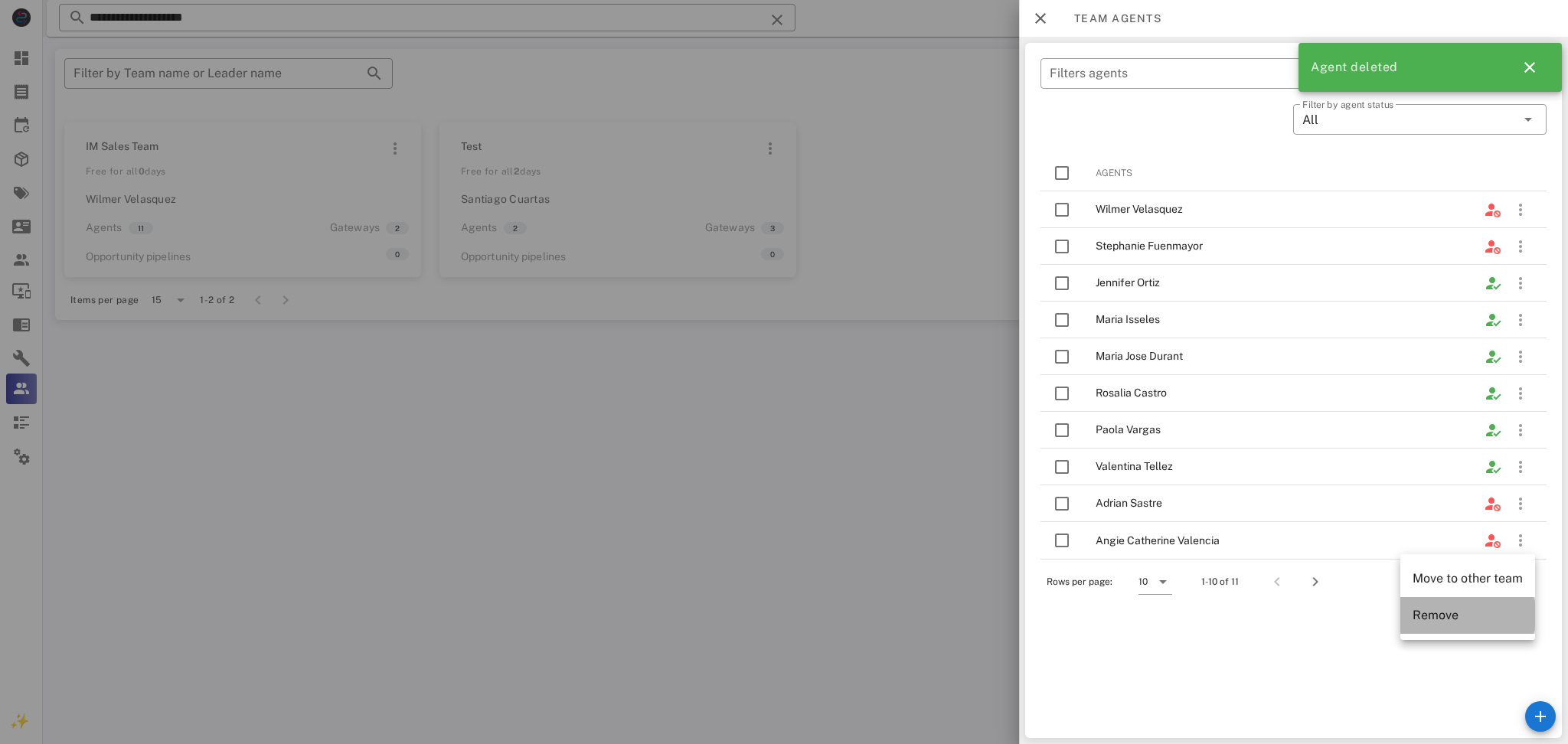 click on "Remove" at bounding box center (1468, 615) 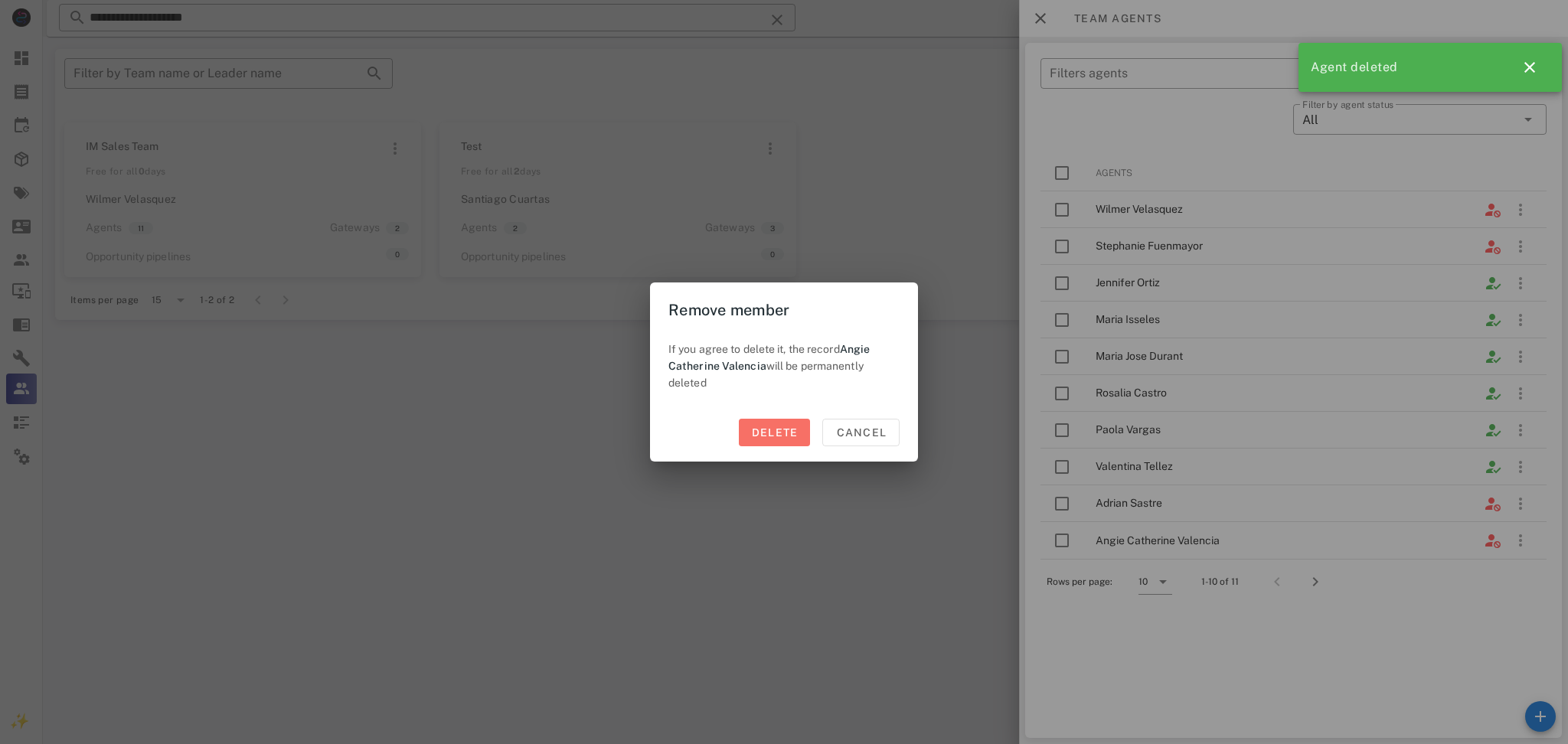 click on "Delete" at bounding box center (775, 432) 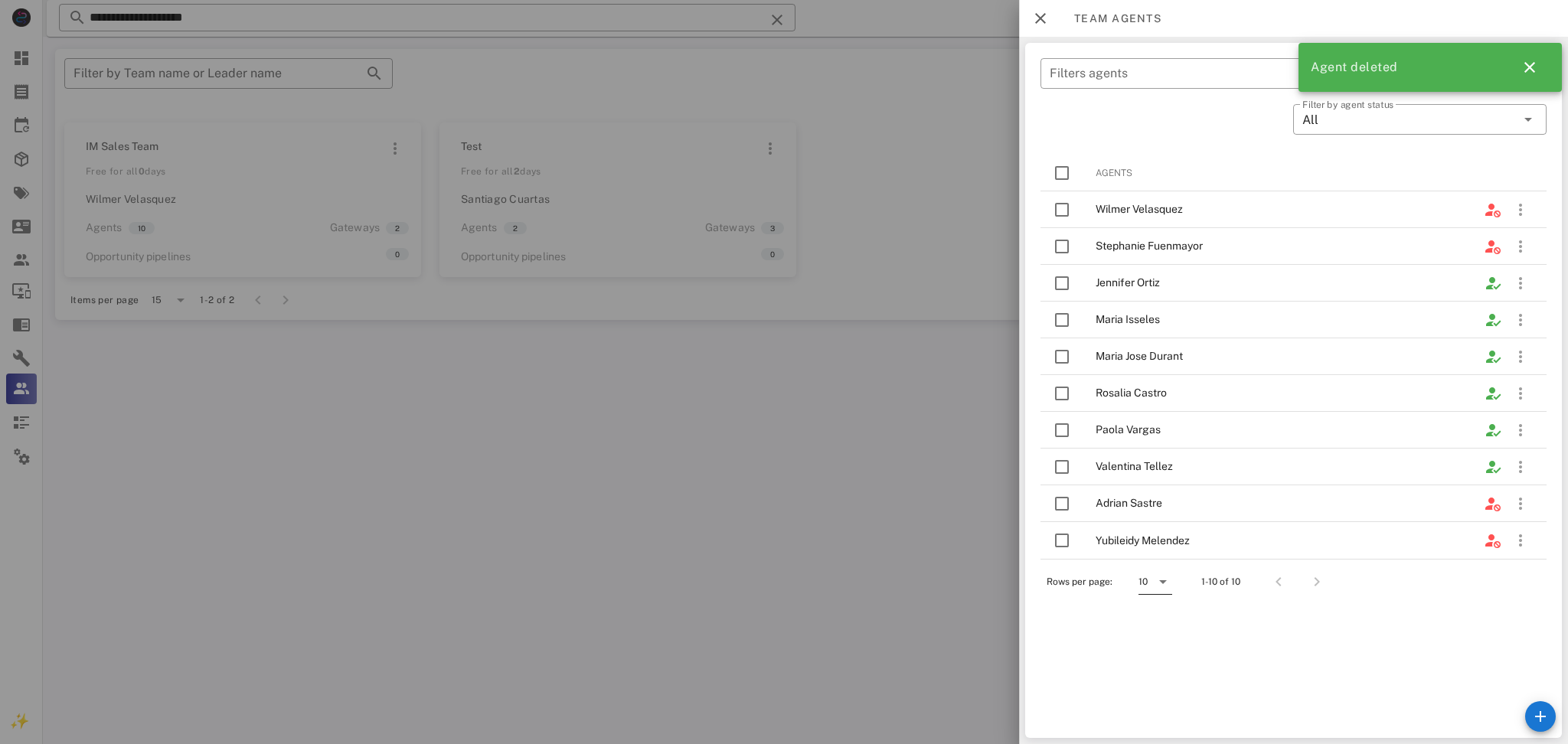 click at bounding box center [1163, 582] 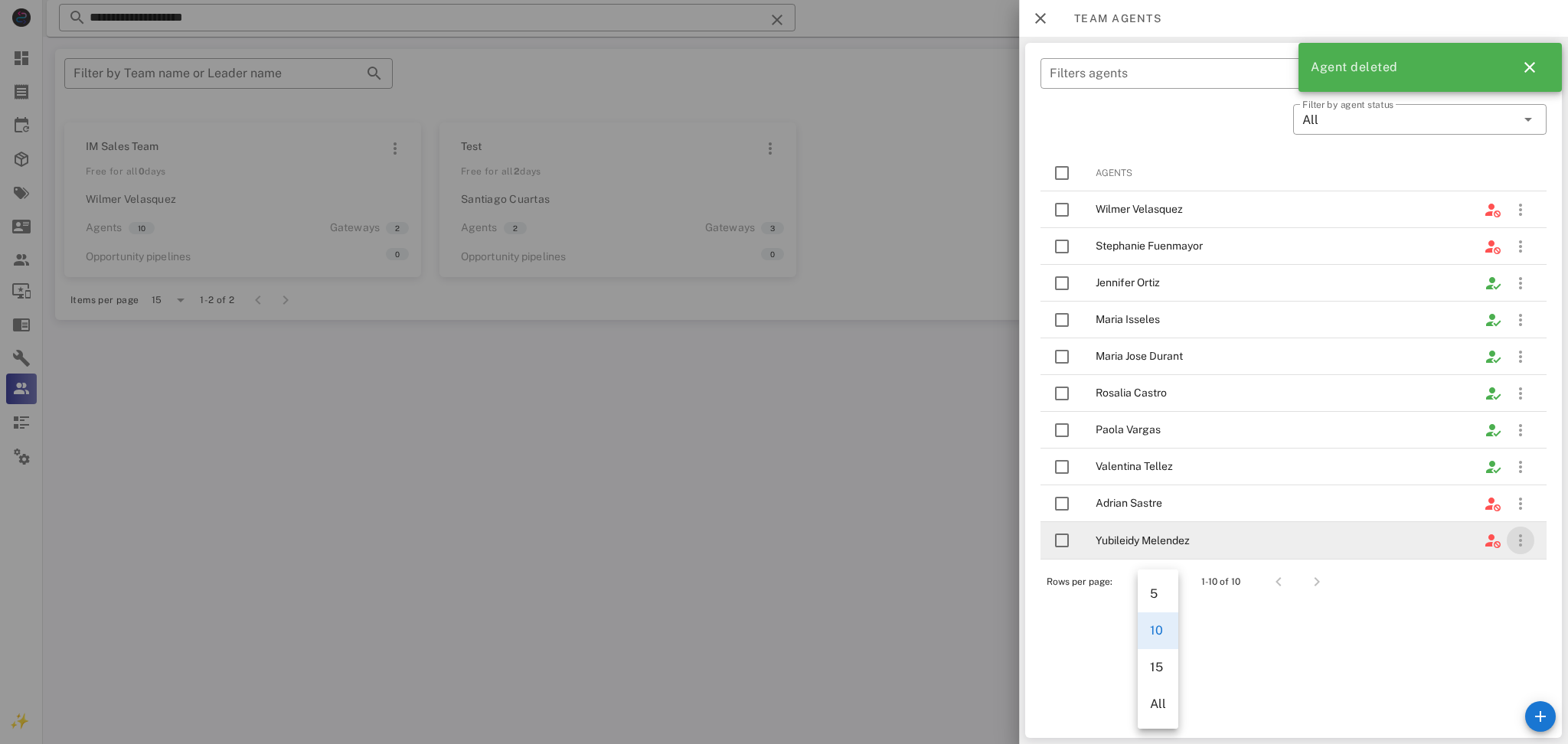 click at bounding box center (1521, 540) 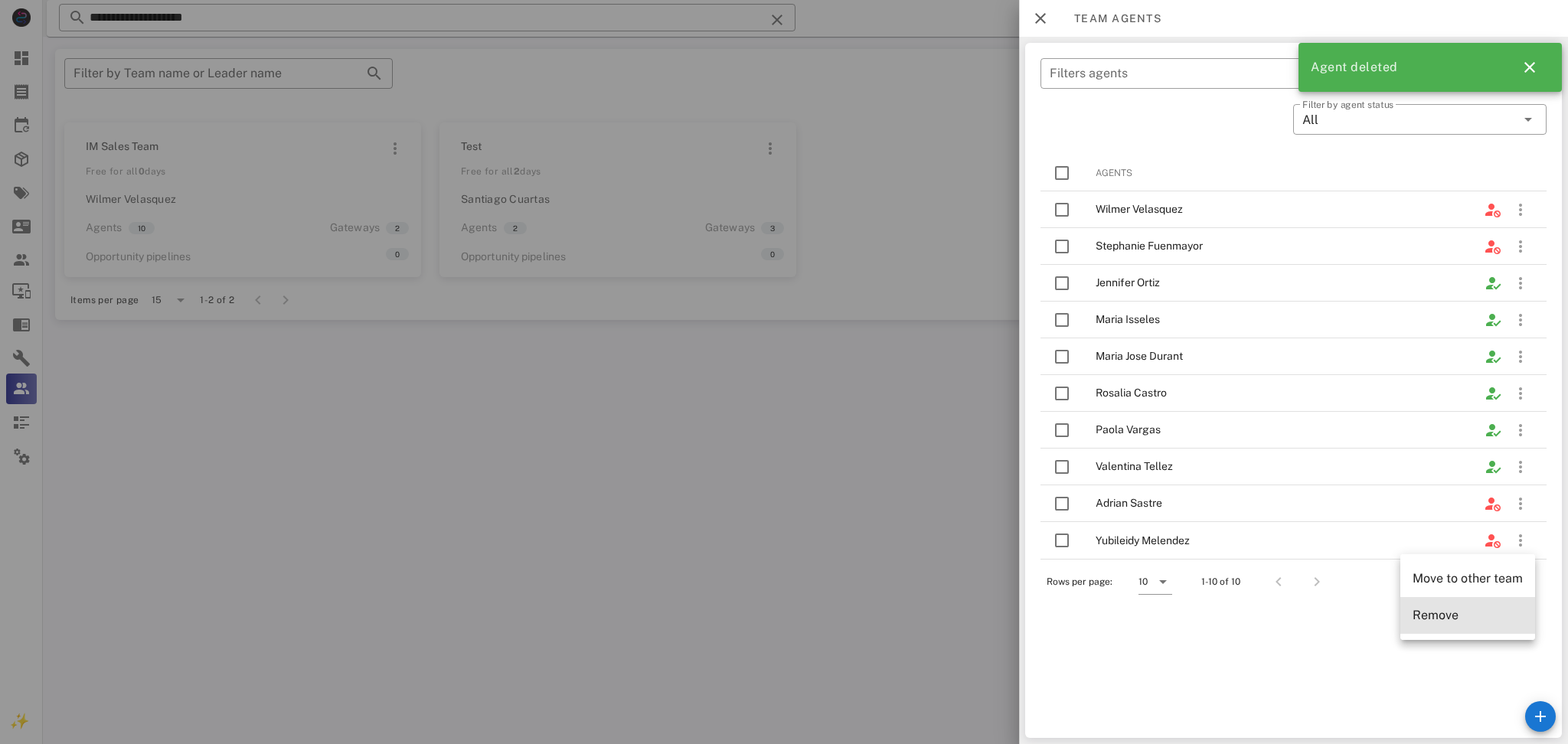 click on "Remove" at bounding box center [1468, 615] 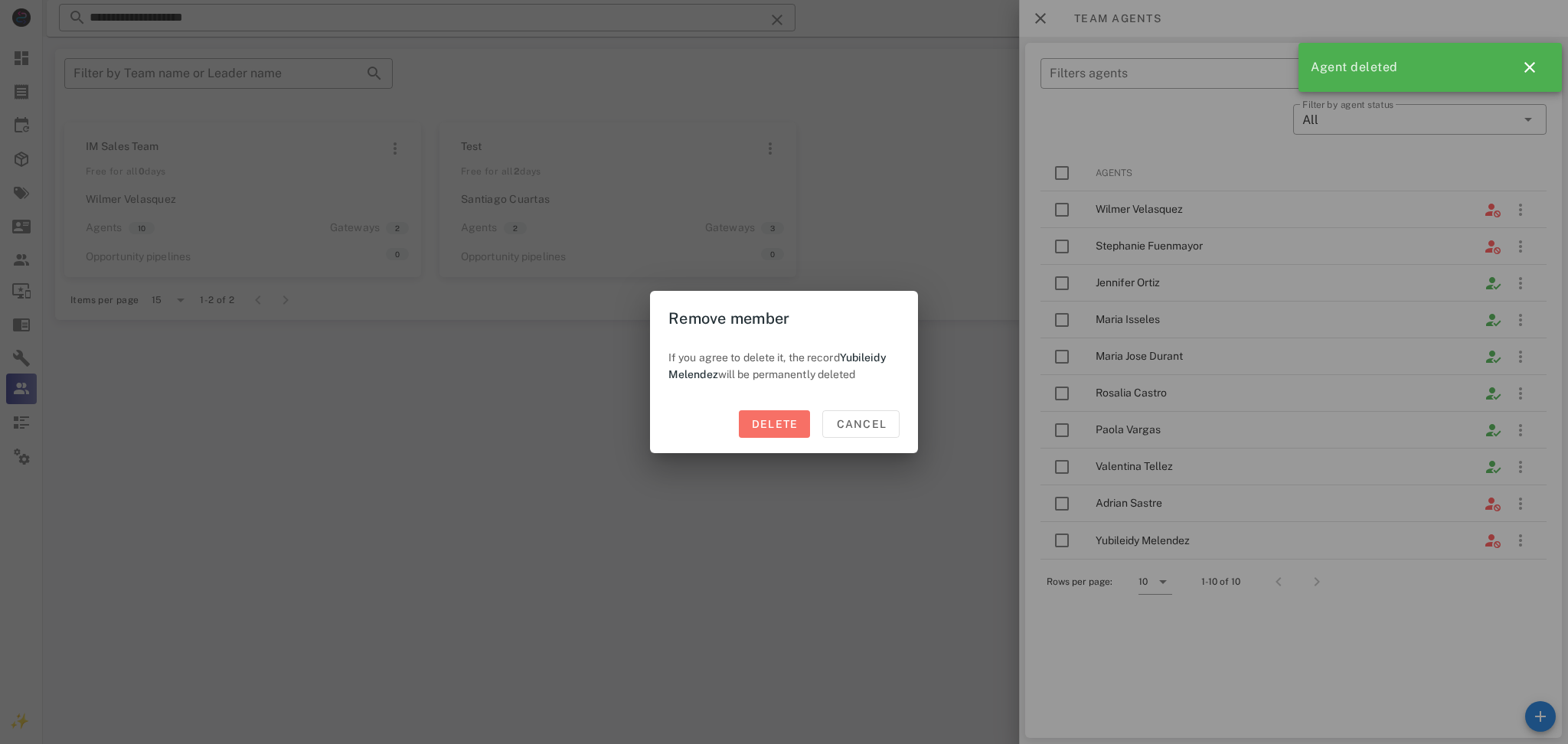 click on "Delete" at bounding box center (775, 424) 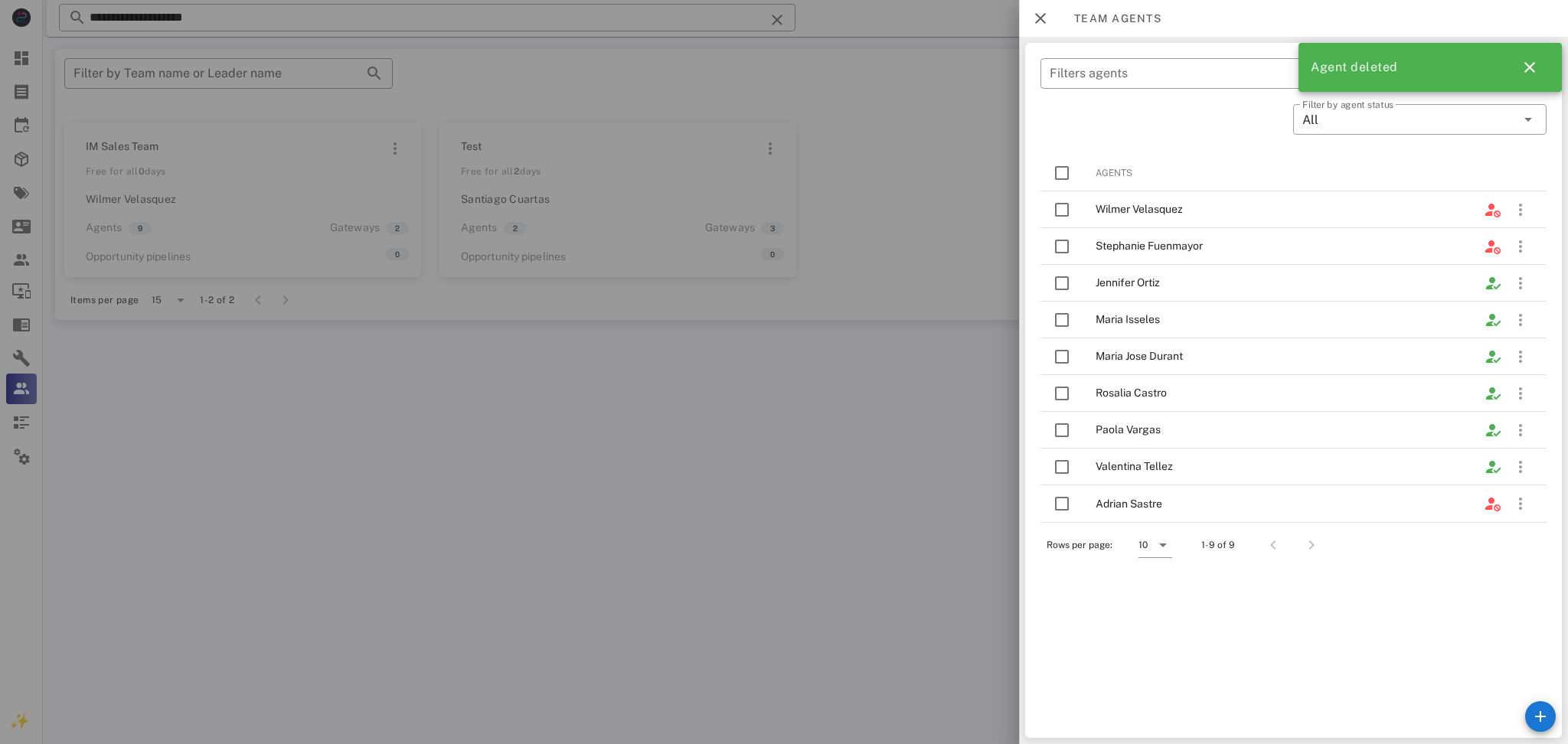 click on "Rows per page: 10" at bounding box center (1109, 545) 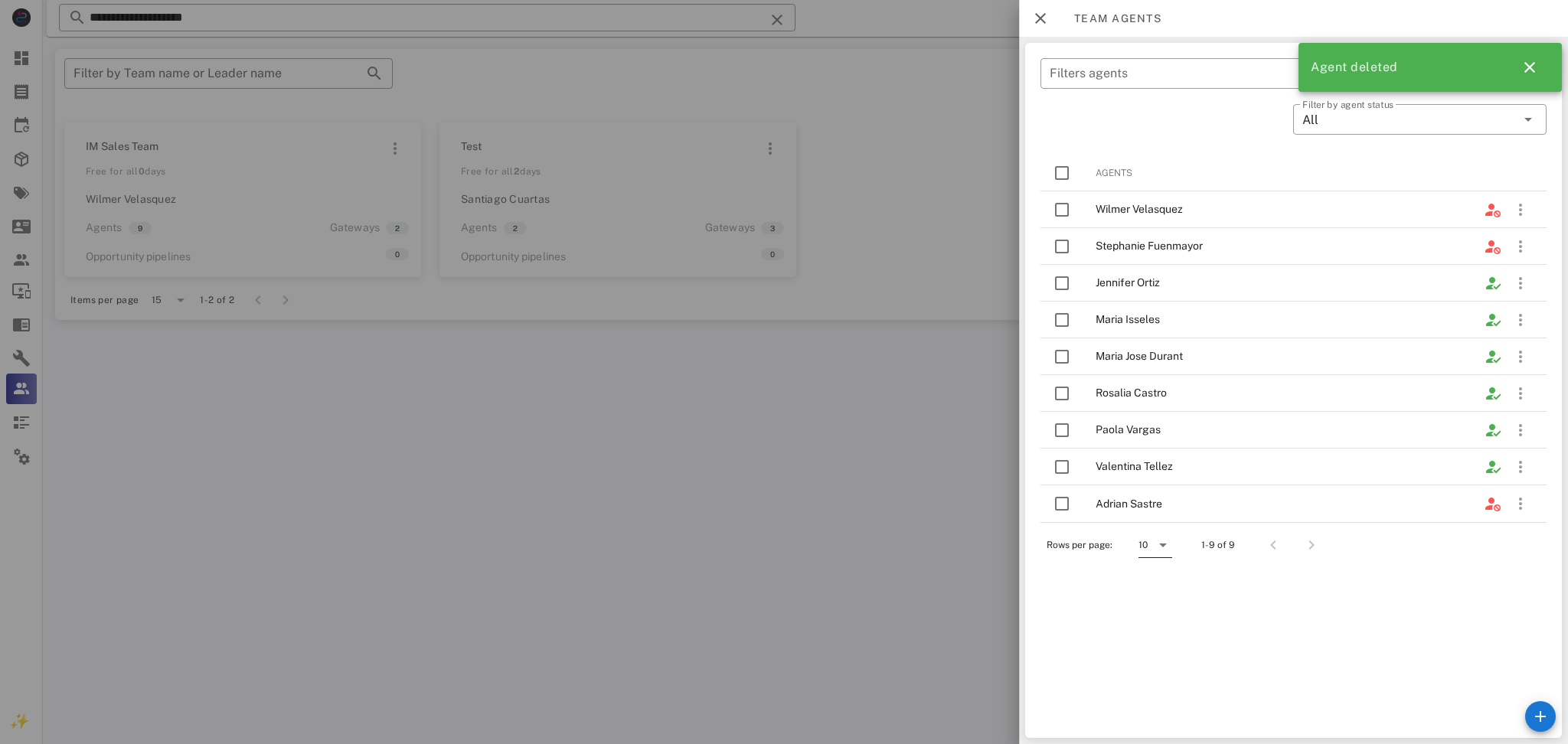 click at bounding box center (1161, 545) 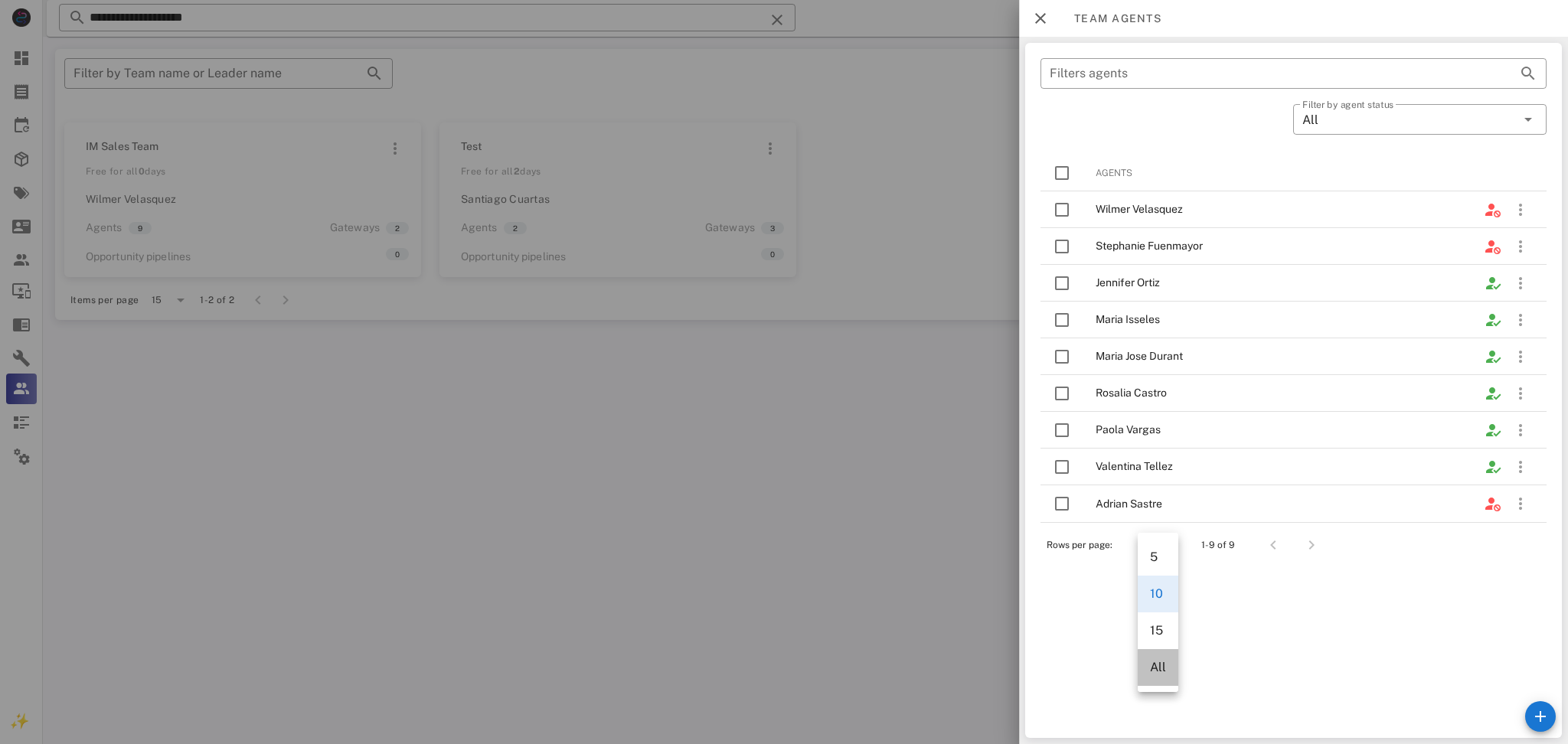 click on "All" at bounding box center (1158, 667) 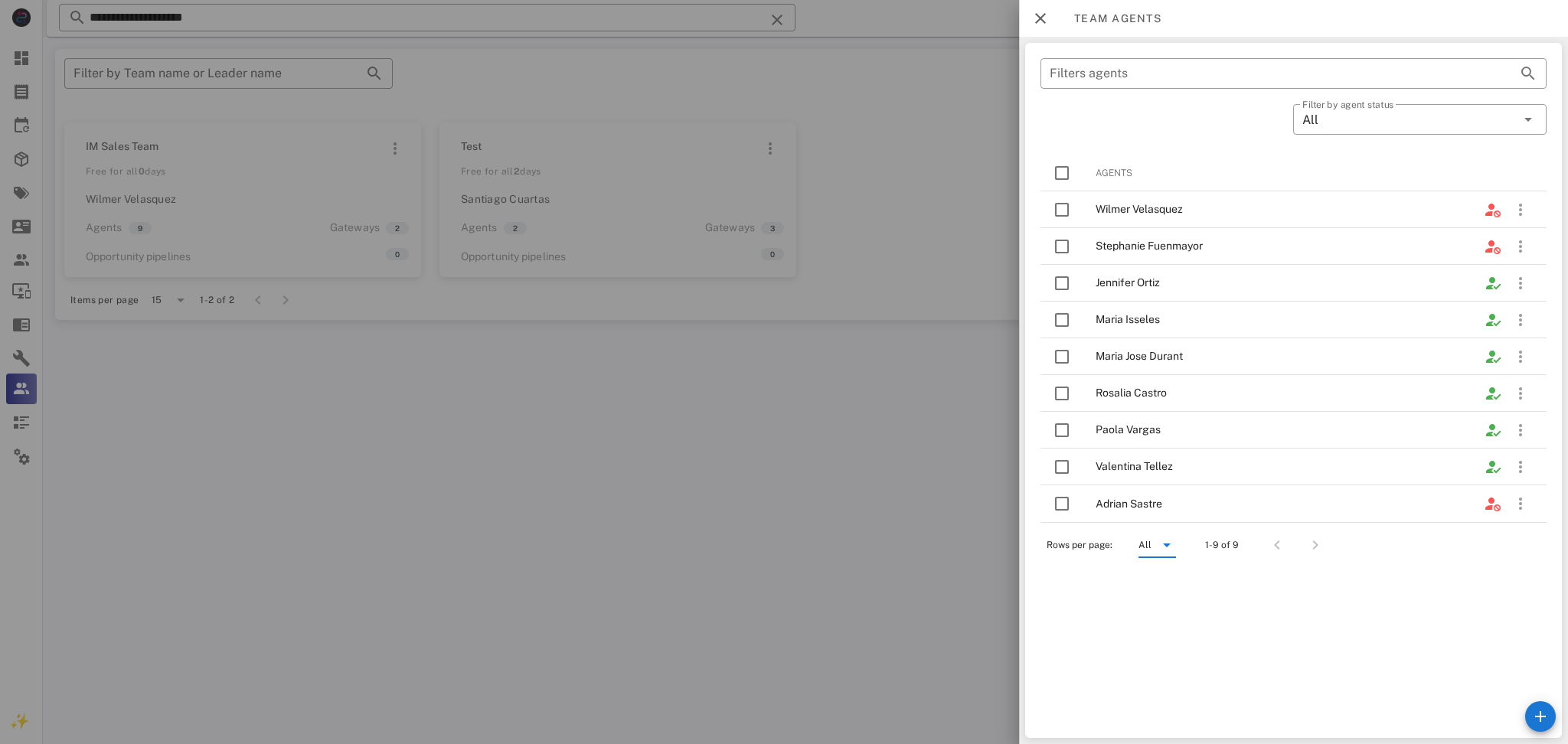 click at bounding box center (784, 372) 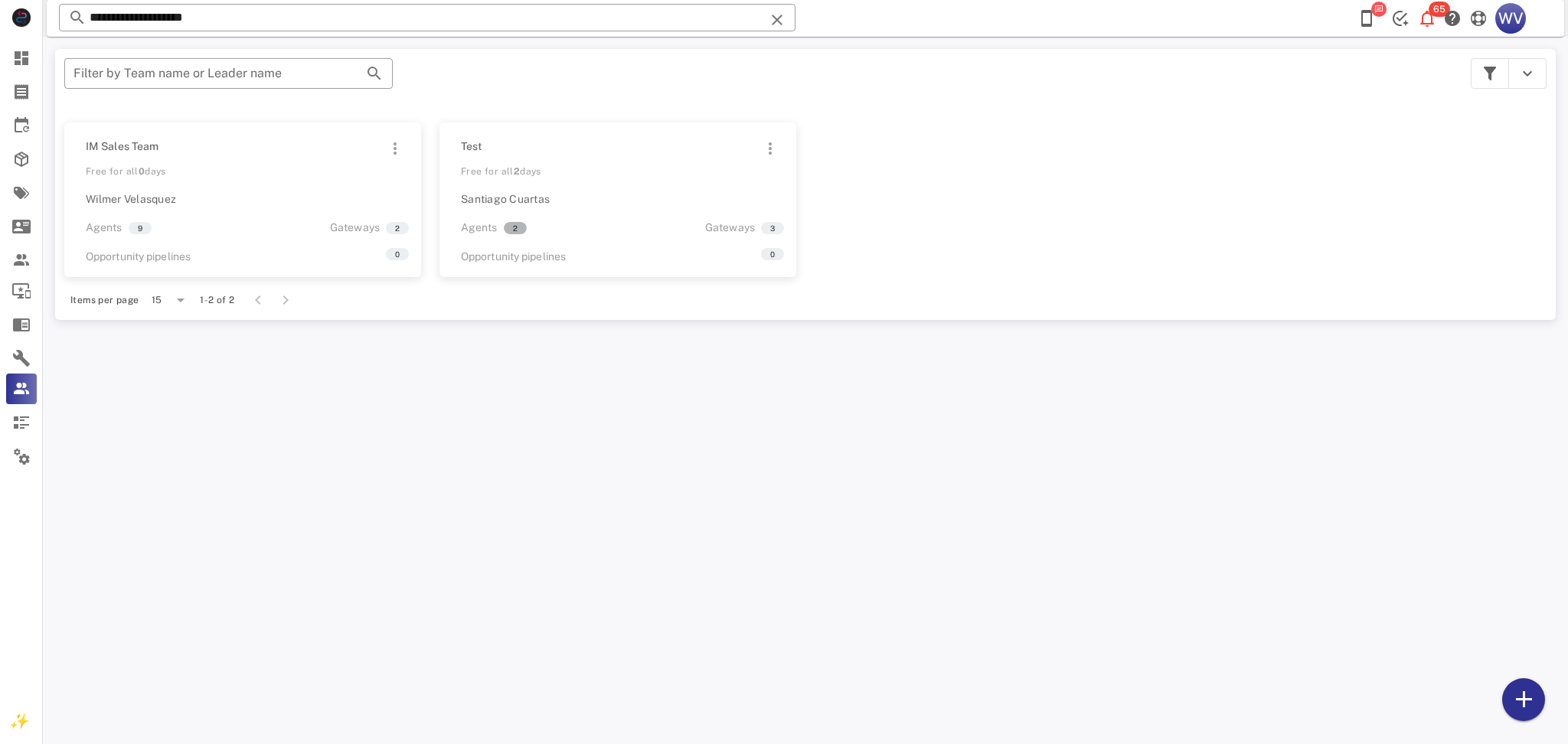 click on "2" at bounding box center [515, 228] 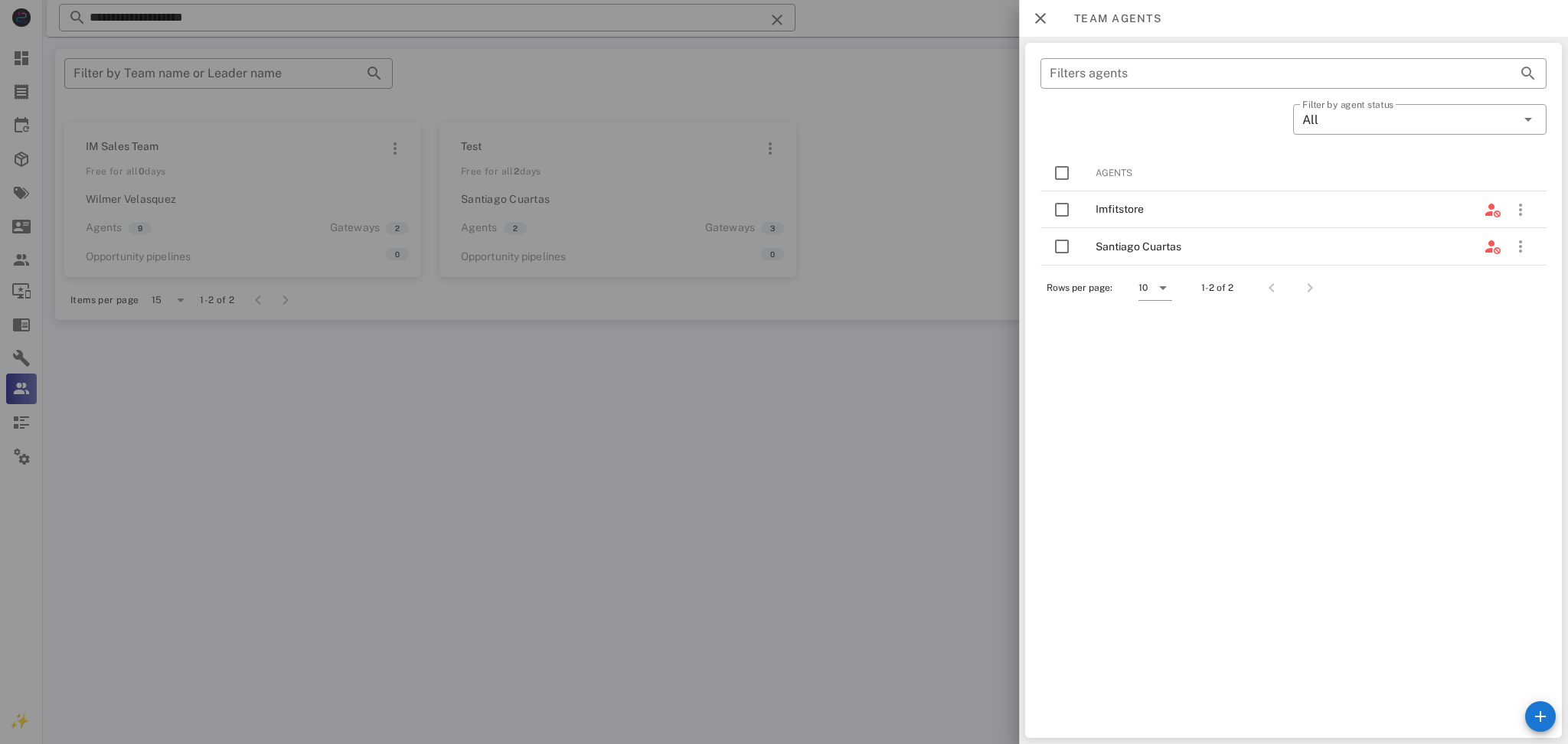 click at bounding box center [784, 372] 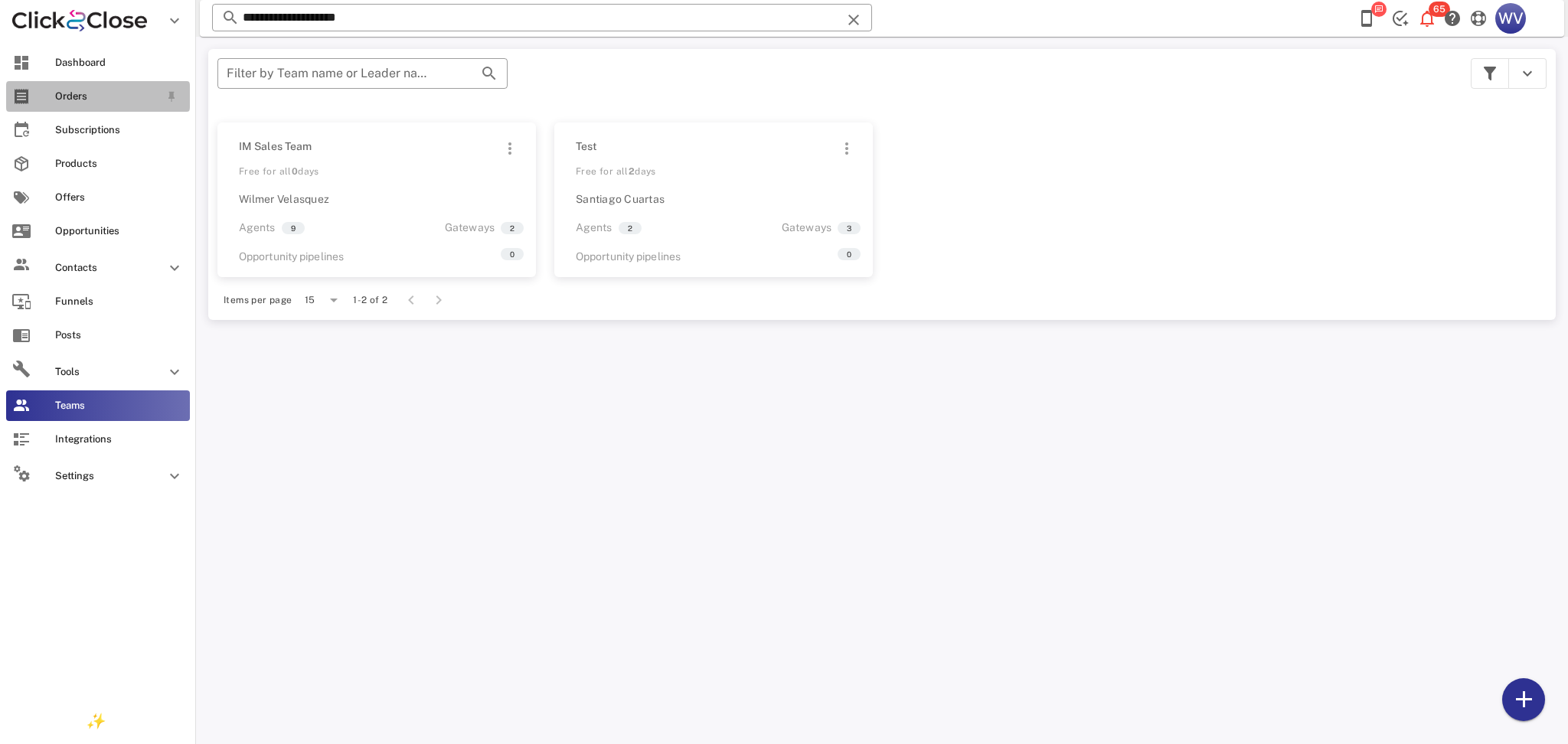 click on "Orders" at bounding box center (98, 96) 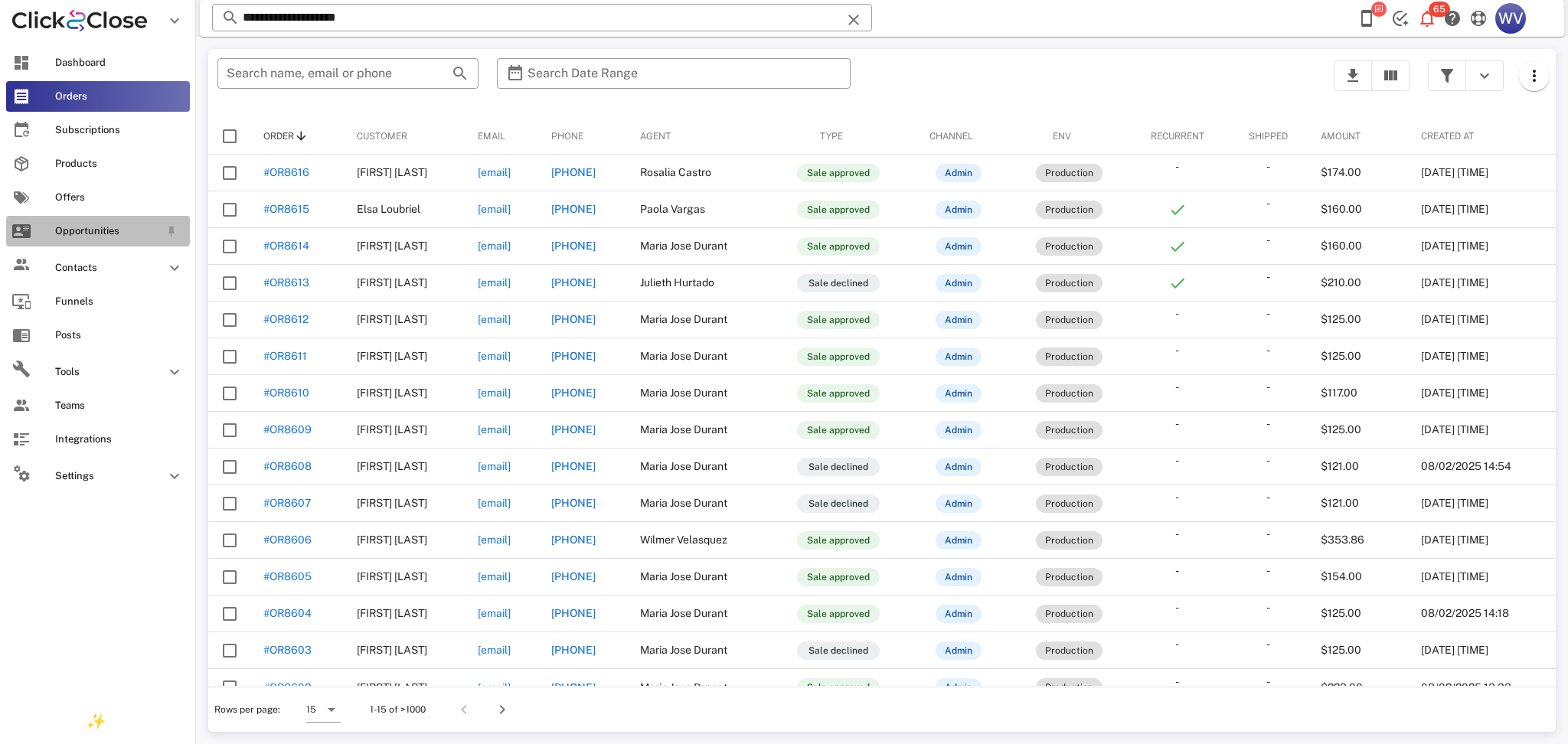 click on "Opportunities" at bounding box center (98, 231) 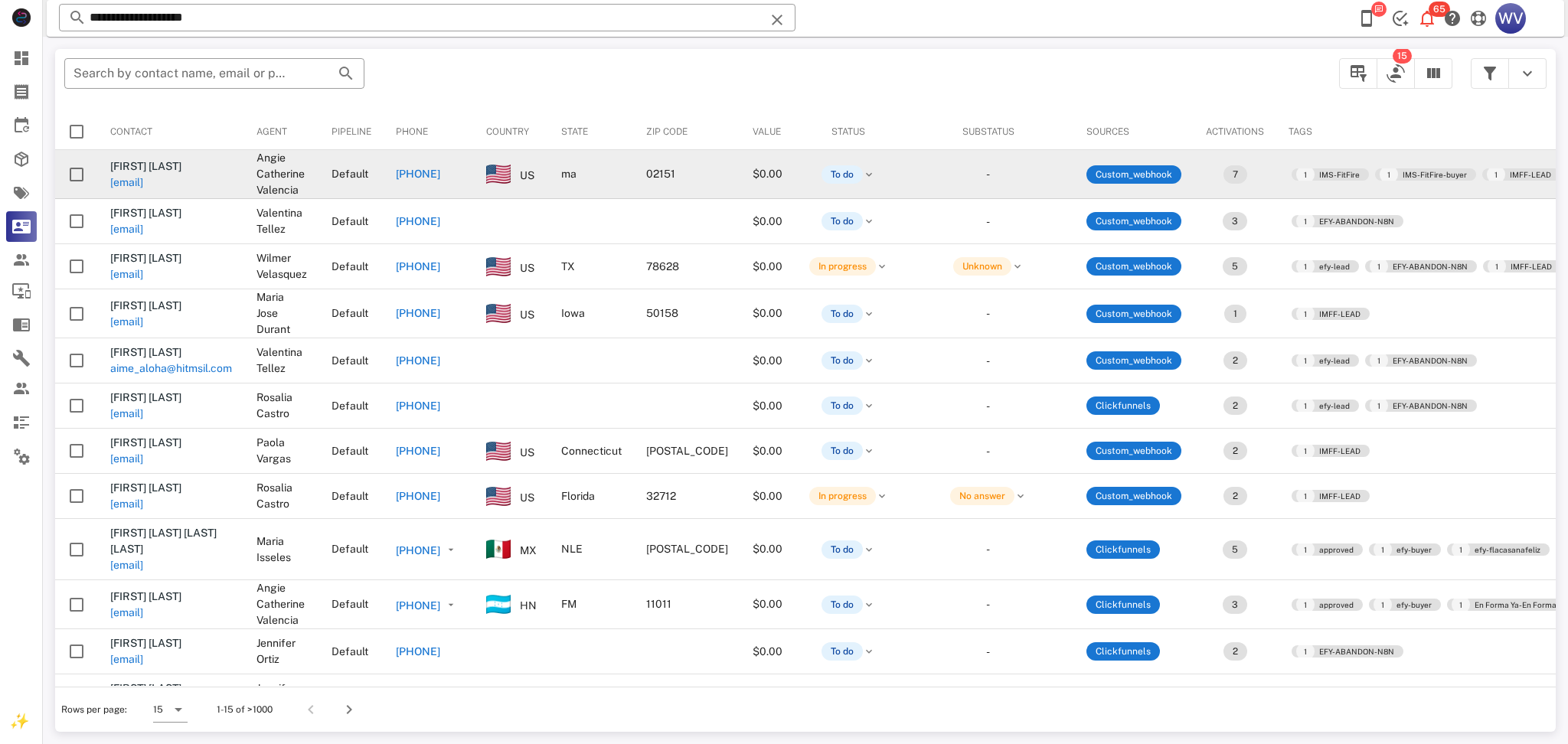 click on "veronicar omero  veritos70558@hotmail.com" at bounding box center (171, 175) 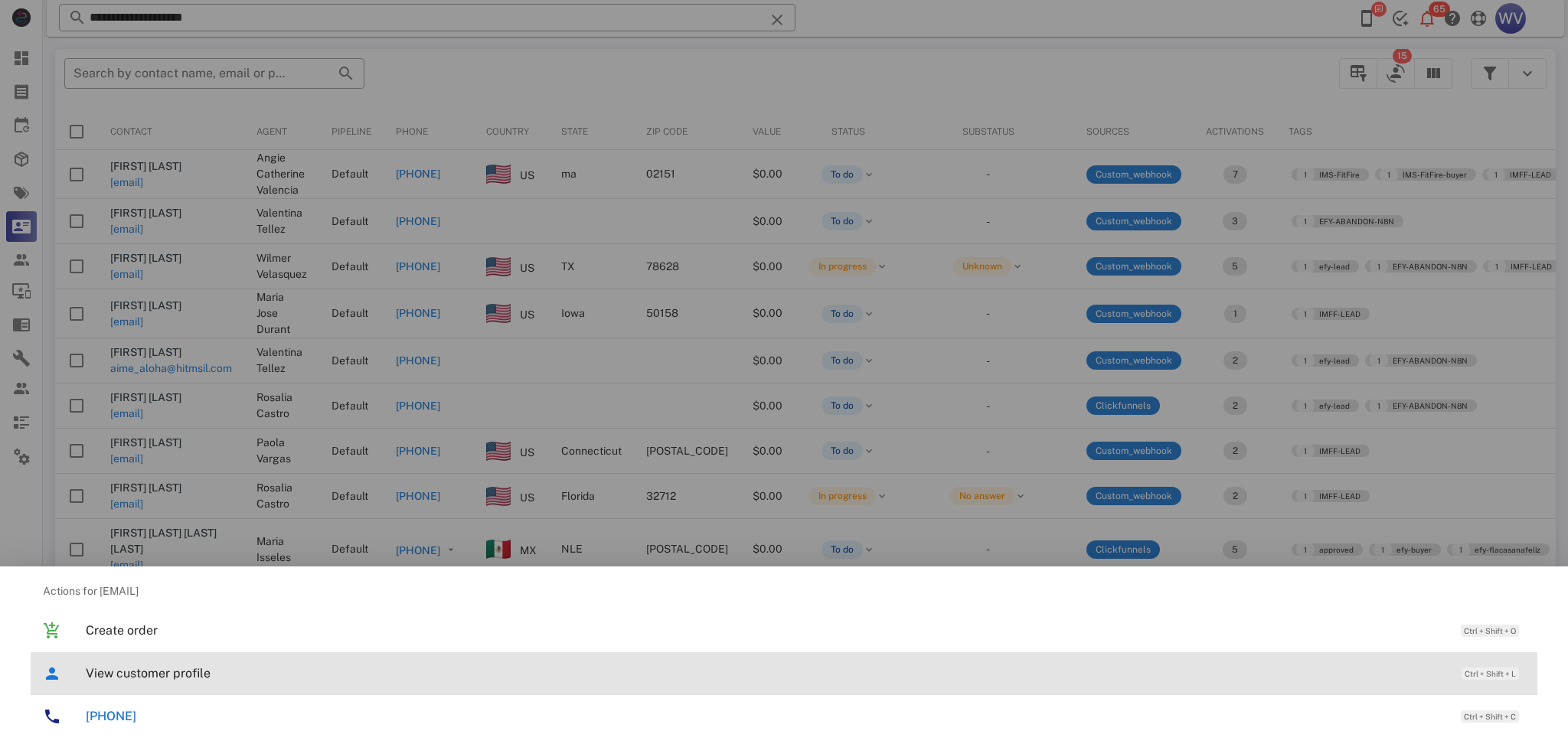 click on "View customer profile Ctrl + Shift + L" at bounding box center [805, 673] 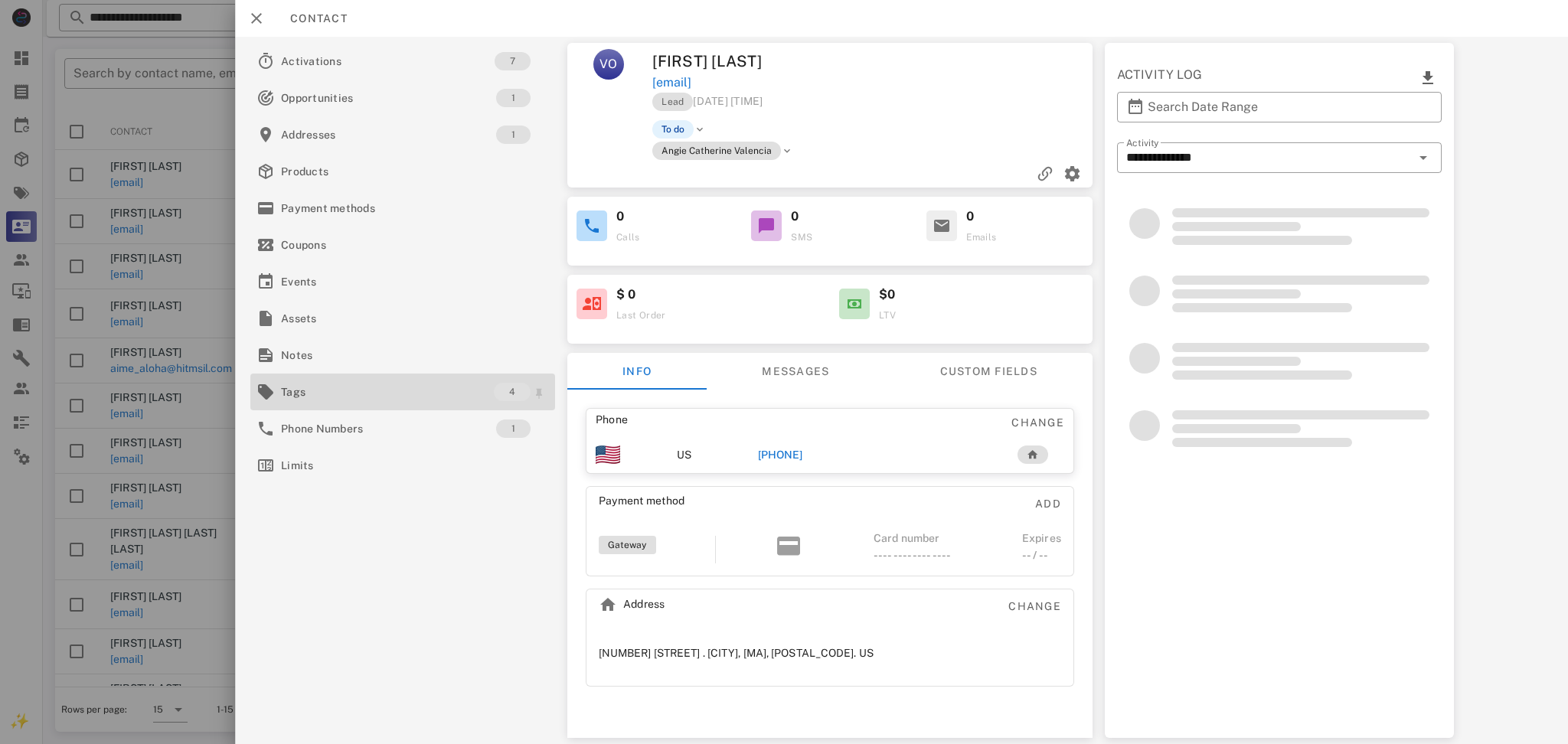 click on "Tags" at bounding box center (387, 392) 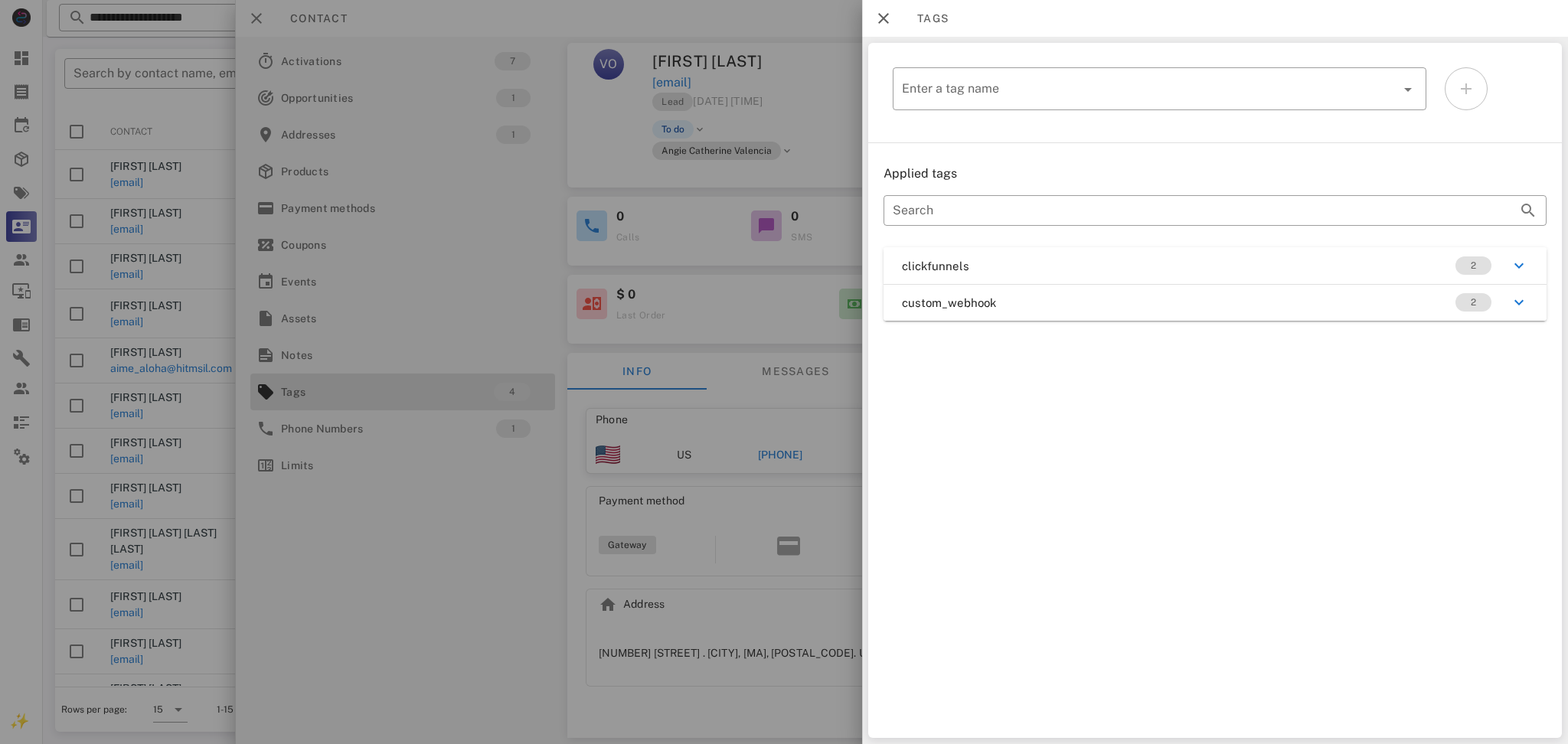 click on "clickfunnels  2  custom_webhook  2" at bounding box center (1215, 284) 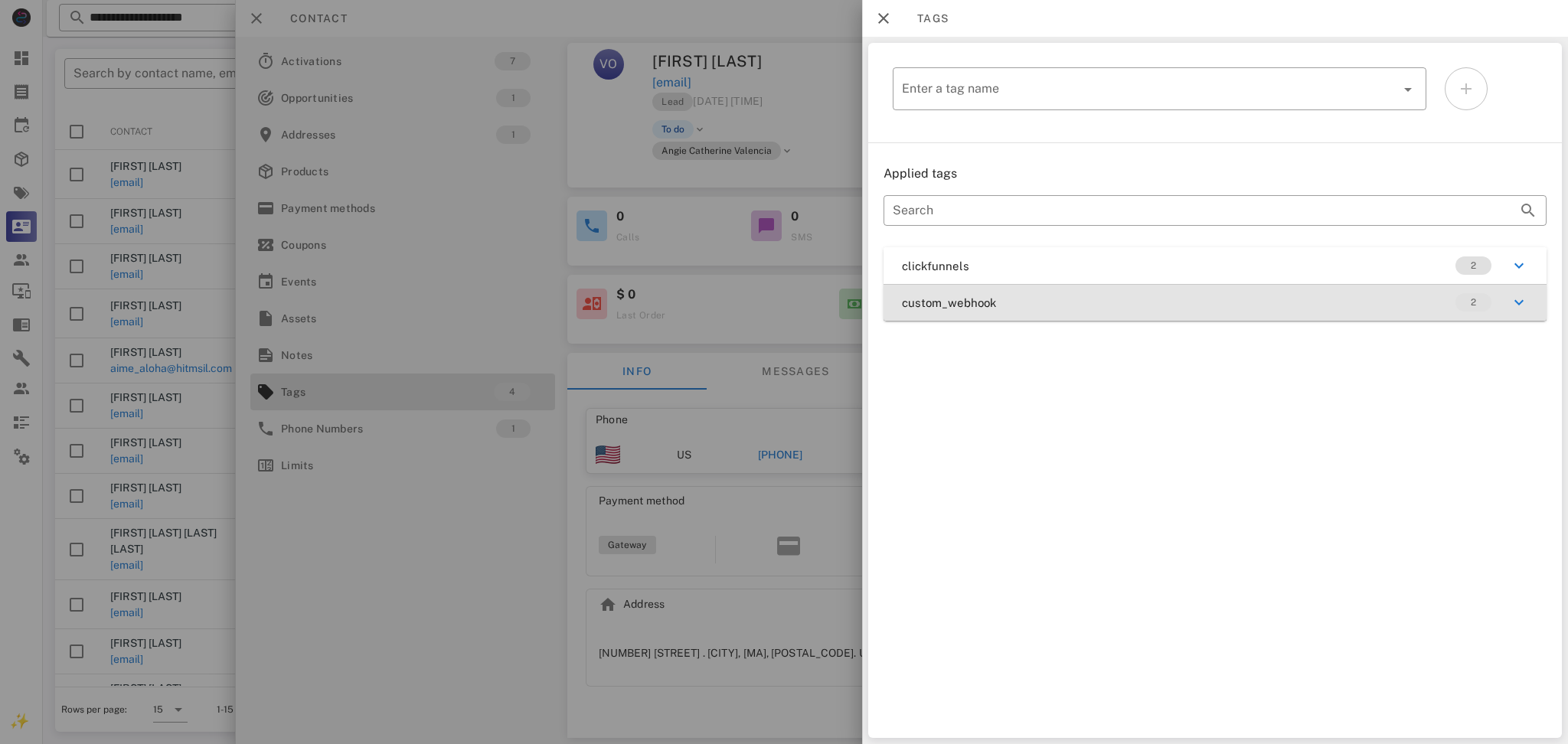 click on "custom_webhook  2" at bounding box center (1215, 302) 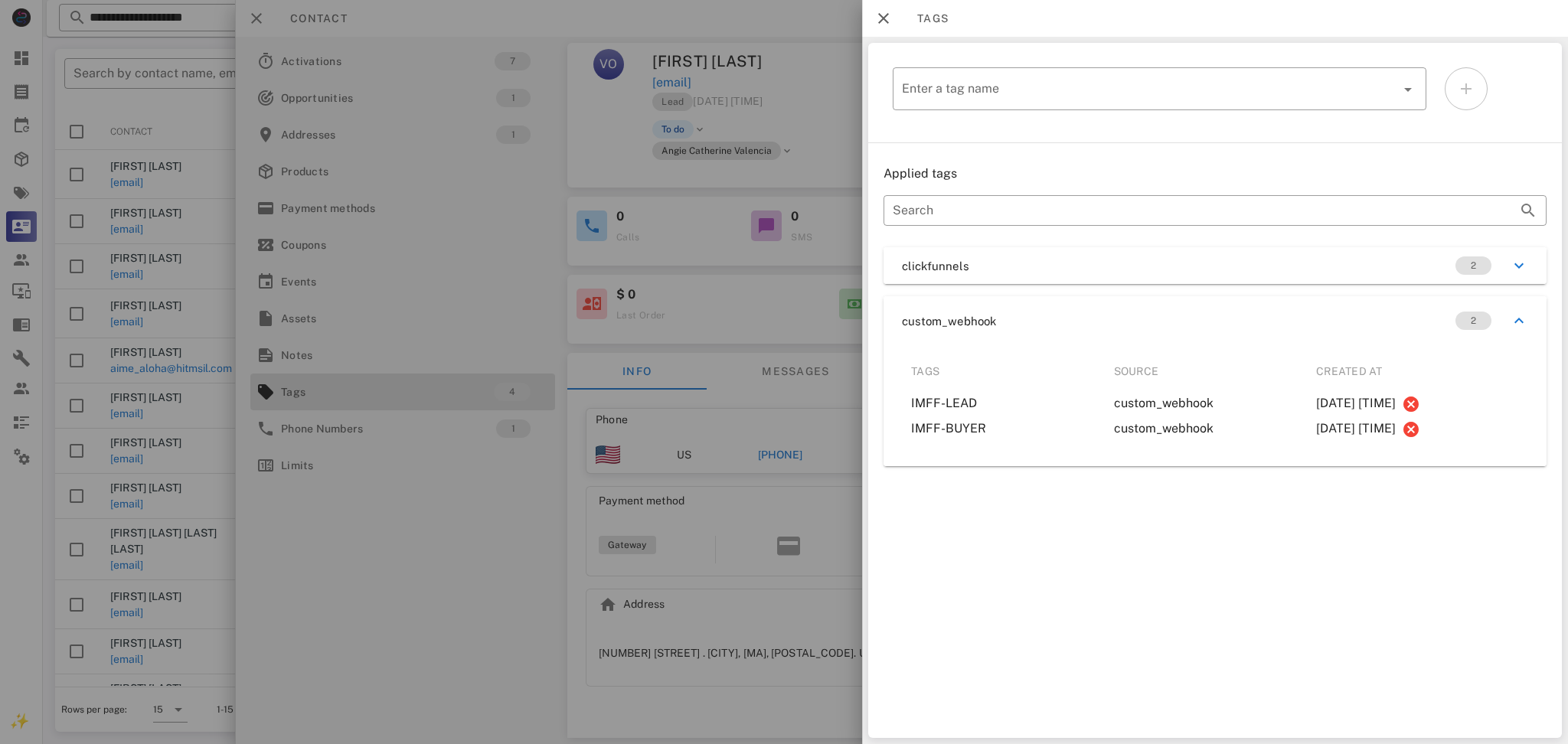 click on "clickfunnels  2" at bounding box center [1215, 266] 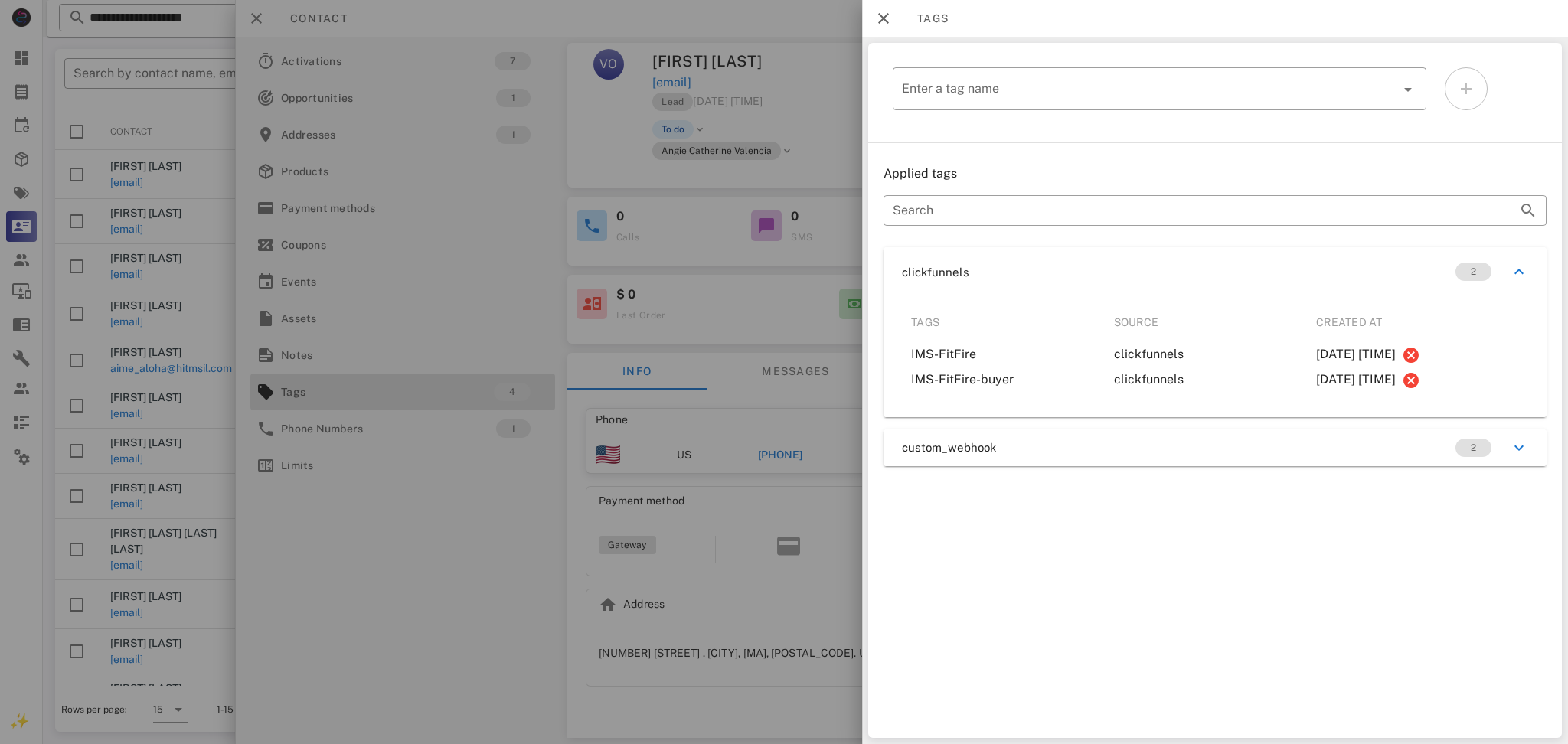 click at bounding box center [784, 372] 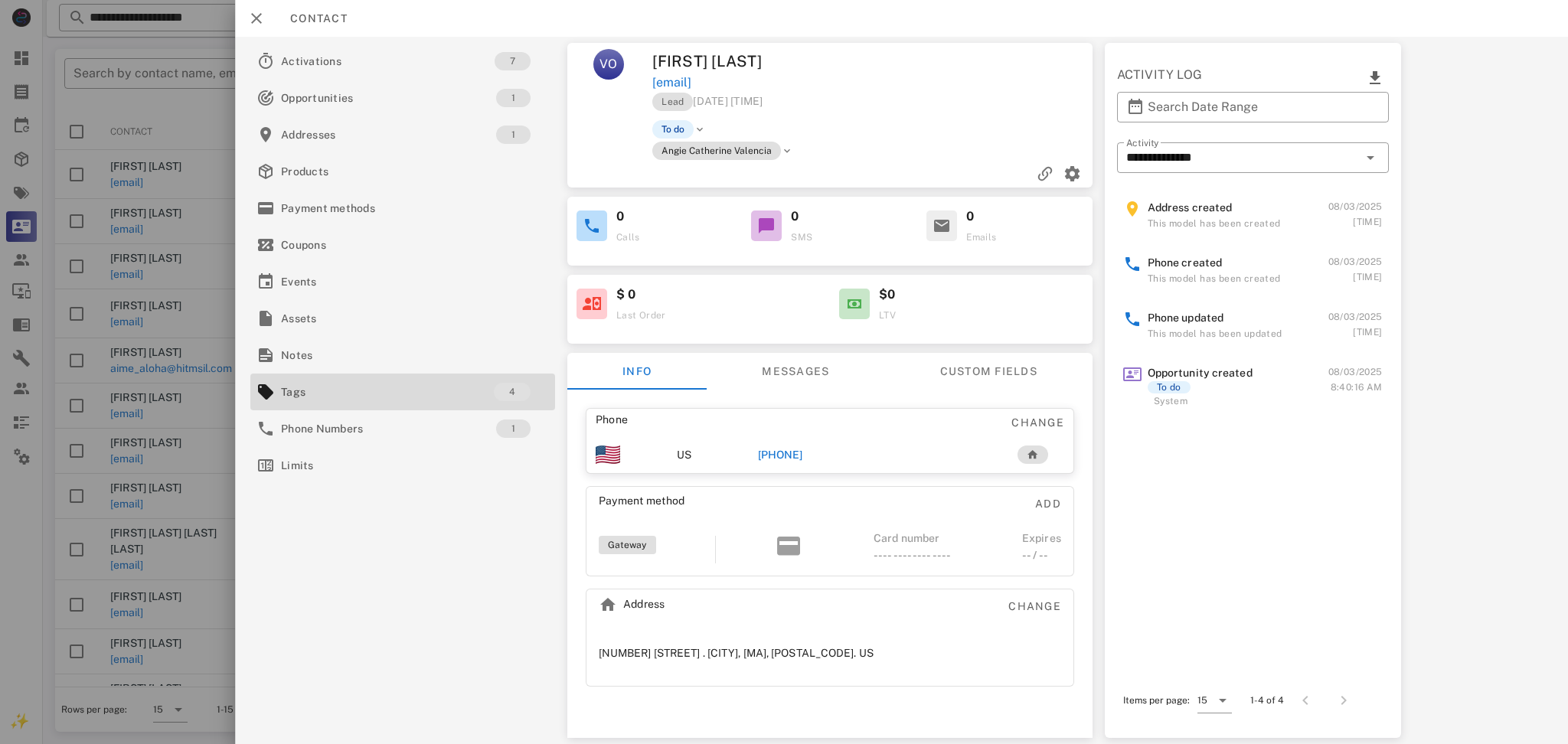 click at bounding box center (784, 372) 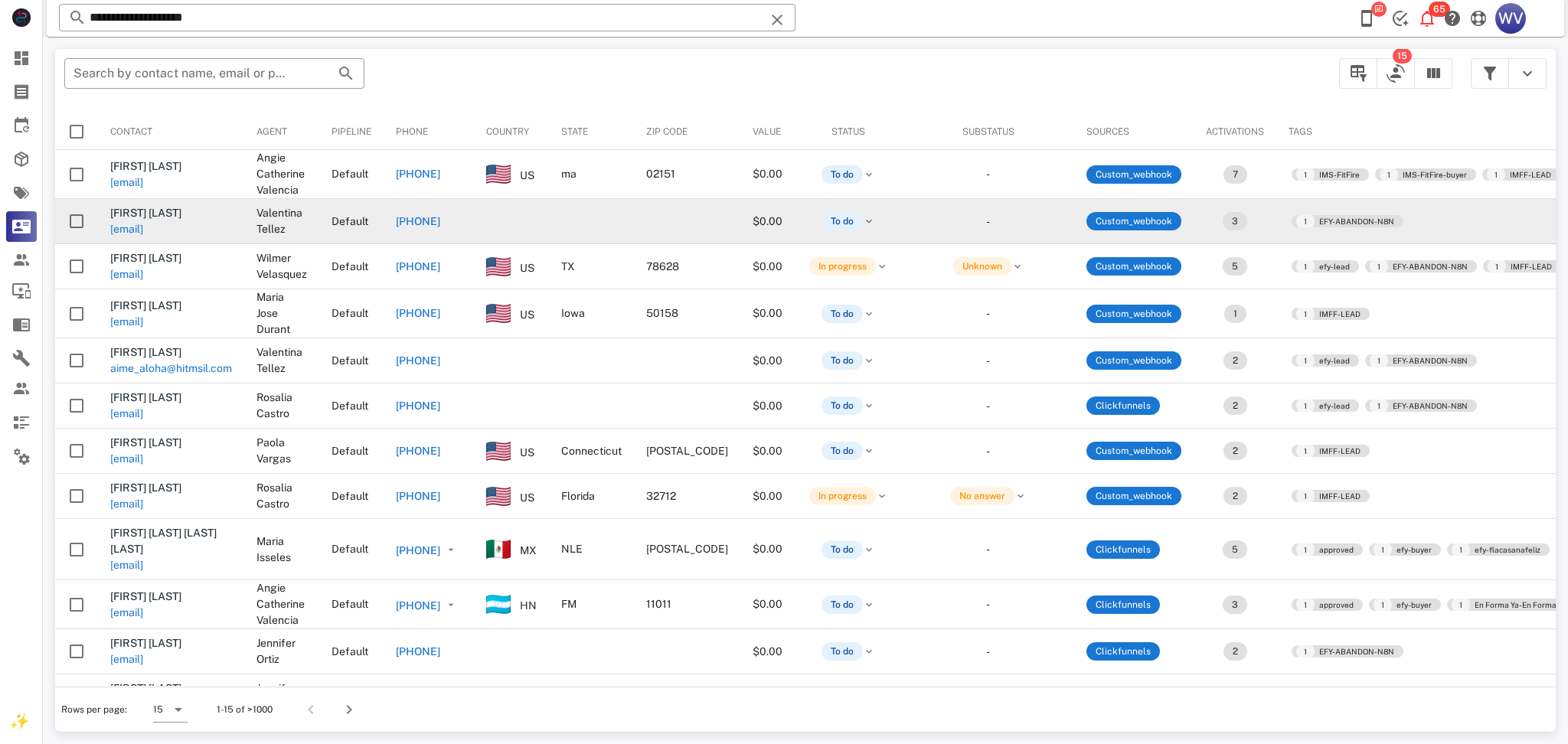 click on "mirnaserran1998@gmail.com" at bounding box center (126, 229) 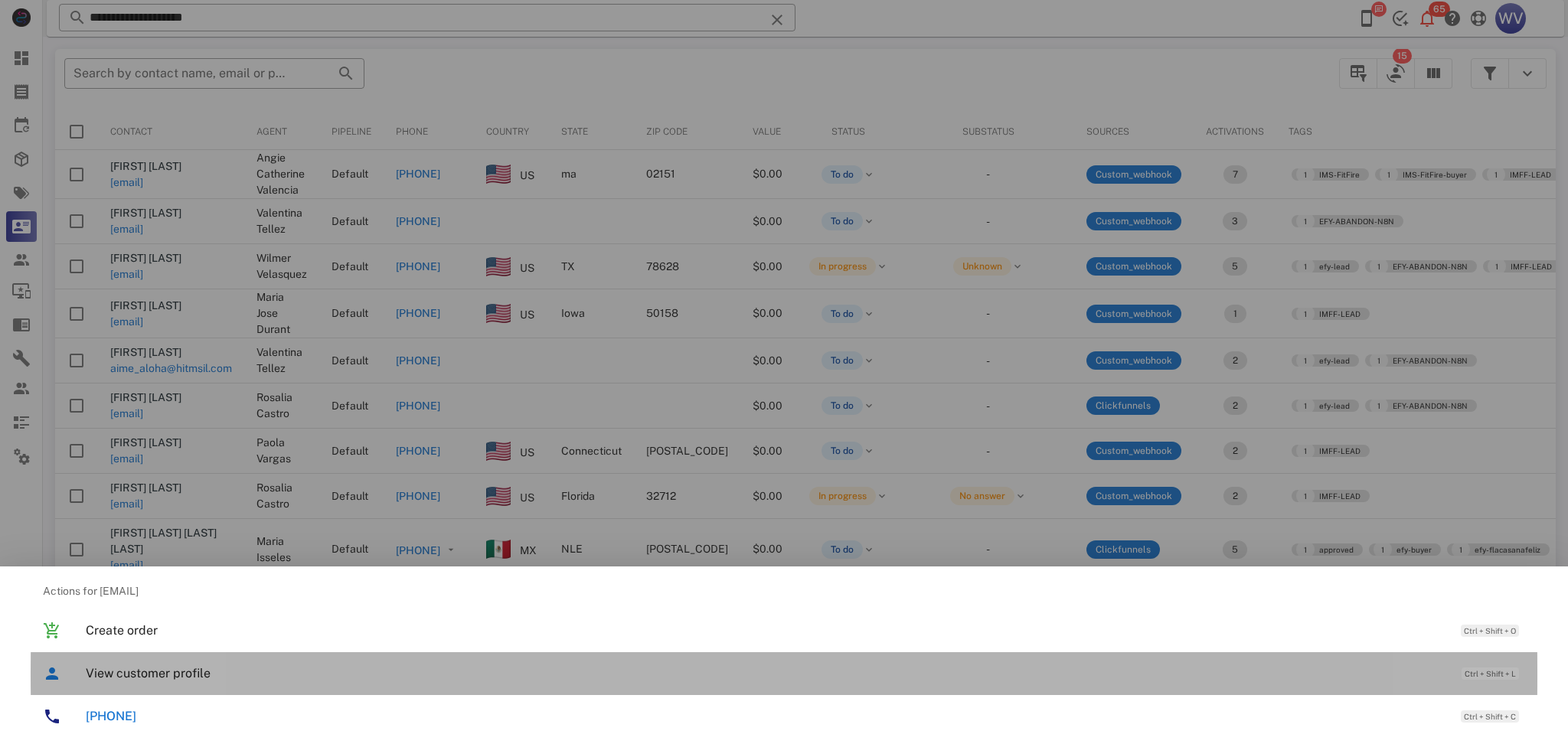 click on "View customer profile" at bounding box center [766, 673] 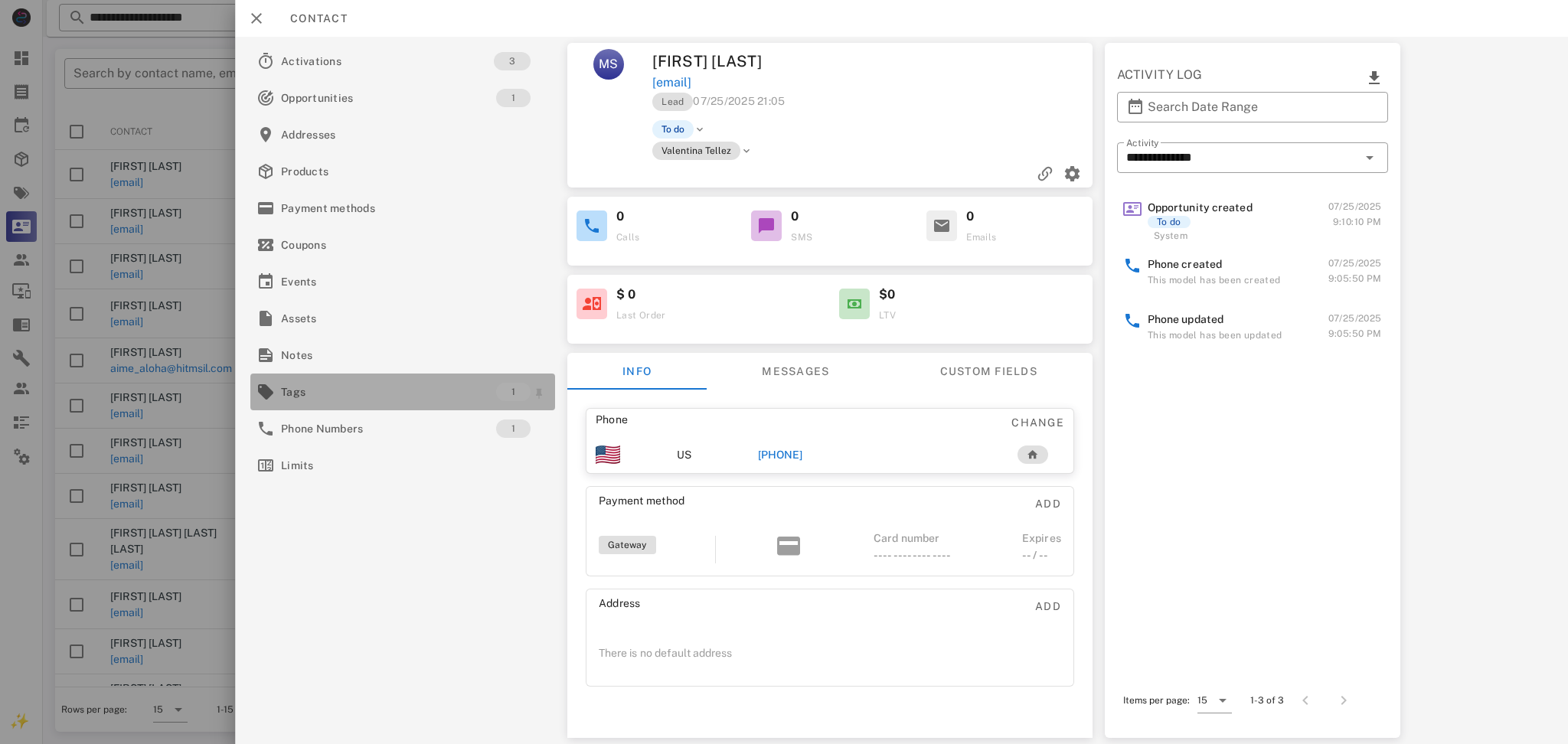 click on "Tags" at bounding box center (388, 392) 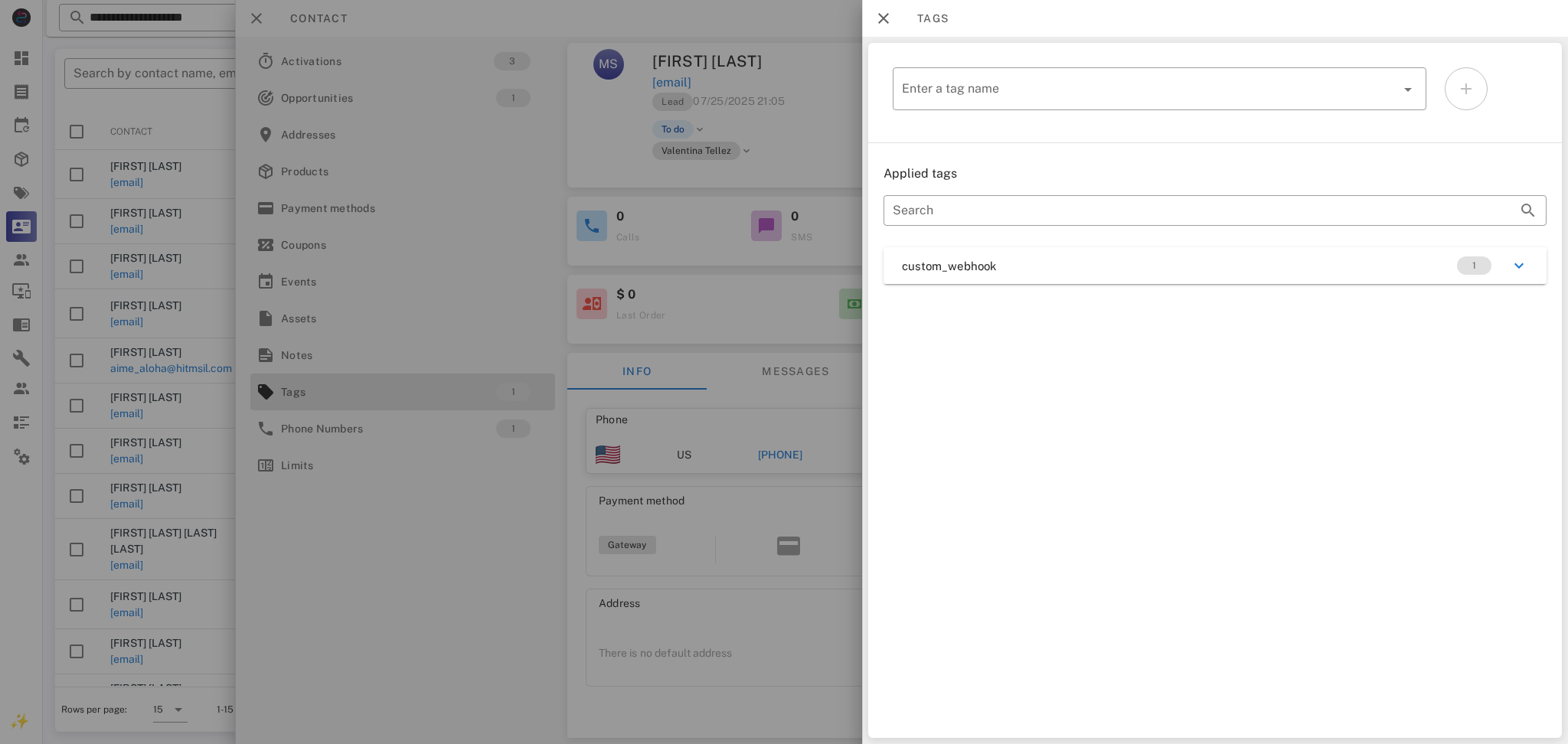 click on "custom_webhook  1" at bounding box center (1215, 266) 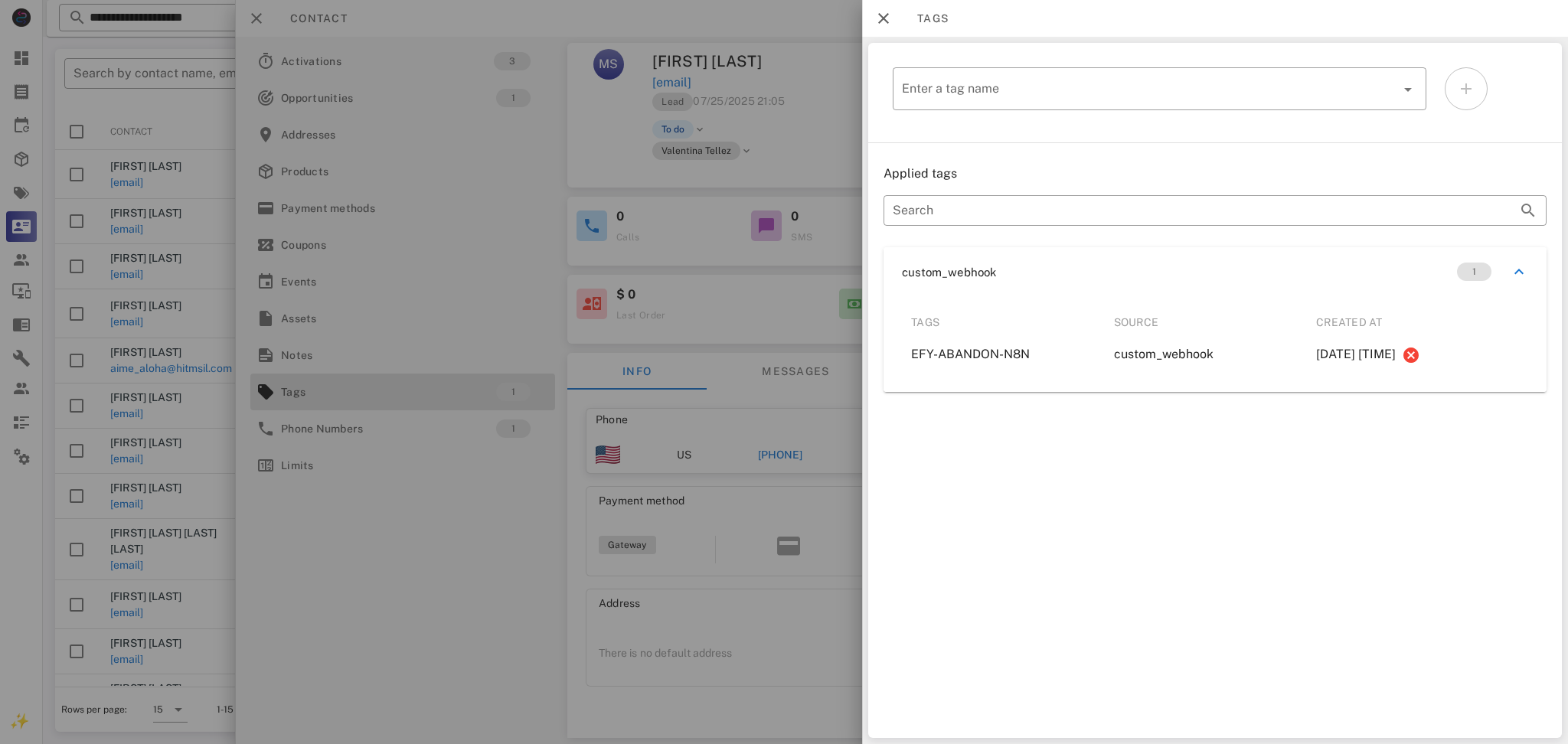click at bounding box center (784, 372) 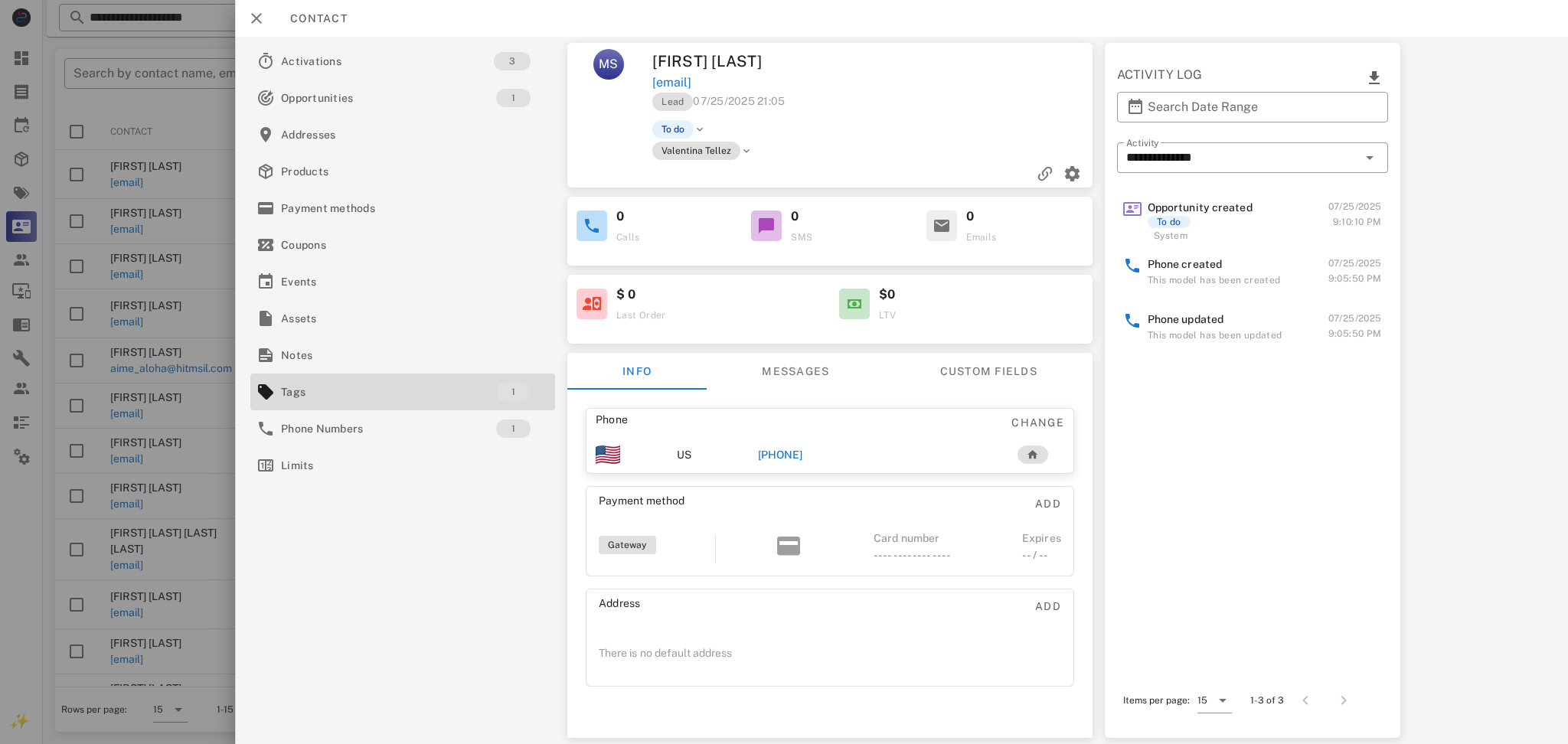 click on "+14029069723" at bounding box center [780, 455] 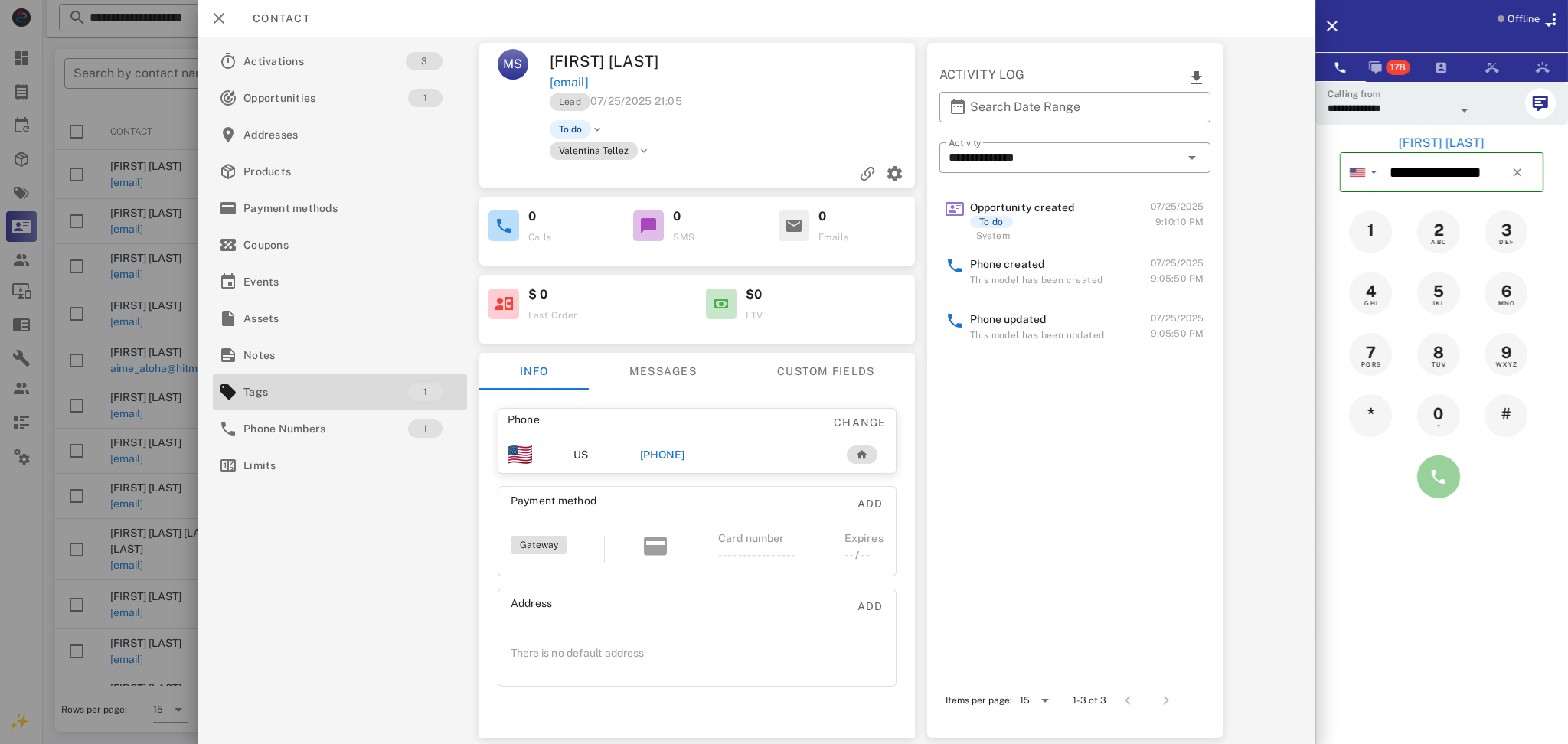 click at bounding box center (1439, 477) 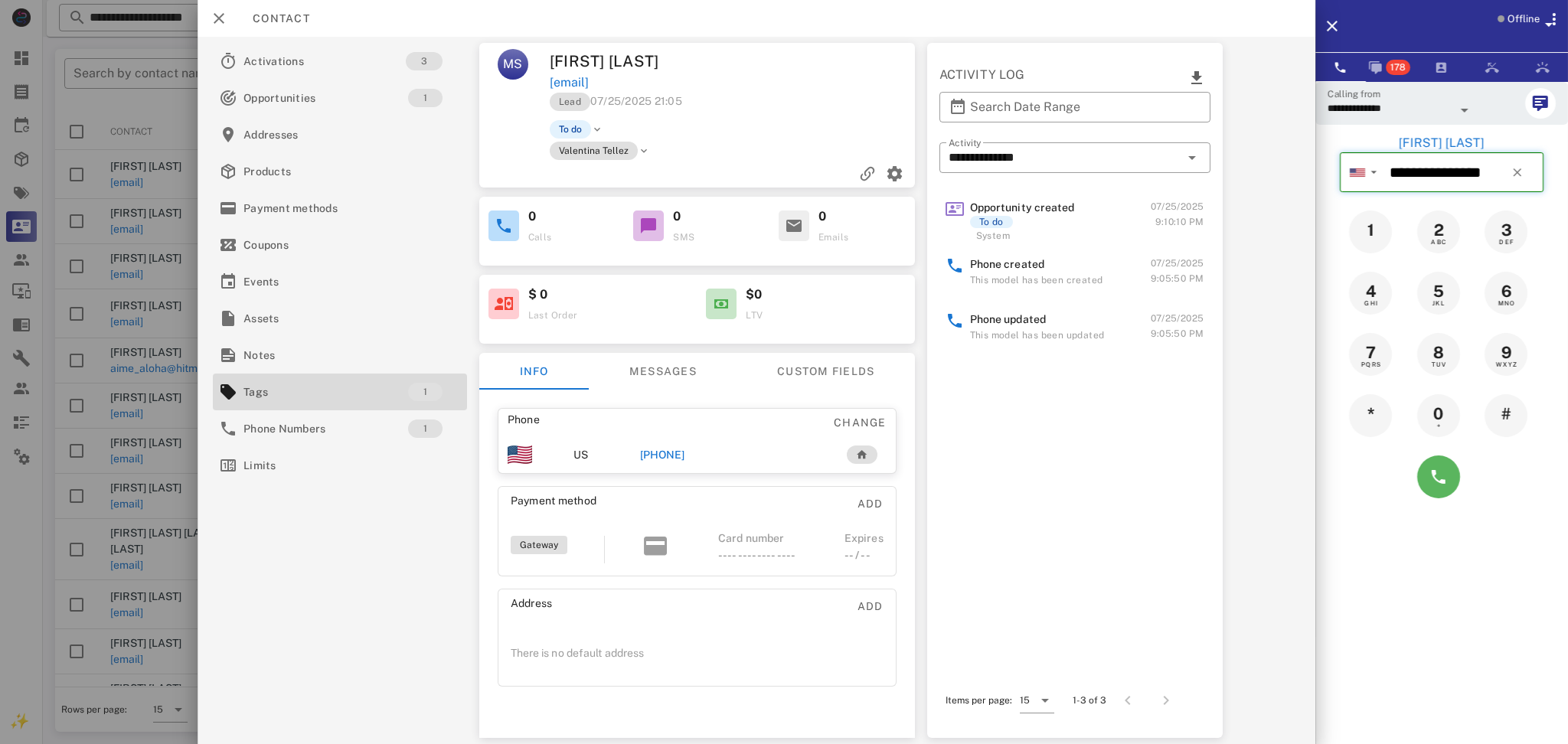 type 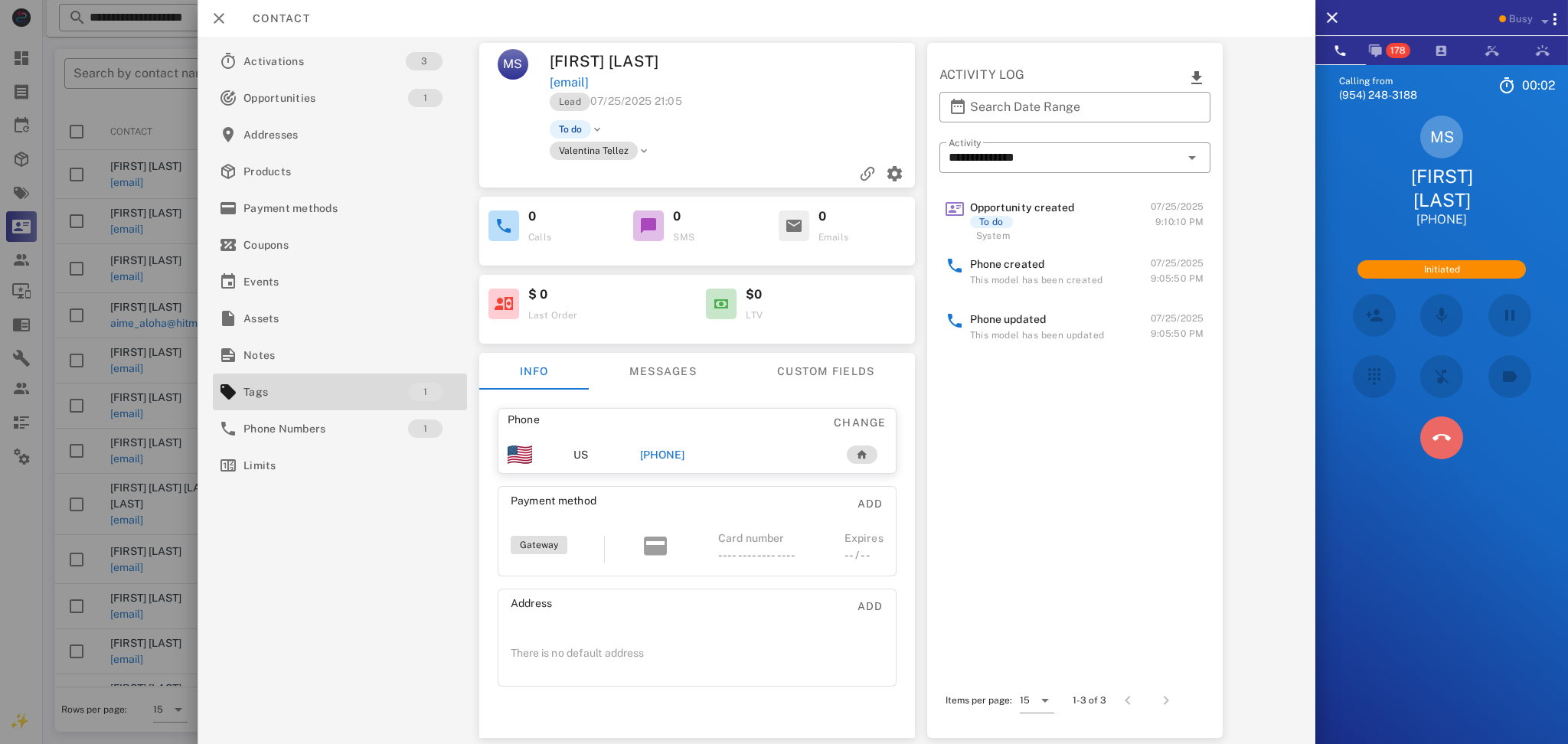 click at bounding box center [1442, 438] 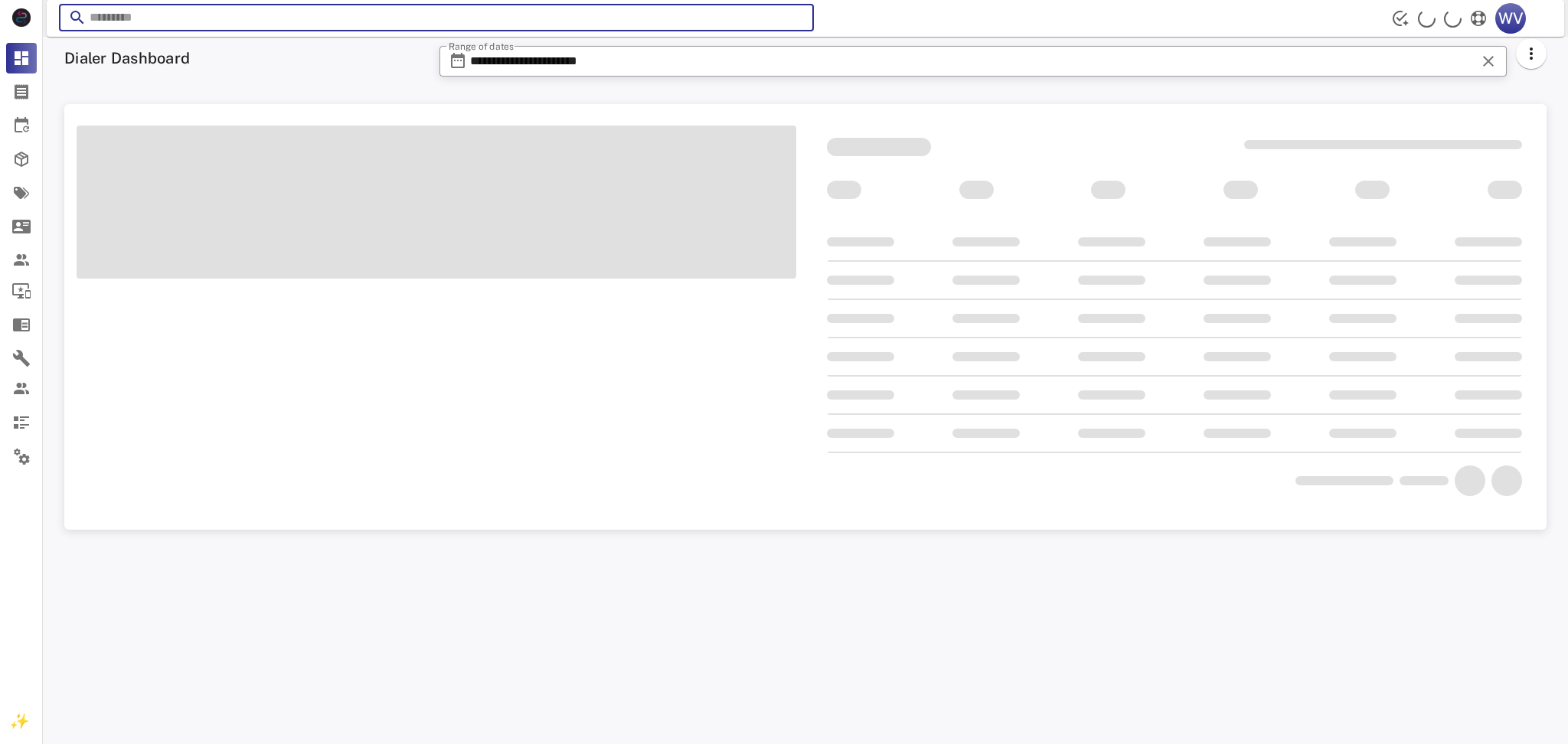 scroll, scrollTop: 0, scrollLeft: 0, axis: both 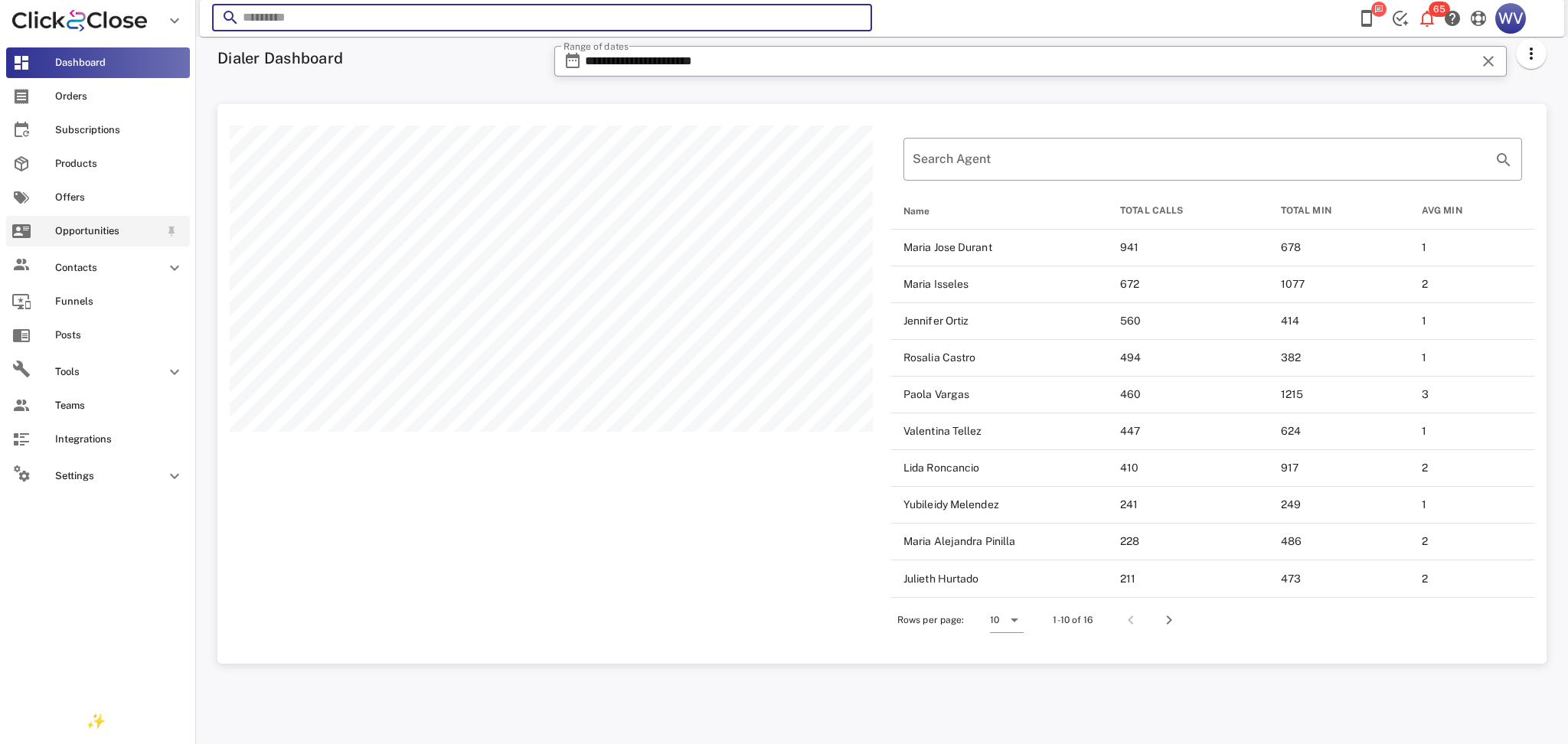 click on "Opportunities" at bounding box center [98, 231] 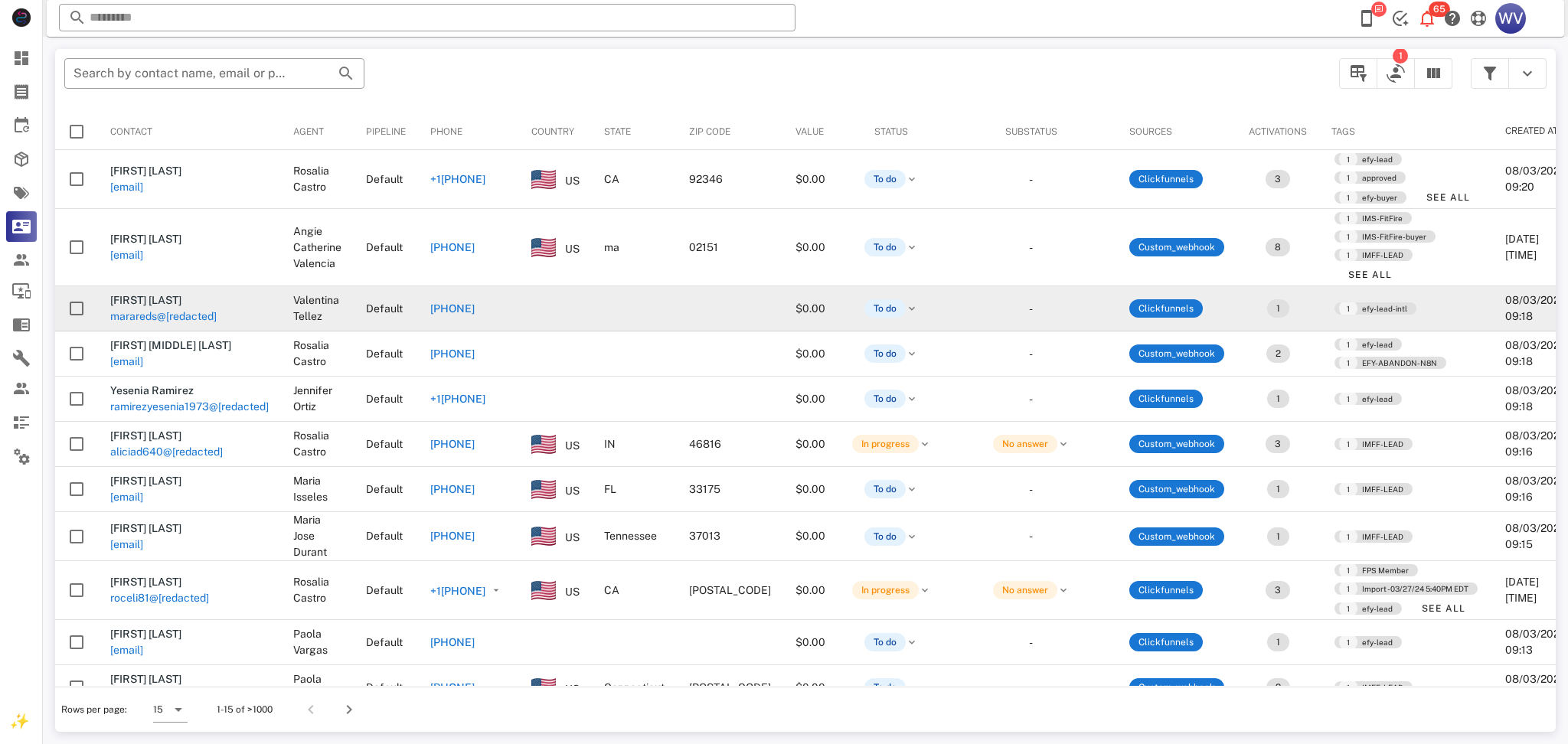 click on "marareds@[REDACTED]" at bounding box center (163, 316) 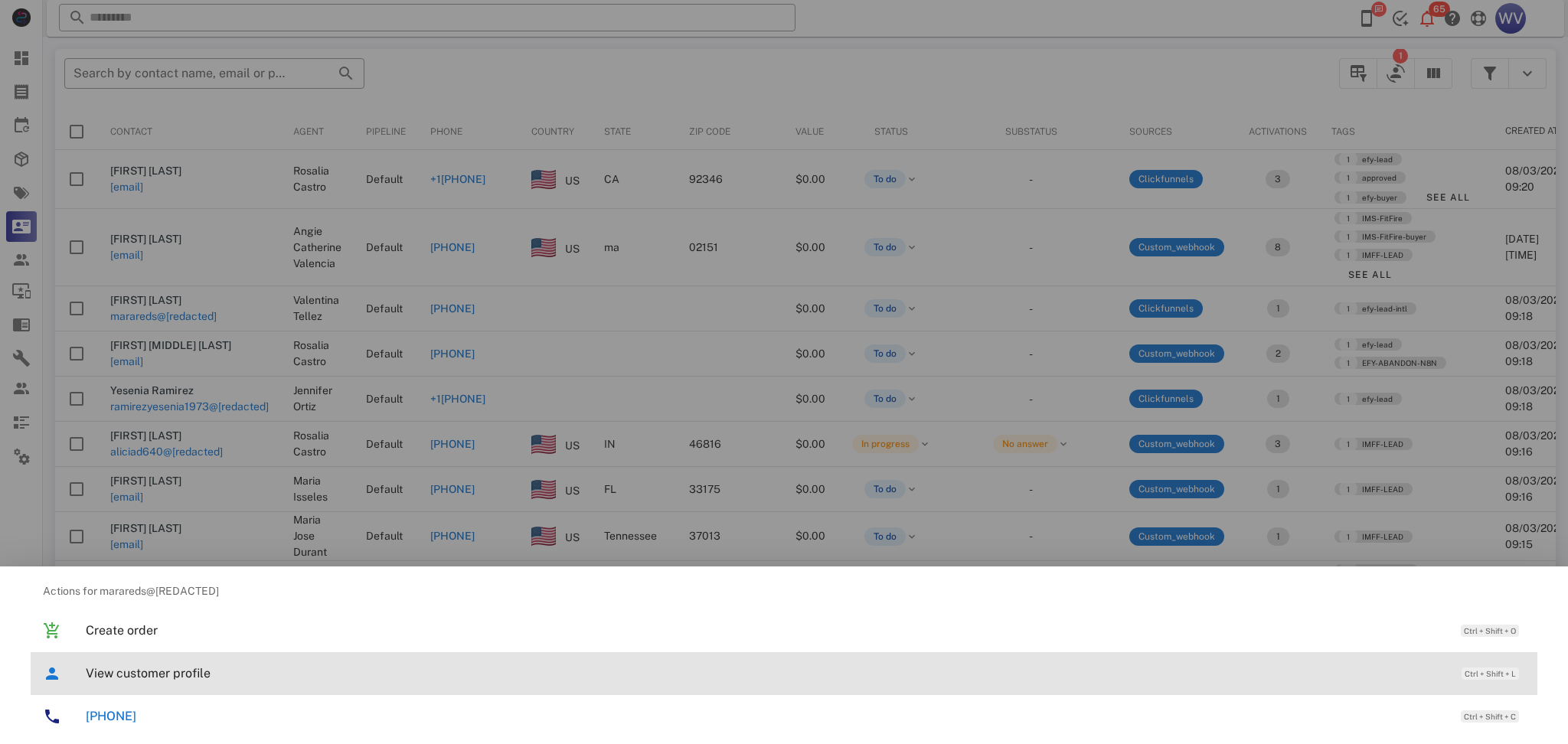 click on "View customer profile Ctrl + Shift + L" at bounding box center [805, 673] 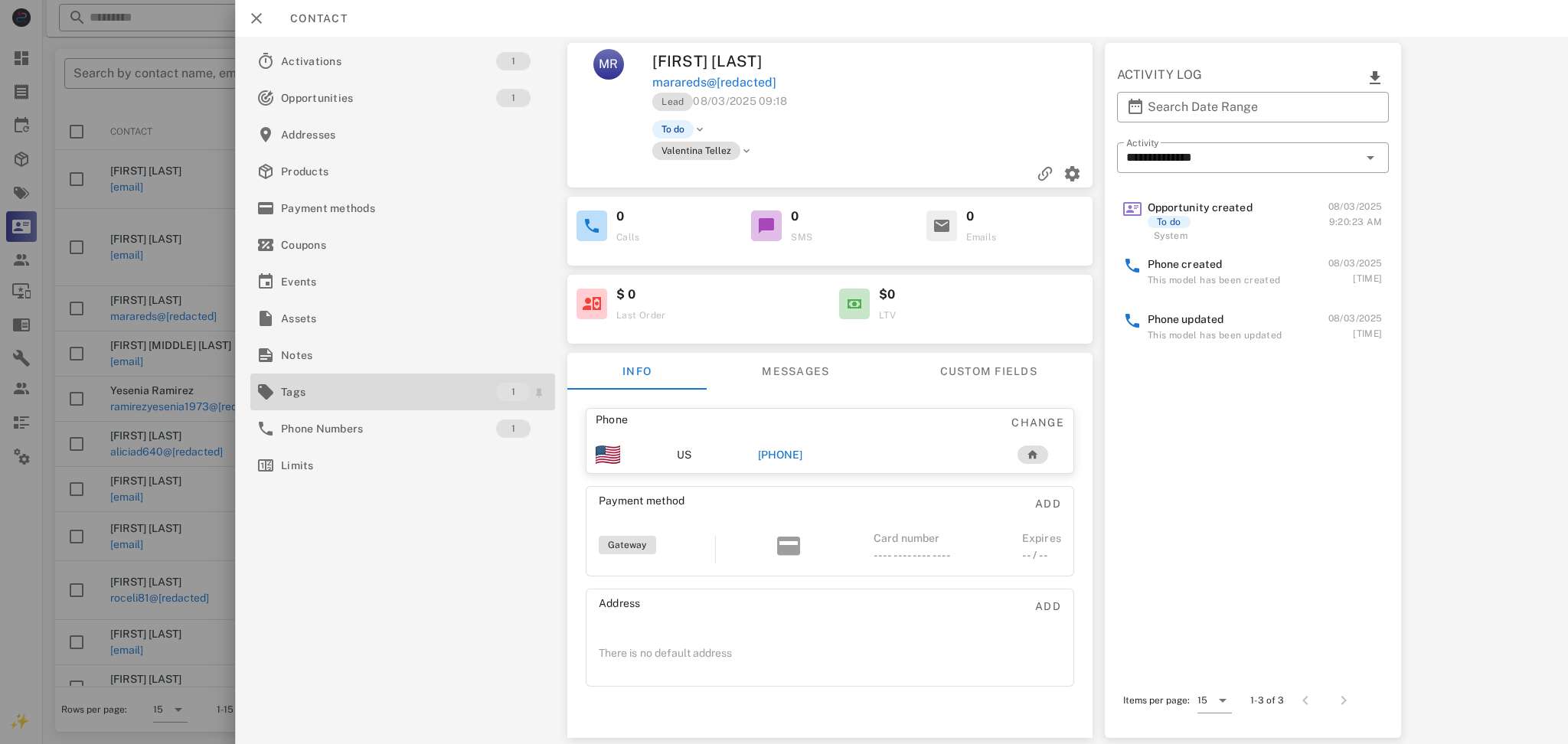 click on "Tags" at bounding box center [388, 392] 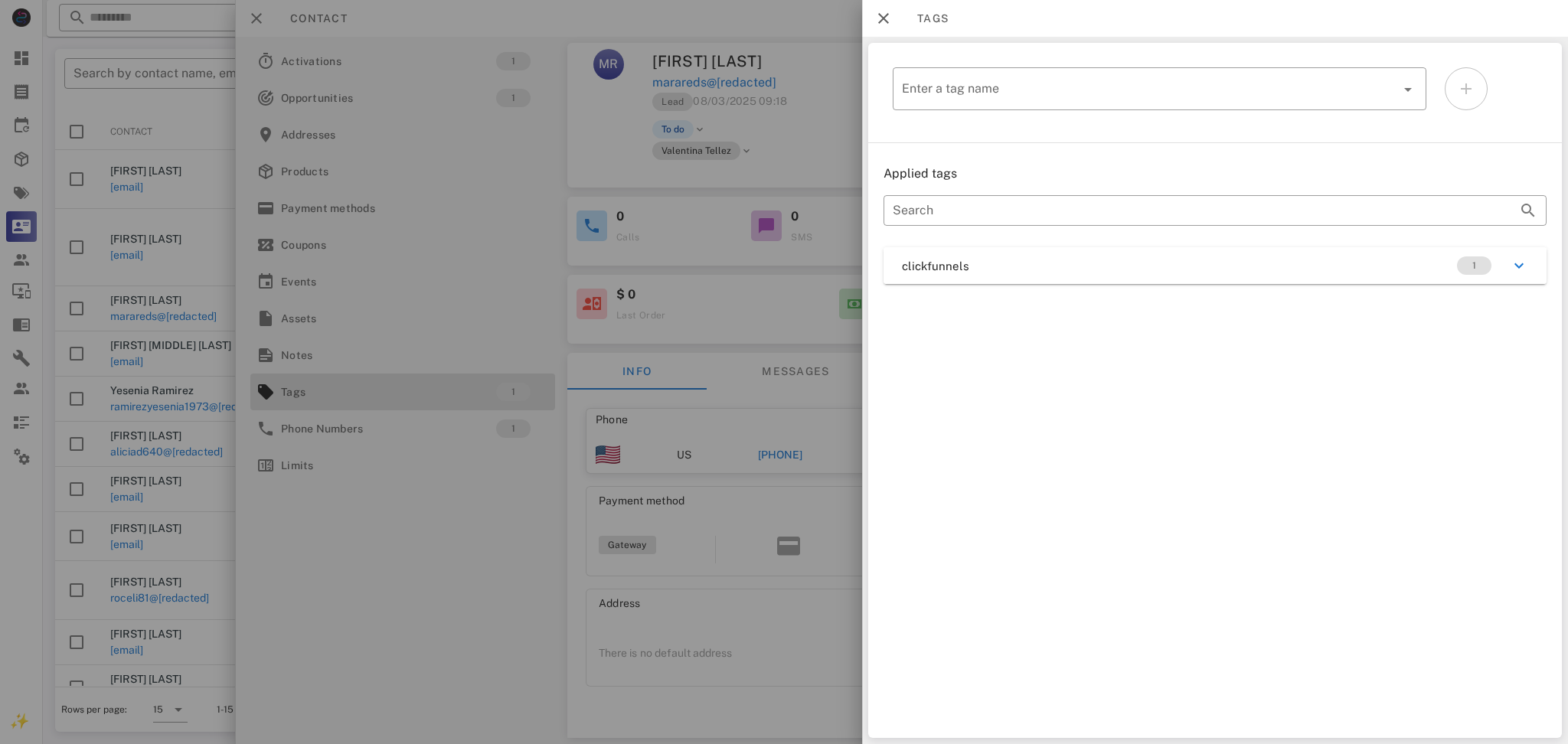 drag, startPoint x: 974, startPoint y: 242, endPoint x: 975, endPoint y: 256, distance: 14.035669 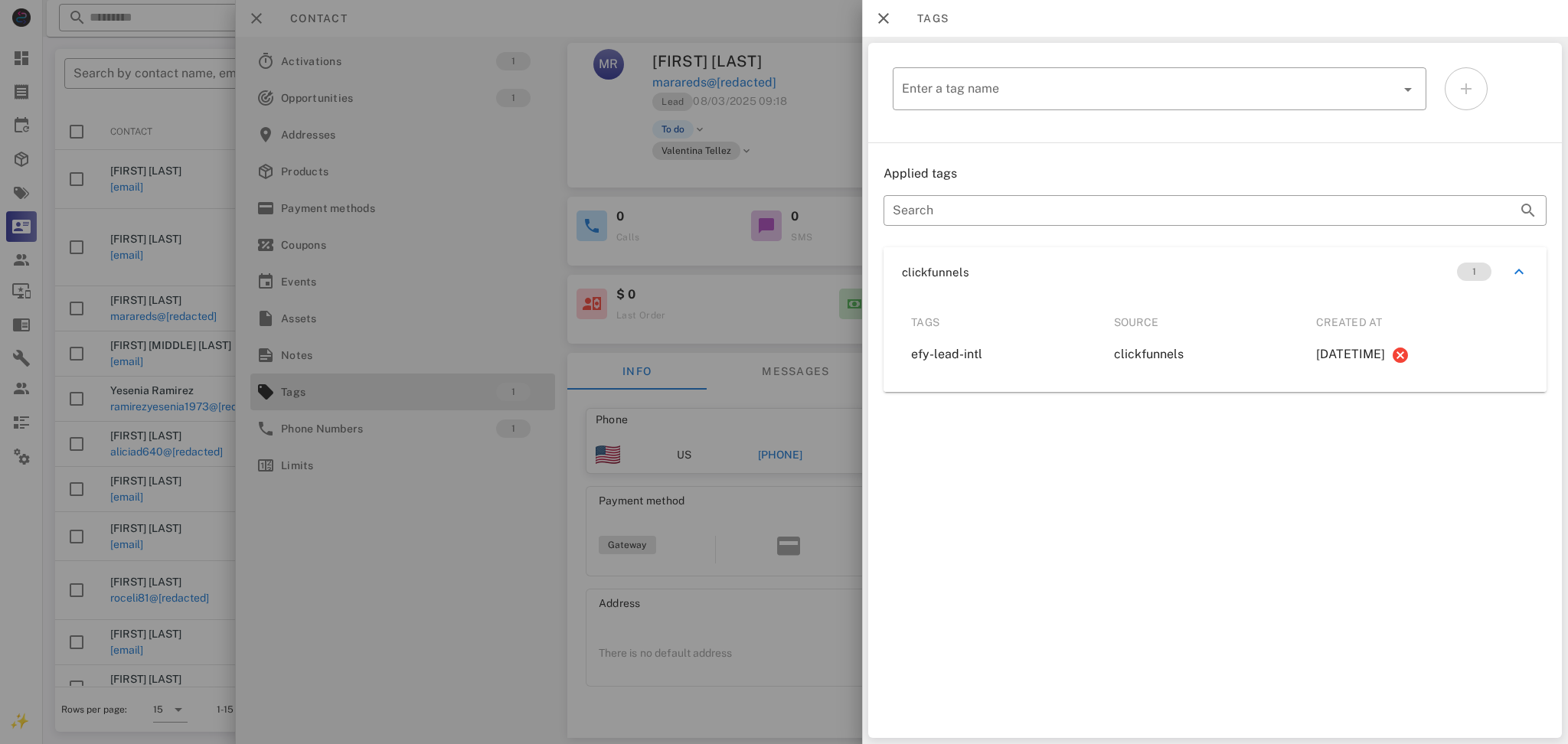 click at bounding box center [784, 372] 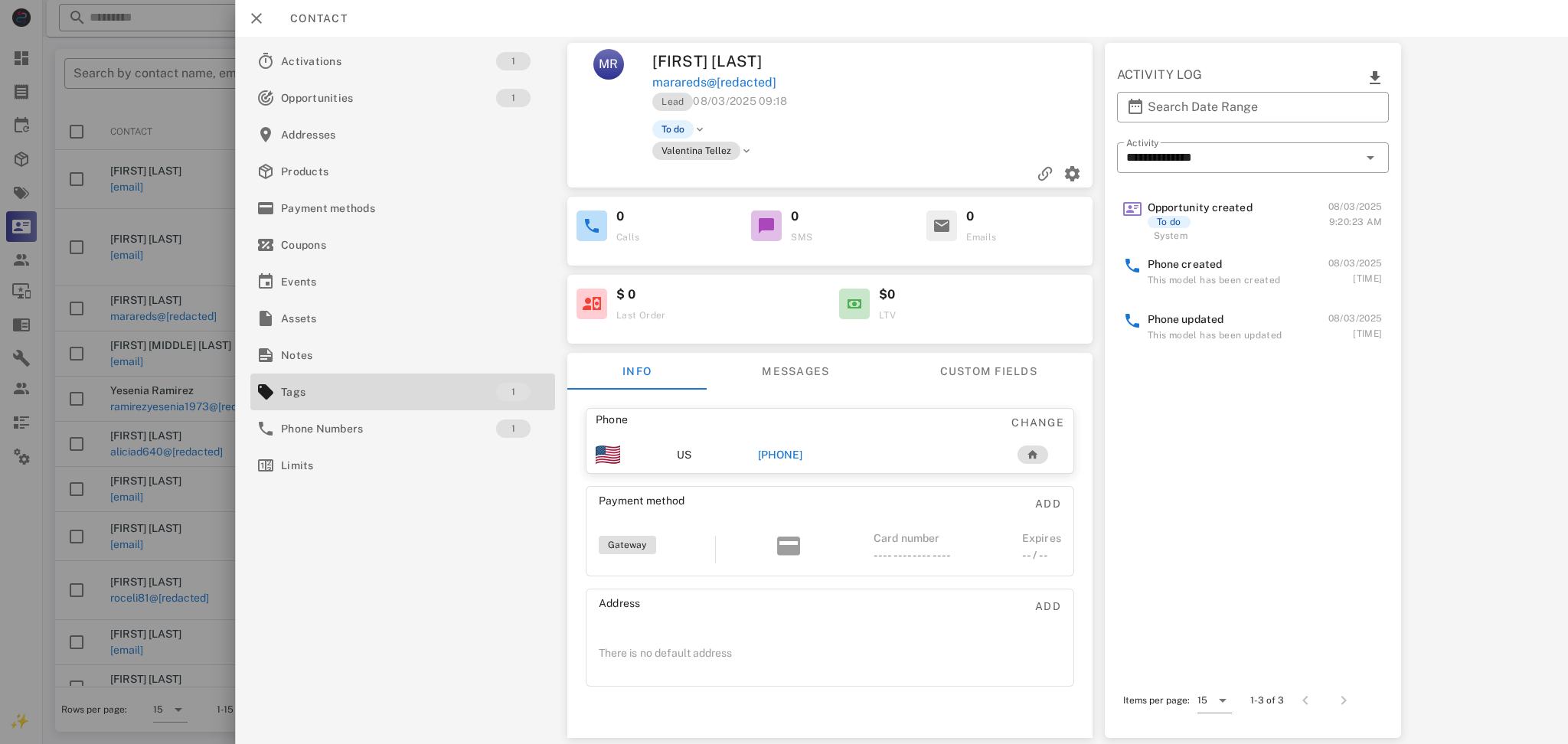 click on "[PHONE]" at bounding box center (780, 455) 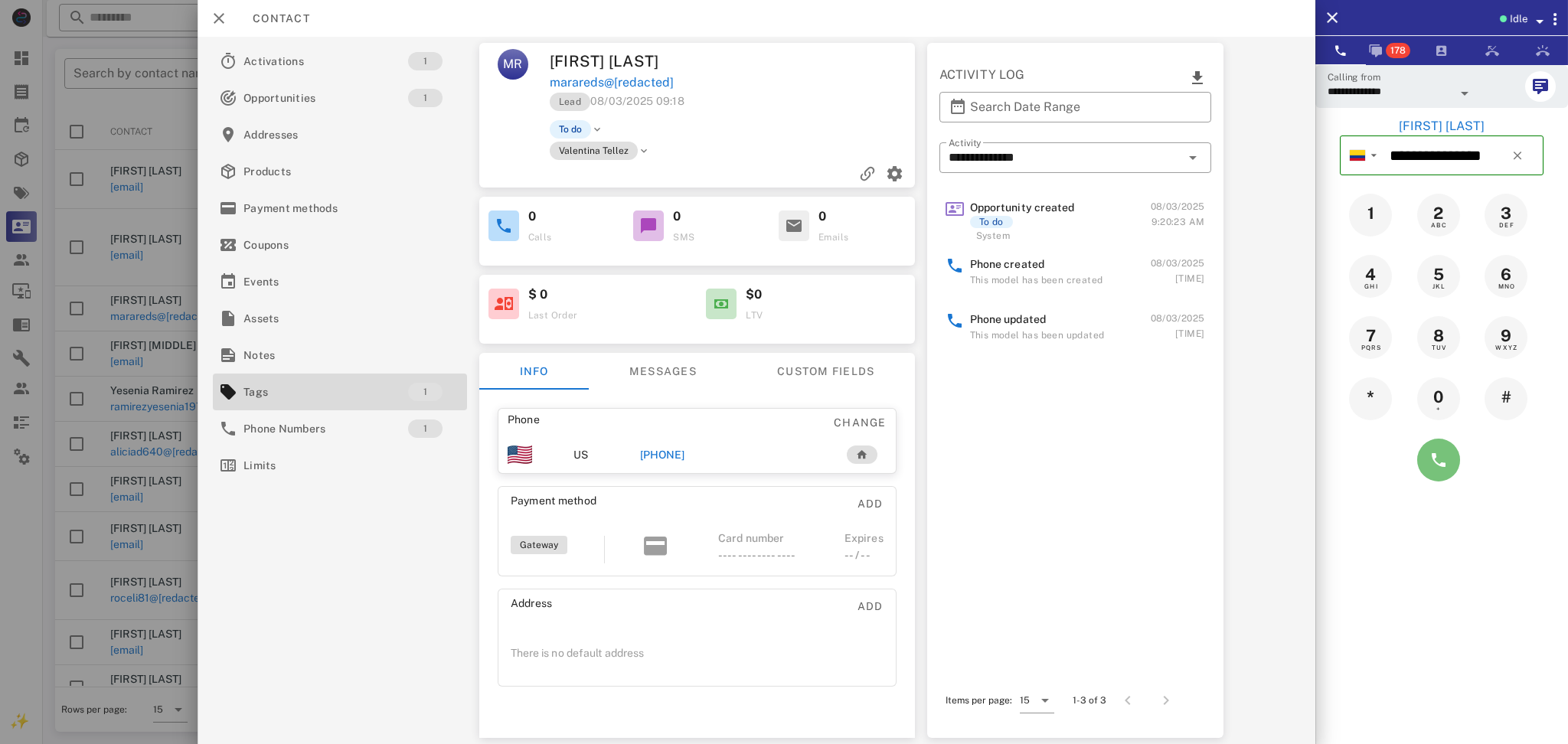 click at bounding box center (1439, 460) 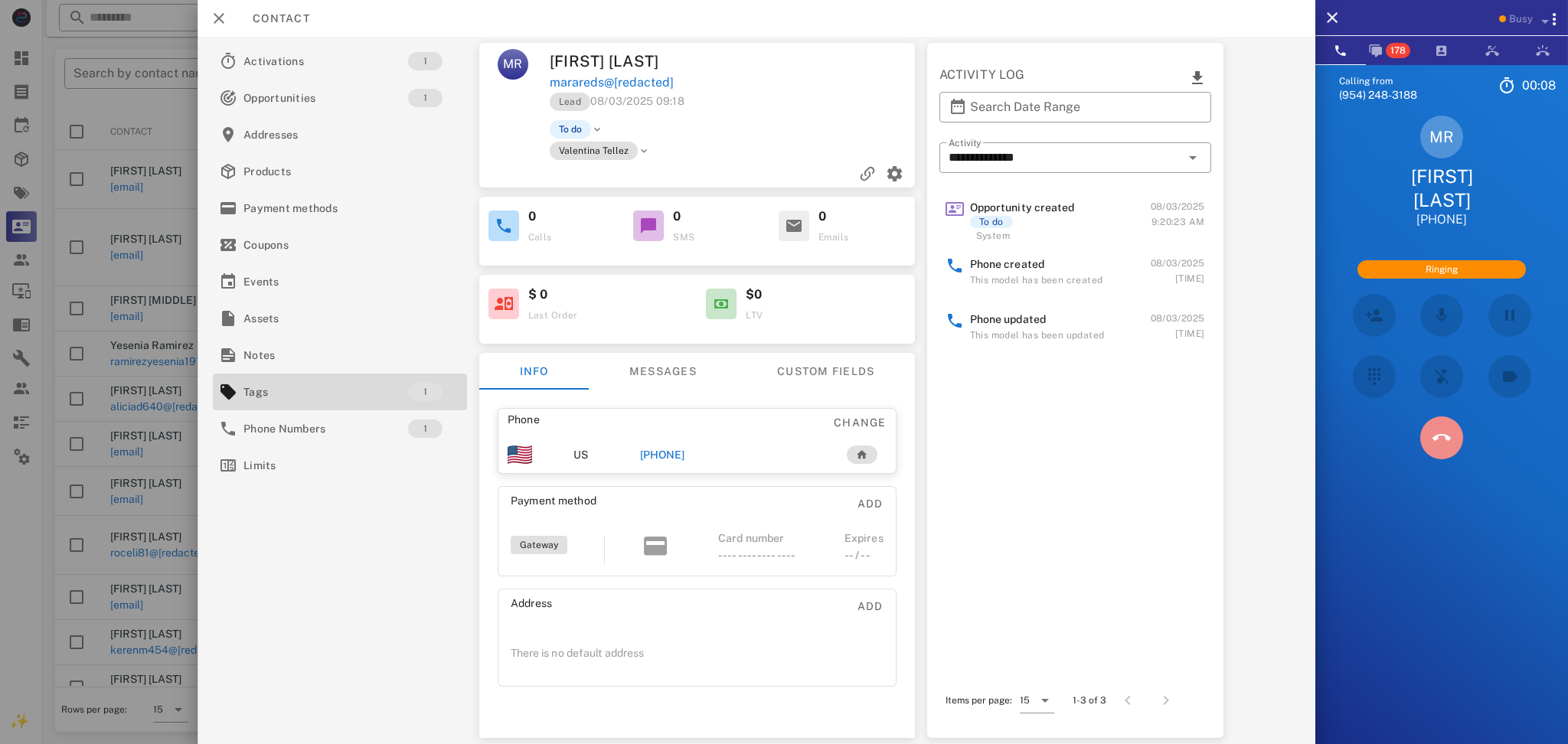 click at bounding box center (1442, 438) 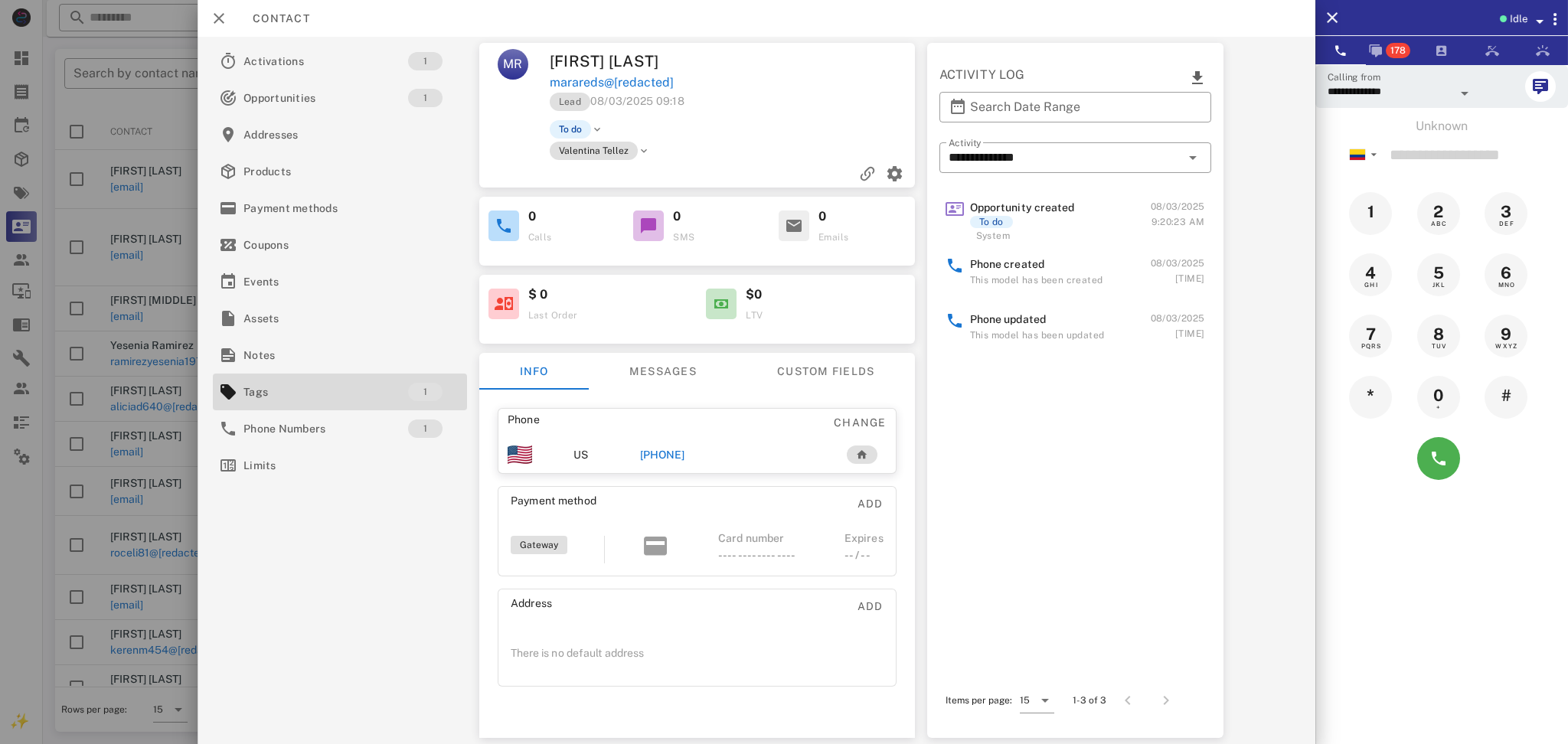 click on "[PHONE]" at bounding box center (662, 455) 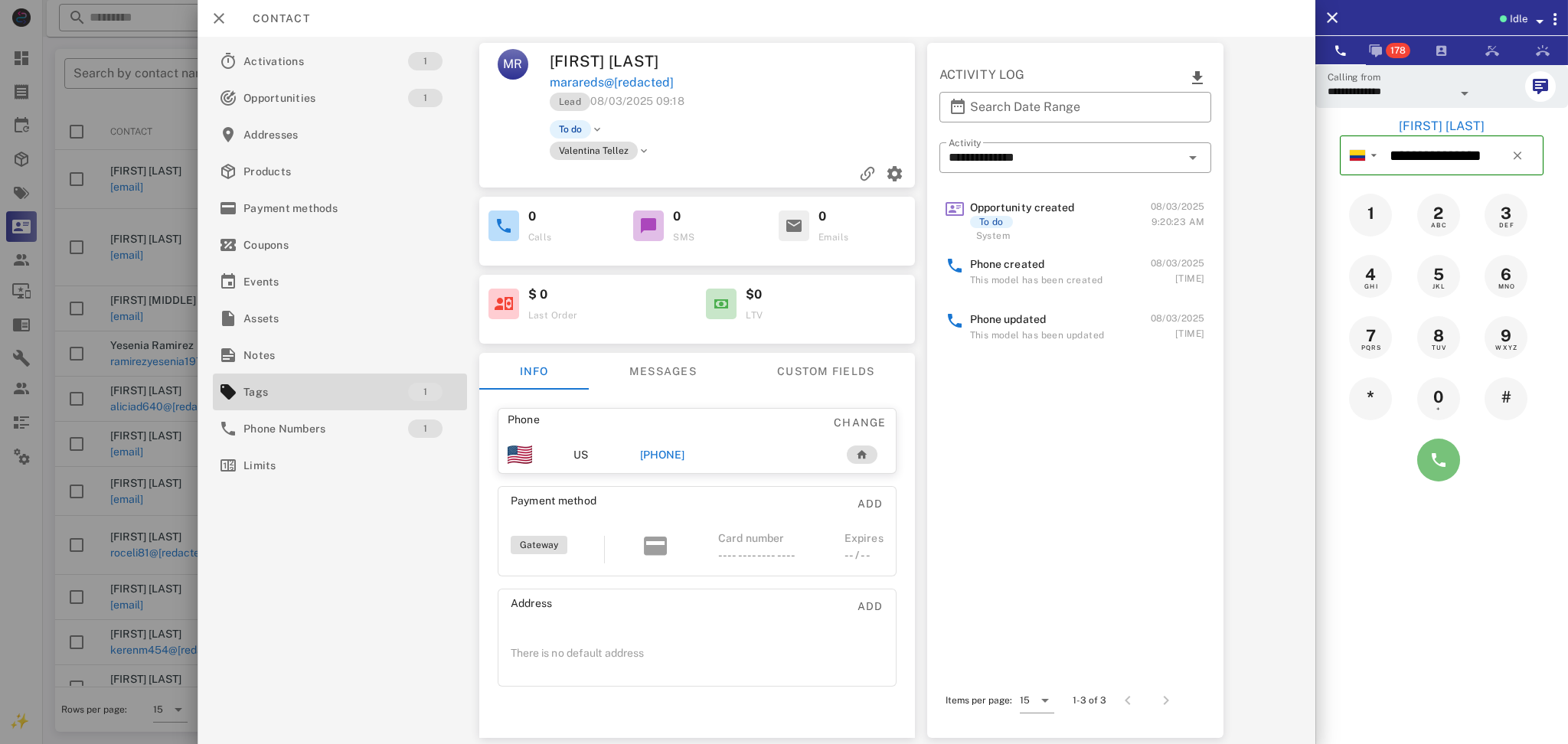 click at bounding box center [1439, 460] 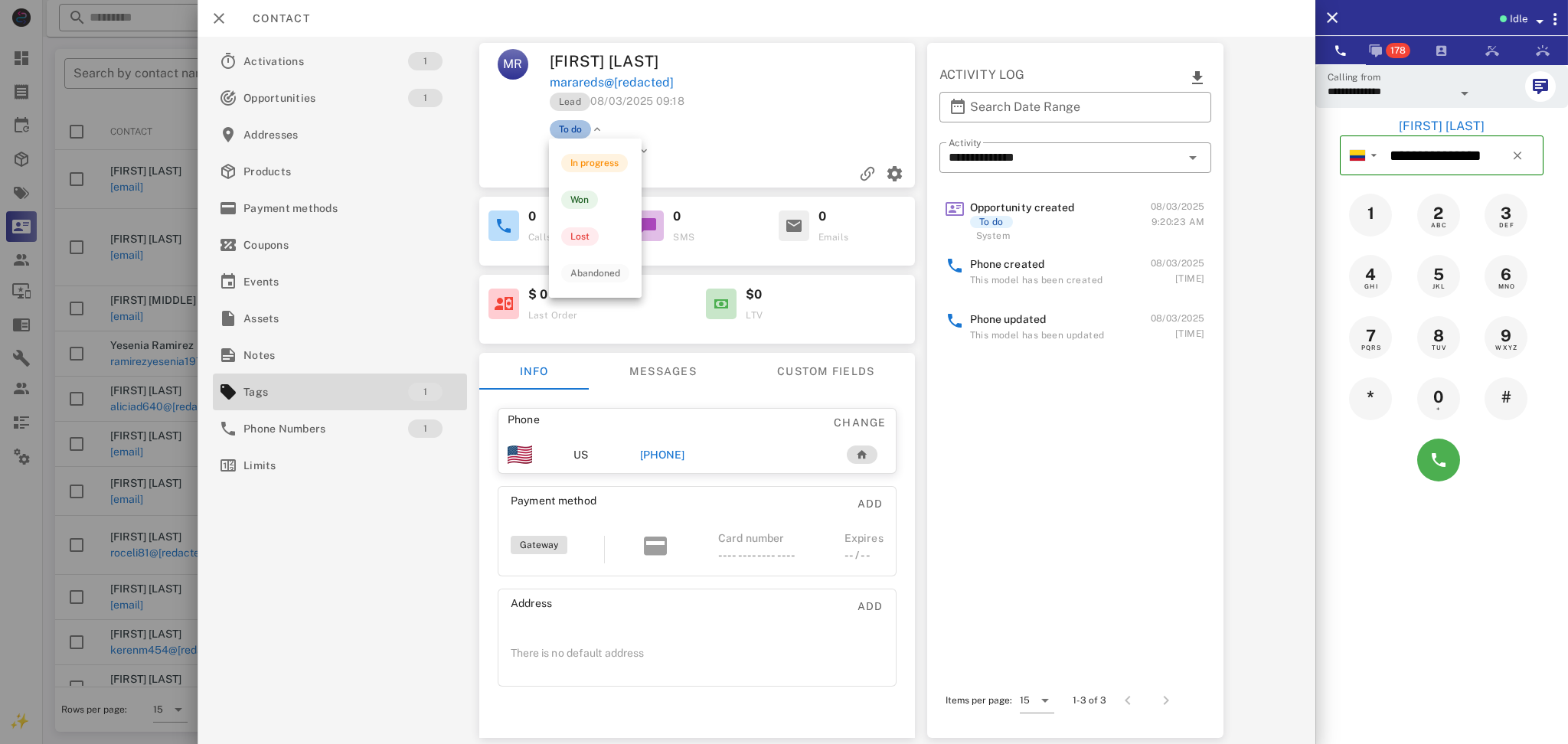 click on "To do" at bounding box center [570, 129] 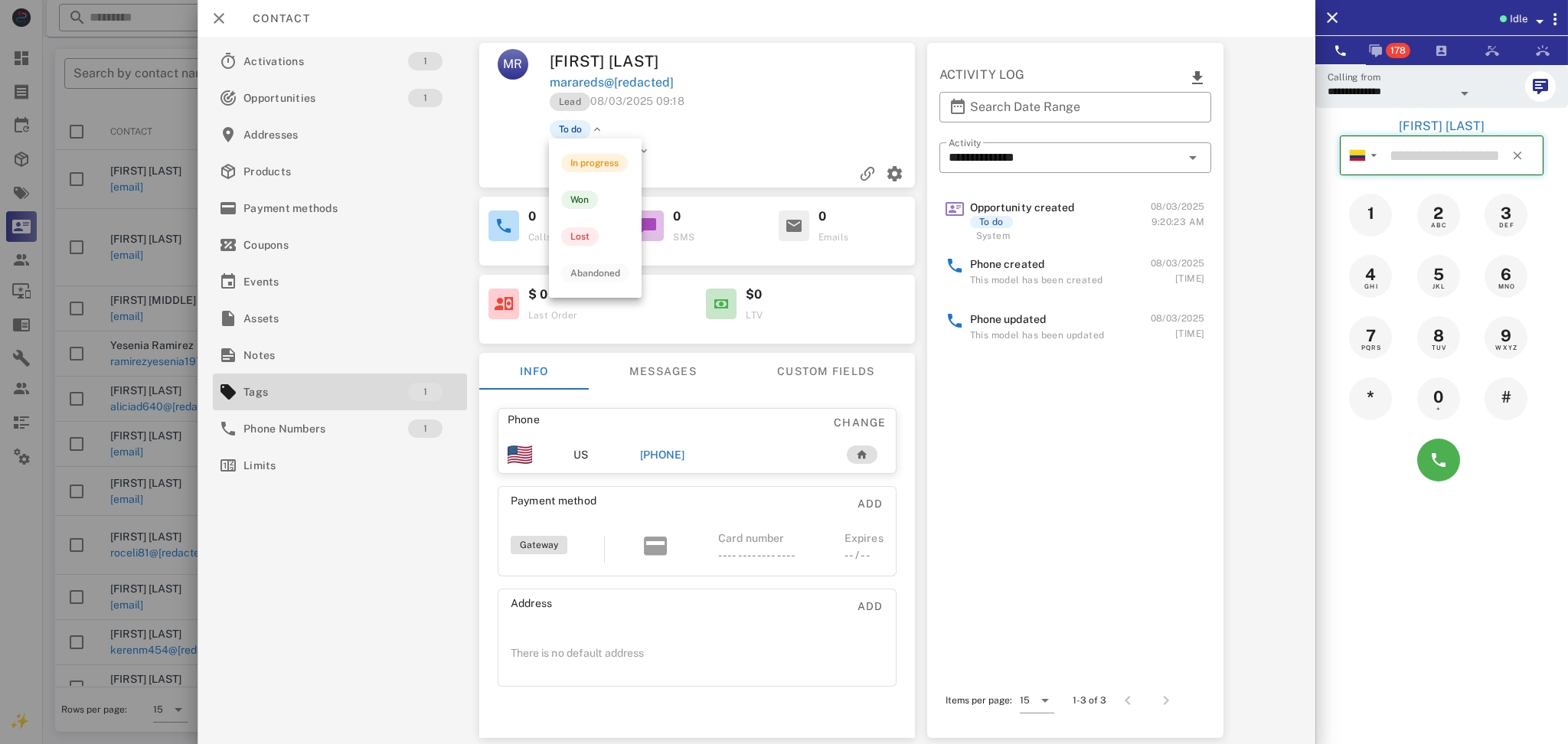 click on "In progress" at bounding box center (594, 163) 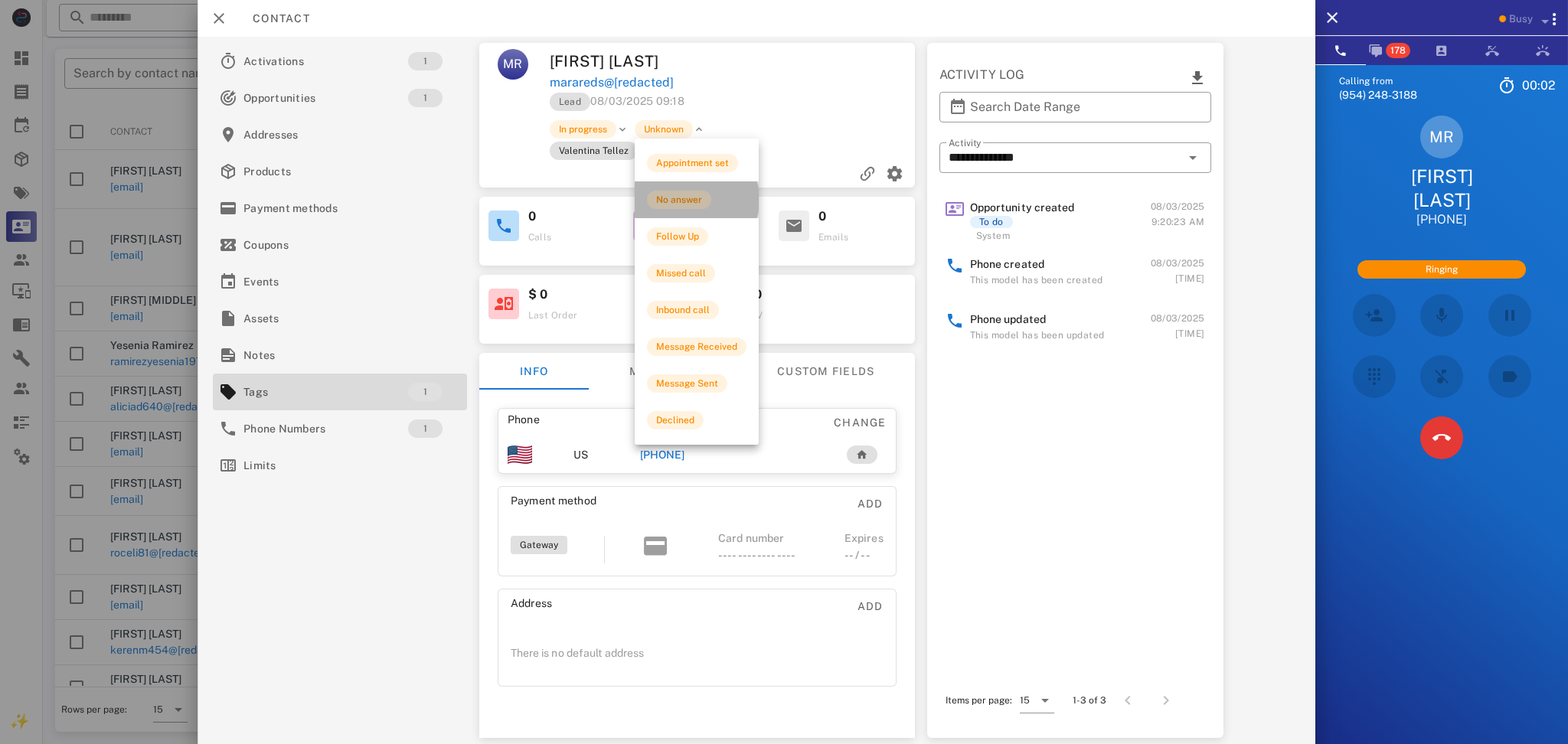 click on "No answer" at bounding box center [679, 200] 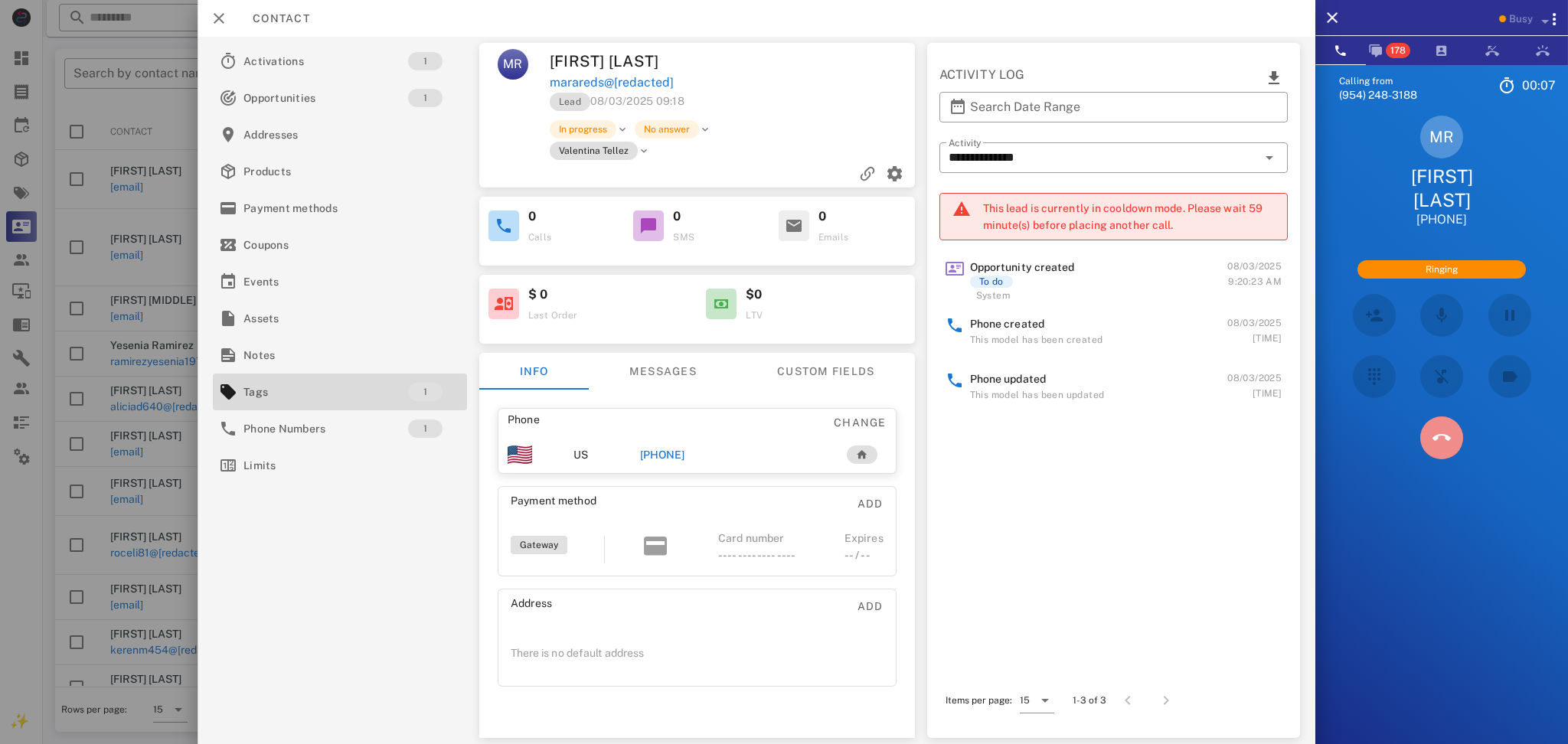 click at bounding box center [1442, 438] 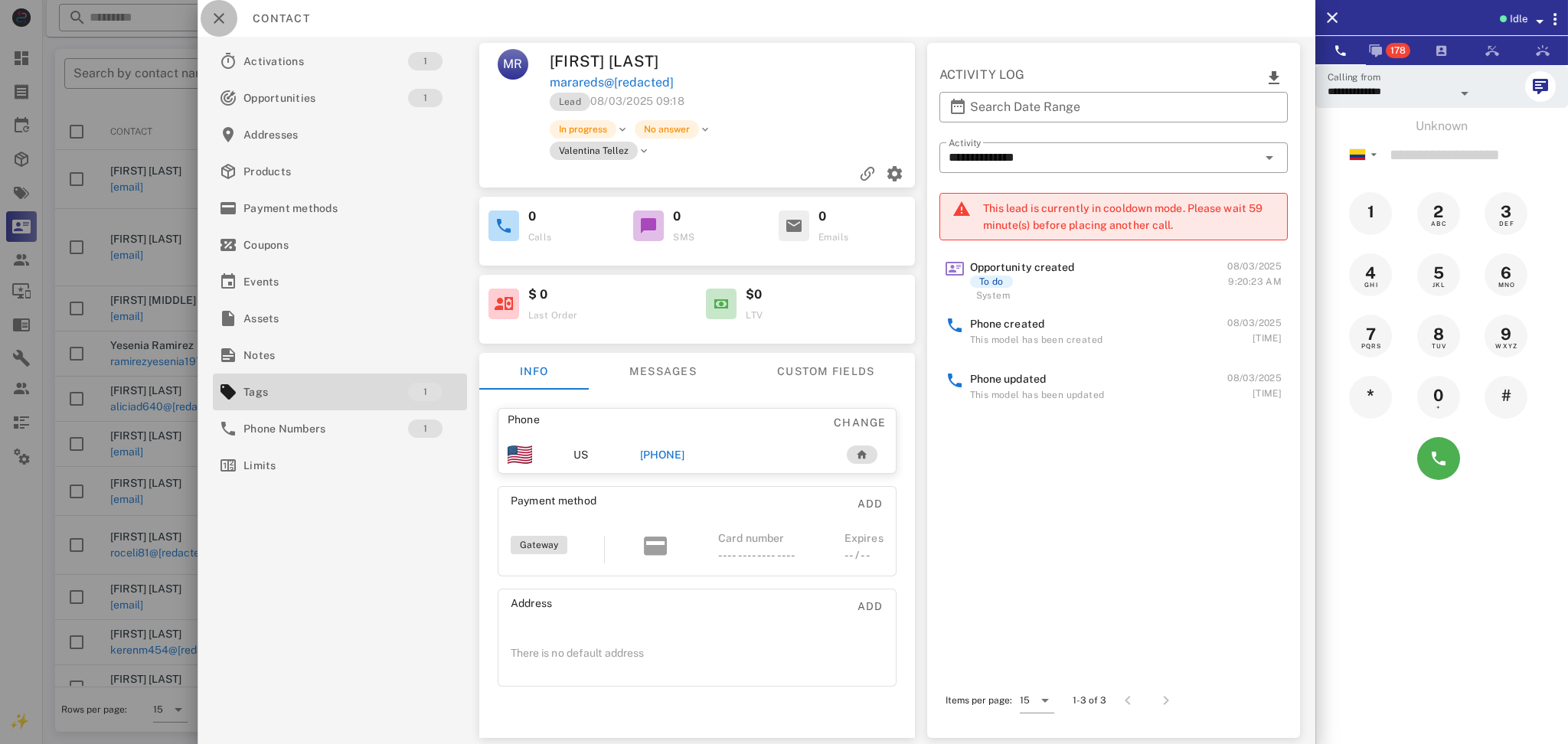 click at bounding box center [219, 18] 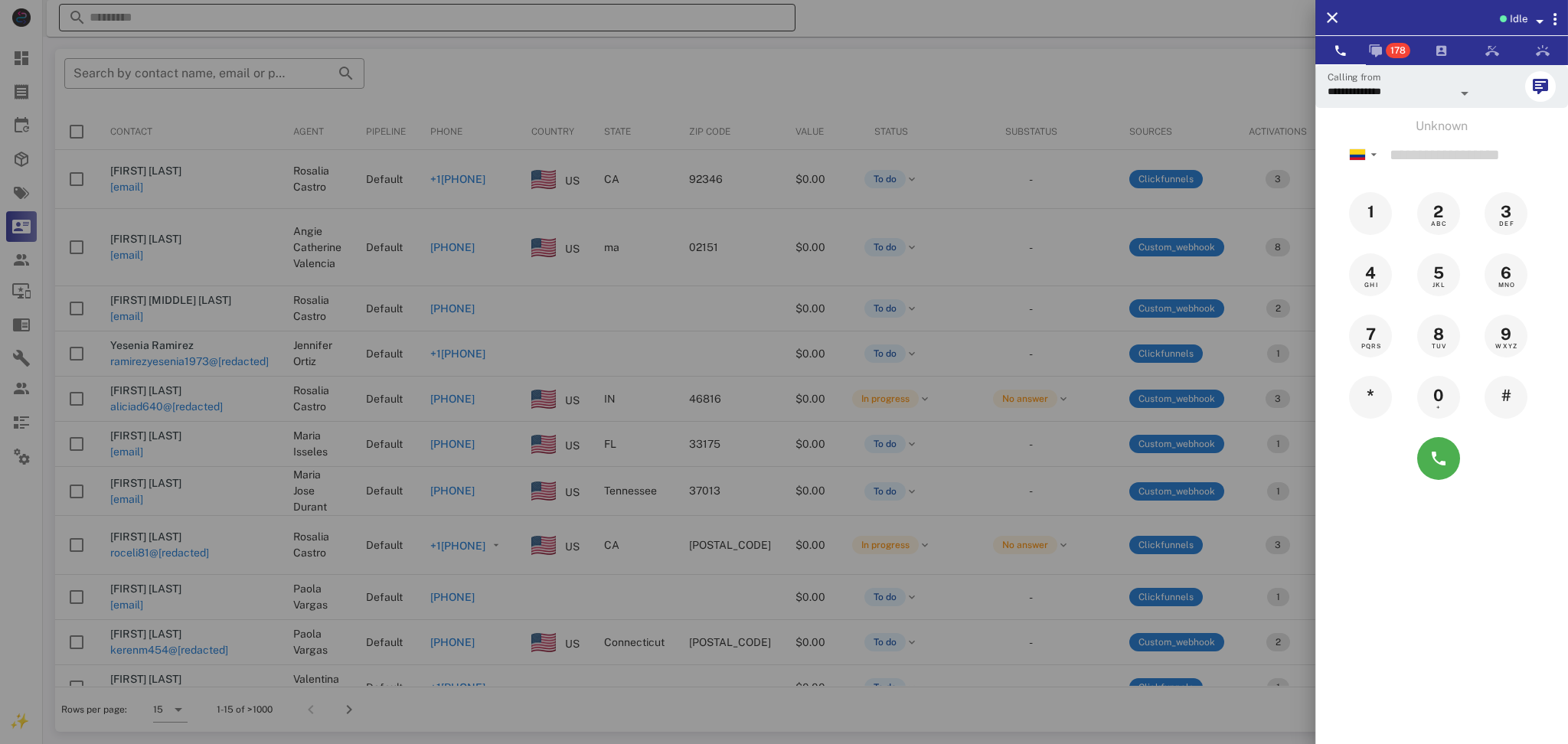 click at bounding box center [784, 372] 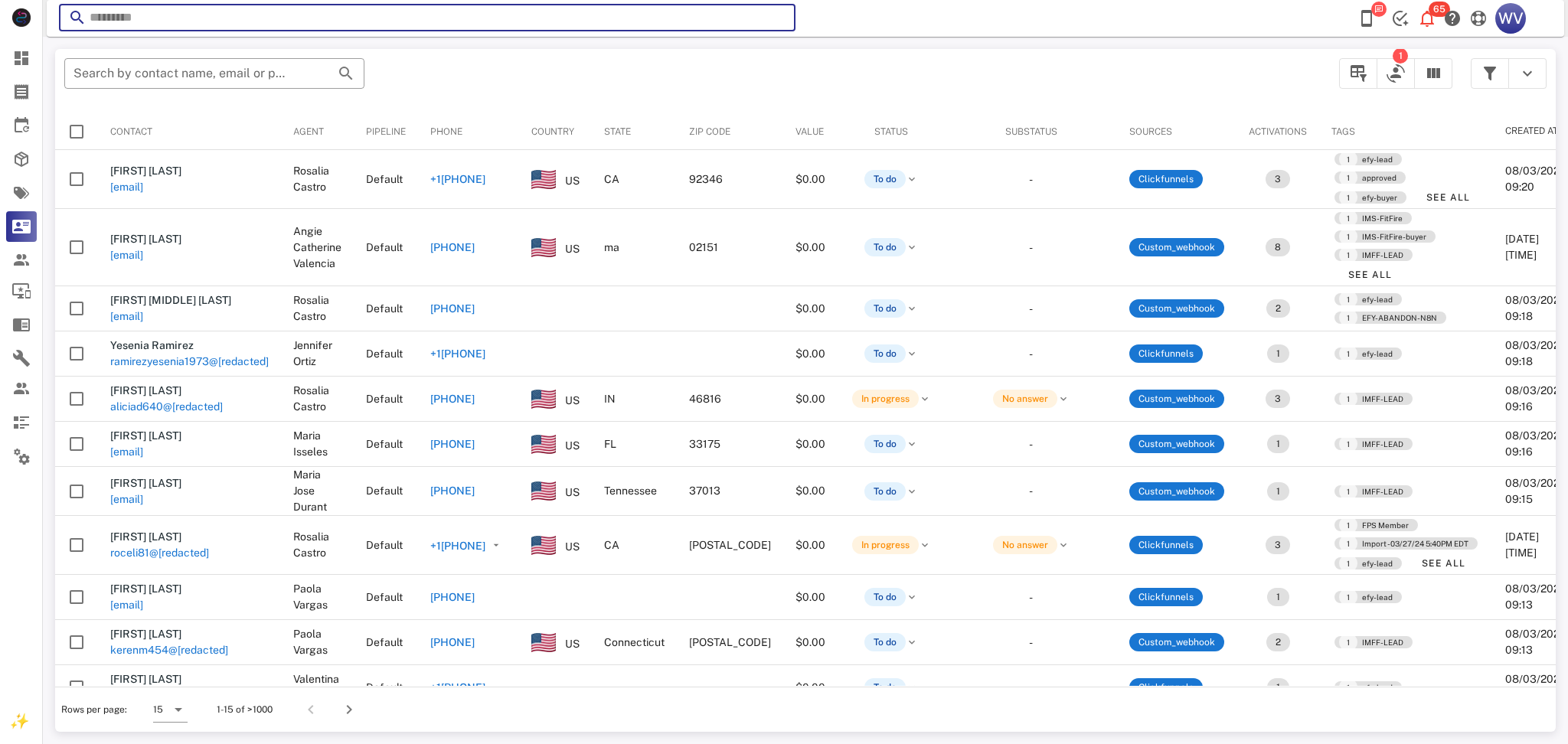 click at bounding box center (427, 18) 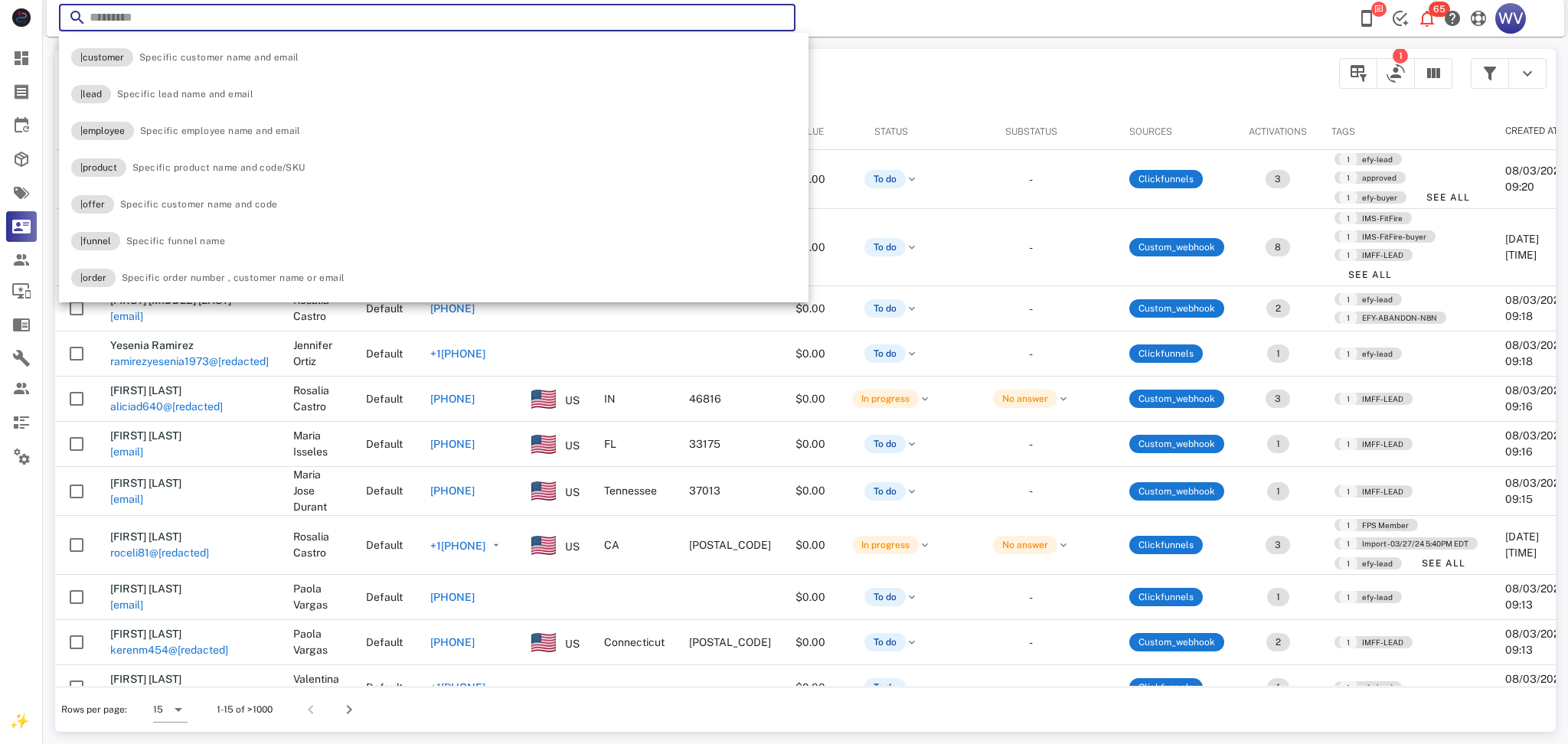click on "​ Search by contact name, email or phone" at bounding box center (692, 81) 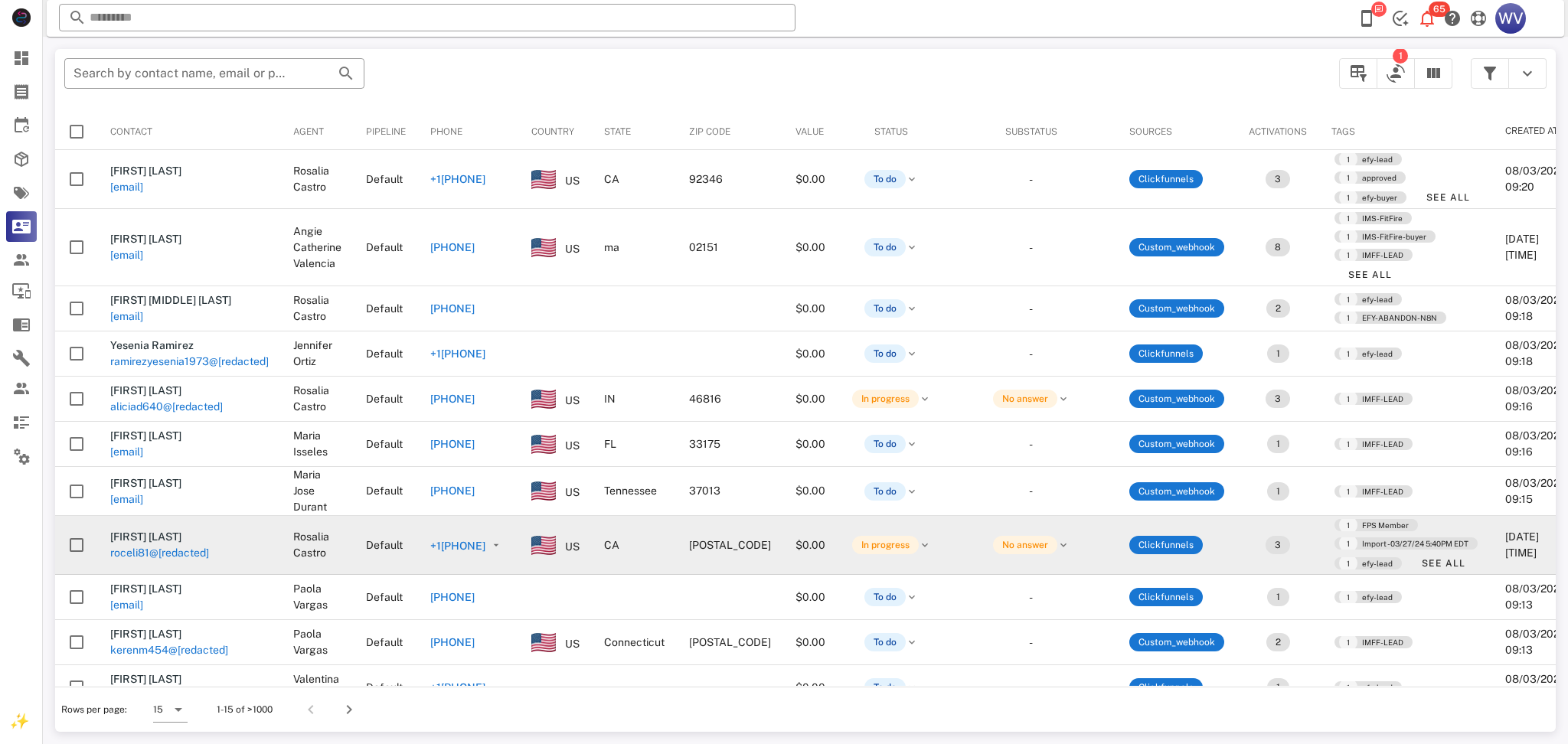 scroll, scrollTop: 161, scrollLeft: 0, axis: vertical 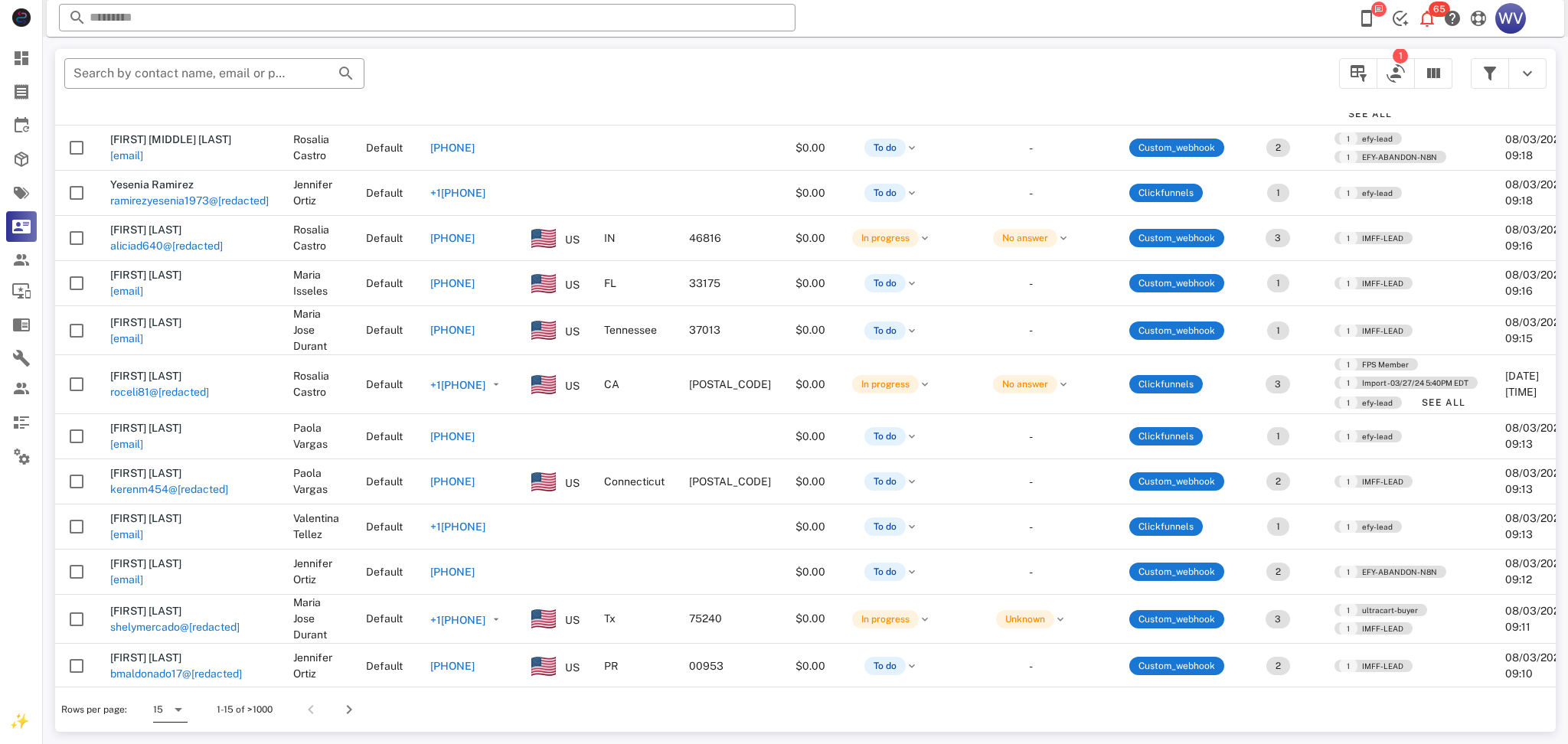 click at bounding box center [178, 710] 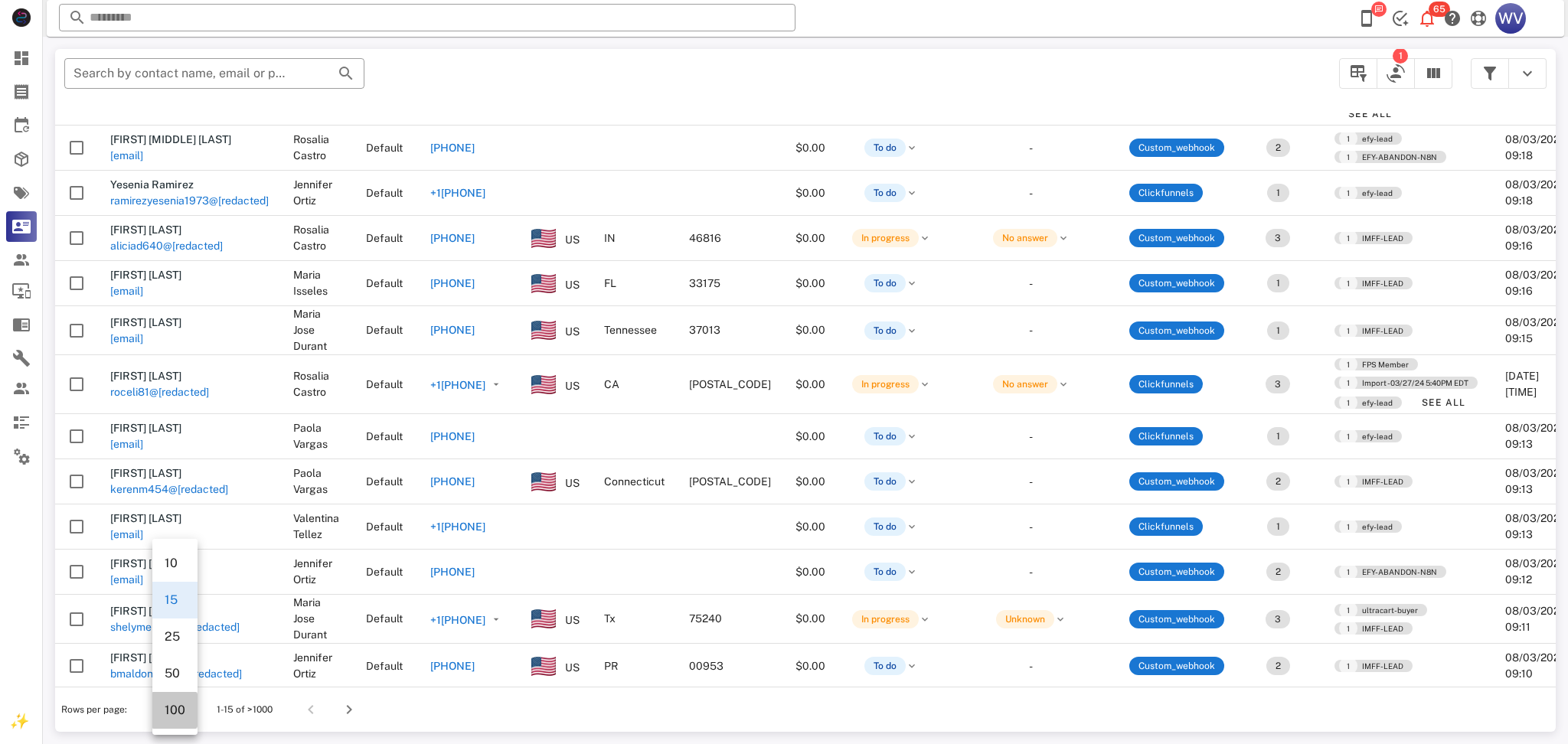 click on "100" at bounding box center (175, 710) 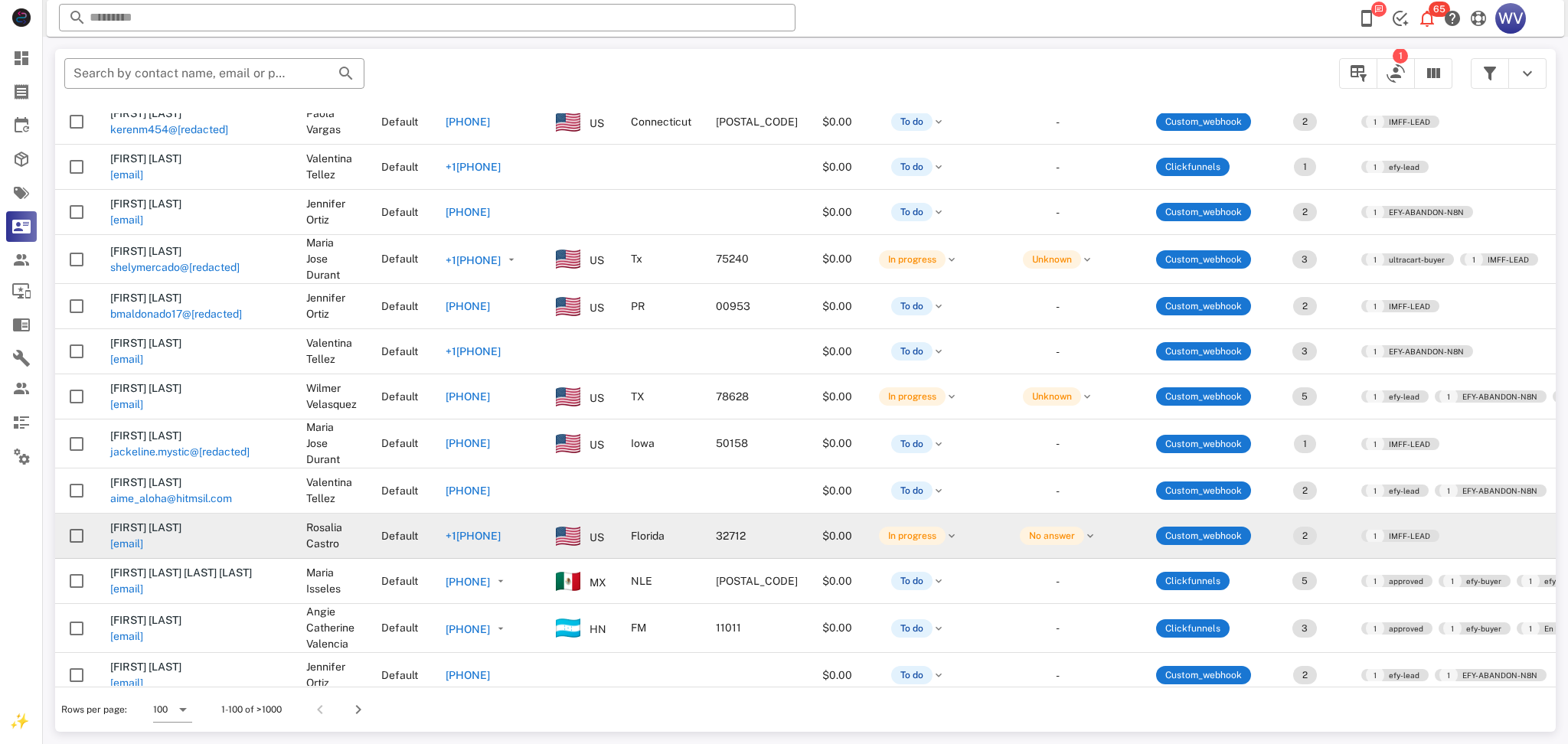 scroll, scrollTop: 1326, scrollLeft: 0, axis: vertical 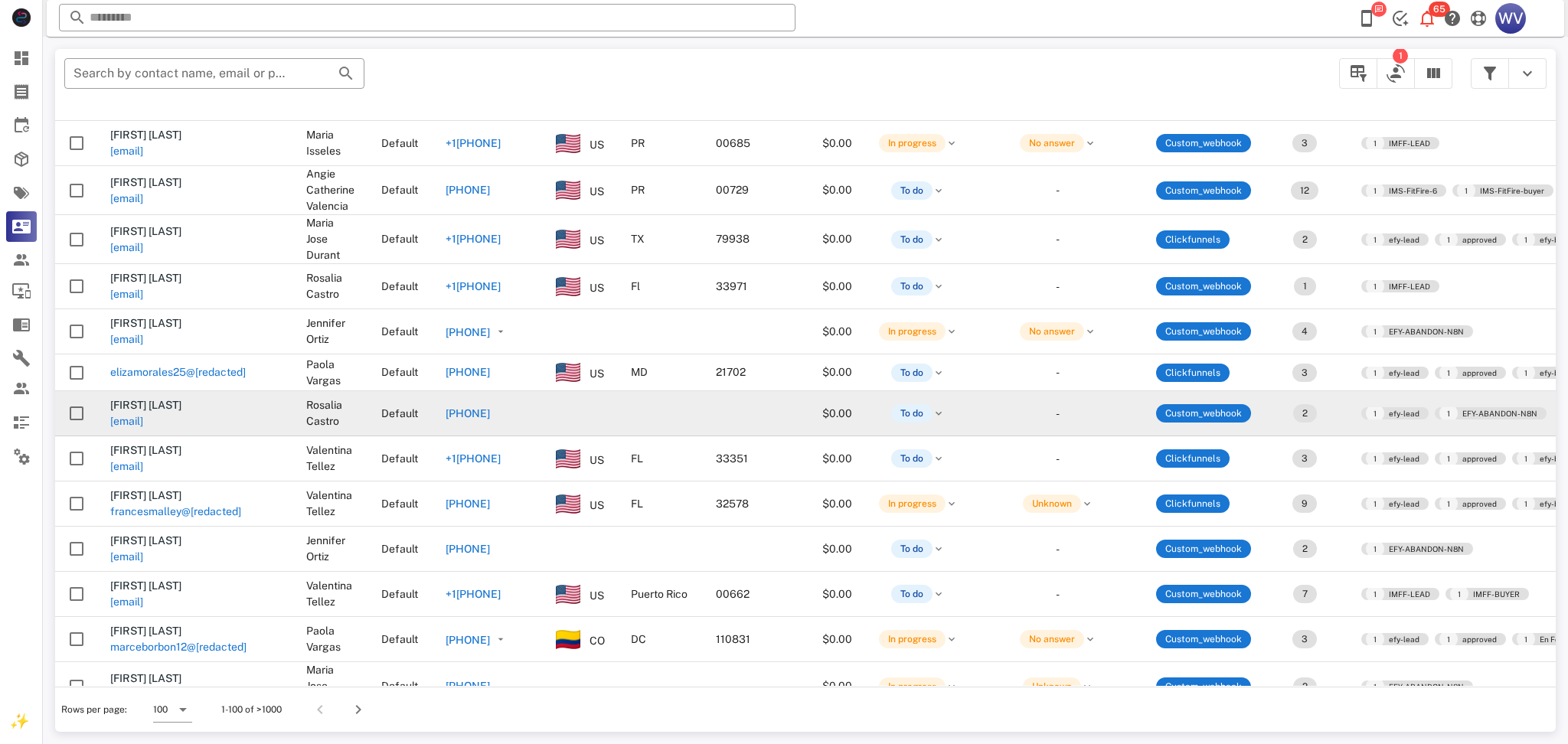 click on "rosariogutierrez2071@gmail.com" at bounding box center [126, 421] 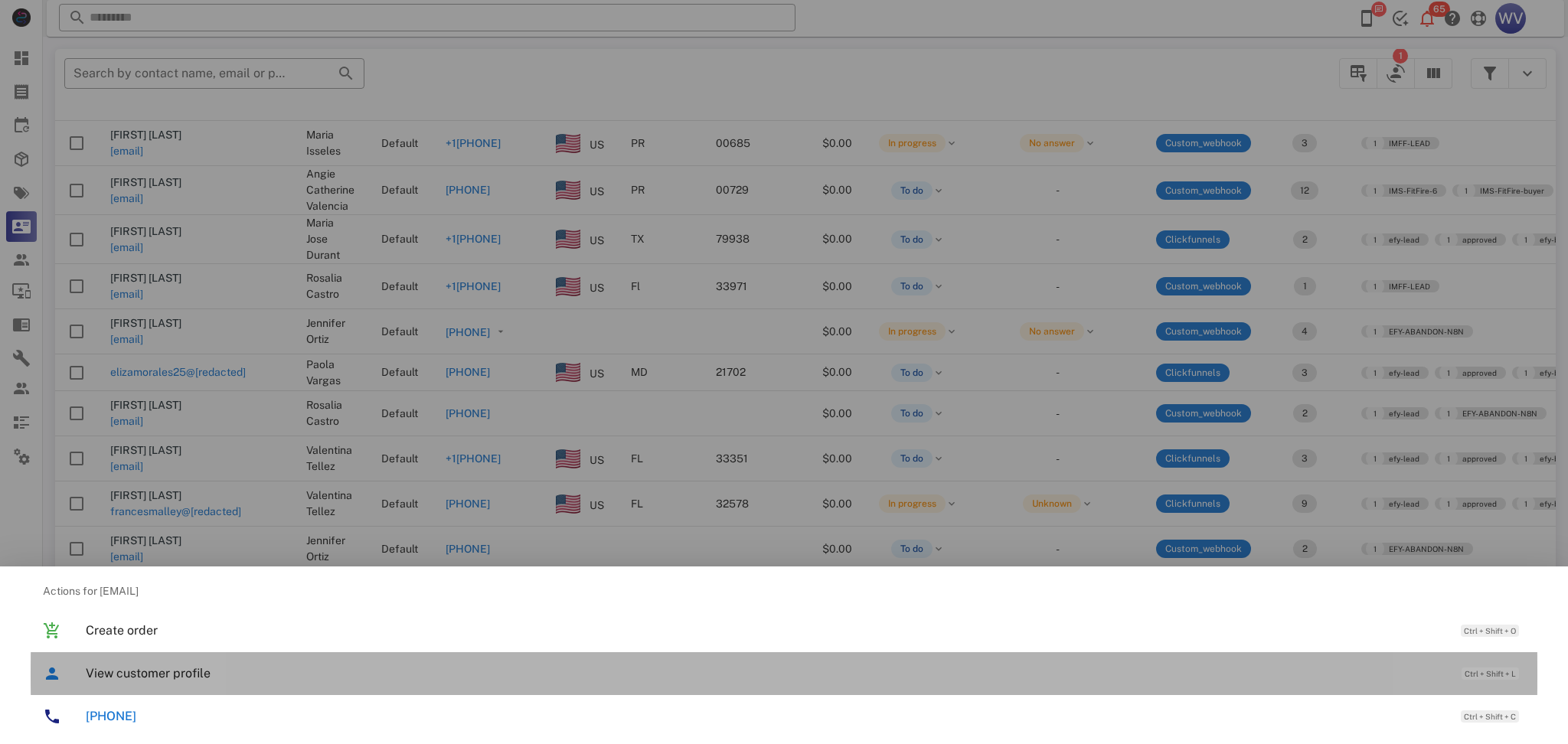 click on "View customer profile Ctrl + Shift + L" at bounding box center [805, 673] 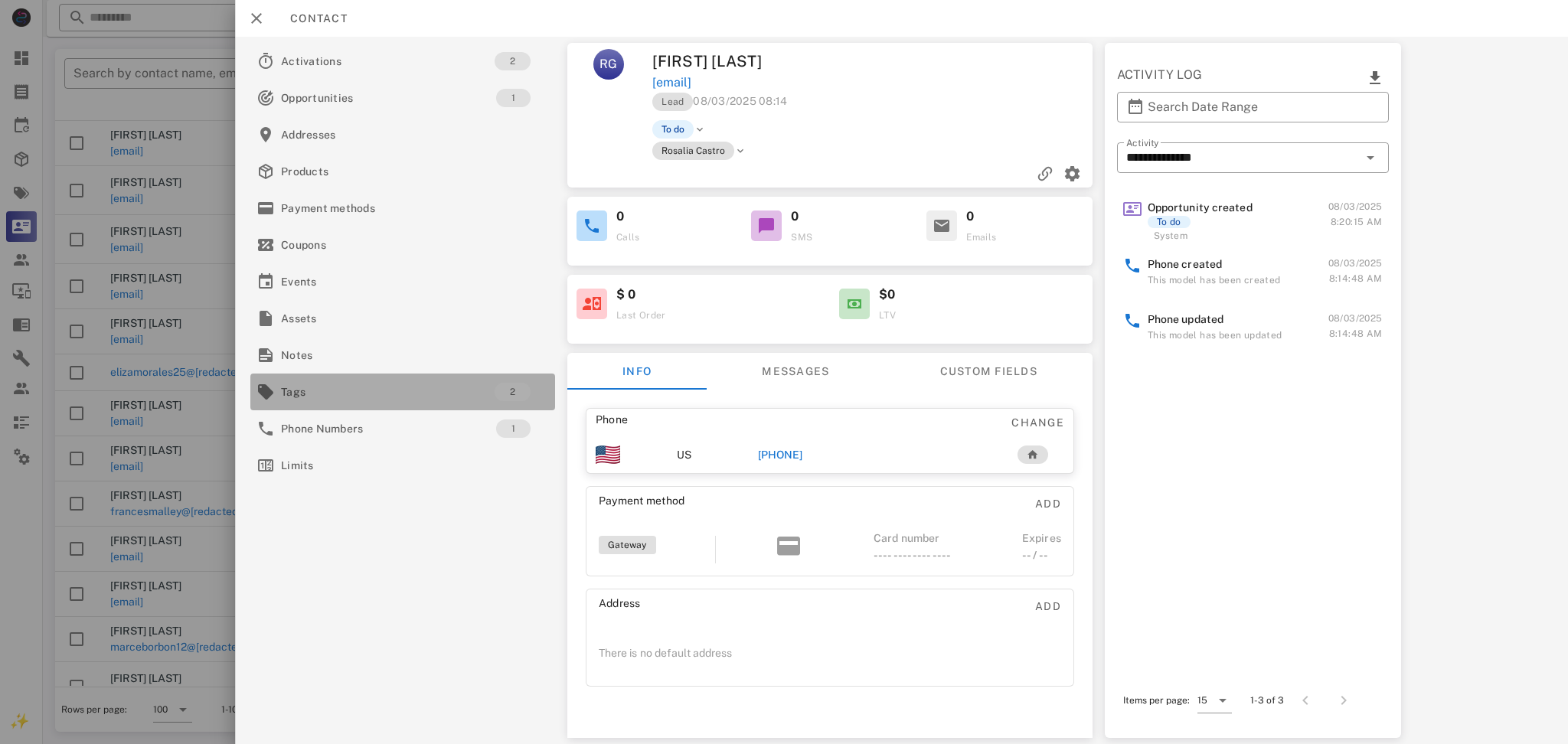 drag, startPoint x: 347, startPoint y: 396, endPoint x: 364, endPoint y: 398, distance: 17.117243 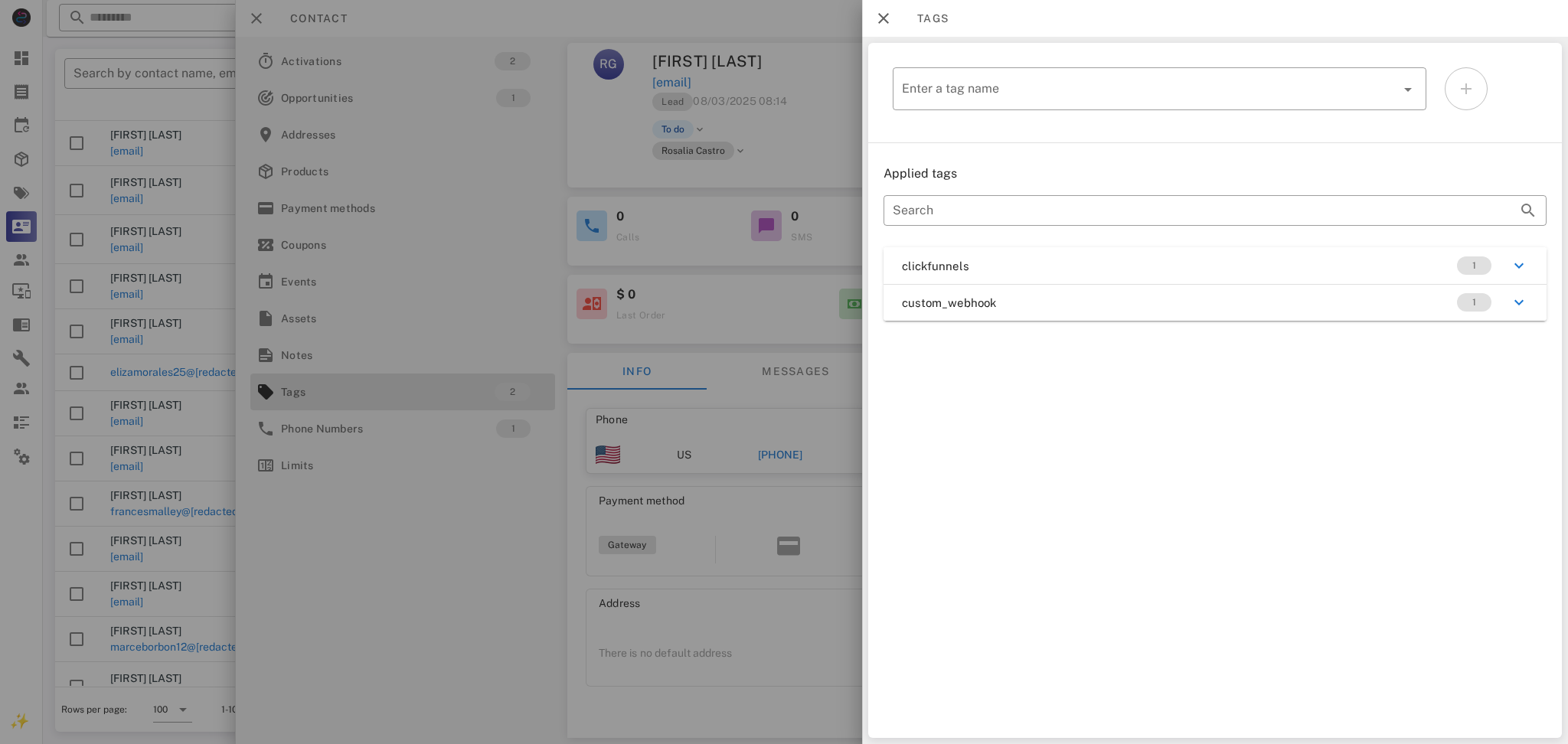 click on "custom_webhook  1" at bounding box center [1215, 302] 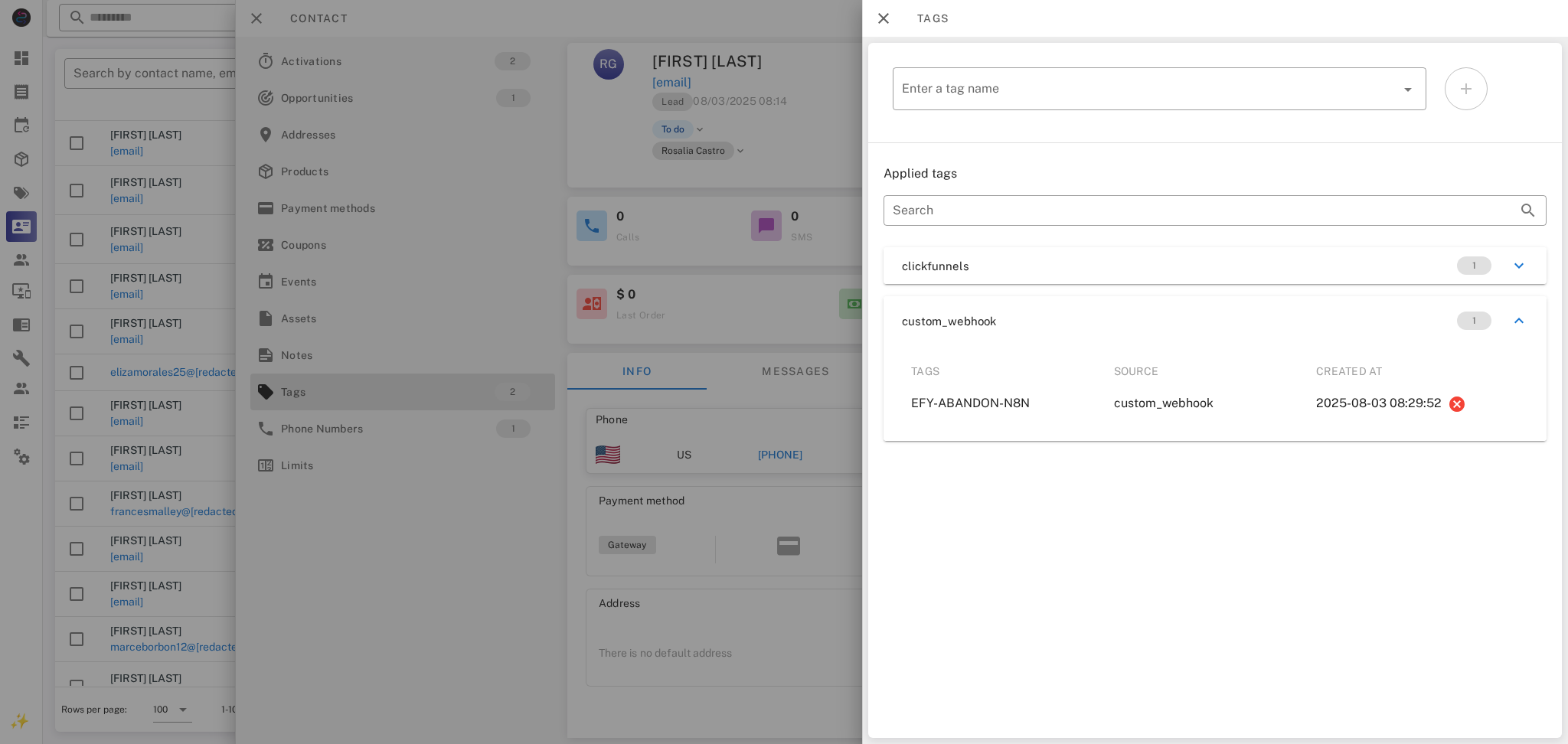 click on "clickfunnels  1" at bounding box center [1215, 266] 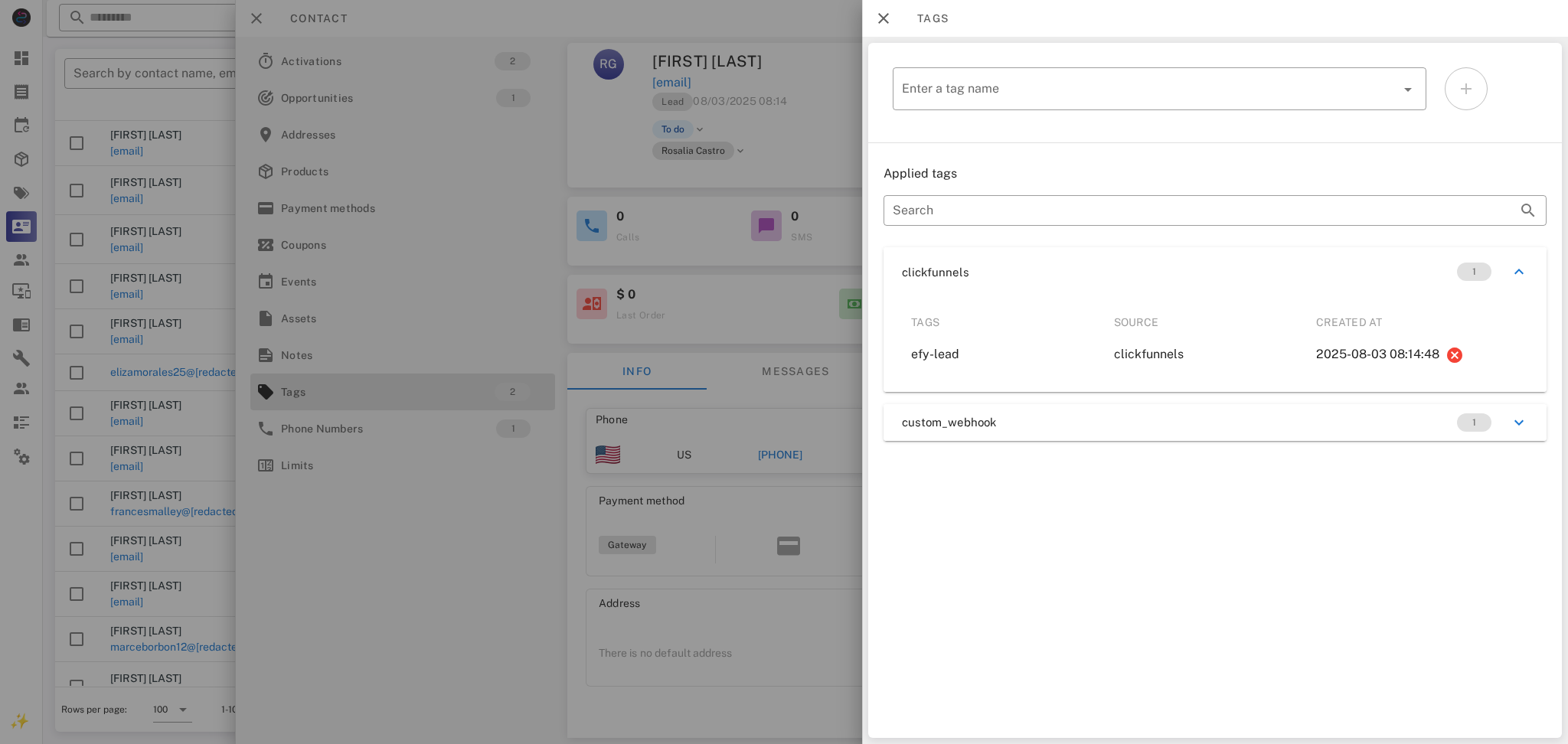drag, startPoint x: 697, startPoint y: 501, endPoint x: 753, endPoint y: 465, distance: 66.573268 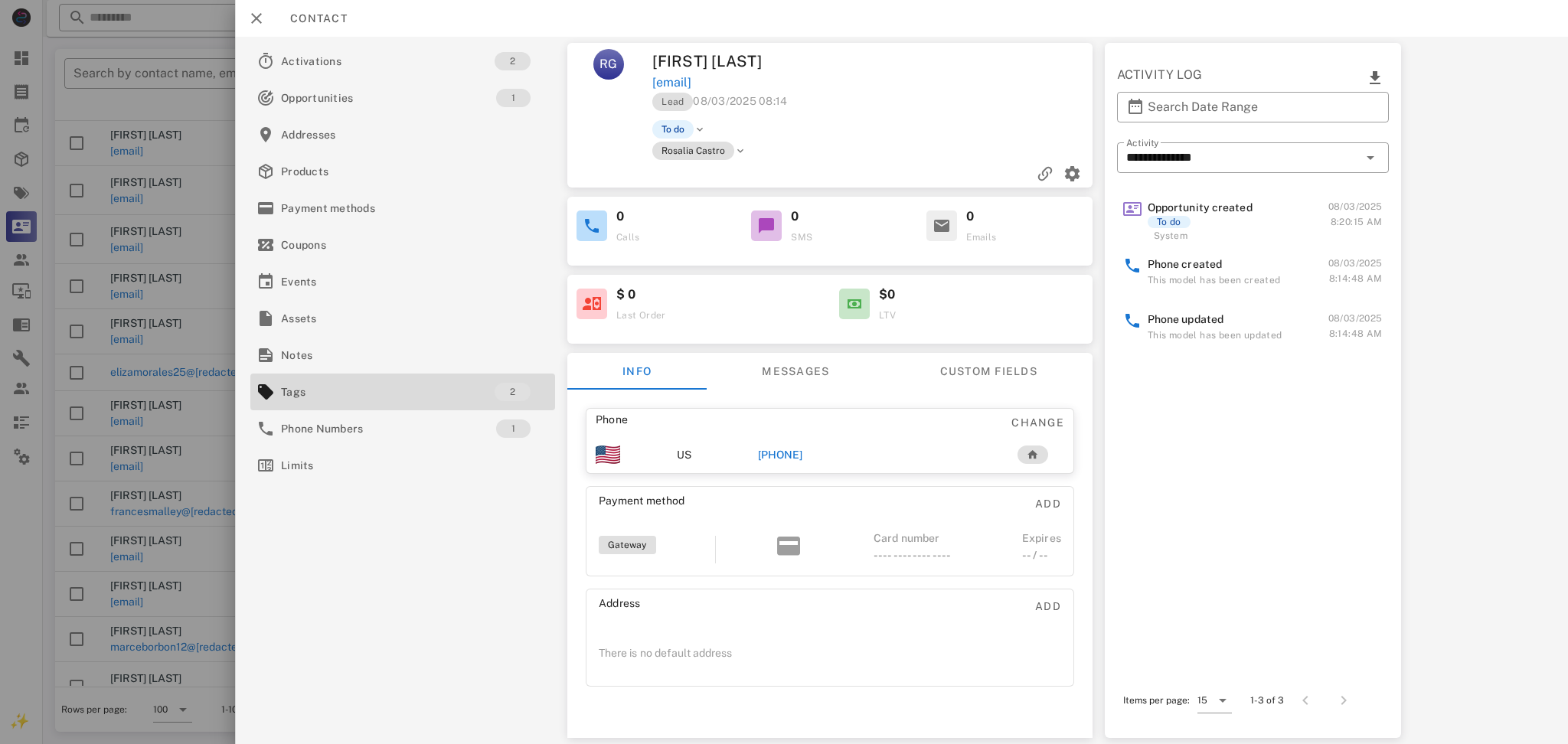 click on "+16154270352" at bounding box center (780, 455) 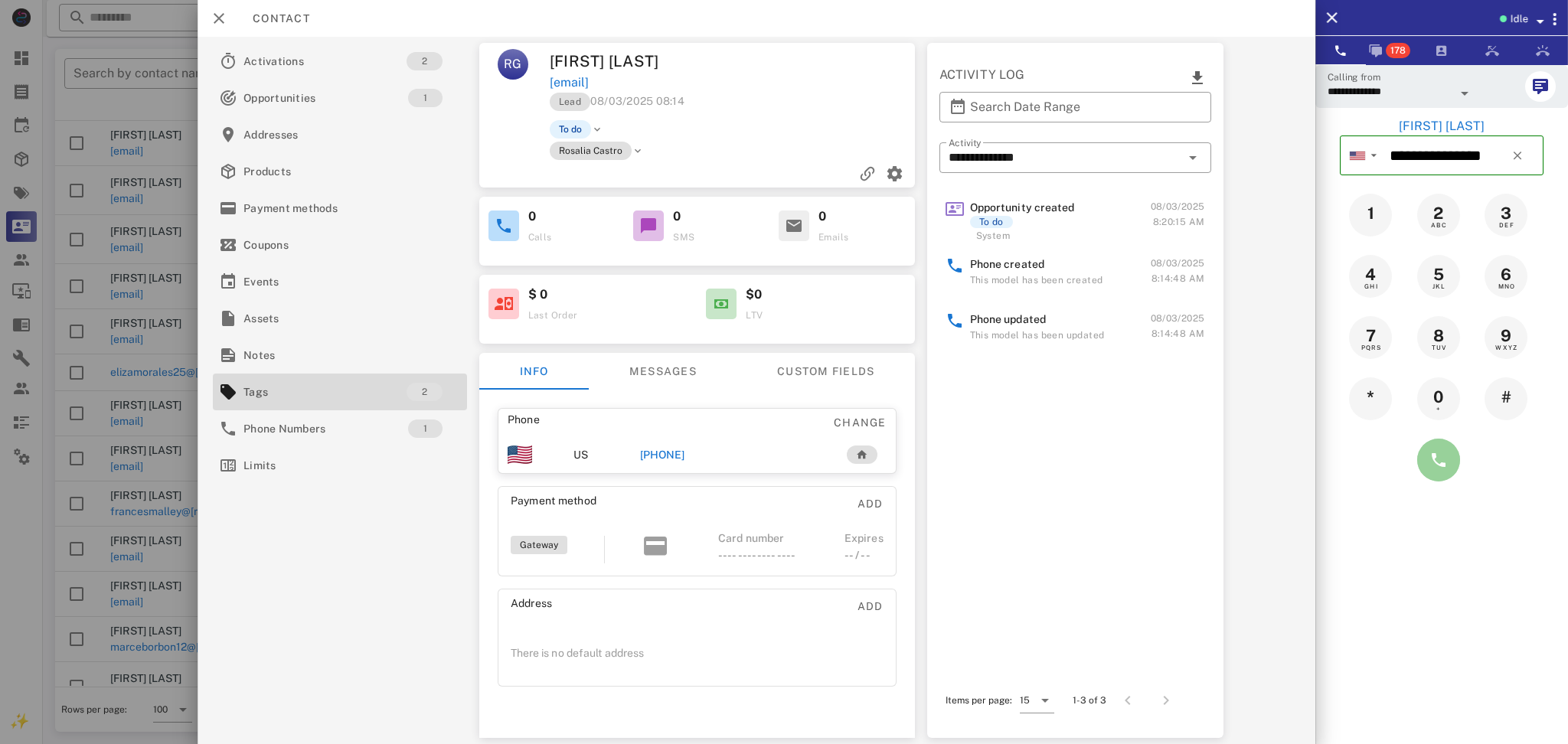 click at bounding box center [1439, 460] 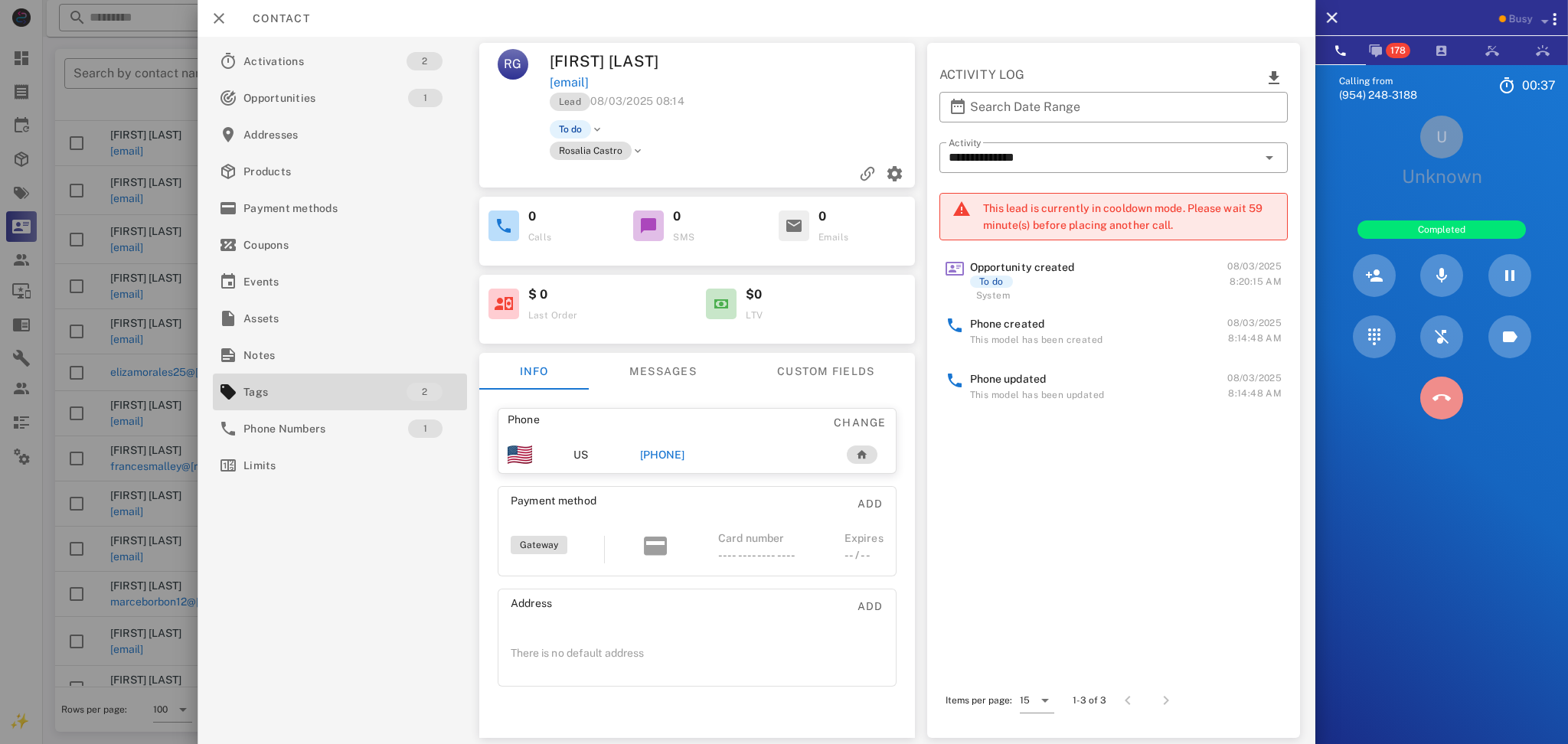 click at bounding box center (1442, 398) 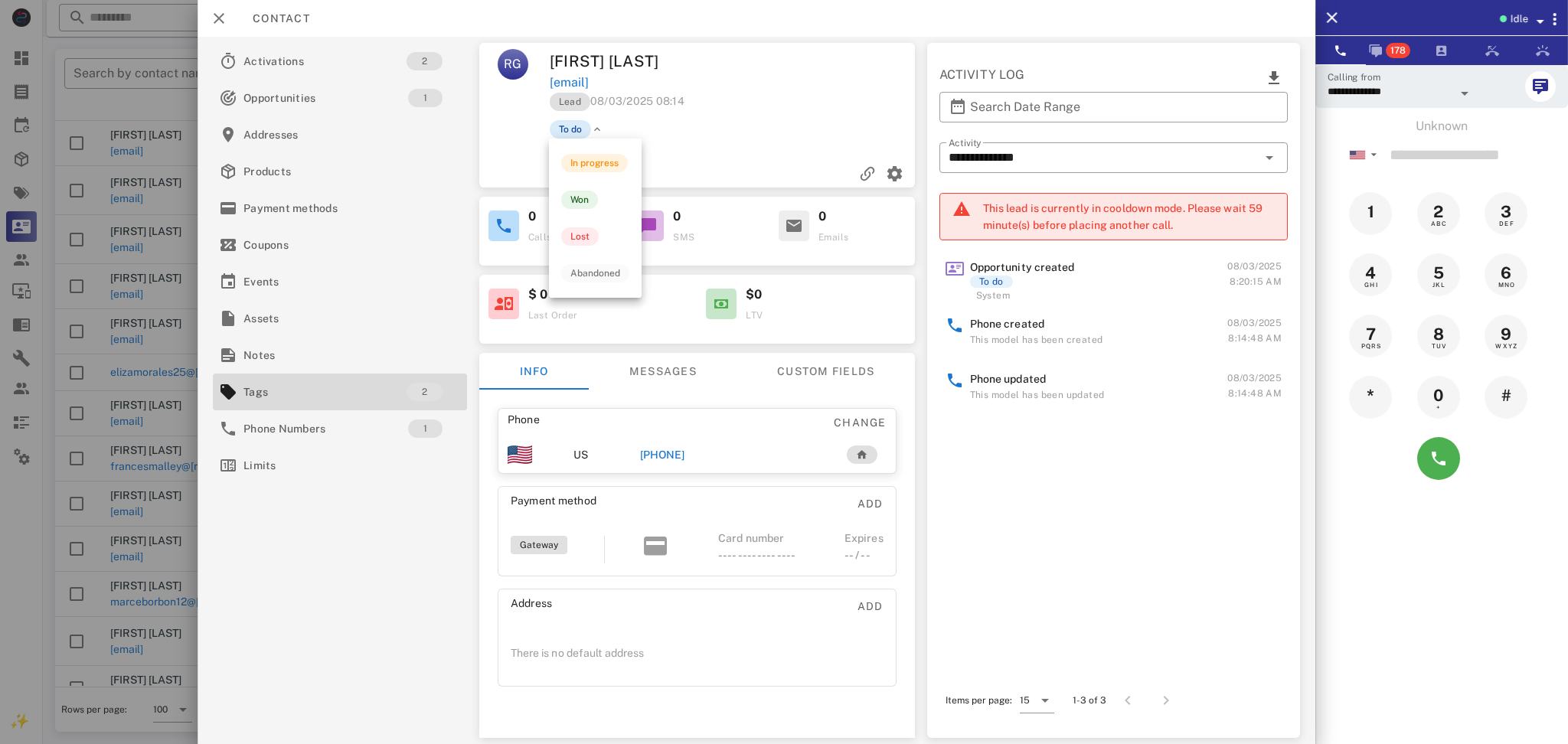 click on "To do" at bounding box center (570, 129) 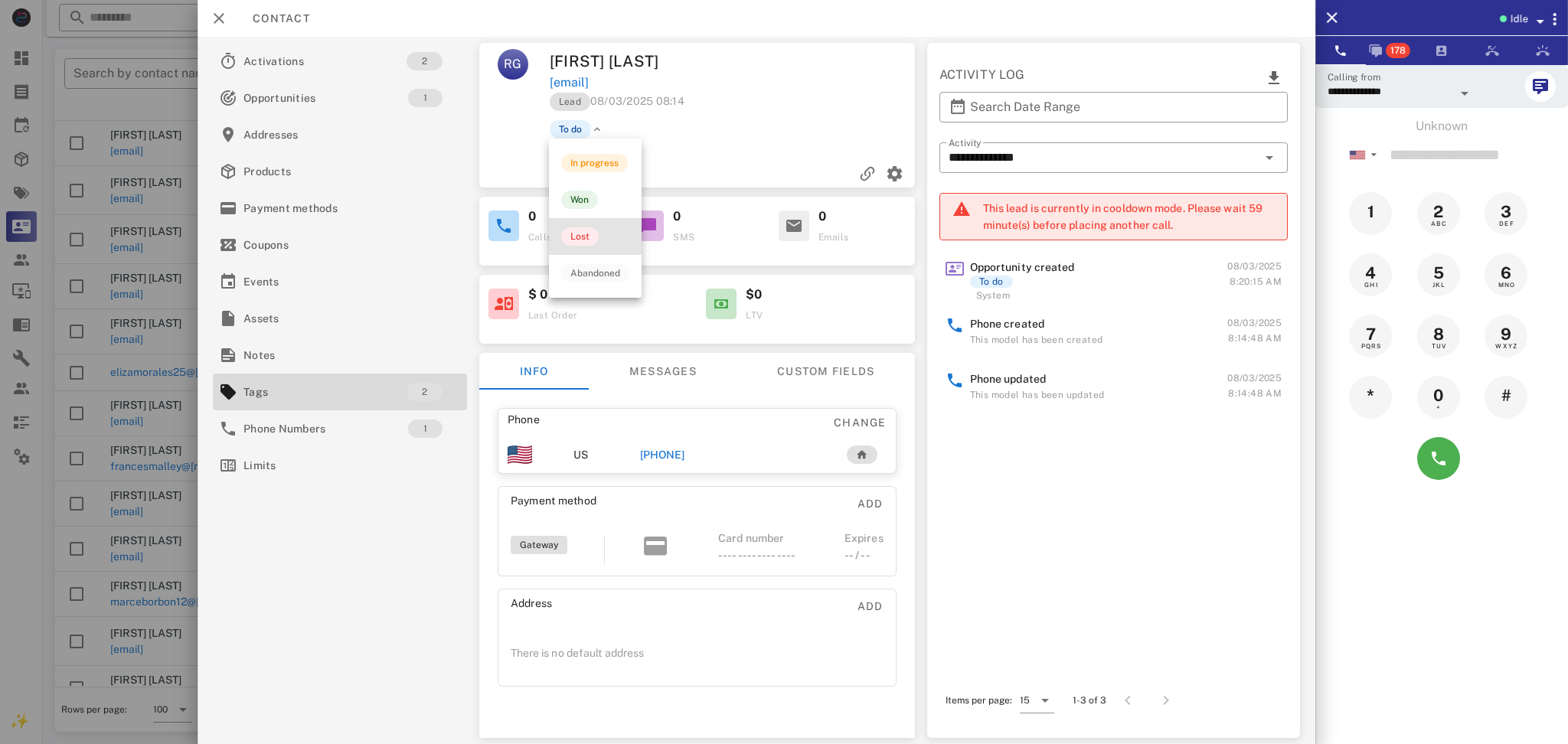 click on "Lost" at bounding box center (595, 237) 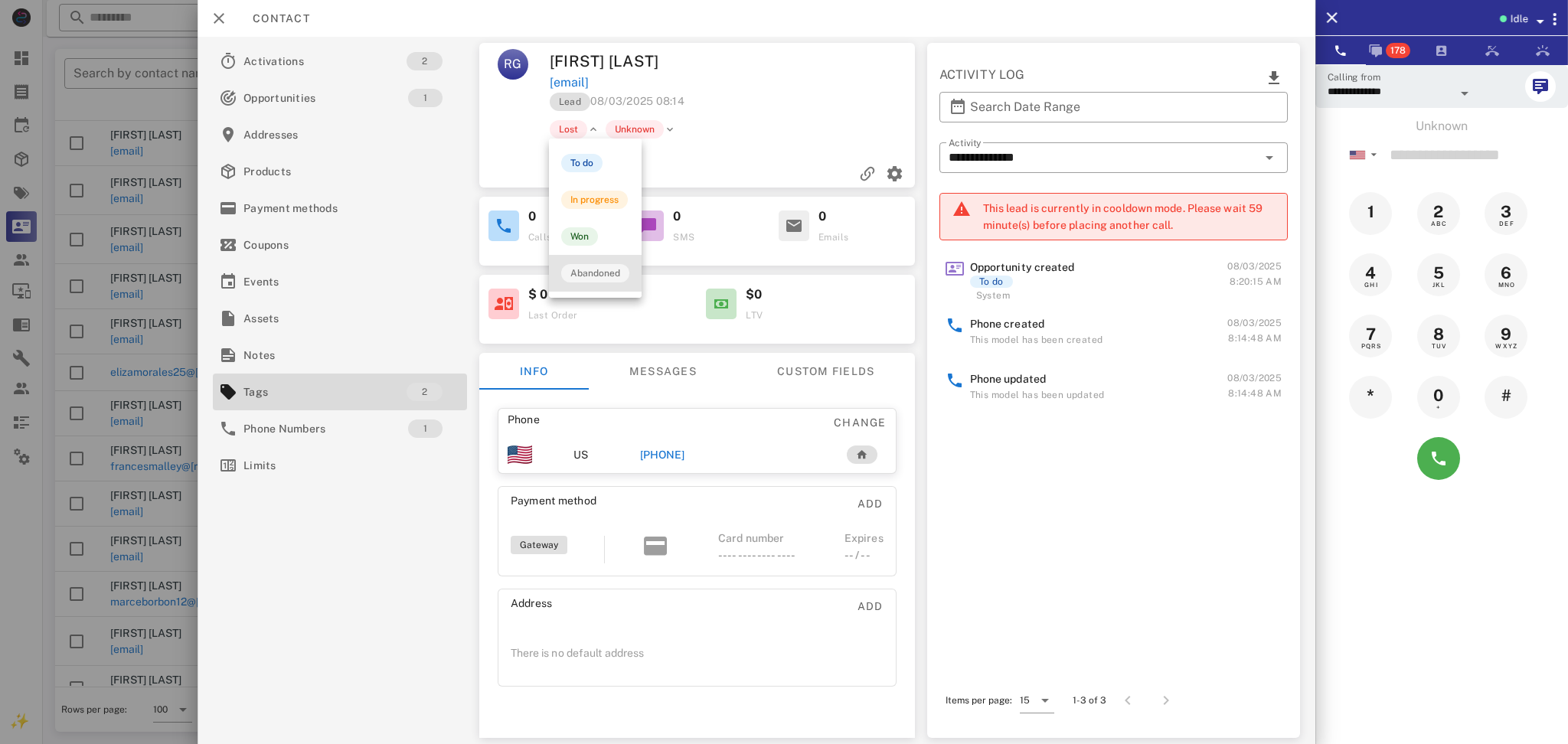 click on "Abandoned" at bounding box center (595, 273) 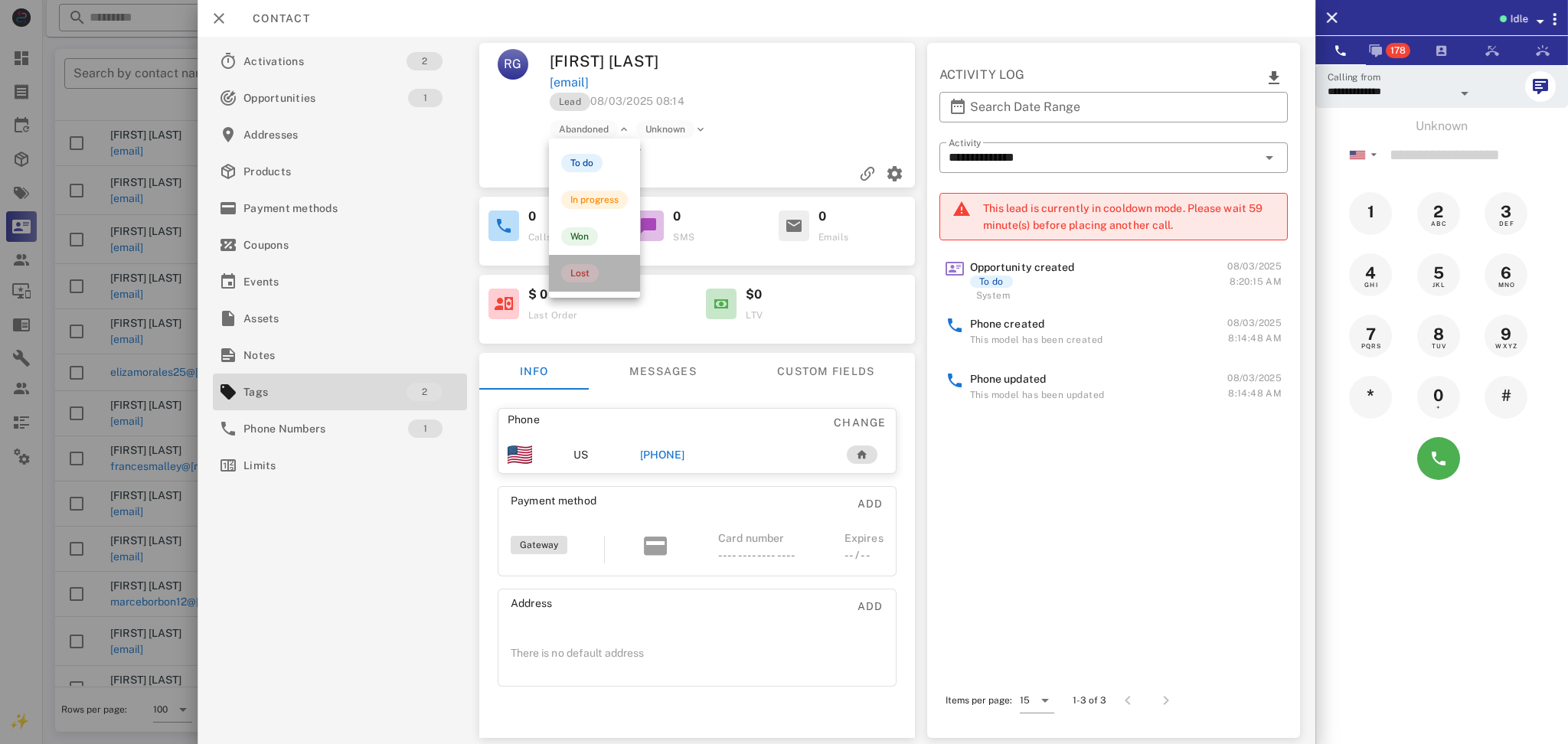 drag, startPoint x: 596, startPoint y: 254, endPoint x: 600, endPoint y: 269, distance: 15.524175 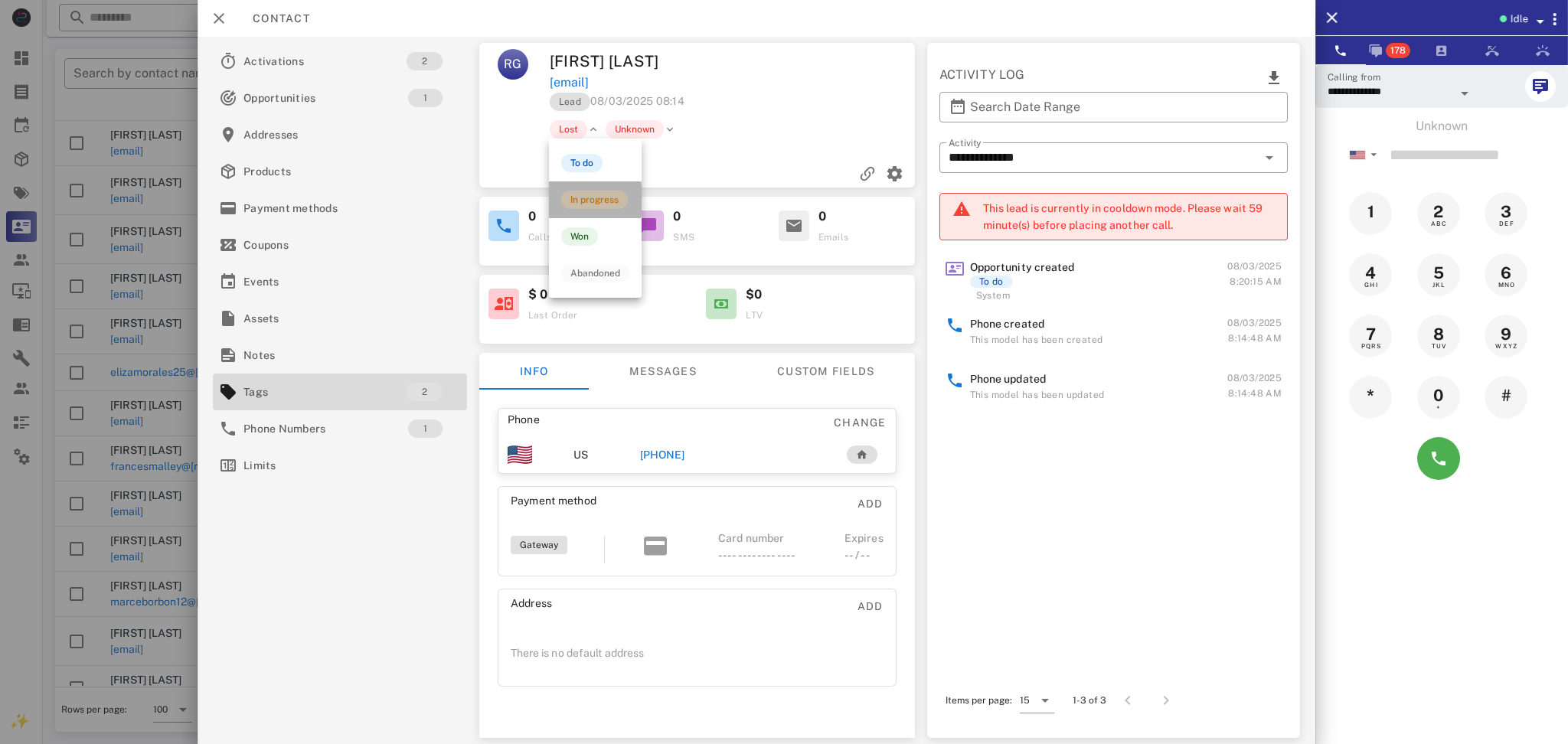 click on "In progress" at bounding box center [594, 200] 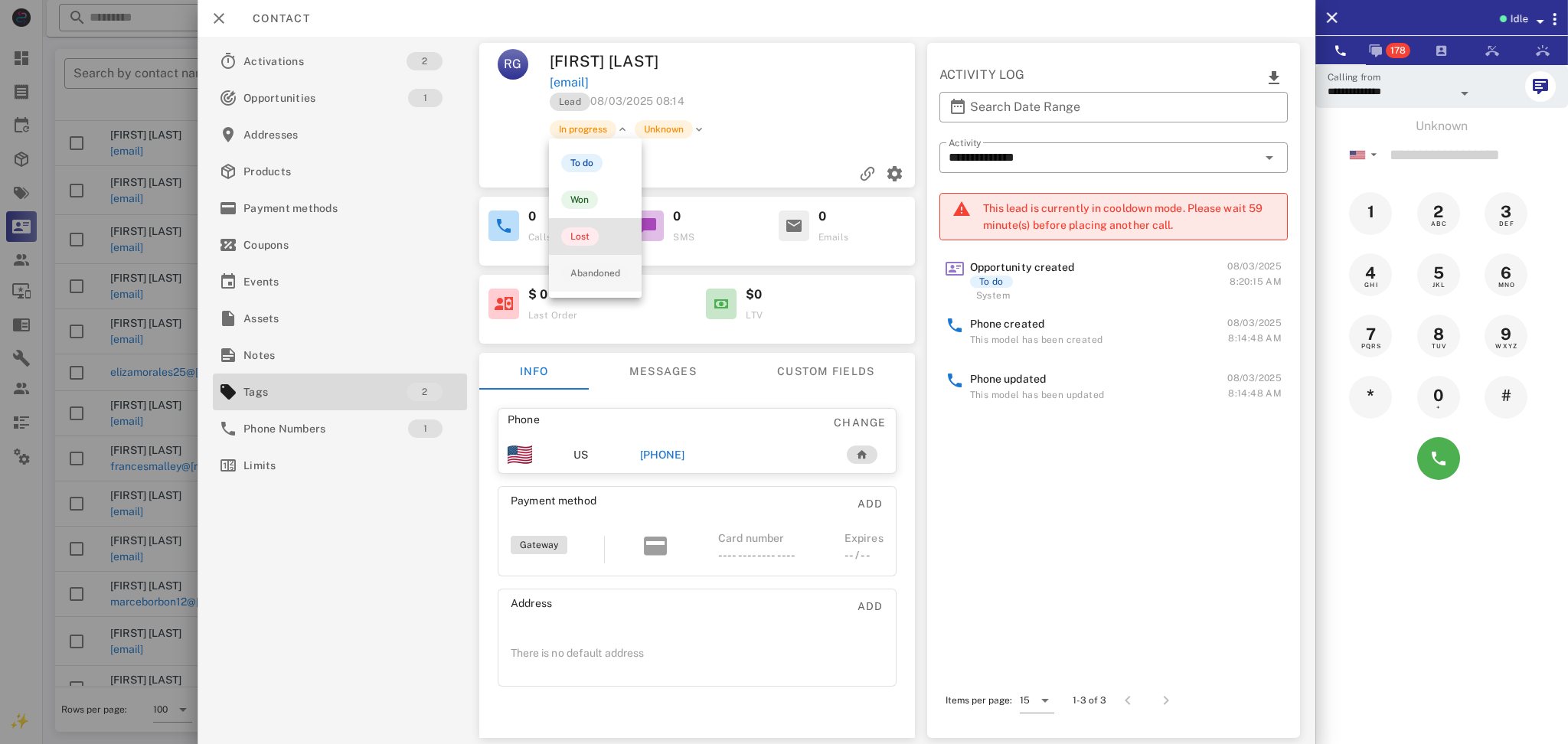 drag, startPoint x: 605, startPoint y: 248, endPoint x: 626, endPoint y: 270, distance: 30.413813 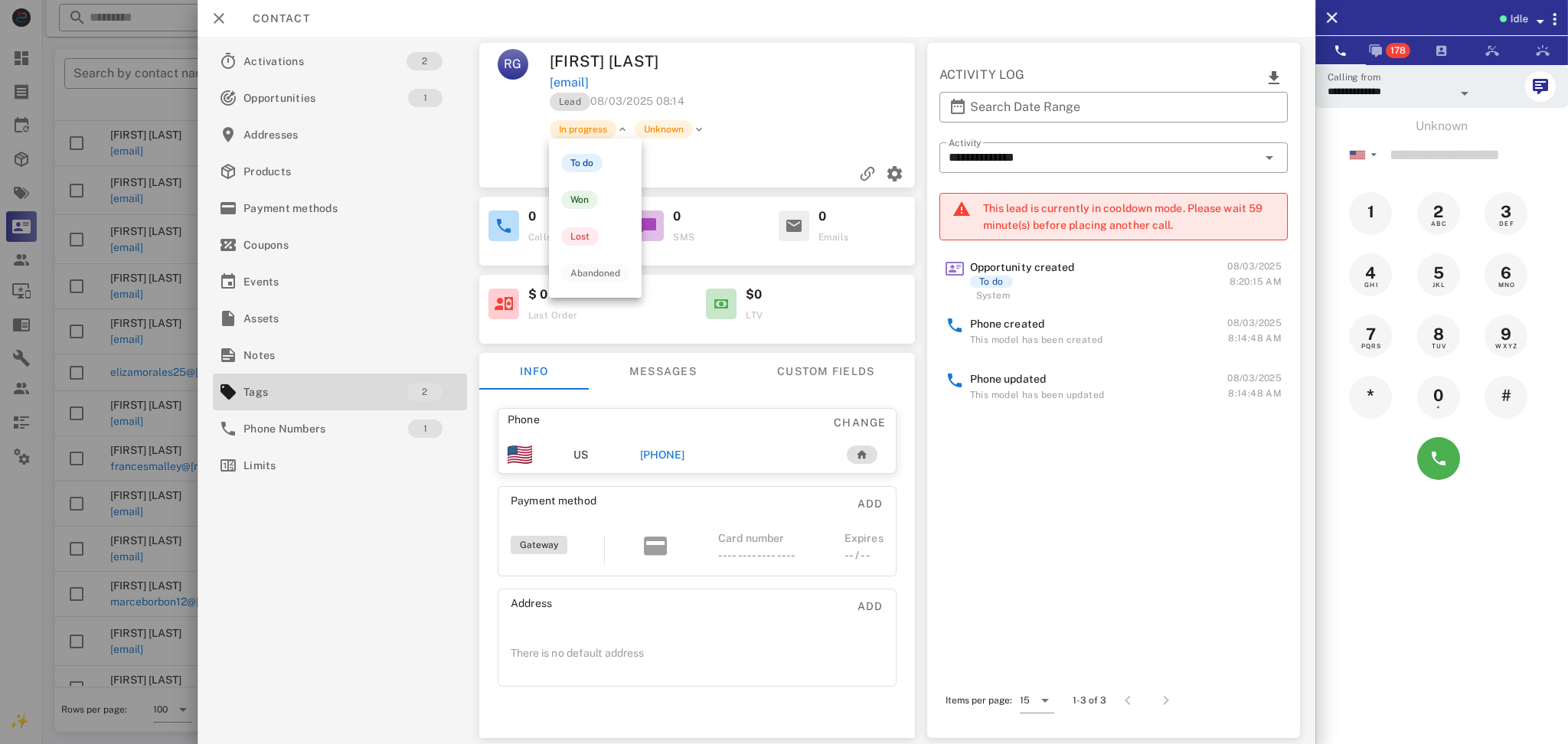 click on "In progress" at bounding box center [582, 129] 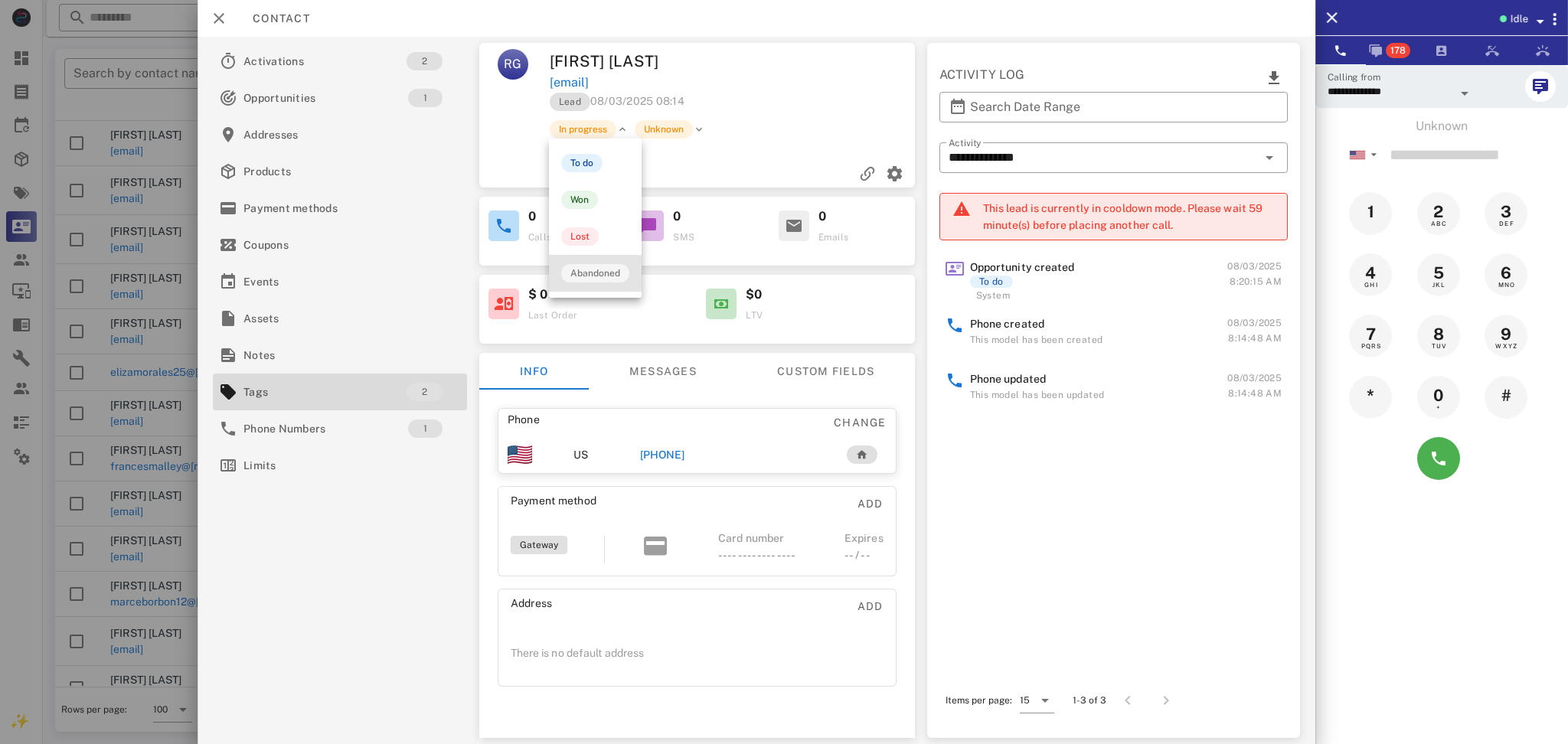 click on "Abandoned" at bounding box center (595, 273) 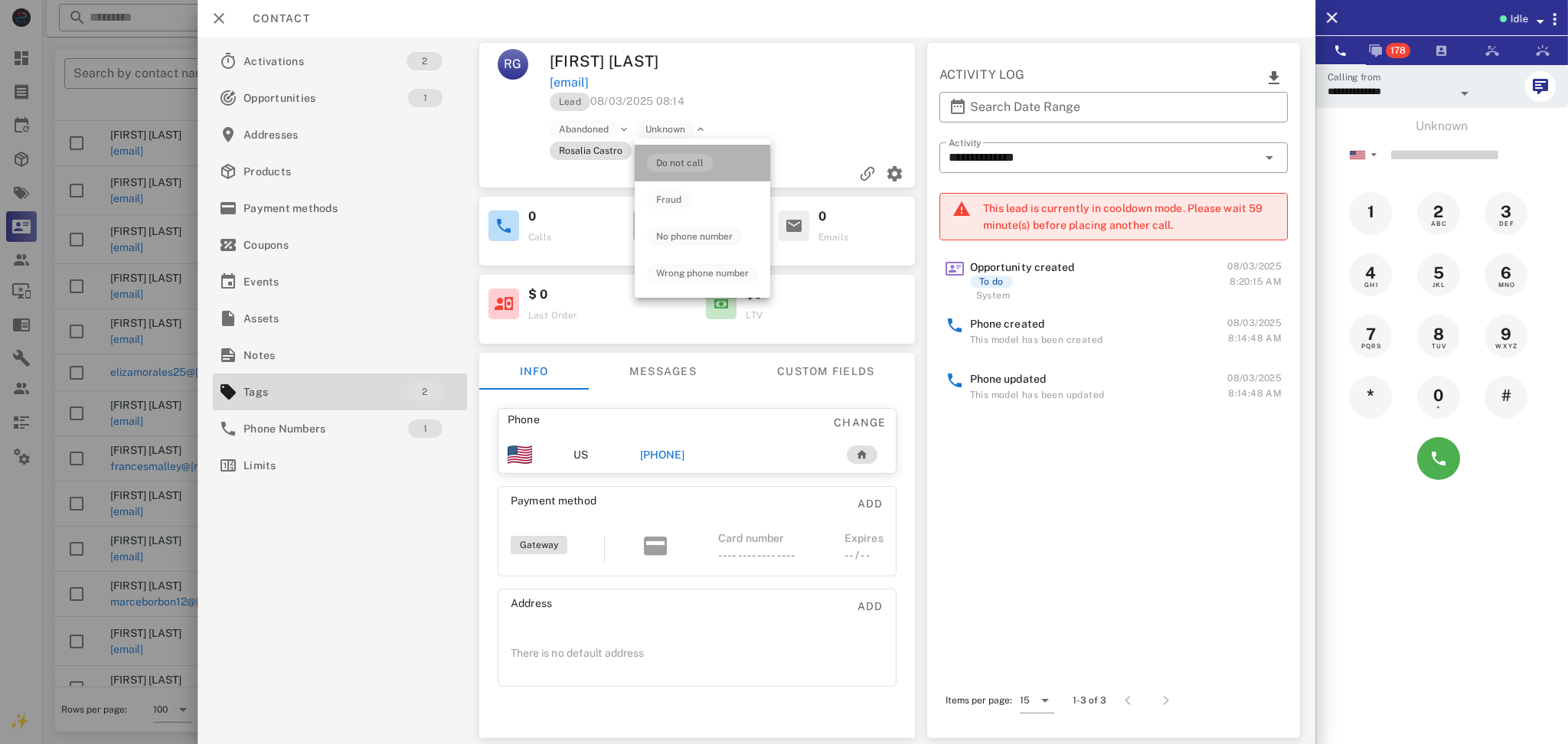 click on "Do not call" at bounding box center (680, 163) 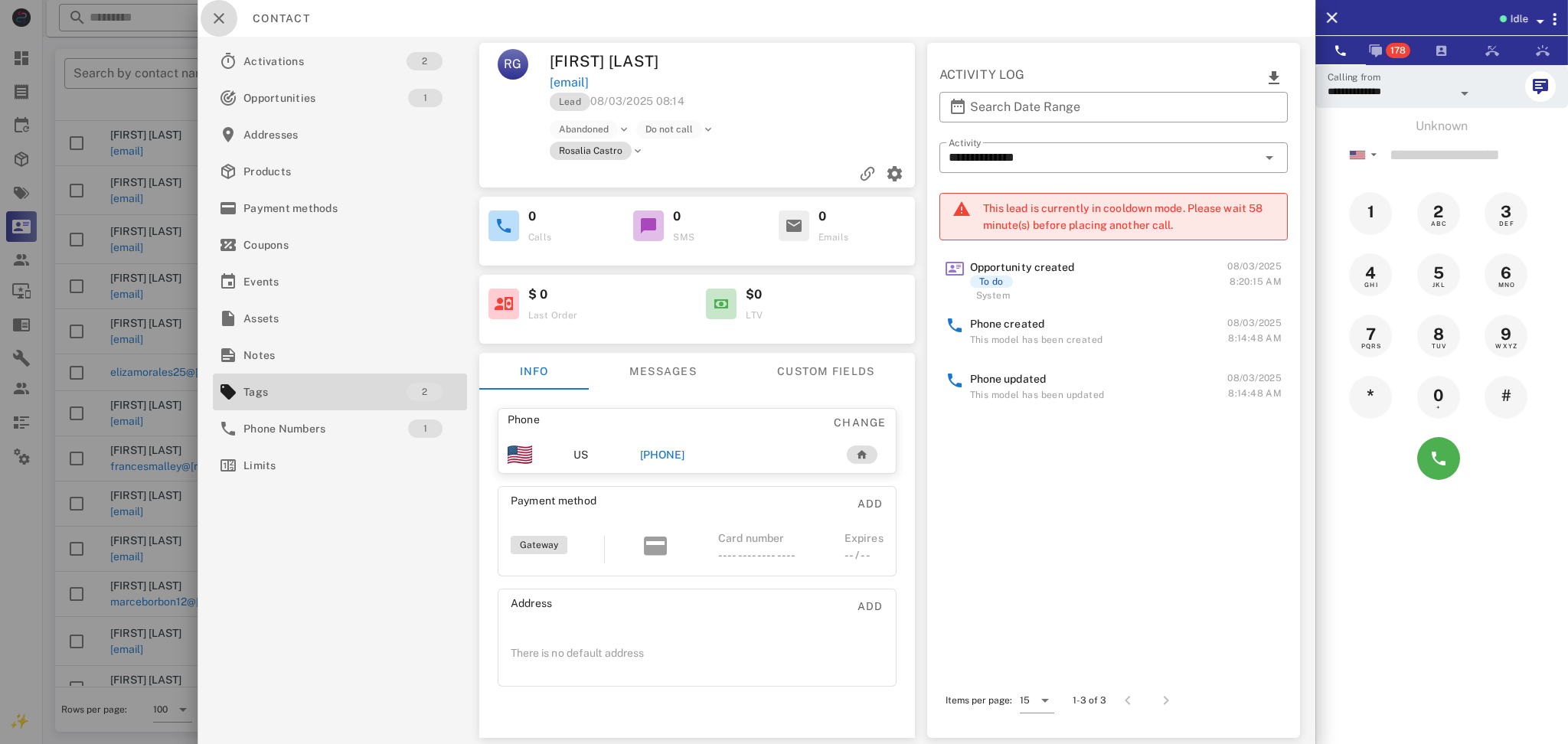 drag, startPoint x: 212, startPoint y: 16, endPoint x: 357, endPoint y: 174, distance: 214.45046 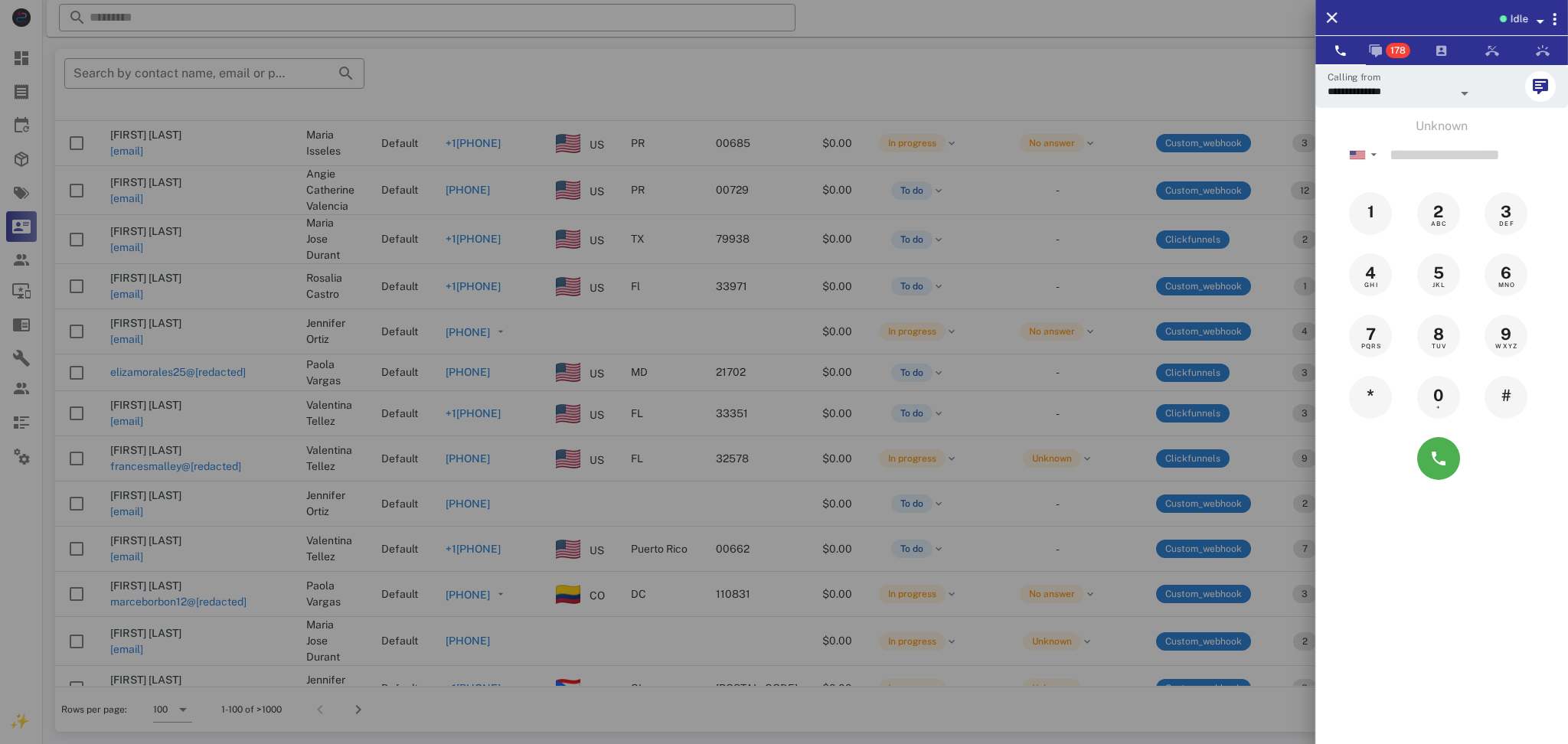 click at bounding box center (784, 372) 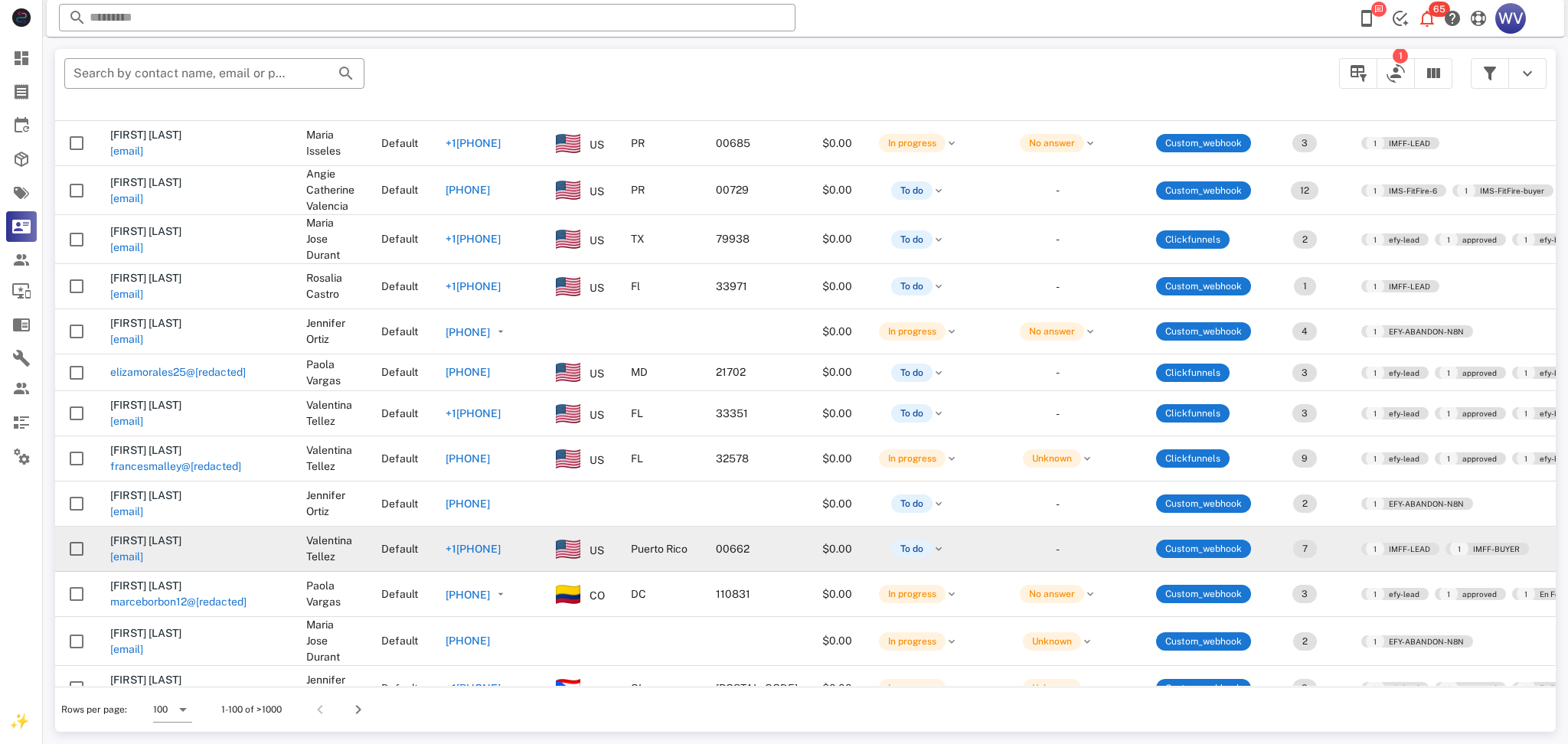 click on "zory5445@gmail.com" at bounding box center [126, 556] 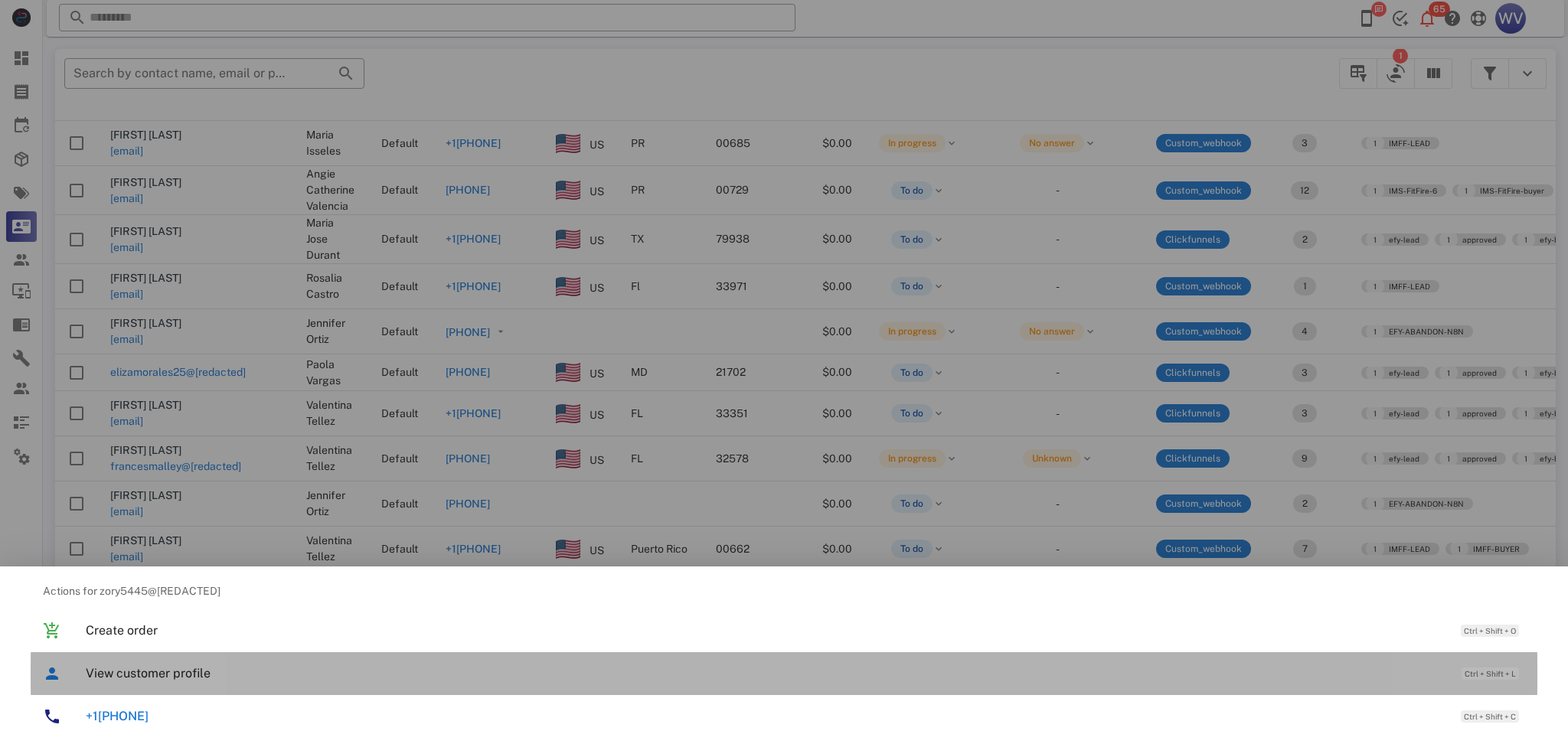 click on "View customer profile" at bounding box center (766, 673) 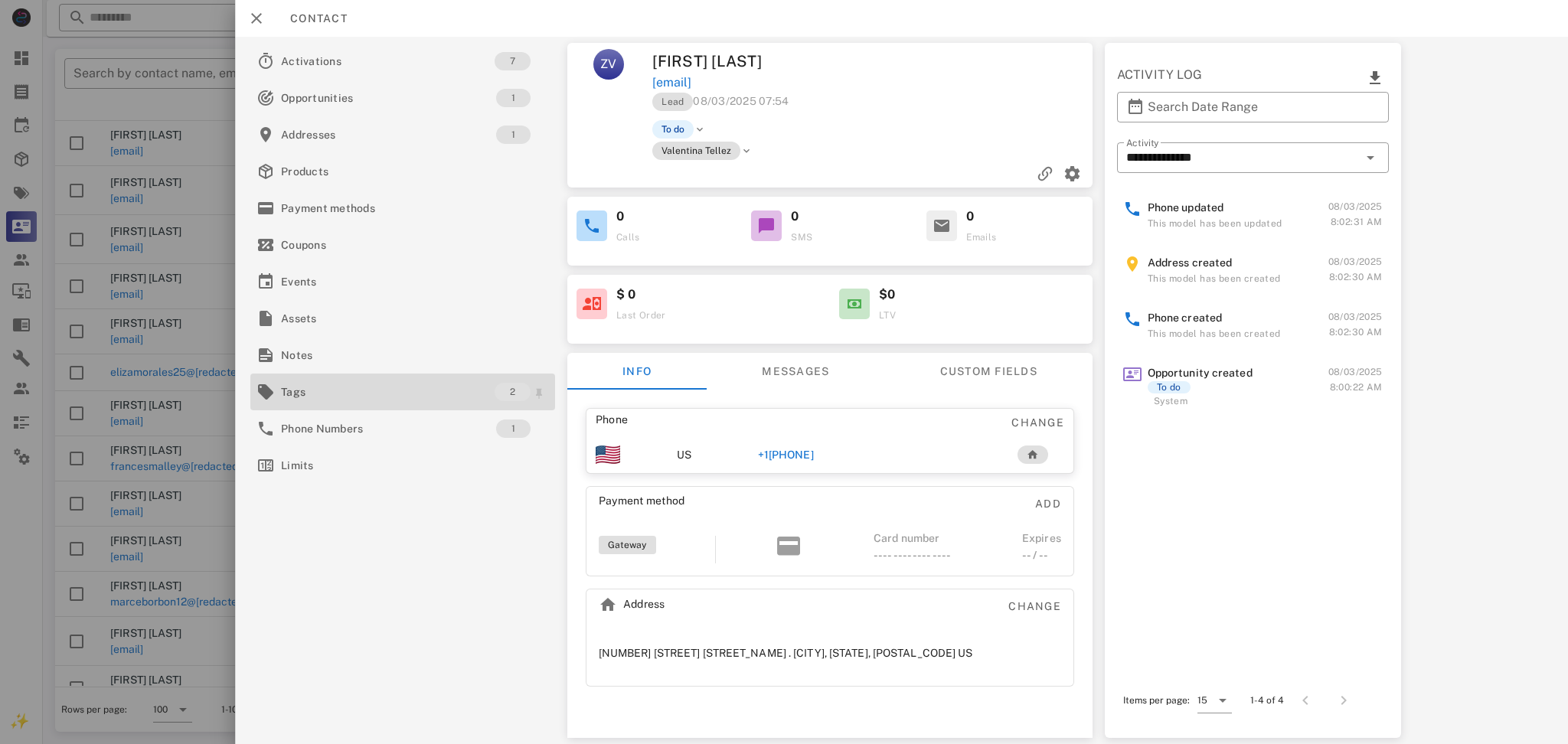 click on "Tags" at bounding box center [387, 392] 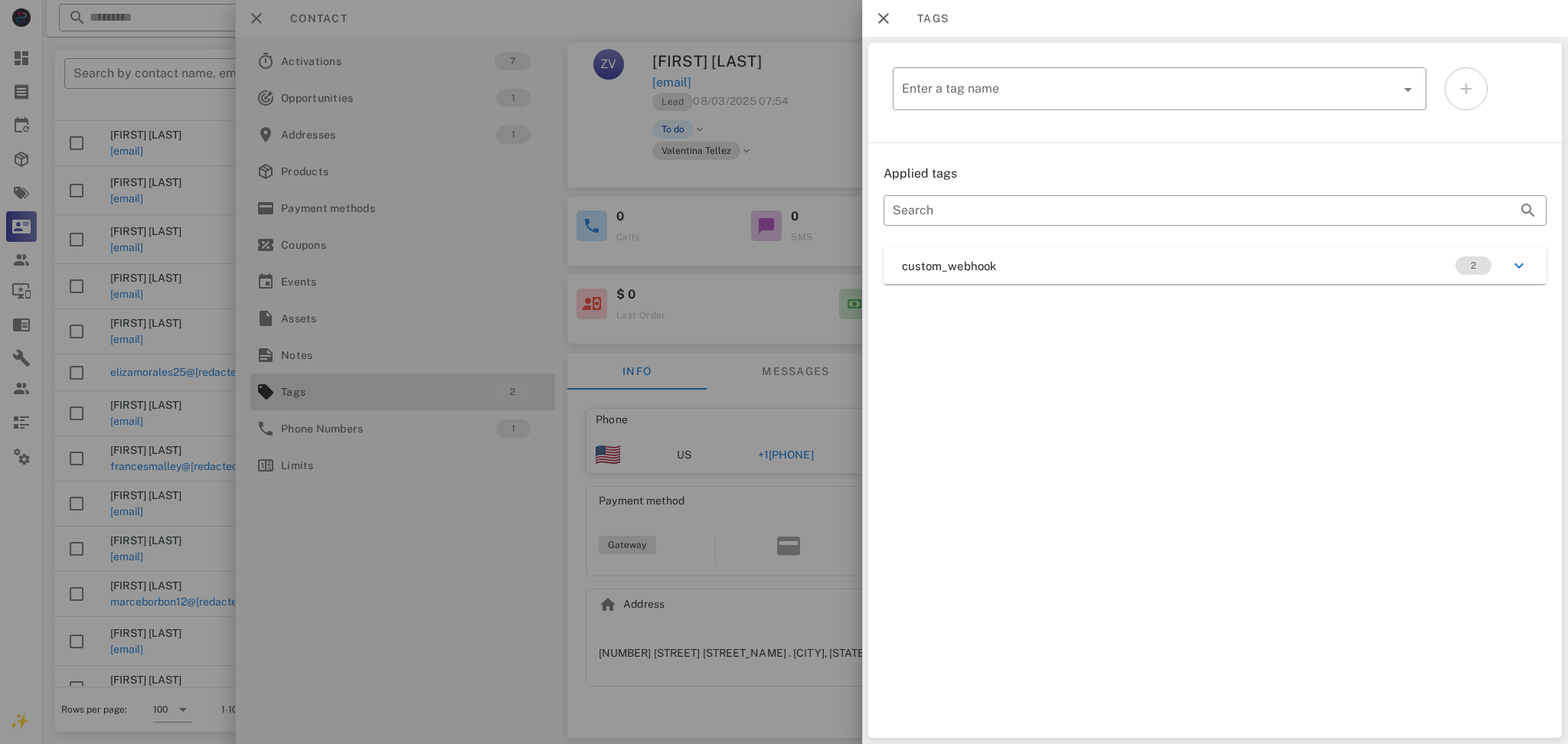 click on "custom_webhook  2" at bounding box center (1215, 266) 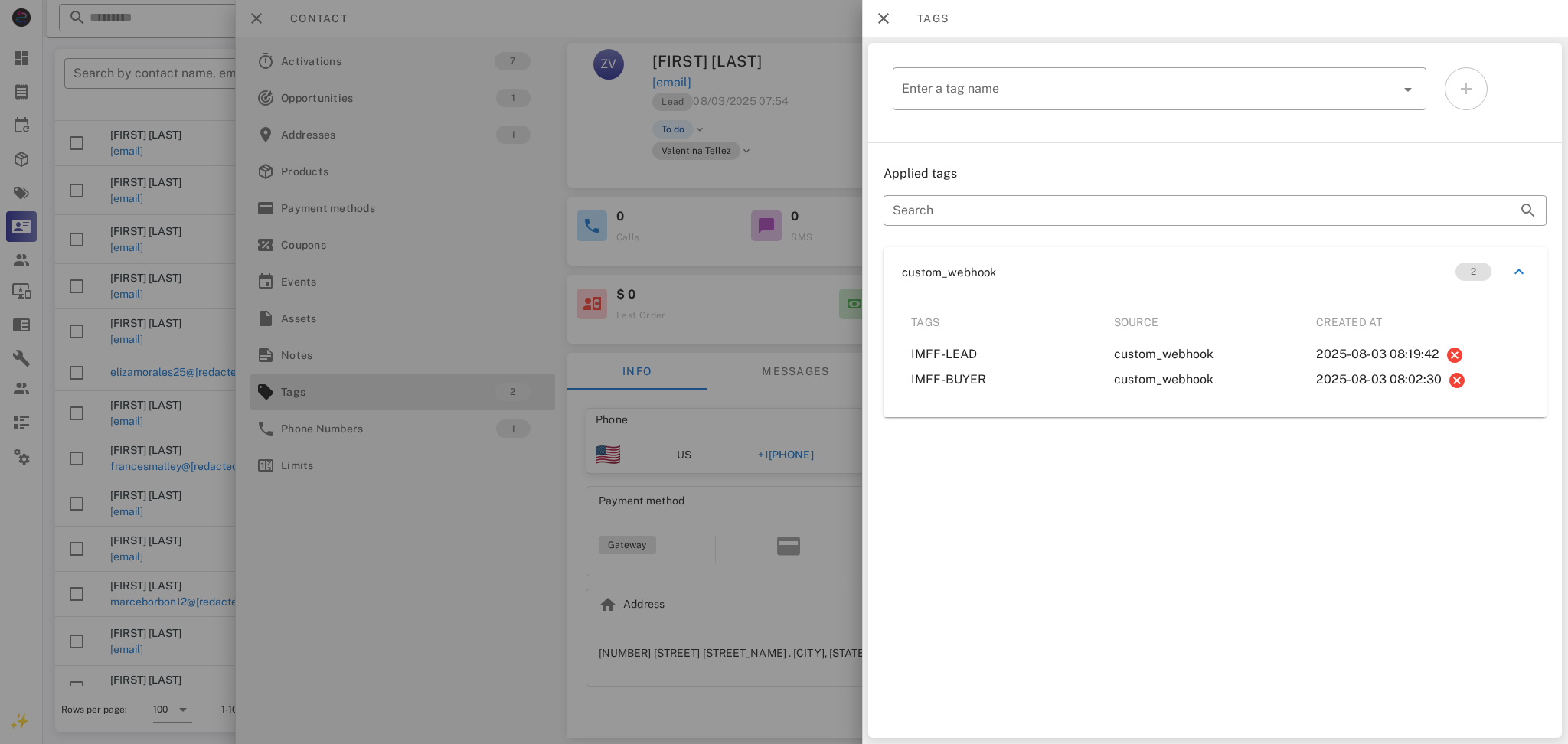click at bounding box center (784, 372) 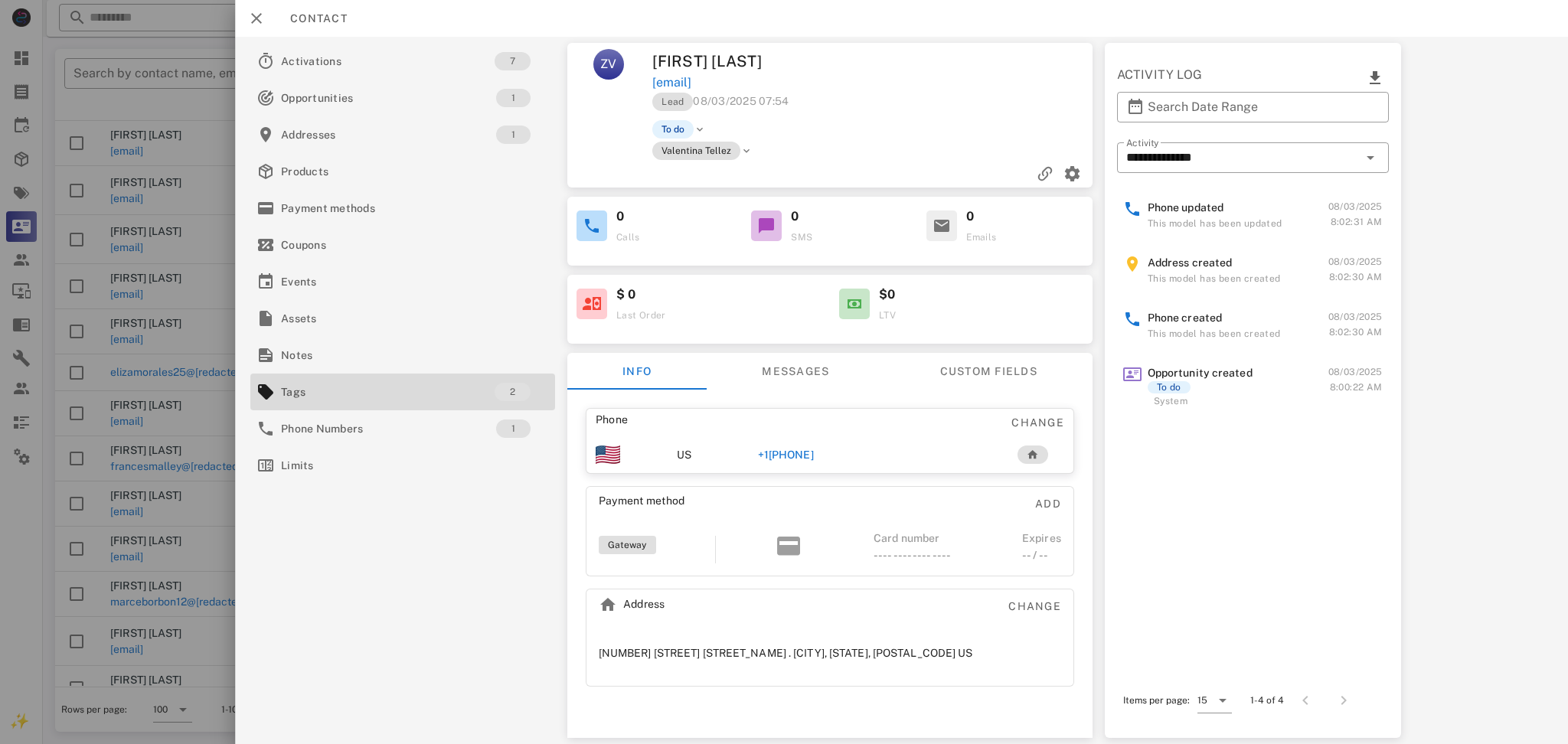 click on "+17876389144" at bounding box center [871, 455] 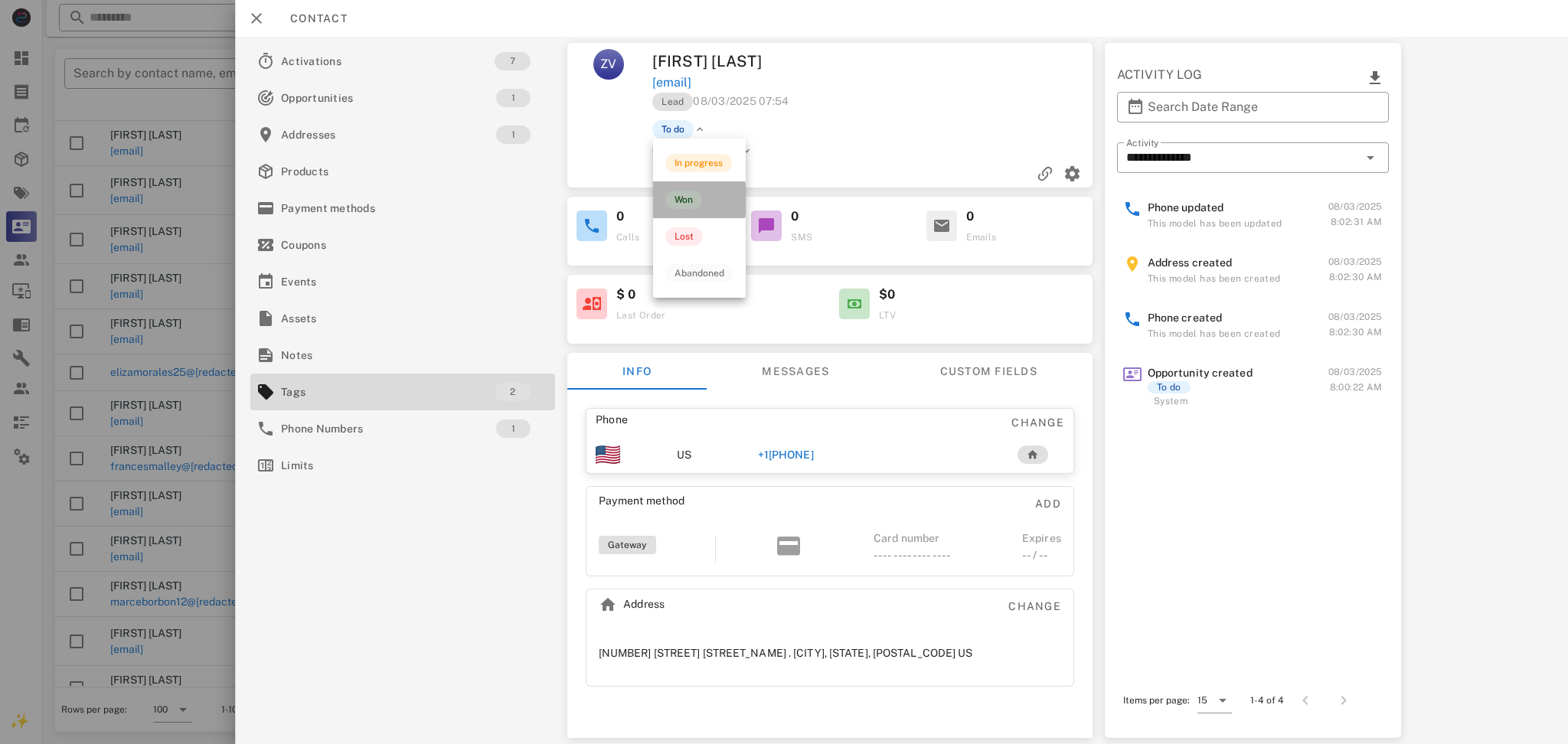 click on "Won" at bounding box center (699, 200) 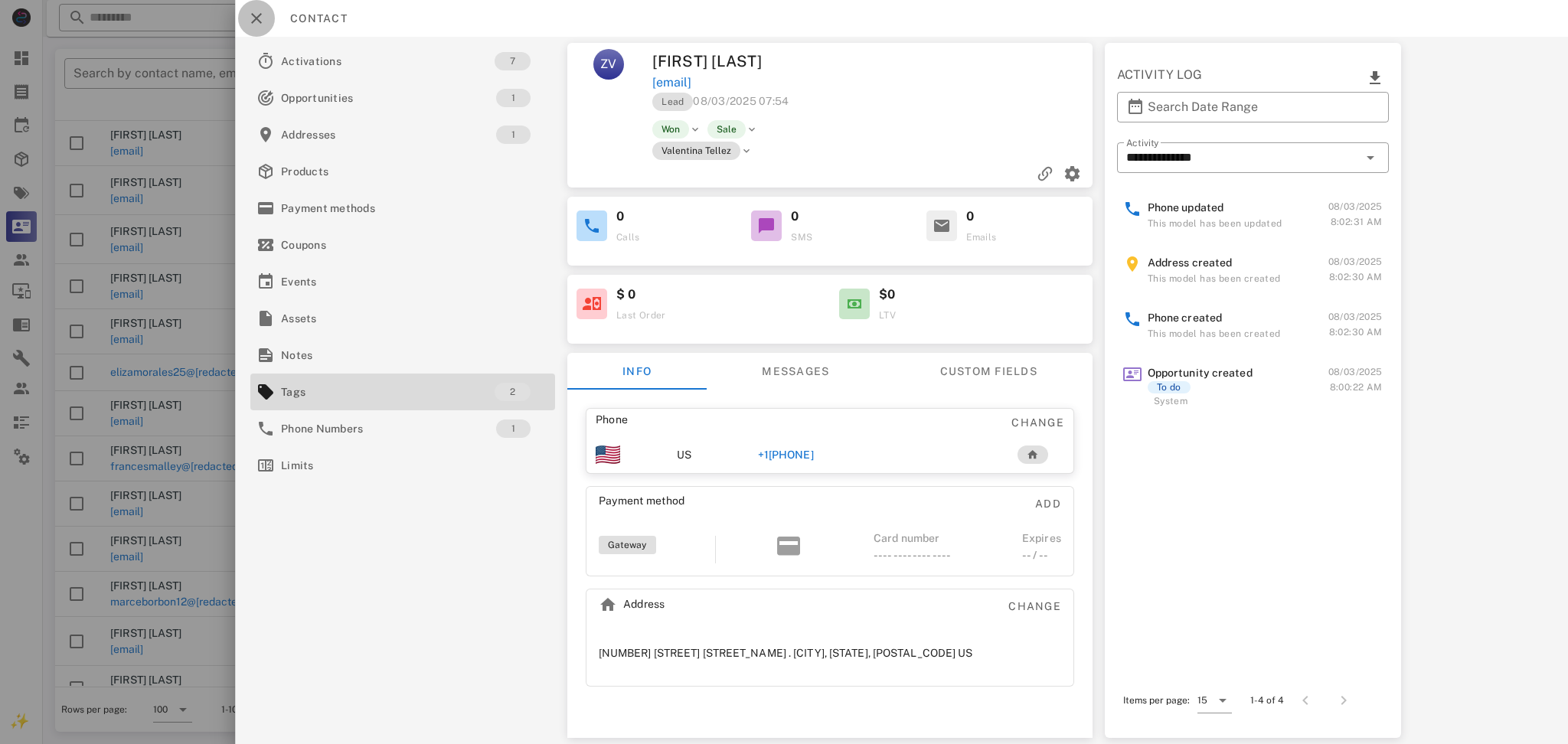 click at bounding box center [256, 18] 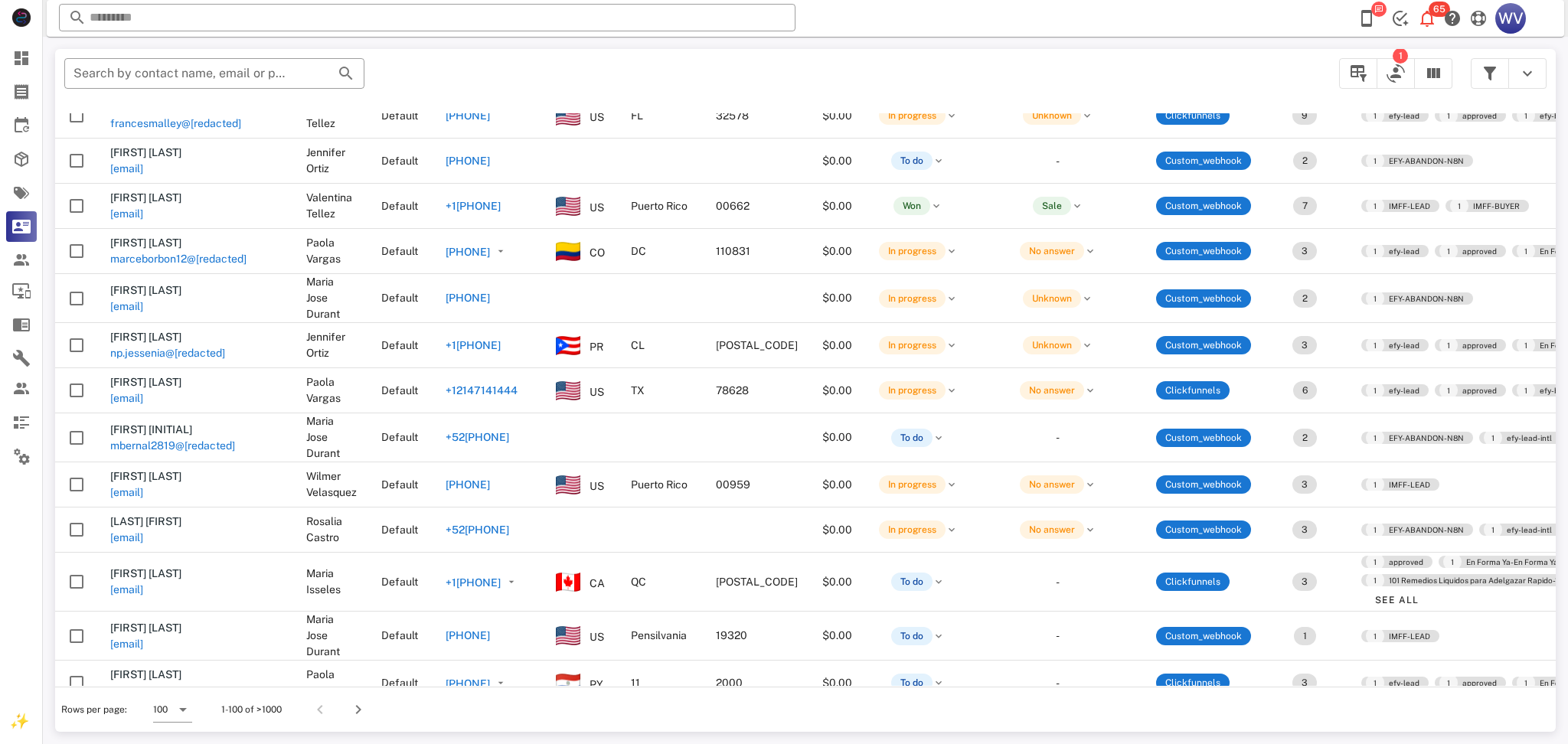 scroll, scrollTop: 1734, scrollLeft: 0, axis: vertical 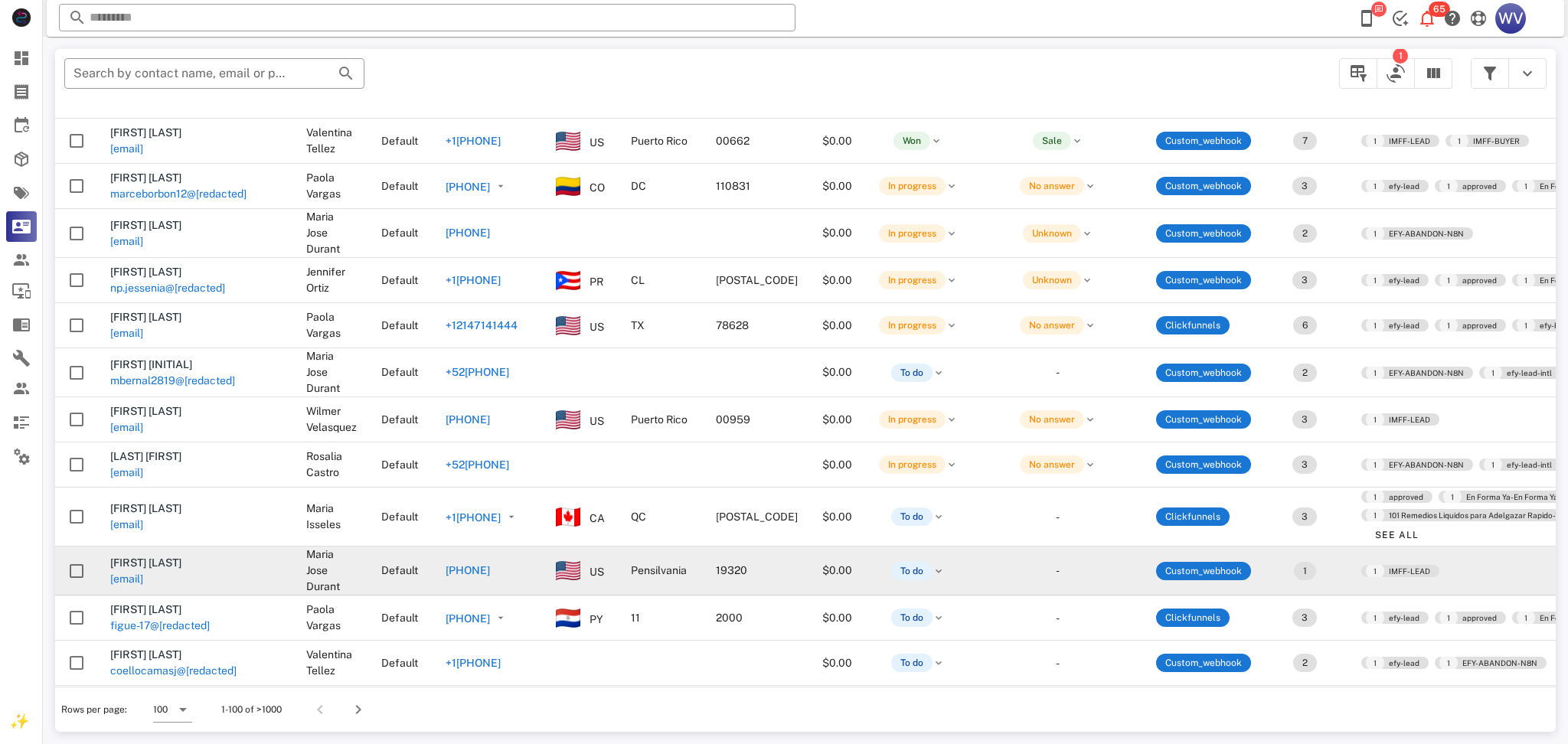 click on "verlonica.monter@hotmaiil.com" at bounding box center (126, 579) 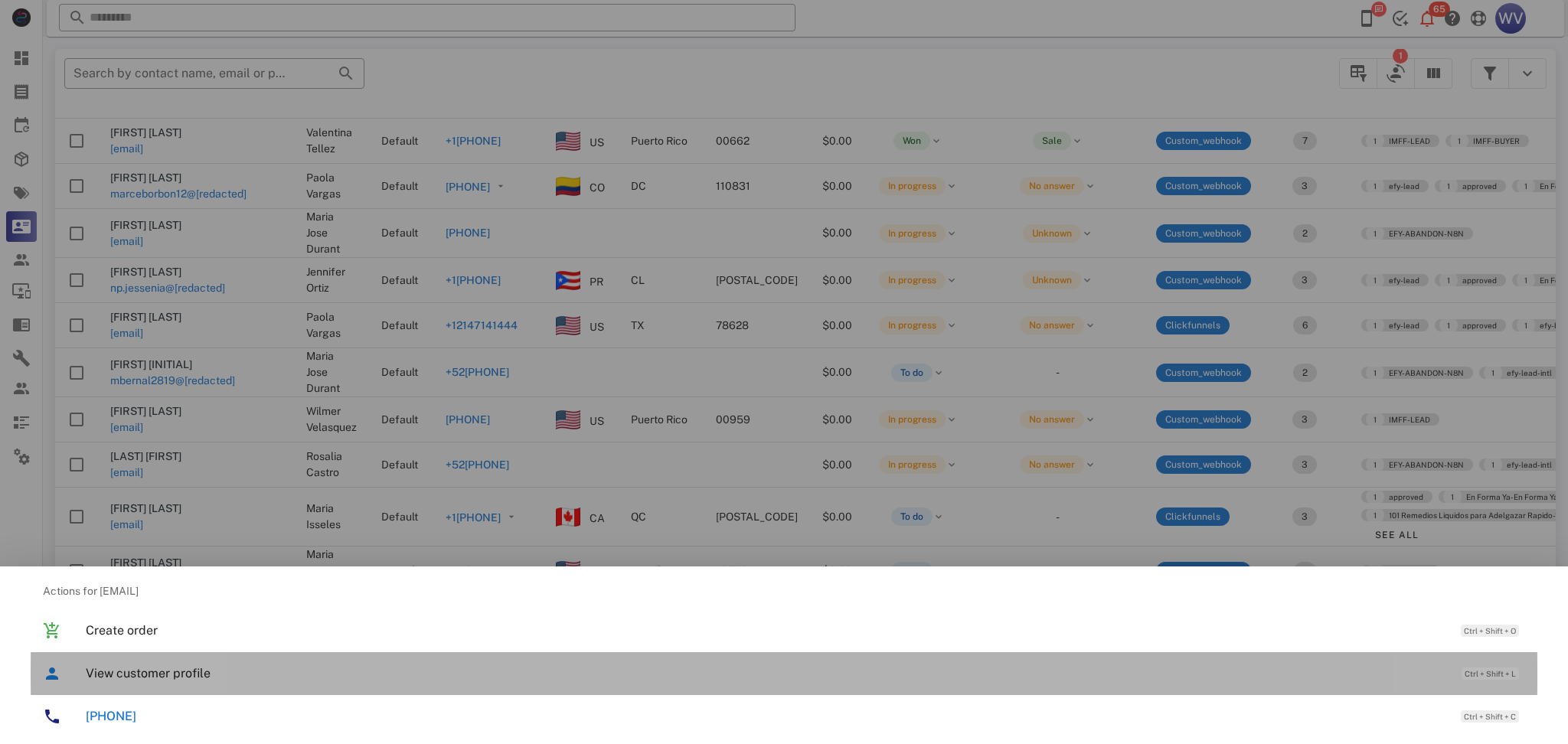 click on "View customer profile" at bounding box center (766, 673) 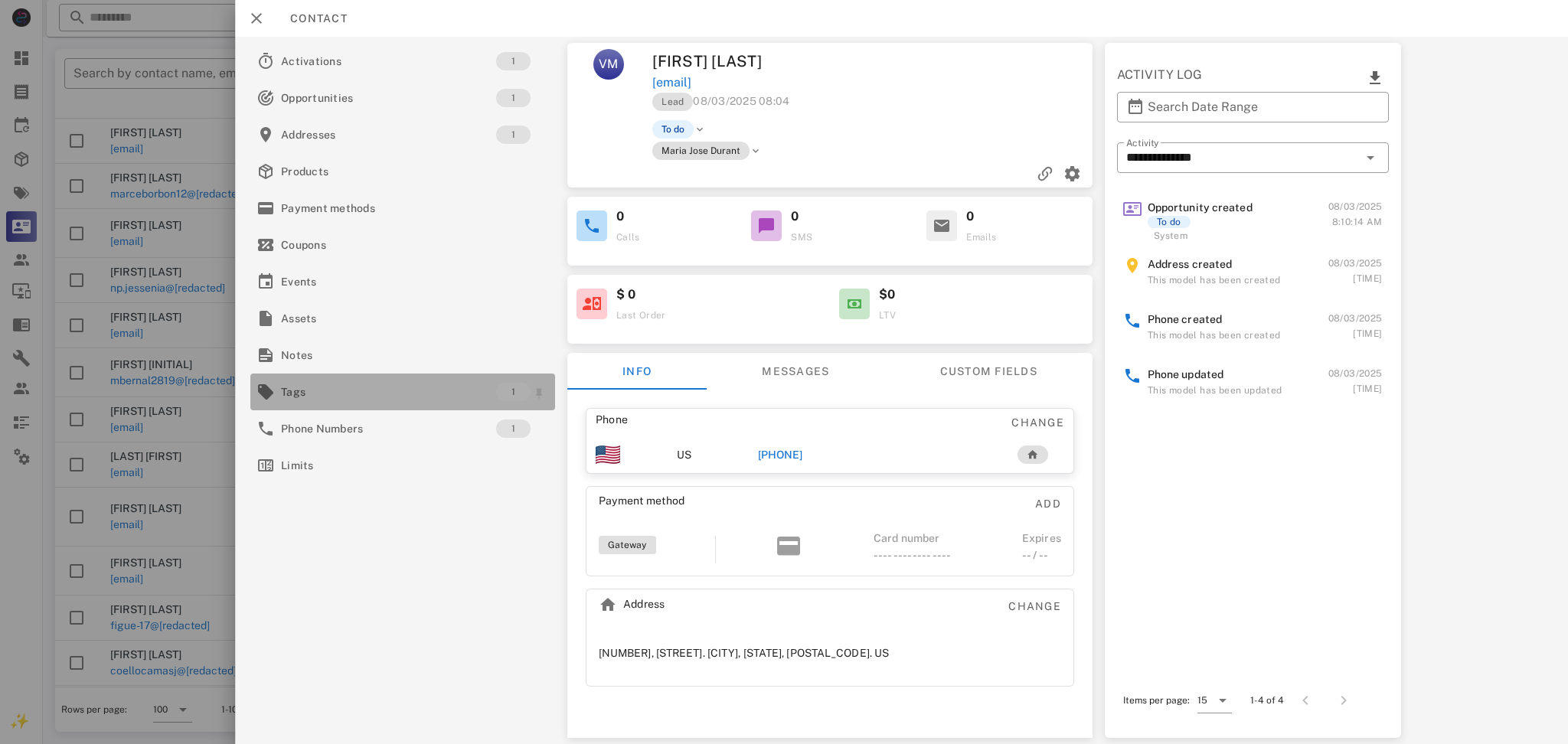 click on "Tags" at bounding box center (388, 392) 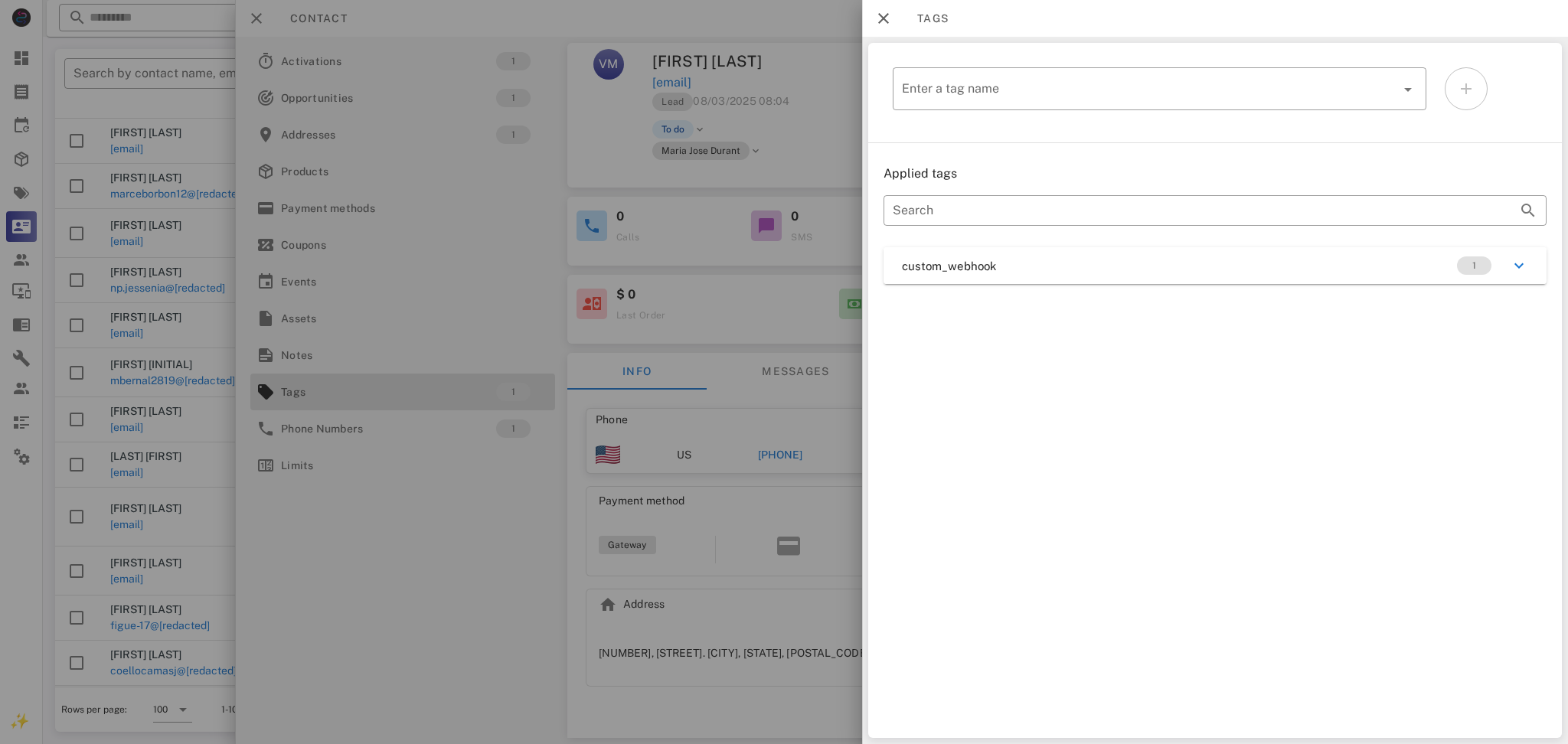 click on "custom_webhook  1" at bounding box center [1215, 266] 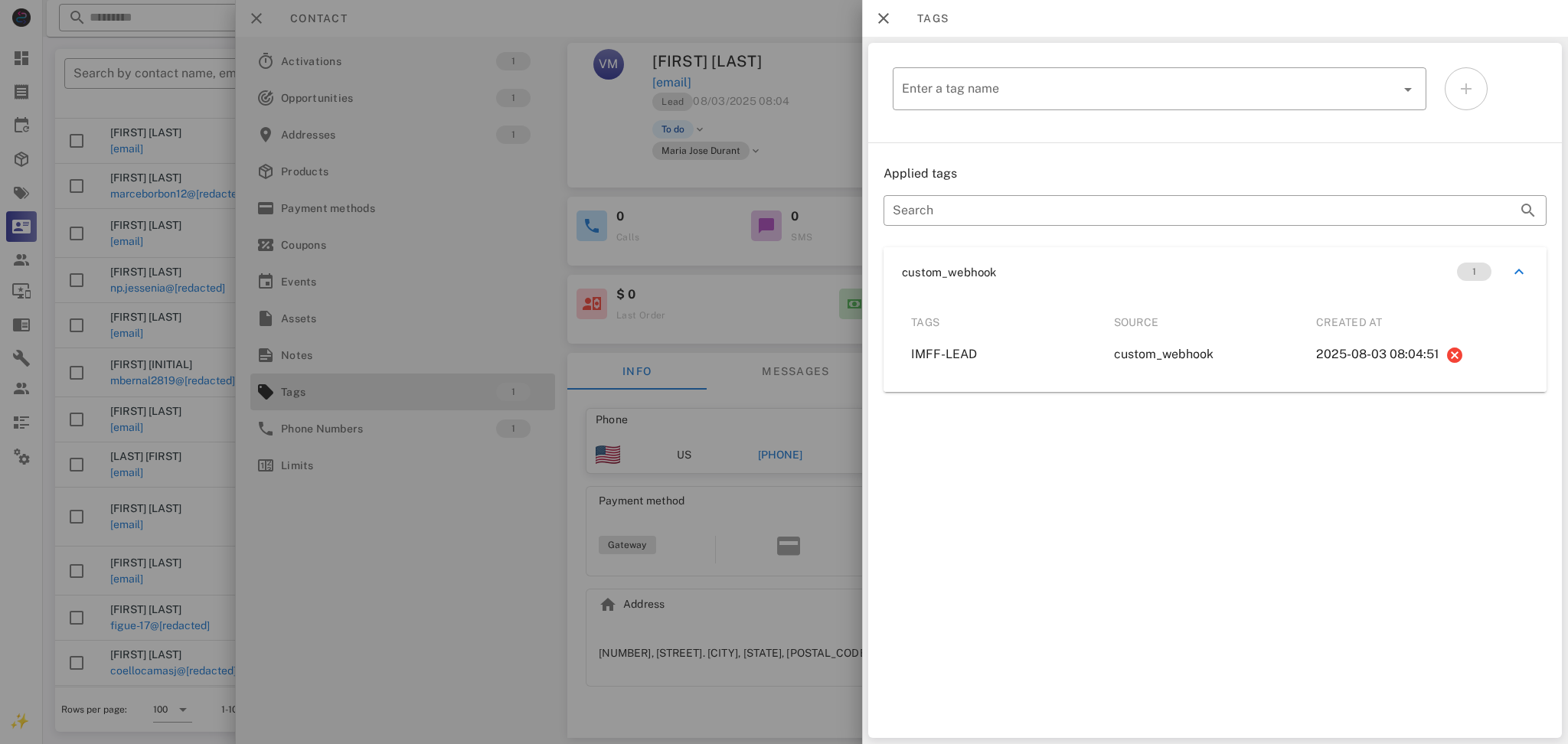 click at bounding box center [784, 372] 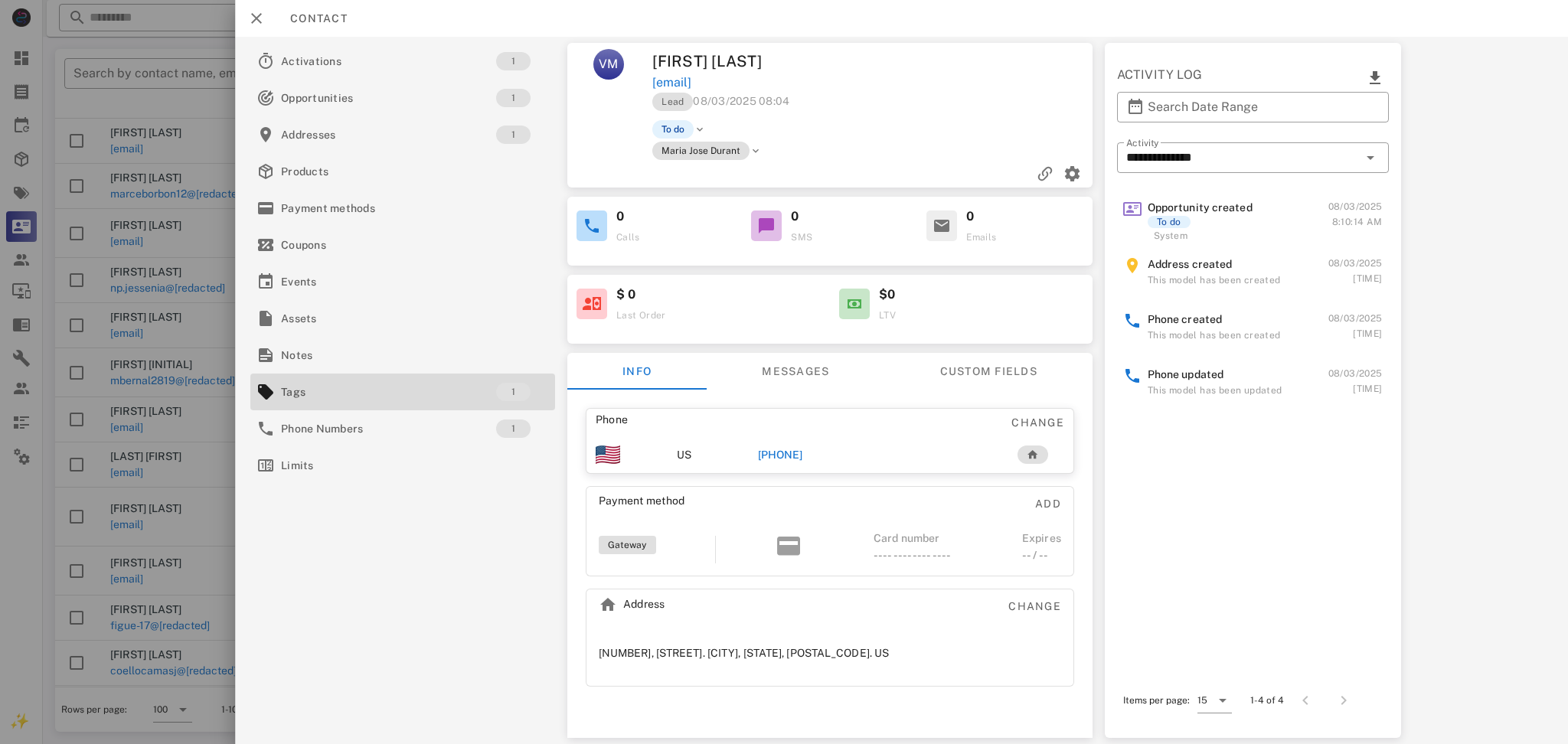 click on "+16105633817" at bounding box center (780, 455) 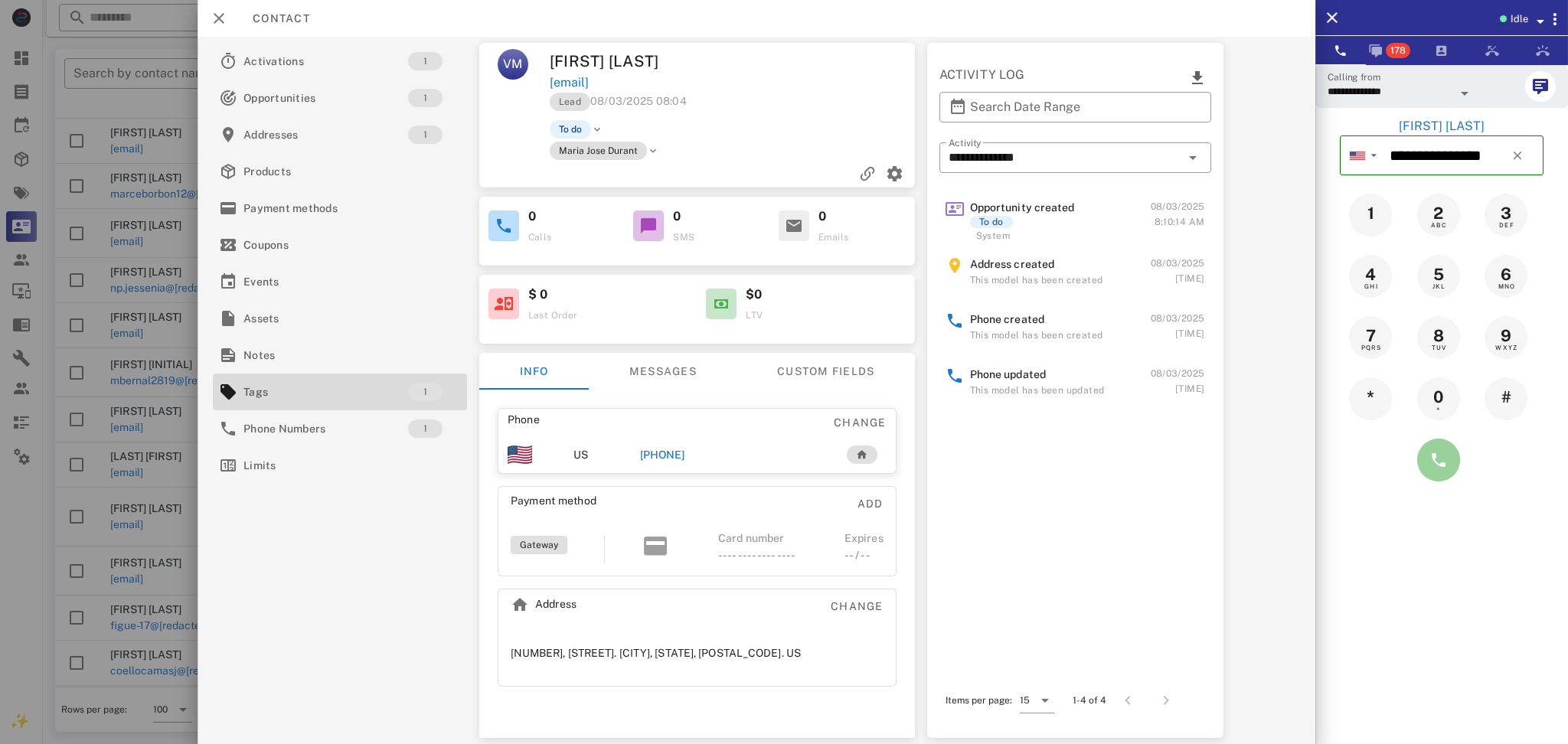 click at bounding box center (1439, 460) 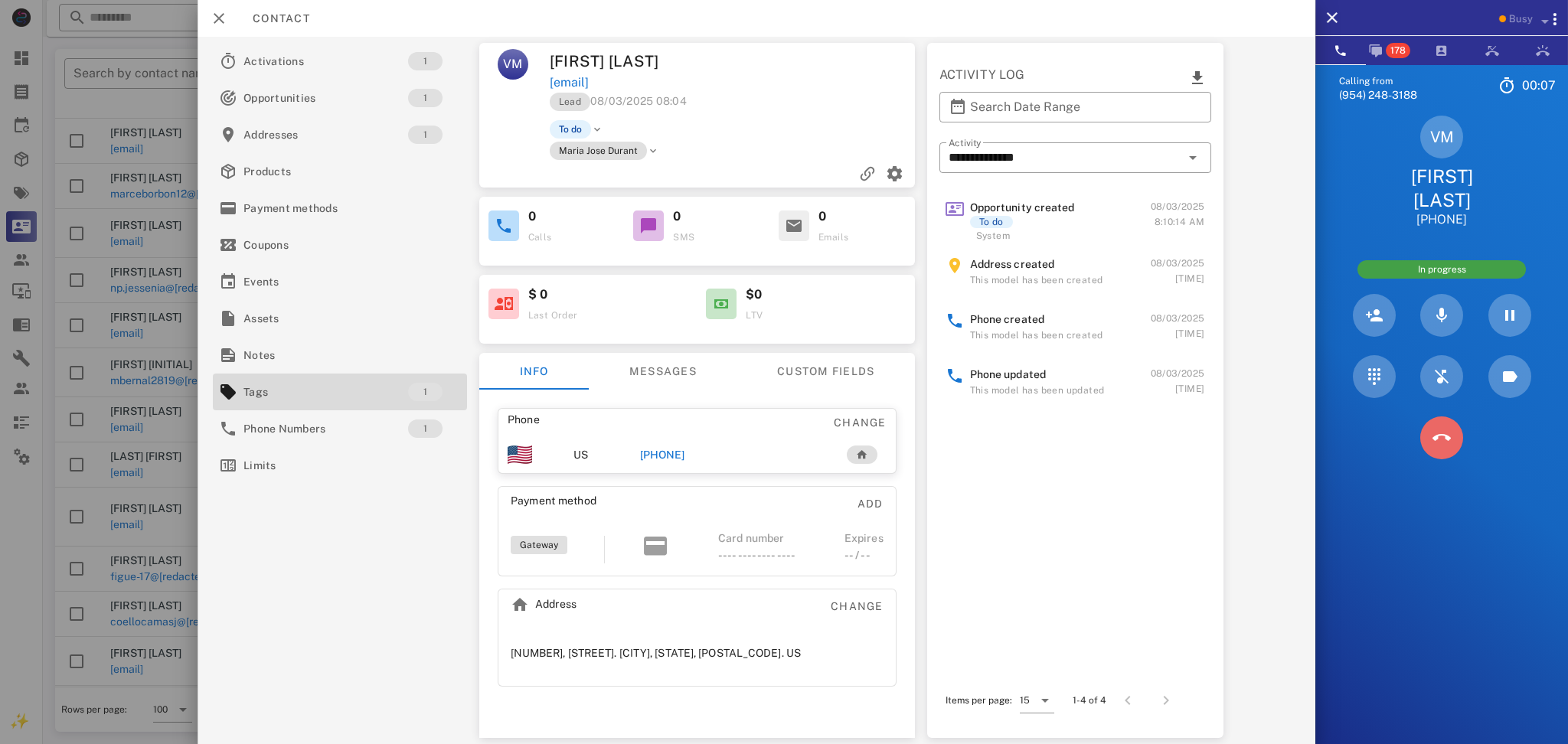 click at bounding box center [1442, 438] 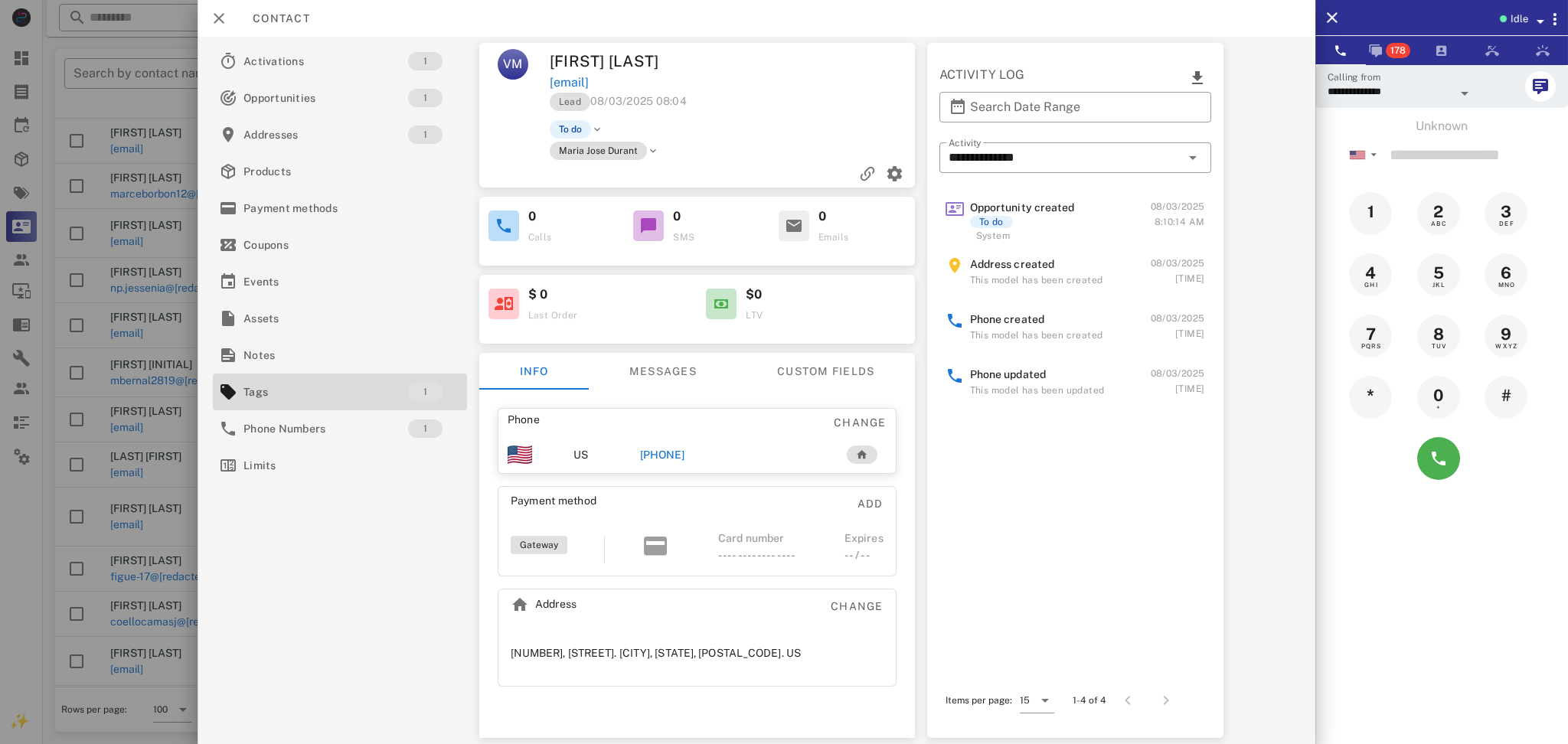 click on "+16105633817" at bounding box center [730, 455] 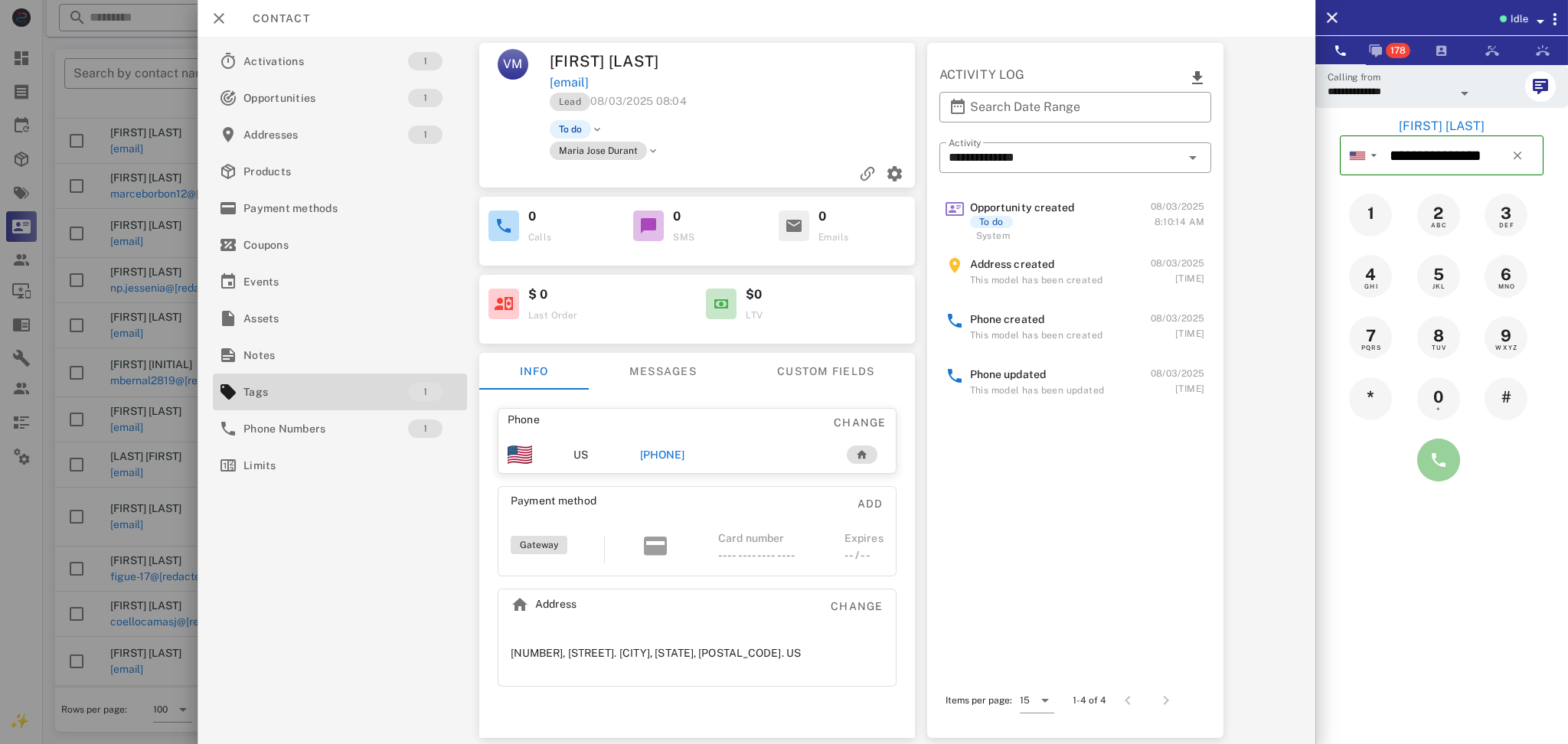 click at bounding box center (1439, 460) 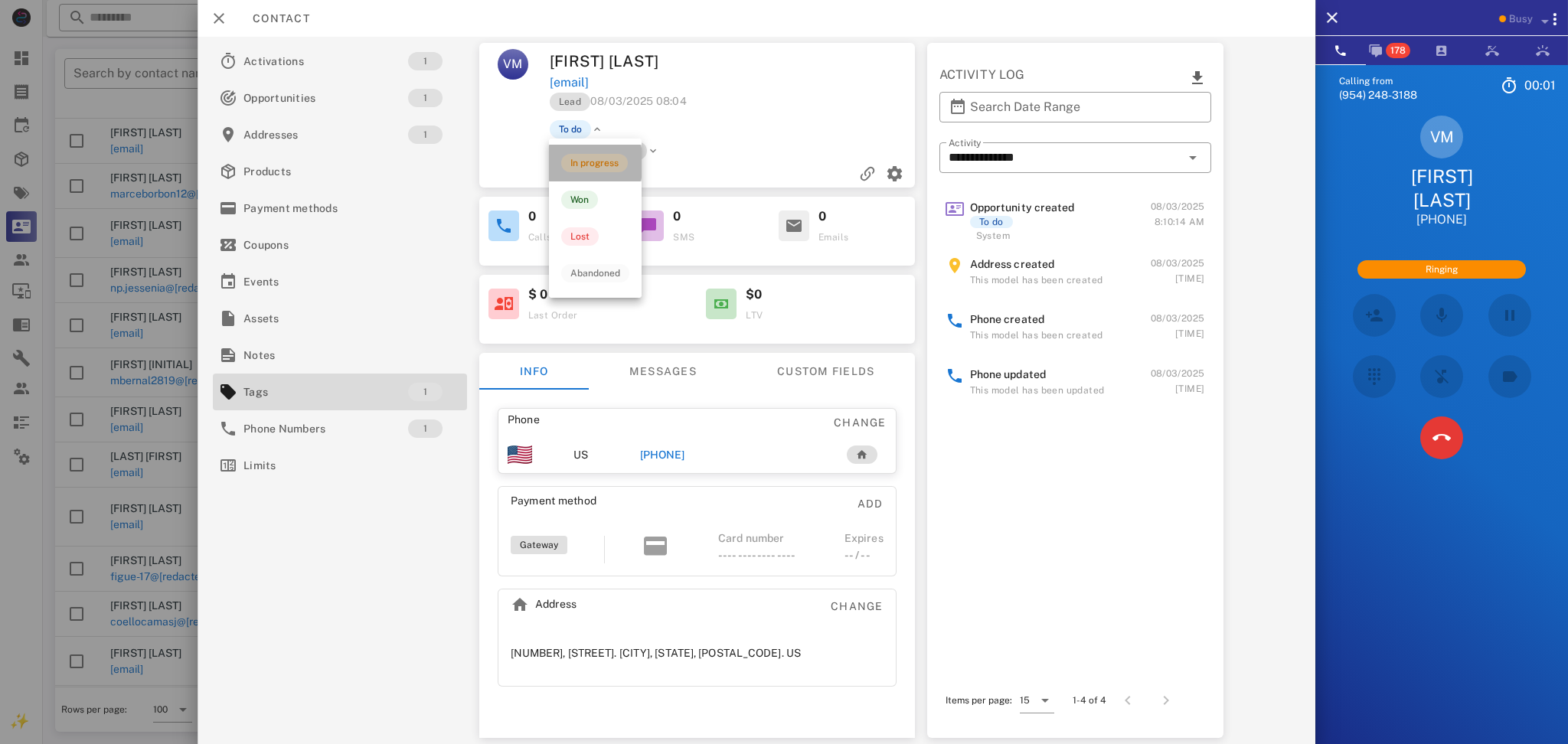 click on "In progress" at bounding box center (594, 163) 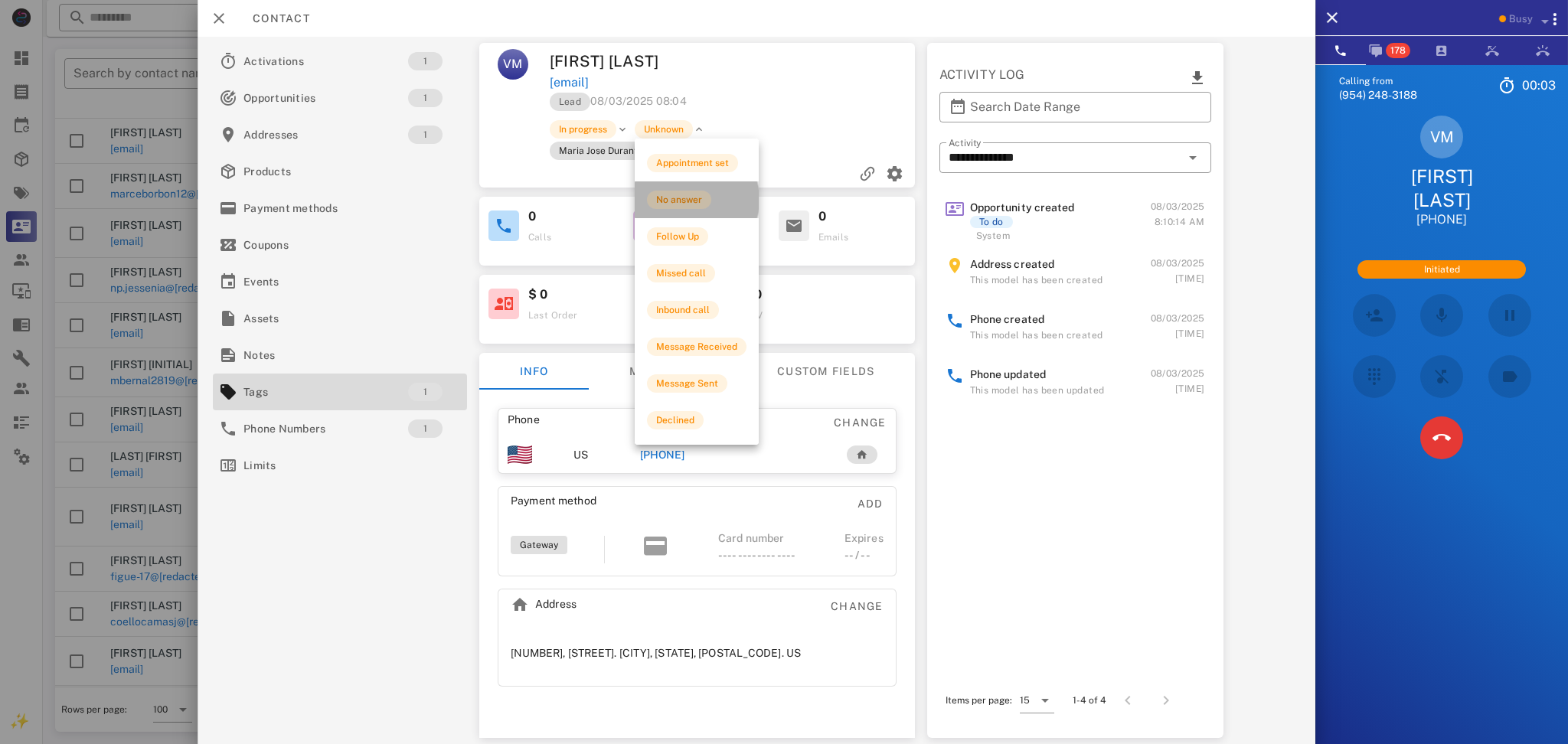 click on "No answer" at bounding box center [679, 200] 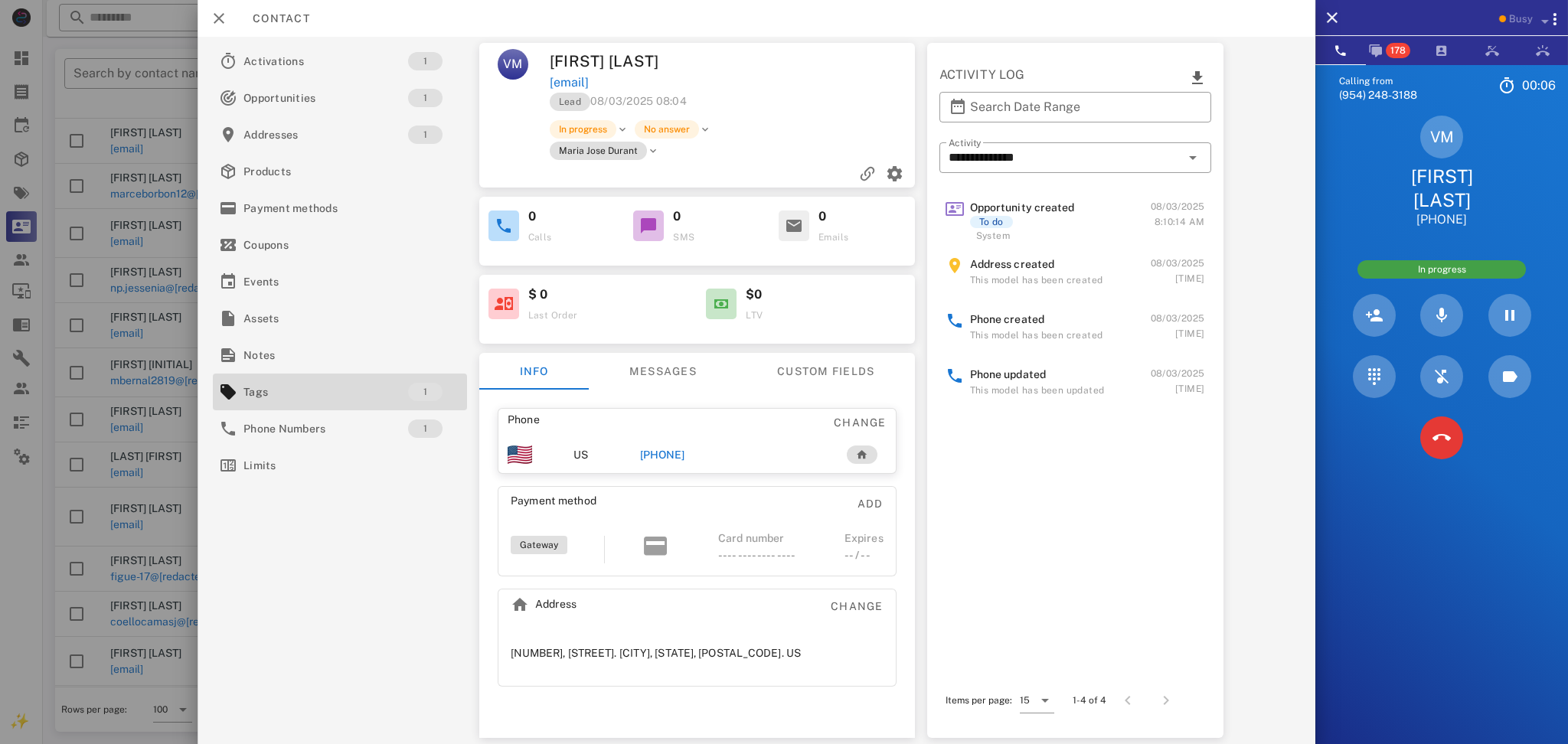 click at bounding box center [1442, 438] 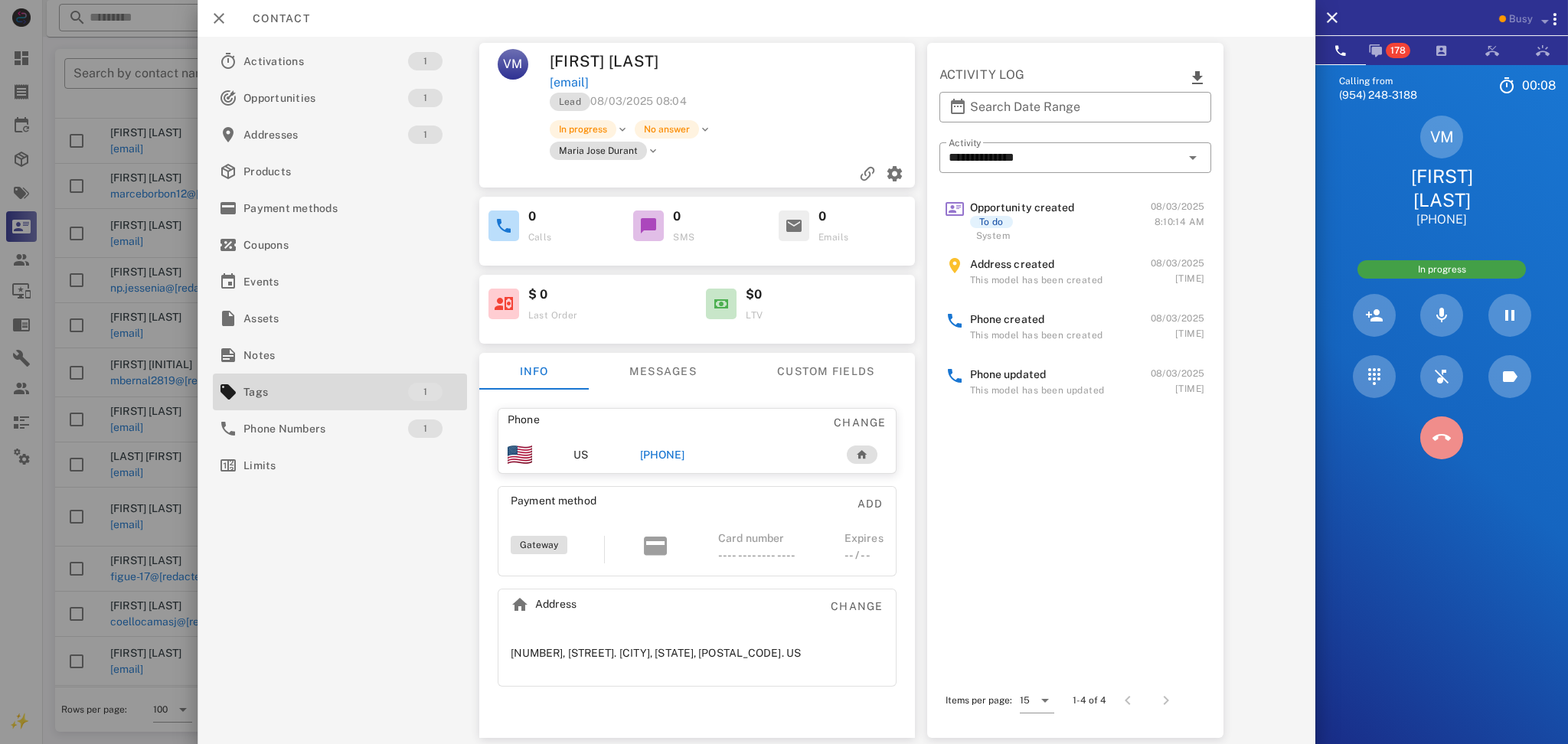 click at bounding box center [1442, 438] 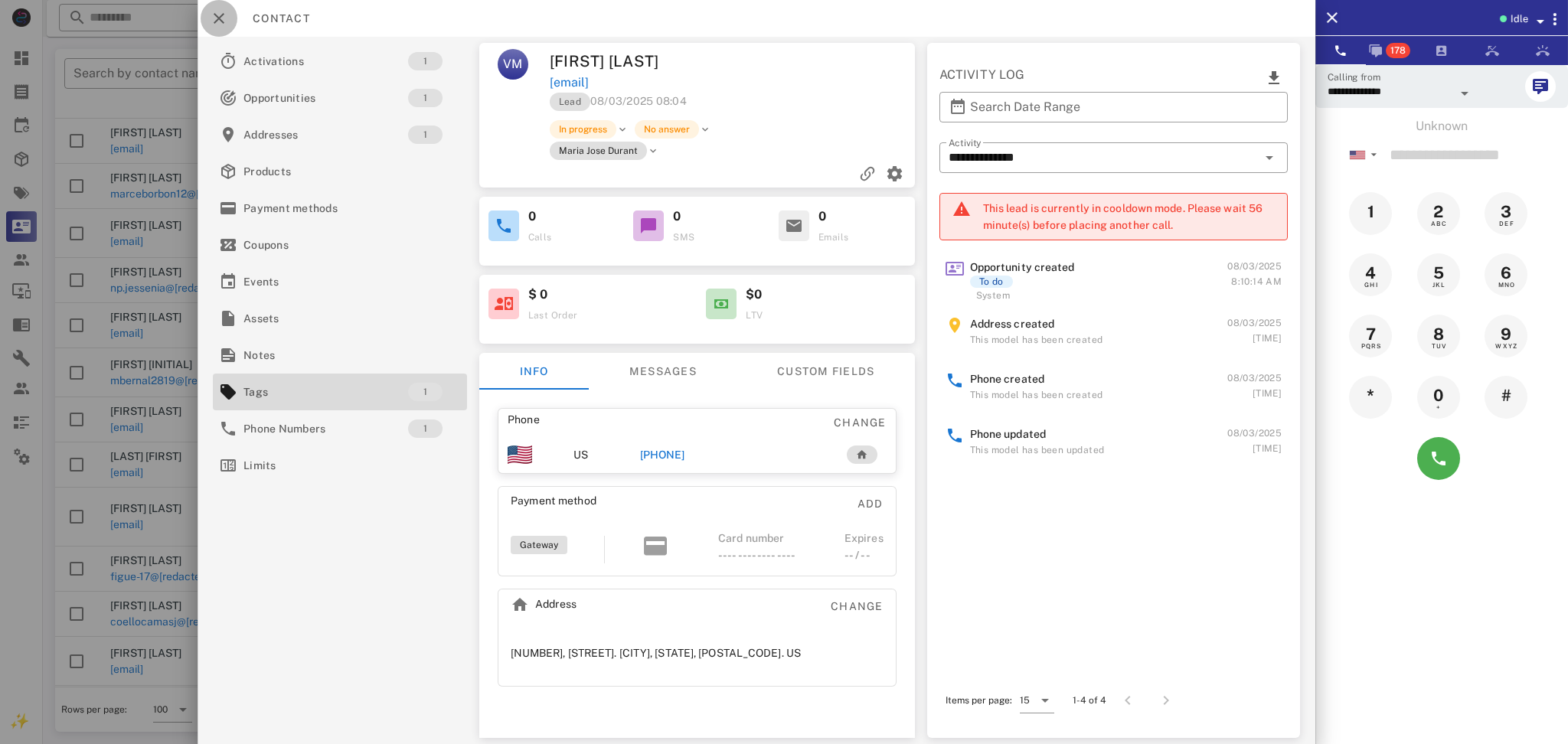 click at bounding box center [219, 18] 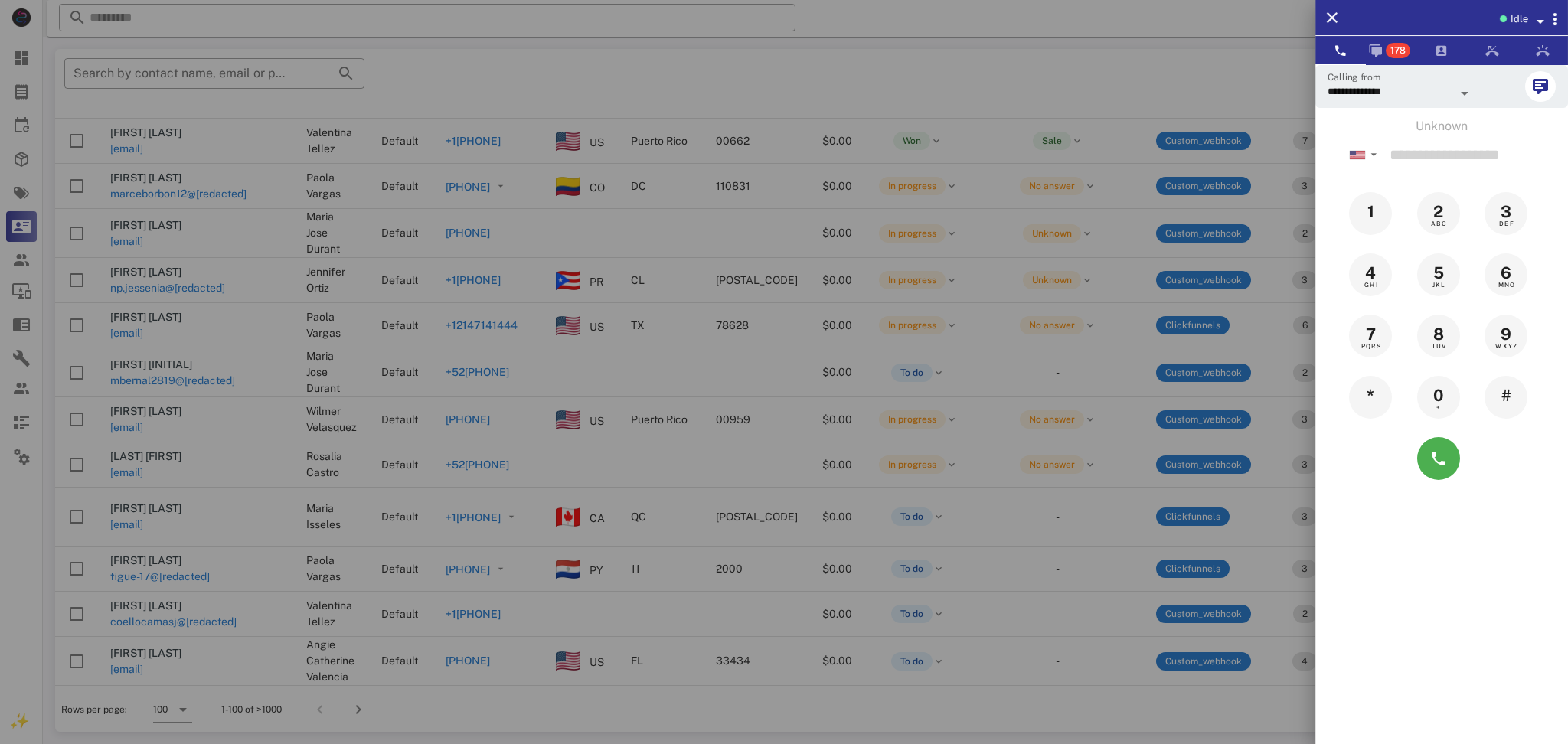click at bounding box center (1442, 458) 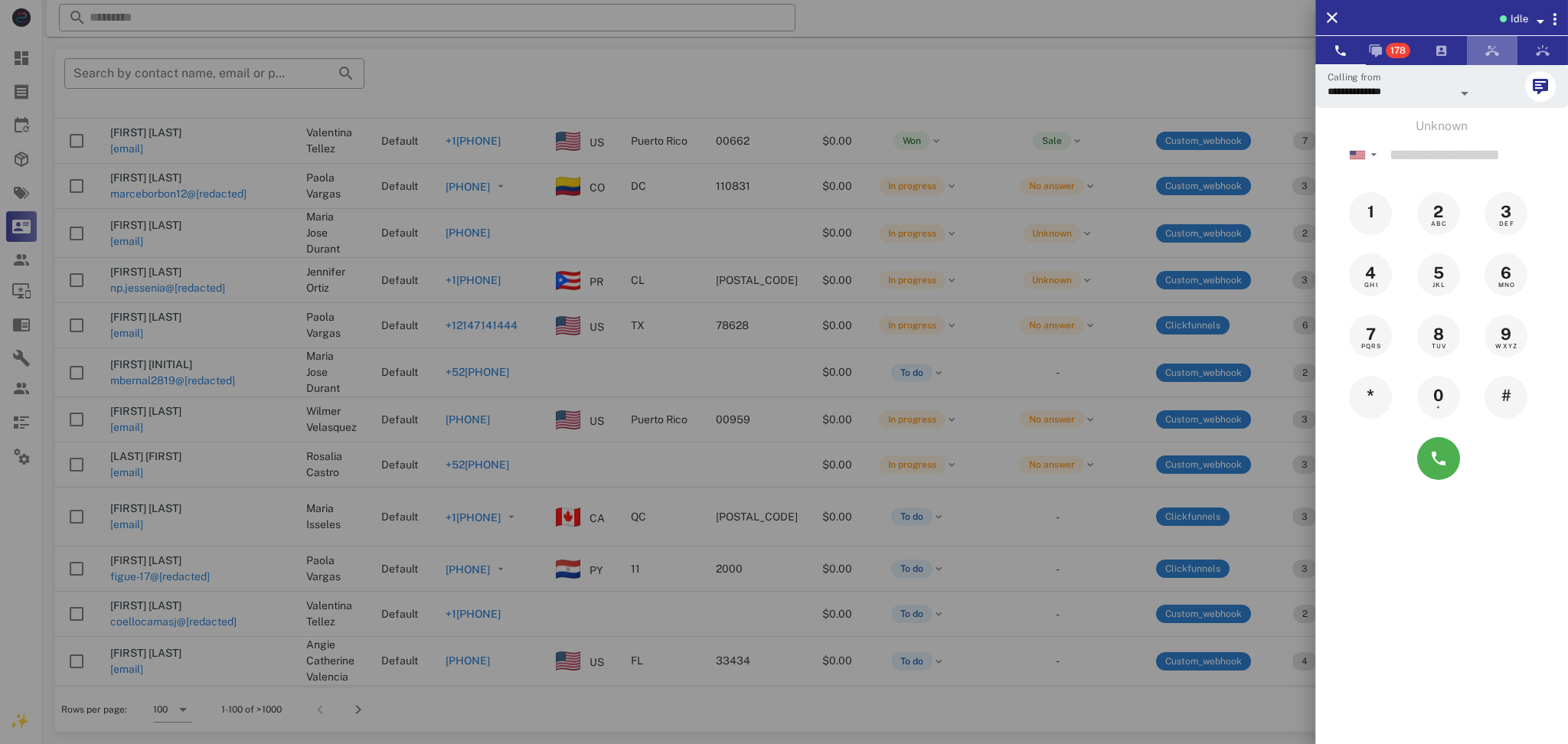 click at bounding box center (1492, 51) 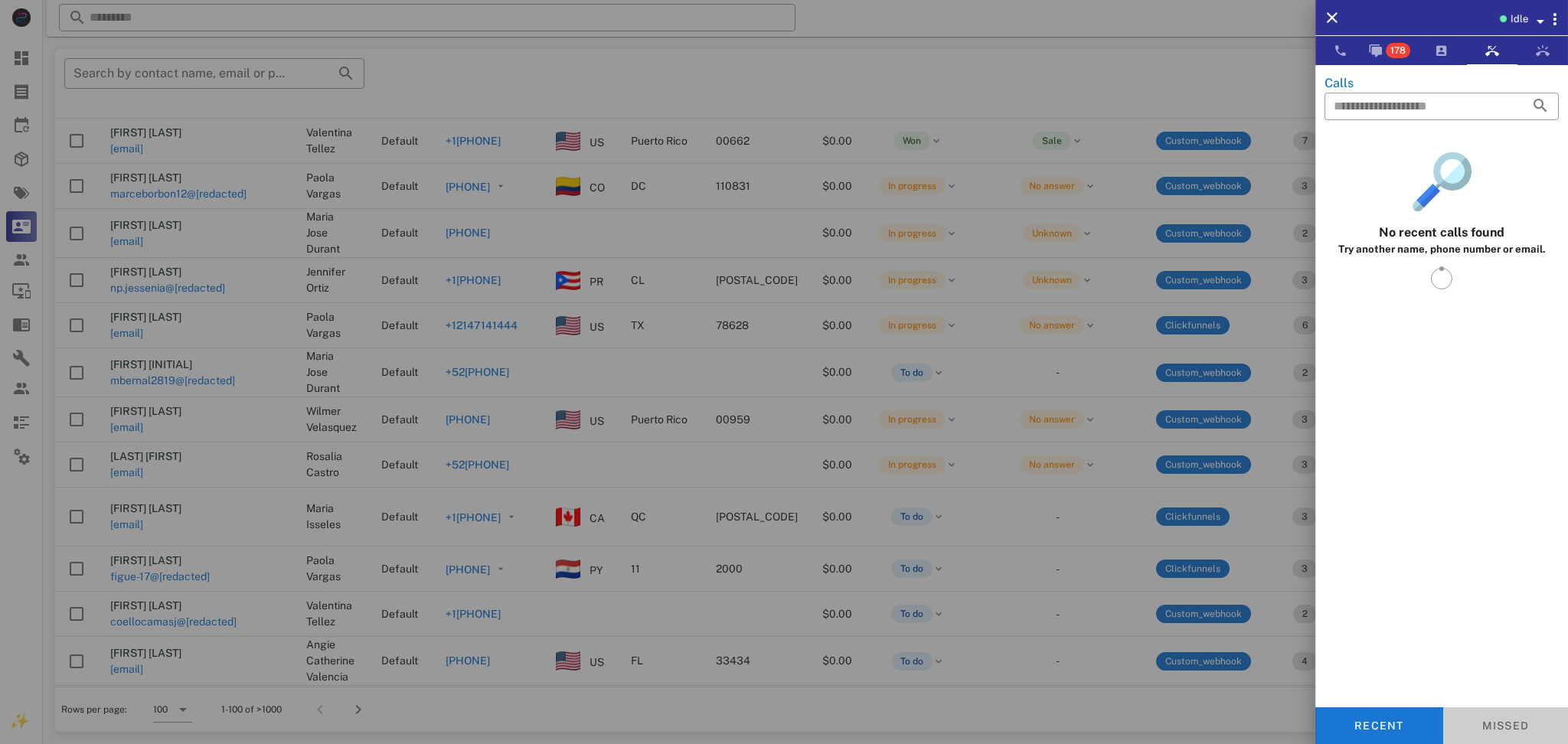 click on "Missed" at bounding box center [1506, 726] 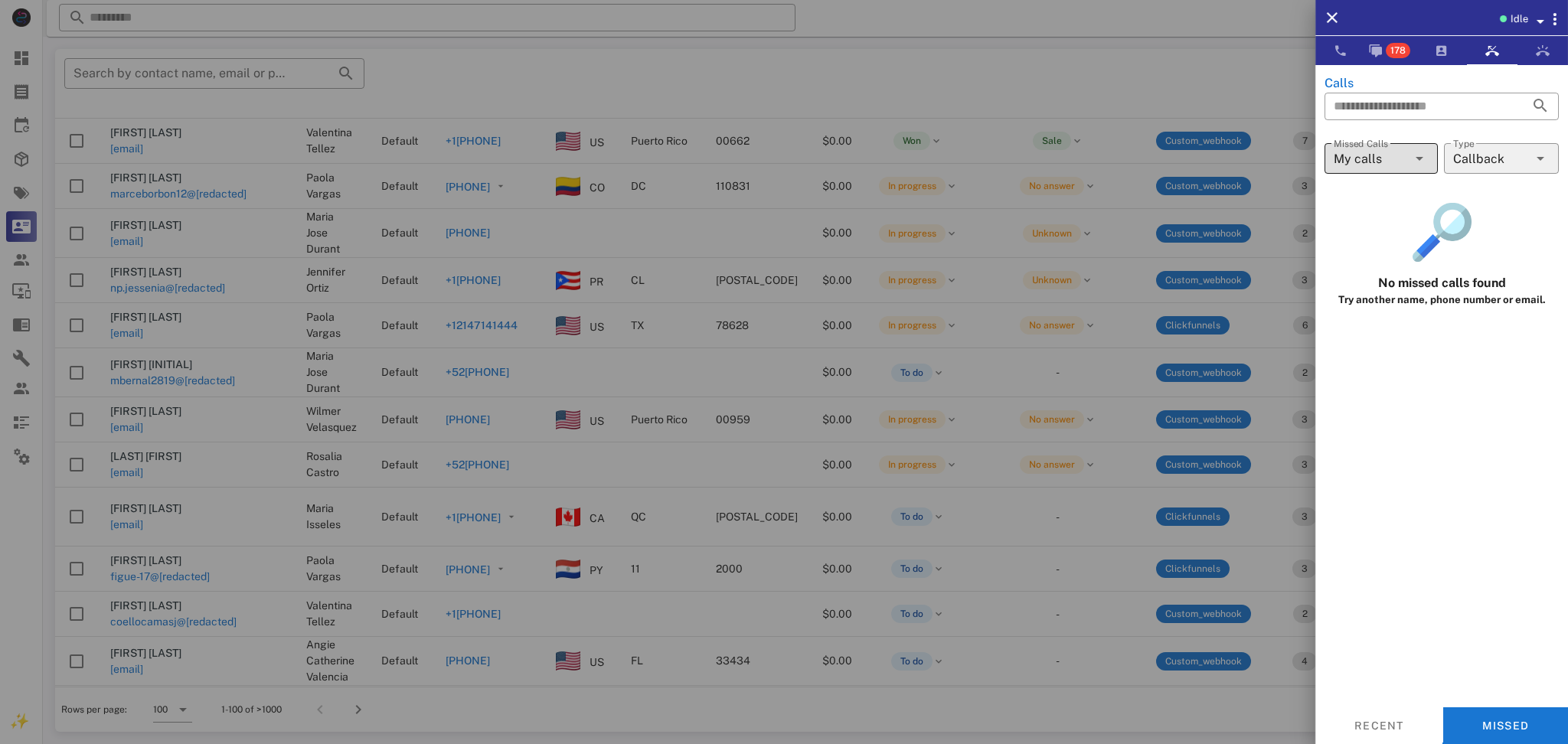 click at bounding box center (1418, 158) 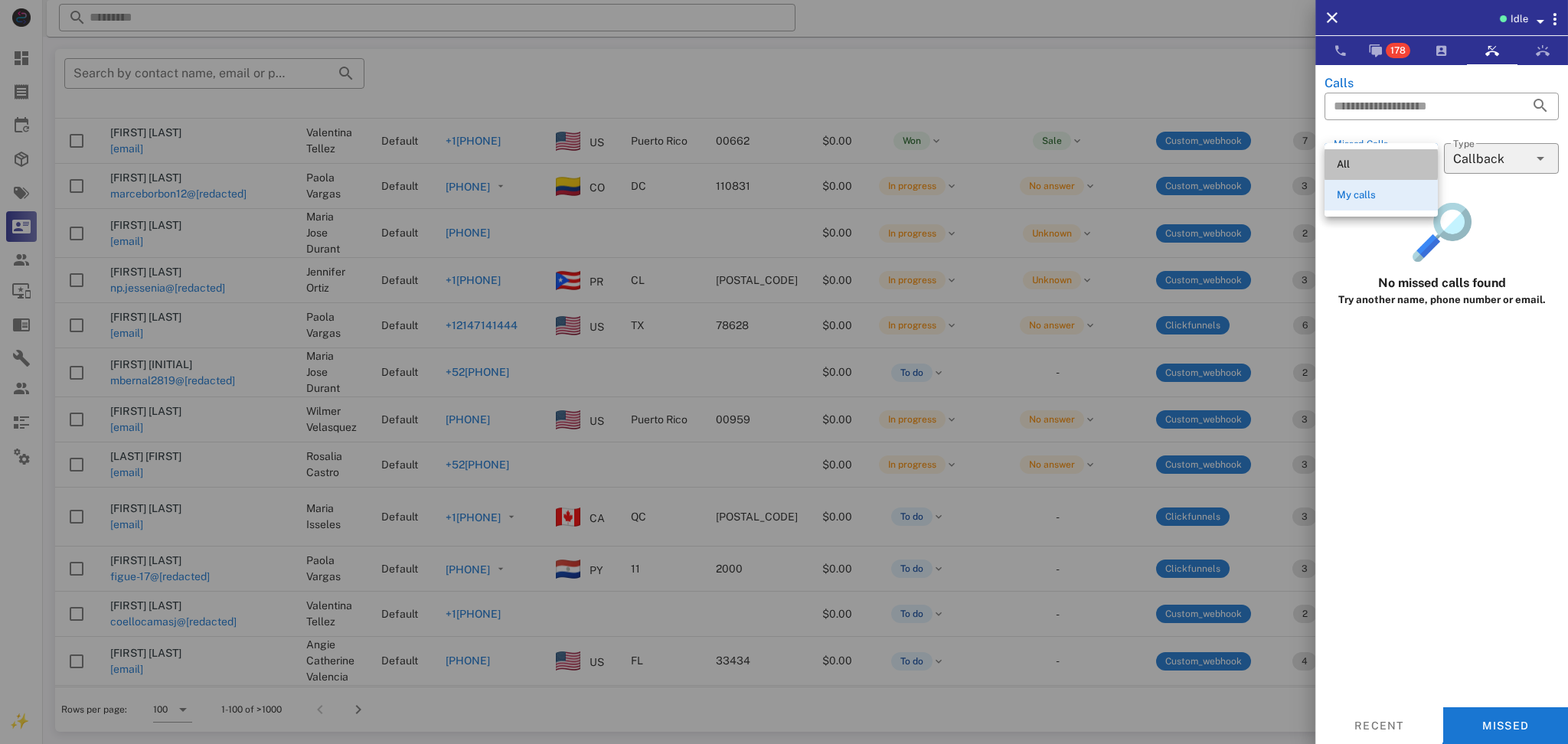 click on "All" at bounding box center [1381, 165] 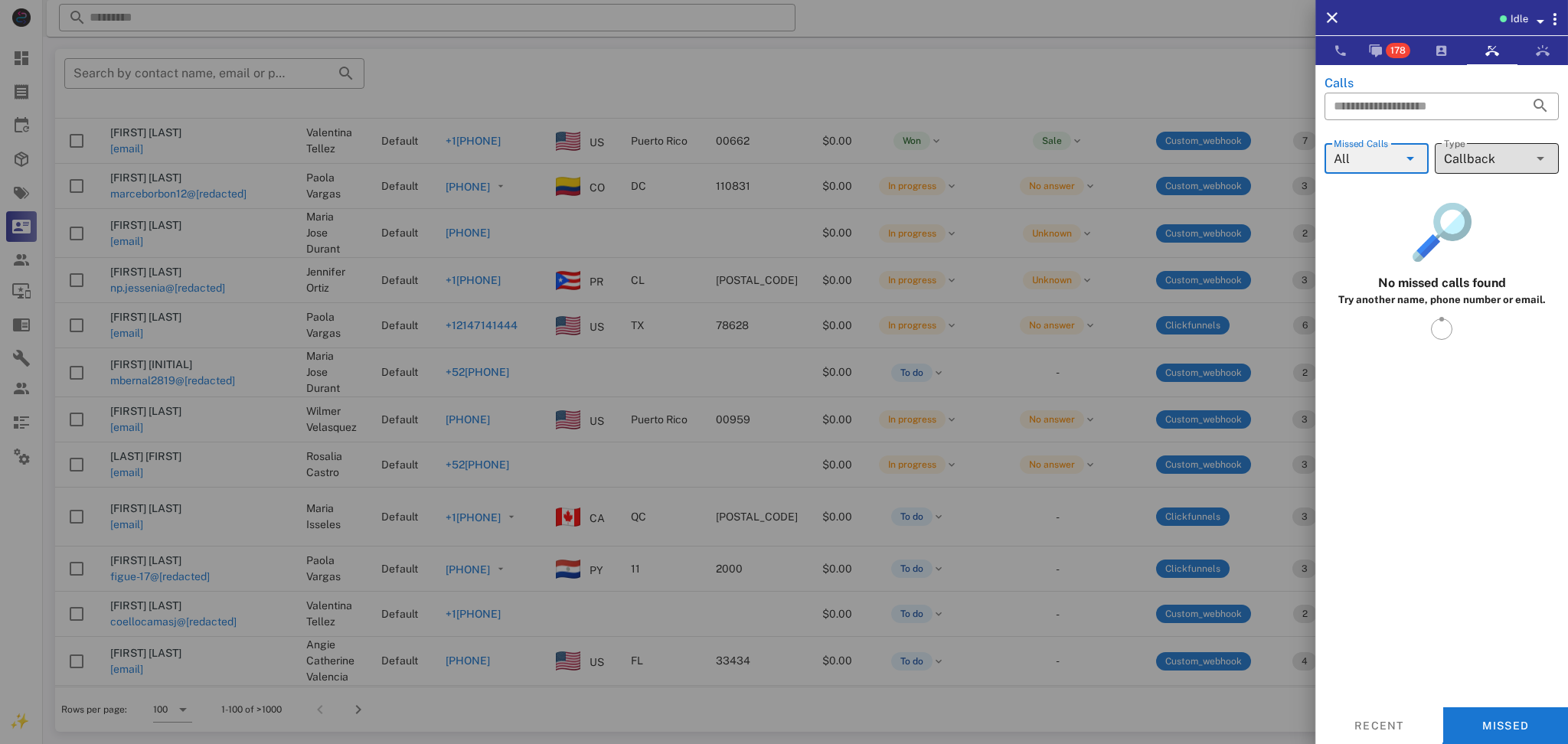 click on "Callback" at bounding box center (1486, 158) 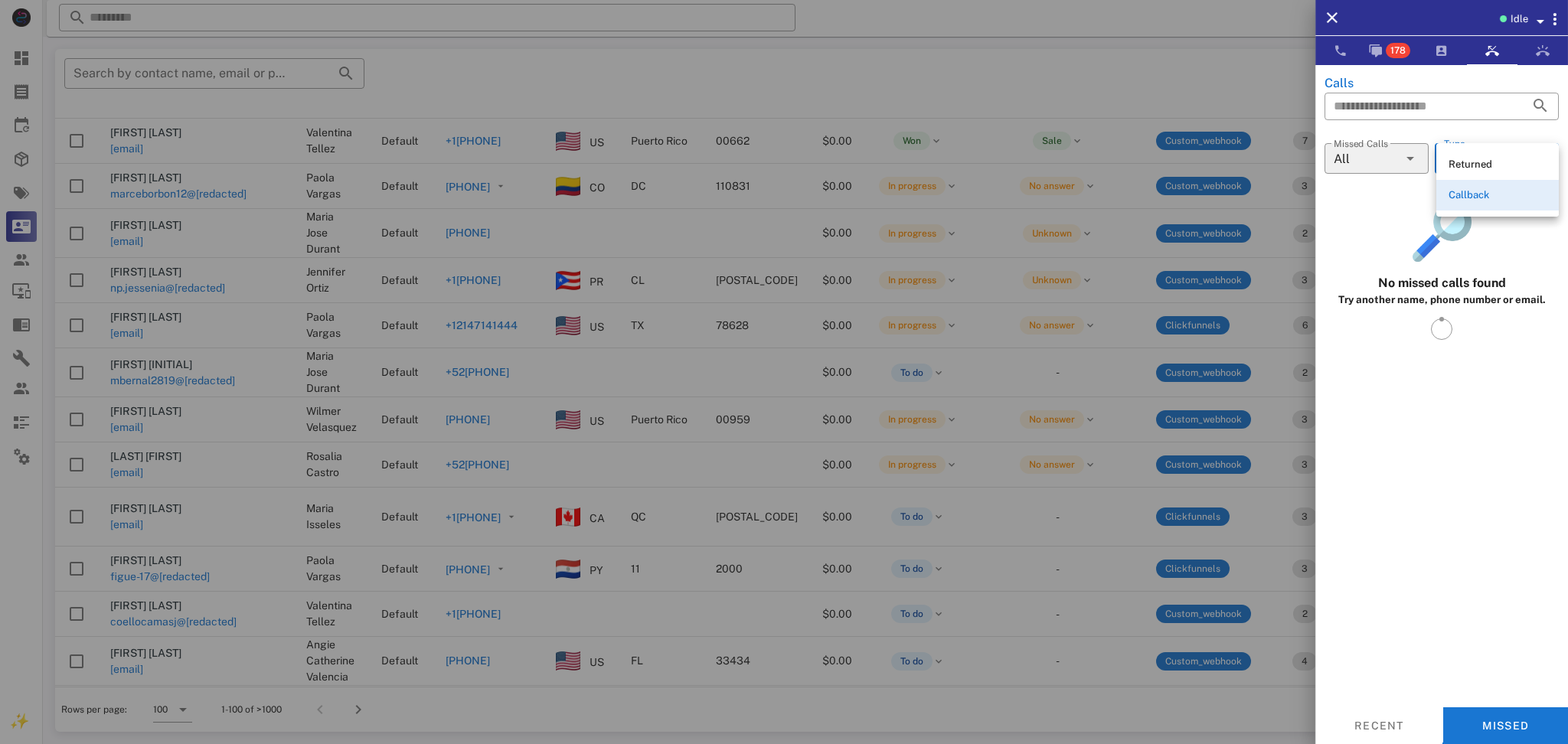 drag, startPoint x: 1485, startPoint y: 170, endPoint x: 1415, endPoint y: 308, distance: 154.73849 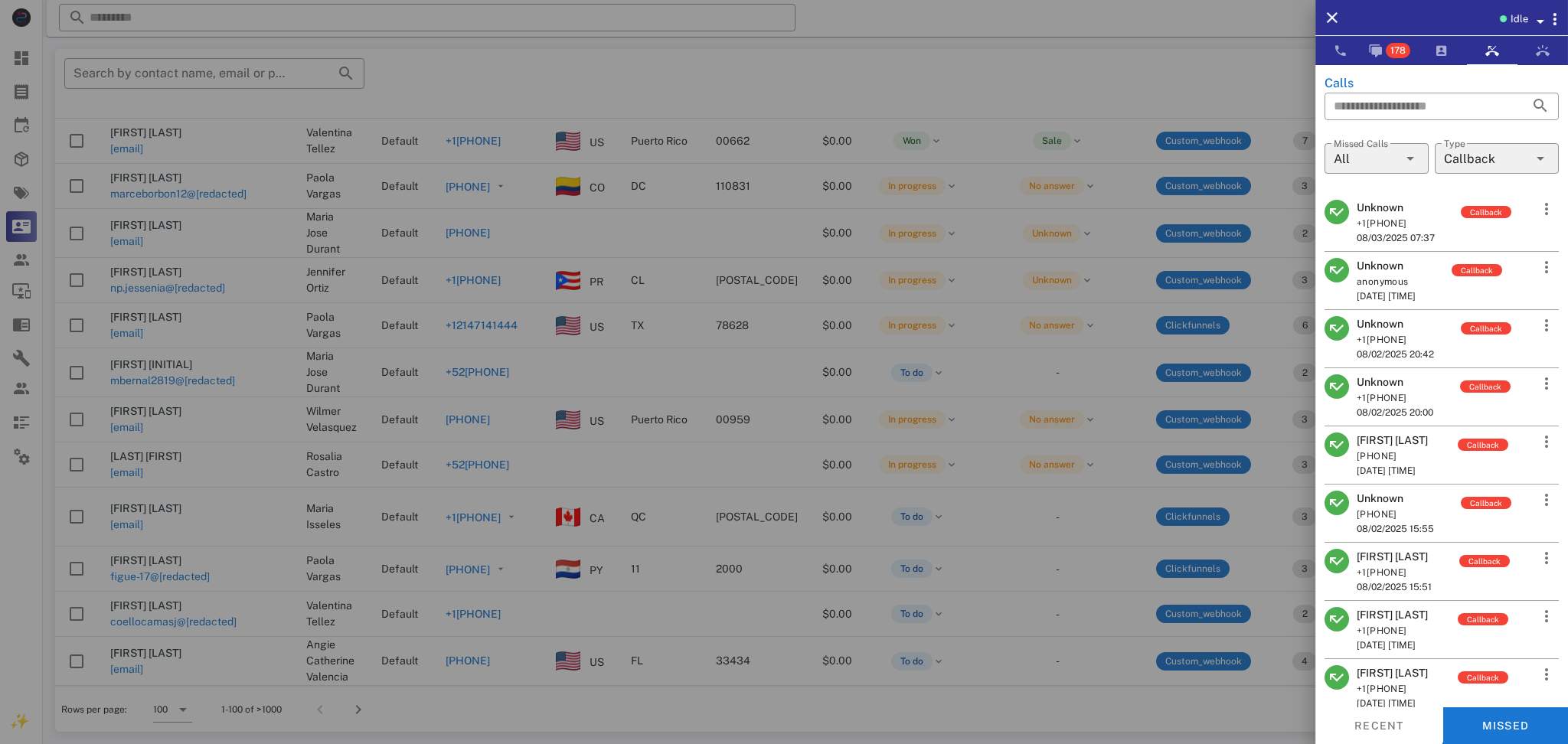 click on "Unknown" at bounding box center (1396, 207) 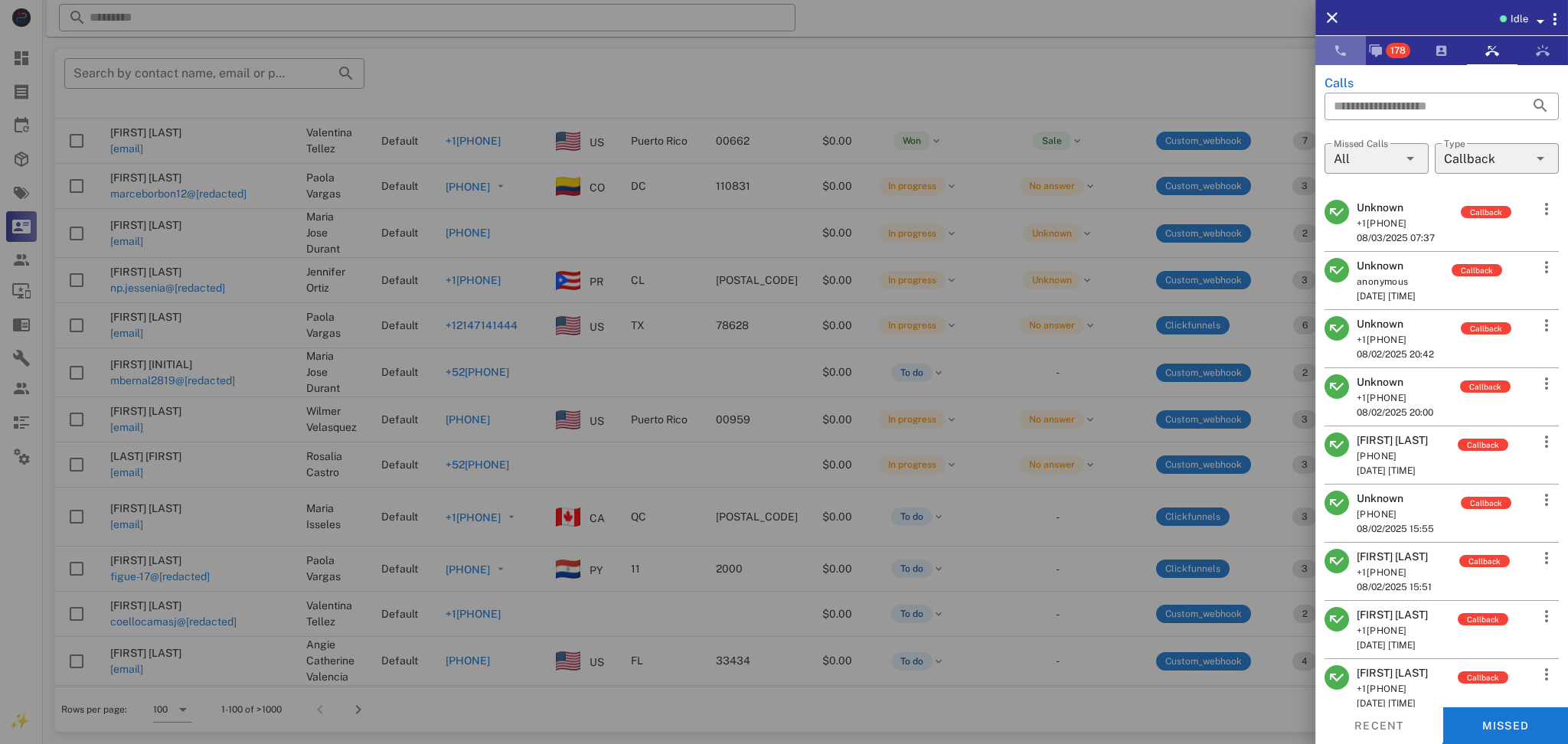 click at bounding box center [1341, 51] 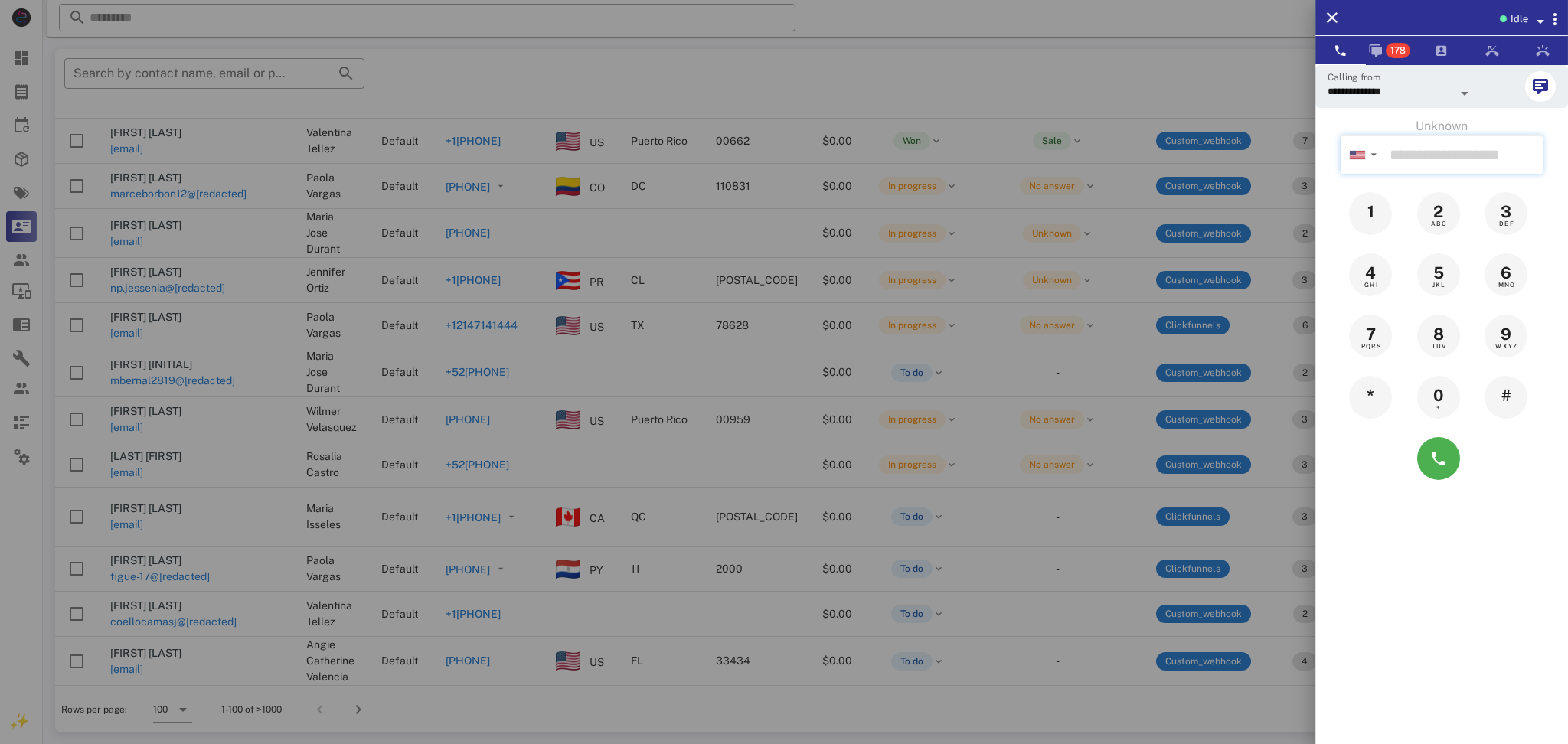 click at bounding box center (1463, 155) 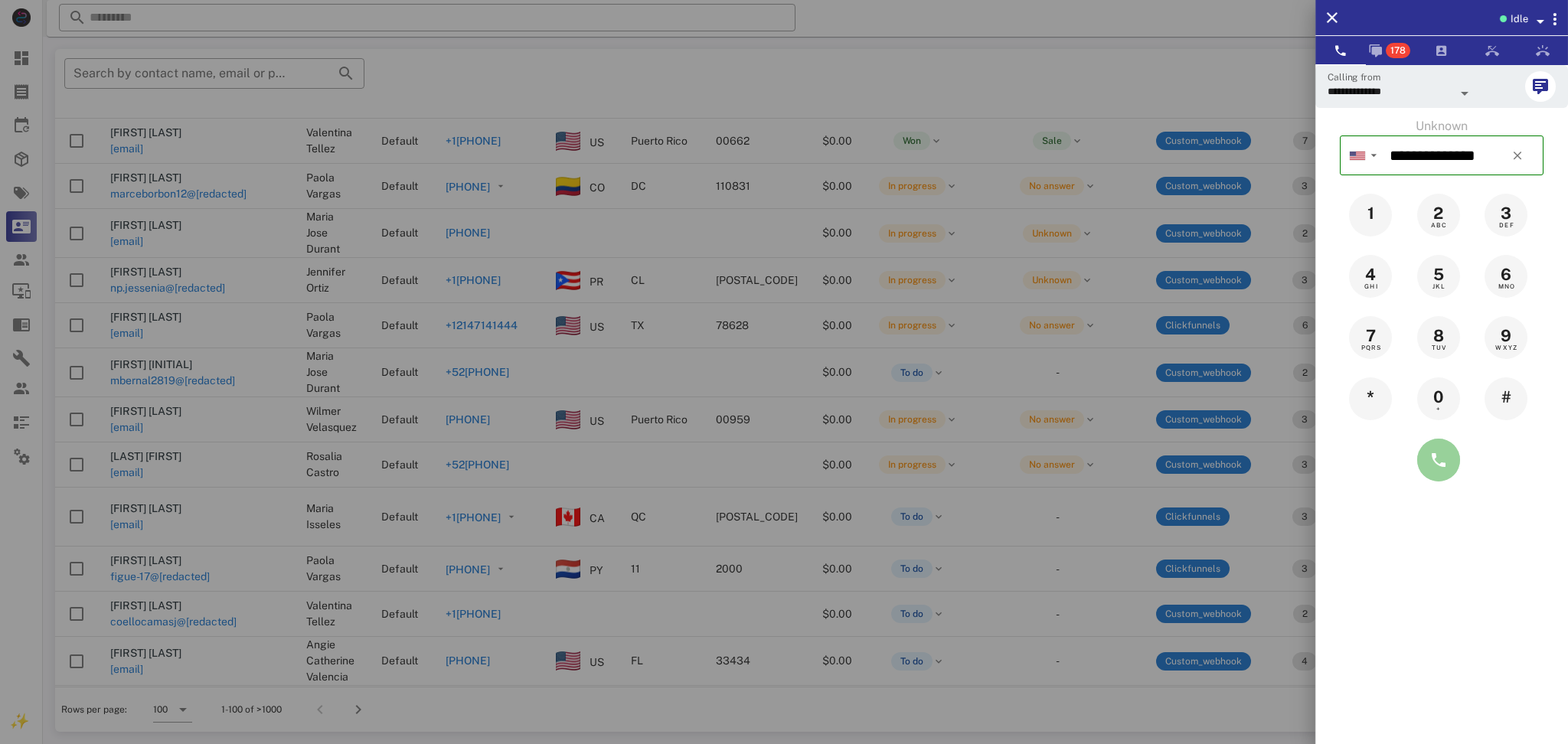 click at bounding box center (1439, 460) 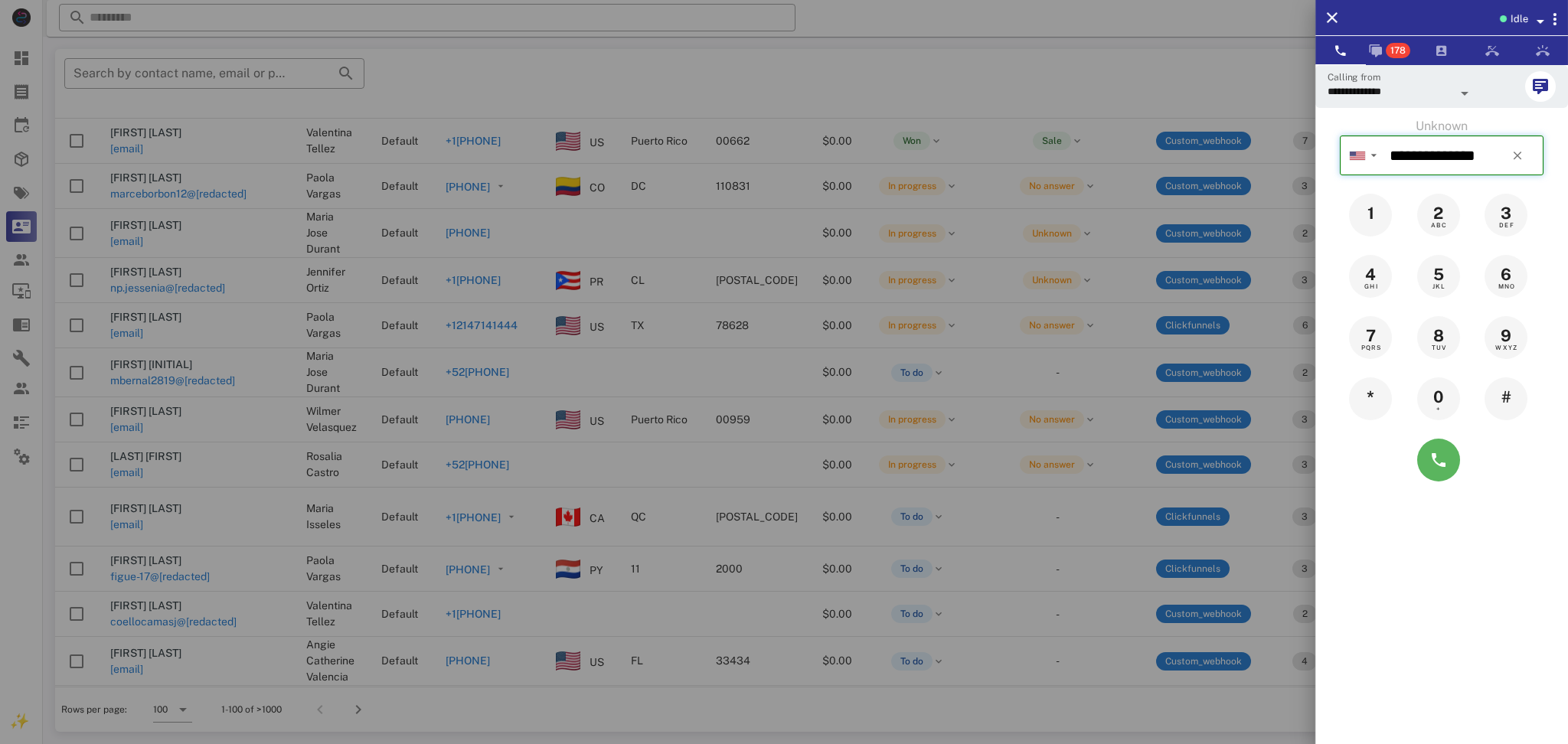 type on "**********" 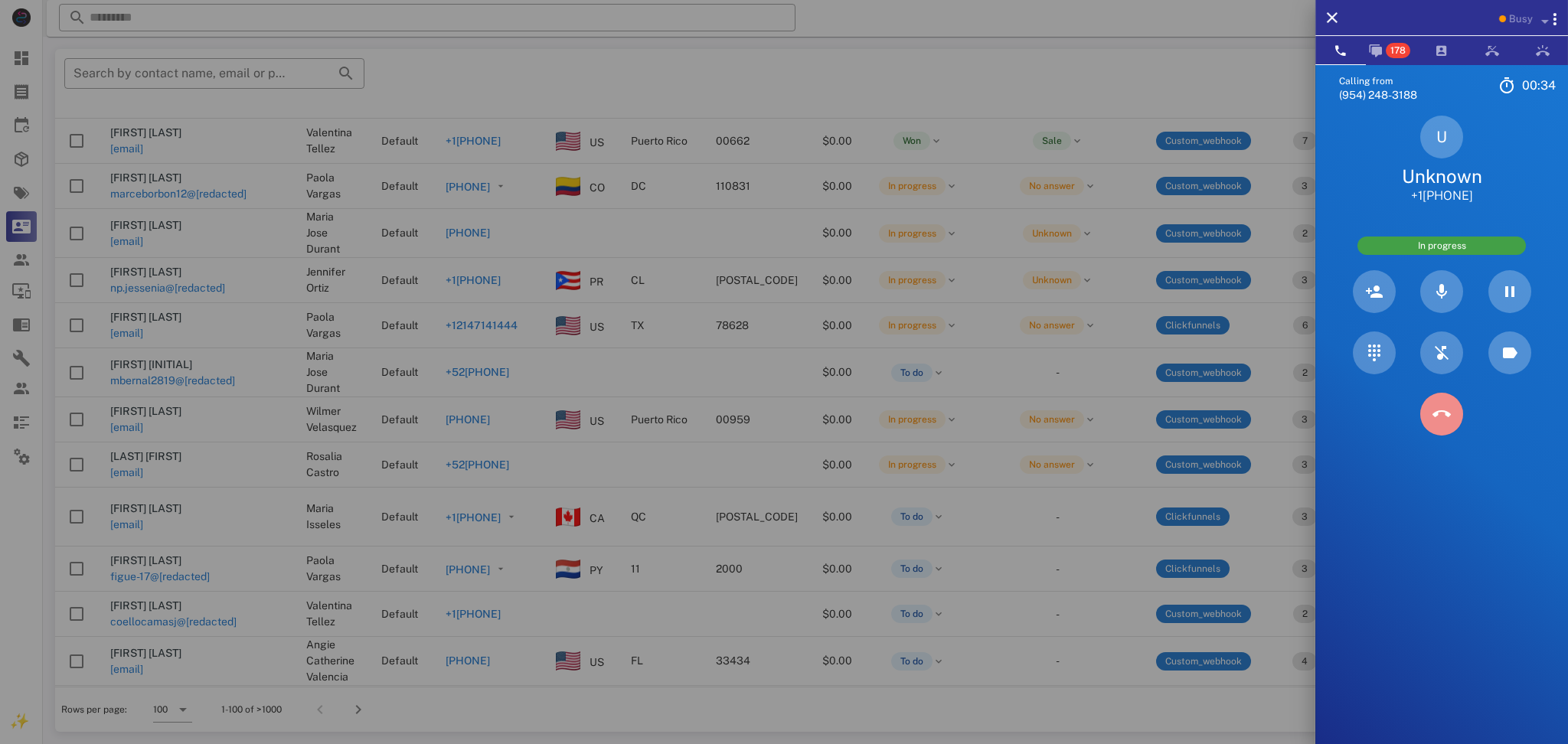 click at bounding box center (1442, 414) 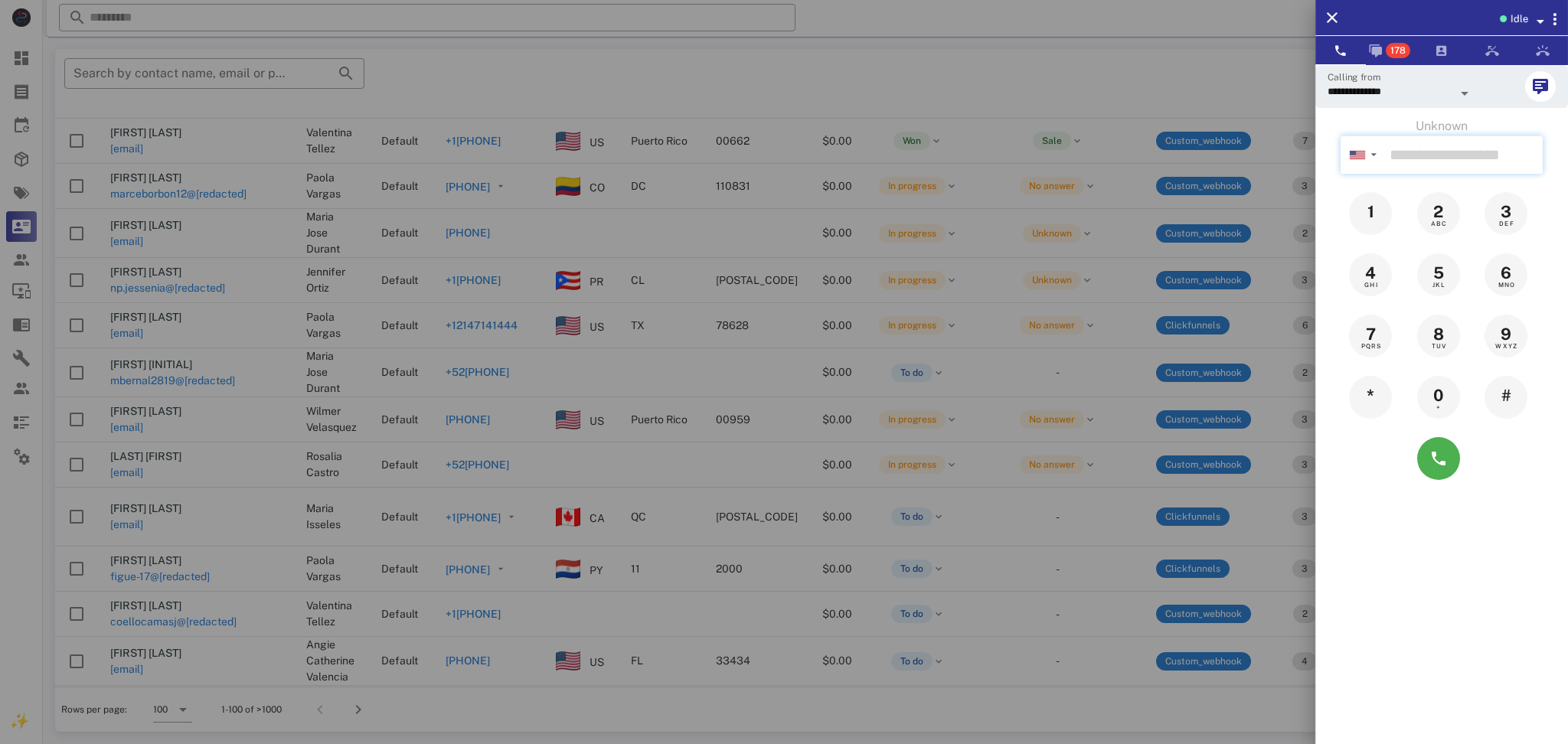 click at bounding box center [1463, 155] 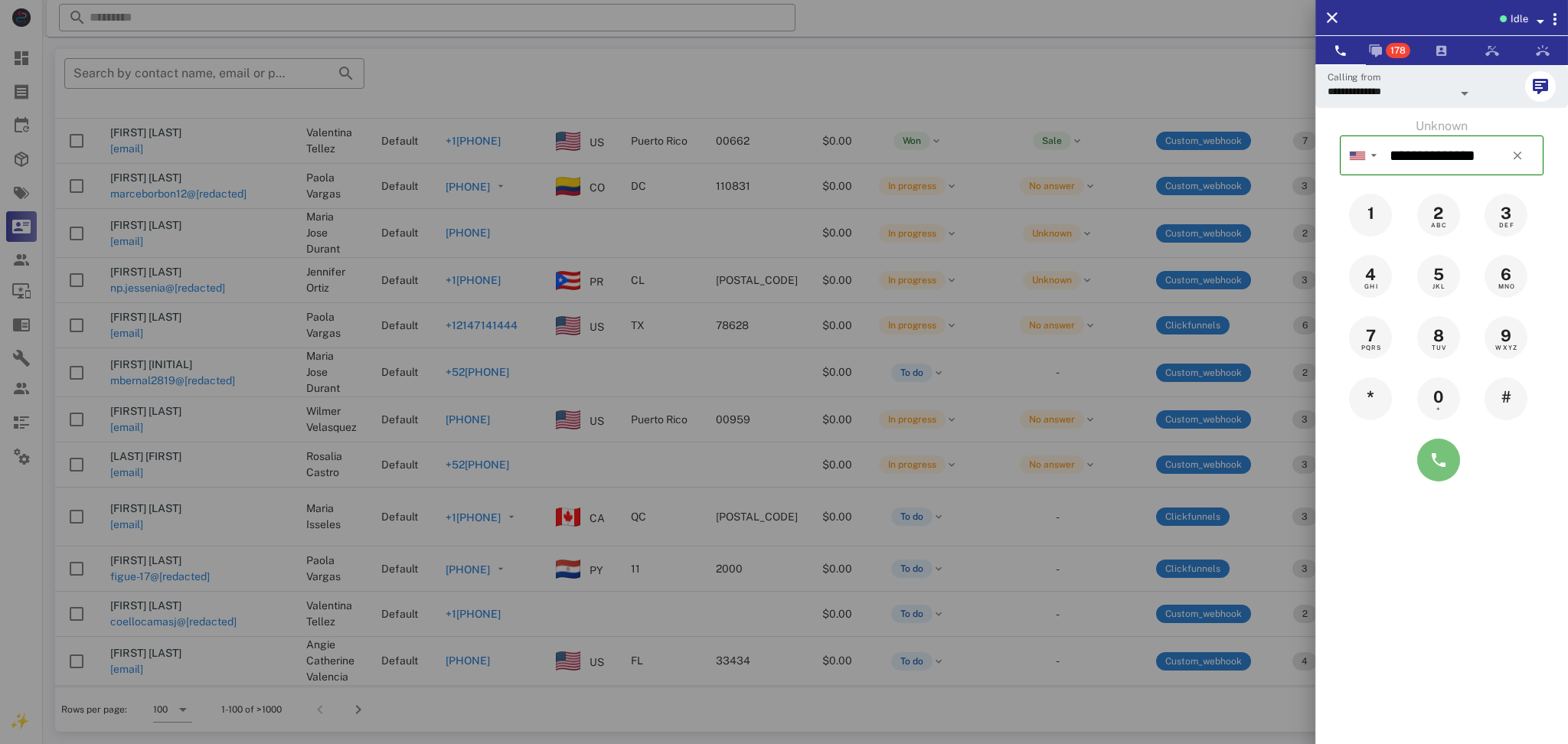 click at bounding box center (1439, 460) 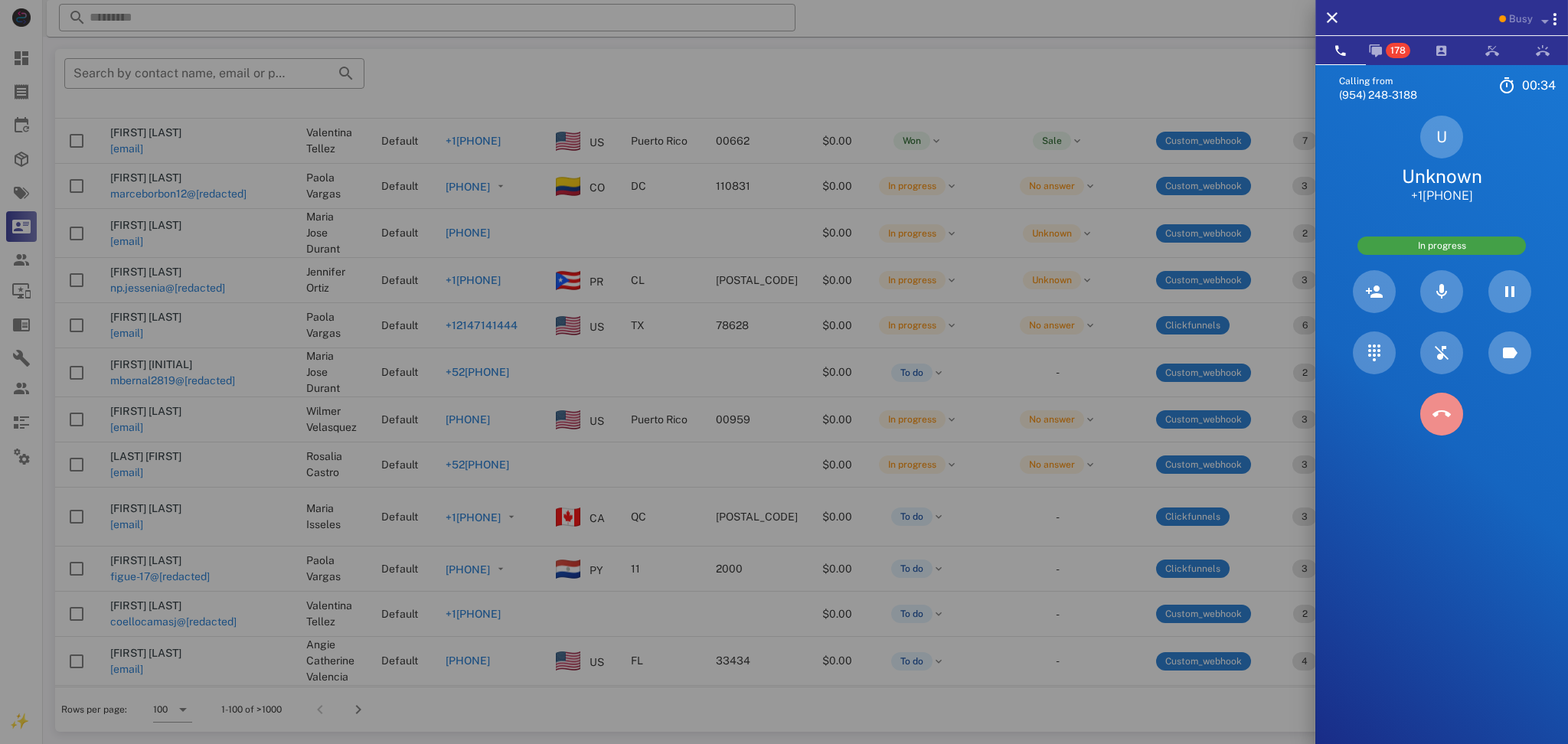 click at bounding box center (1442, 414) 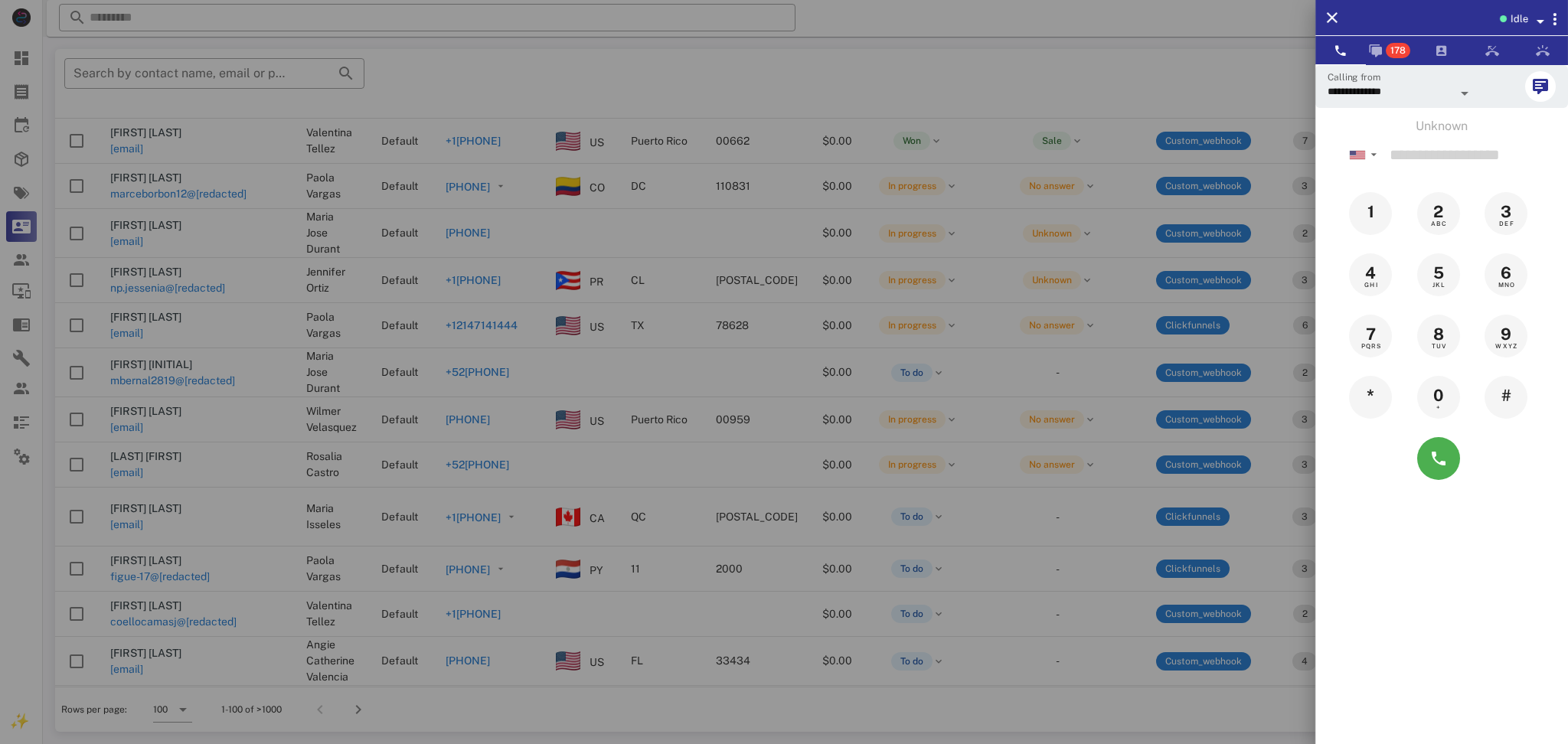 click on "0 +" at bounding box center (1442, 397) 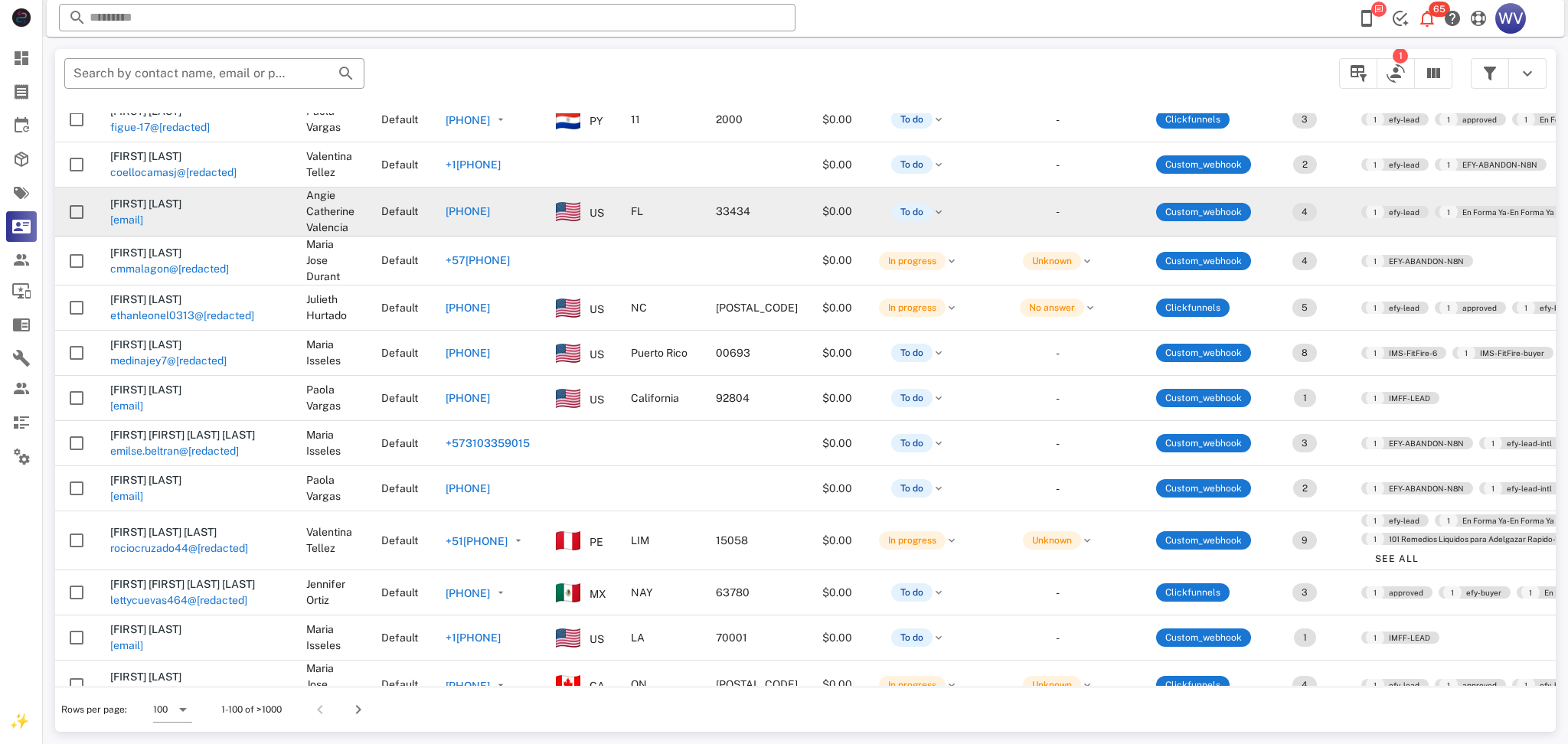 scroll, scrollTop: 2449, scrollLeft: 0, axis: vertical 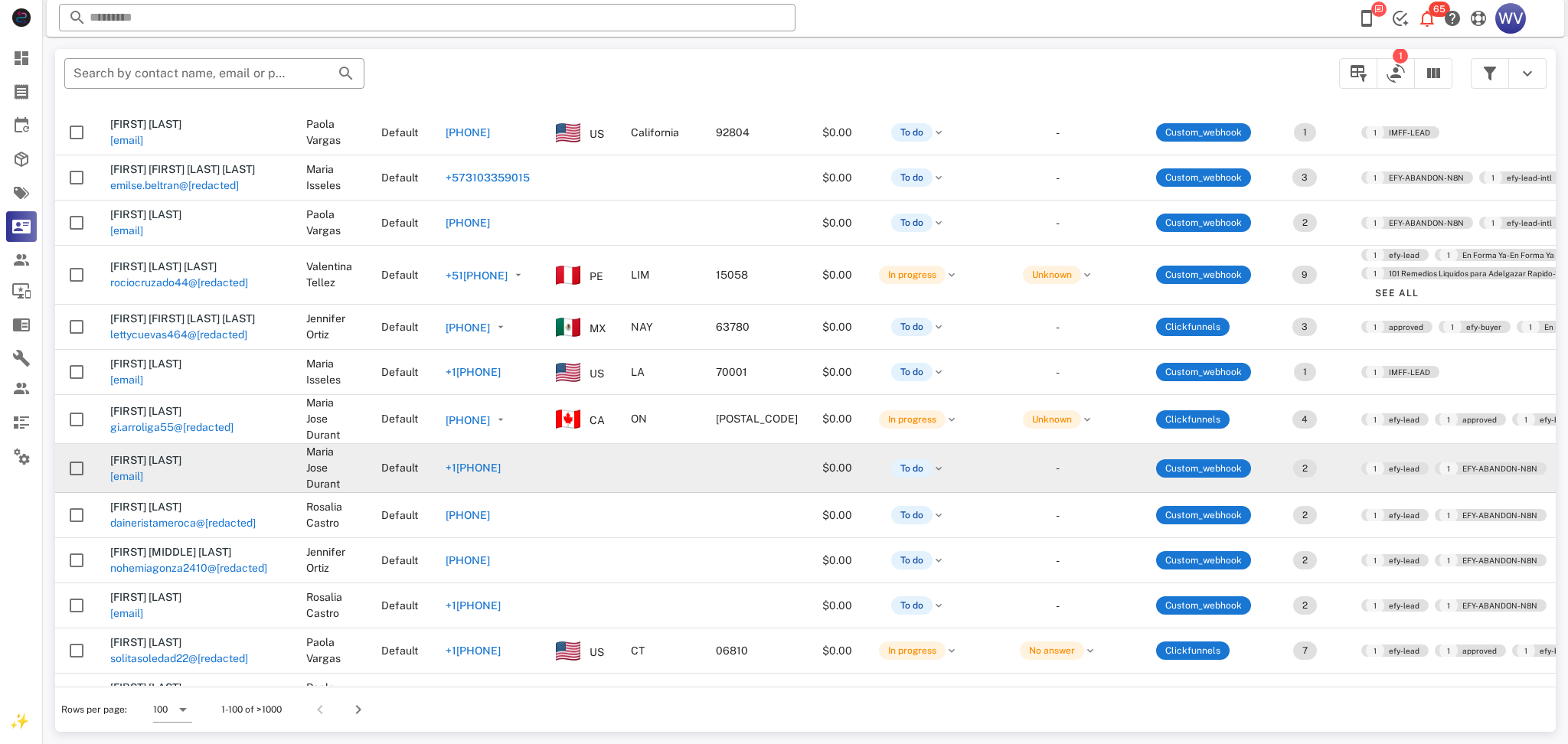 click on "[EMAIL]" at bounding box center (126, 476) 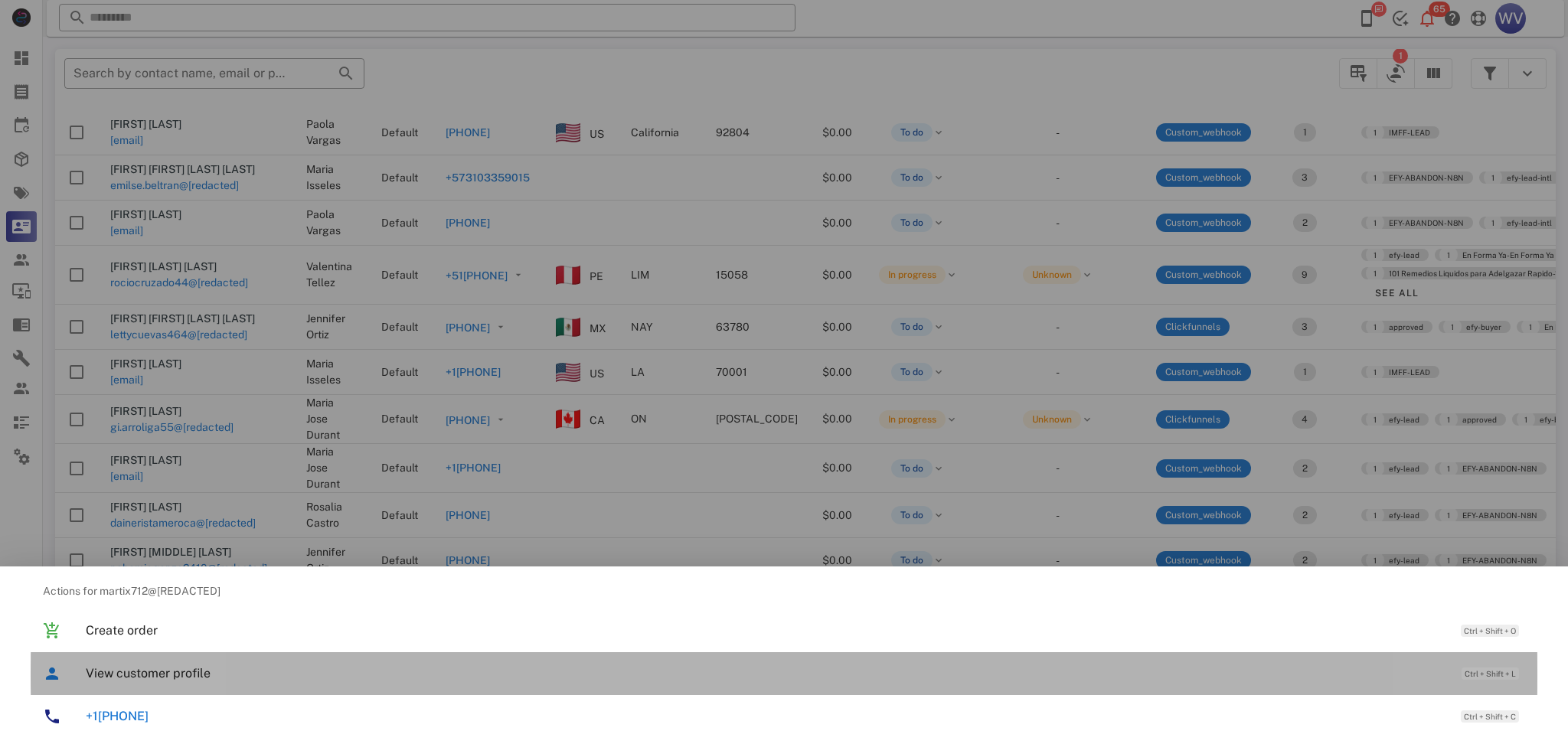 click on "View customer profile" at bounding box center (766, 673) 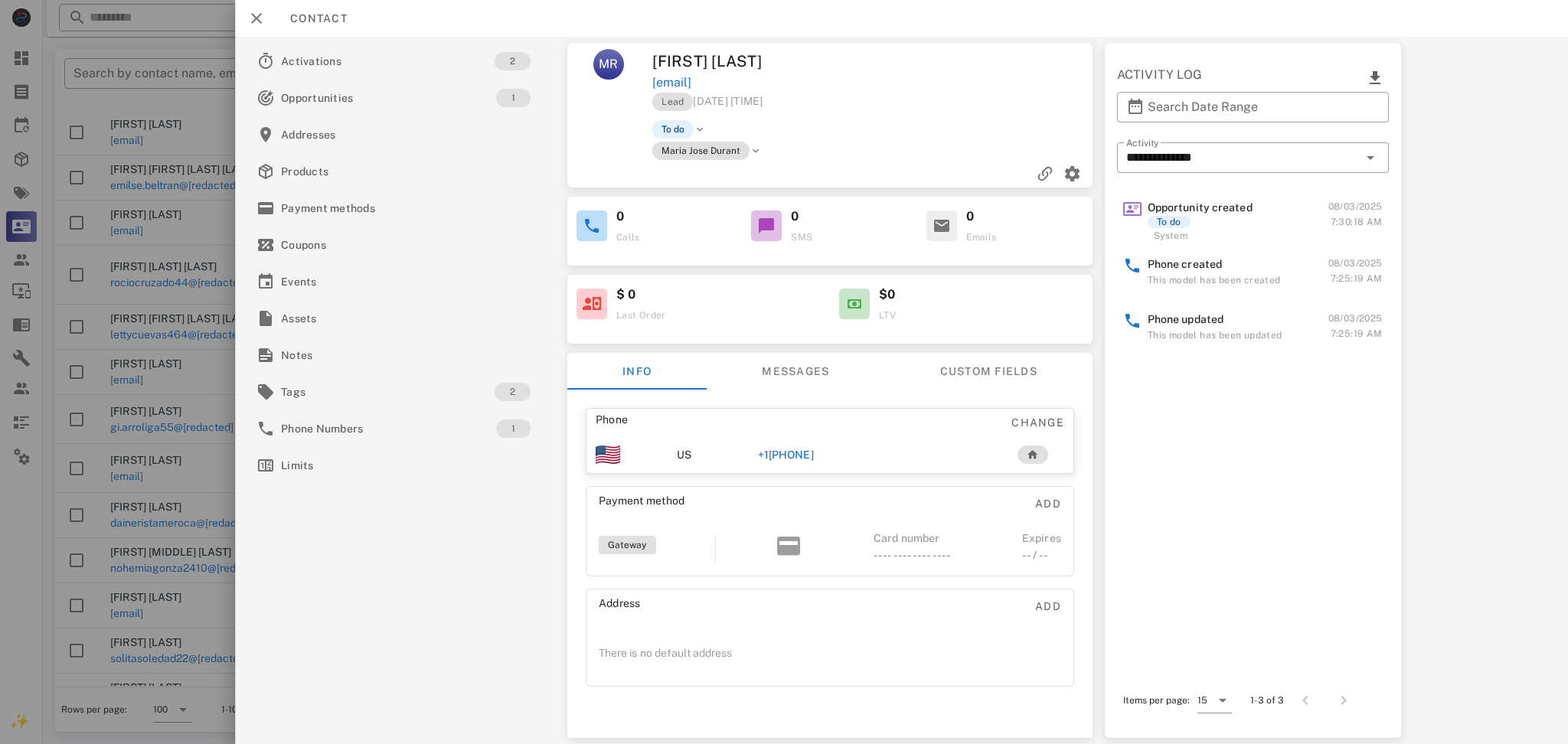 click on "[PHONE]" at bounding box center [786, 455] 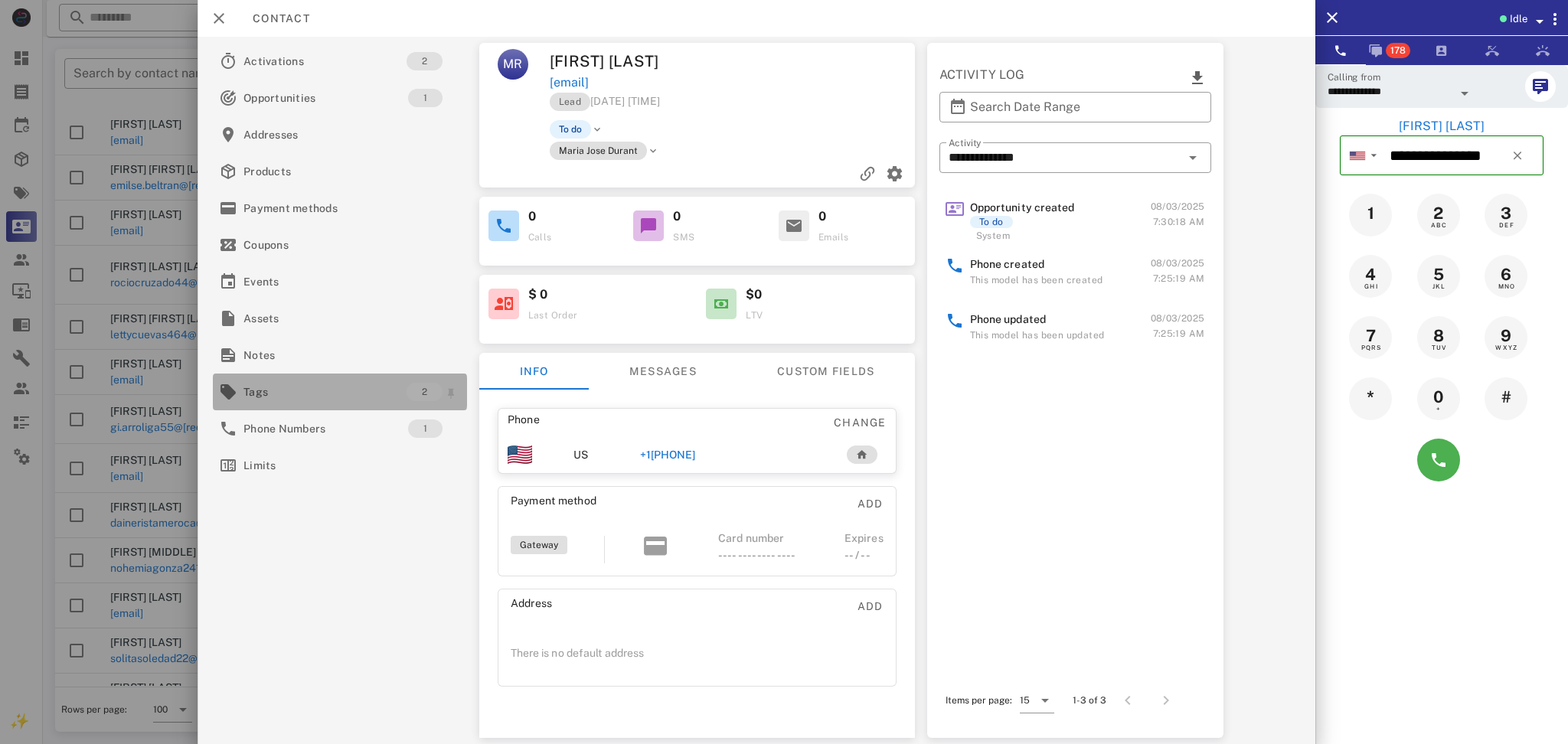 click on "Tags" at bounding box center (325, 392) 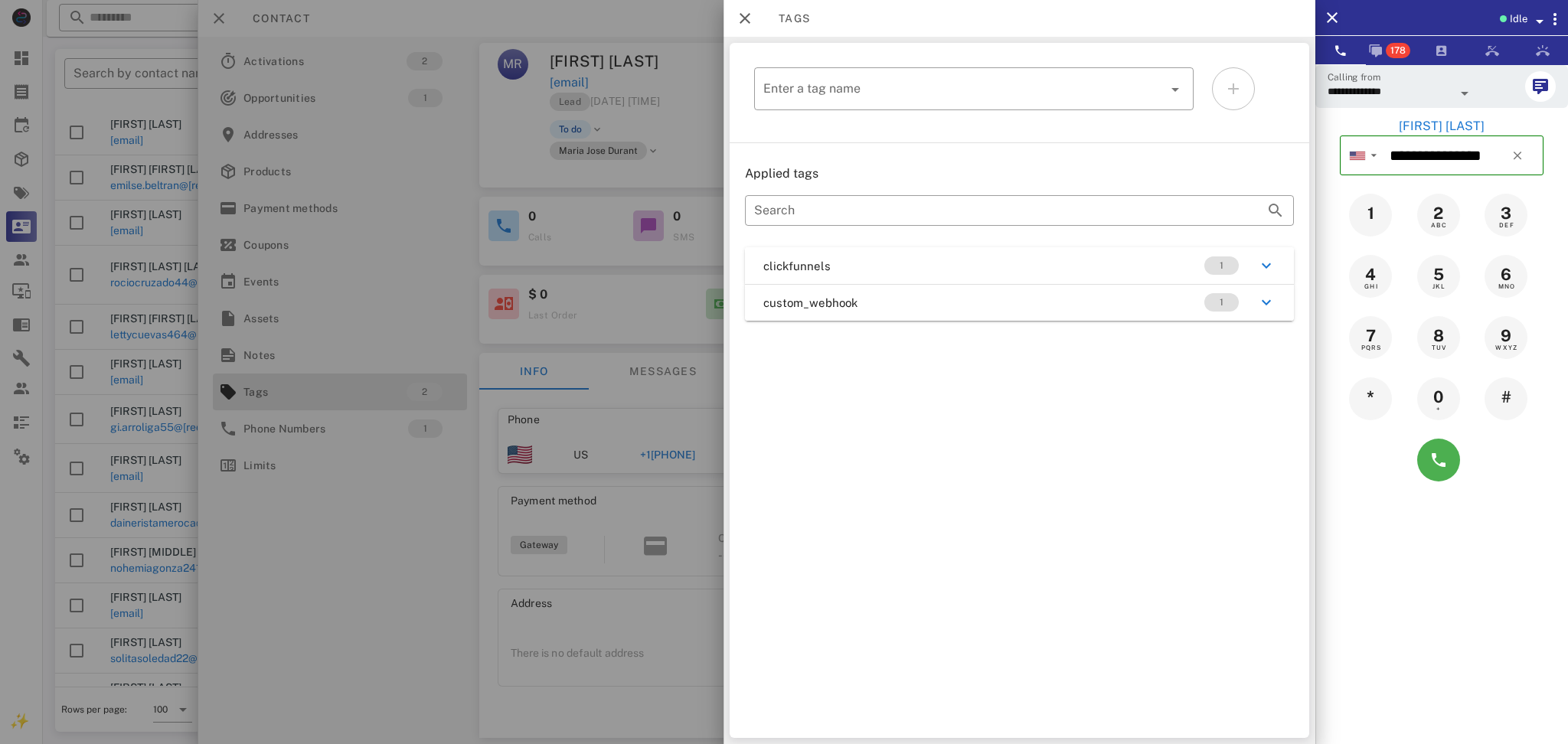 click on "custom_webhook  1" at bounding box center [1019, 302] 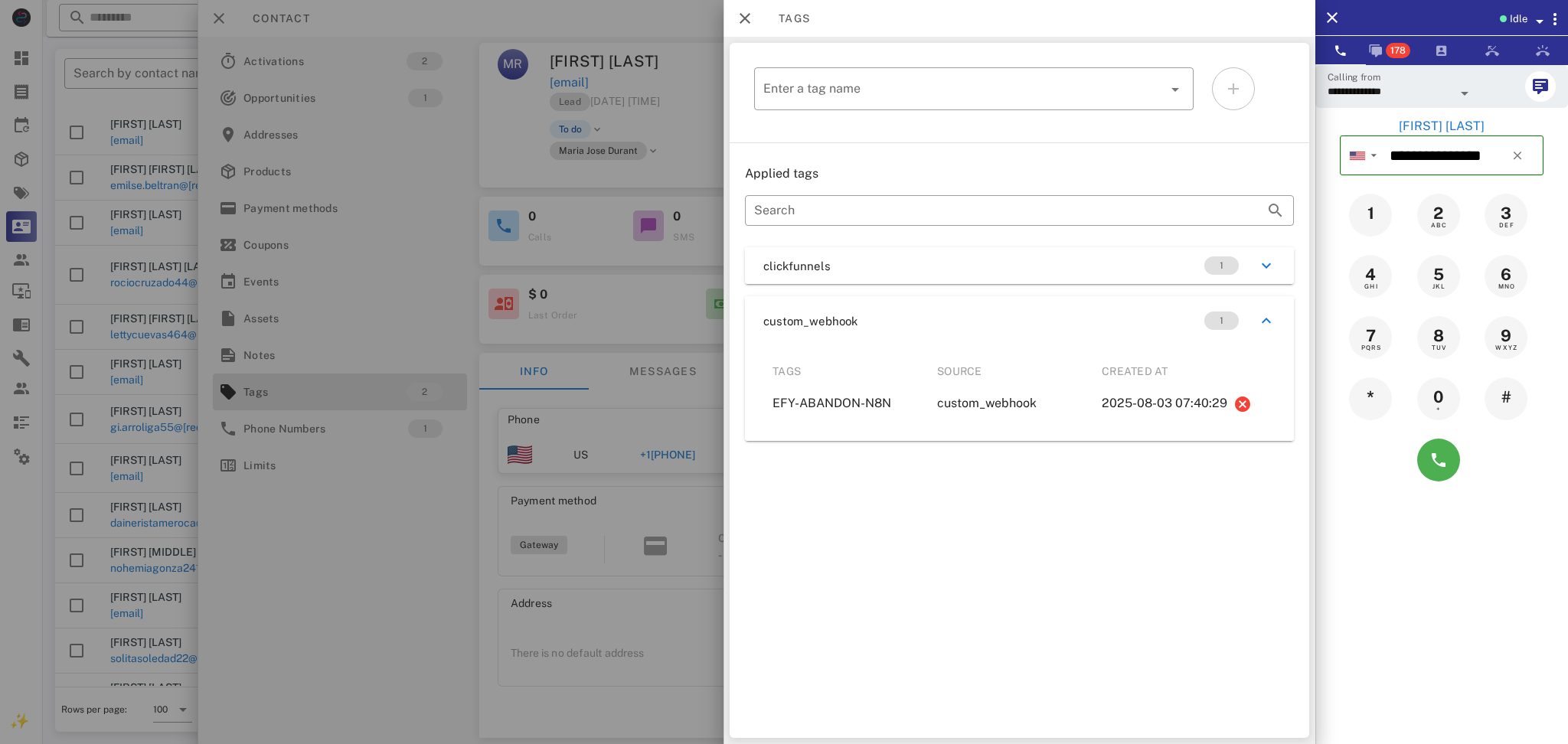 click on "clickfunnels  1" at bounding box center [1019, 266] 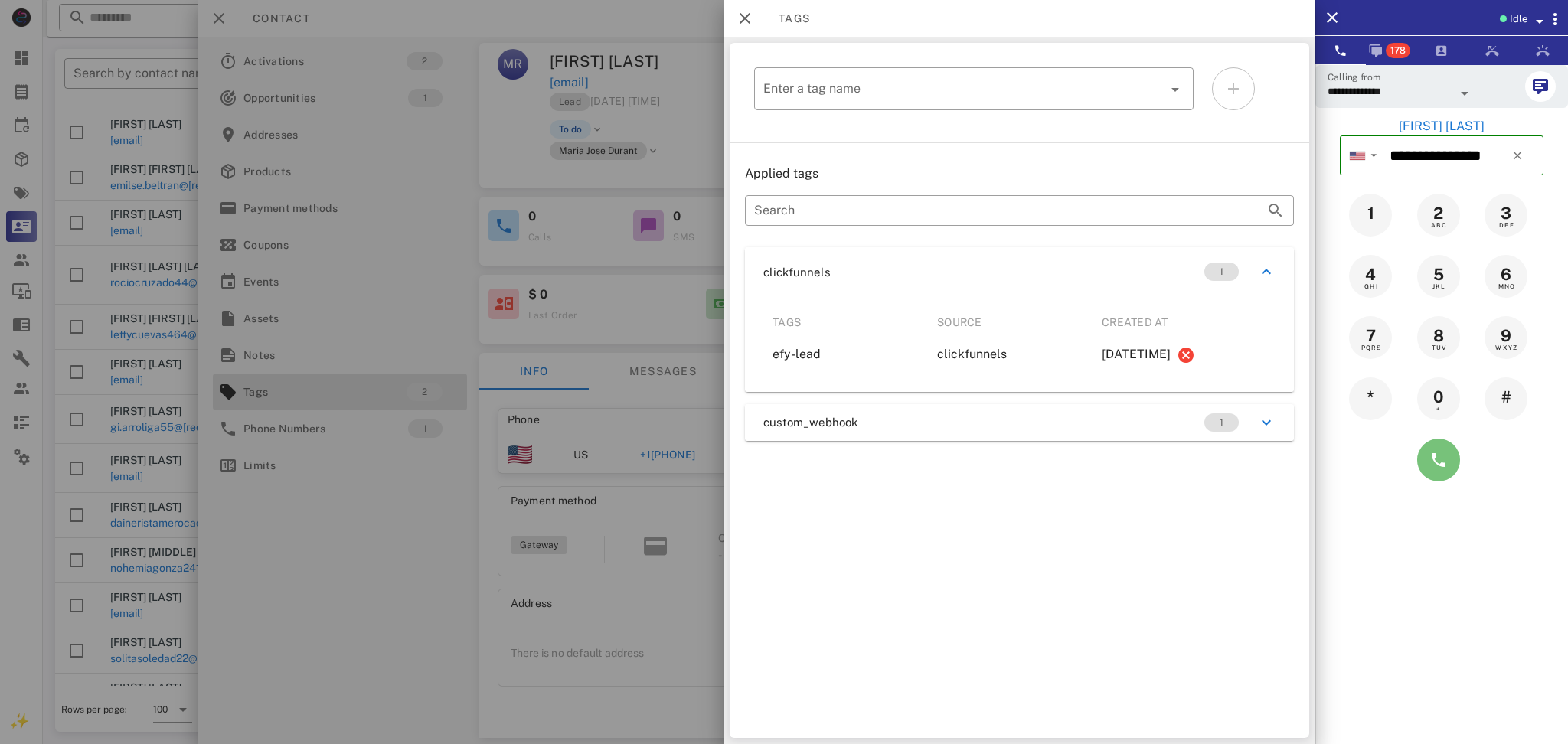 click at bounding box center (1439, 460) 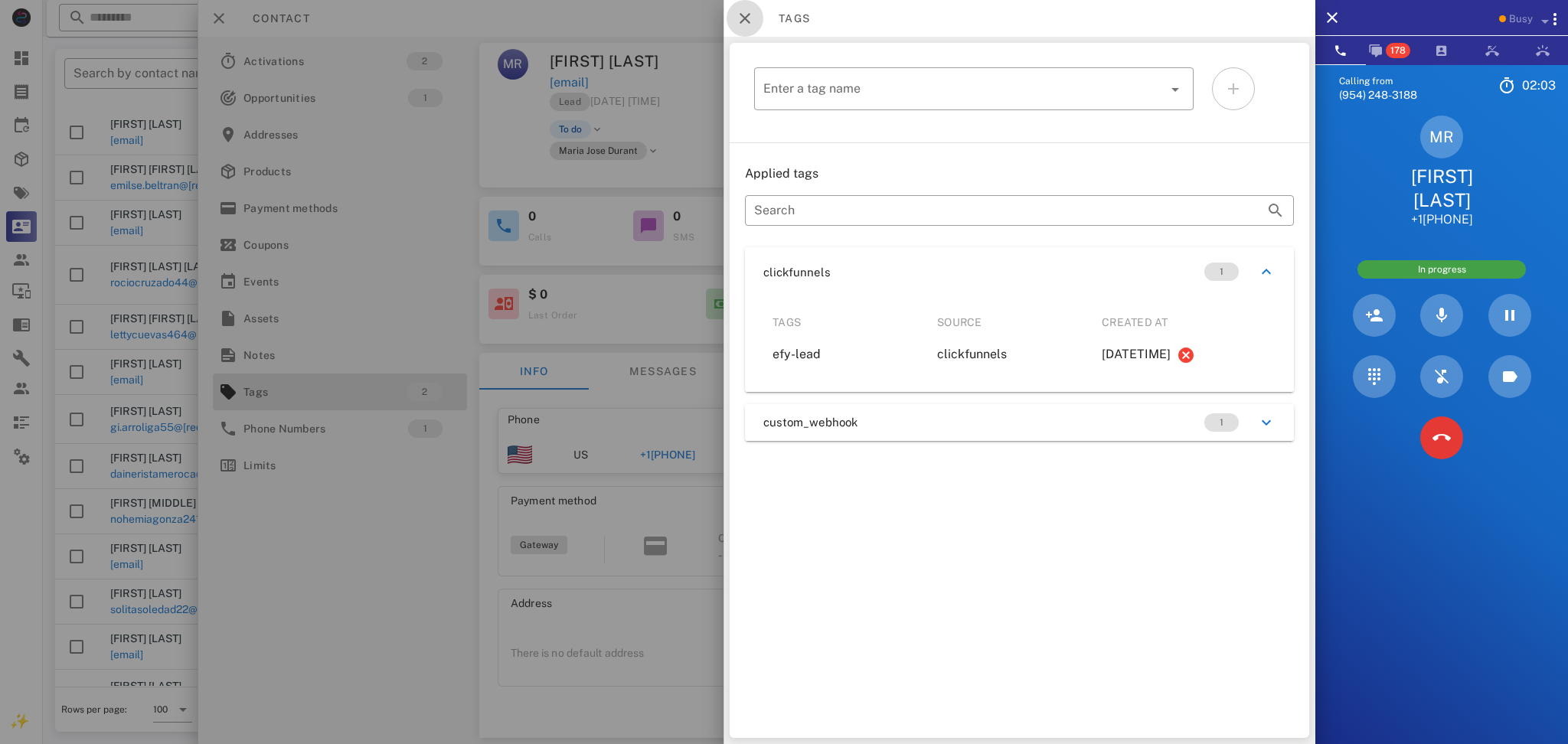 click at bounding box center [745, 18] 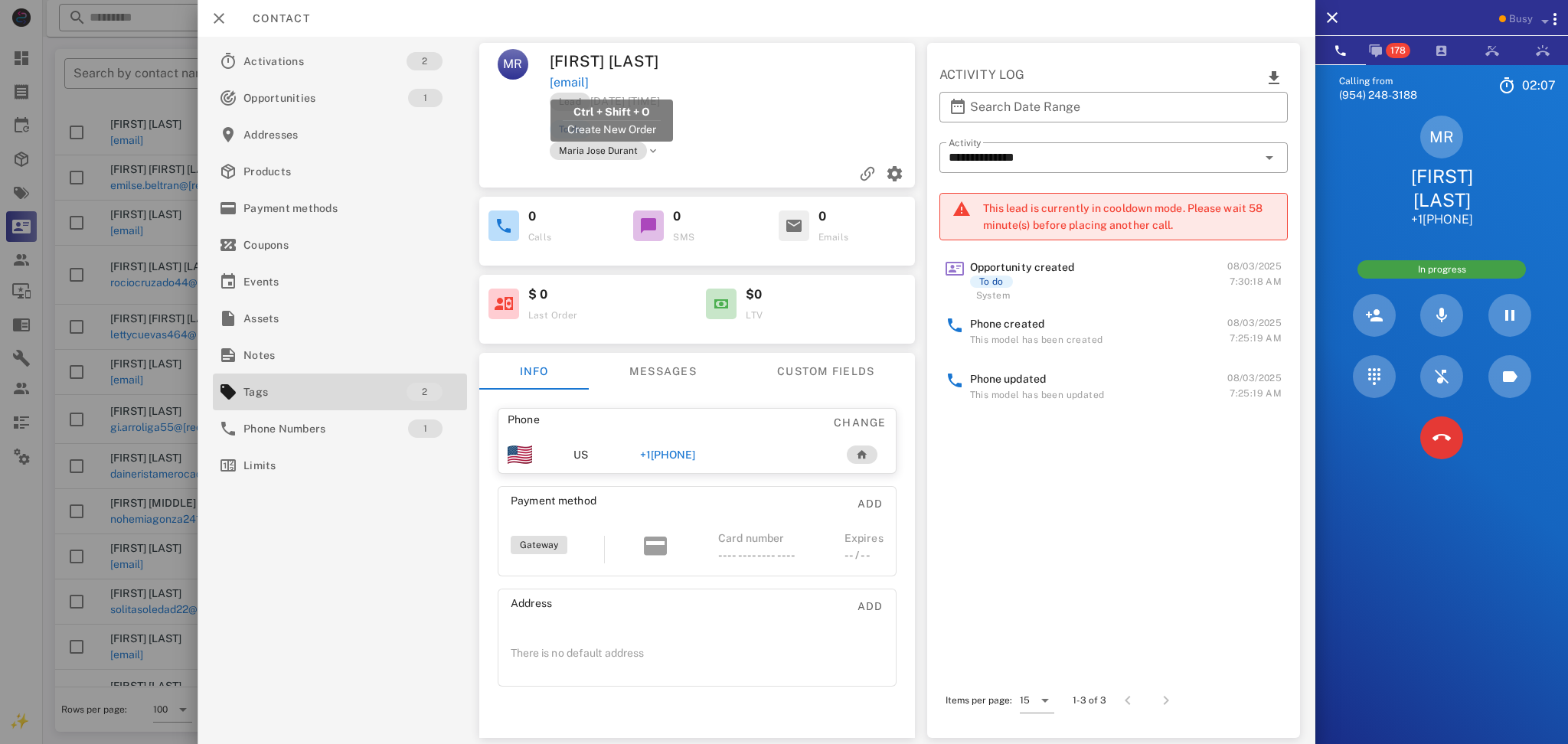 drag, startPoint x: 582, startPoint y: 73, endPoint x: 698, endPoint y: 80, distance: 116.211 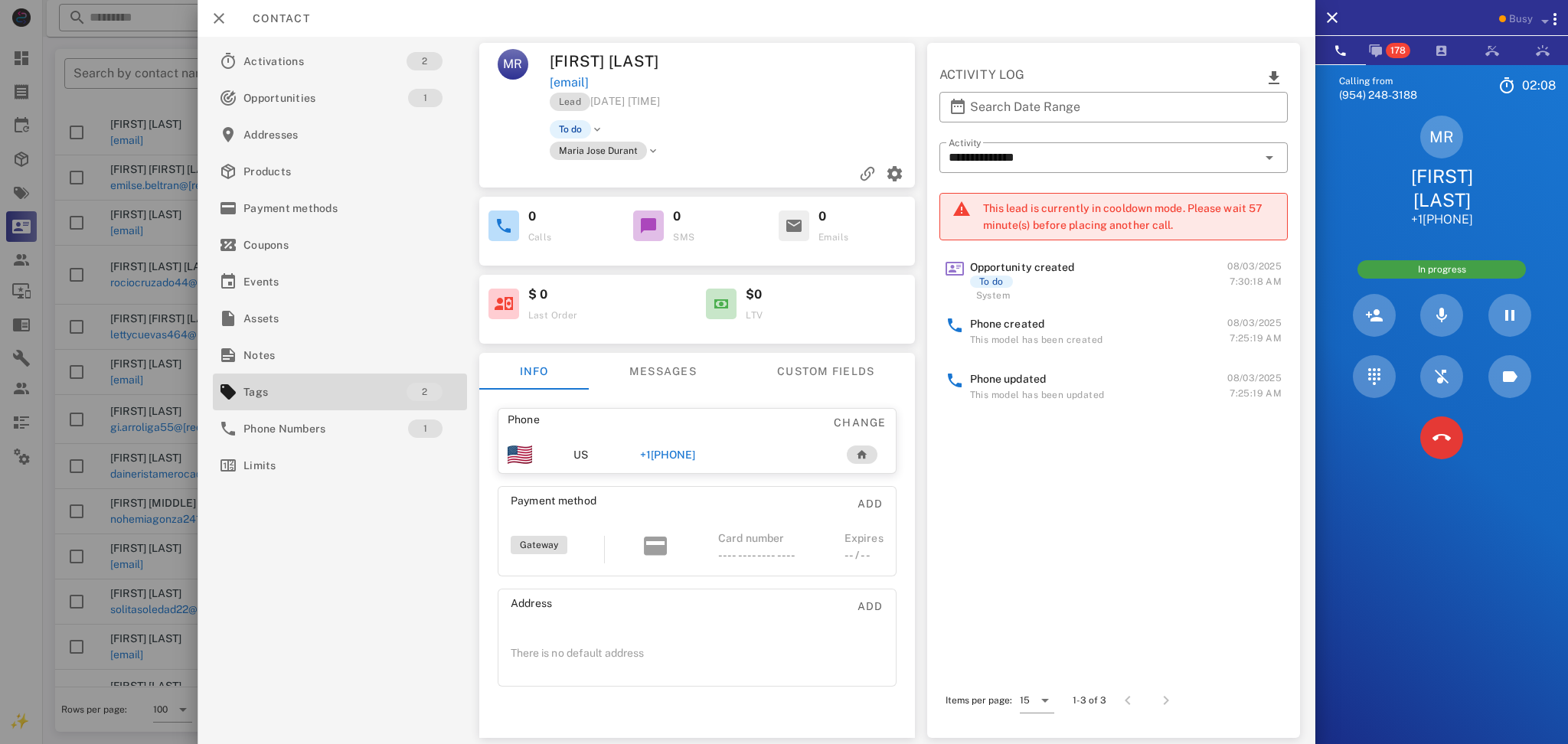 click on "[EMAIL]" at bounding box center [733, 83] 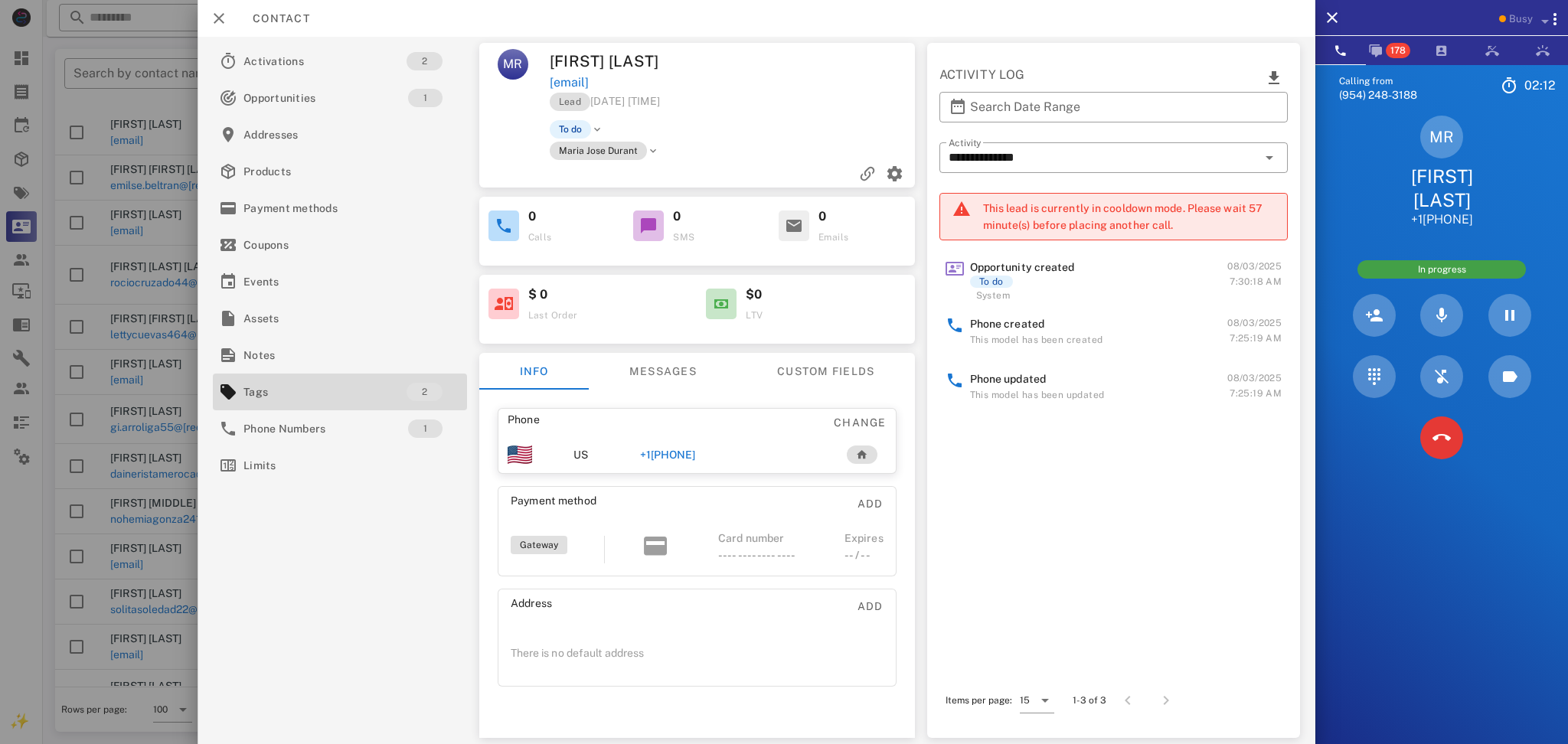 drag, startPoint x: 691, startPoint y: 64, endPoint x: 711, endPoint y: 77, distance: 23.853721 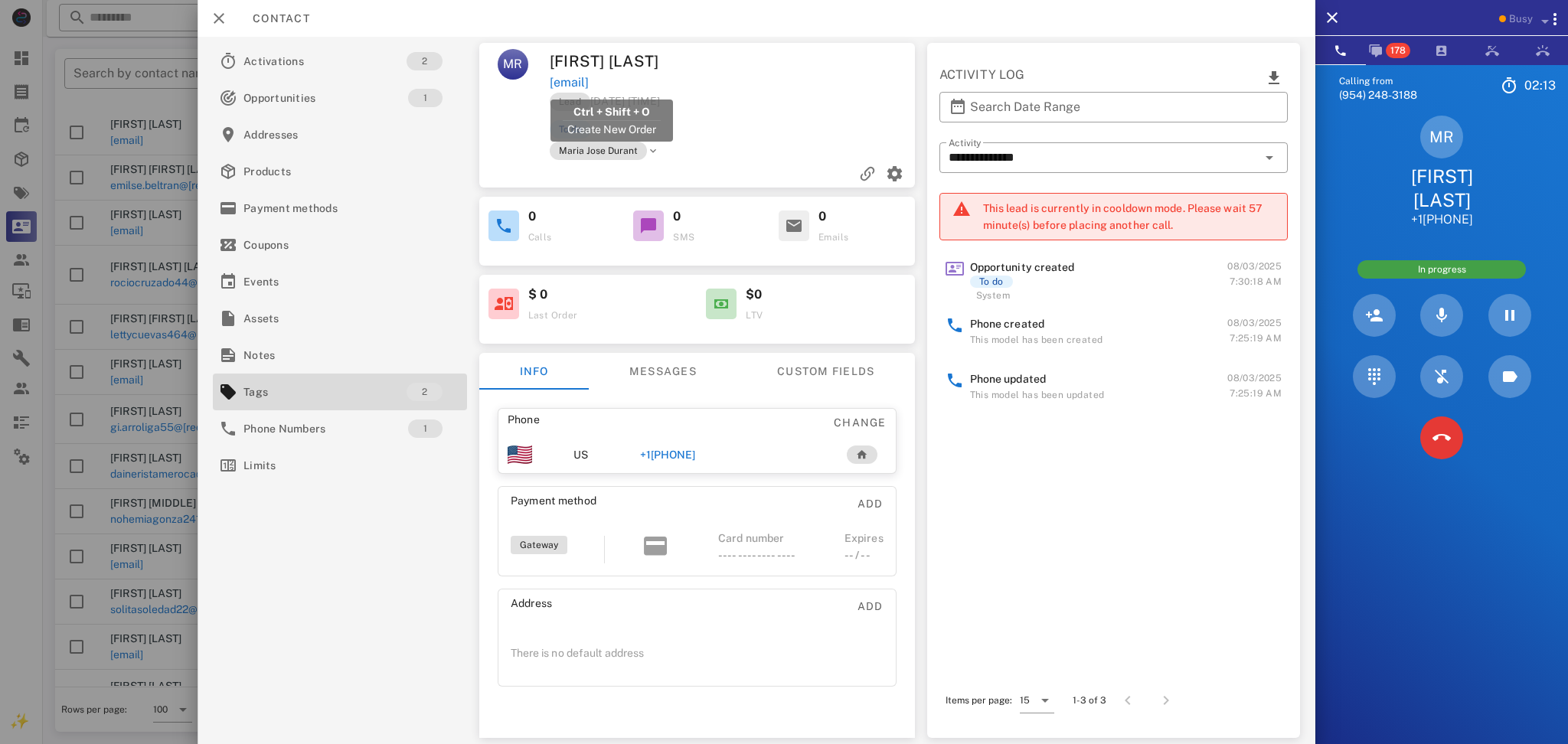 click on "[EMAIL]" at bounding box center [568, 83] 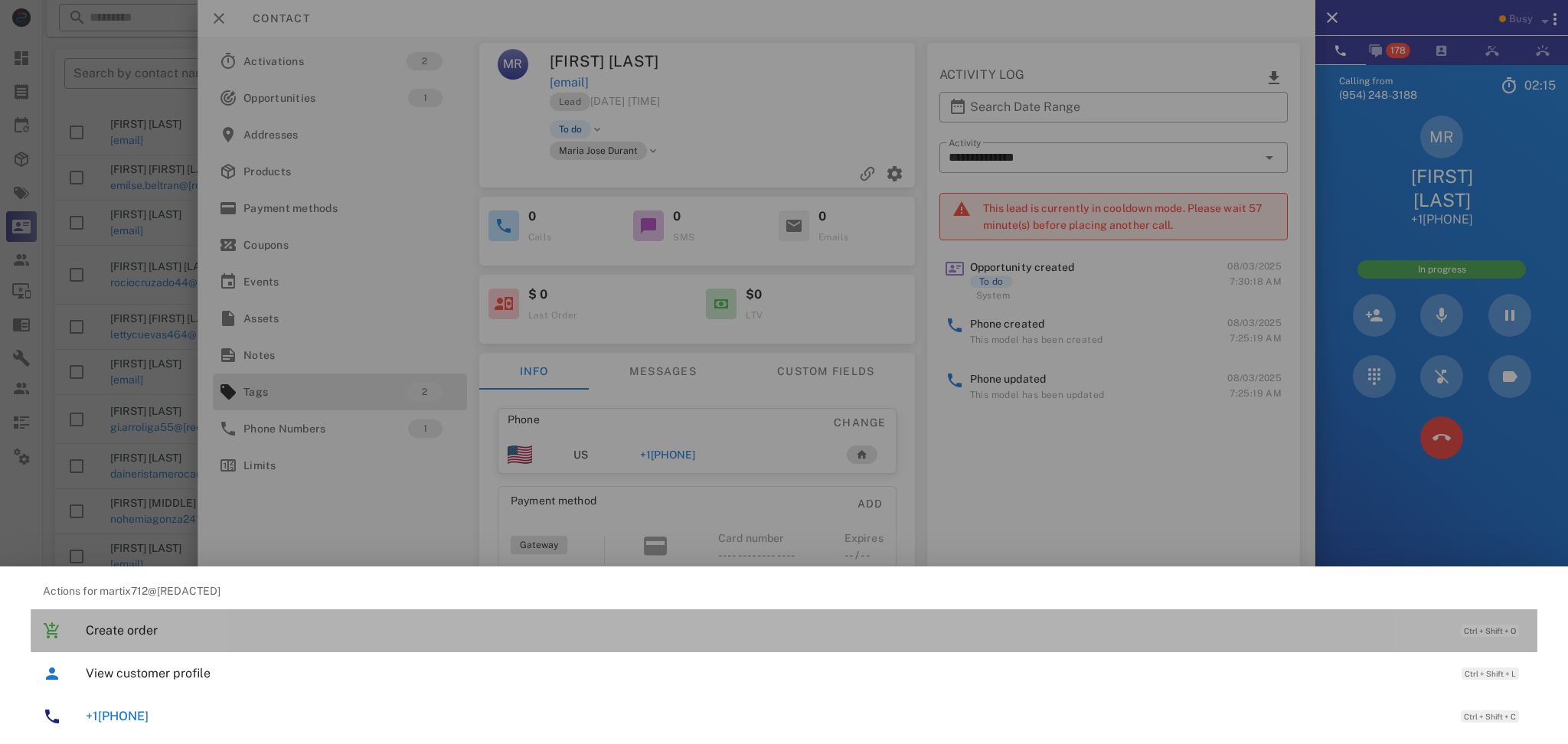 click on "Create order" at bounding box center (766, 630) 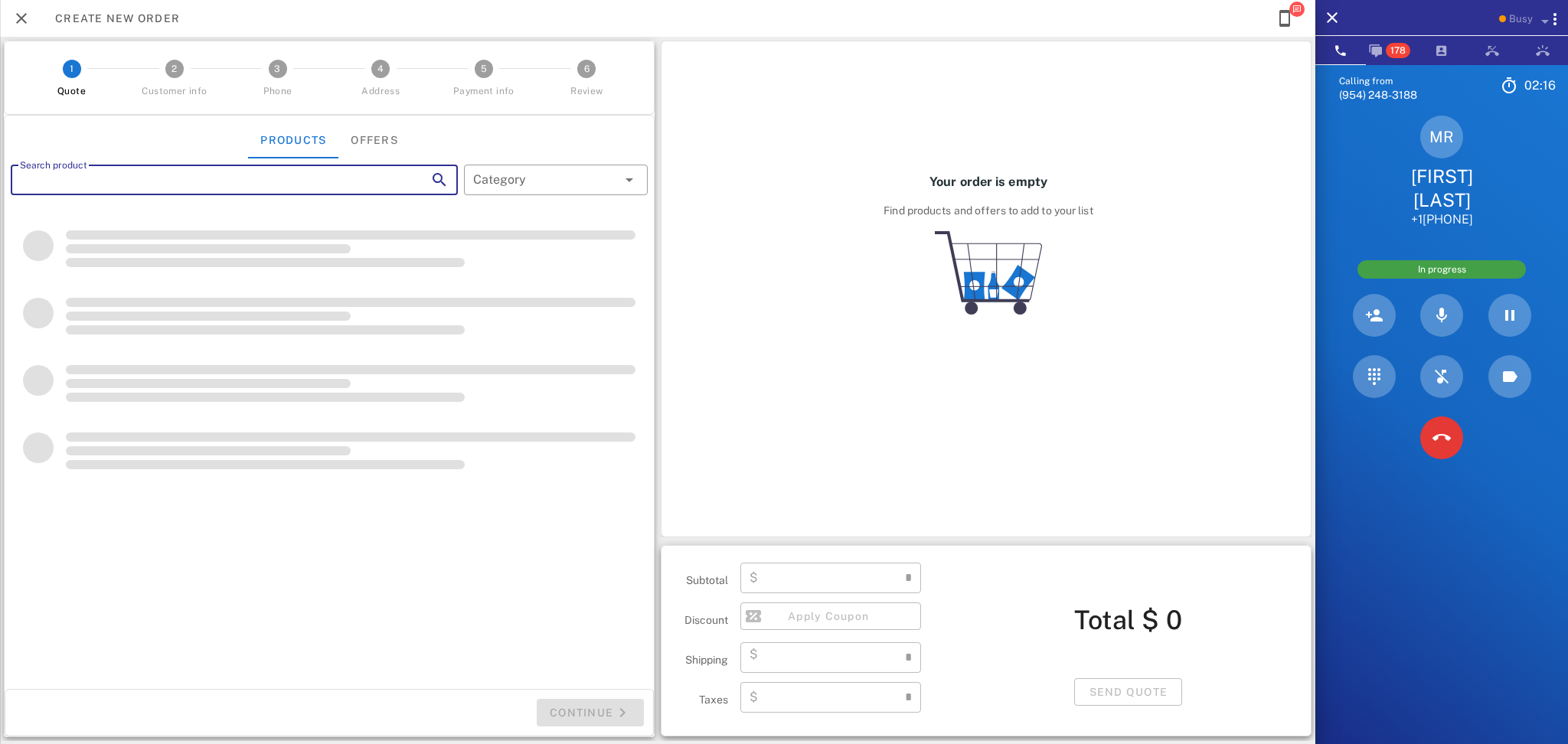 click on "Search product" at bounding box center (213, 180) 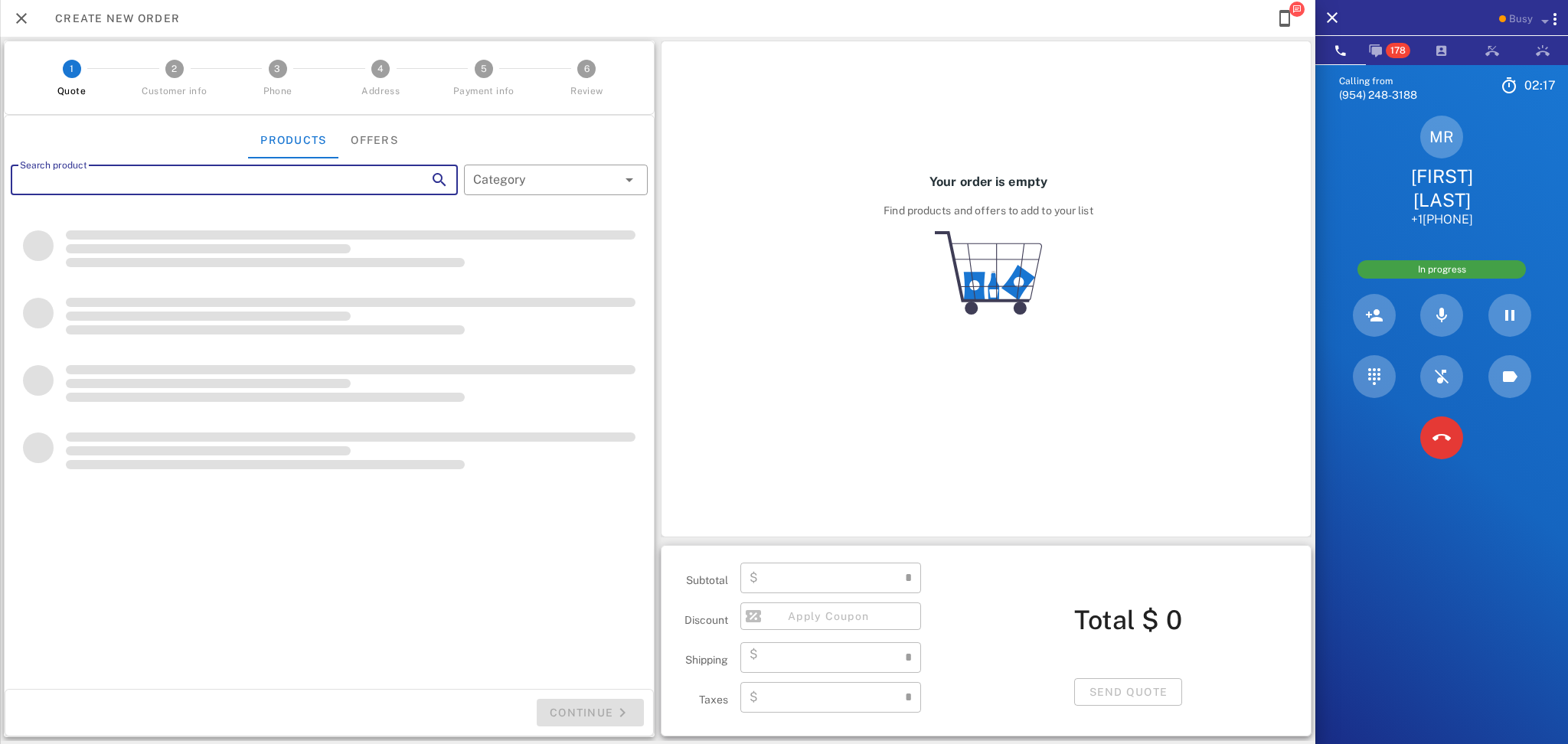 type on "**********" 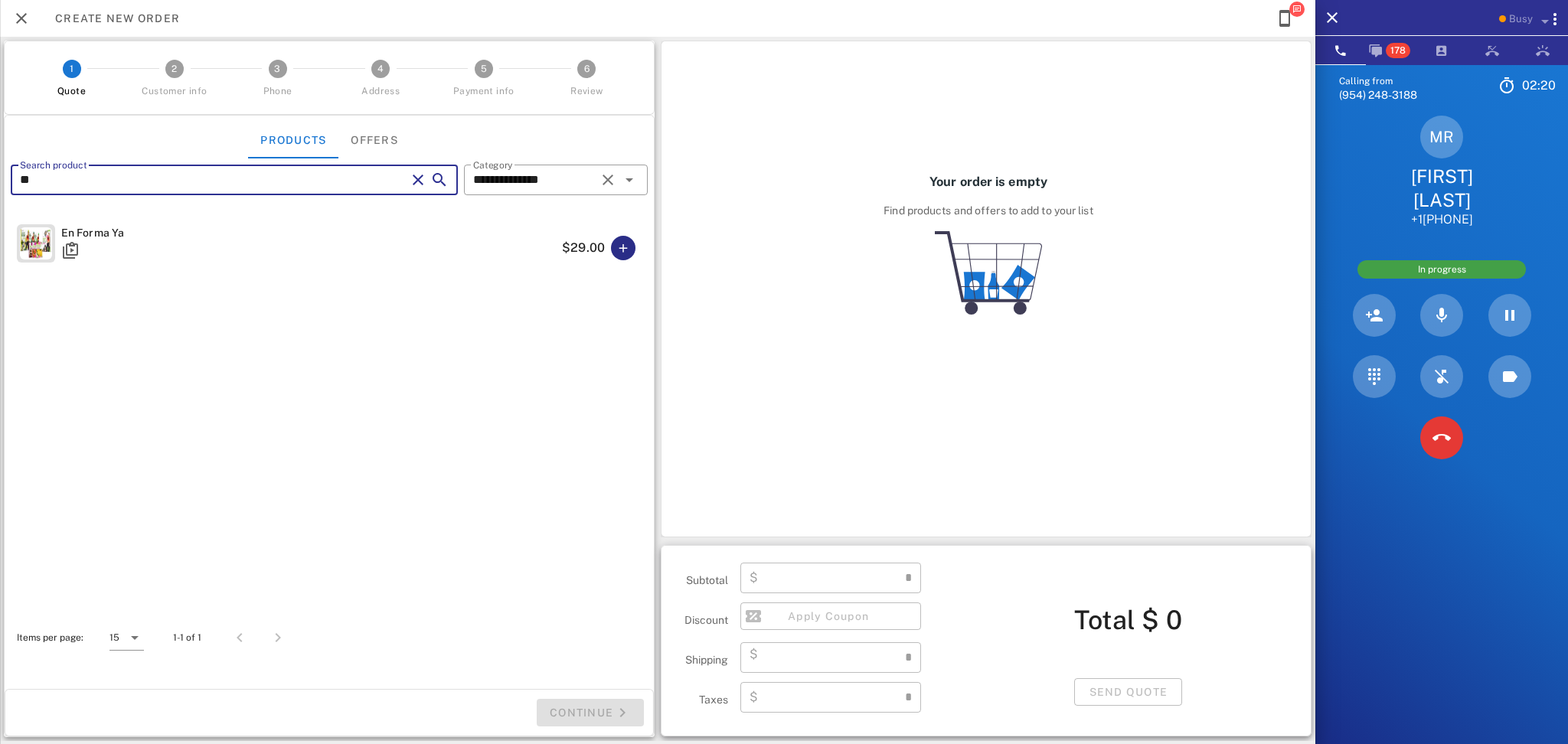 type on "**" 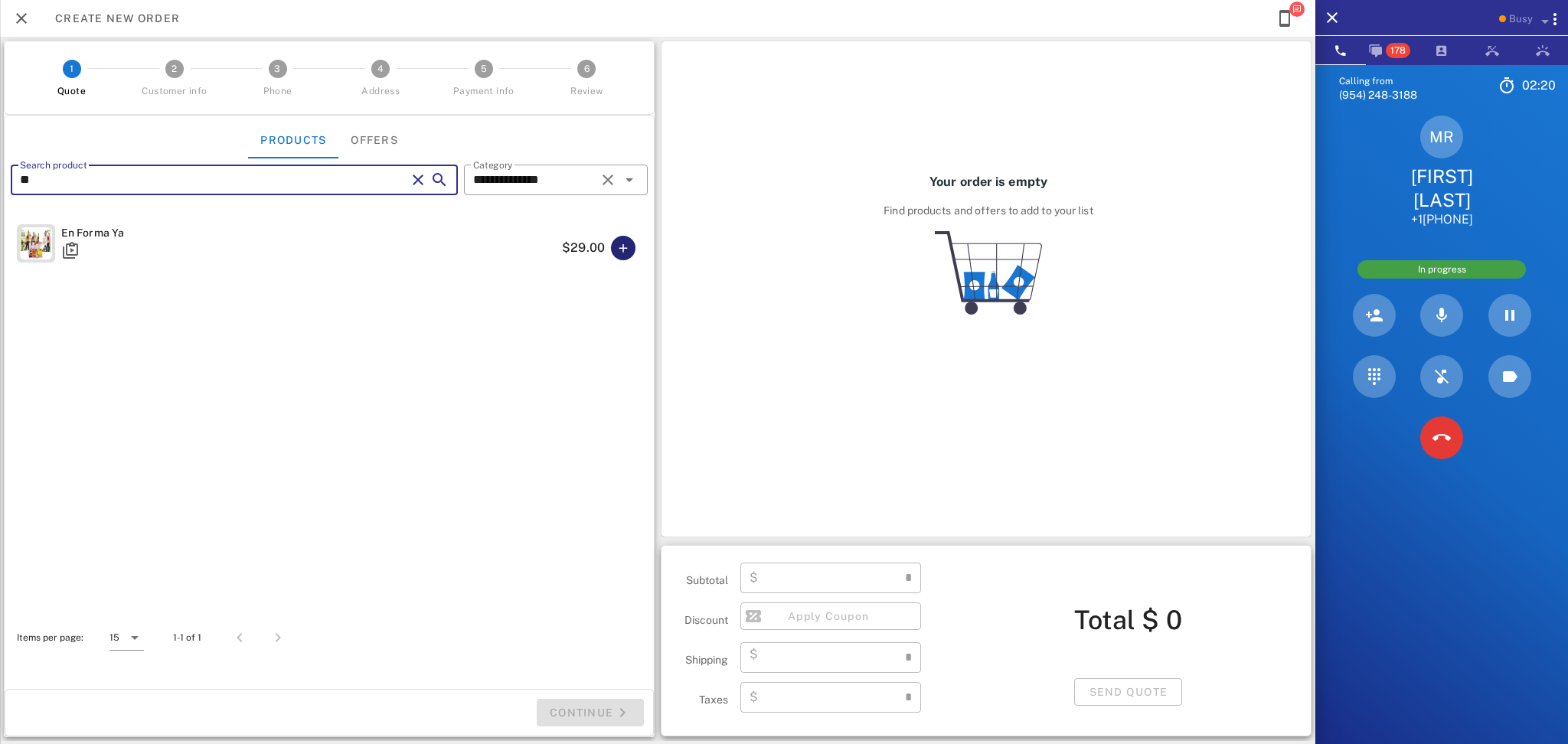 click at bounding box center [623, 248] 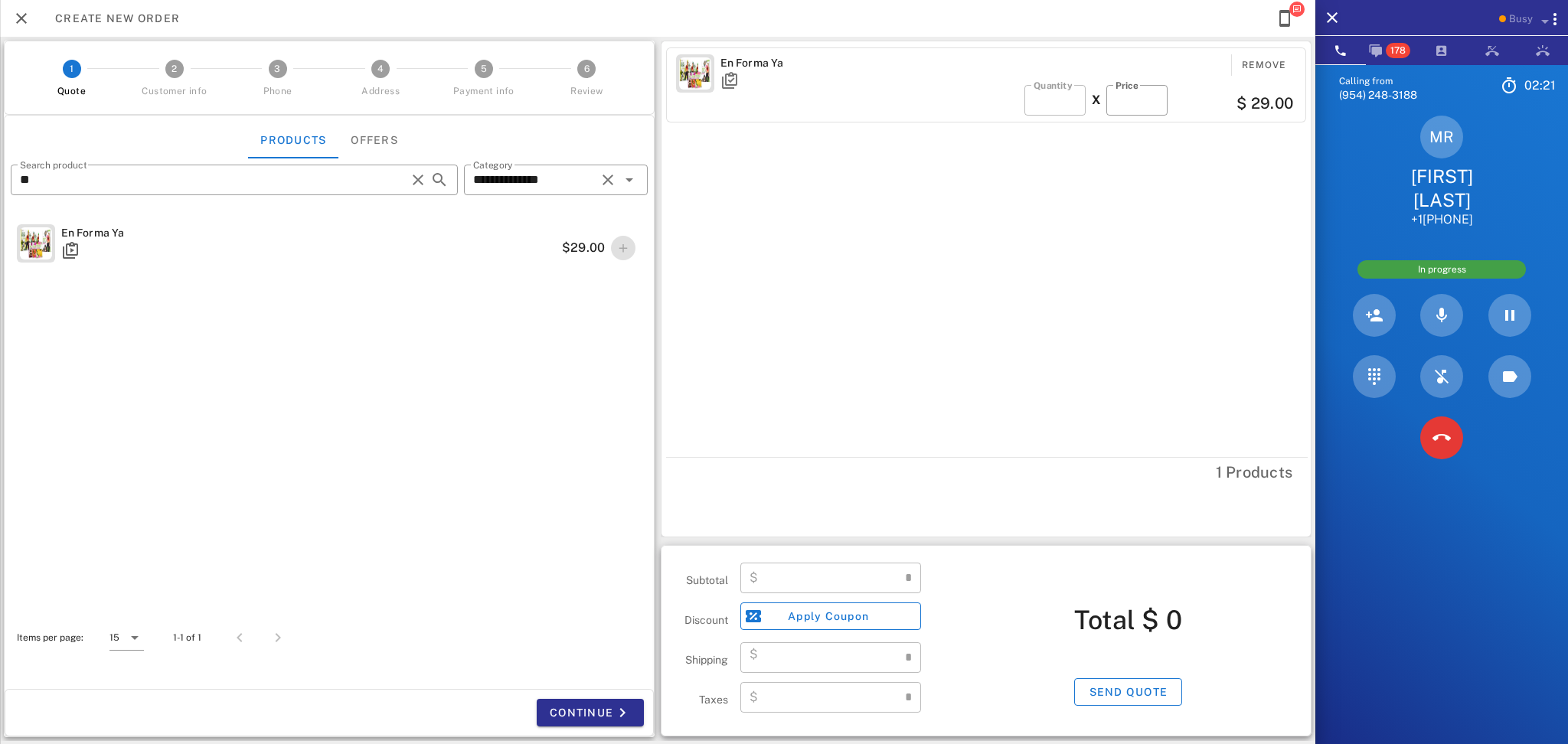 type on "*****" 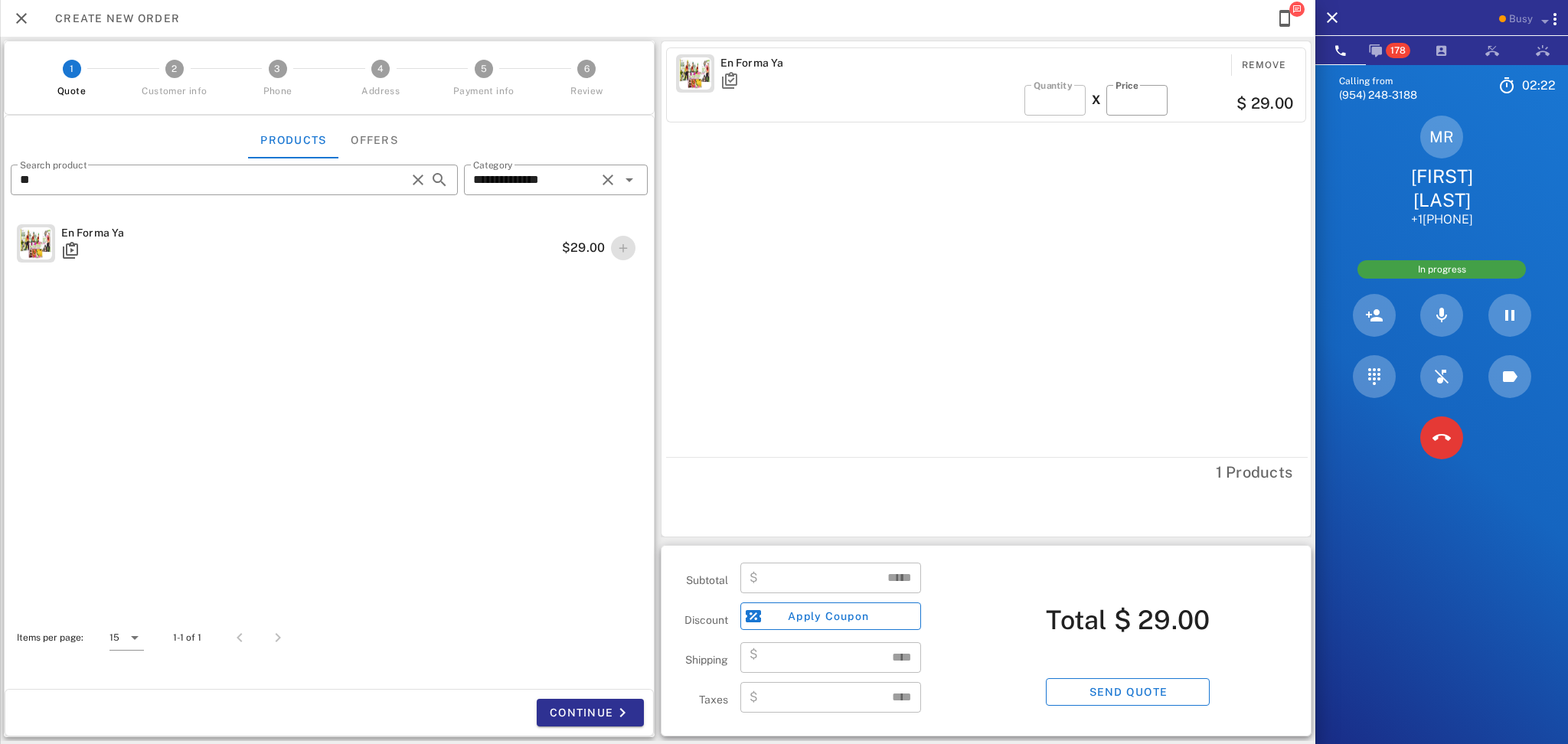 click on "Continue" at bounding box center [491, 713] 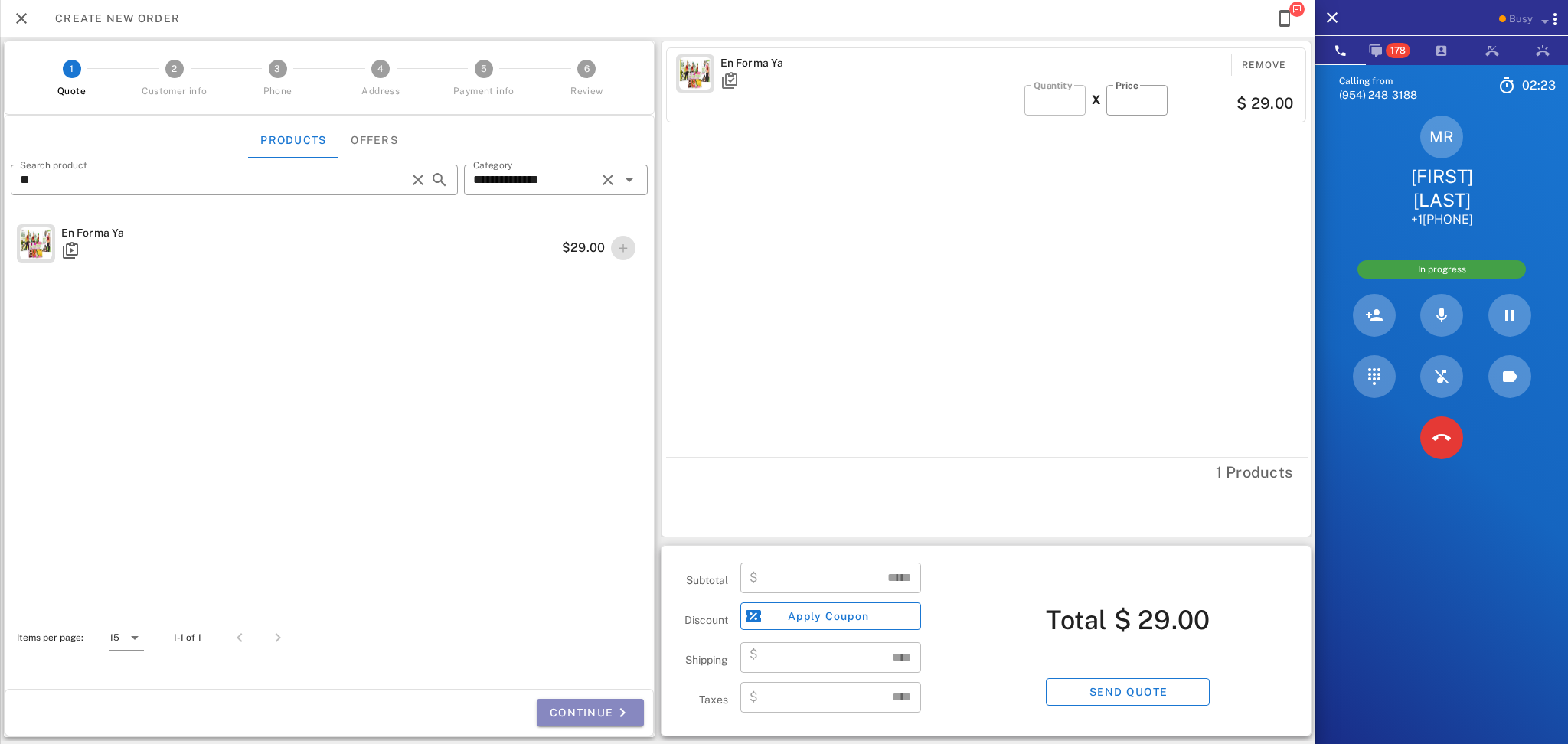 click on "Continue" at bounding box center (590, 713) 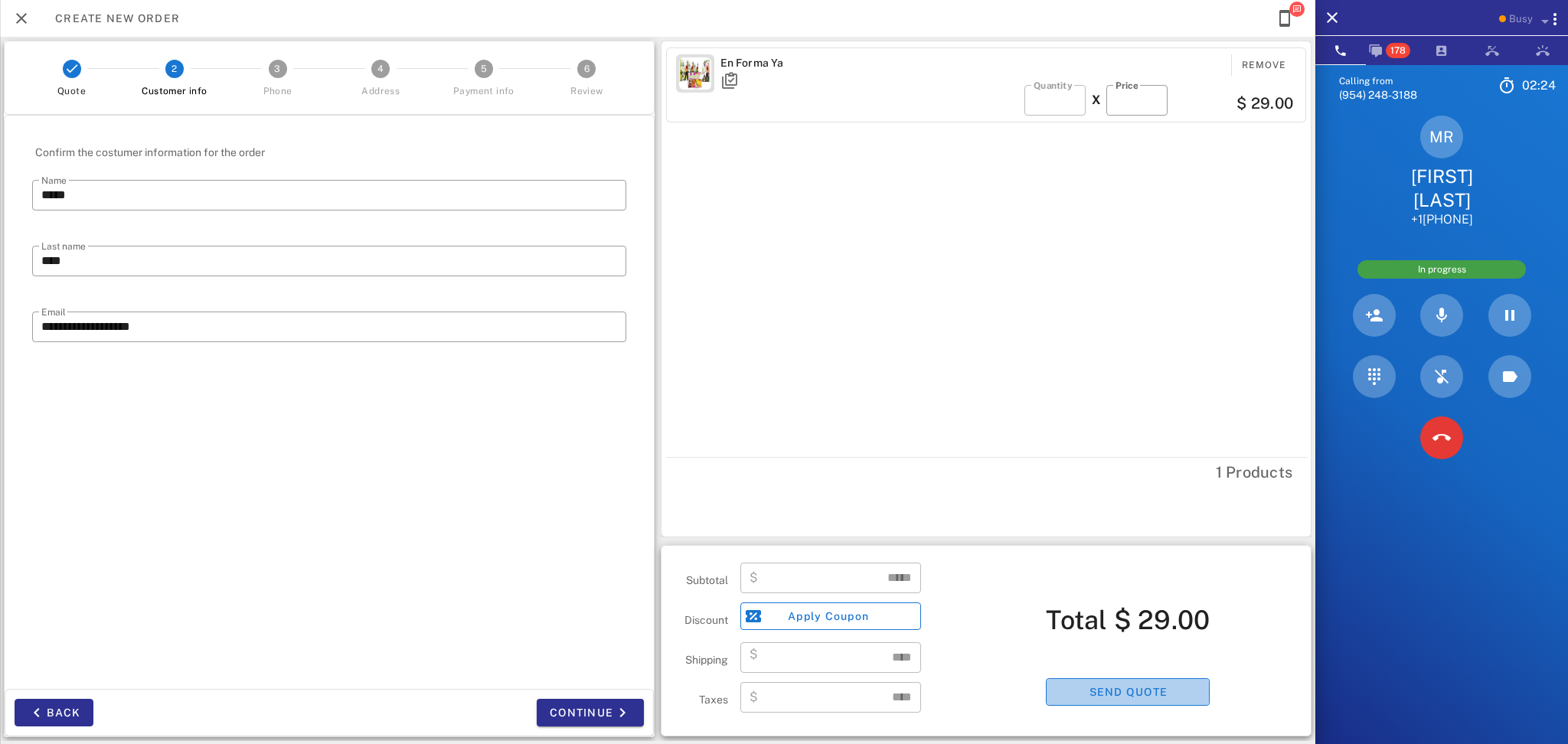 click on "Send quote" at bounding box center [1128, 692] 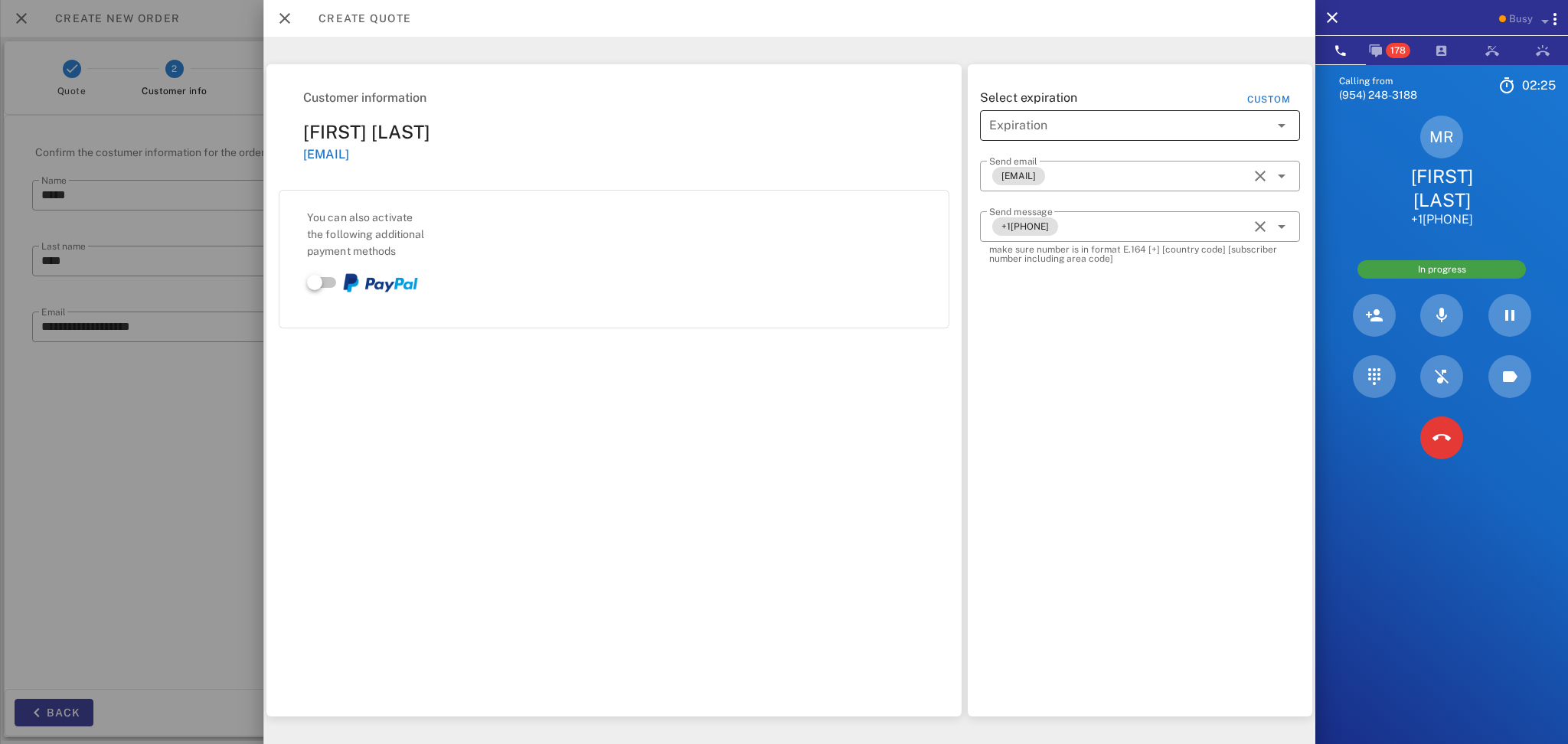 click at bounding box center (1129, 126) 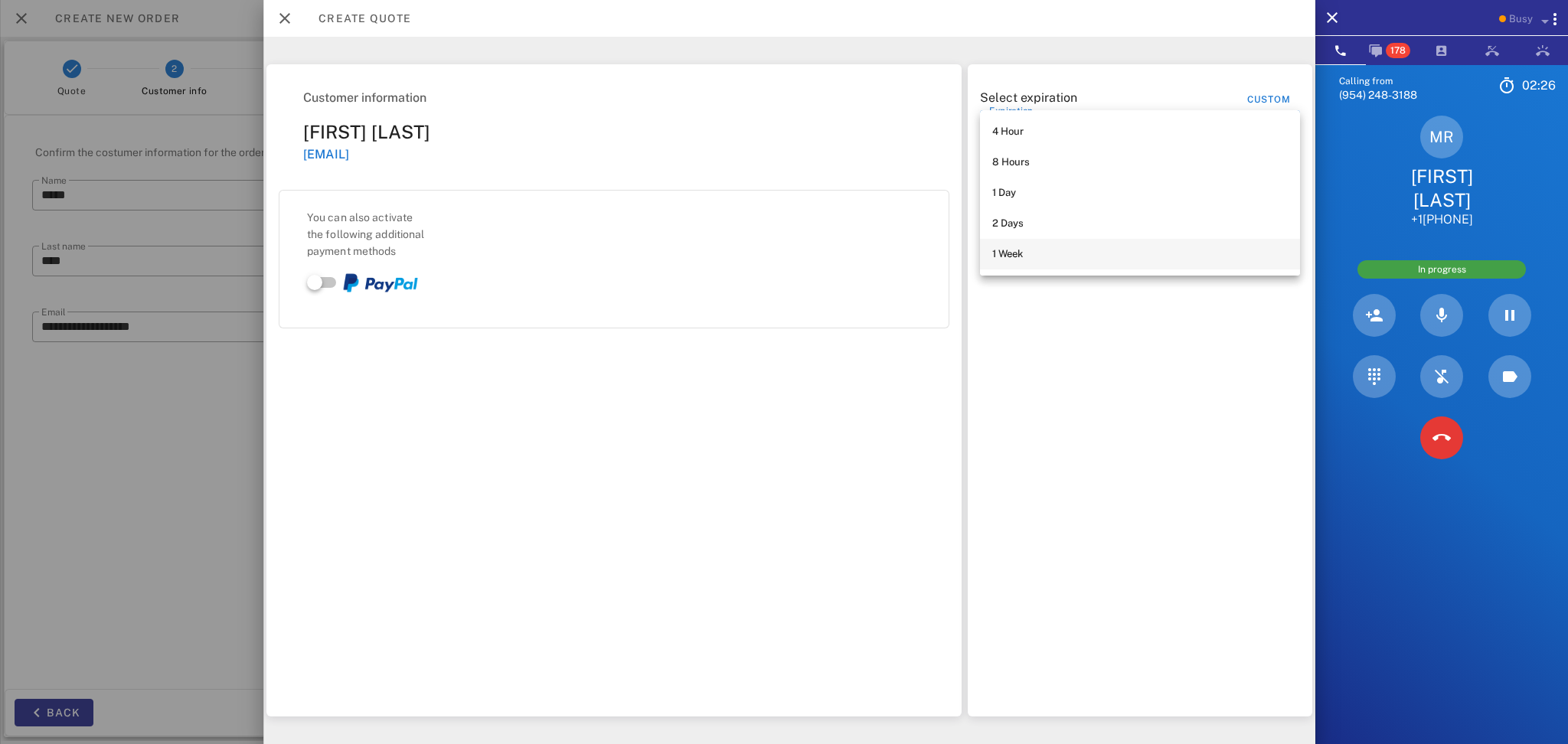 click on "1 Week" at bounding box center [1140, 254] 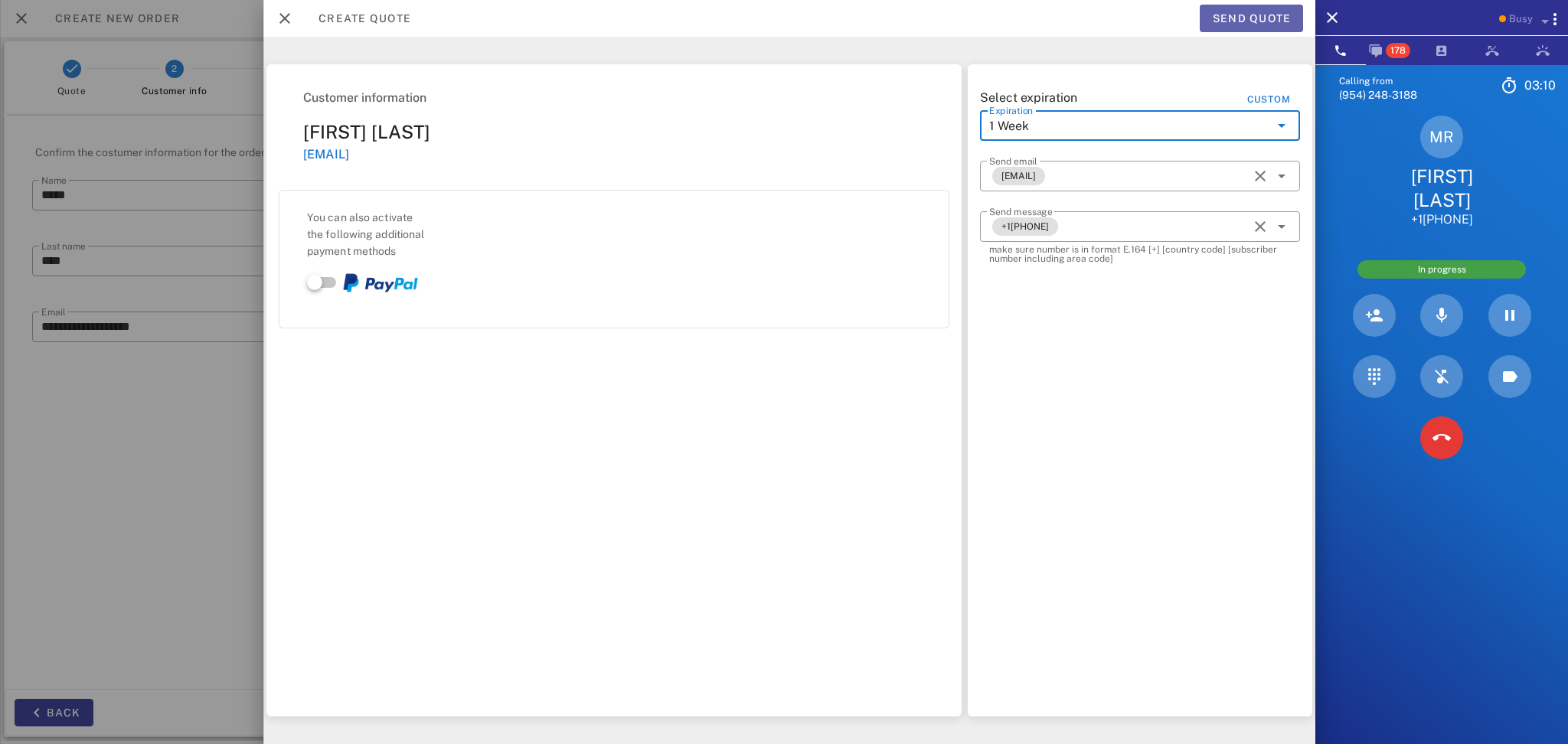 click on "Send quote" at bounding box center (1251, 18) 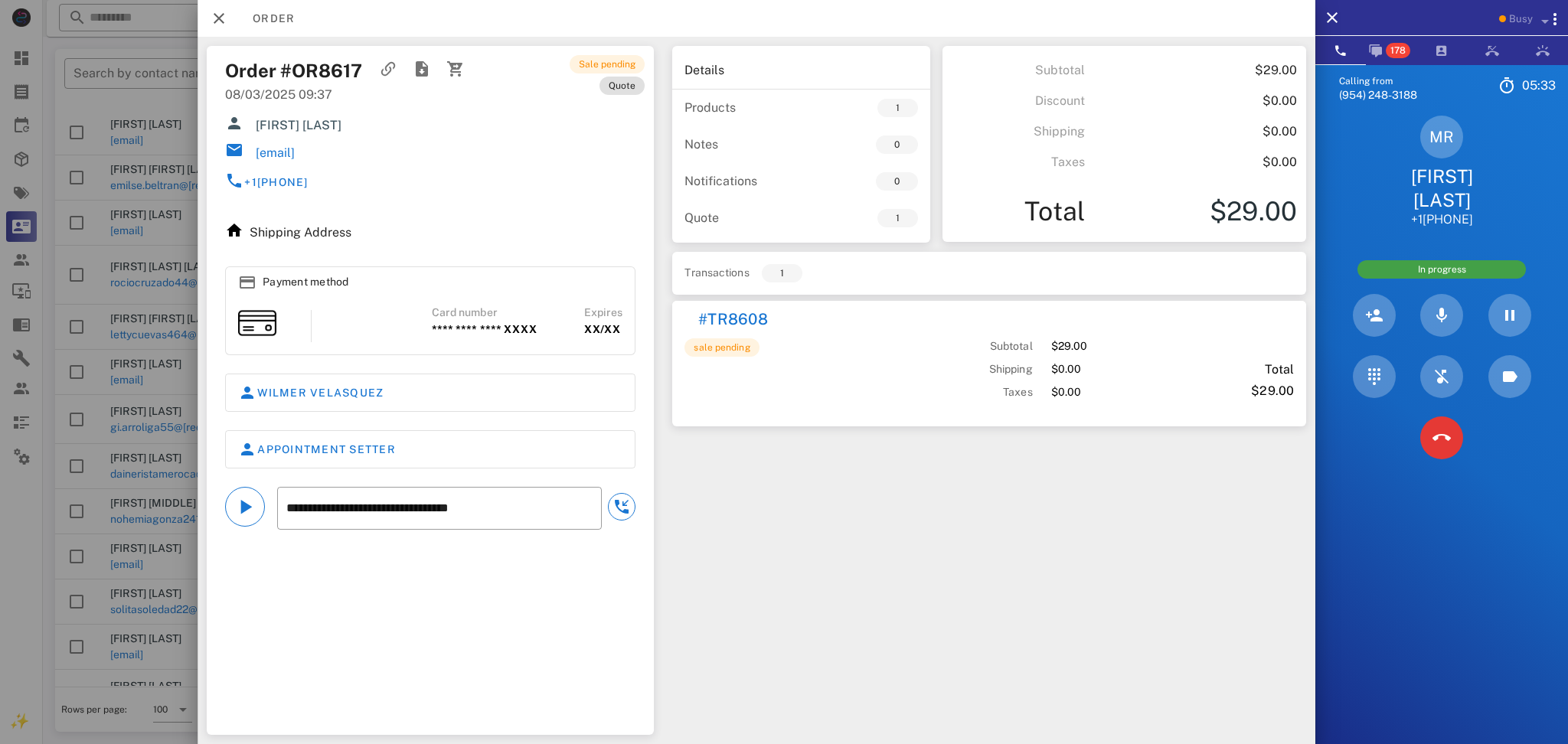 click on "Order" at bounding box center (756, 18) 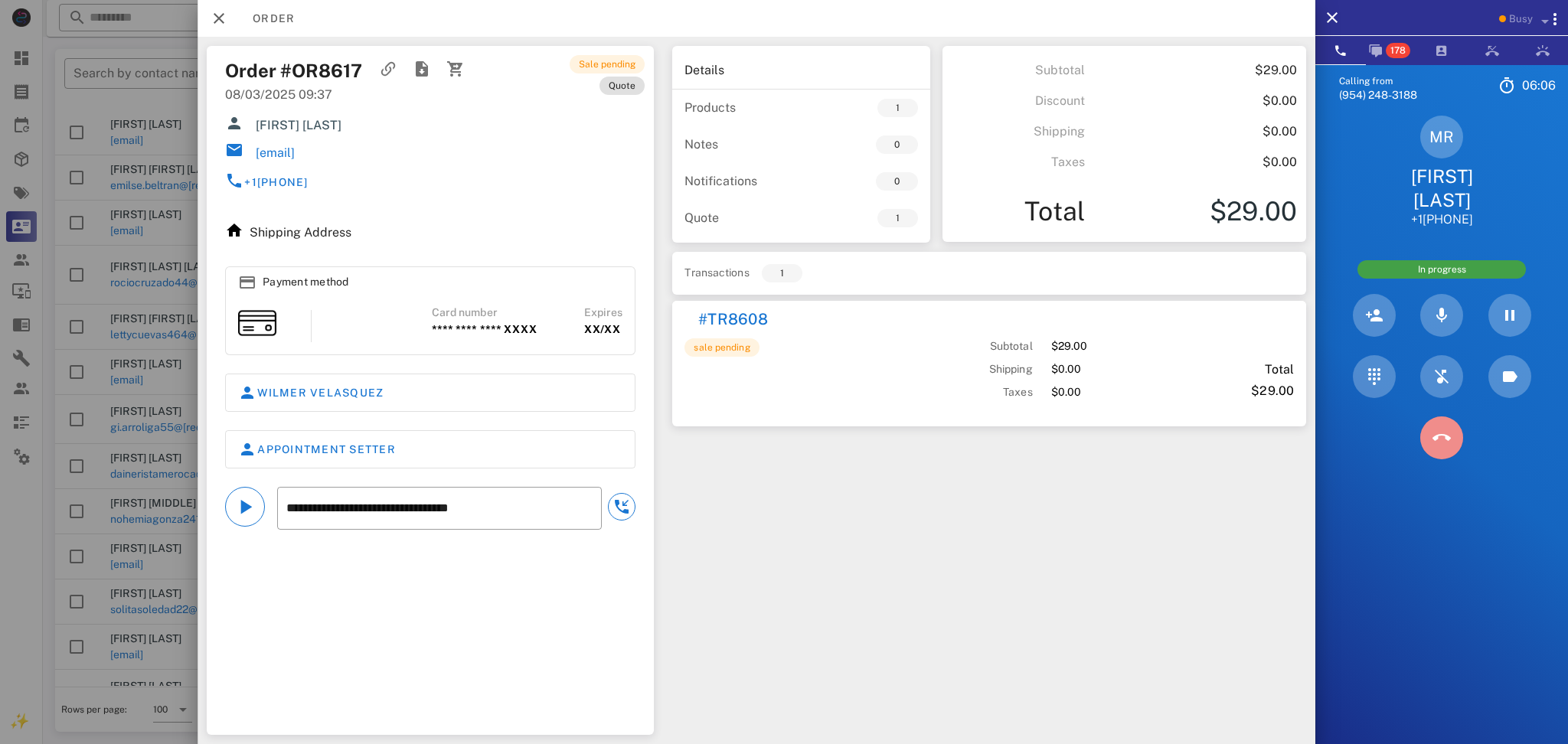 click at bounding box center [1442, 438] 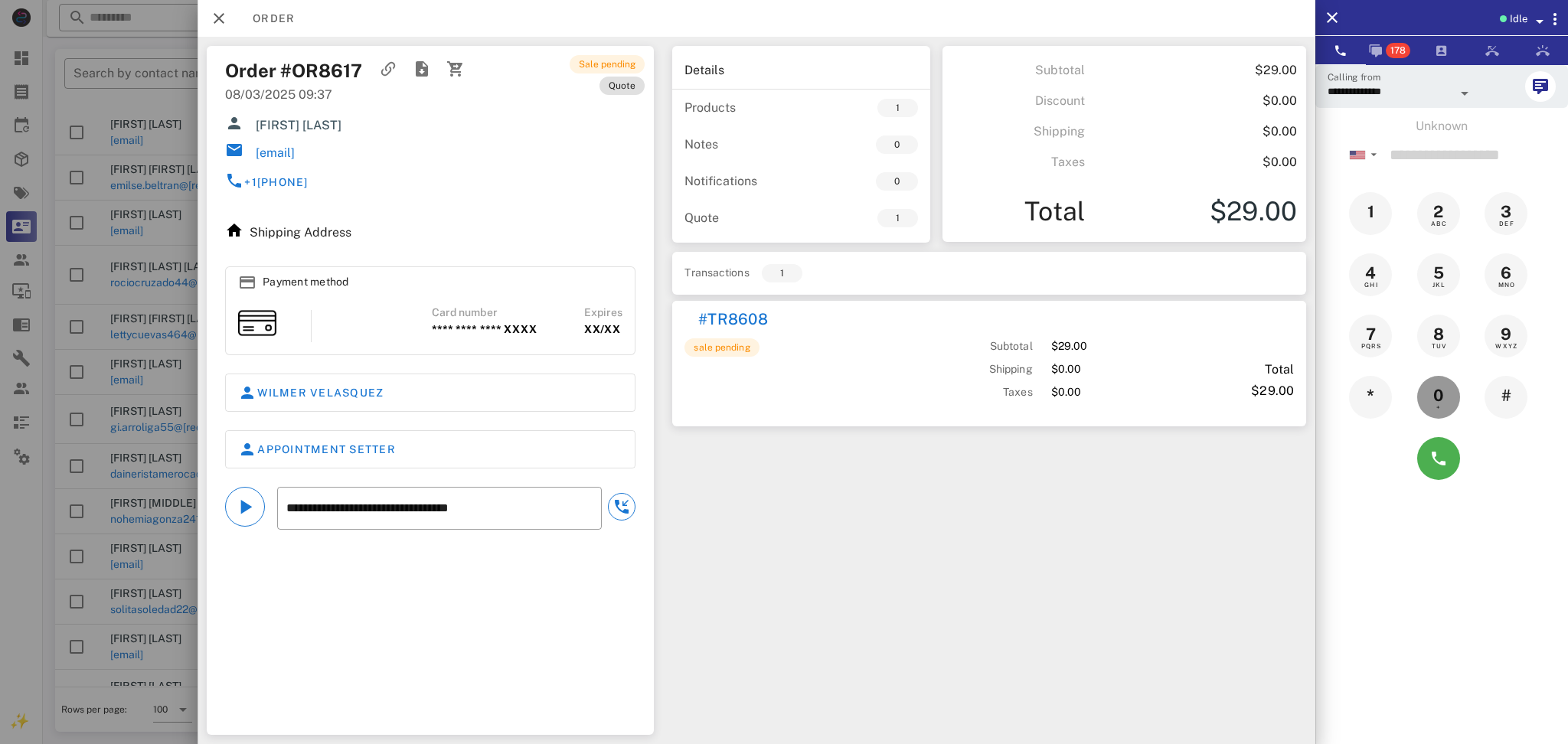 click on "0 +" at bounding box center (1439, 397) 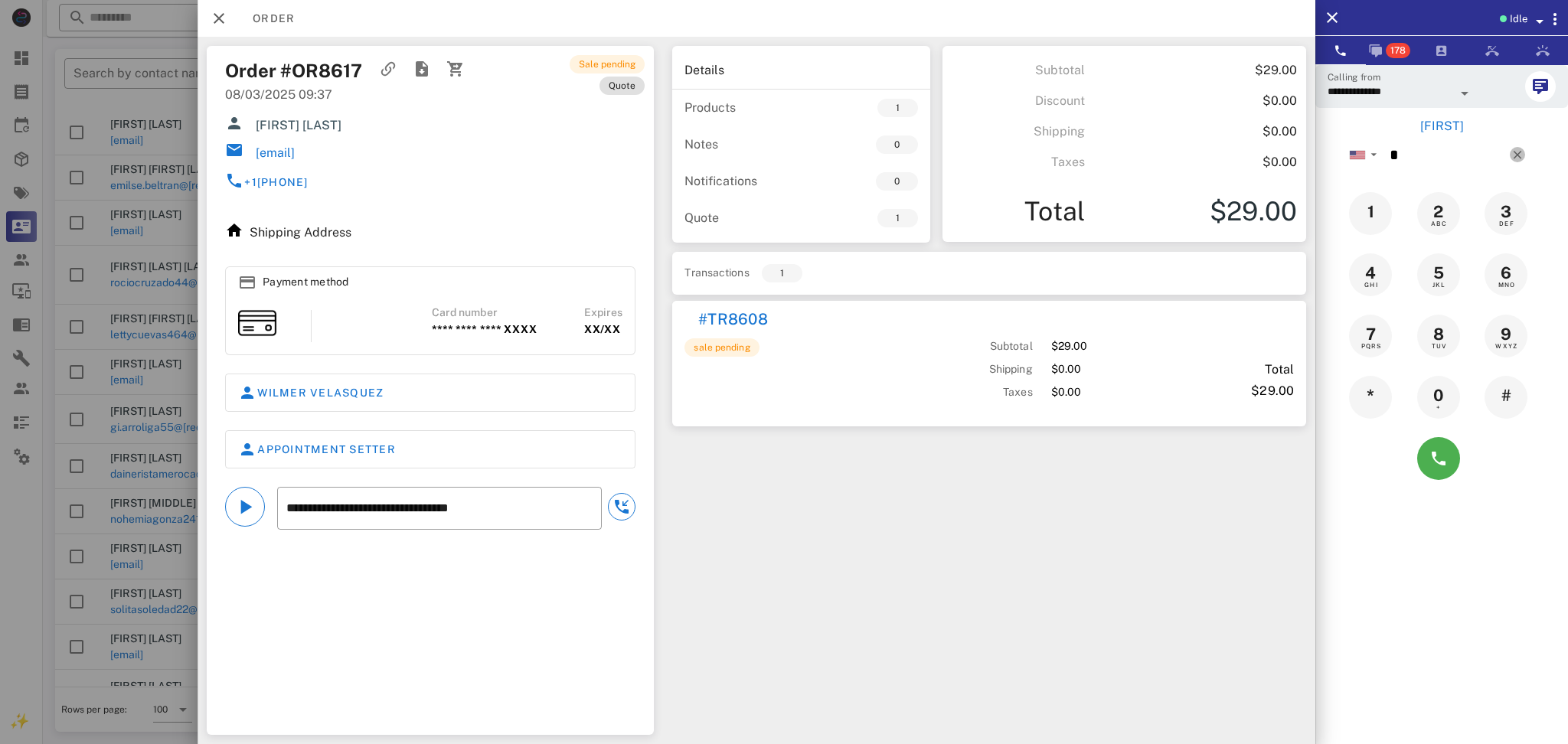 click at bounding box center [1517, 155] 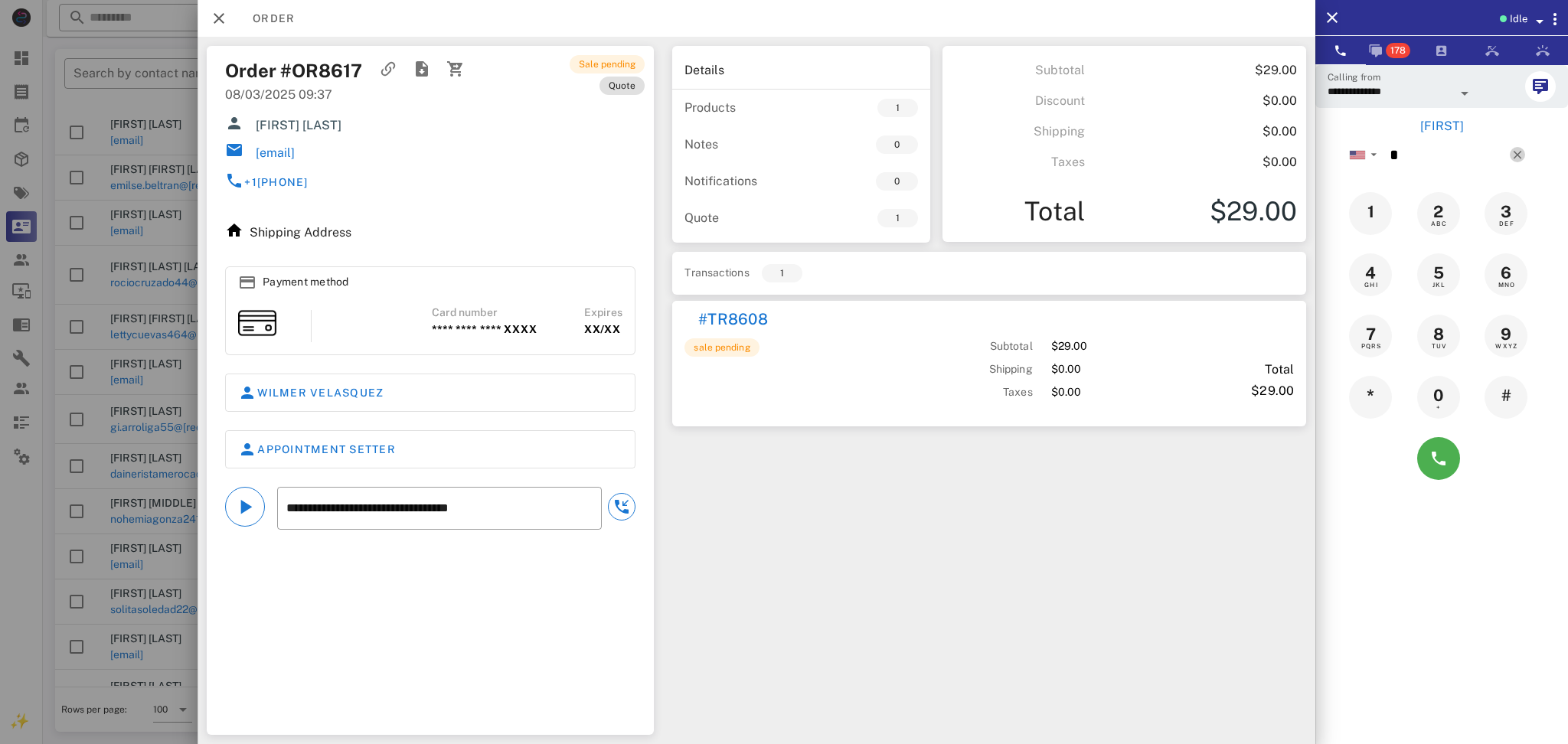 type 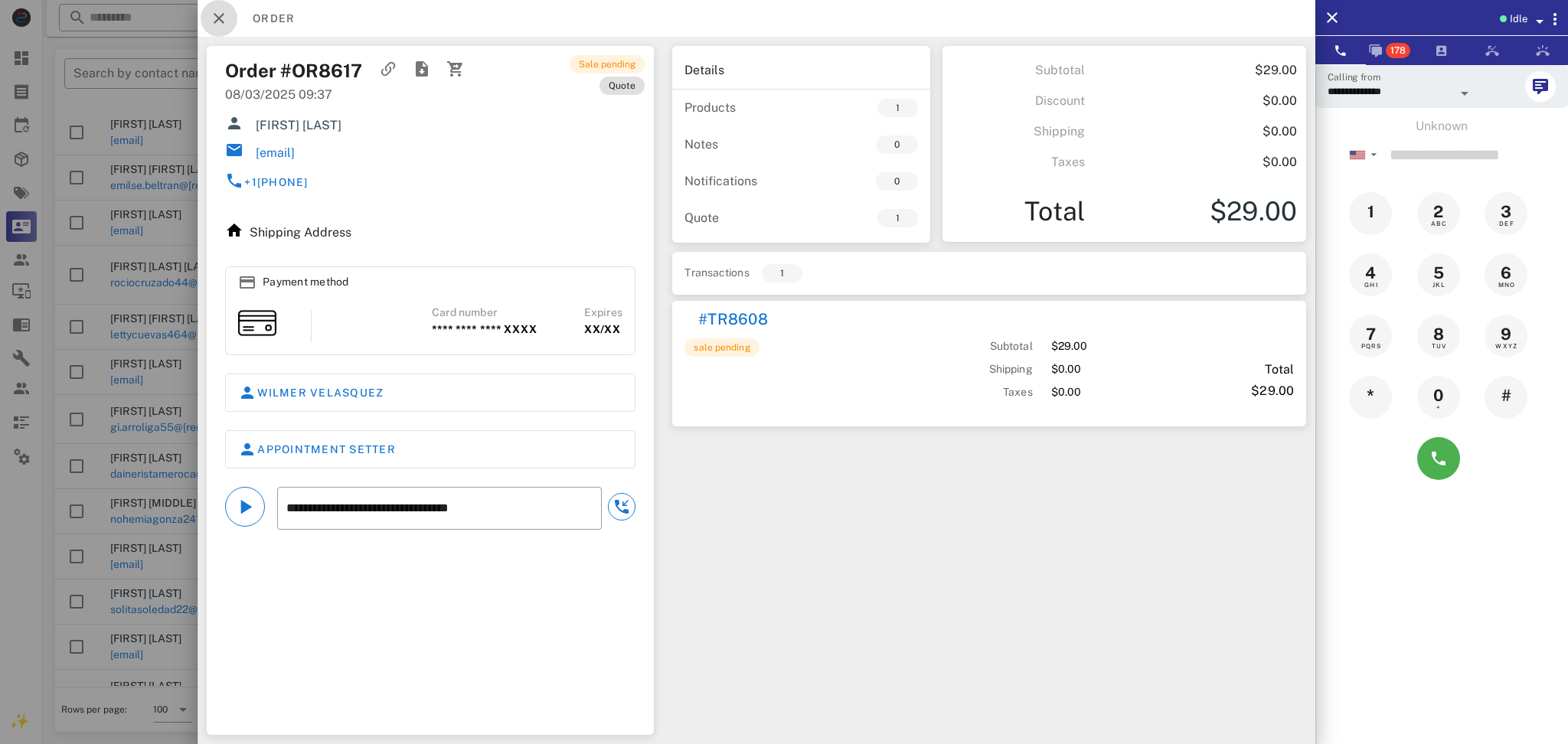 click at bounding box center (219, 18) 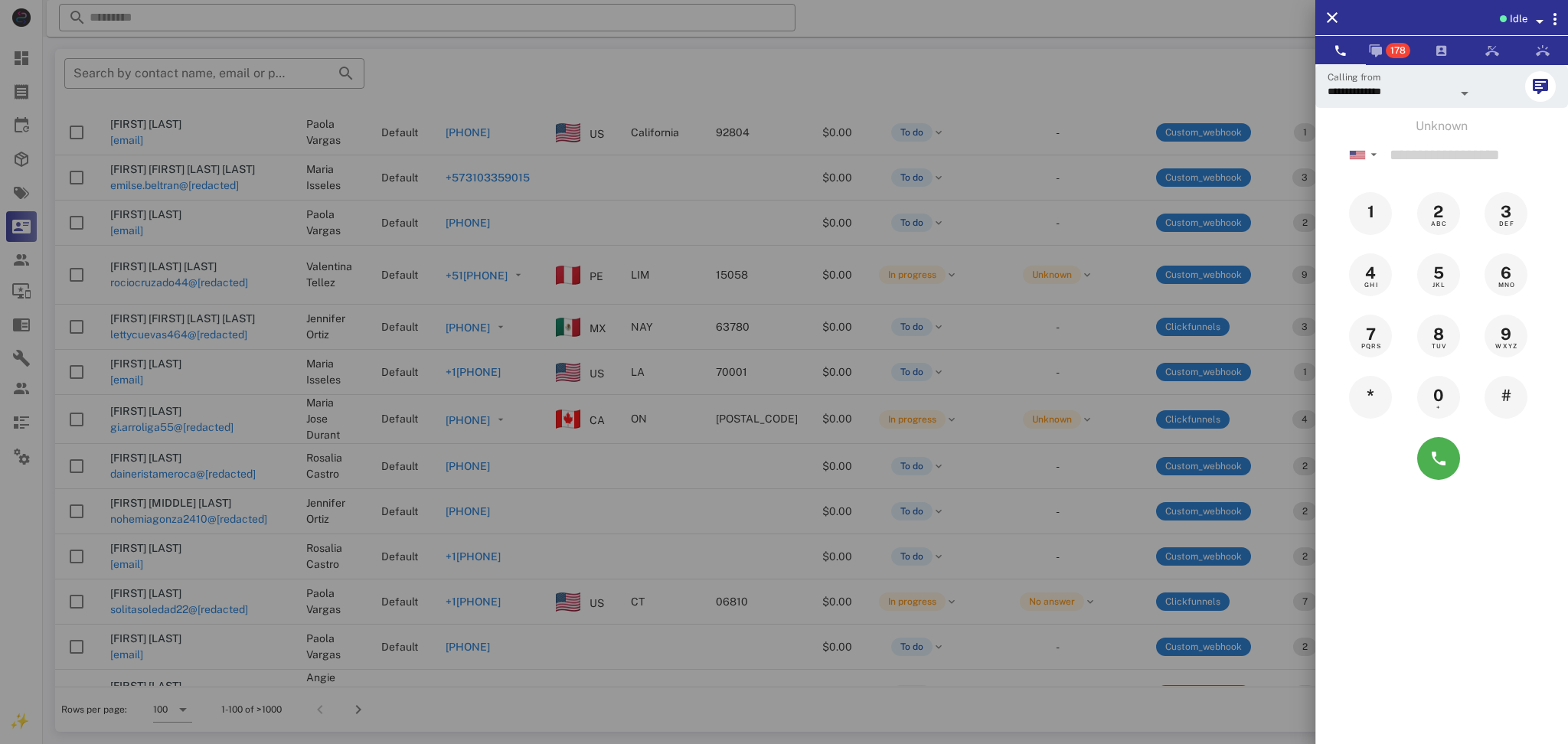 click at bounding box center [784, 372] 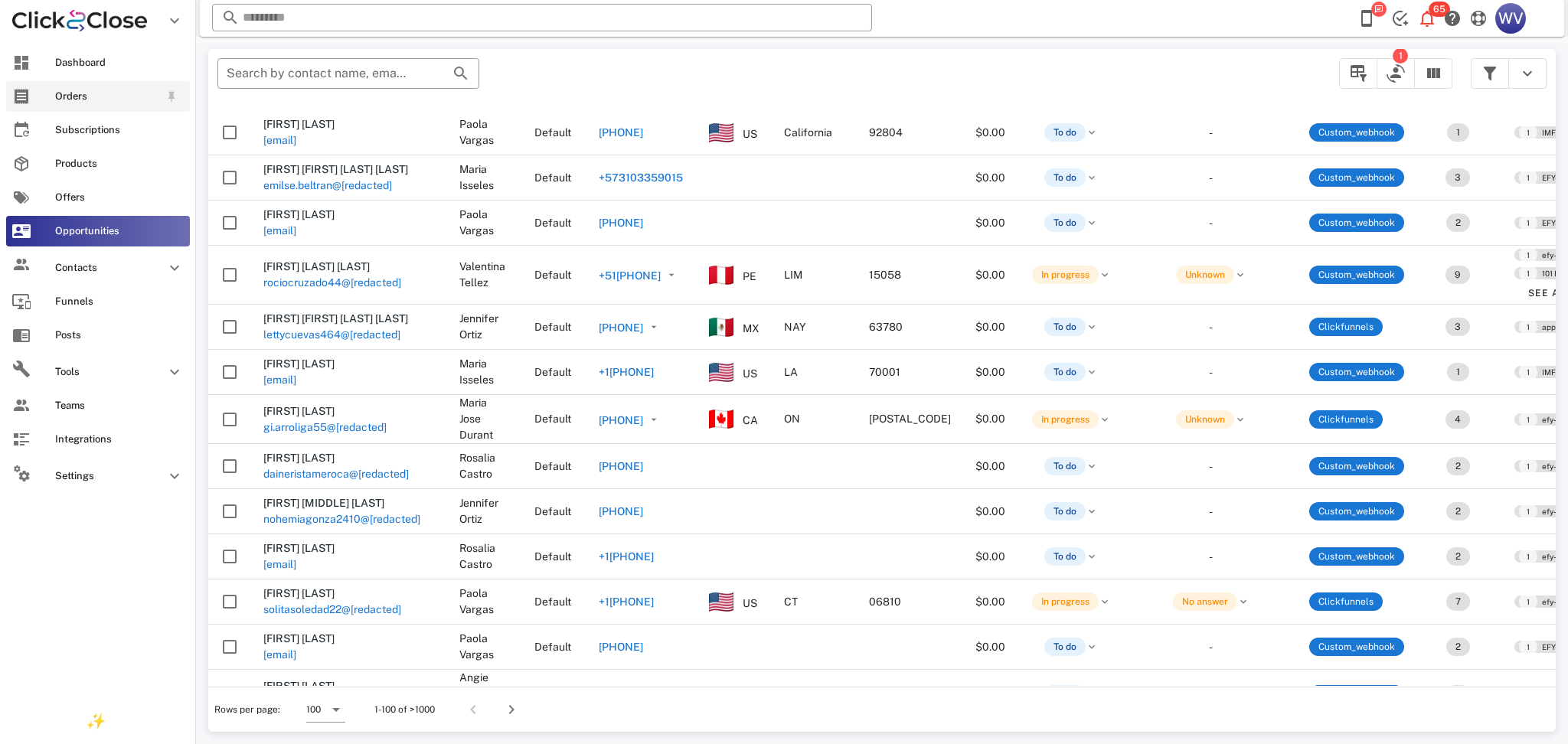 click on "Orders" at bounding box center [107, 96] 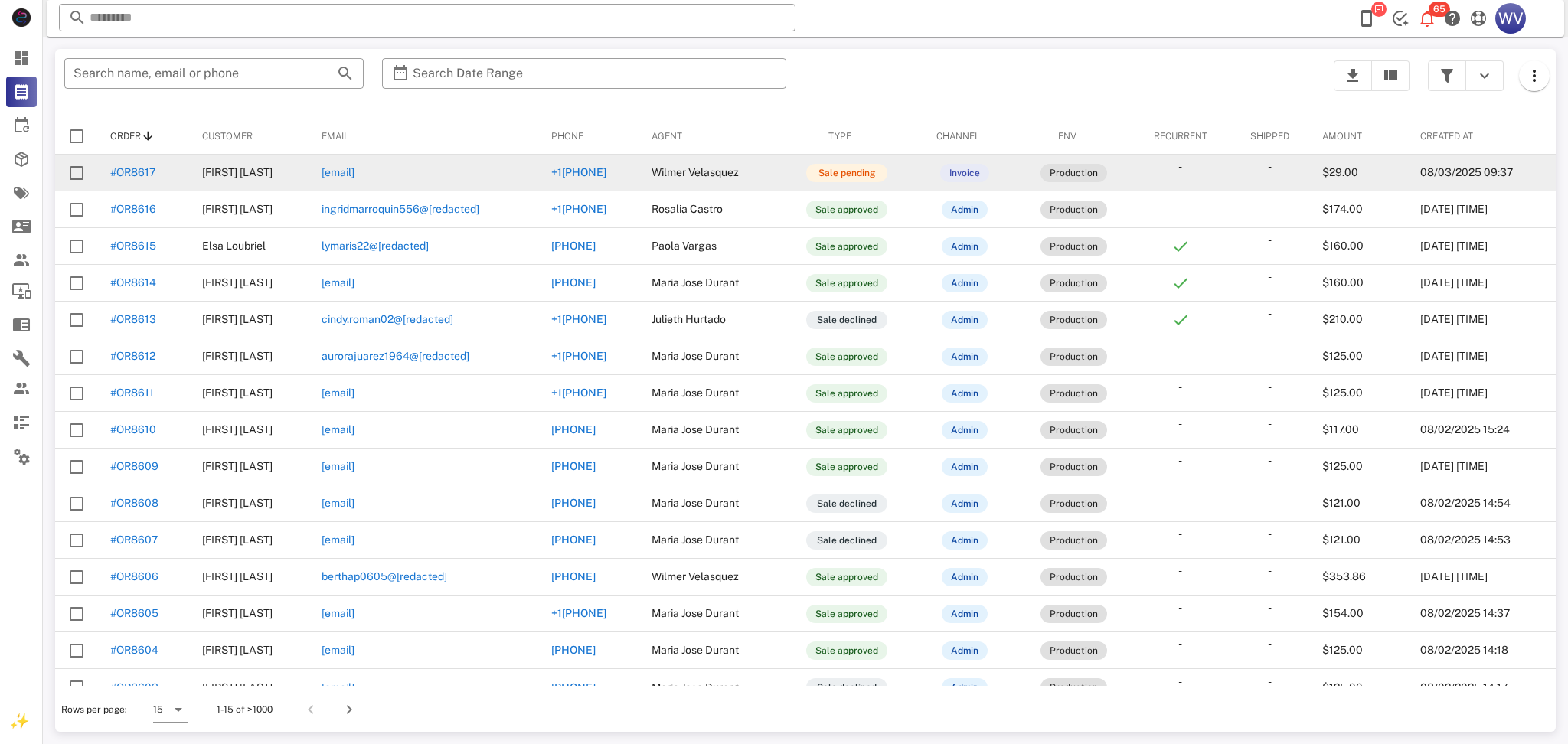 click on "#OR8617" at bounding box center [132, 172] 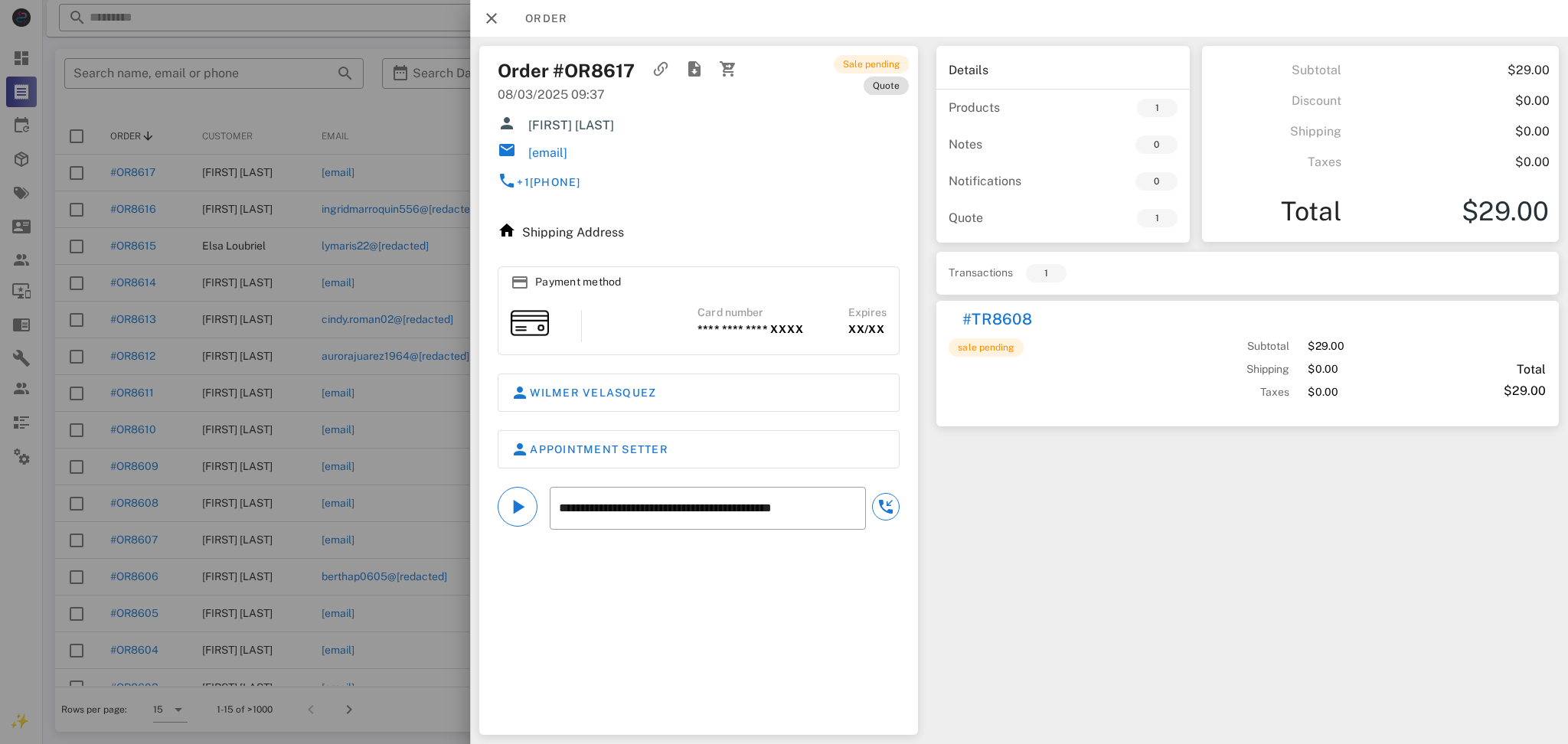click on "[EMAIL]" at bounding box center [547, 153] 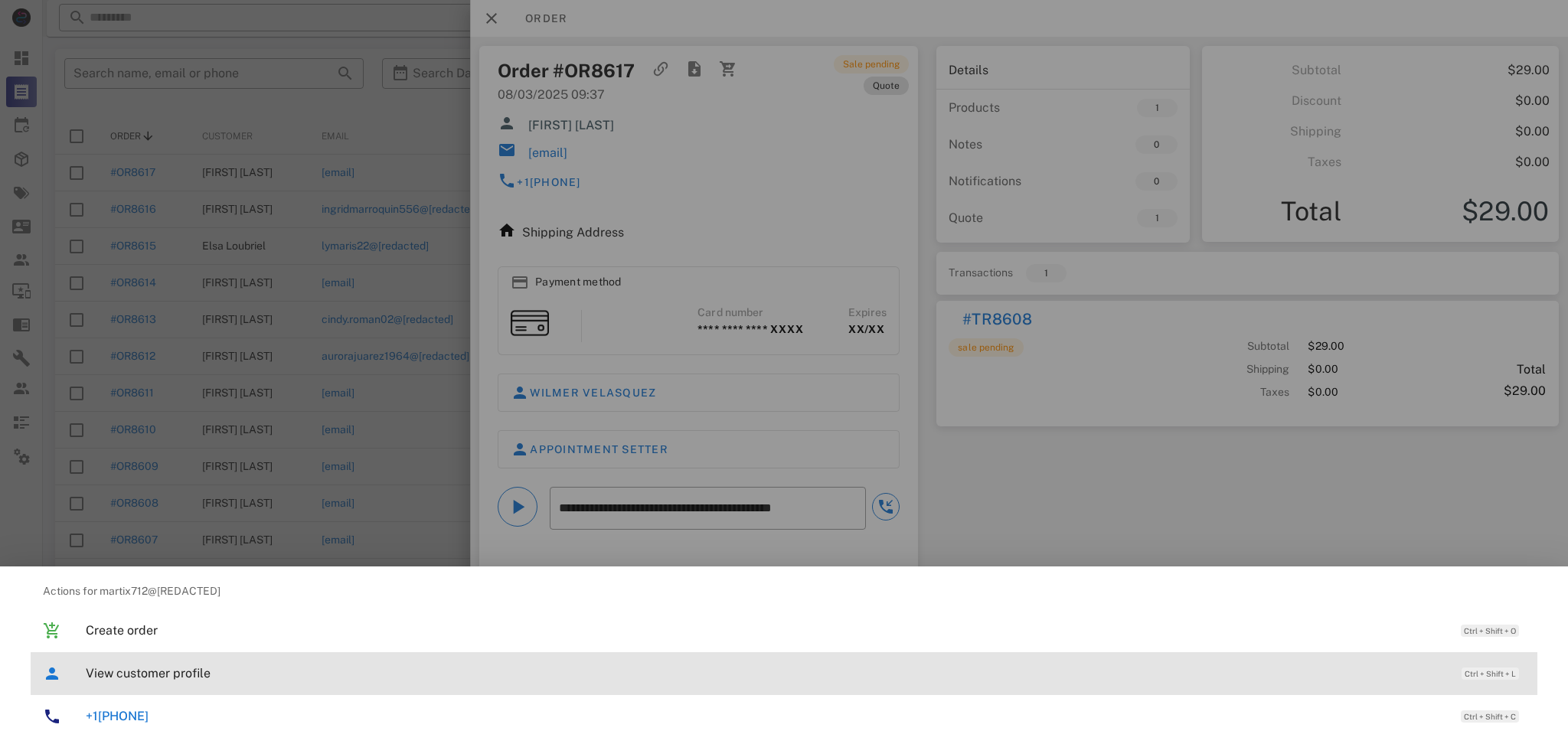 click on "View customer profile" at bounding box center (766, 673) 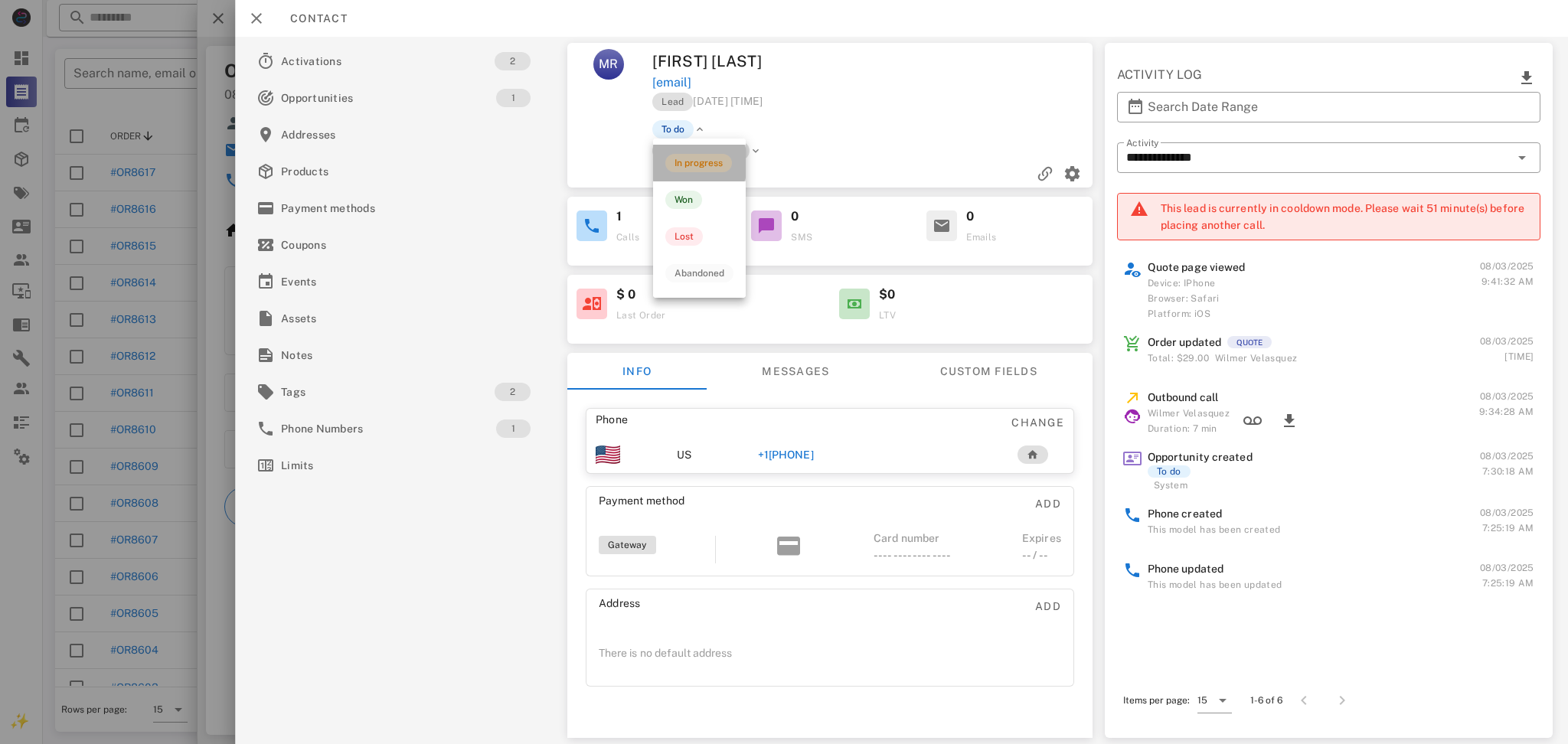click on "In progress" at bounding box center (698, 163) 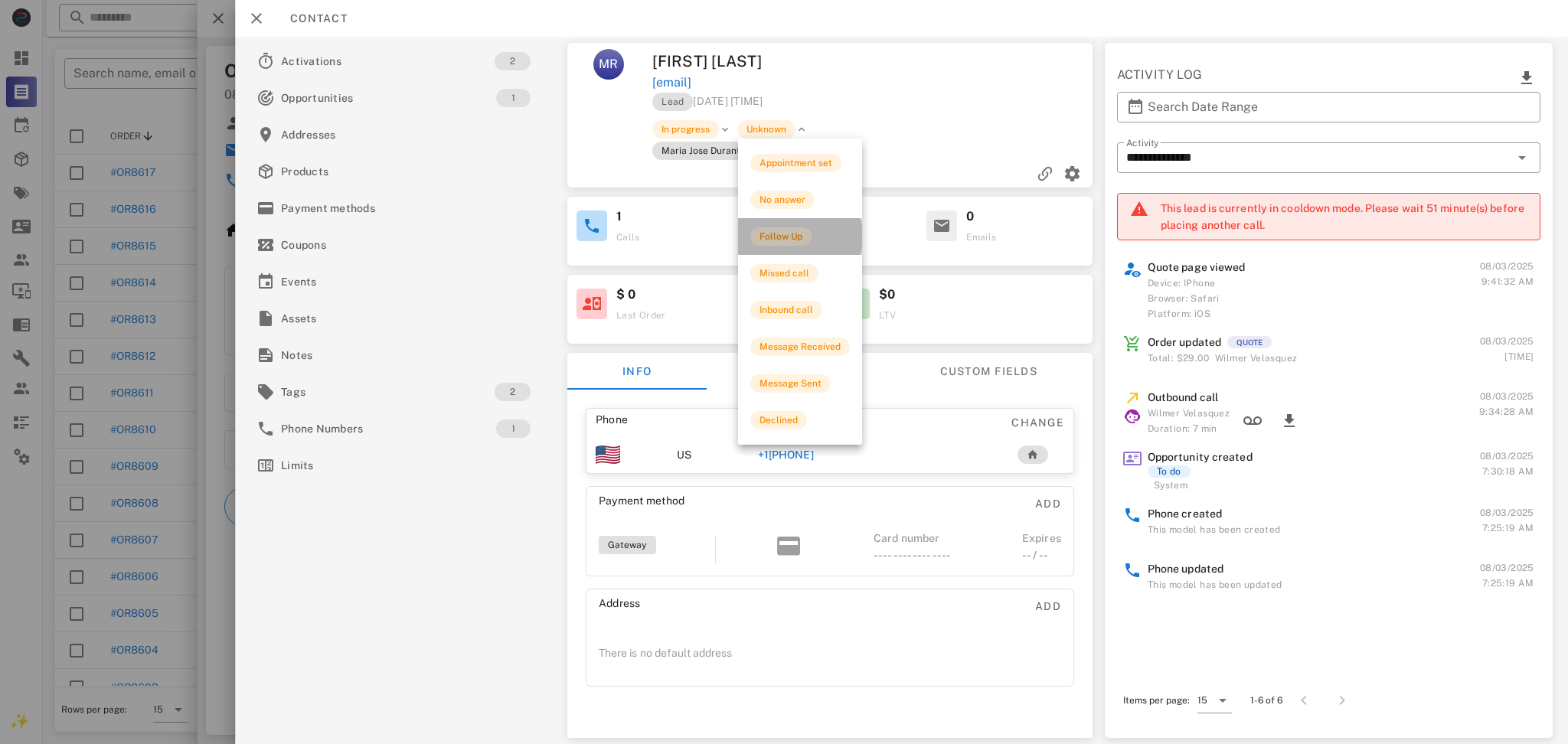 click on "Follow Up" at bounding box center [800, 237] 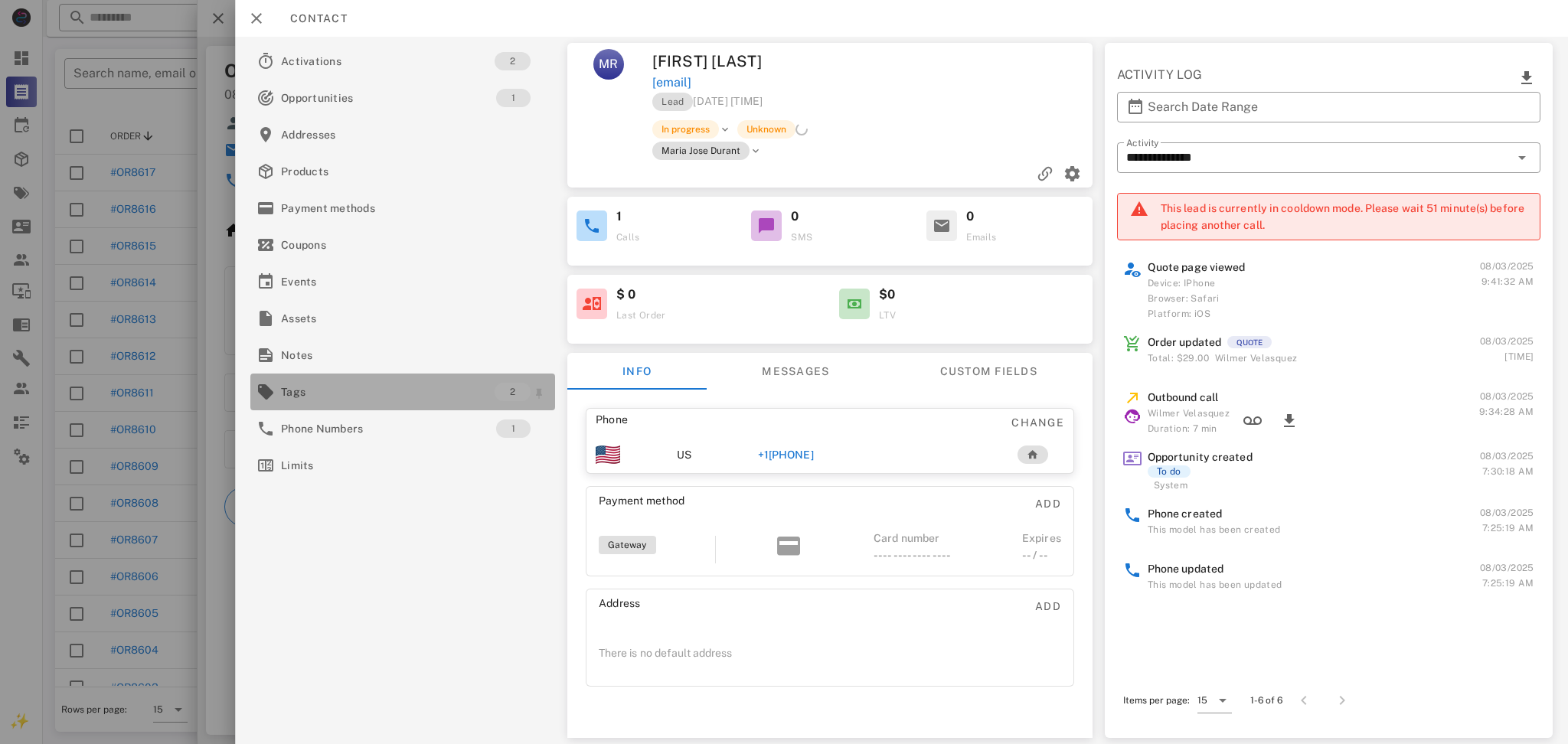 click on "Tags" at bounding box center [387, 392] 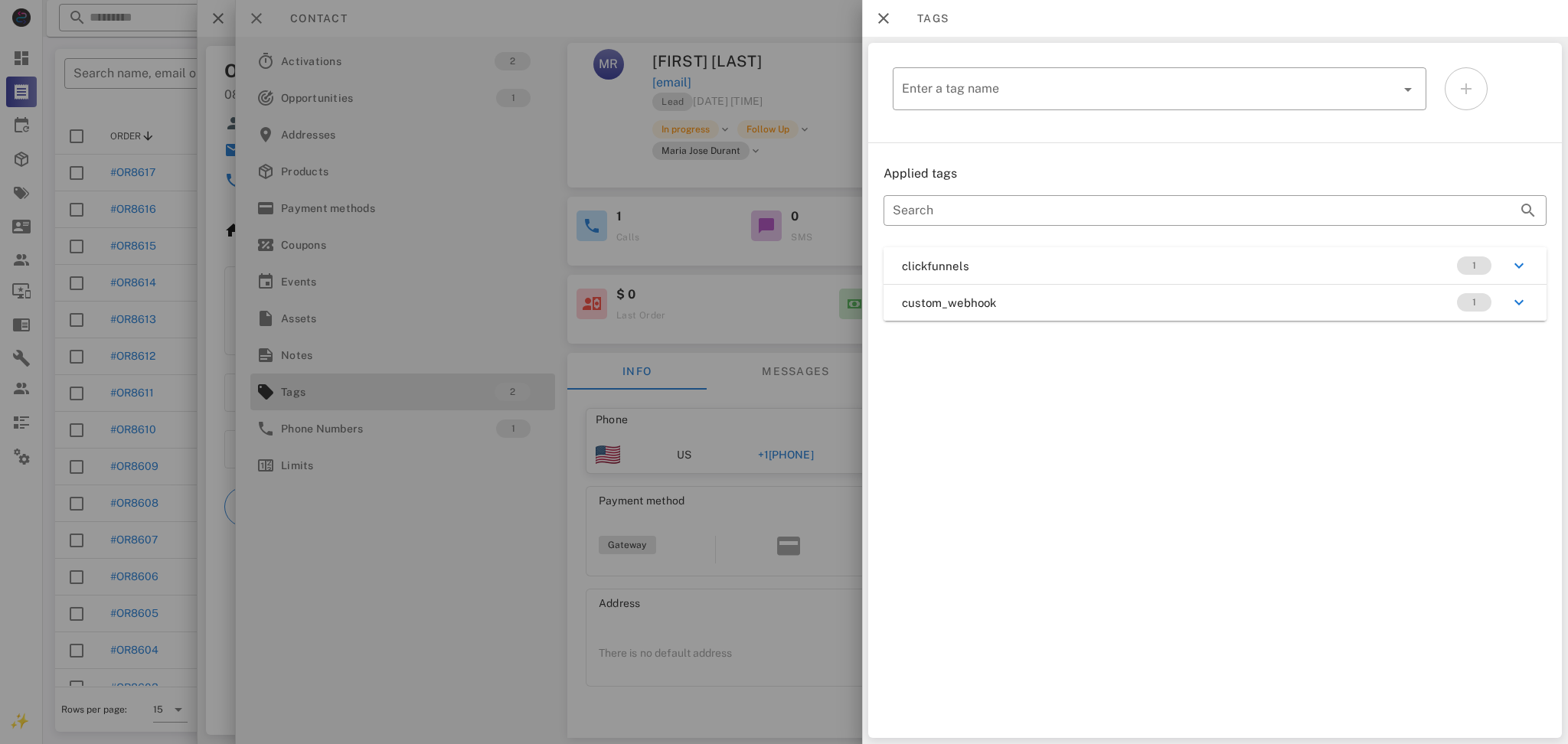 click at bounding box center (784, 372) 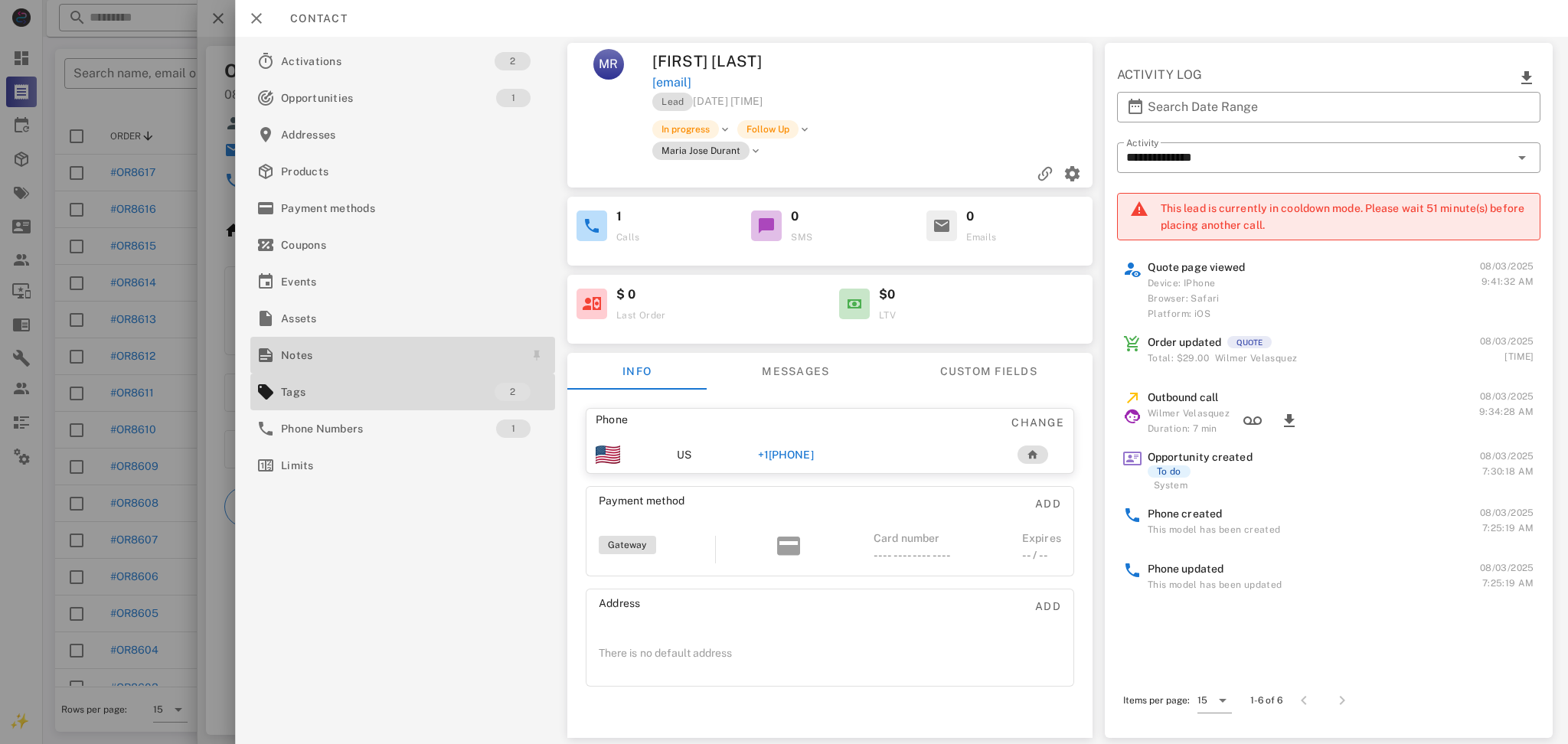 click on "Notes" at bounding box center [400, 355] 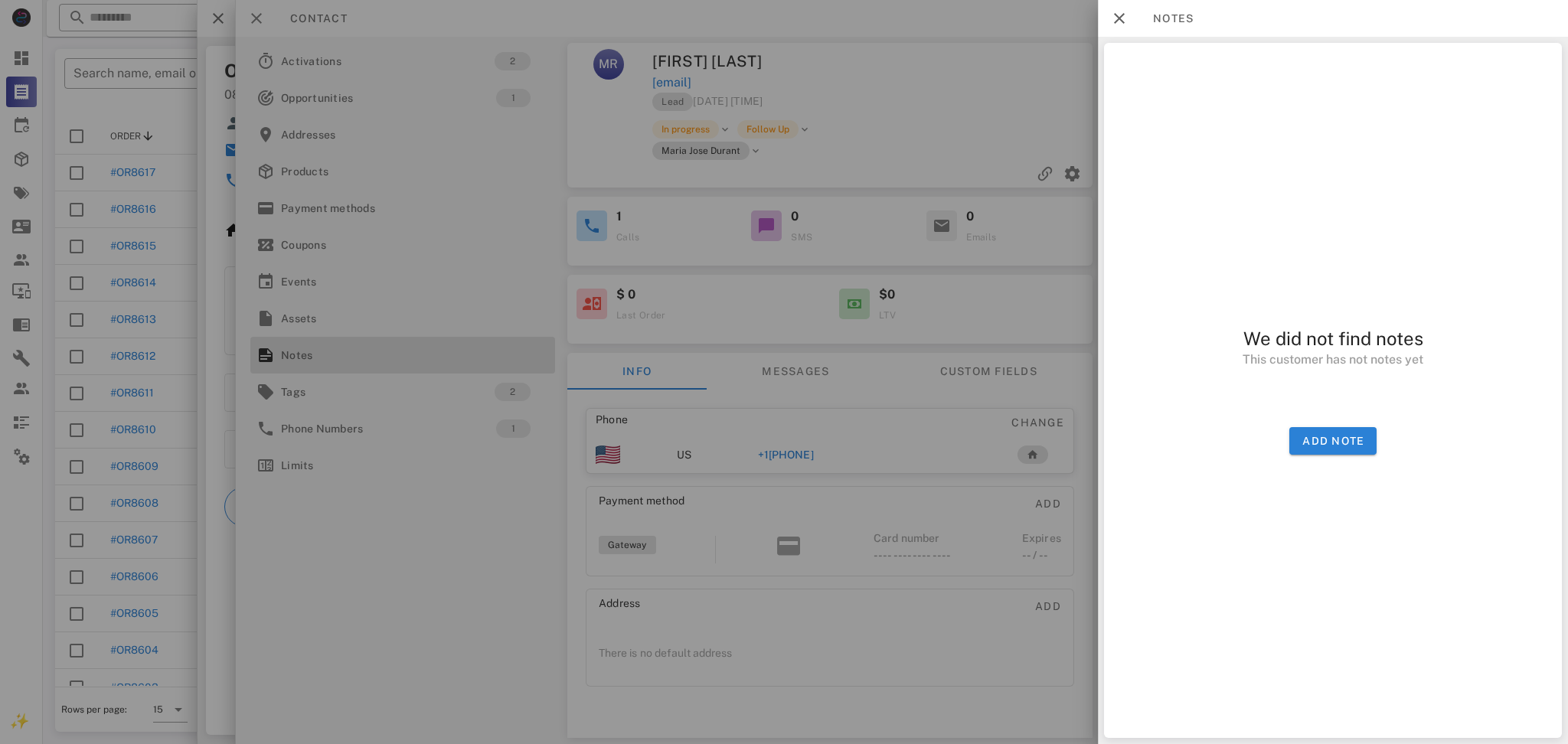drag, startPoint x: 1337, startPoint y: 455, endPoint x: 1330, endPoint y: 450, distance: 8.602325 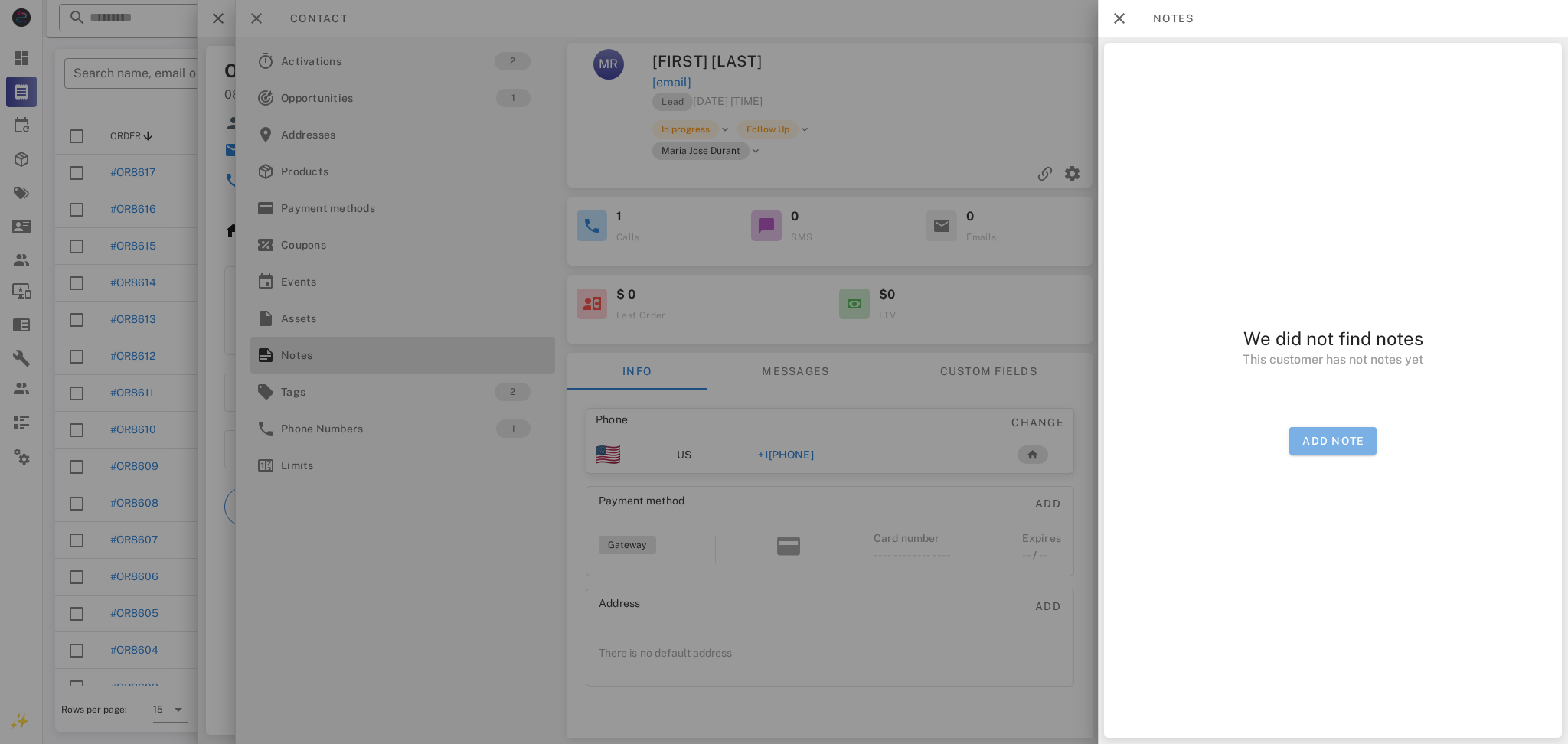 click on "Add note" at bounding box center (1333, 441) 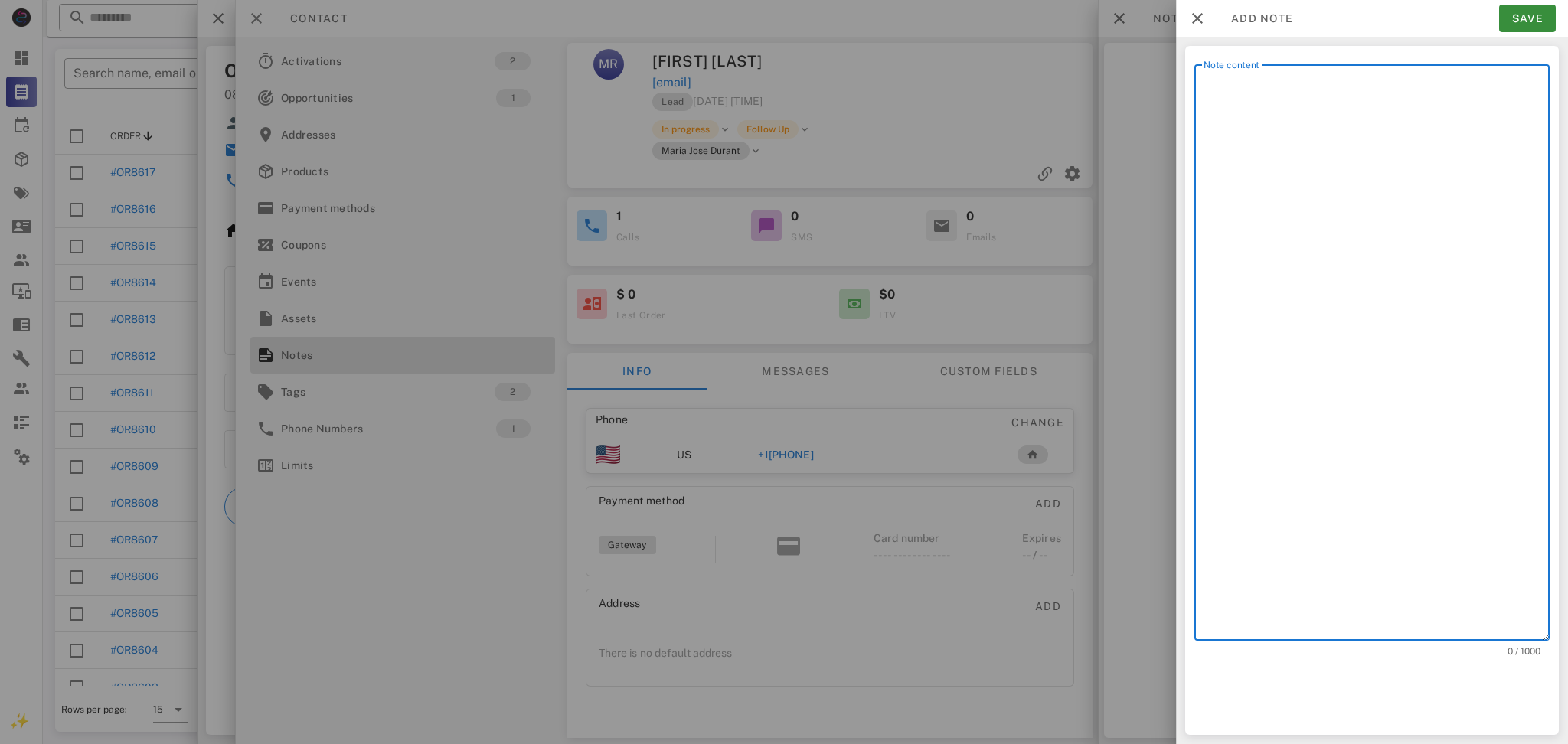 click on "Note content" at bounding box center (1377, 356) 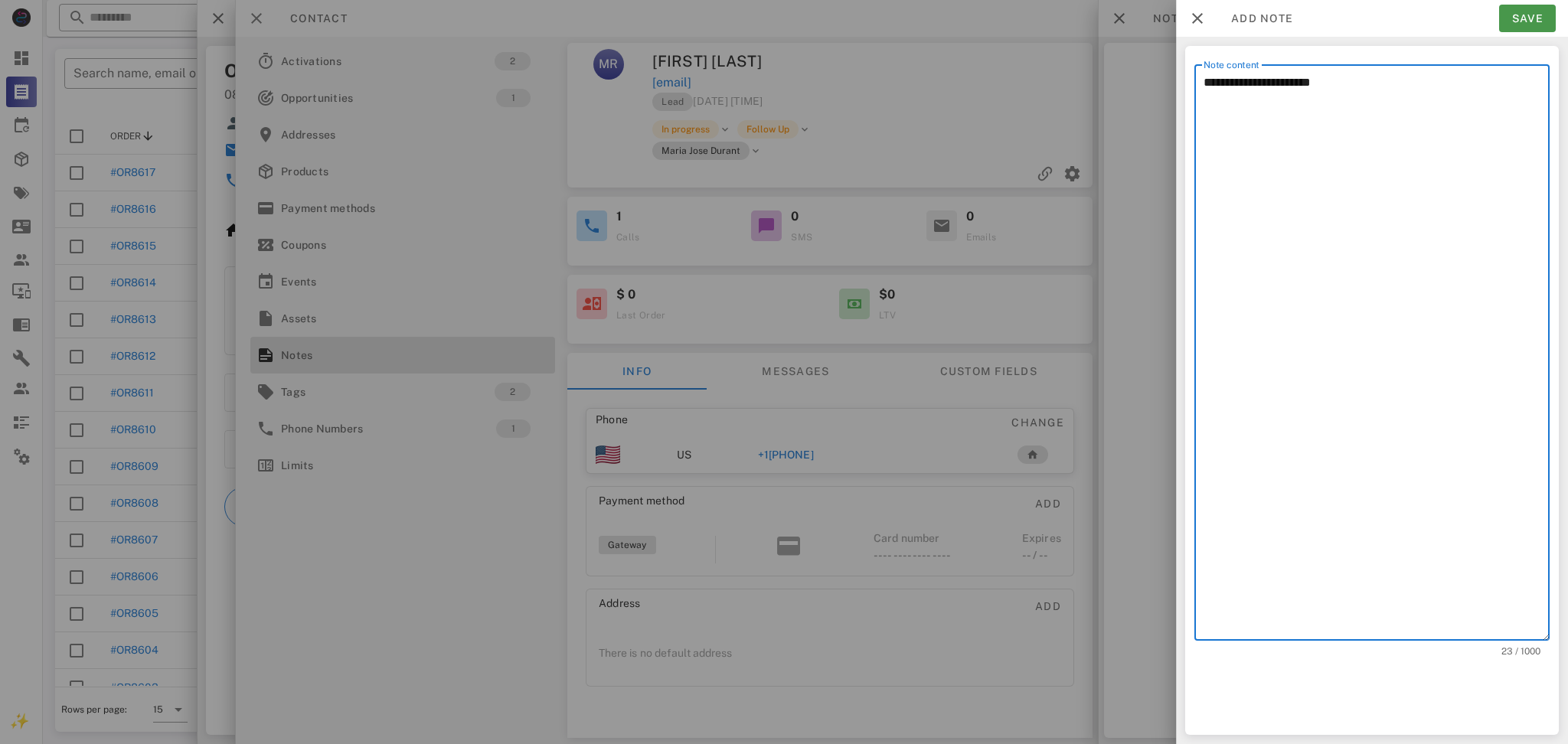 type on "**********" 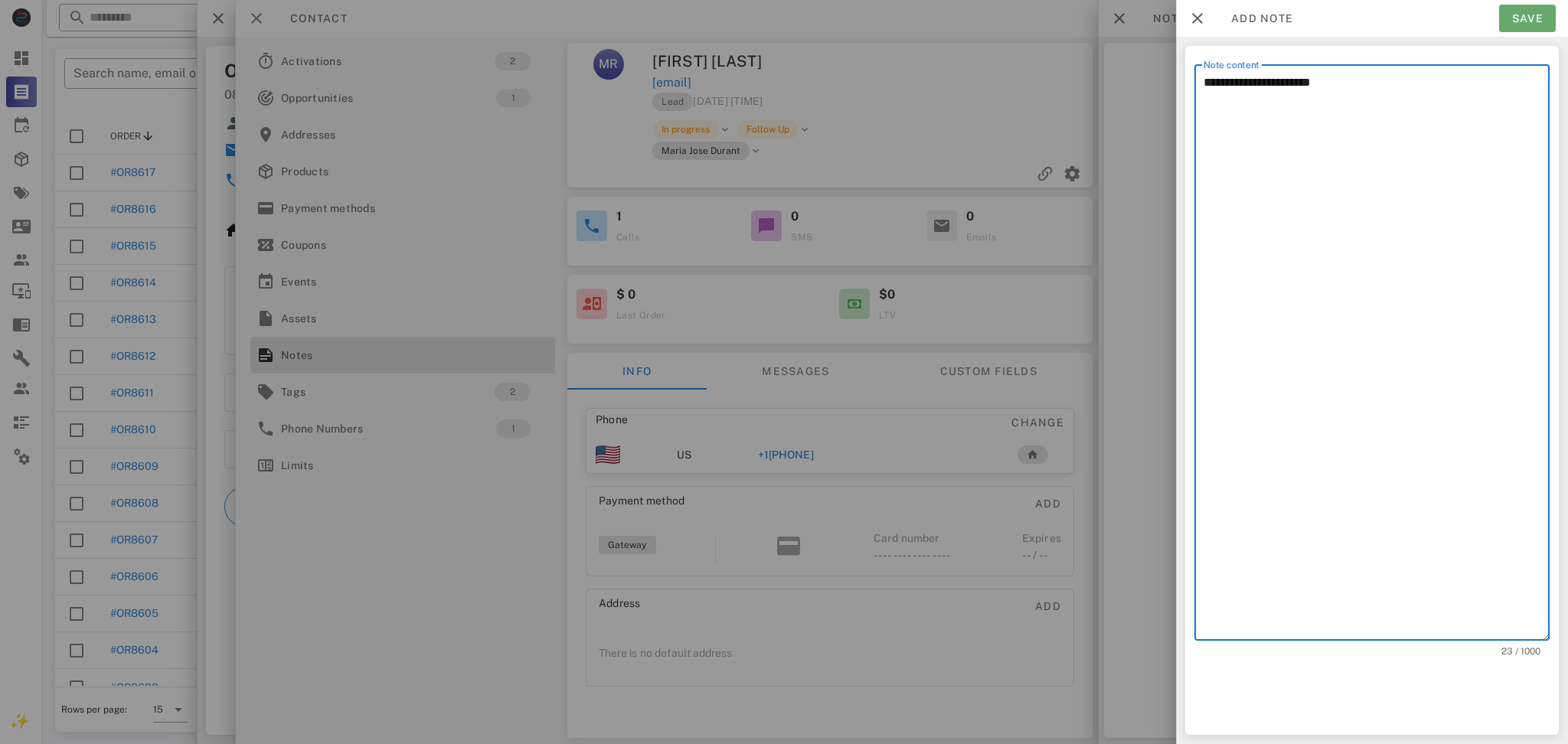 click on "Save" at bounding box center (1527, 18) 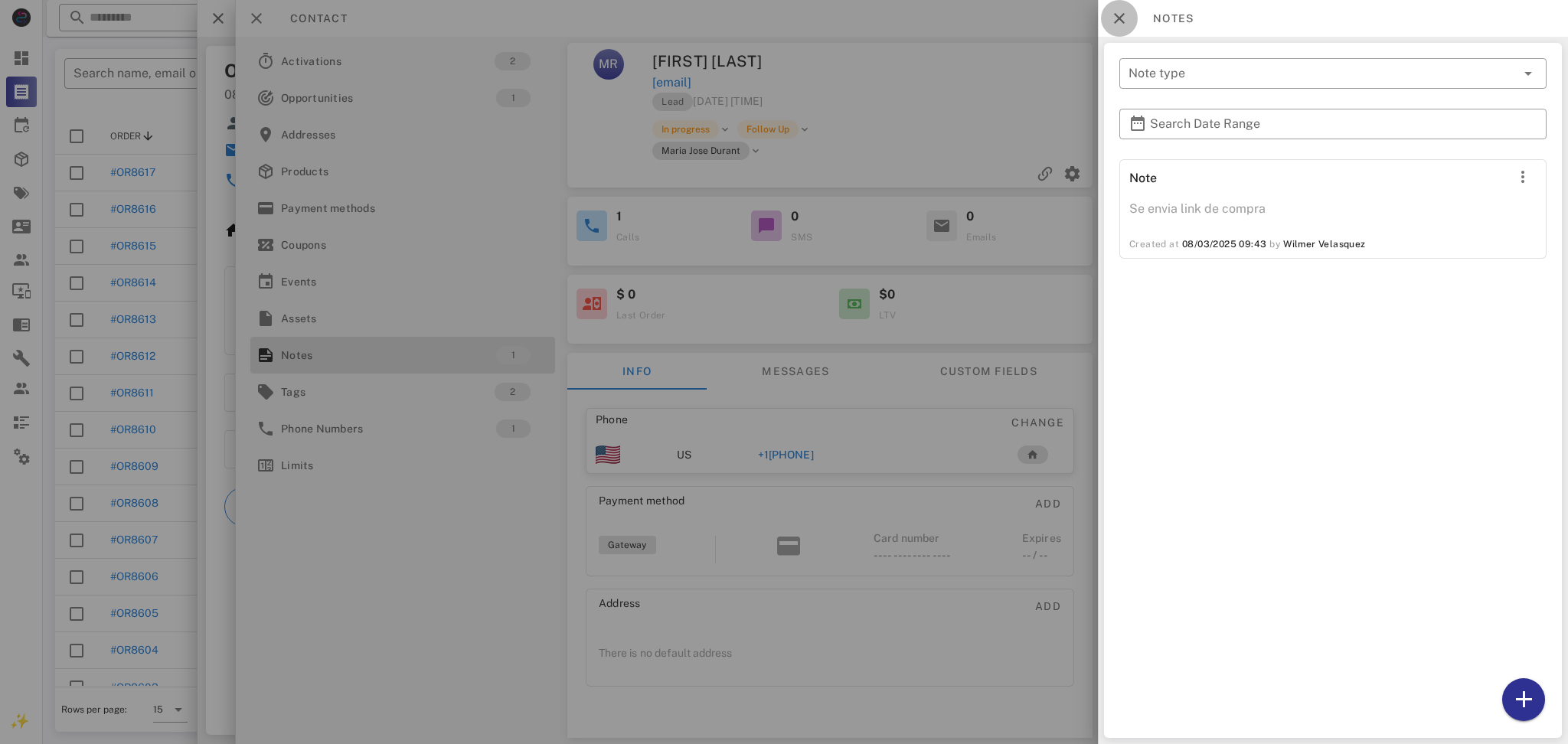 click at bounding box center (1119, 18) 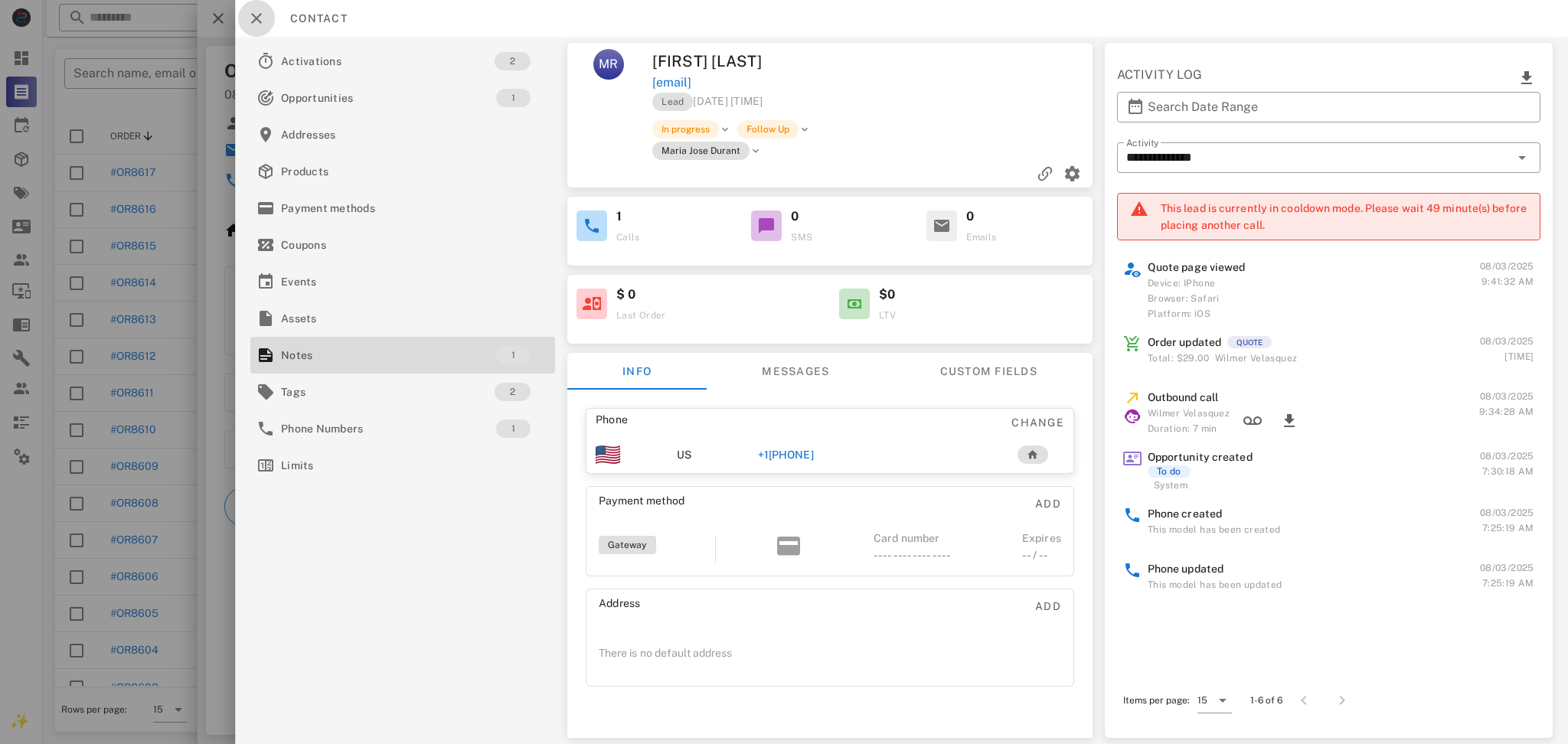 click at bounding box center (256, 18) 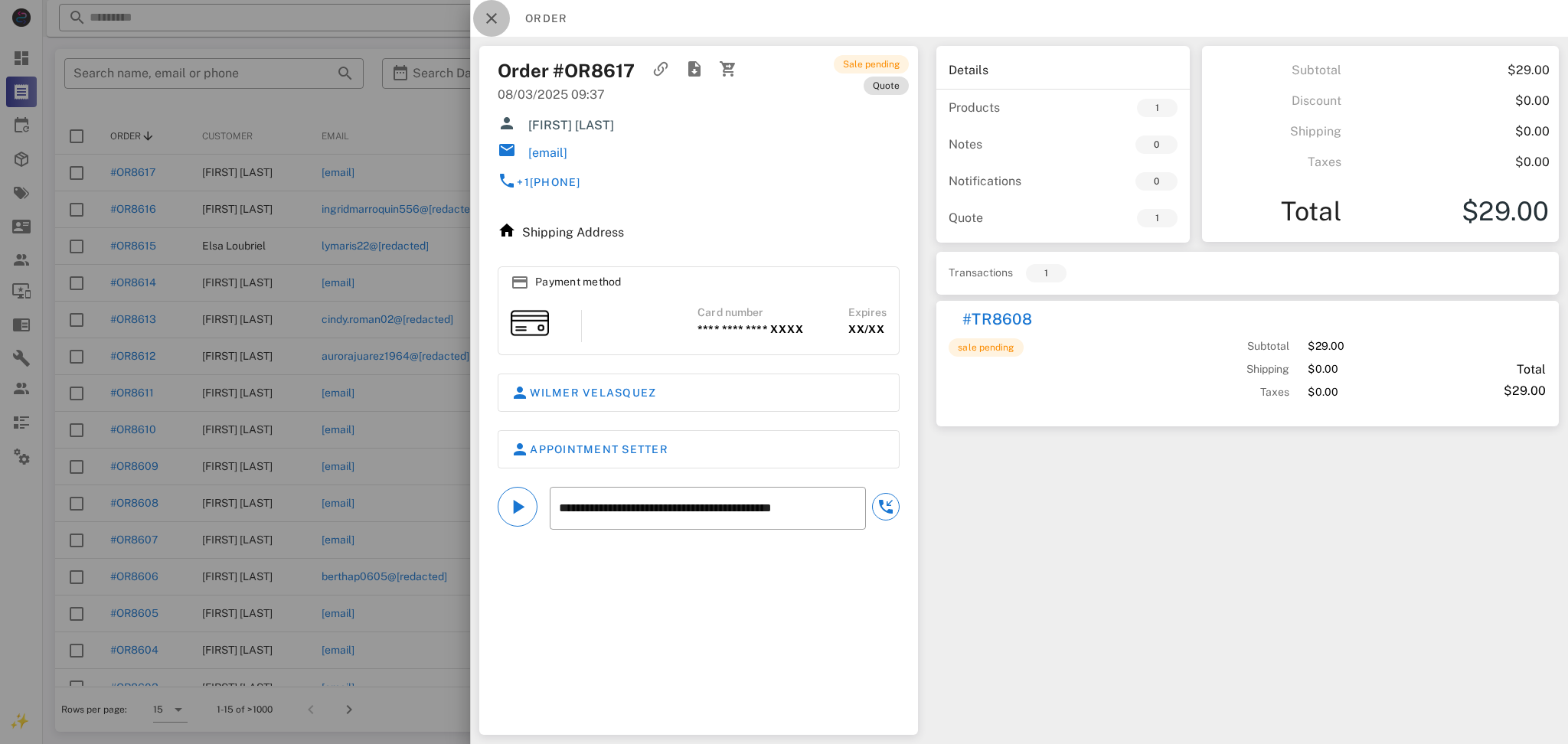 click at bounding box center (492, 18) 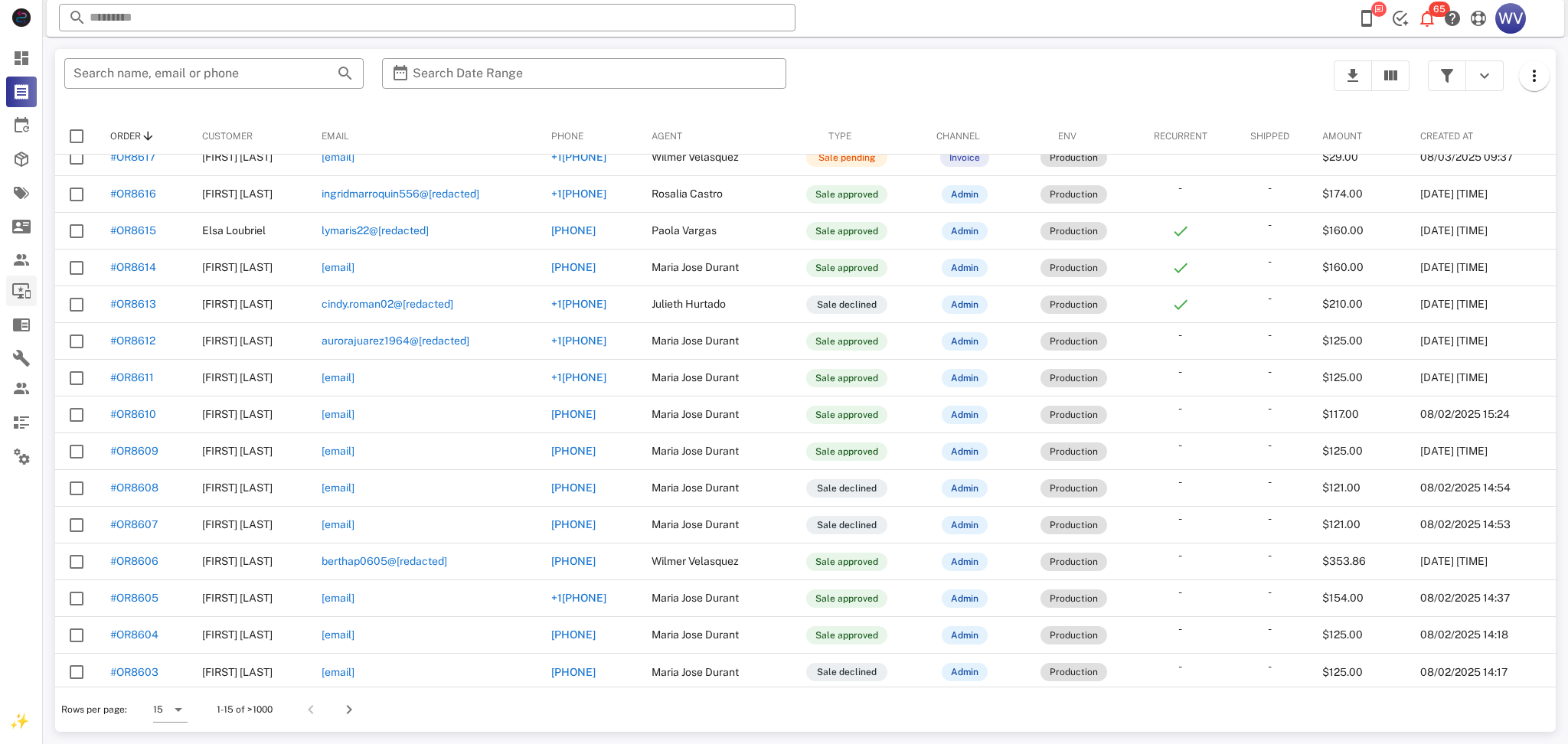scroll, scrollTop: 19, scrollLeft: 0, axis: vertical 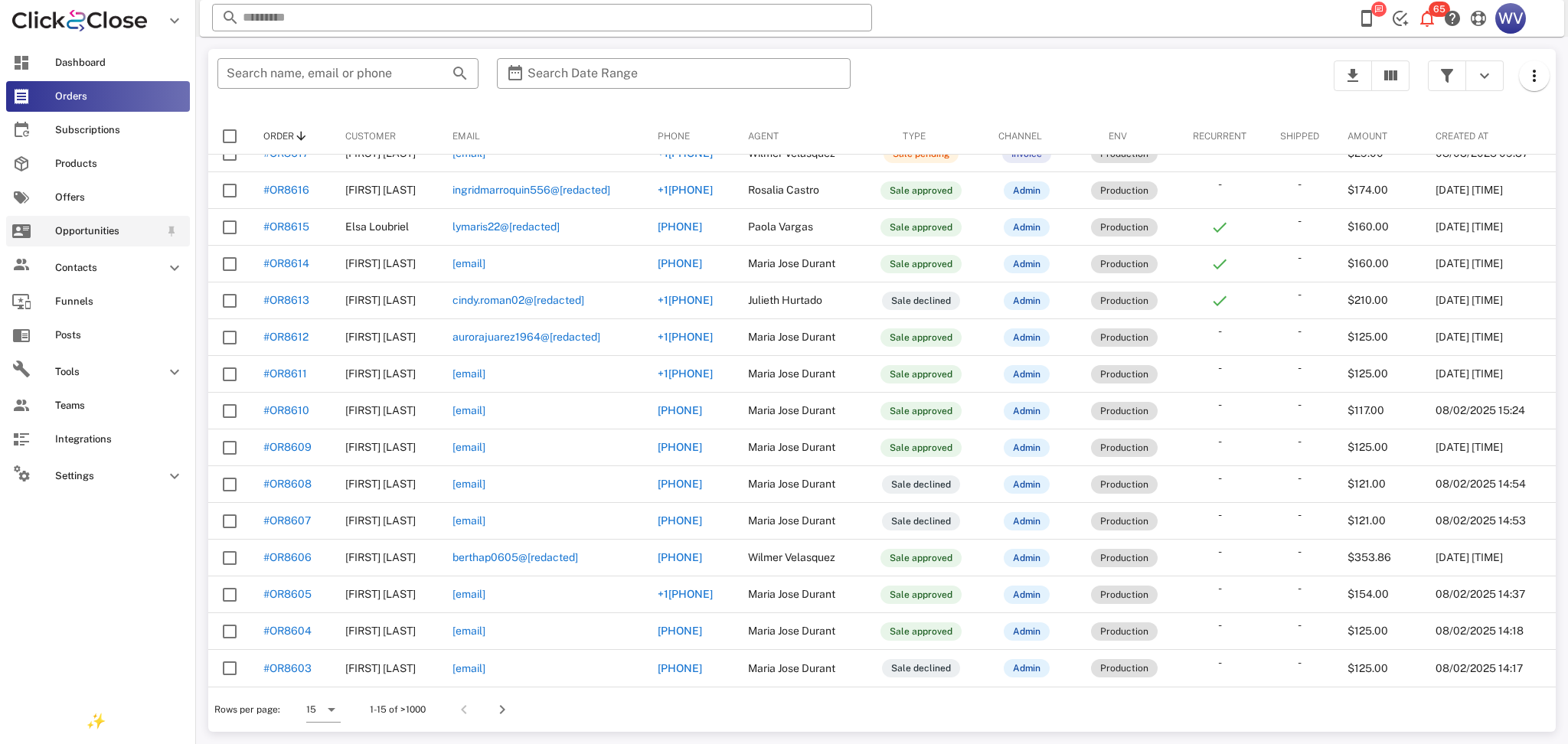 click on "Opportunities" at bounding box center (107, 231) 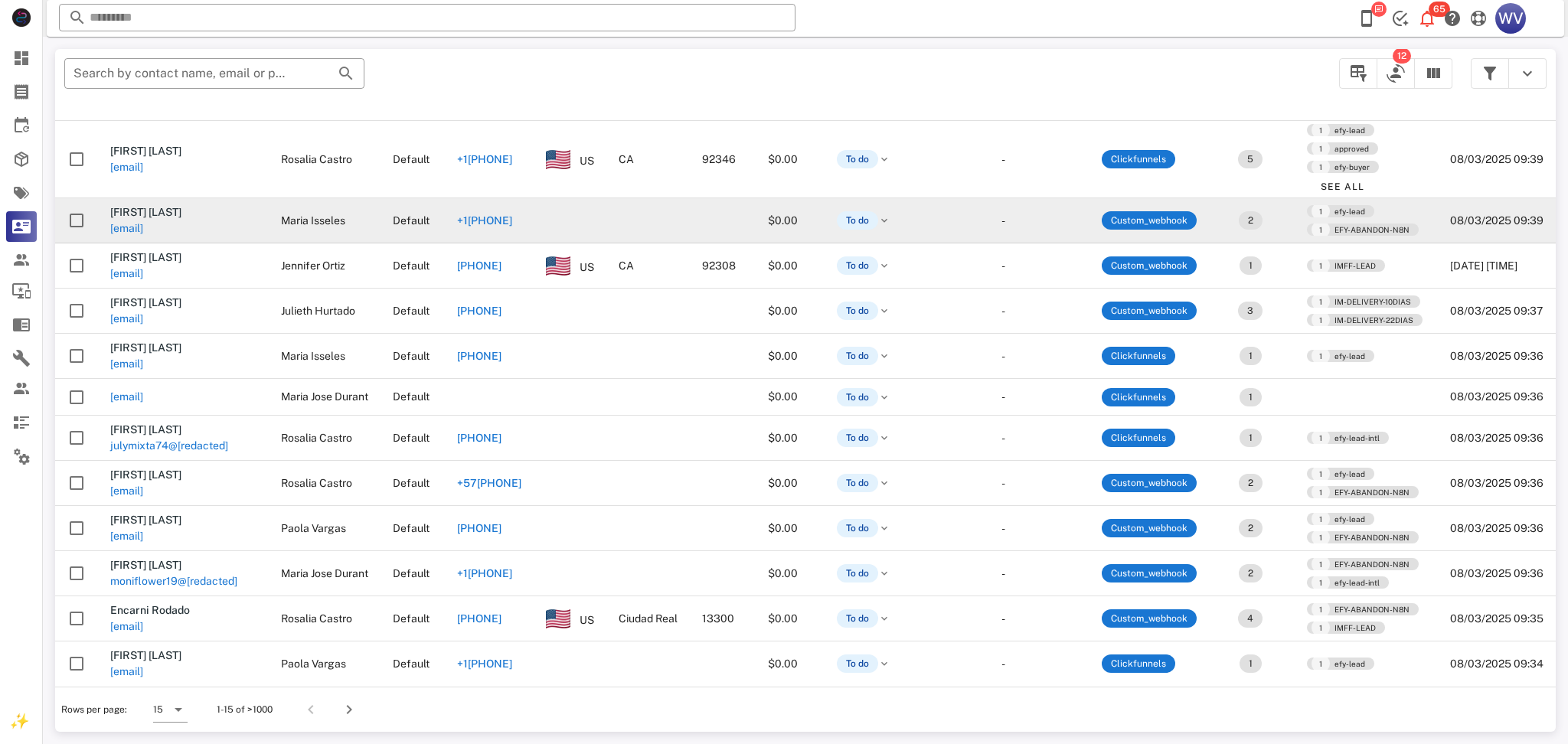 scroll, scrollTop: 0, scrollLeft: 0, axis: both 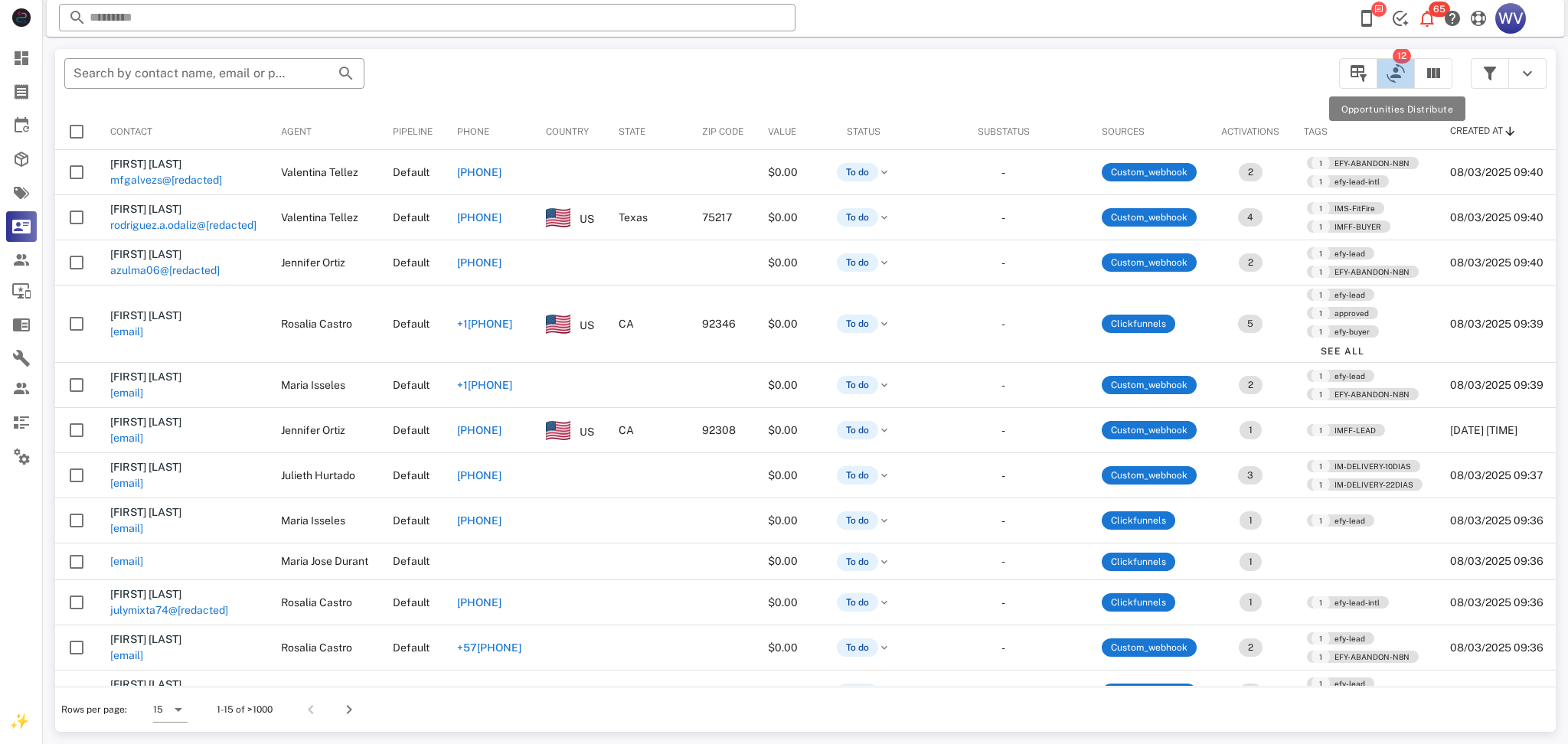click at bounding box center [1396, 73] 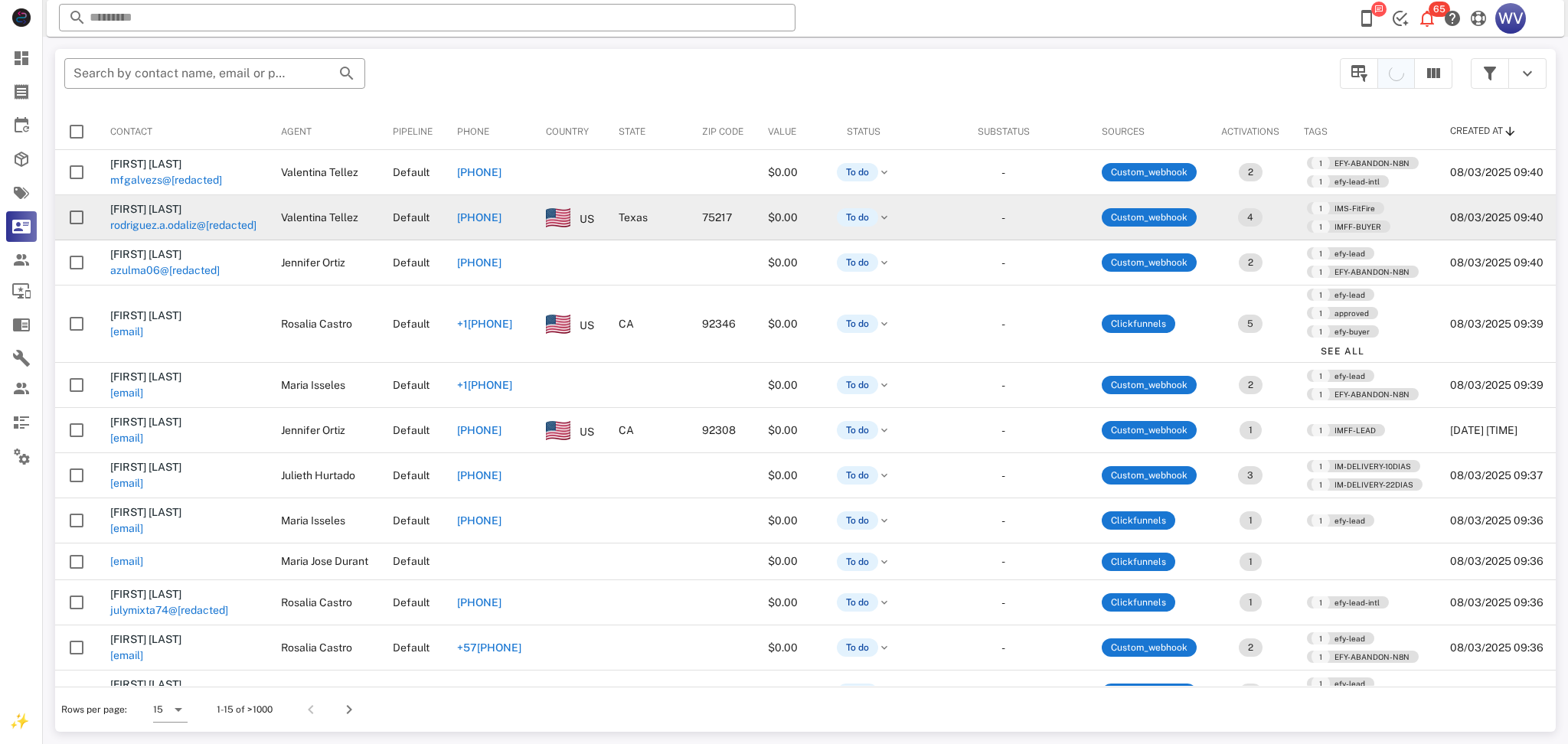 click on "[EMAIL]" at bounding box center (183, 225) 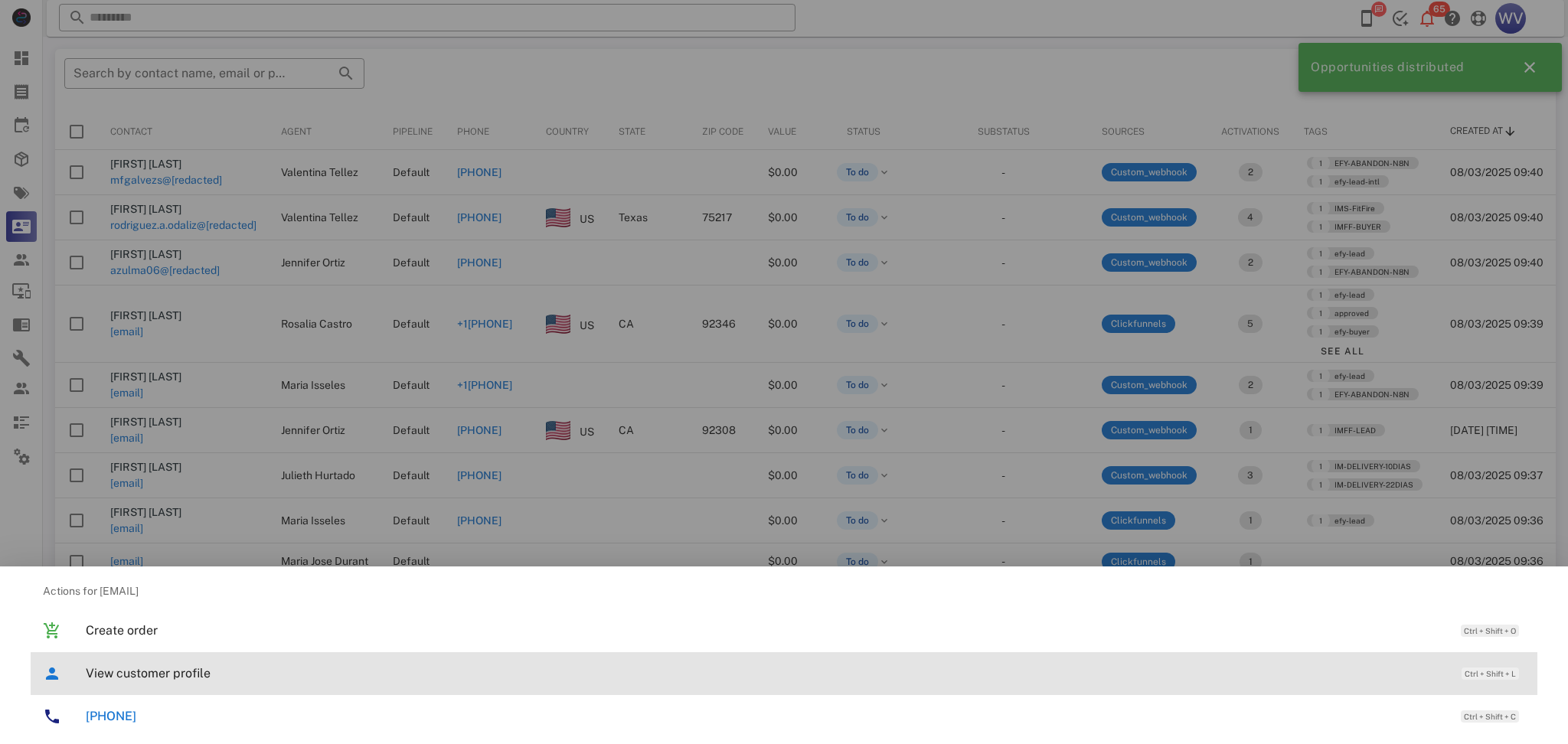 click on "View customer profile" at bounding box center (766, 673) 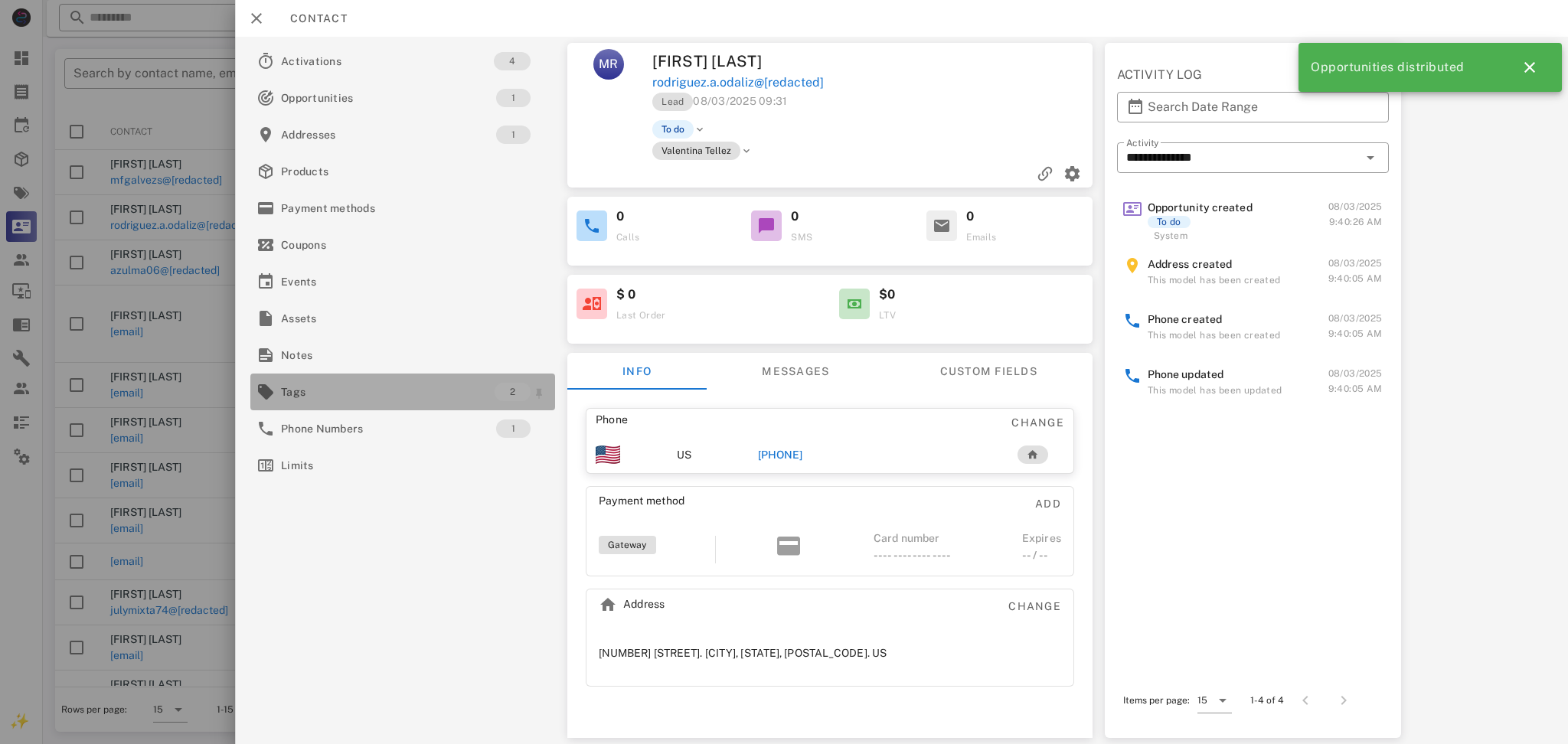 click on "Tags" at bounding box center [387, 392] 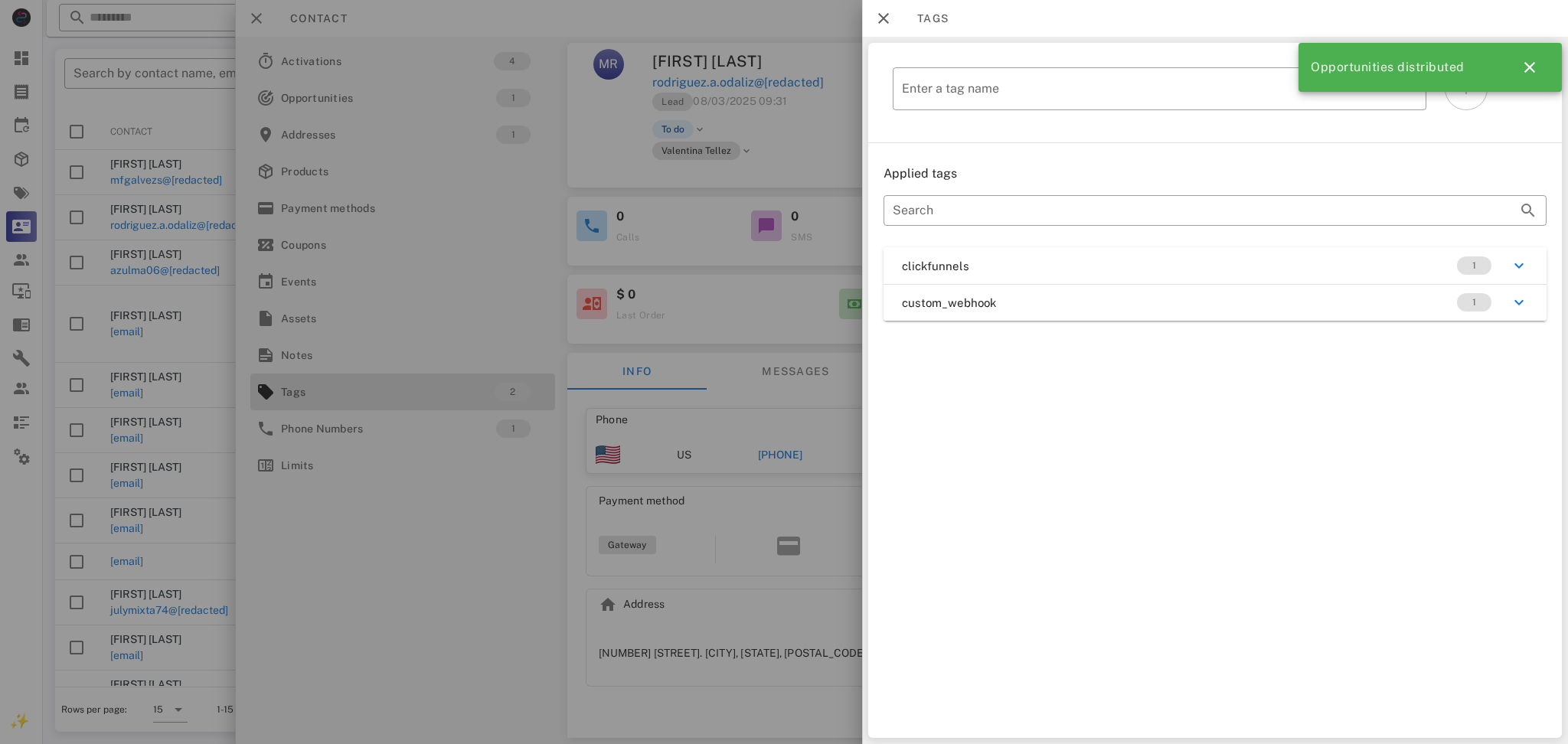 click on "​ Enter a tag name Applied tags ​ Search  clickfunnels  1  custom_webhook  1" at bounding box center [1215, 390] 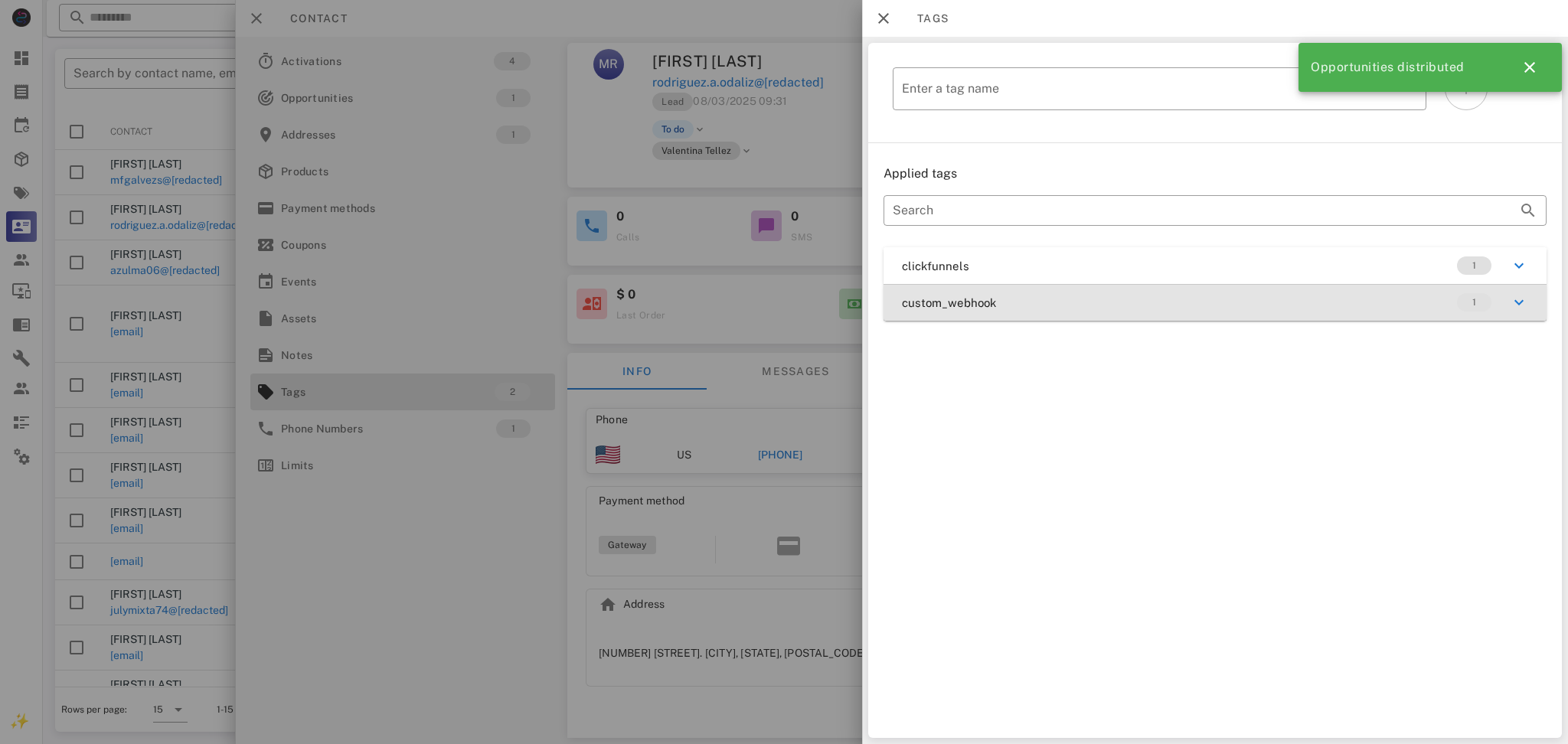 click on "custom_webhook  1" at bounding box center (1215, 302) 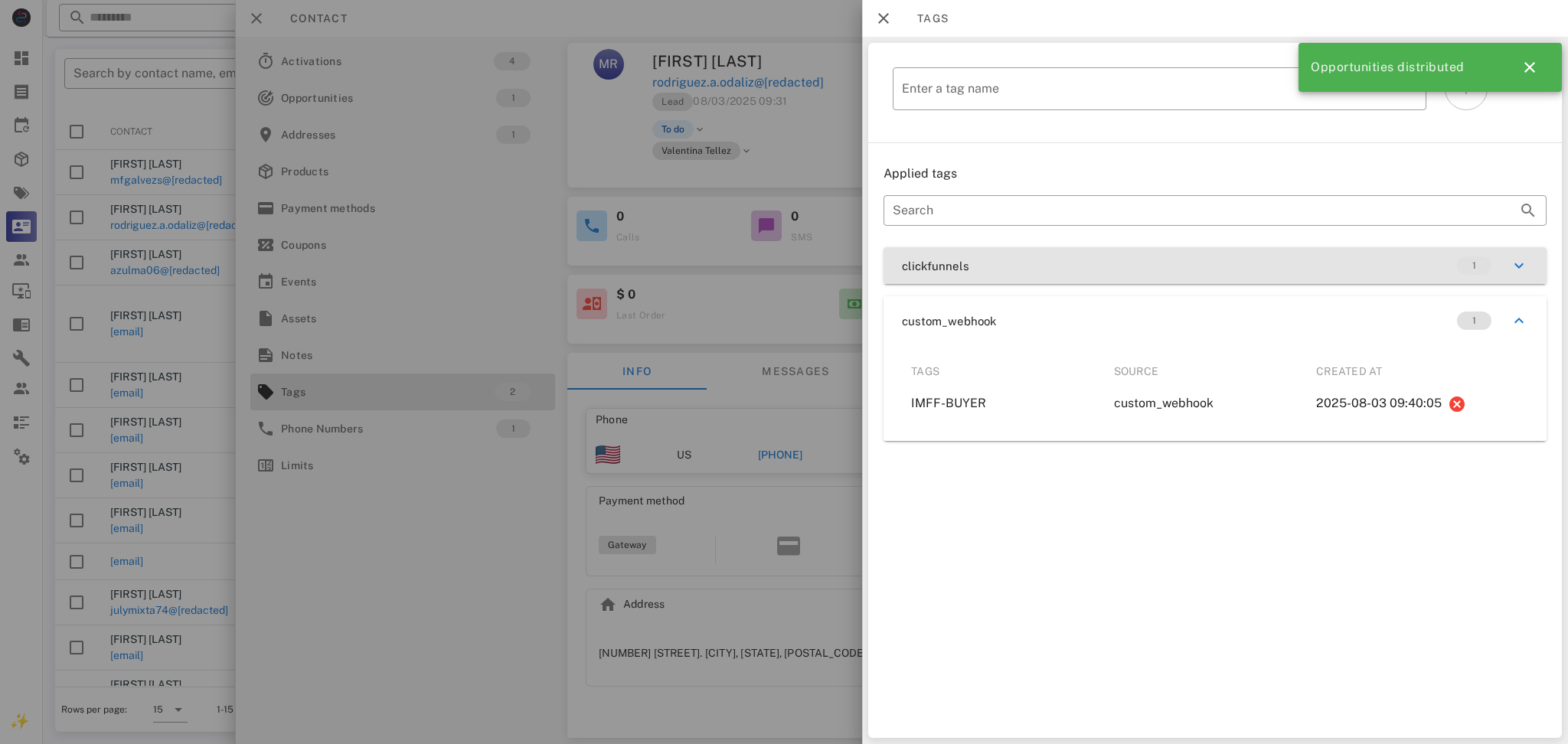click on "clickfunnels  1" at bounding box center [1215, 266] 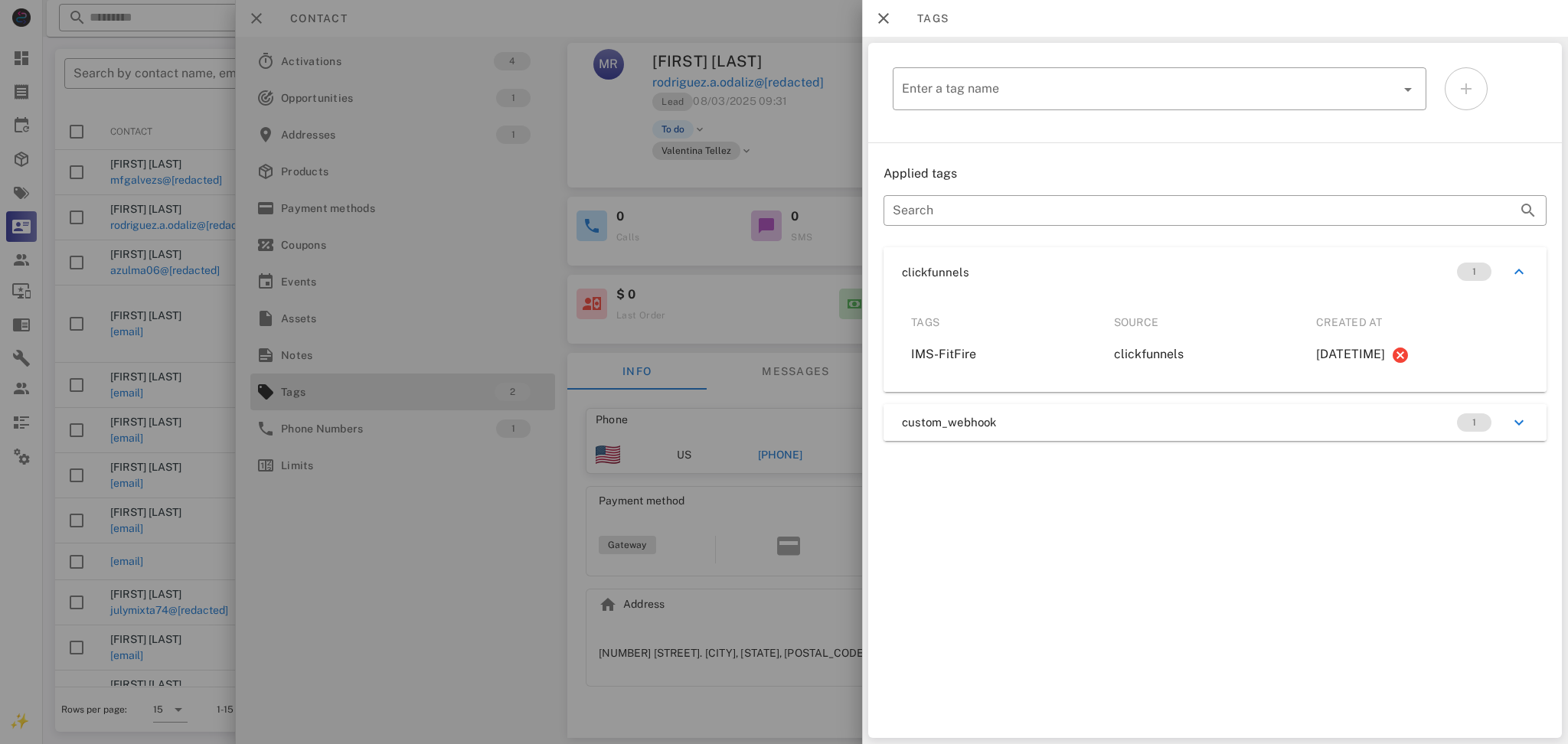 click at bounding box center (784, 372) 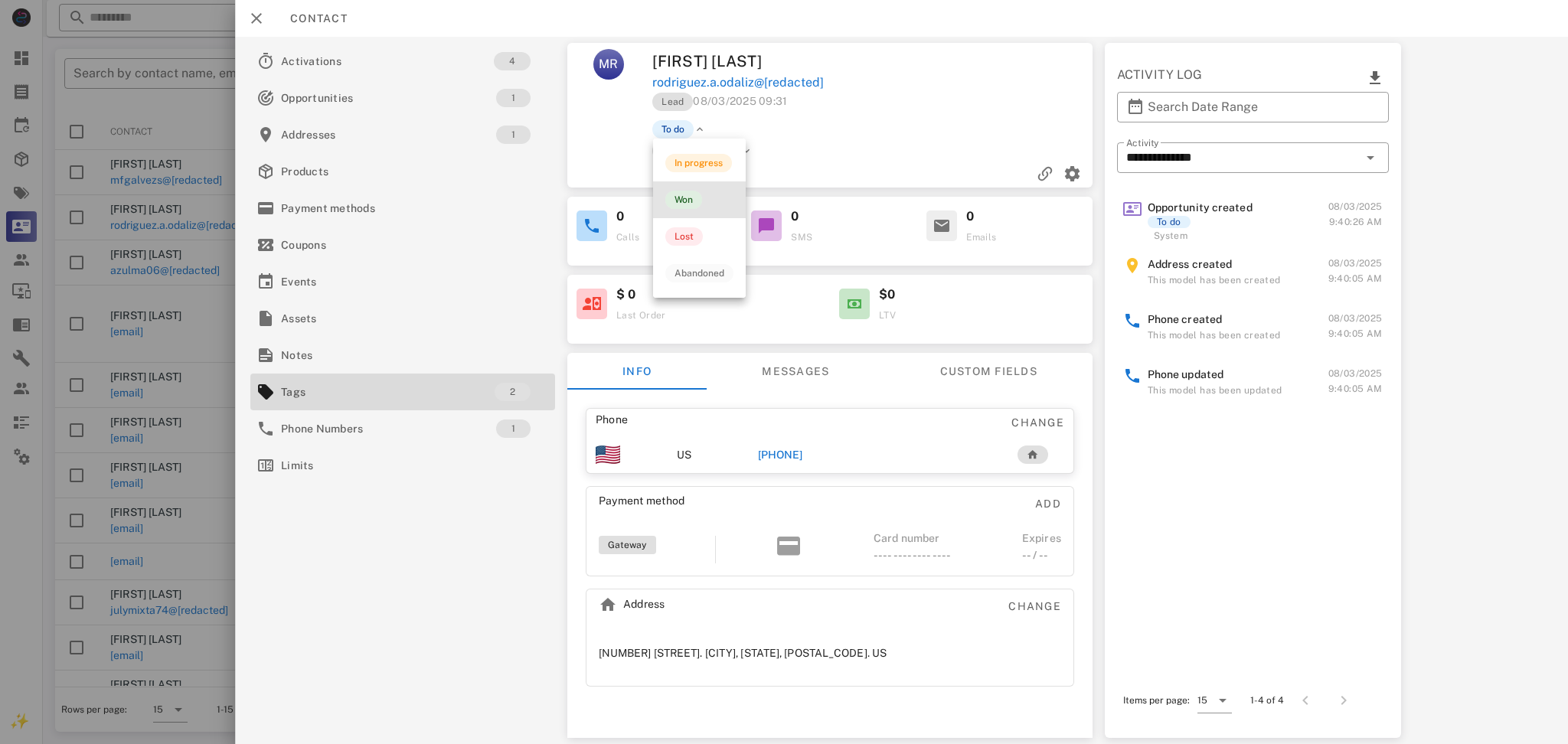 click on "Won" at bounding box center (684, 200) 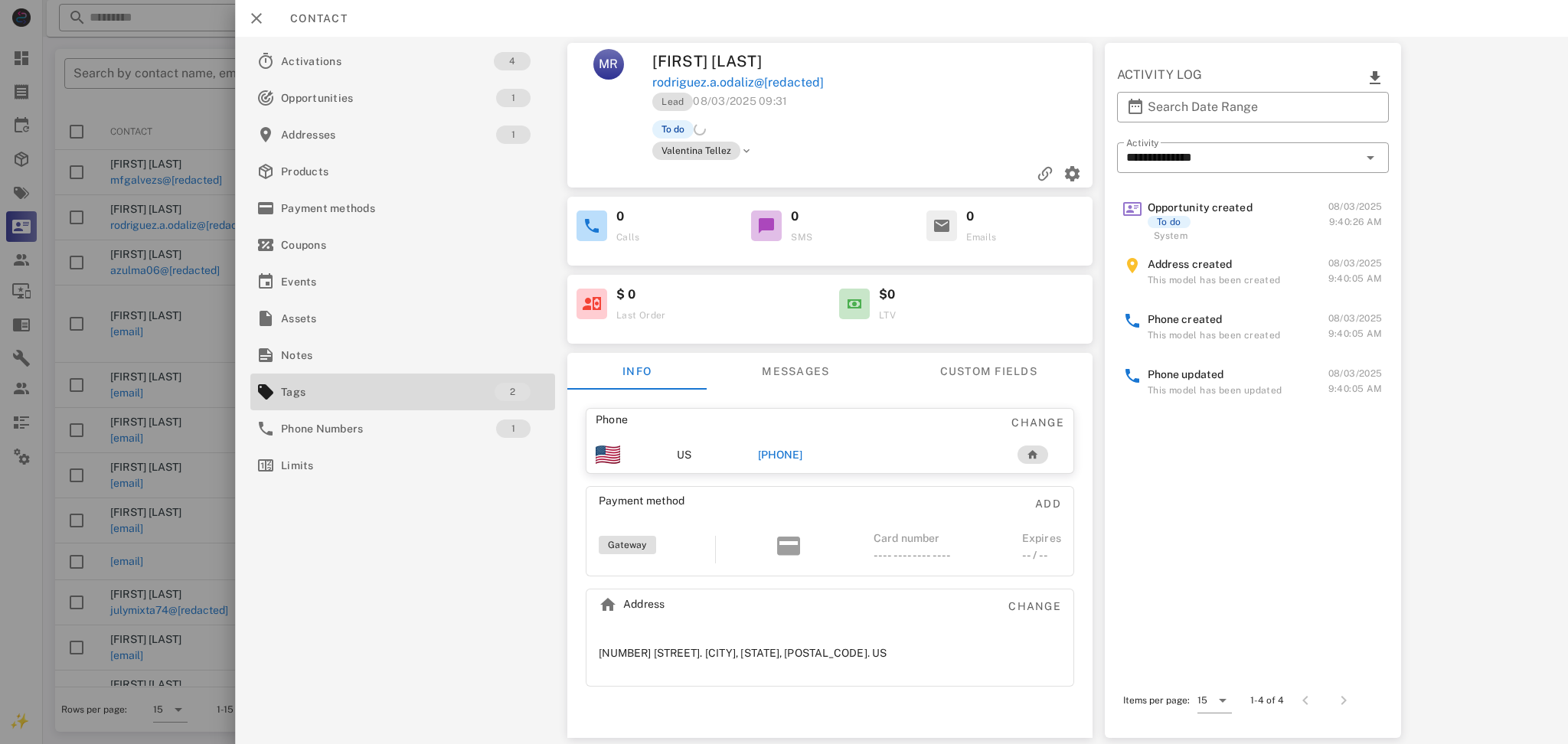 click on "**********" at bounding box center [901, 390] 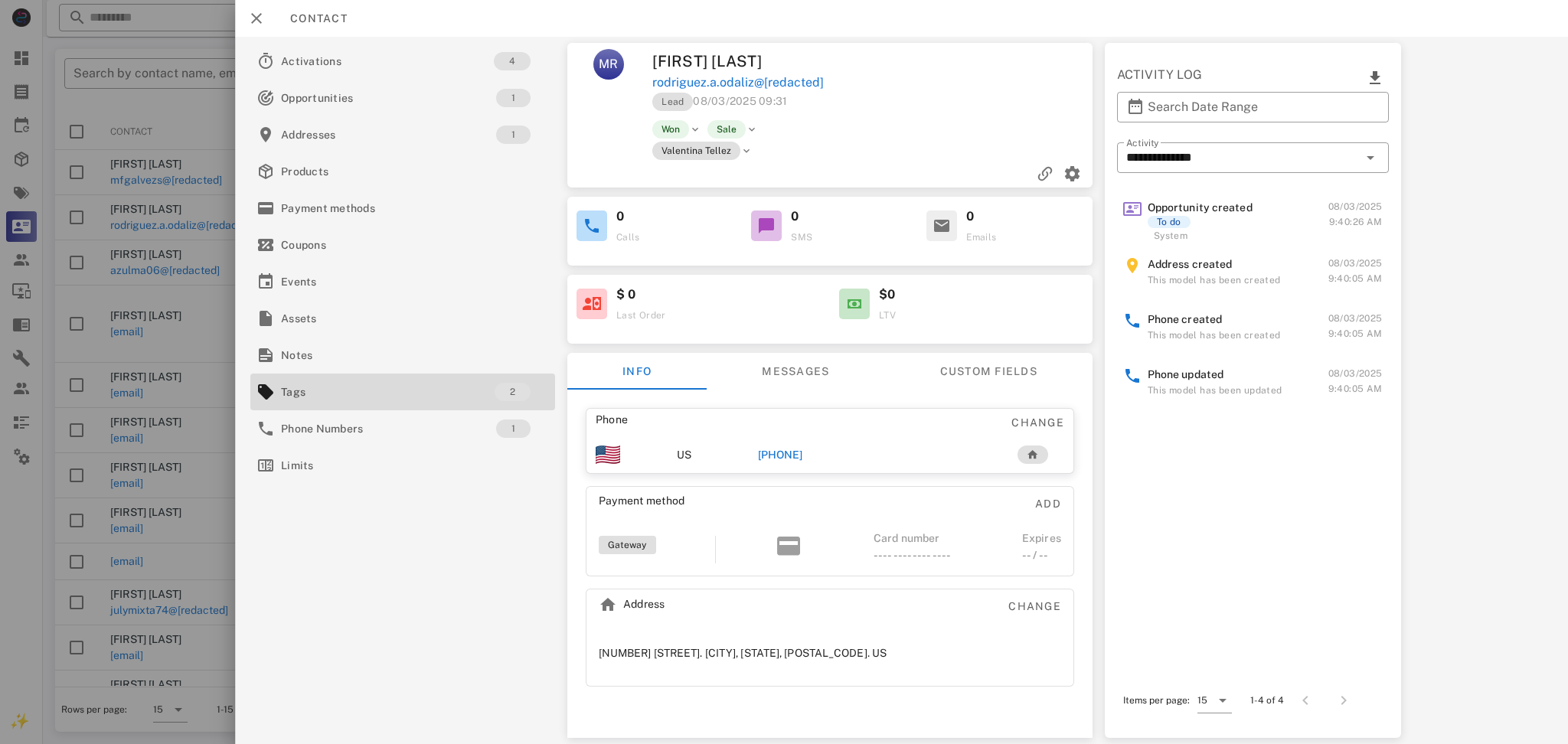 drag, startPoint x: 213, startPoint y: 372, endPoint x: 185, endPoint y: 346, distance: 38.20995 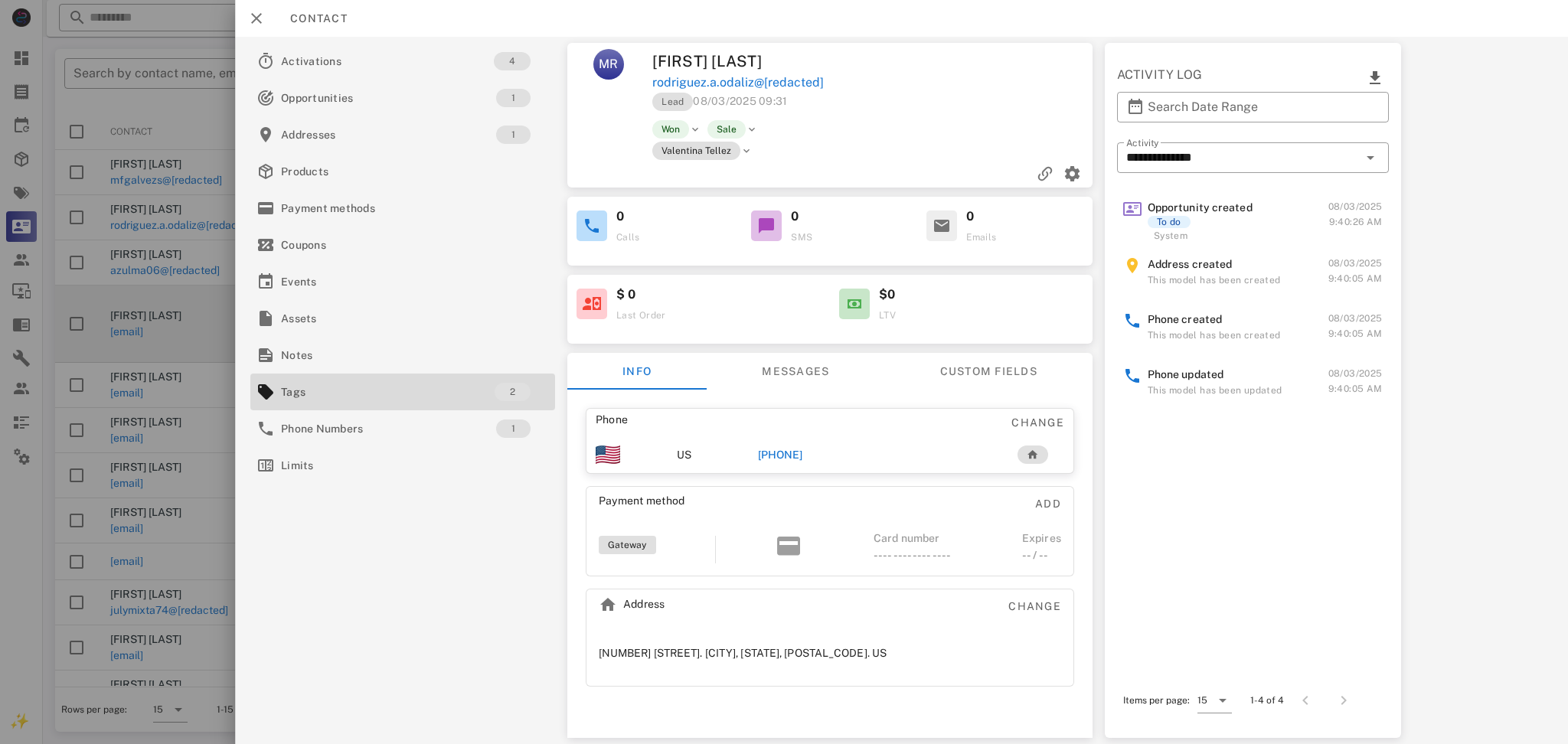 click at bounding box center [784, 372] 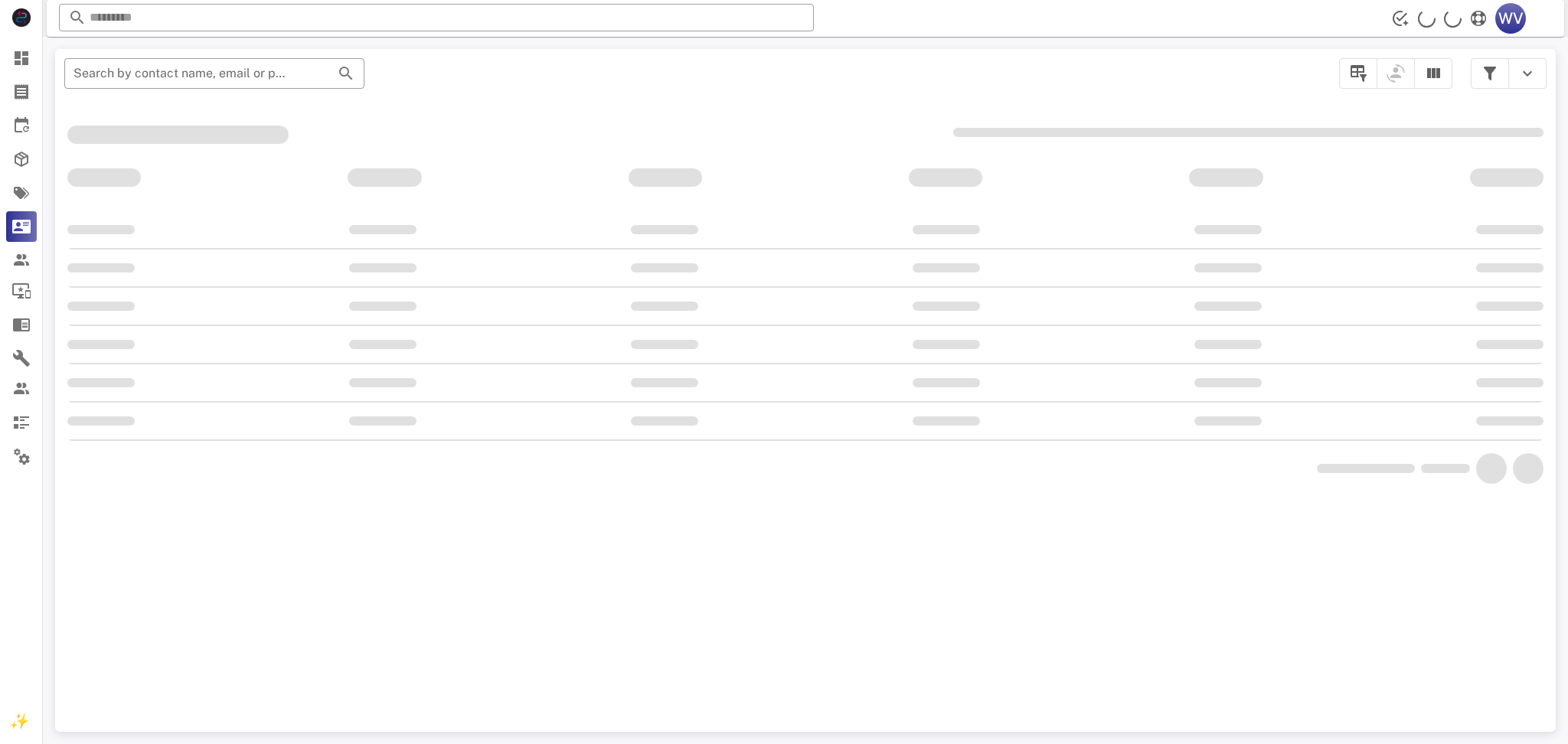 scroll, scrollTop: 0, scrollLeft: 0, axis: both 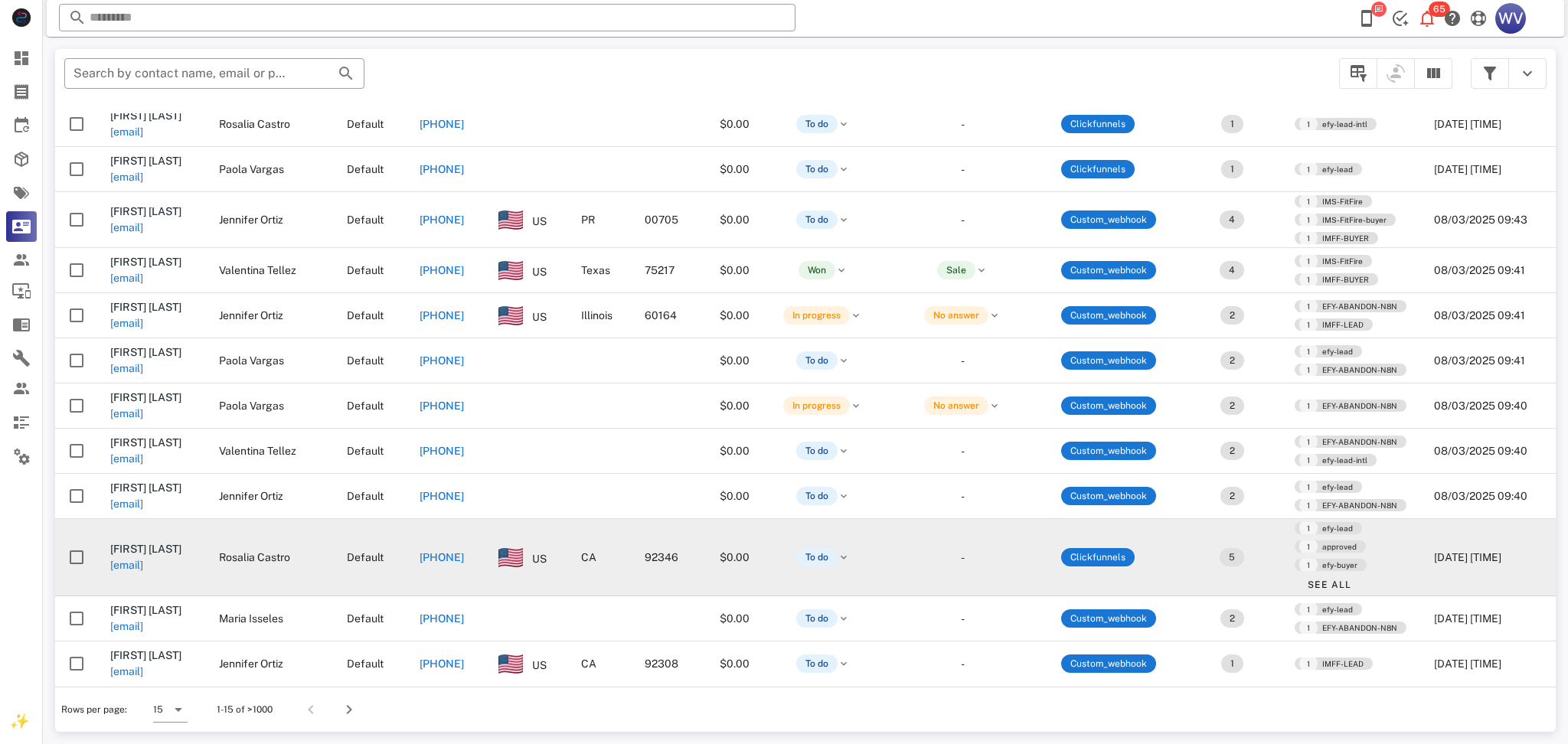 click on "[EMAIL]" at bounding box center [126, 565] 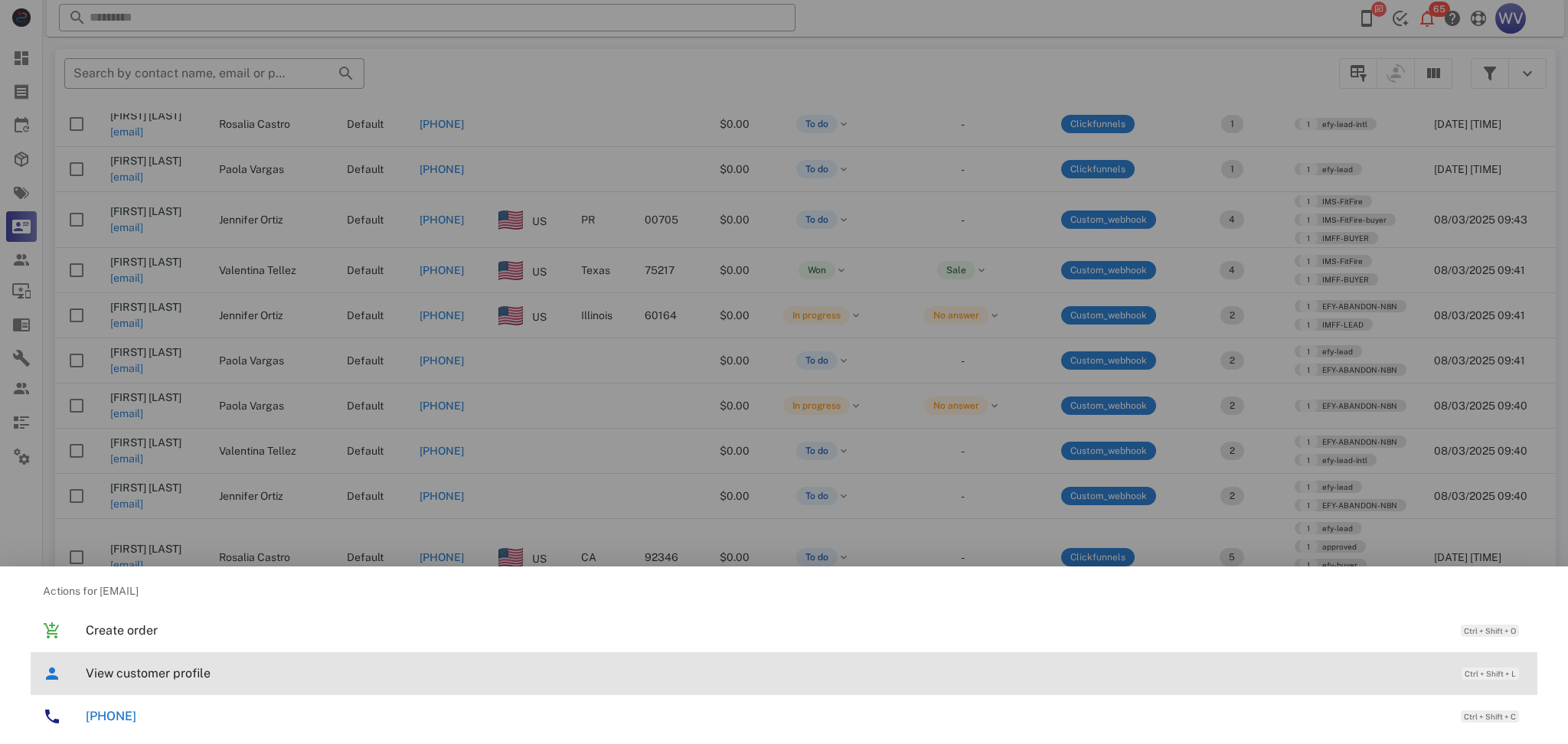 click on "View customer profile Ctrl + Shift + L" at bounding box center (784, 674) 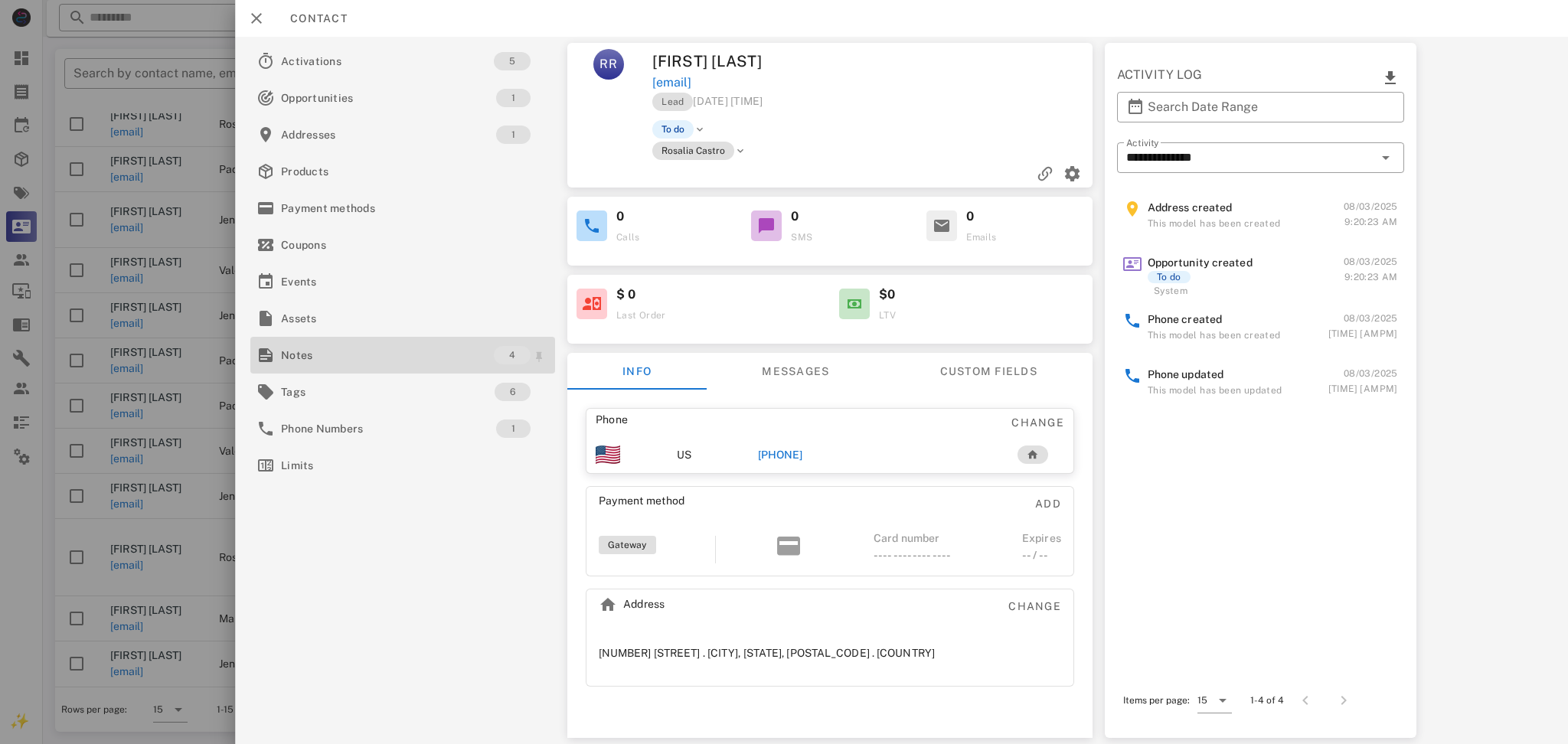 click on "Notes" at bounding box center (387, 355) 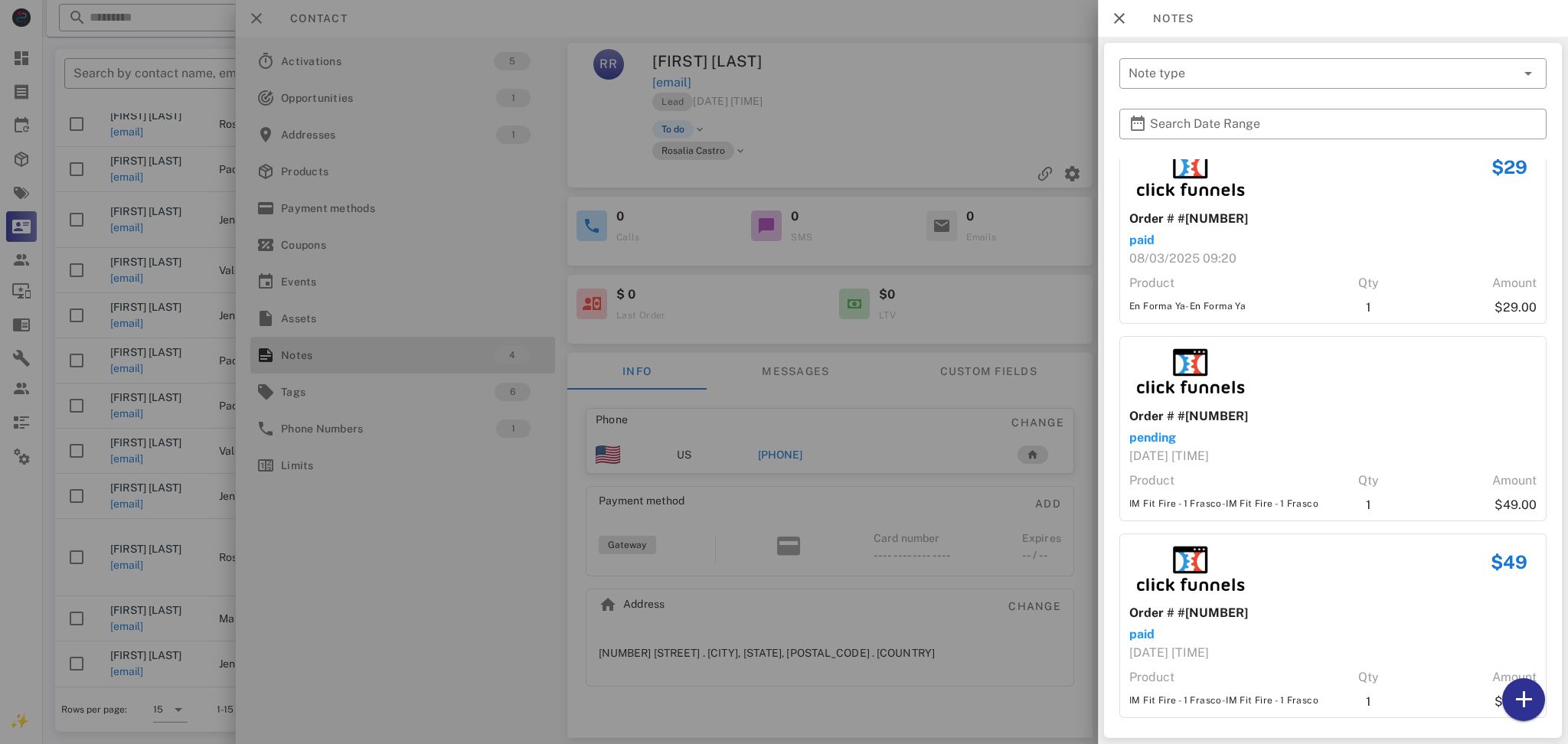 scroll, scrollTop: 221, scrollLeft: 0, axis: vertical 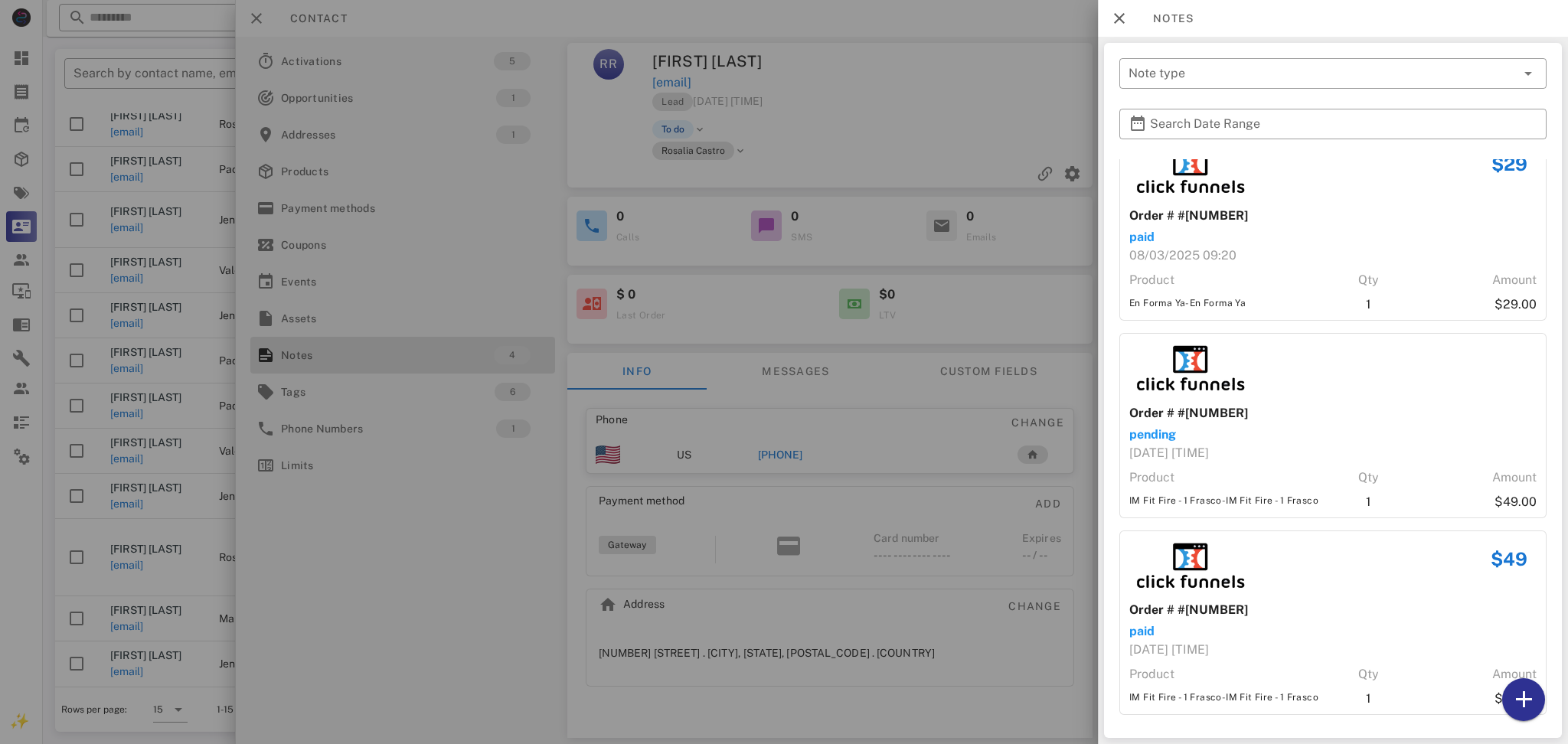 click at bounding box center (784, 372) 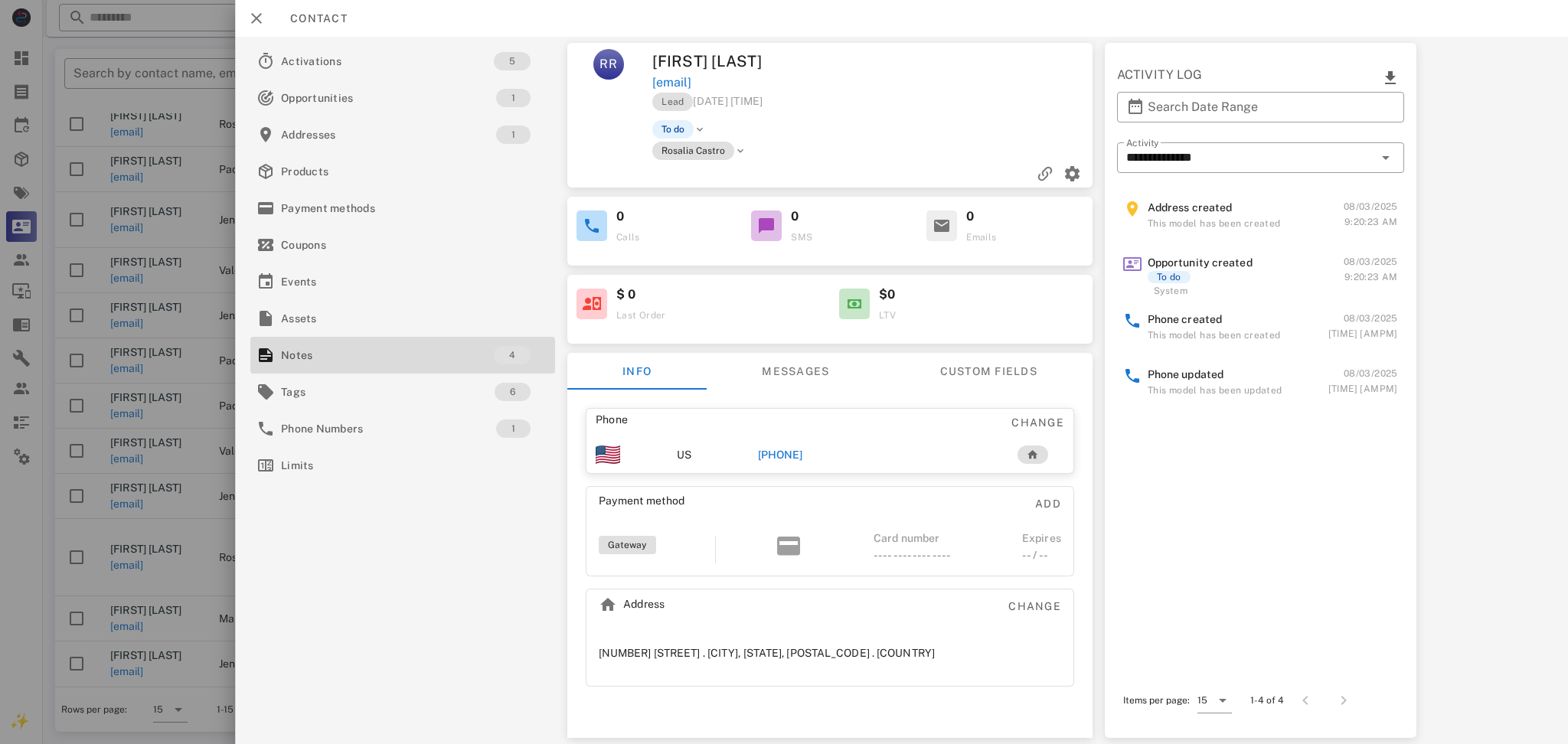 click at bounding box center [784, 372] 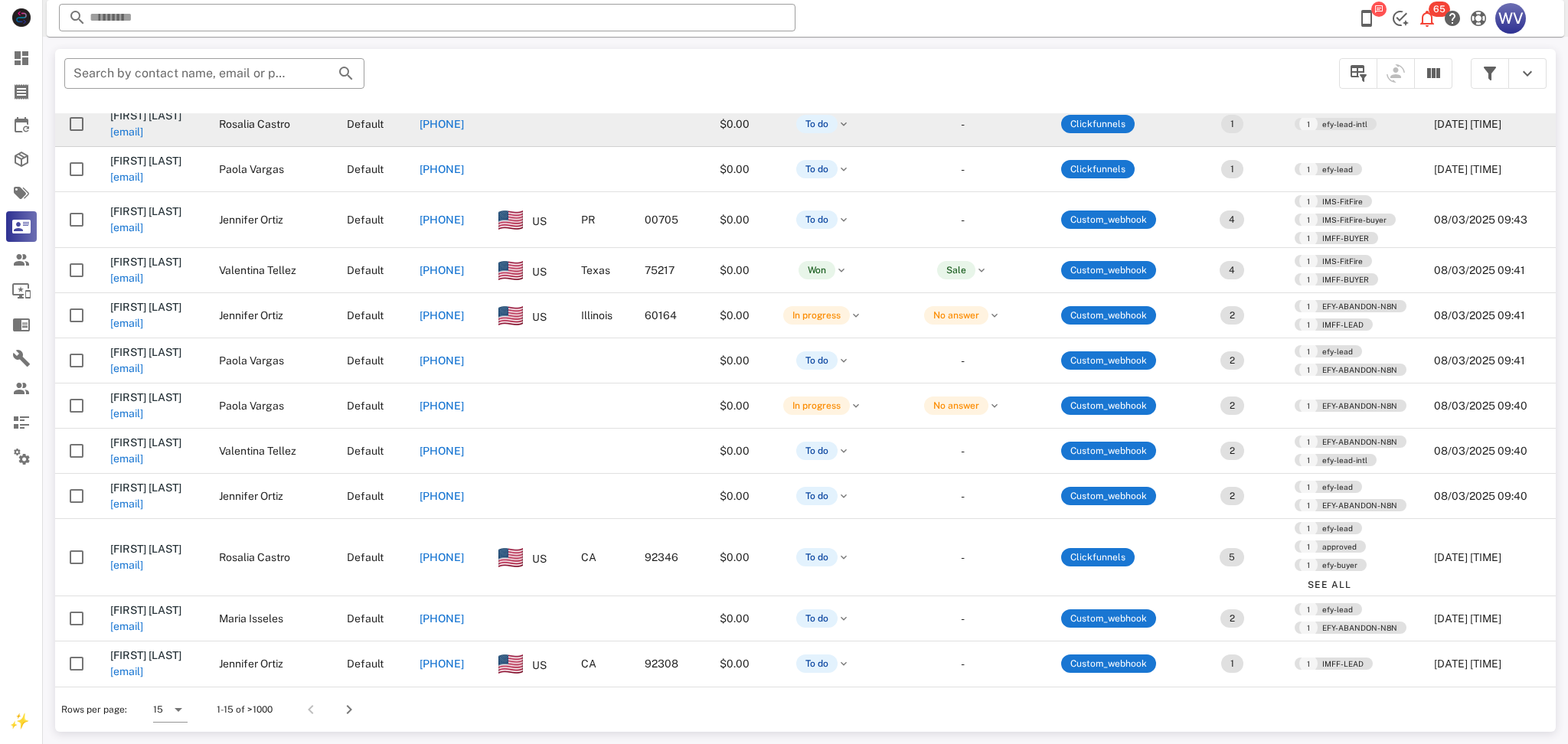scroll, scrollTop: 0, scrollLeft: 0, axis: both 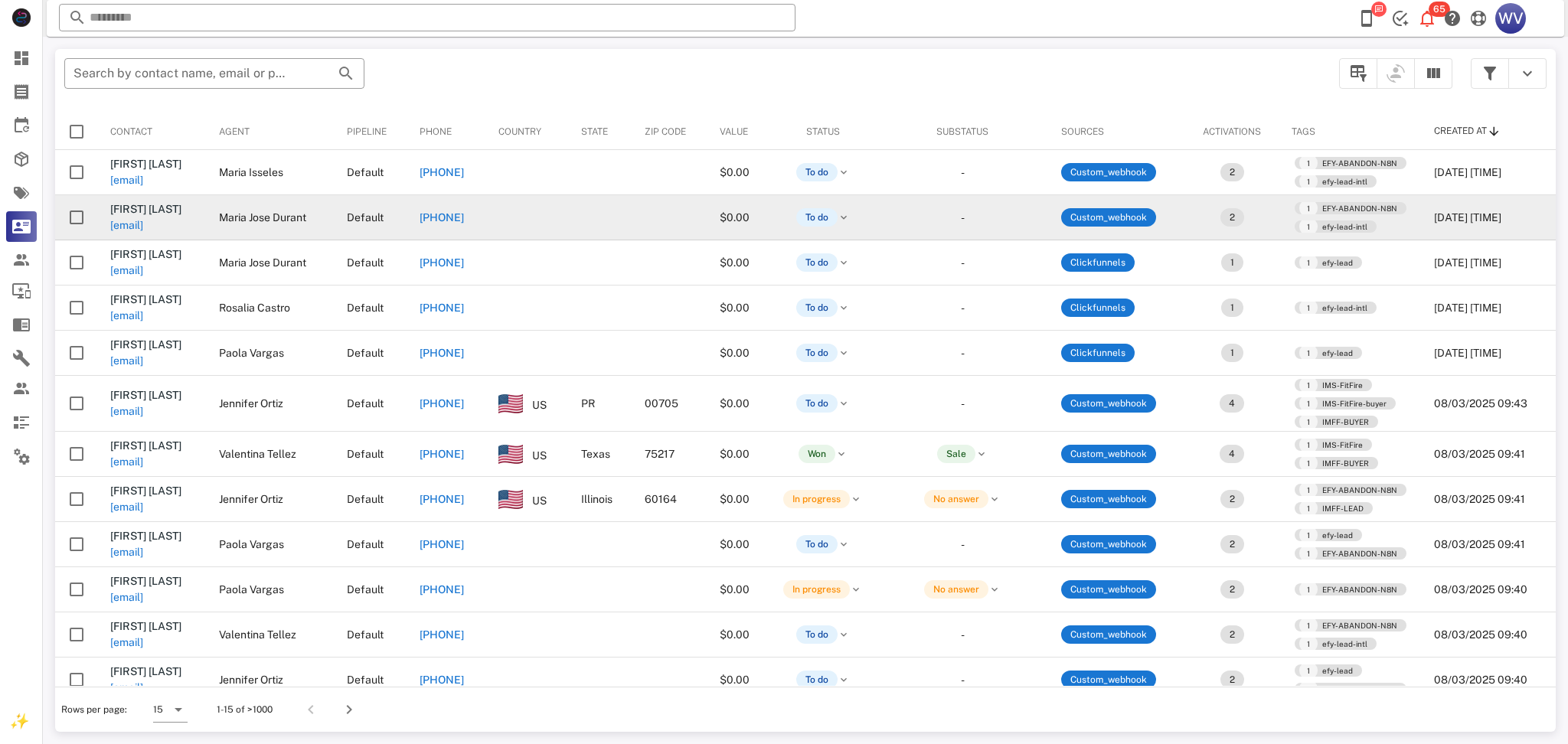 click on "Esther Arano  aranoesther03@gmail.com" at bounding box center [152, 217] 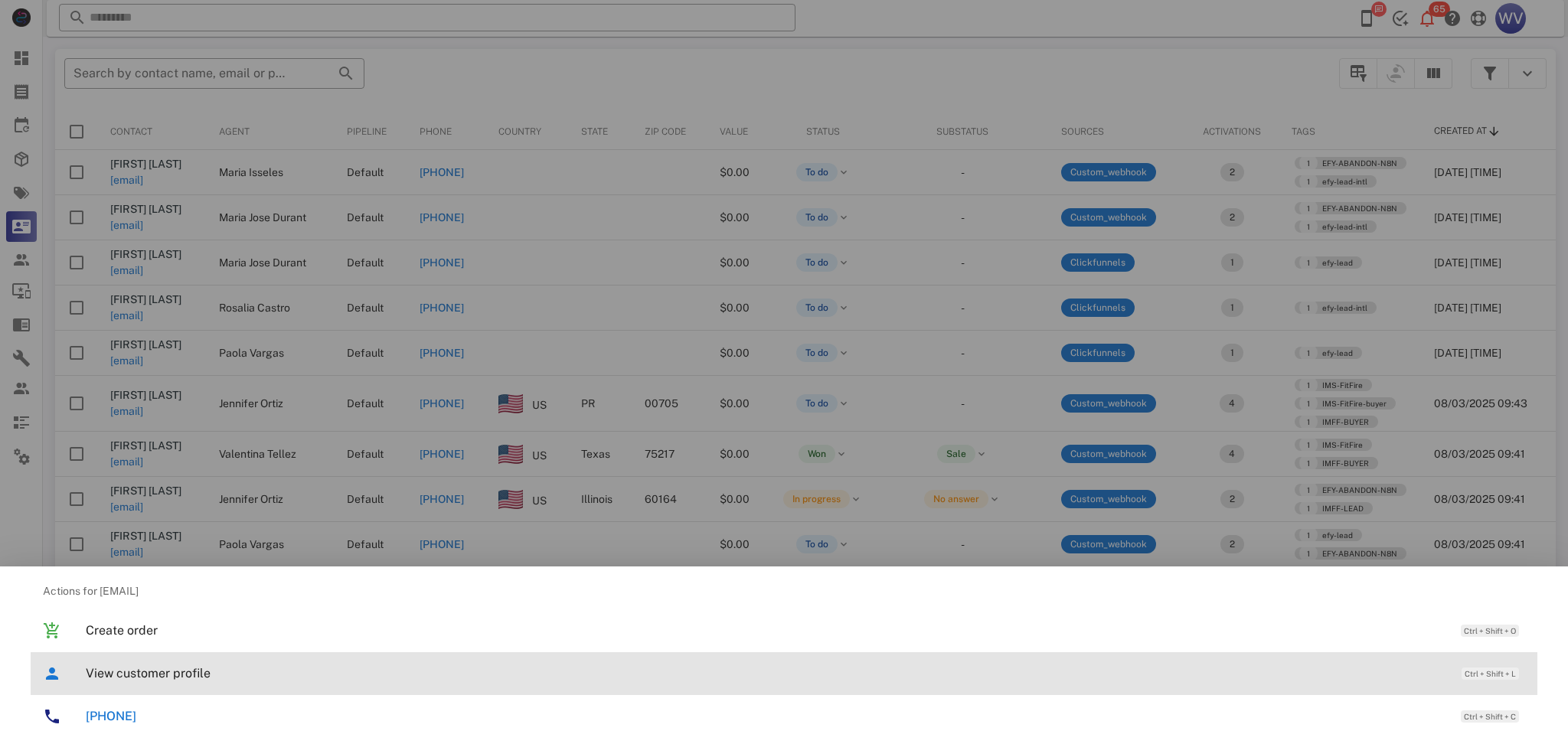 click on "View customer profile" at bounding box center [766, 673] 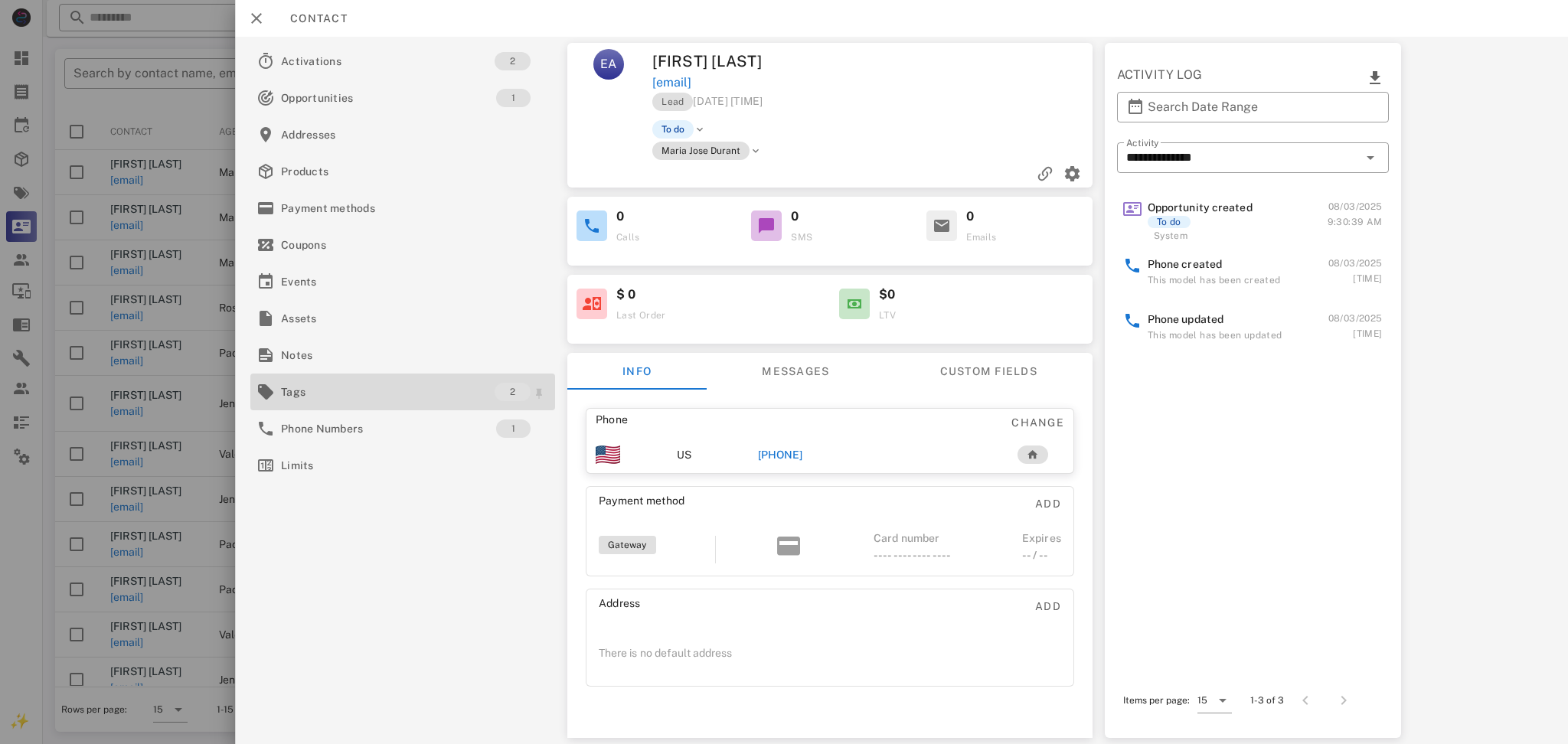 click on "Tags" at bounding box center (387, 392) 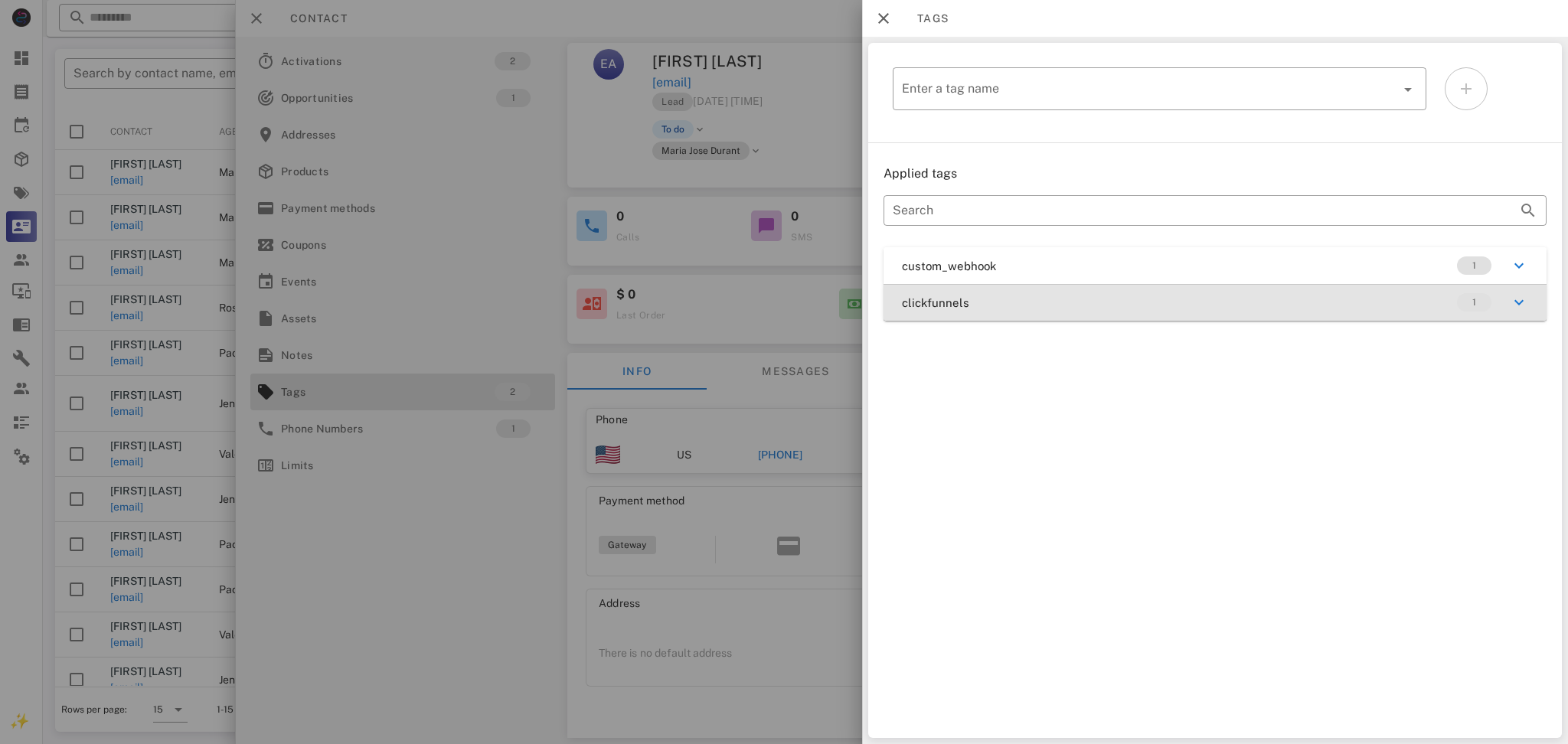 click on "clickfunnels  1" at bounding box center [1215, 302] 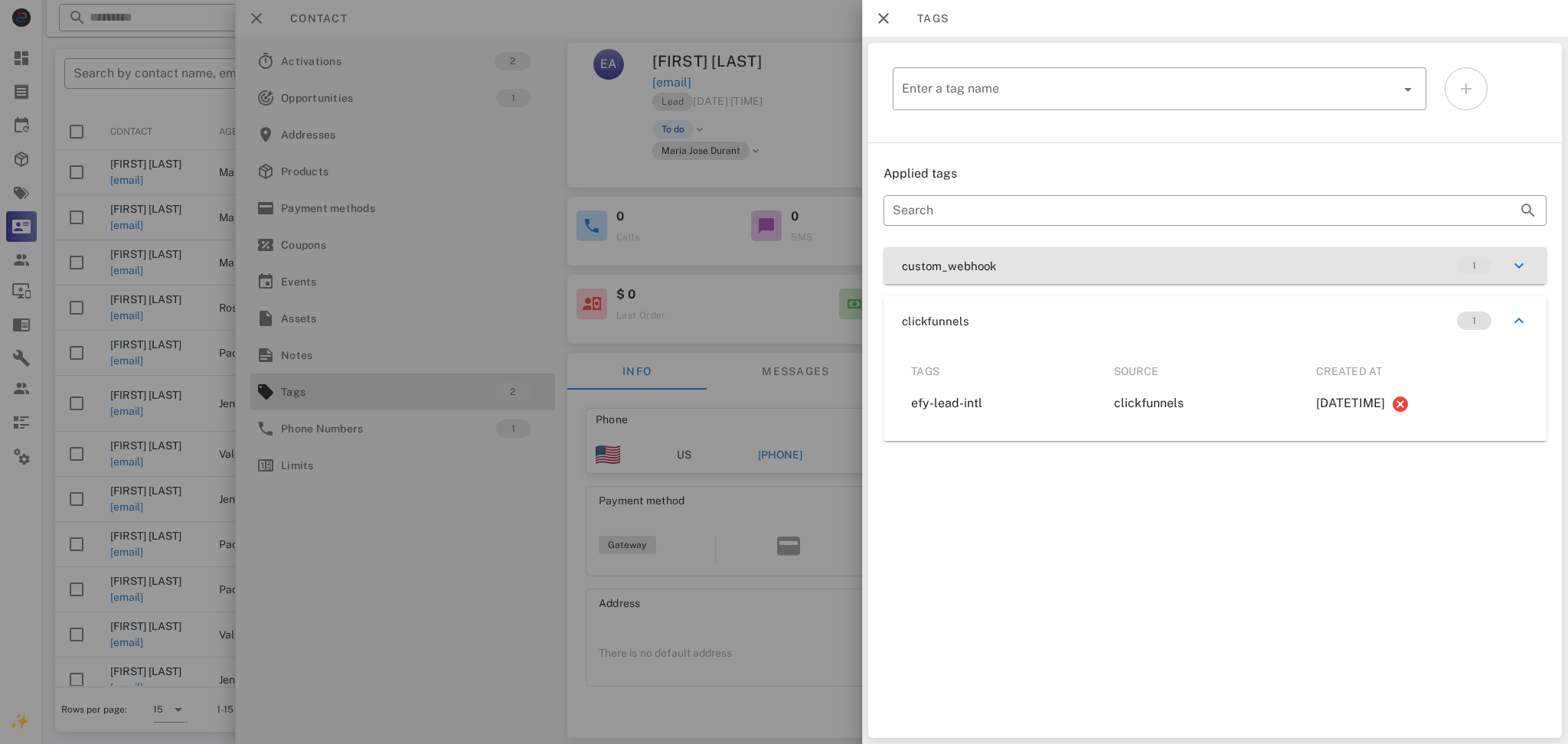 click on "custom_webhook  1" at bounding box center [1215, 266] 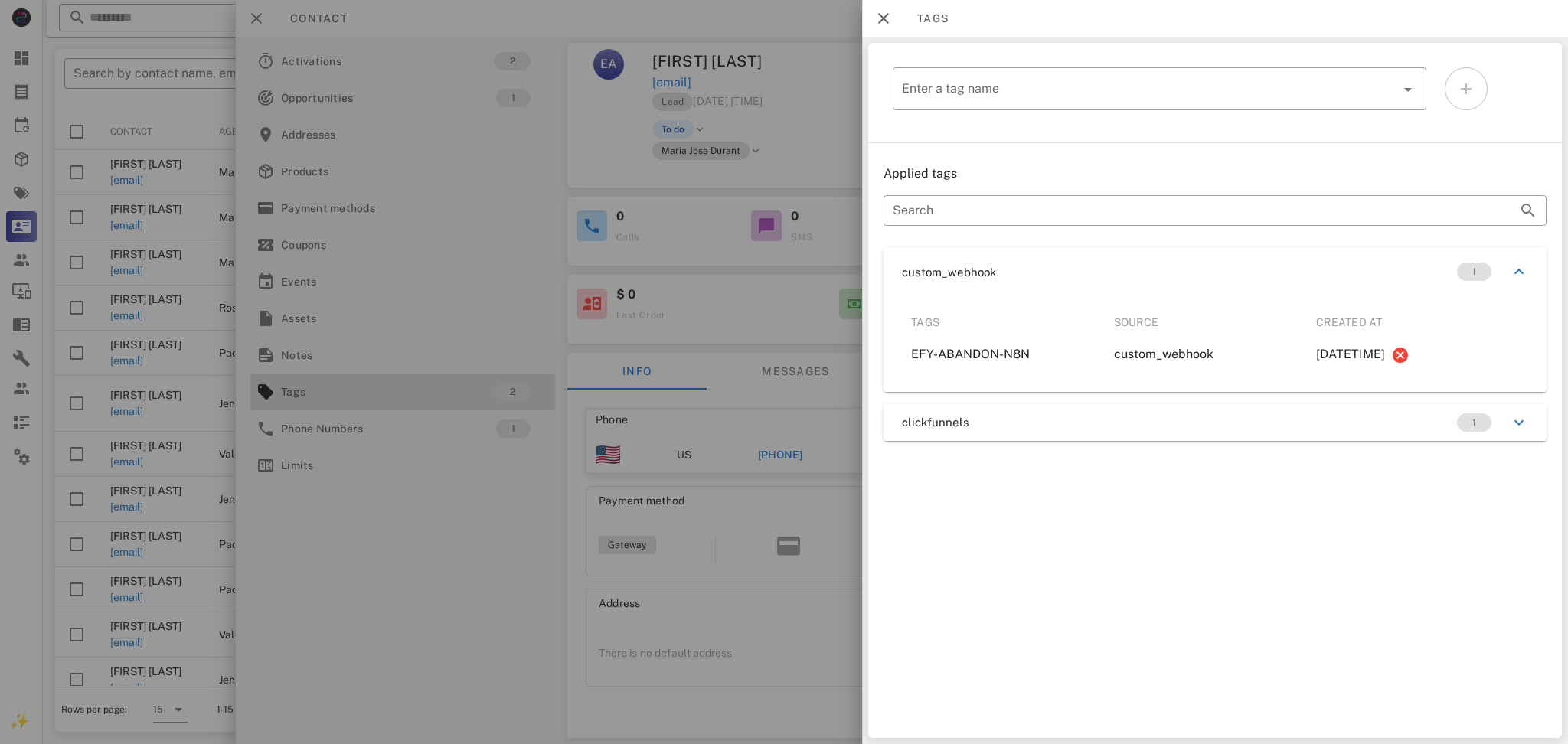 click on "clickfunnels  1" at bounding box center [1215, 423] 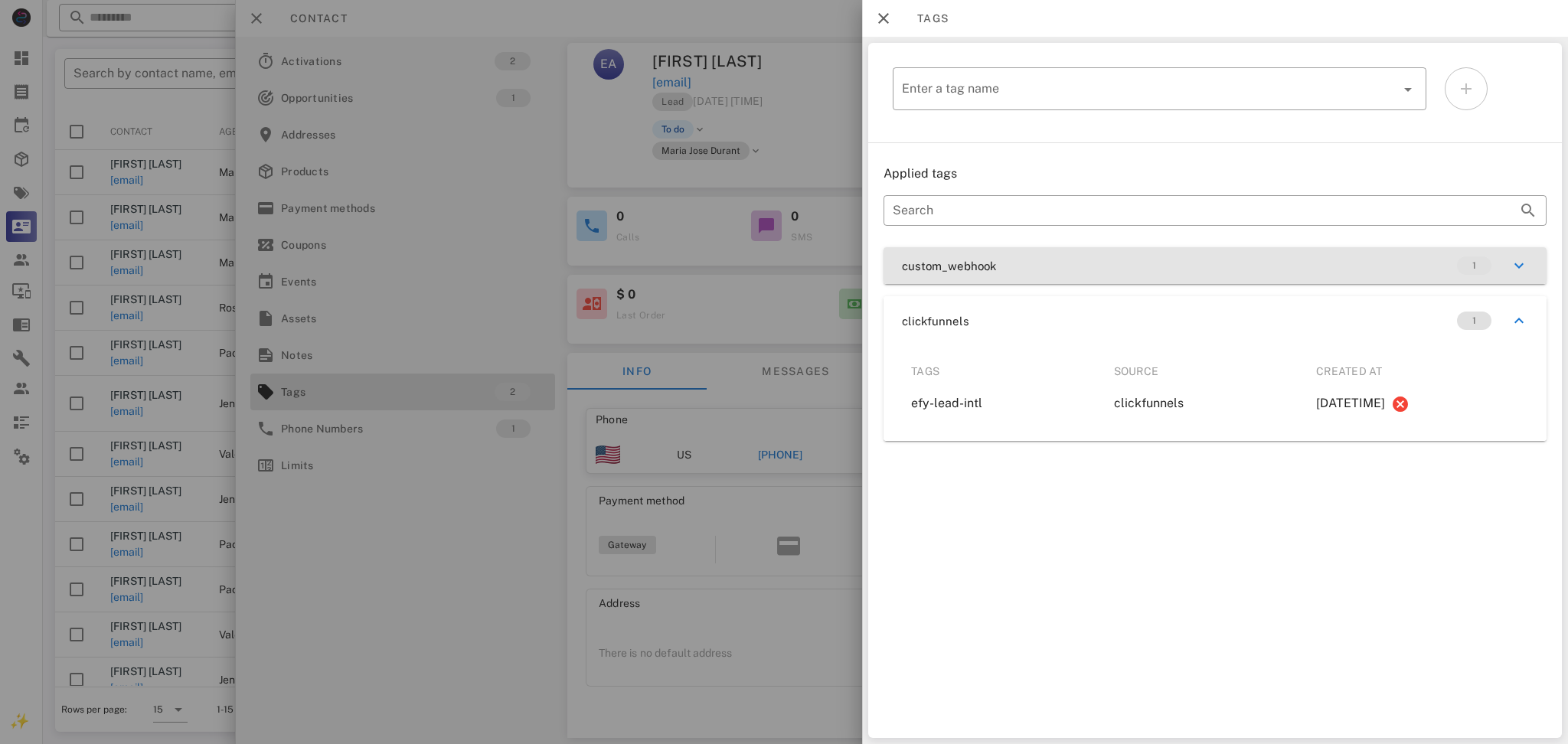 click on "custom_webhook  1" at bounding box center [1215, 266] 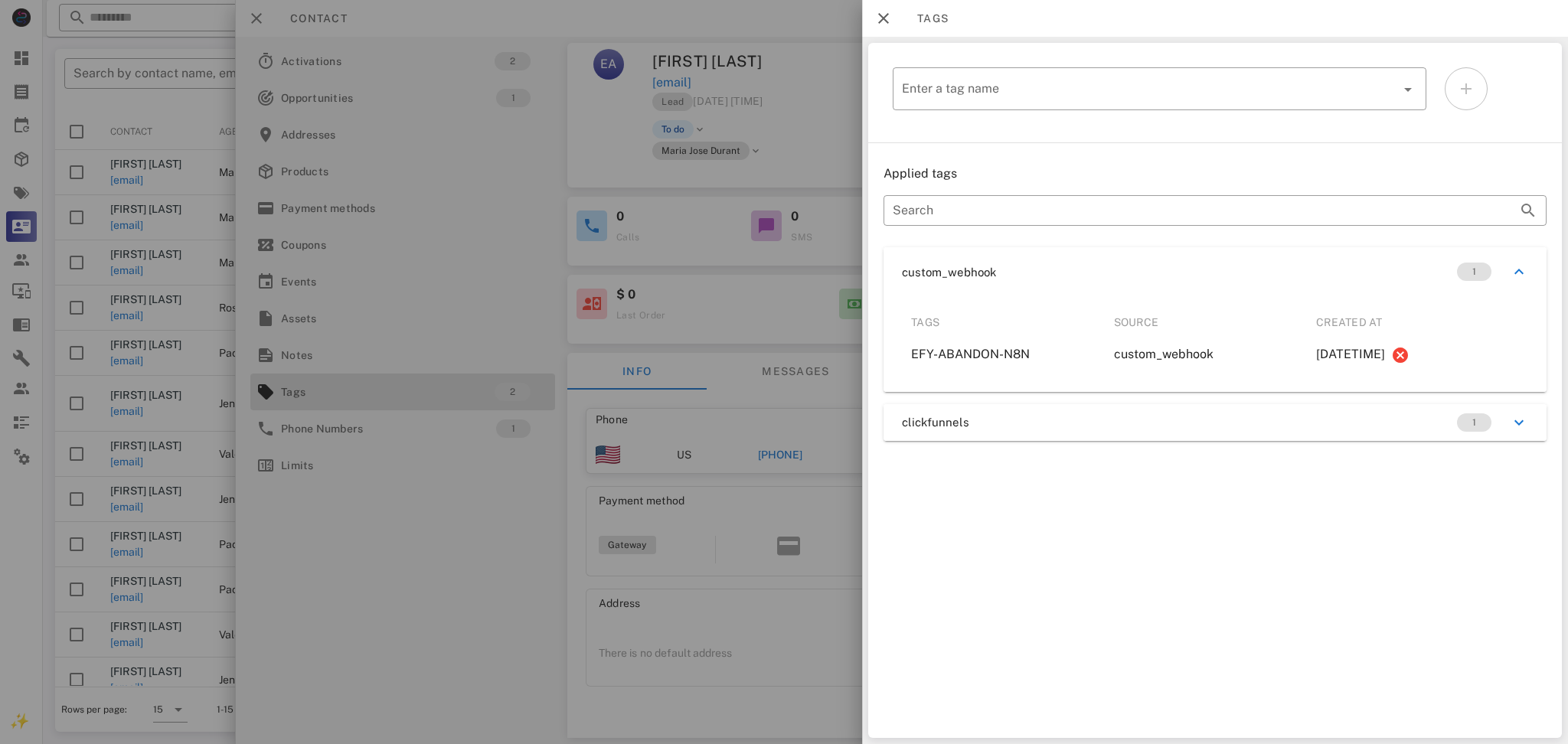 click at bounding box center (784, 372) 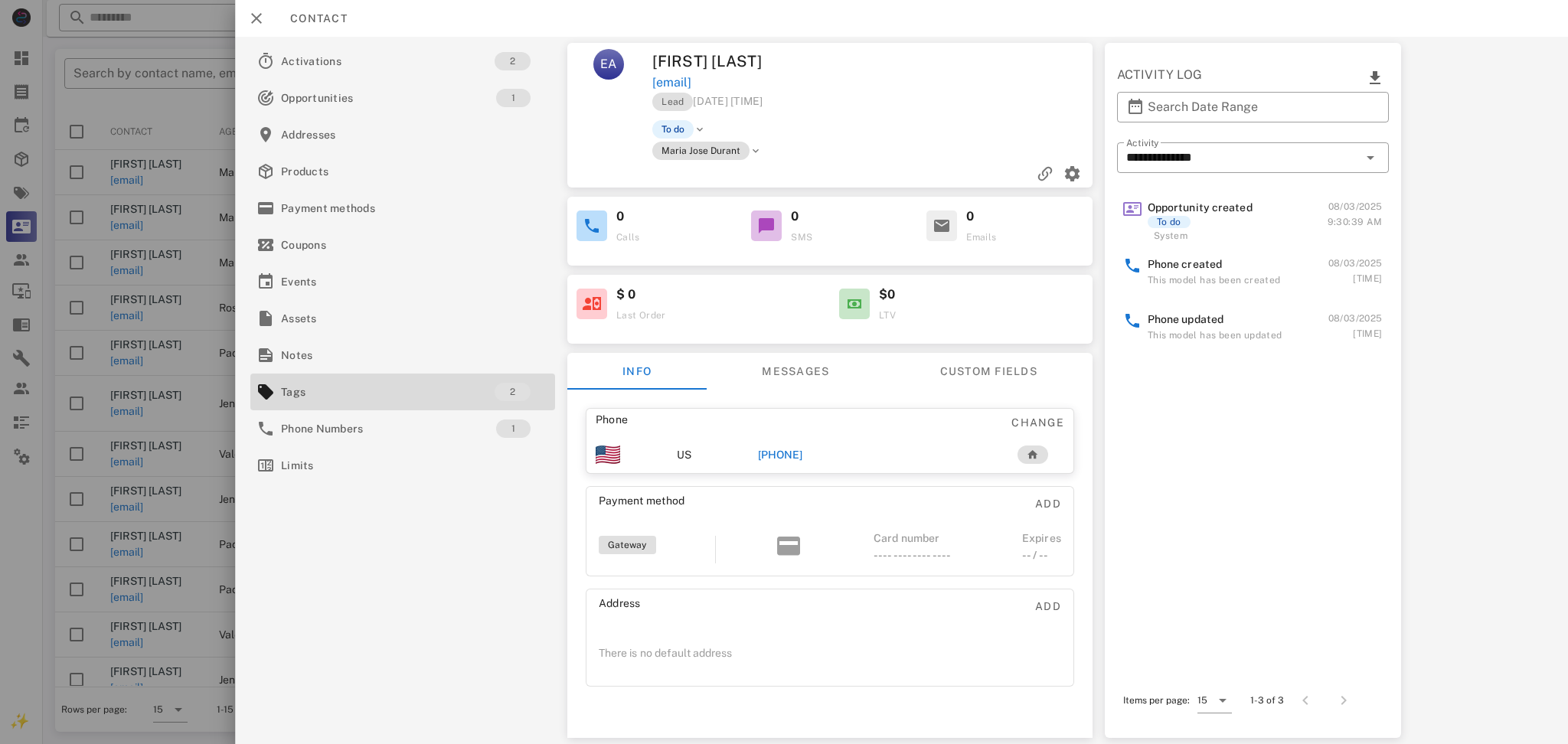 click on "+528117320407" at bounding box center [780, 455] 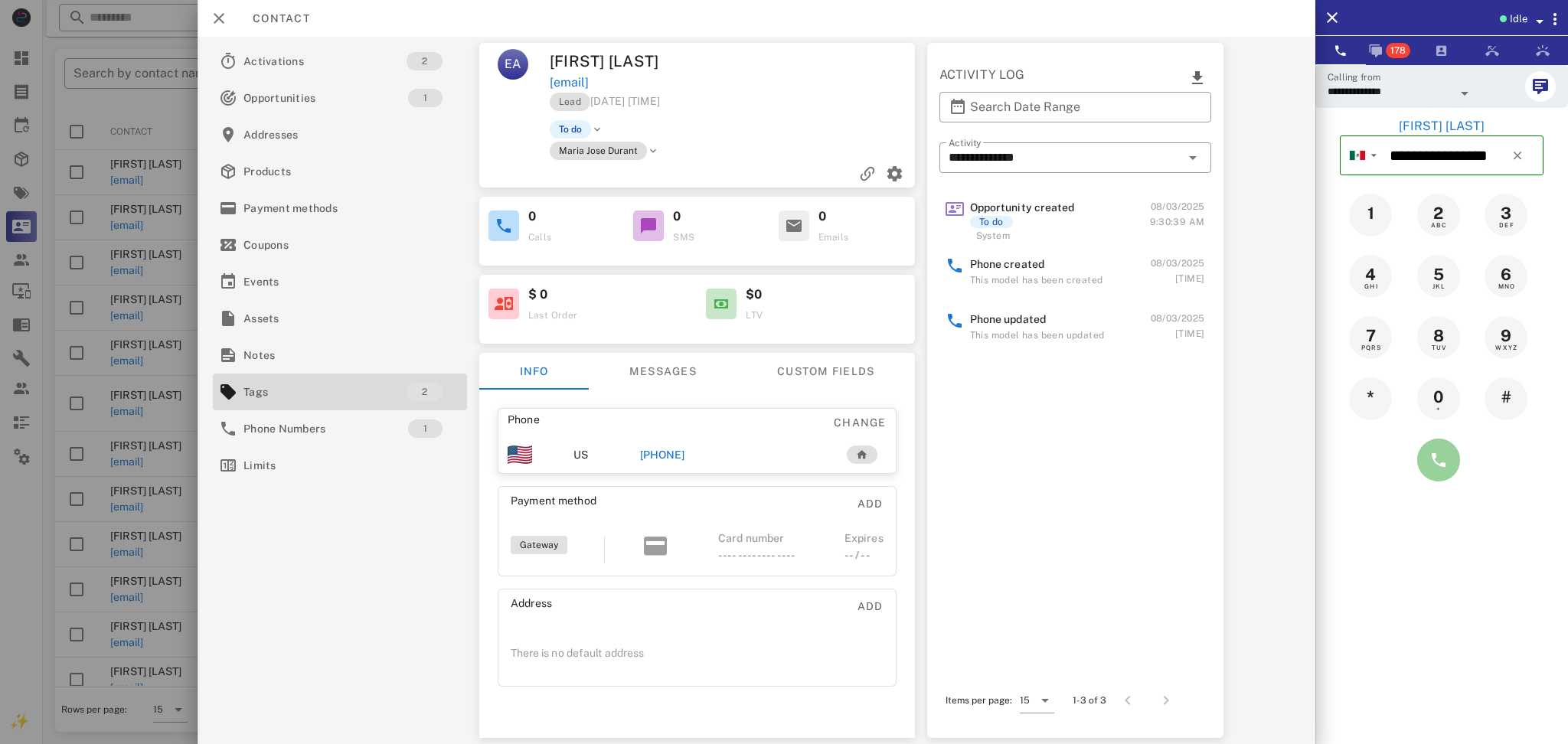 click at bounding box center (1439, 460) 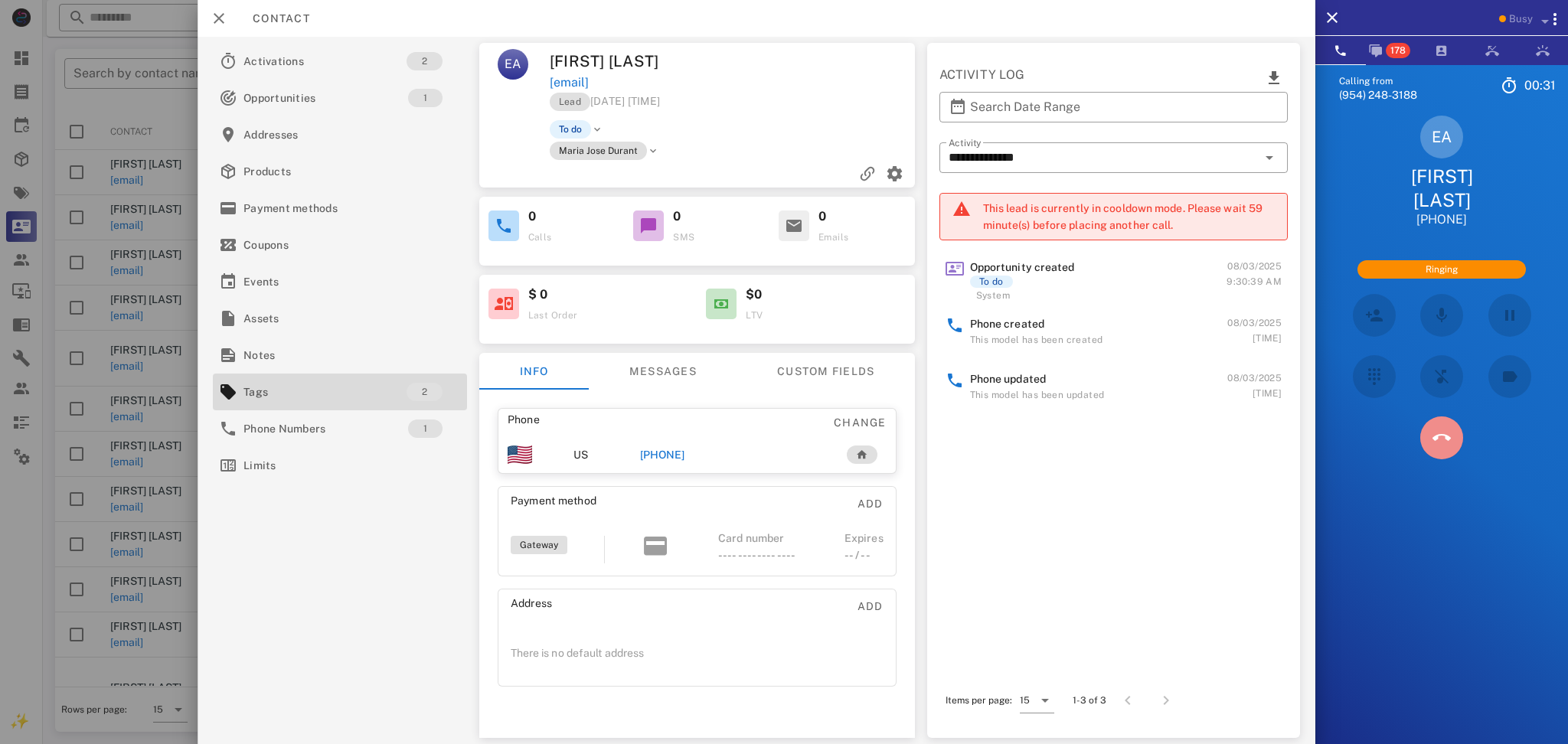 click at bounding box center (1442, 438) 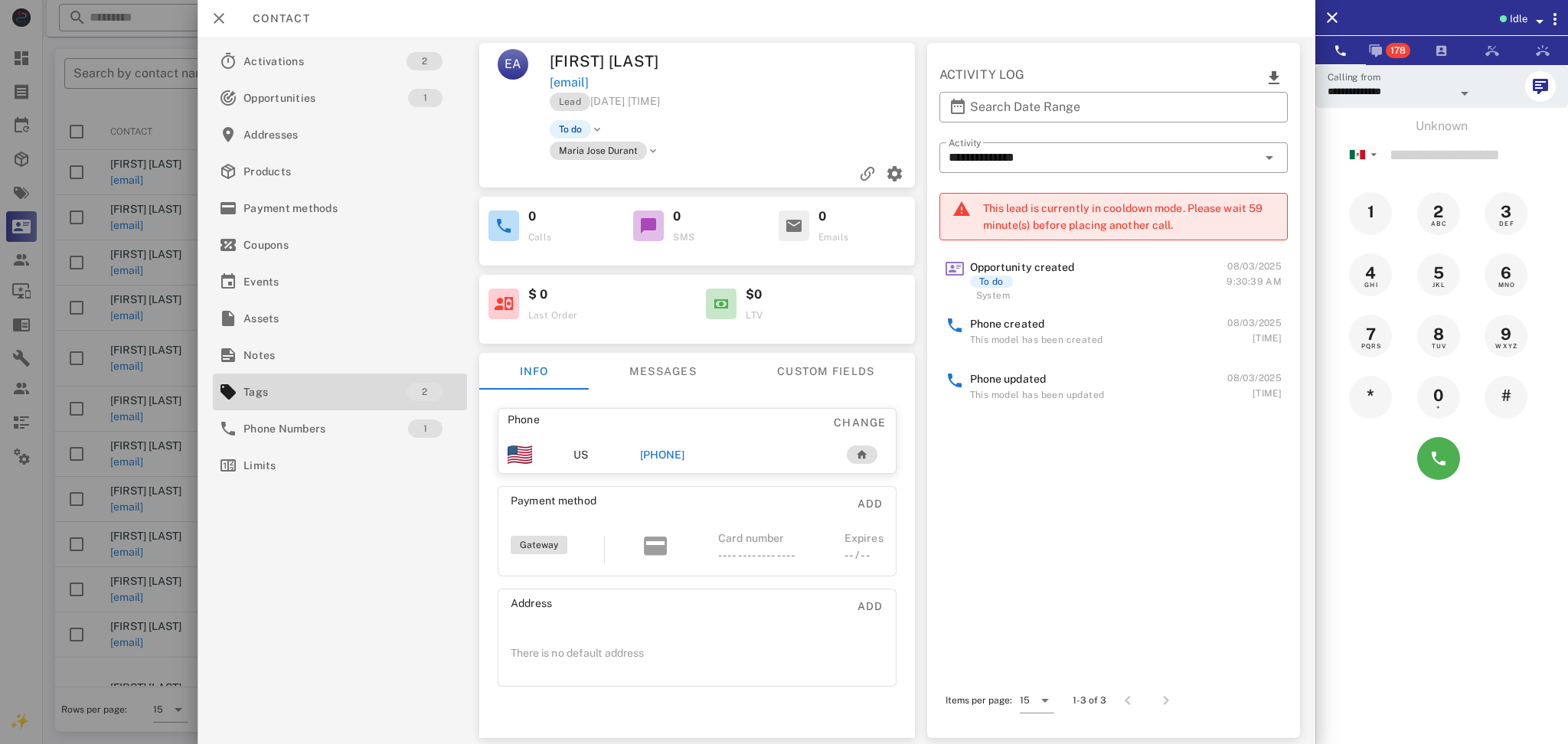 click on "+528117320407" at bounding box center [662, 455] 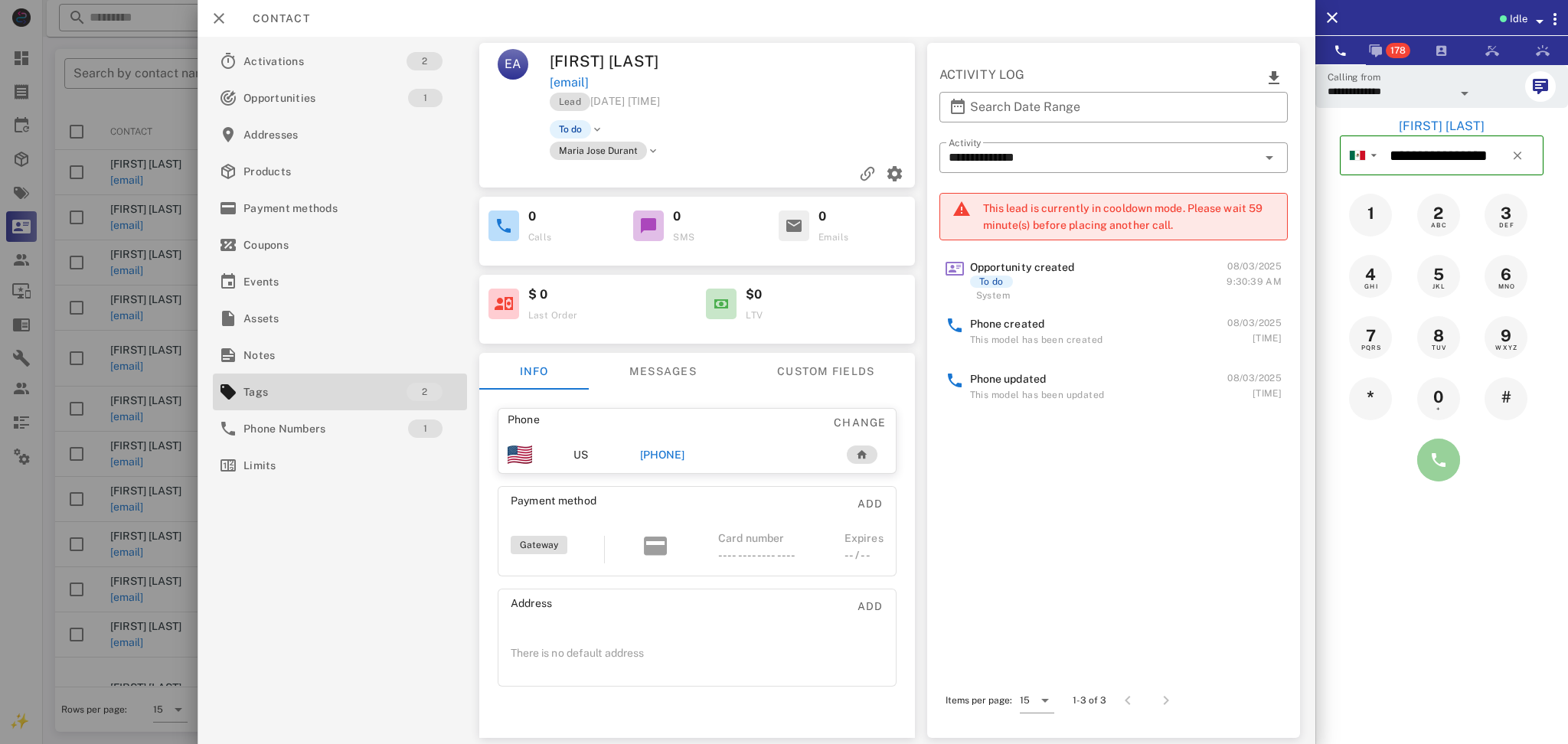 click at bounding box center [1439, 460] 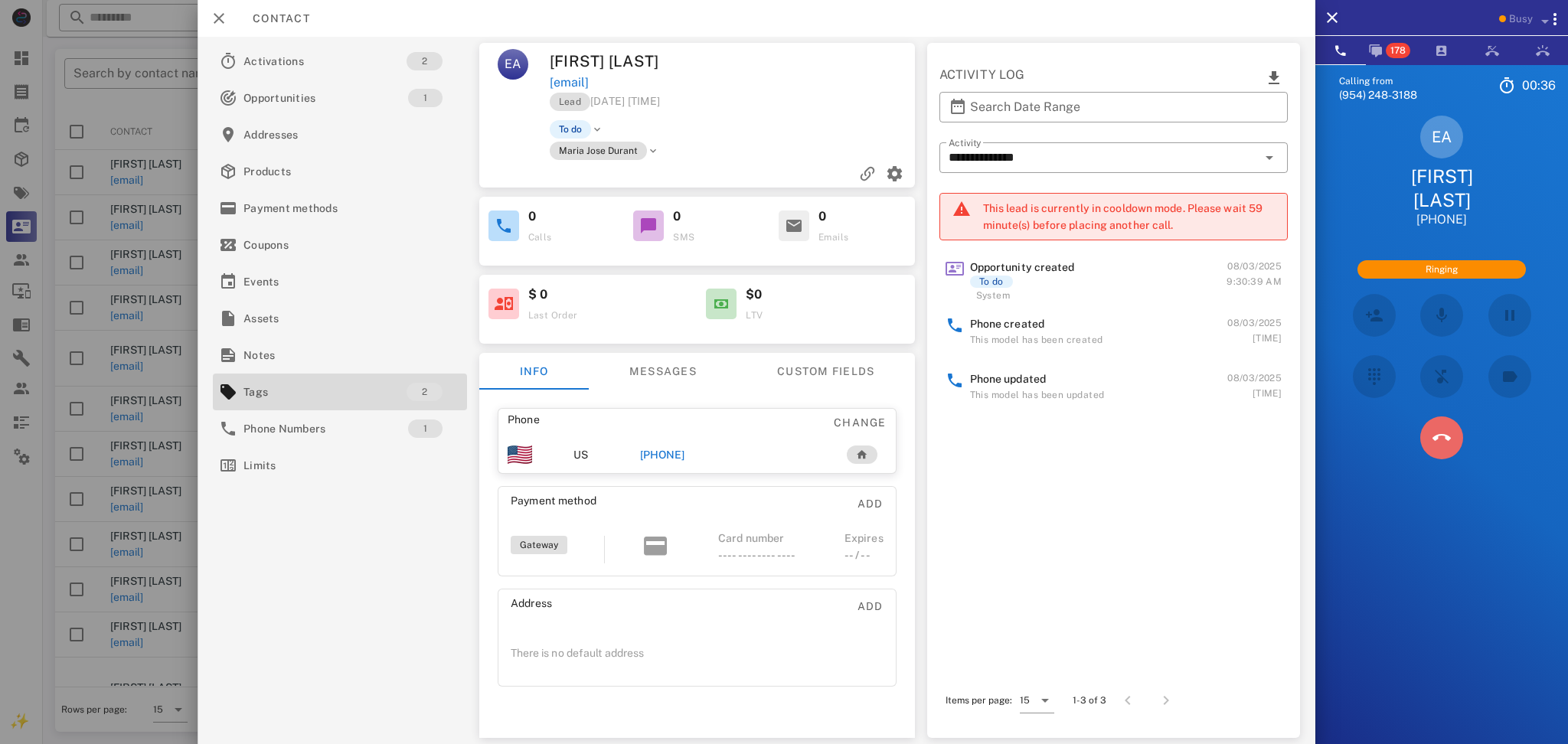 click at bounding box center [1442, 438] 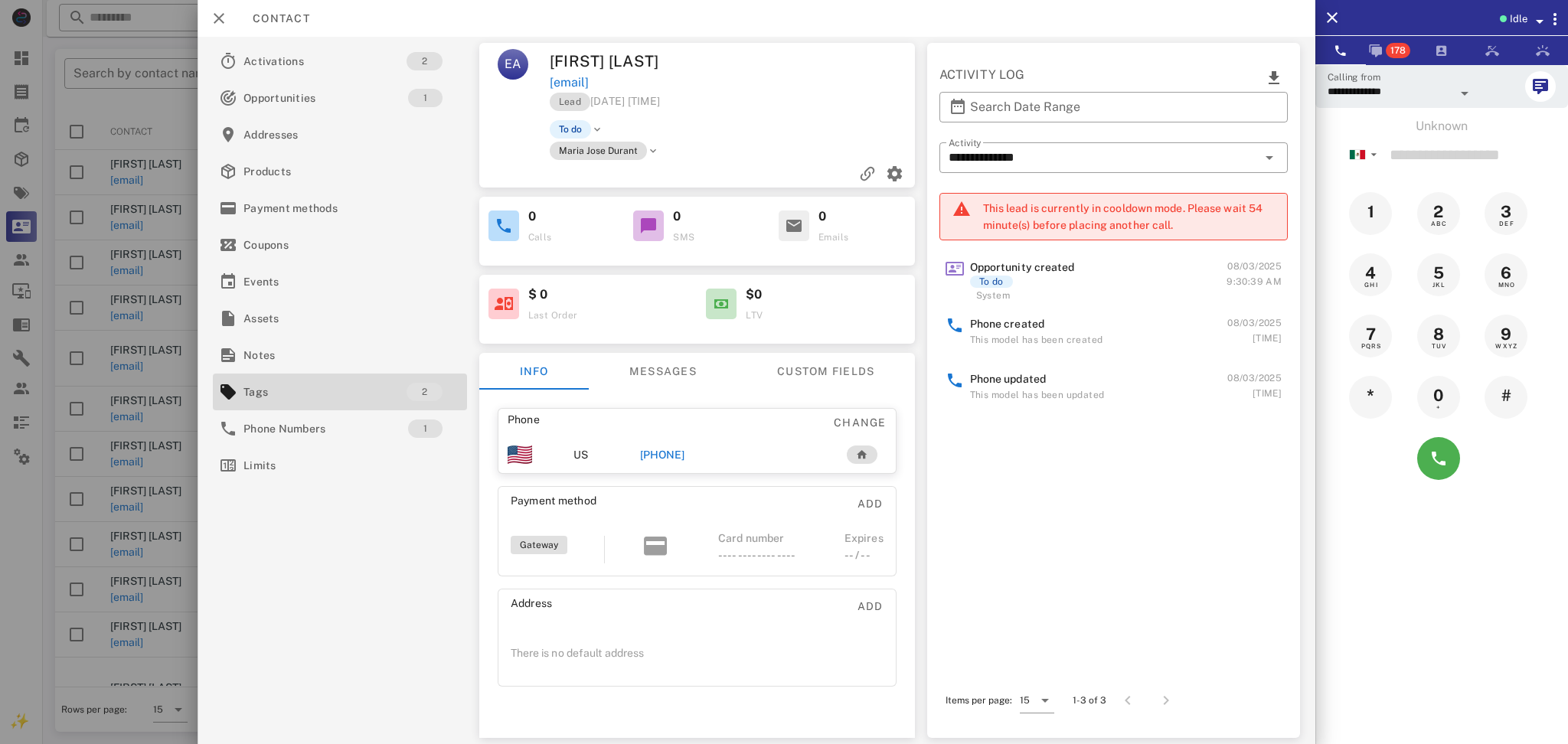 click on "Lead   08/03/2025 09:29" at bounding box center (733, 106) 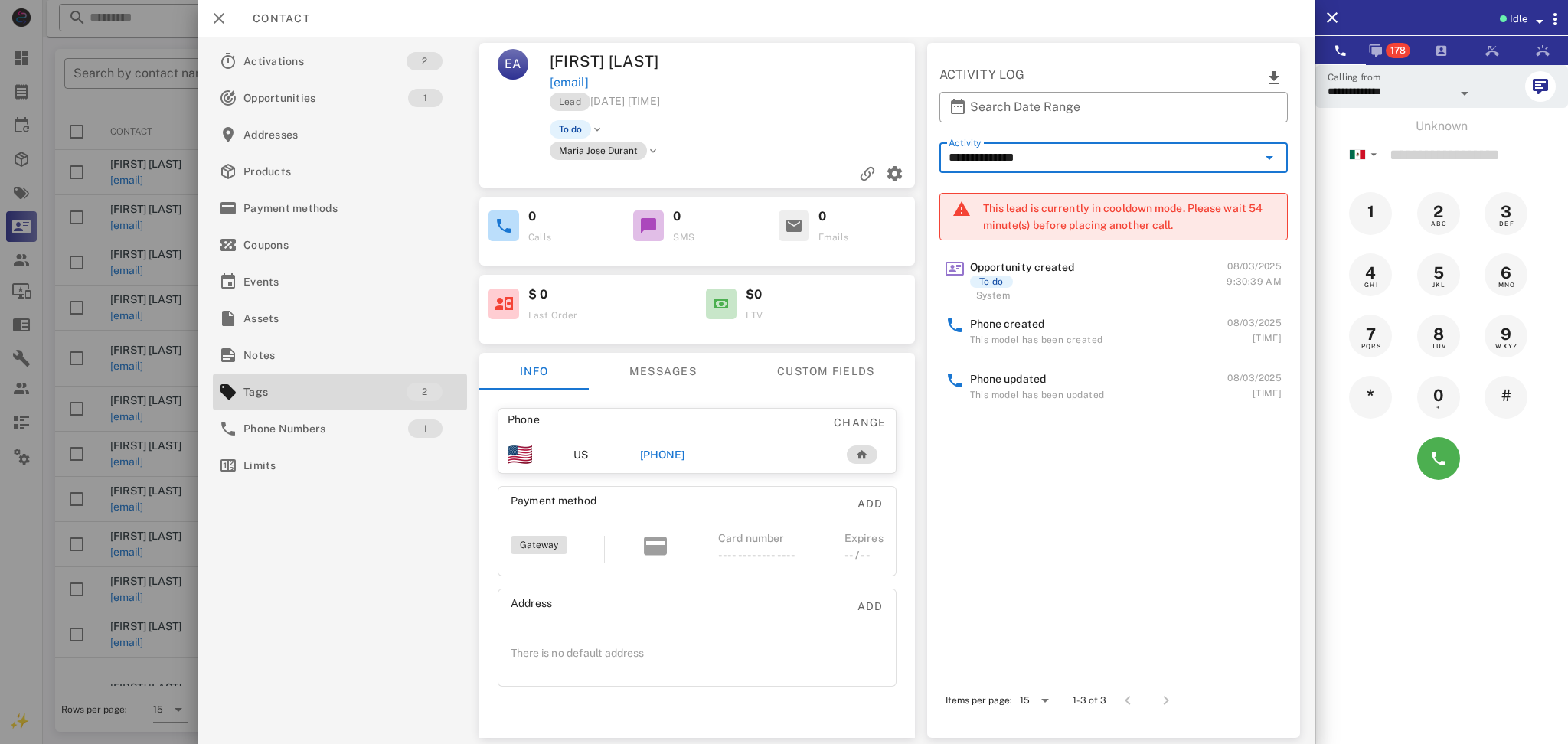 click on "**********" at bounding box center (1102, 158) 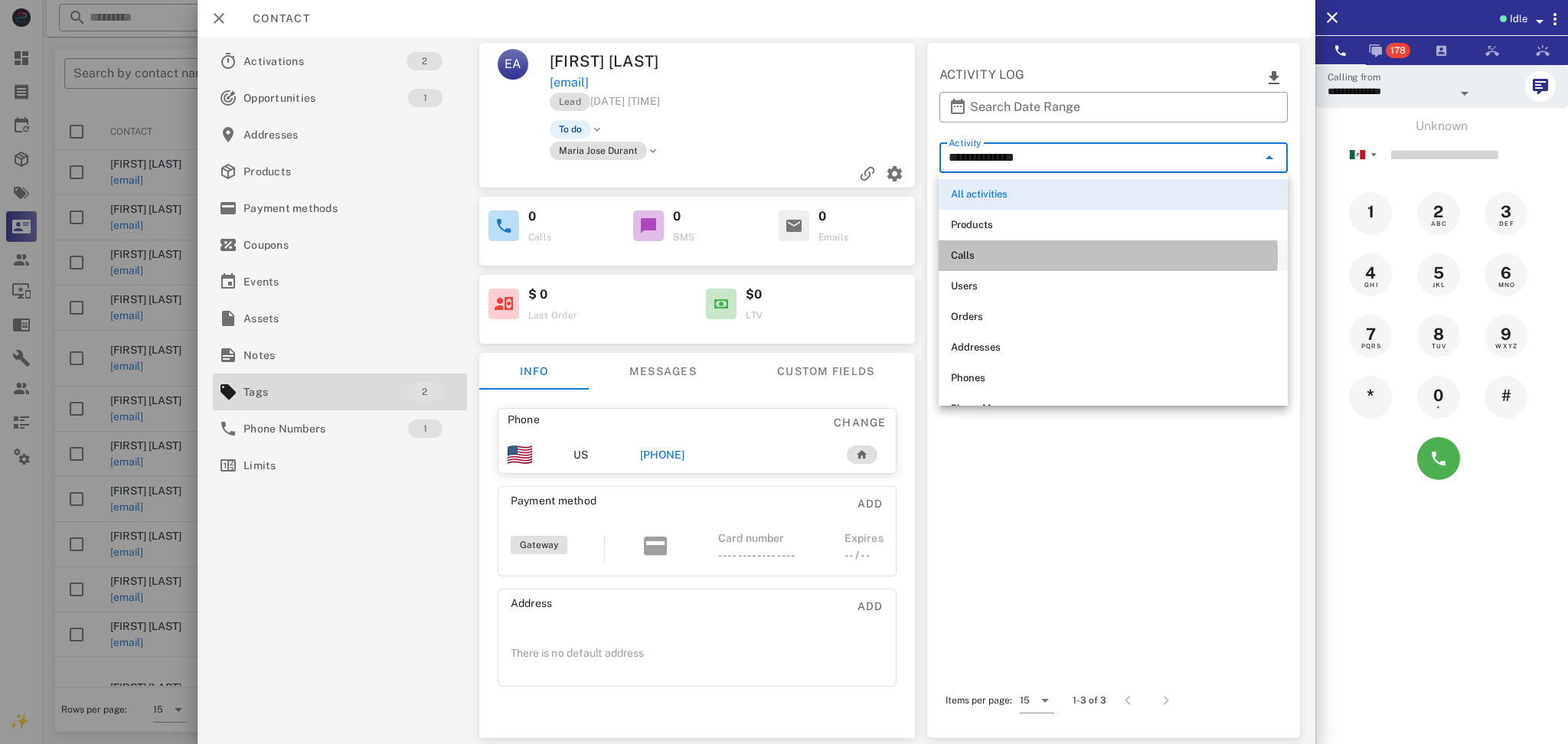 click on "Calls" at bounding box center [1113, 256] 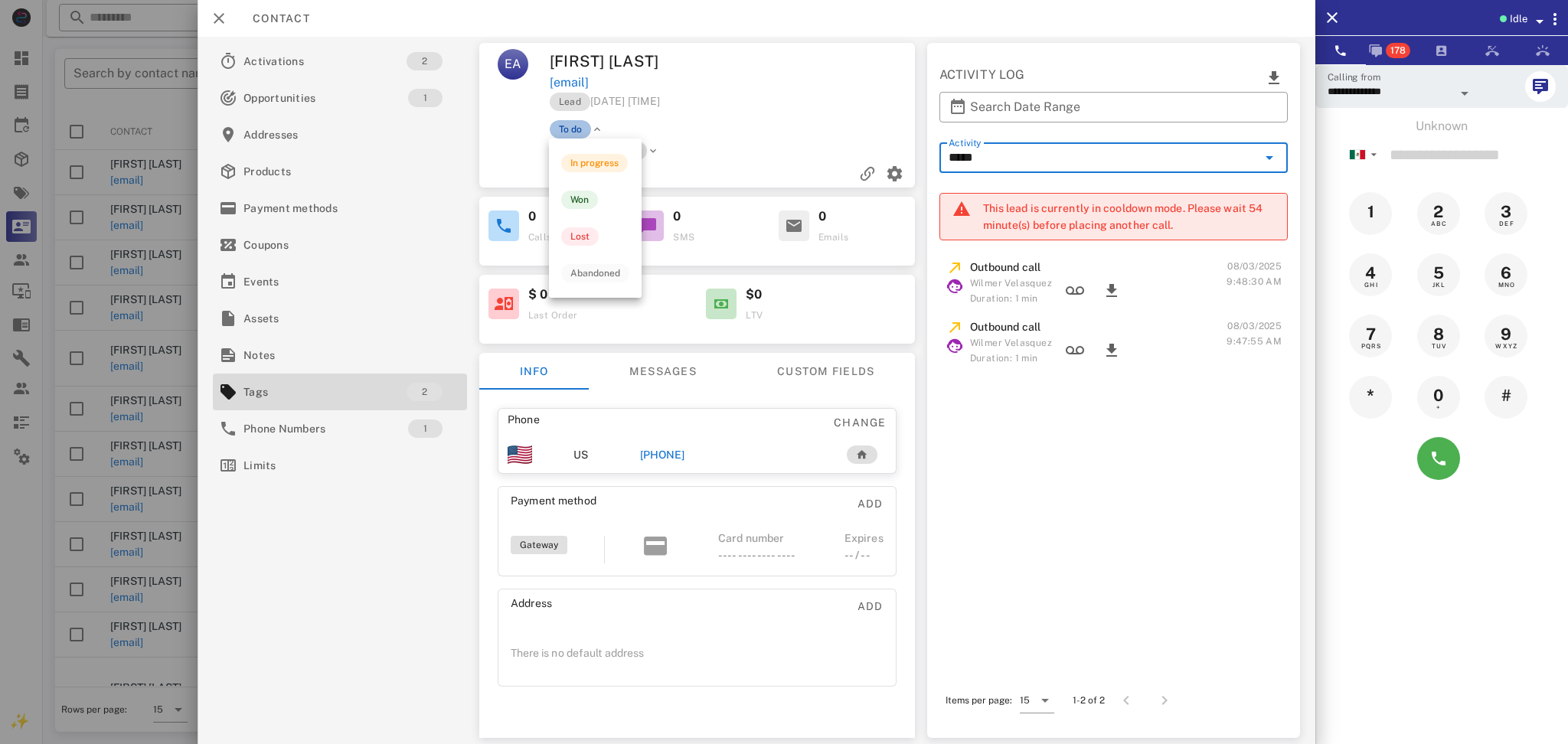 click on "To do" at bounding box center [570, 129] 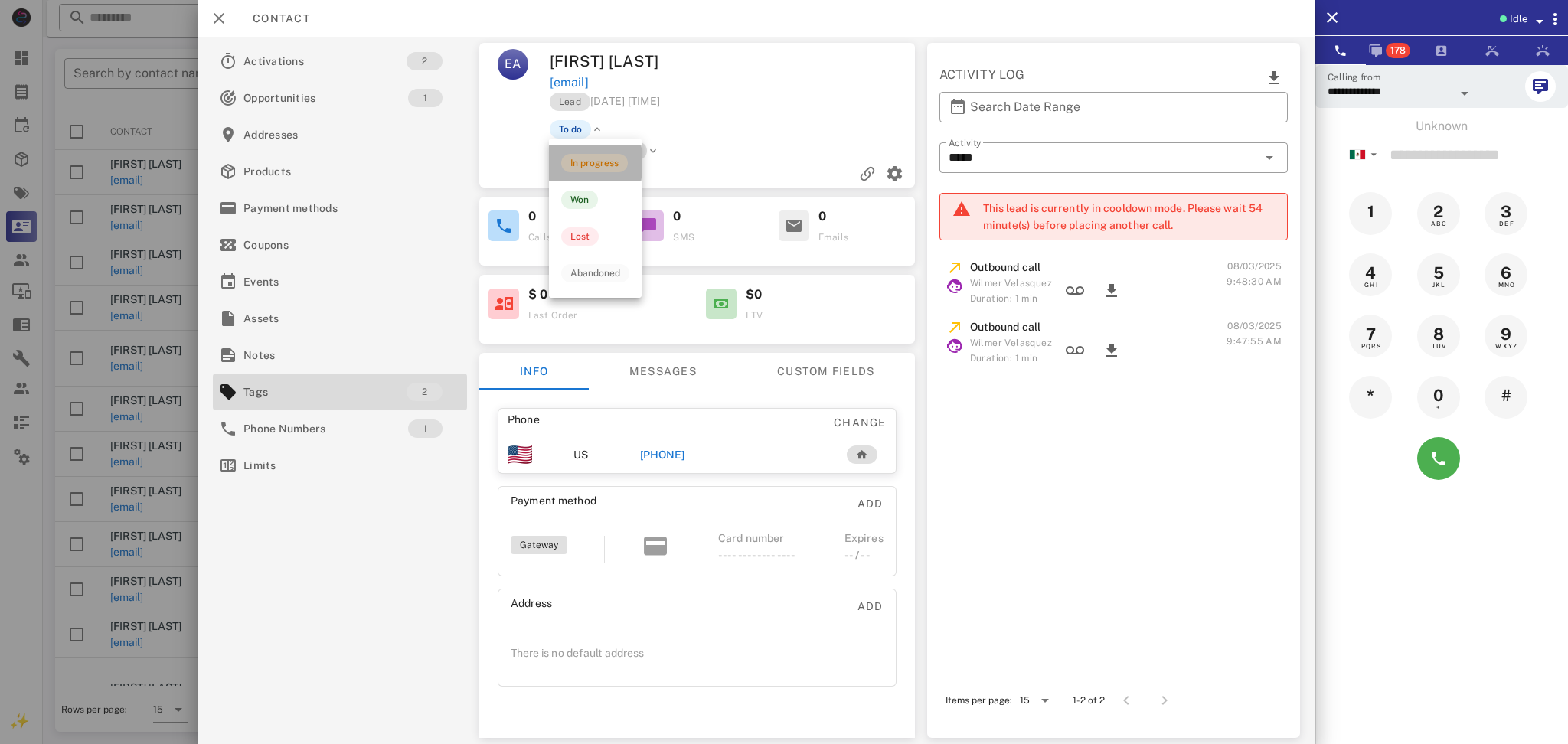 click on "In progress" at bounding box center (595, 163) 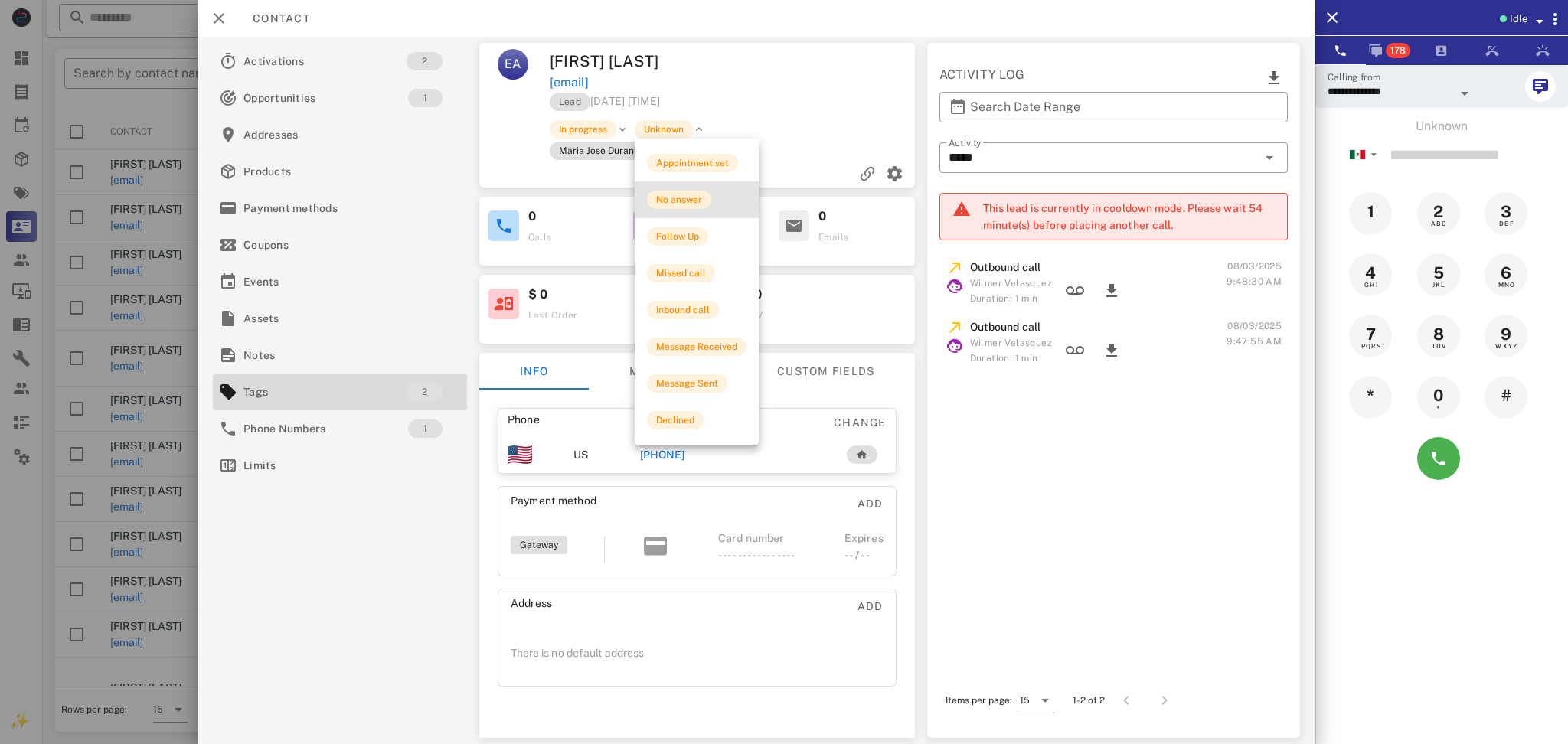 click on "No answer" at bounding box center (679, 200) 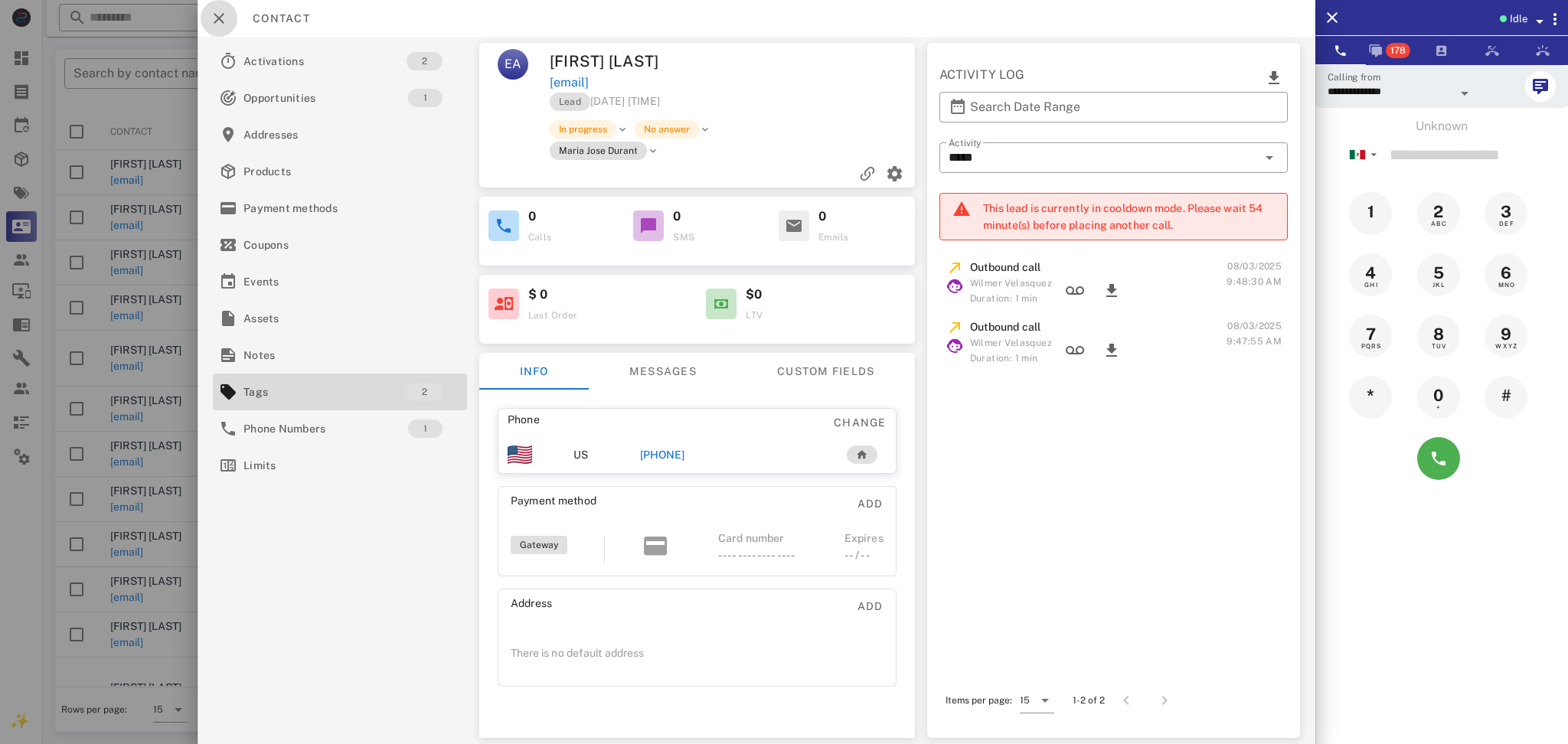 drag, startPoint x: 222, startPoint y: 15, endPoint x: 236, endPoint y: 24, distance: 16.643317 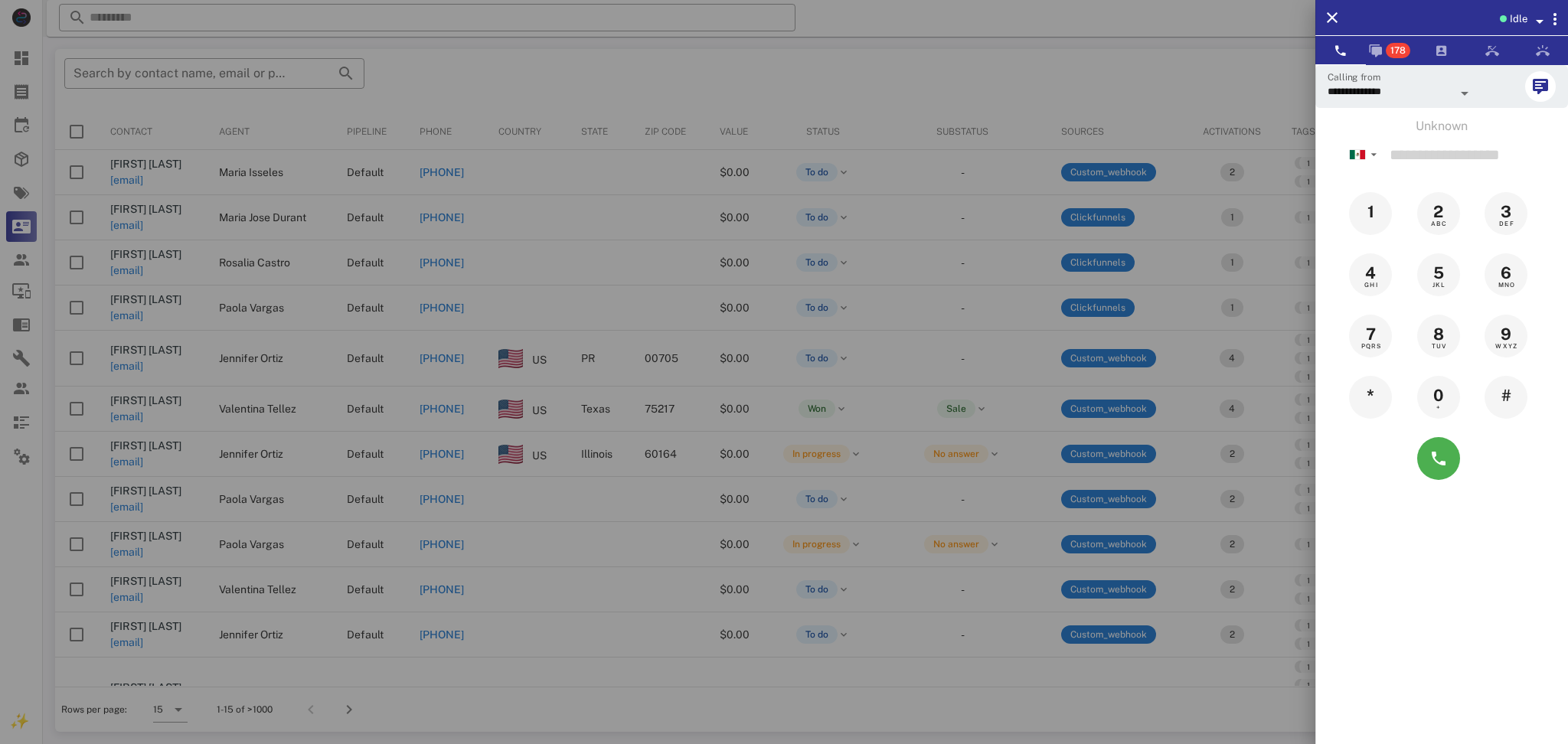 click at bounding box center (784, 372) 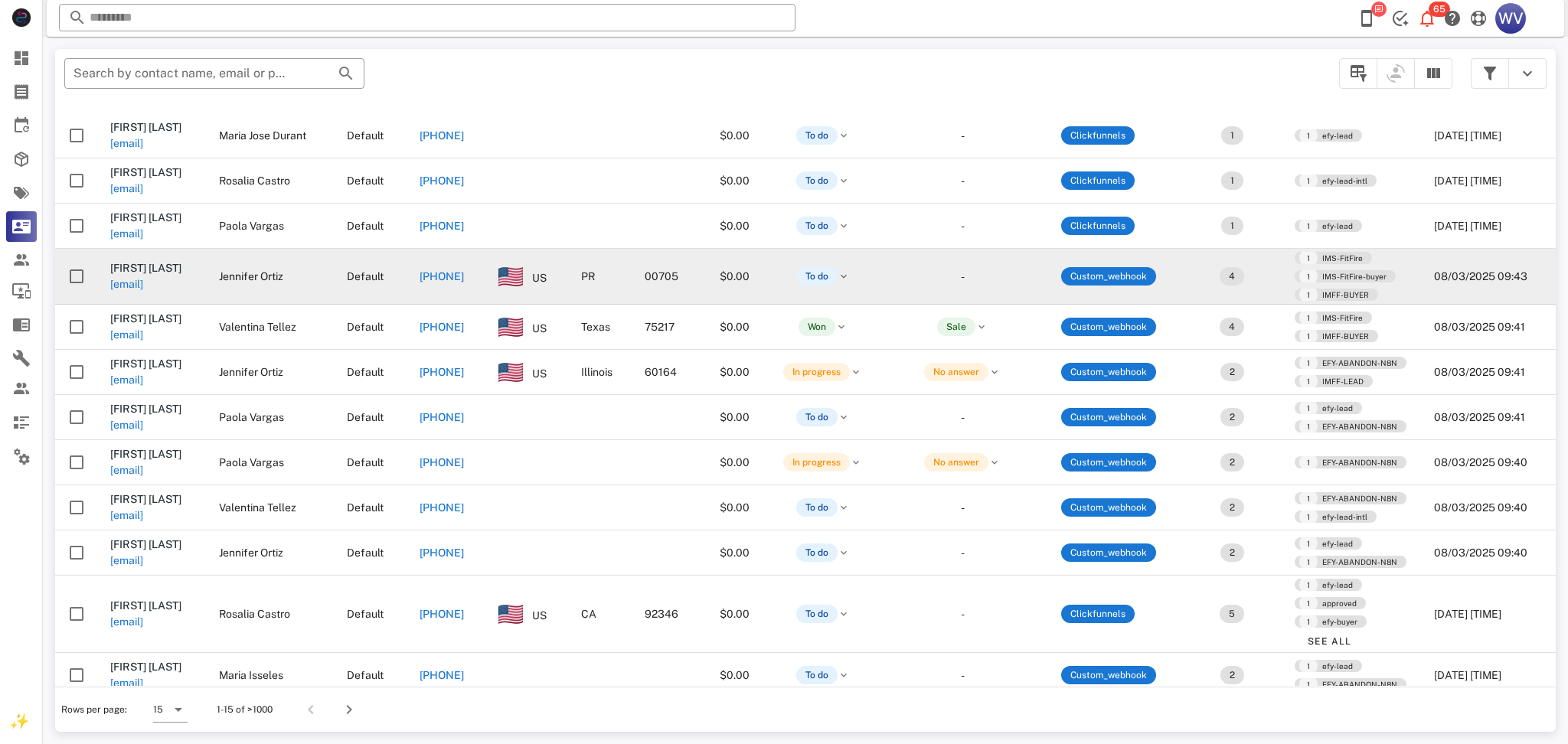 scroll, scrollTop: 139, scrollLeft: 0, axis: vertical 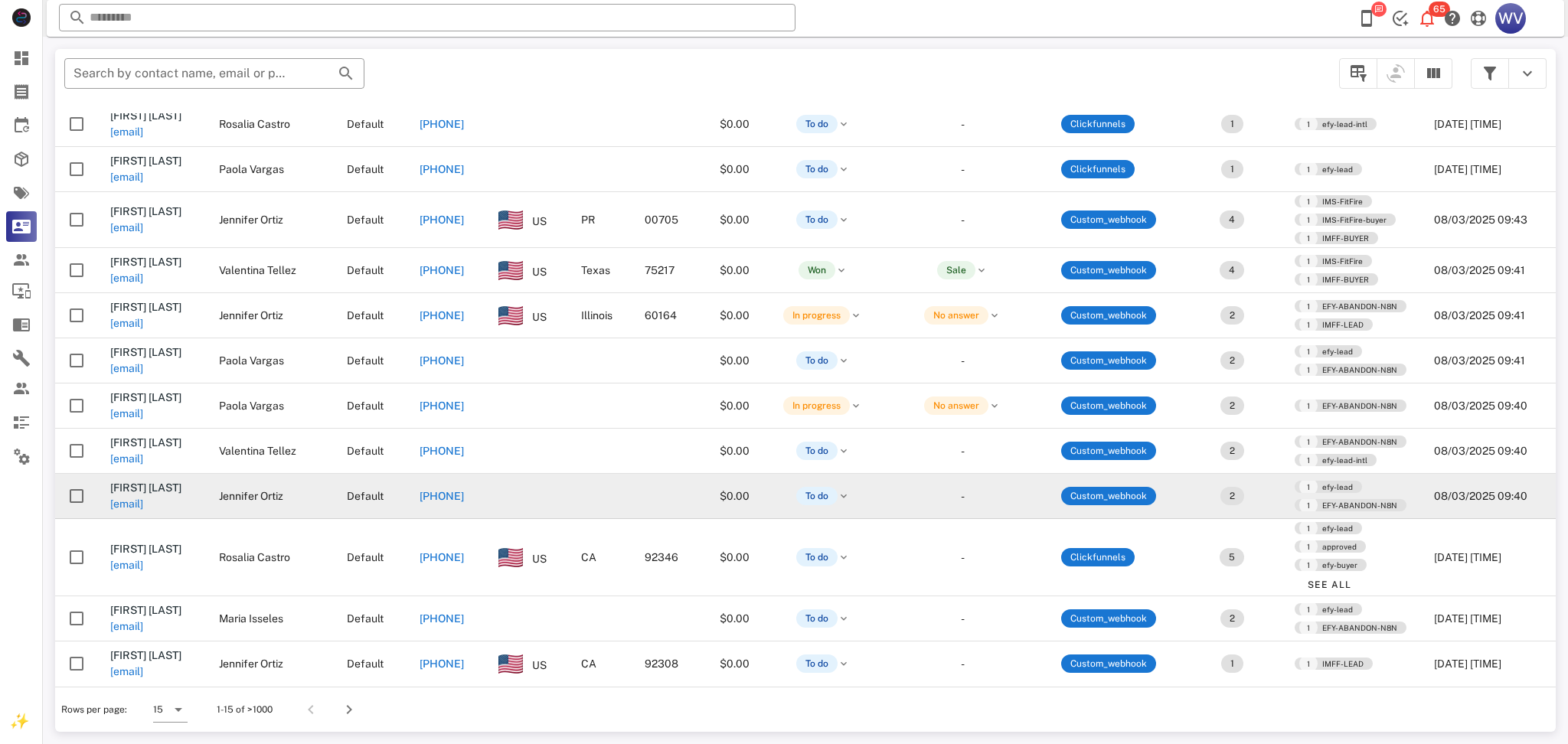 click on "azulma06@icloud.com" at bounding box center [126, 504] 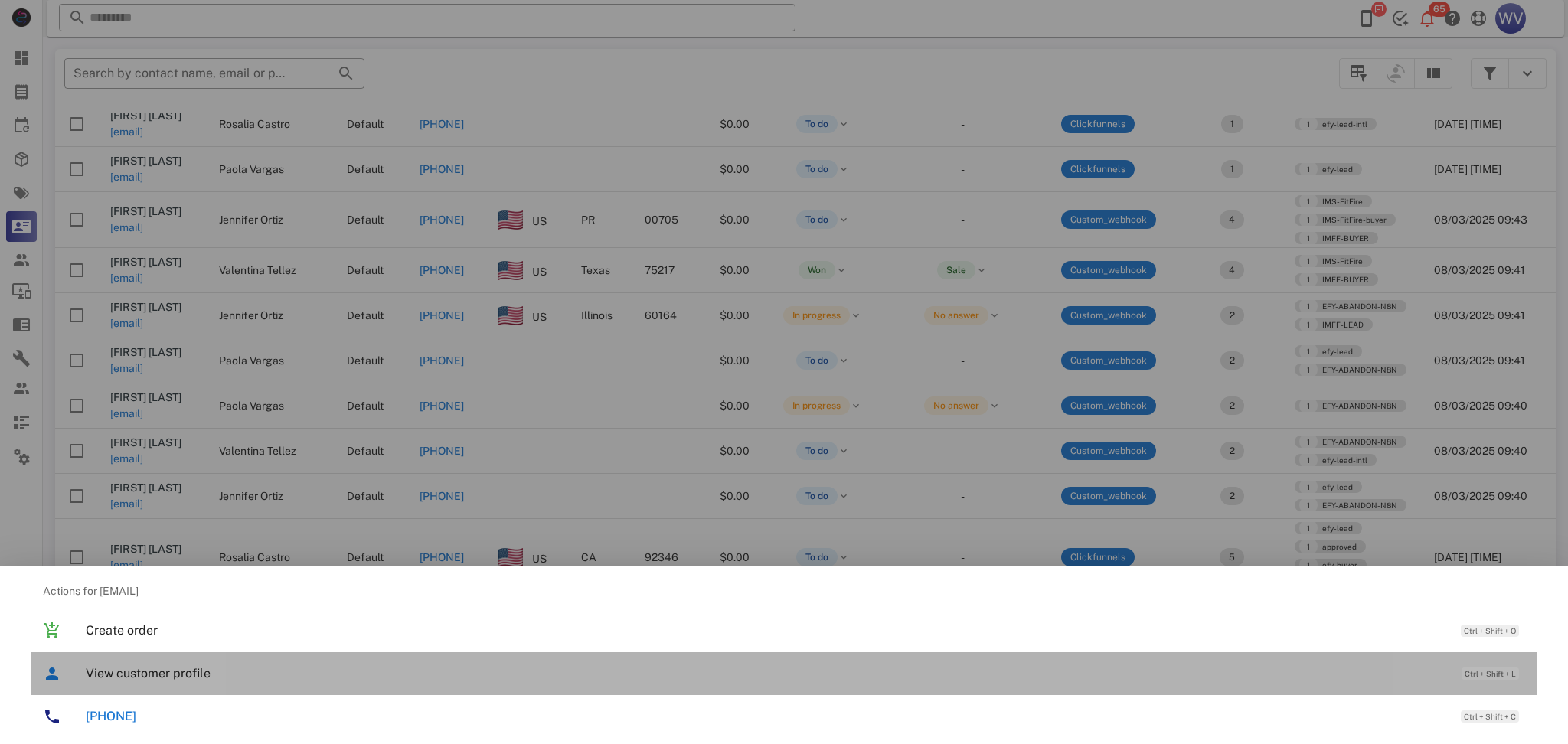 click on "View customer profile" at bounding box center [766, 673] 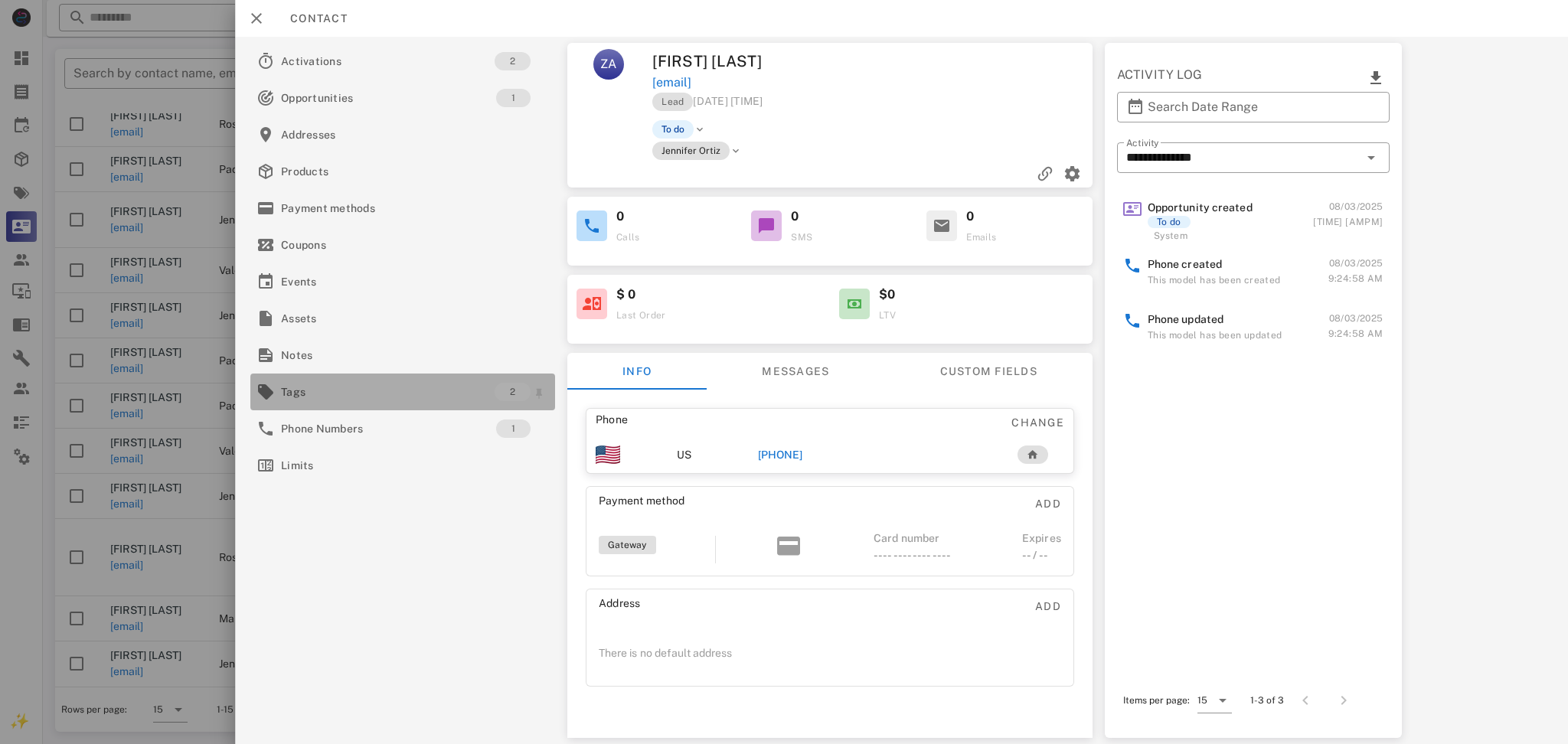 click on "Tags" at bounding box center [387, 392] 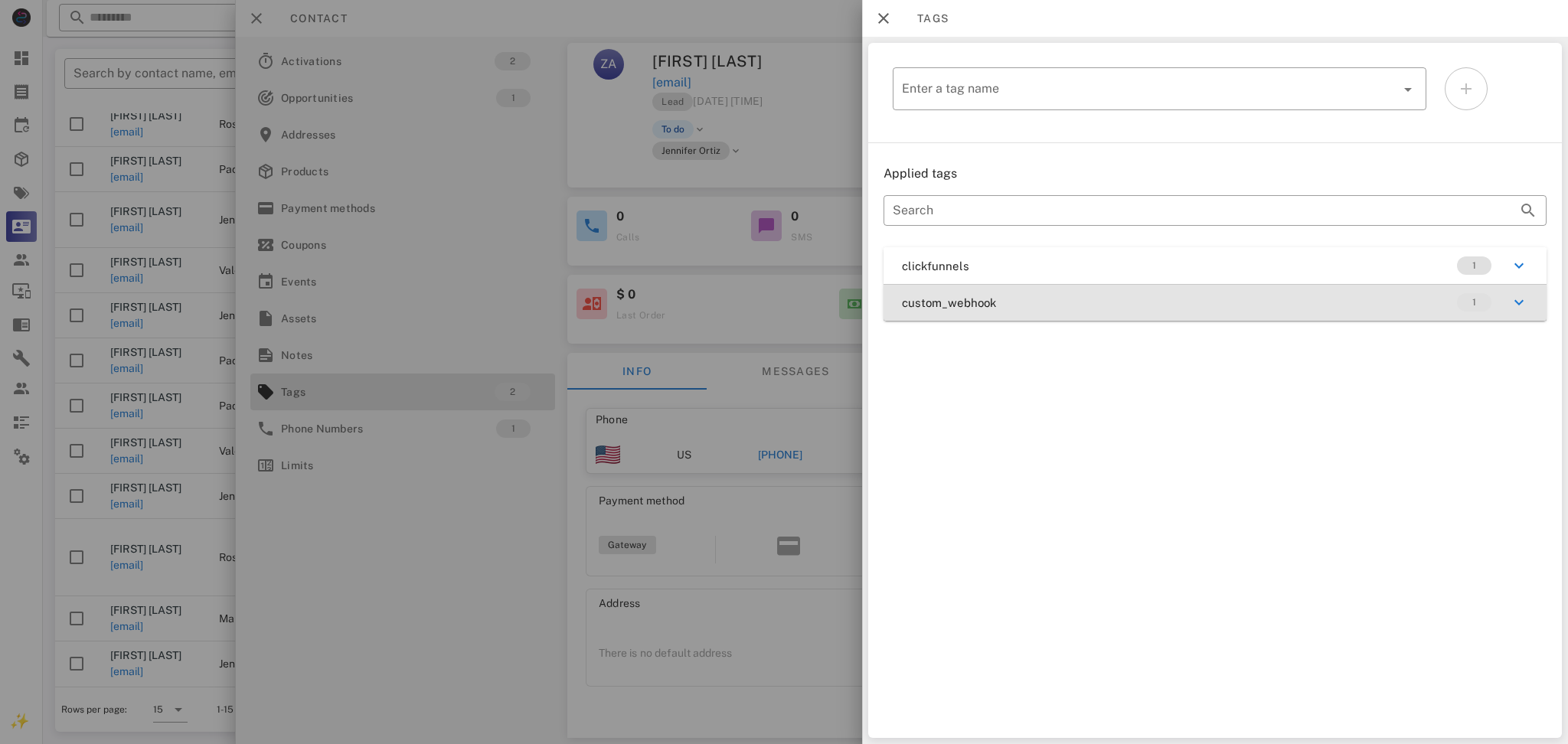 click on "custom_webhook  1" at bounding box center (1215, 302) 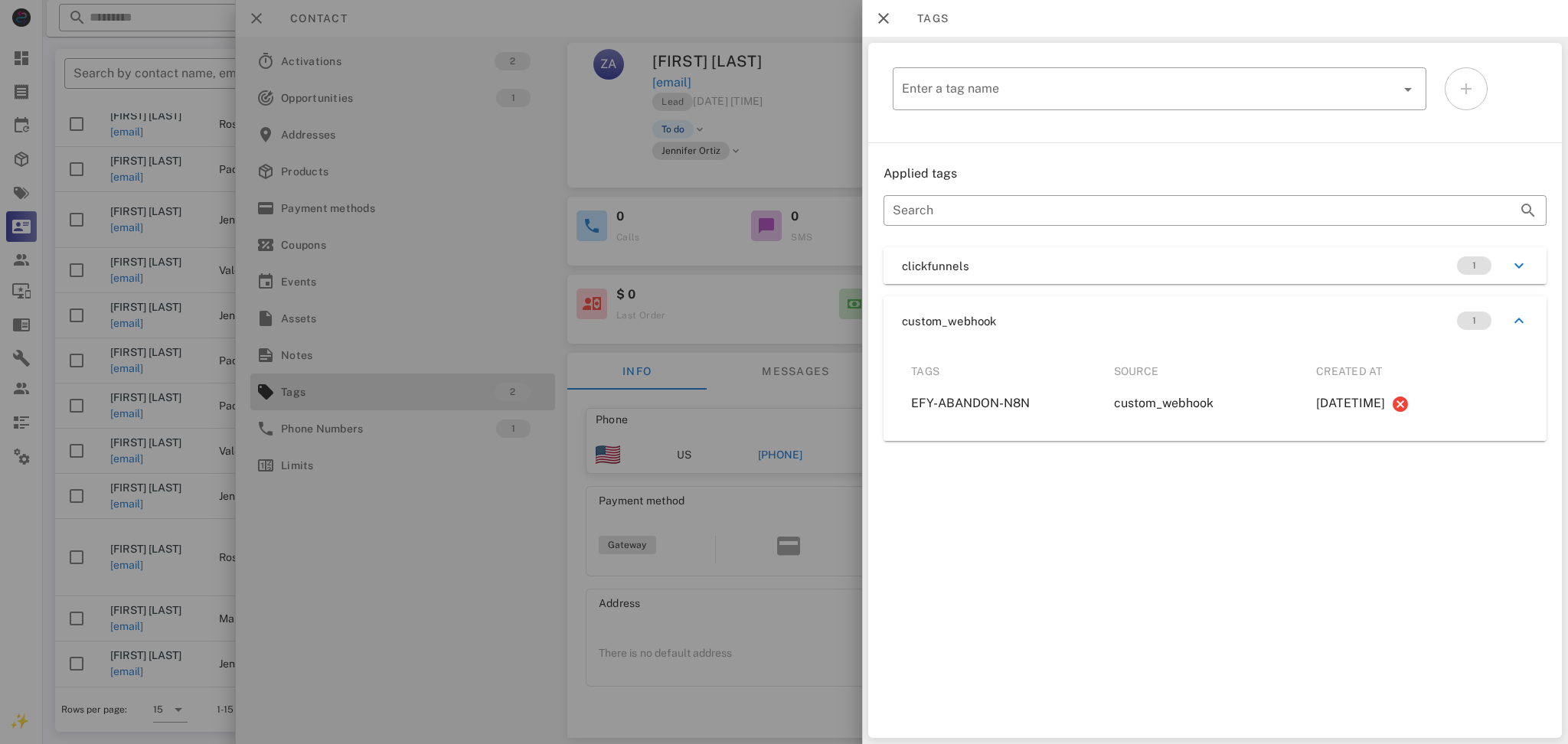 click on "clickfunnels  1" at bounding box center [1215, 266] 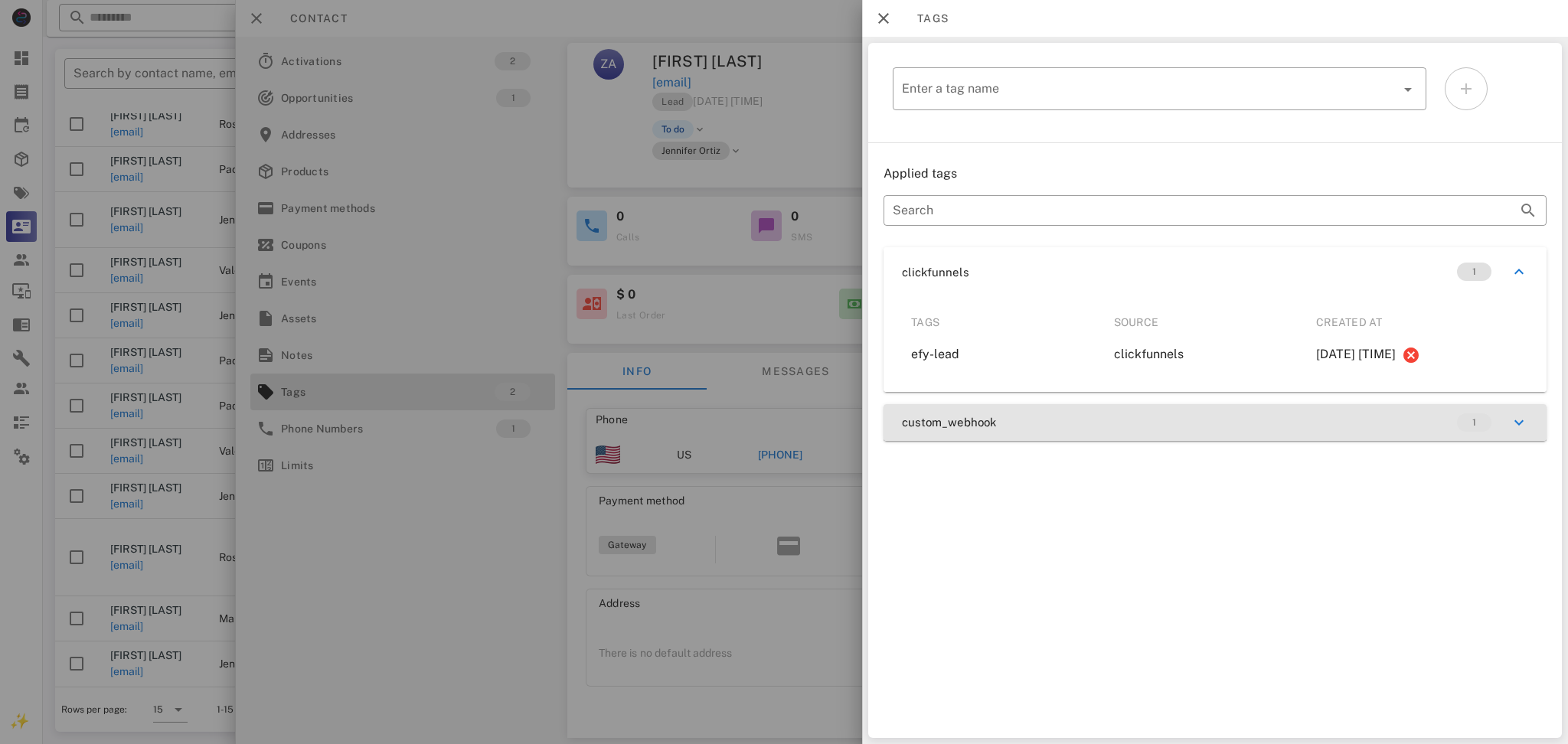 click on "custom_webhook  1" at bounding box center (1215, 423) 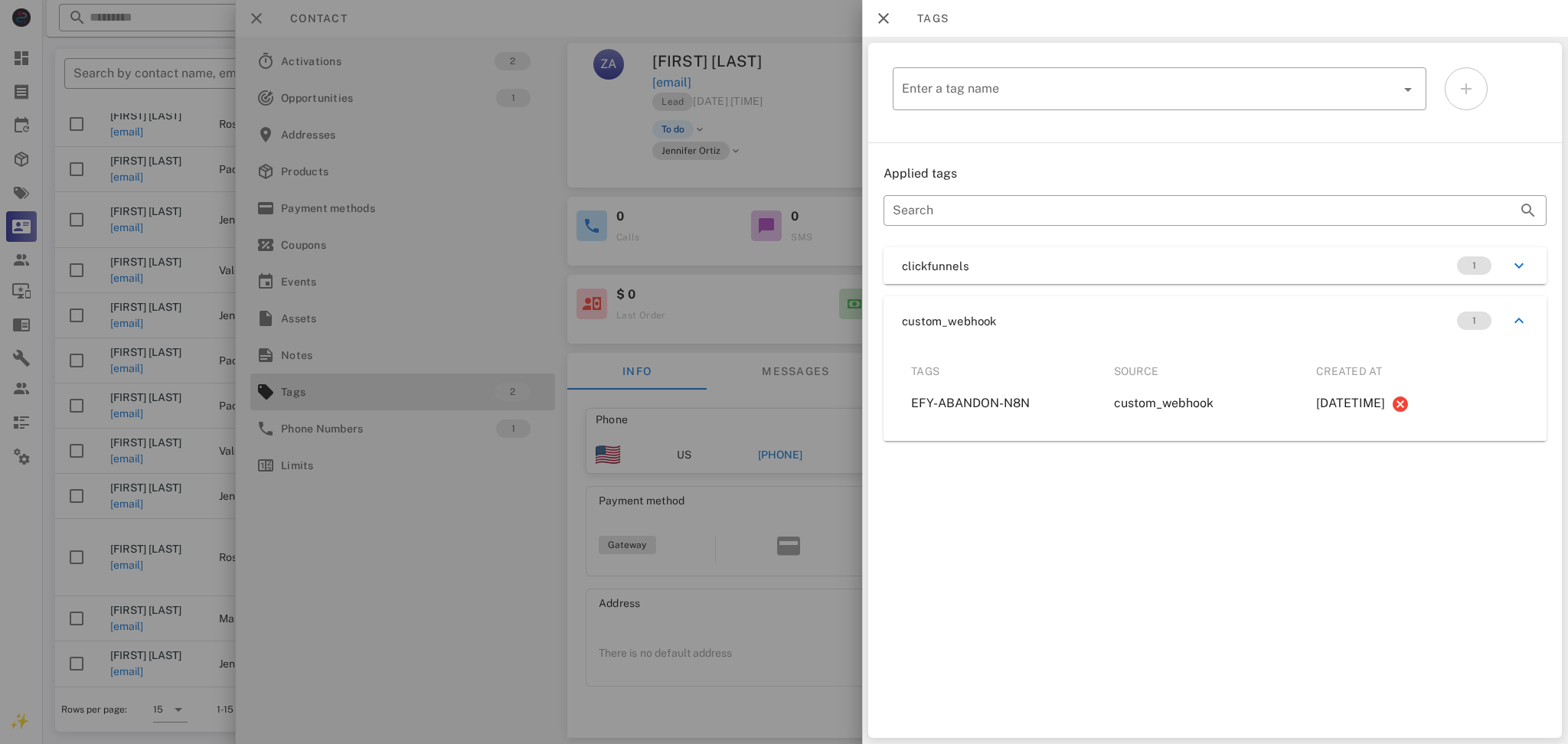 click at bounding box center (784, 372) 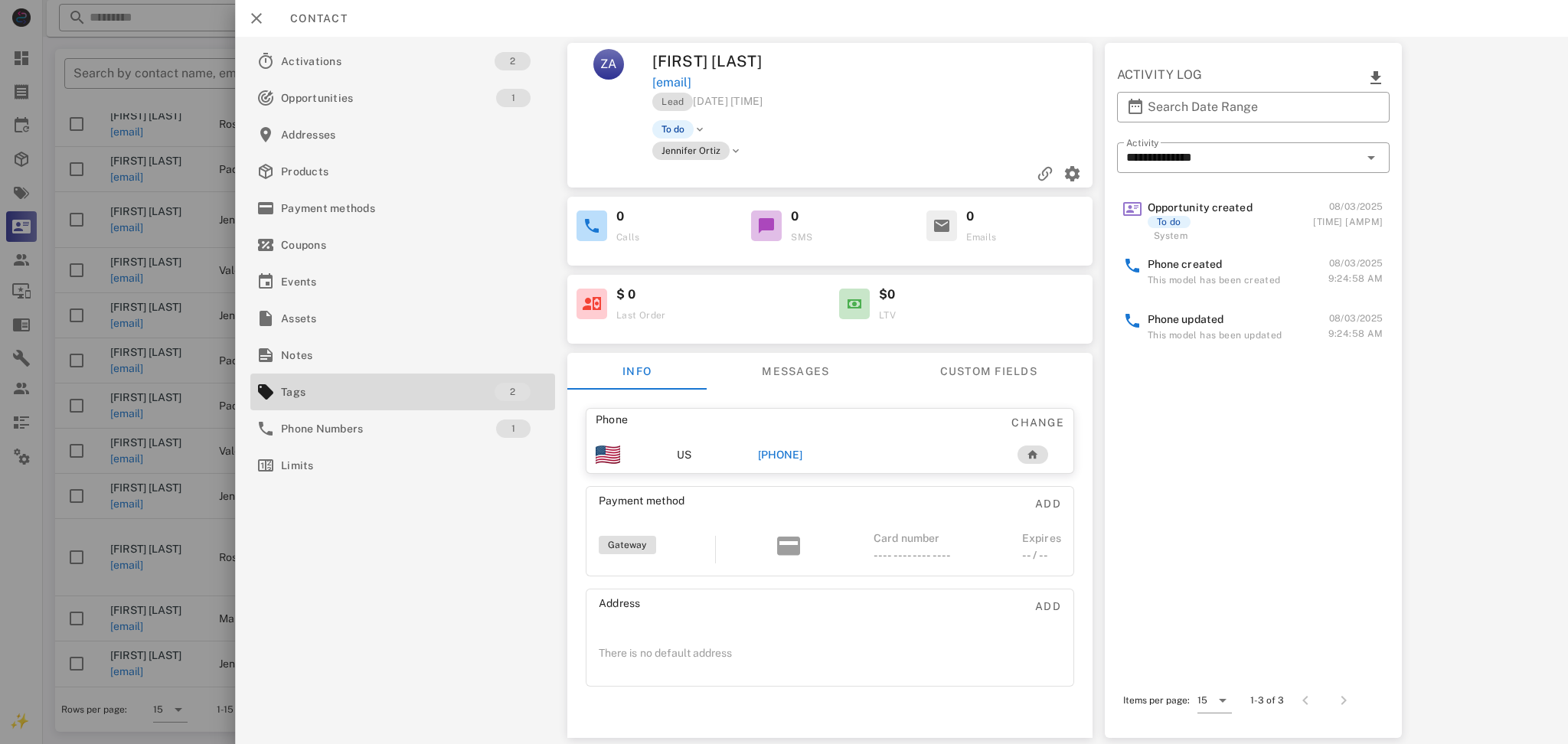 click on "+17035681619" at bounding box center (780, 455) 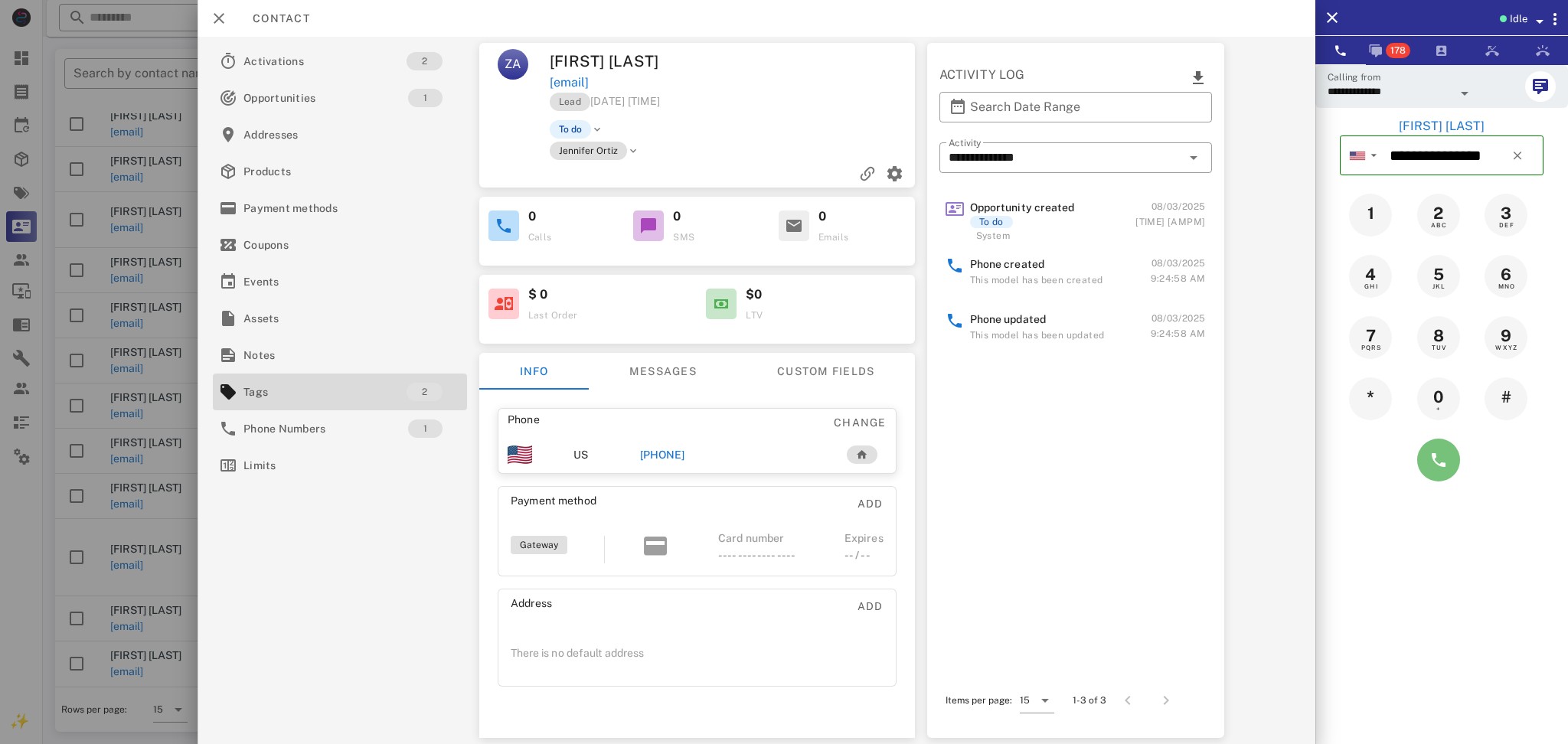 click at bounding box center [1439, 460] 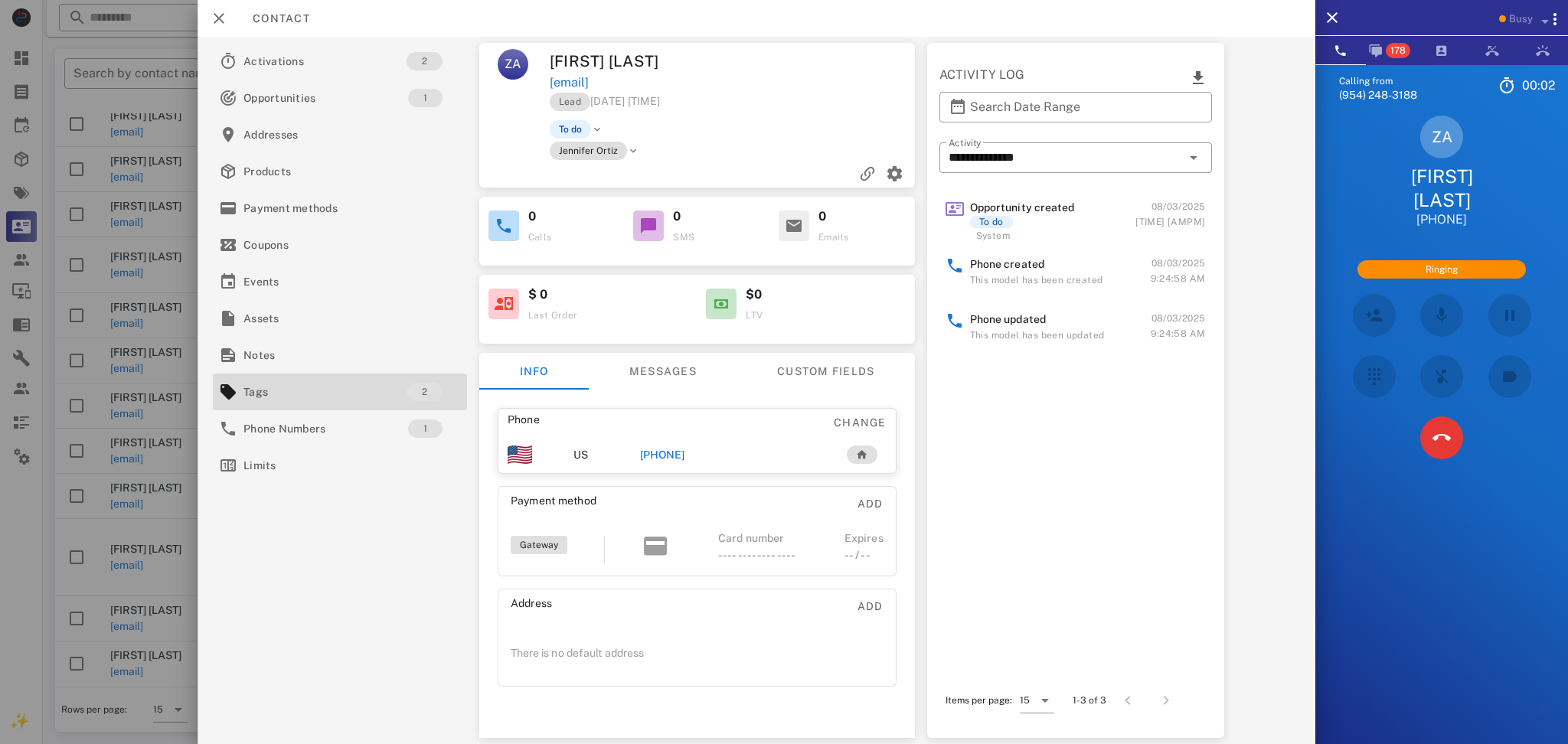 scroll, scrollTop: 93, scrollLeft: 0, axis: vertical 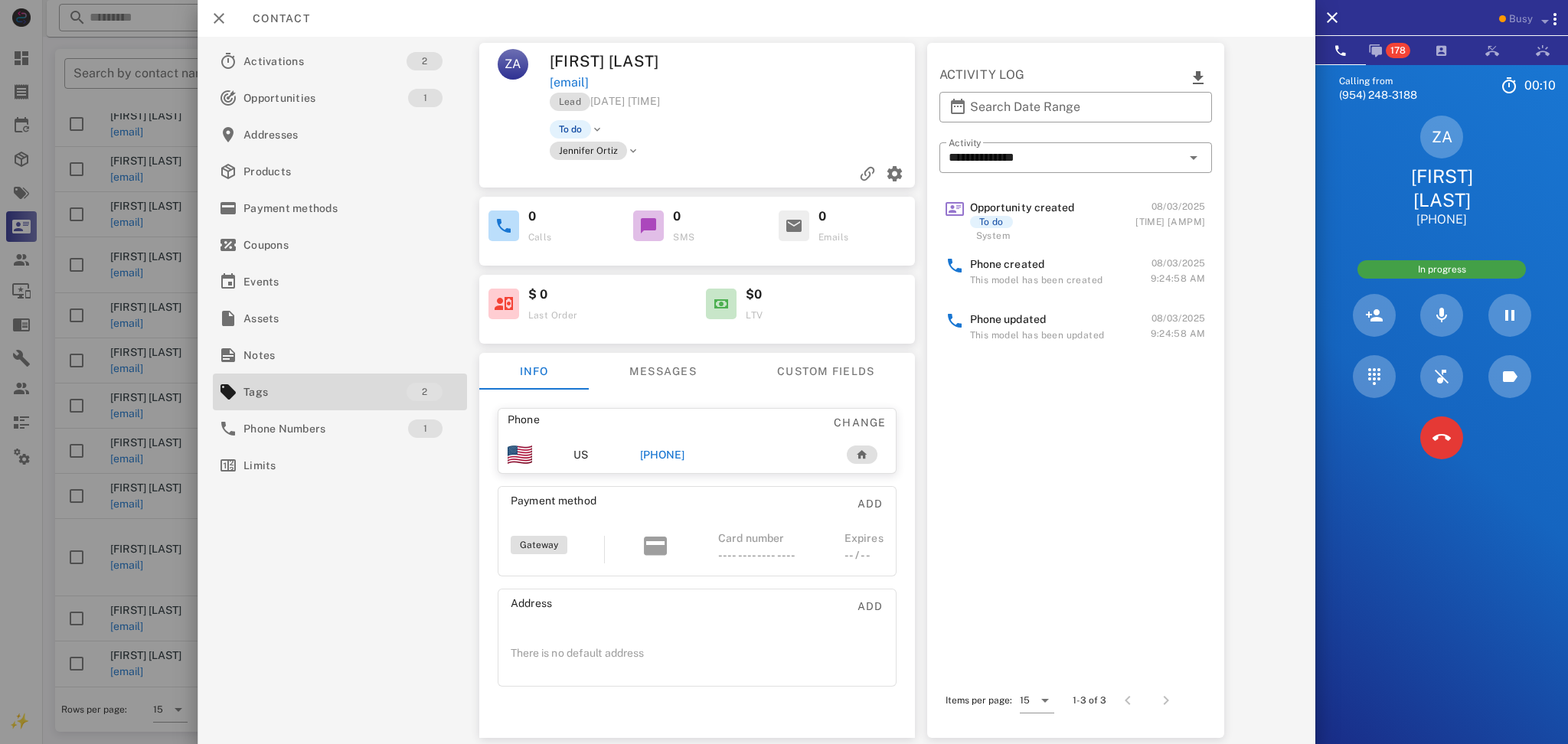 click at bounding box center (1442, 438) 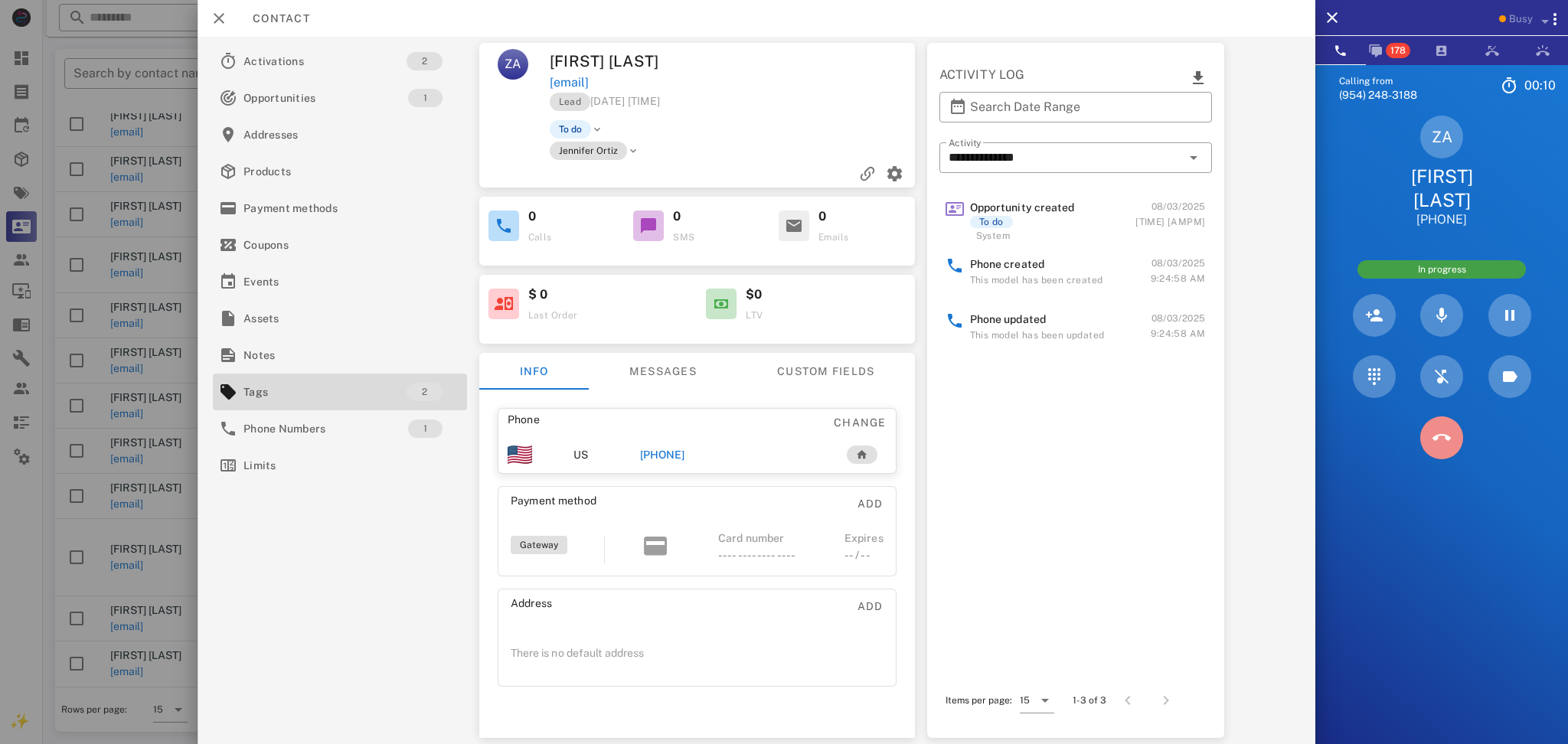 drag, startPoint x: 1459, startPoint y: 426, endPoint x: 1419, endPoint y: 455, distance: 49.40648 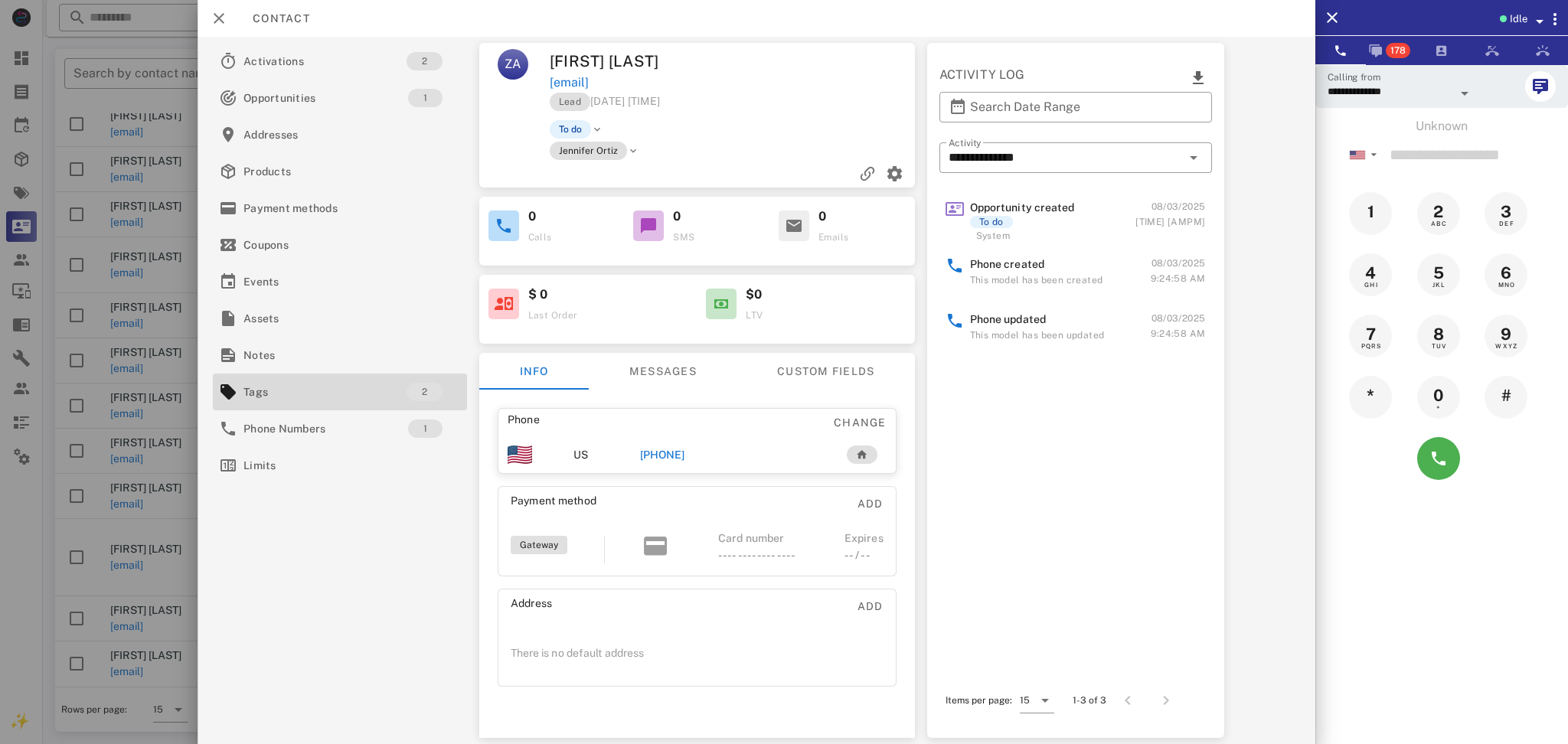 click on "+17035681619" at bounding box center (662, 455) 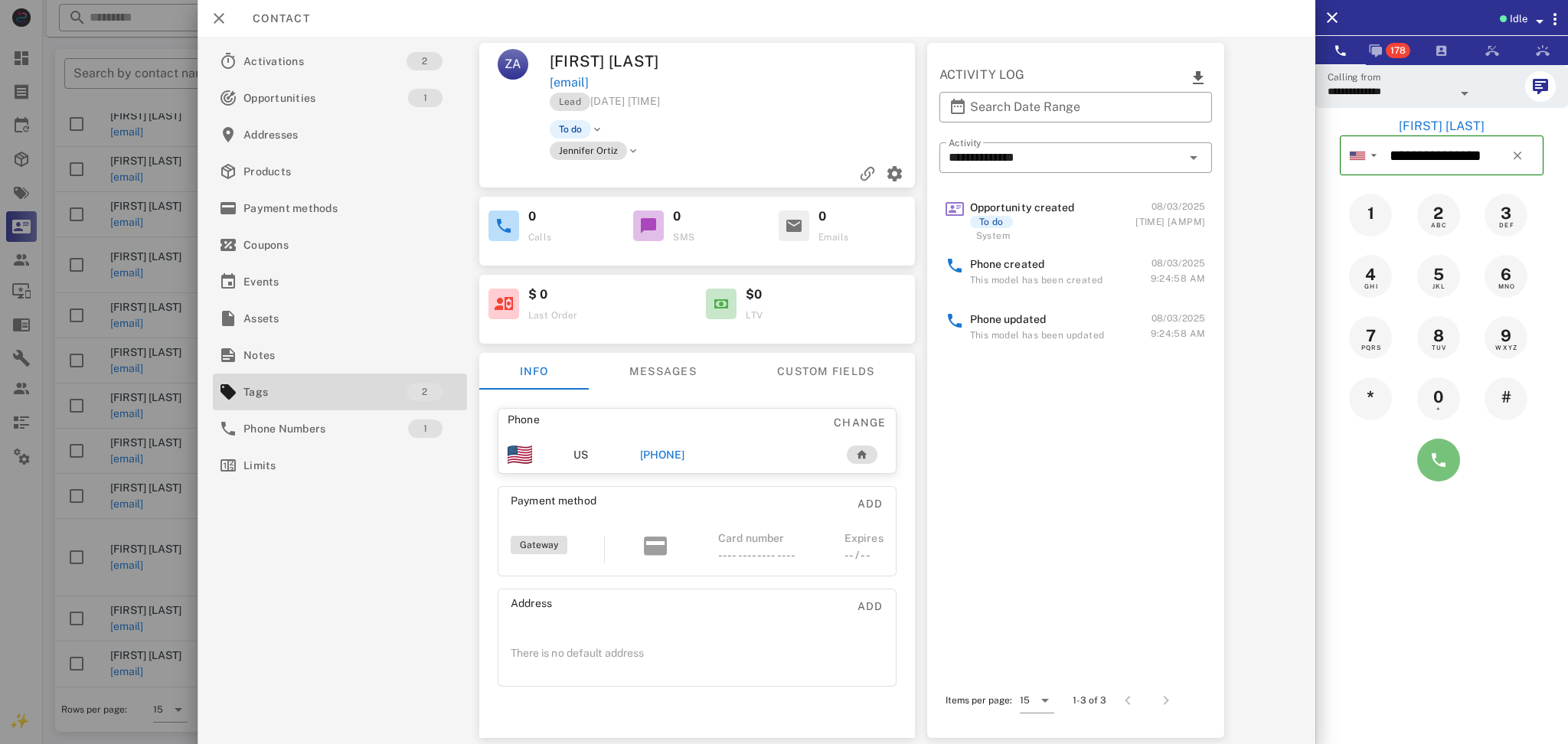 click at bounding box center [1439, 460] 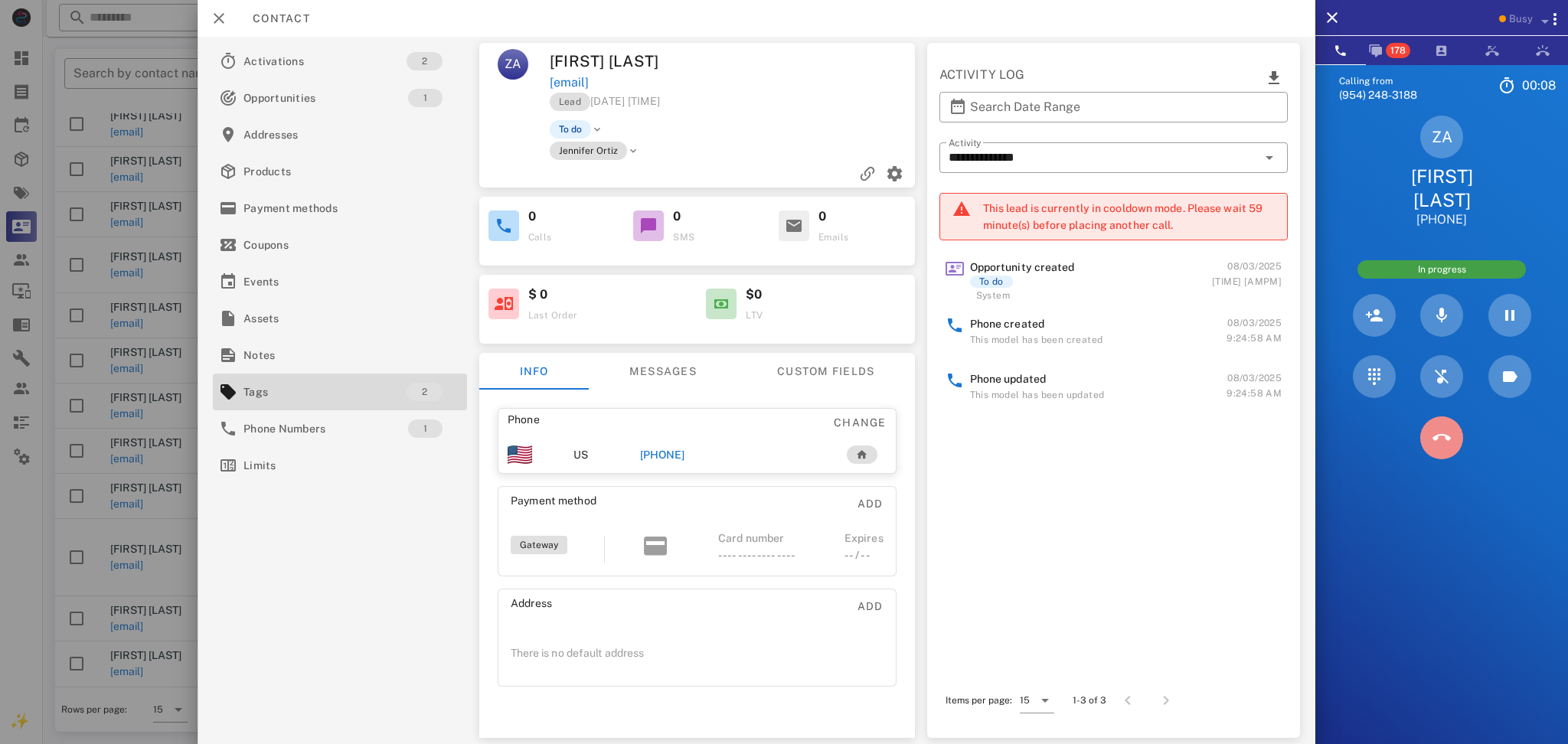 click at bounding box center (1442, 438) 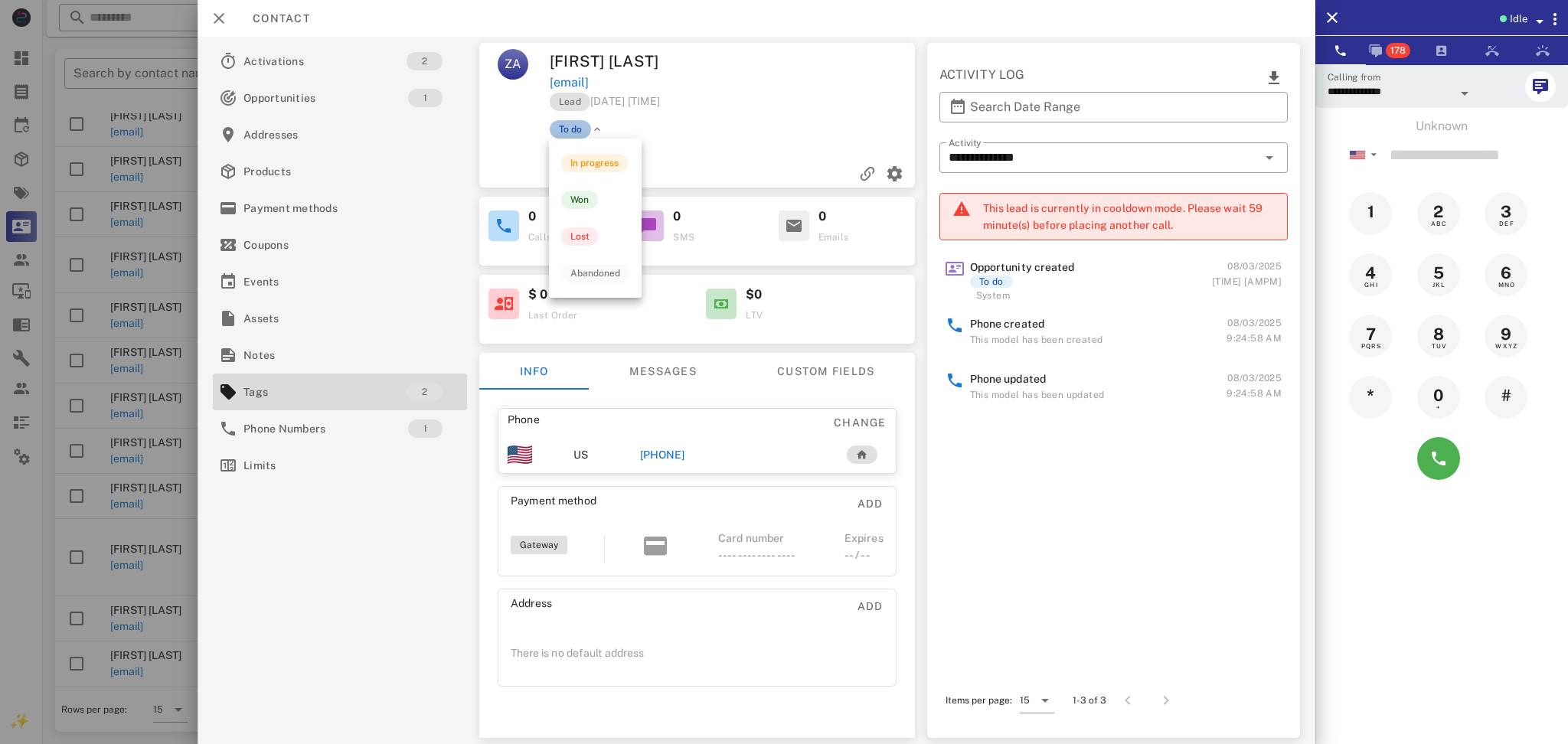 click on "To do" at bounding box center (570, 129) 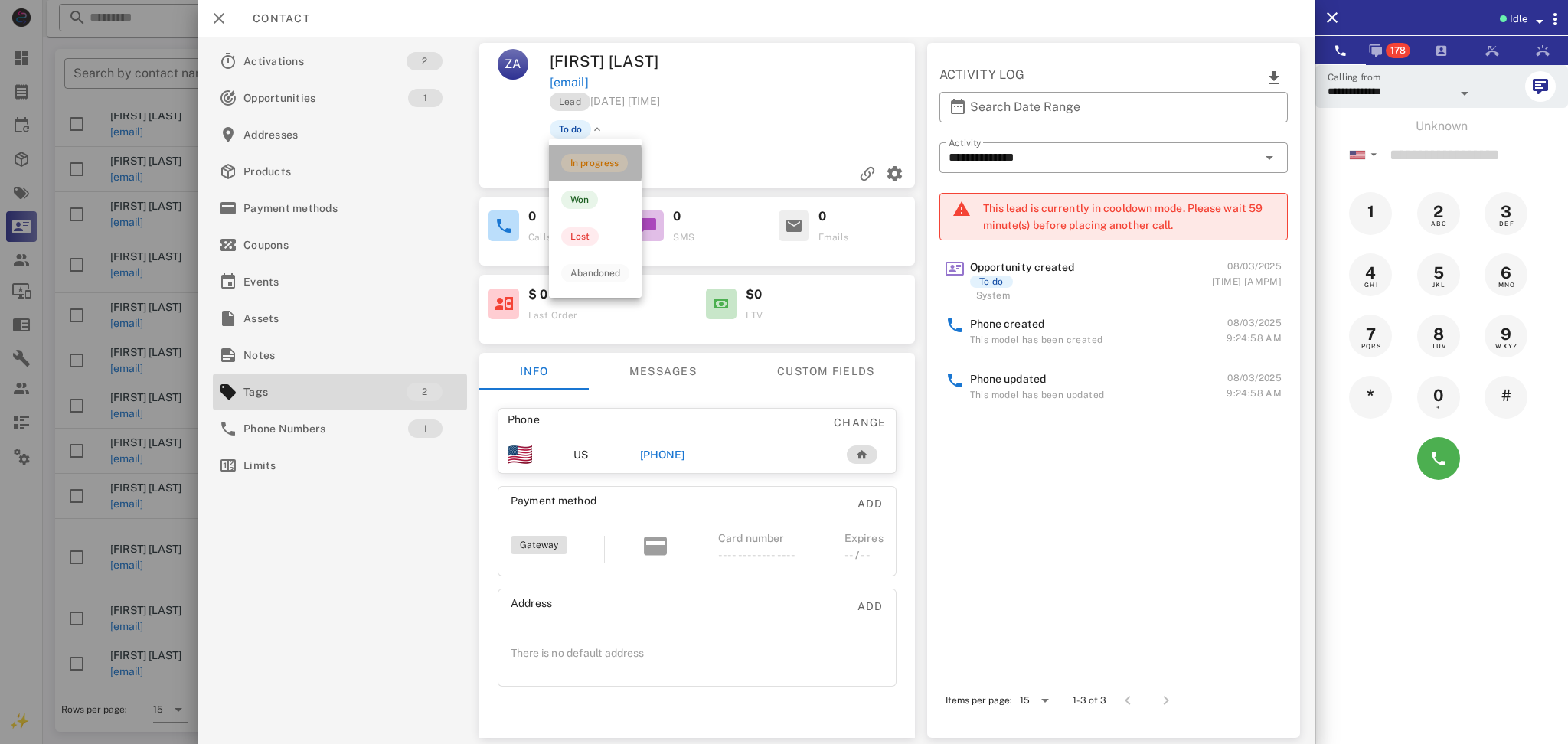 click on "In progress" at bounding box center [595, 163] 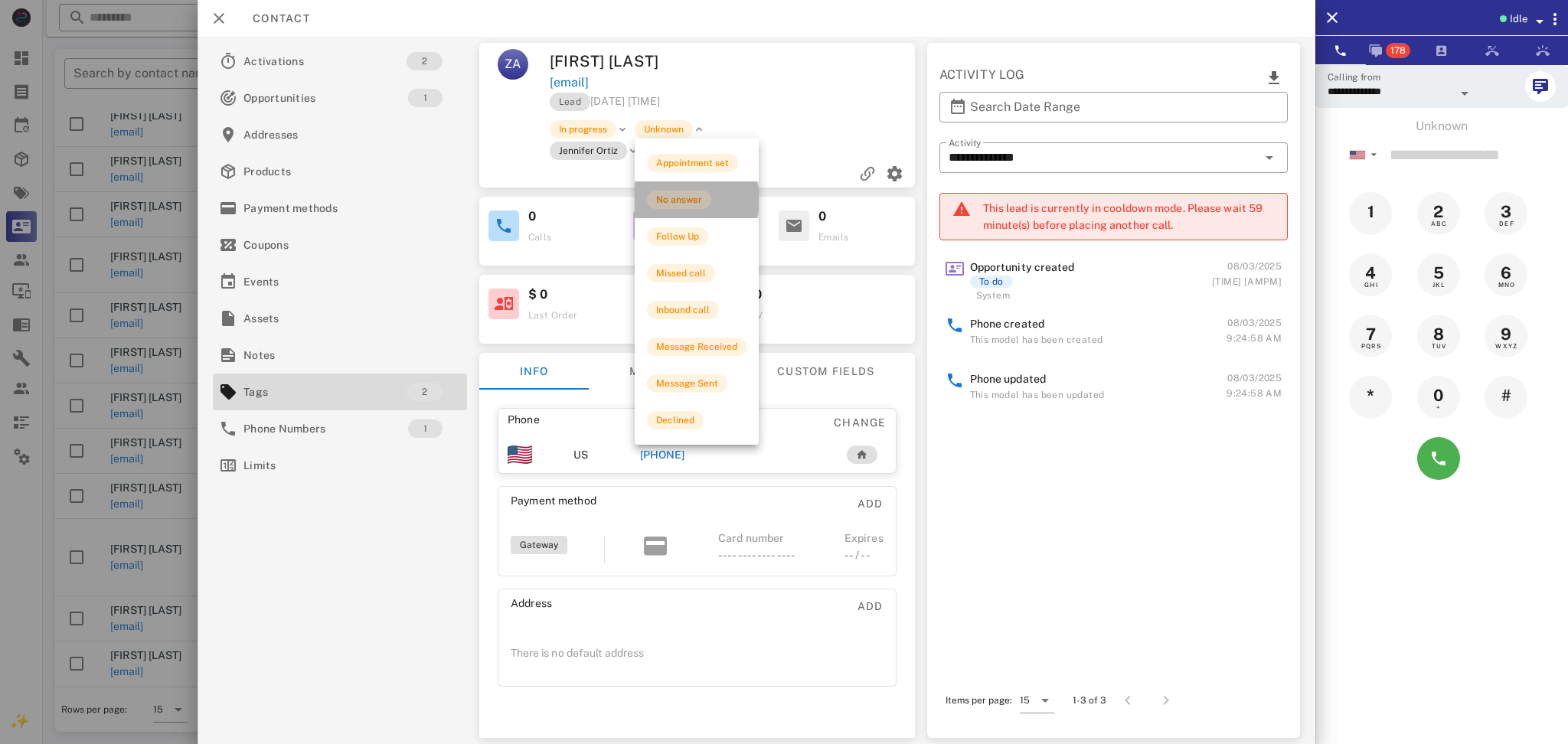 click on "No answer" at bounding box center (697, 200) 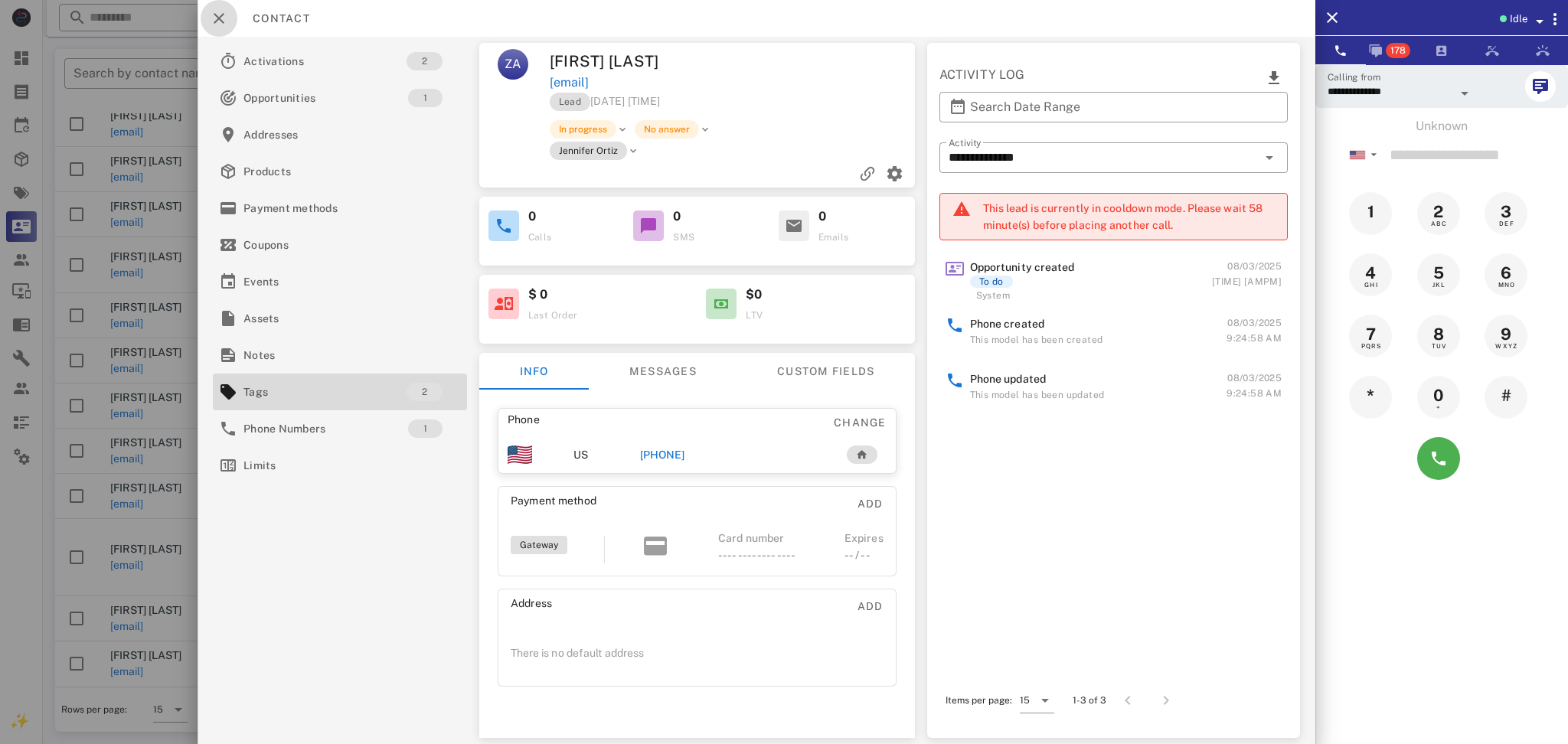 click at bounding box center (219, 18) 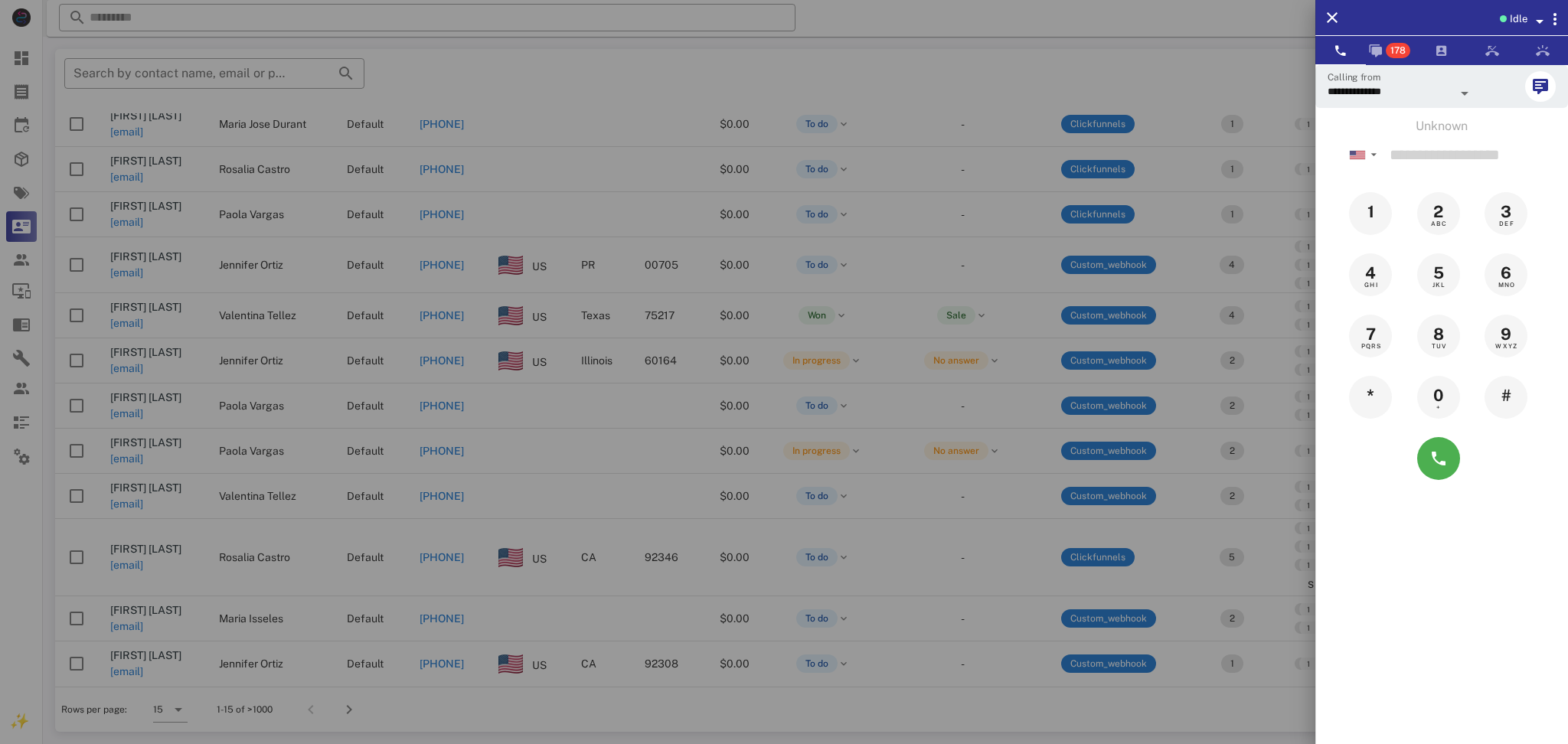 click at bounding box center [784, 372] 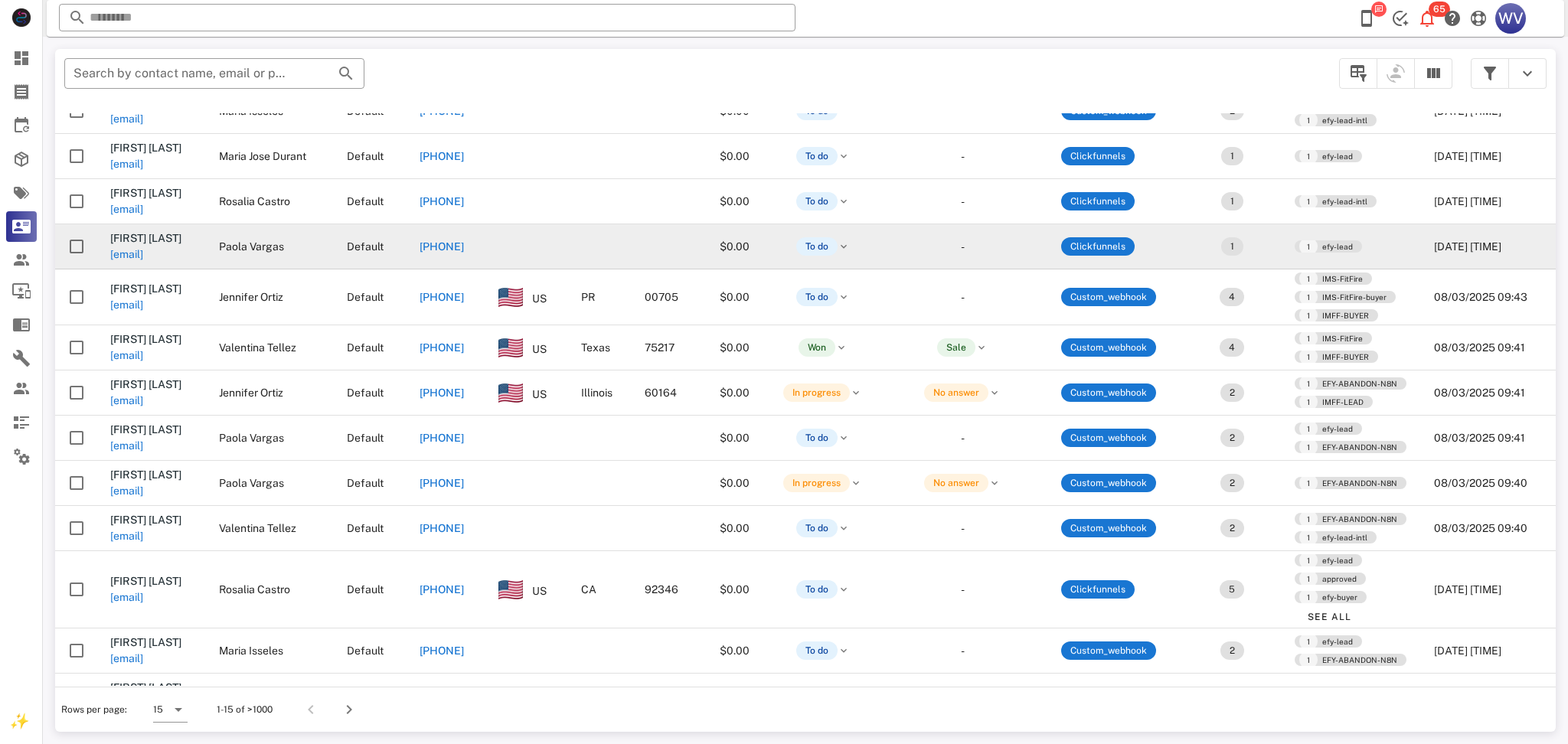 scroll, scrollTop: 93, scrollLeft: 0, axis: vertical 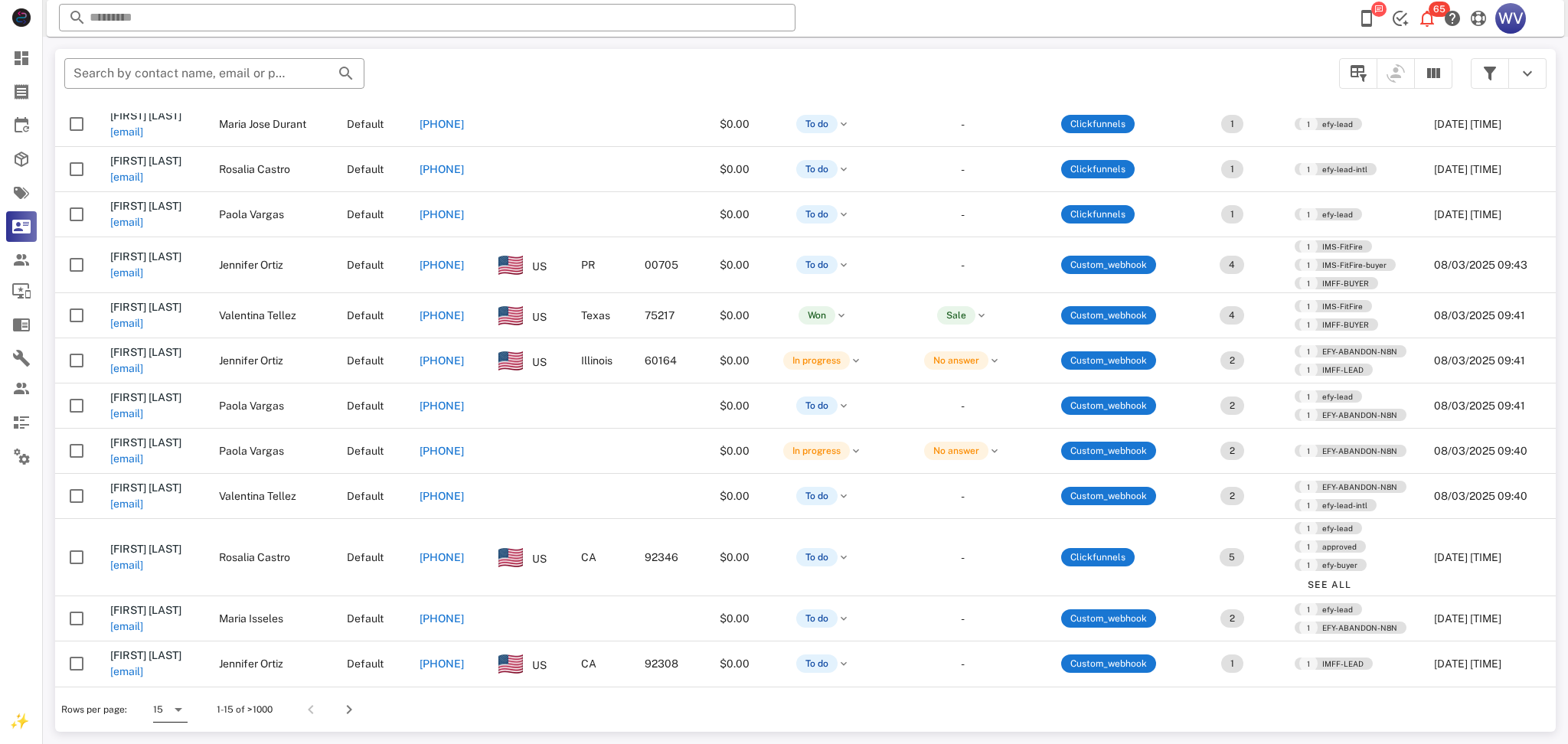click on "15" at bounding box center (158, 710) 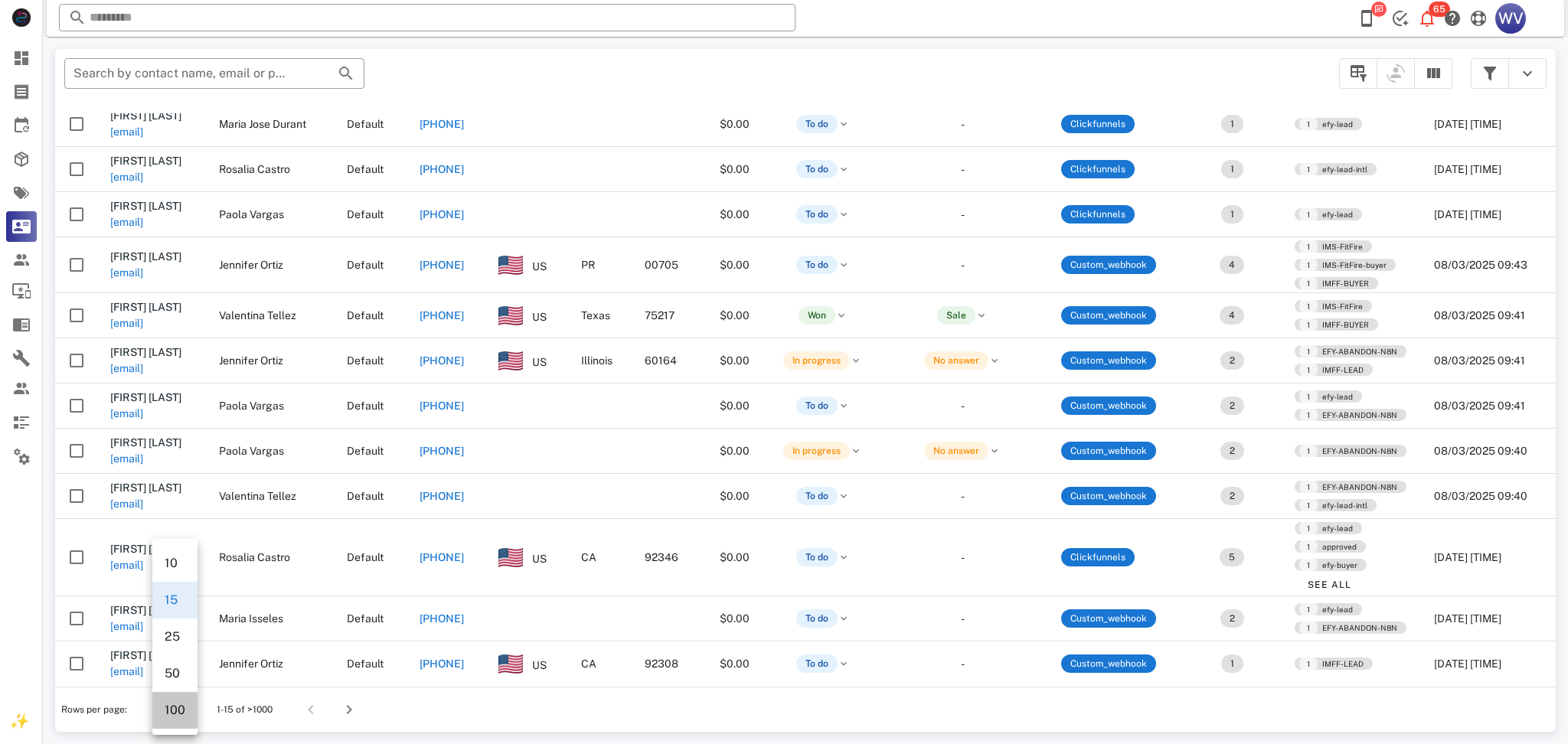 click on "100" at bounding box center [175, 710] 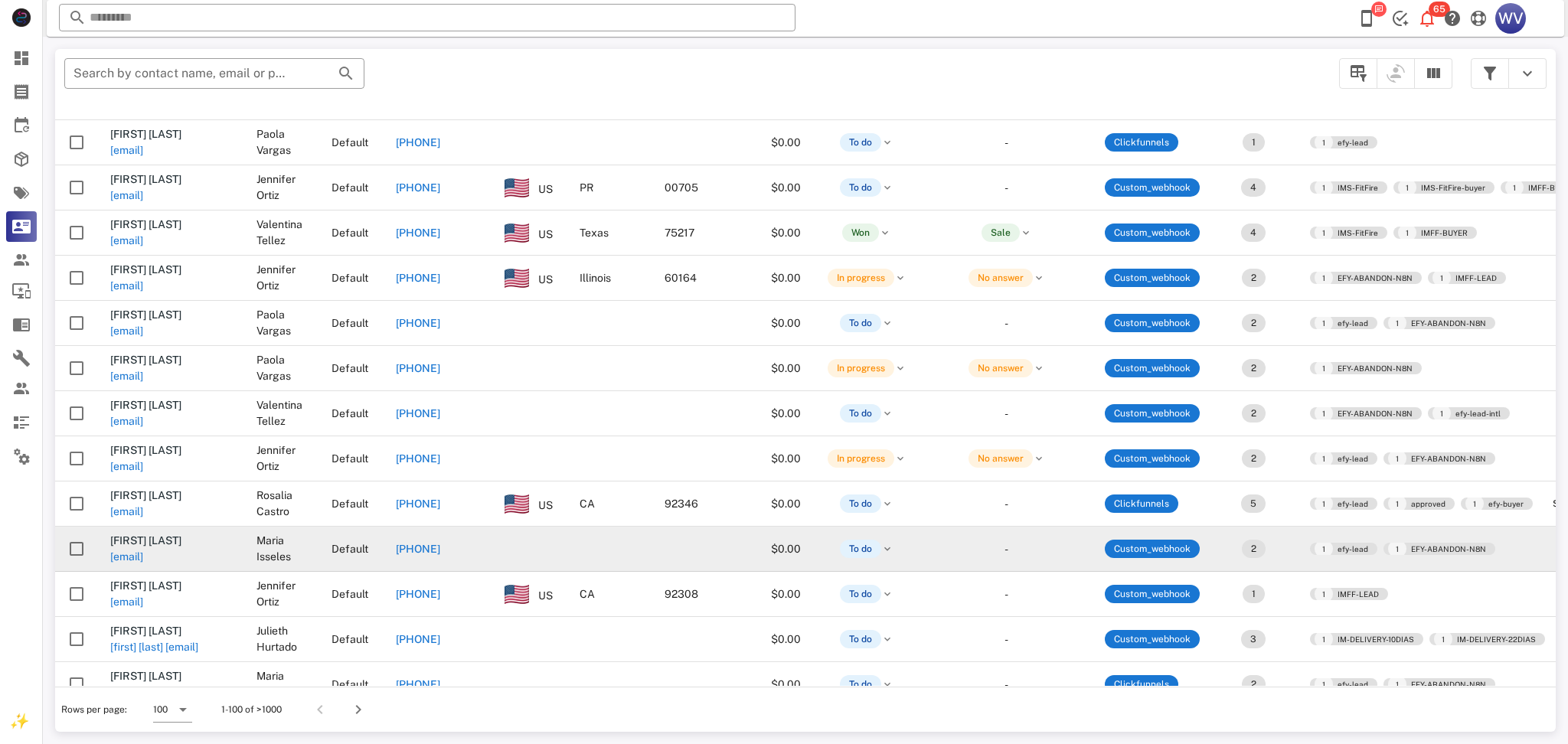 scroll, scrollTop: 1122, scrollLeft: 0, axis: vertical 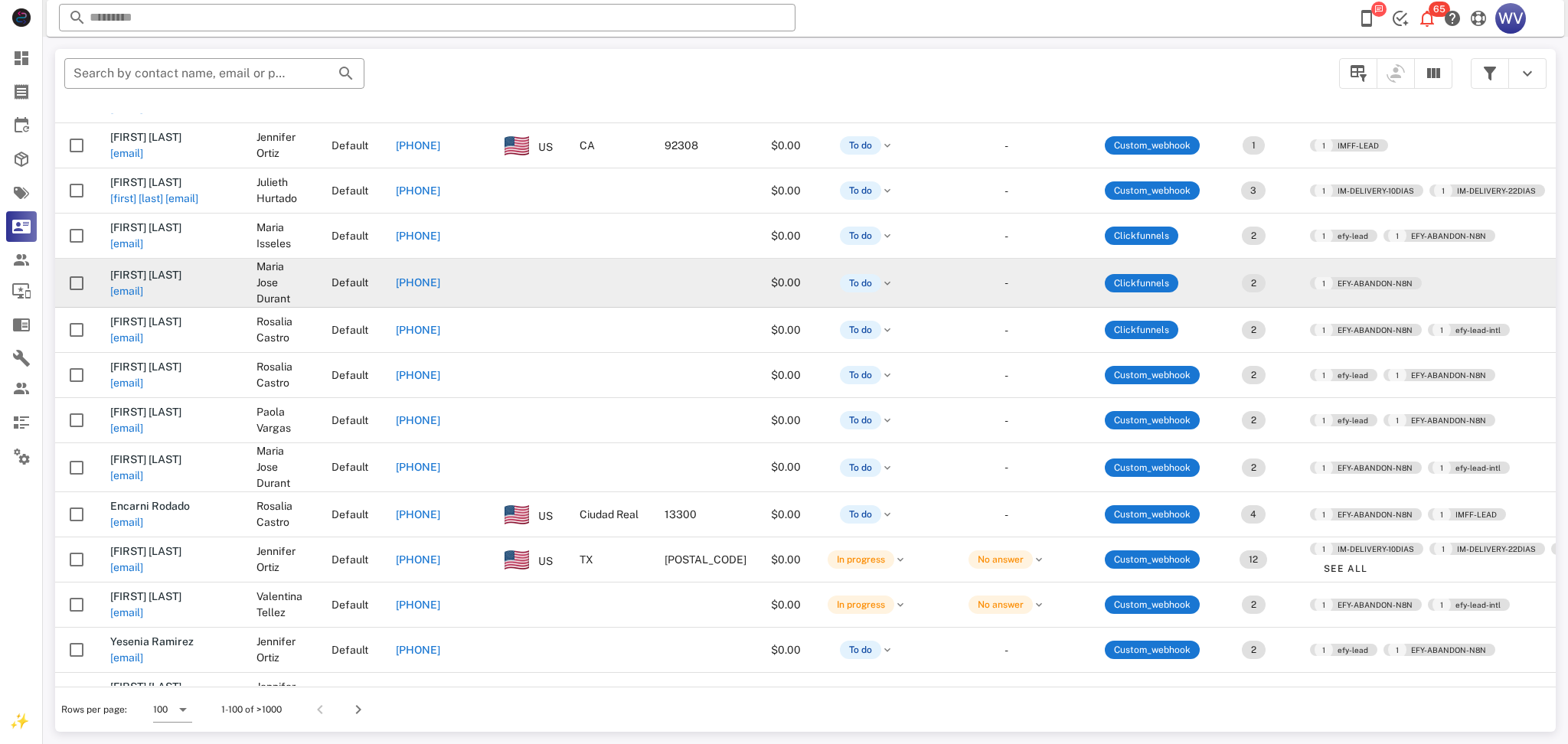 click on "[EMAIL]" at bounding box center (126, 291) 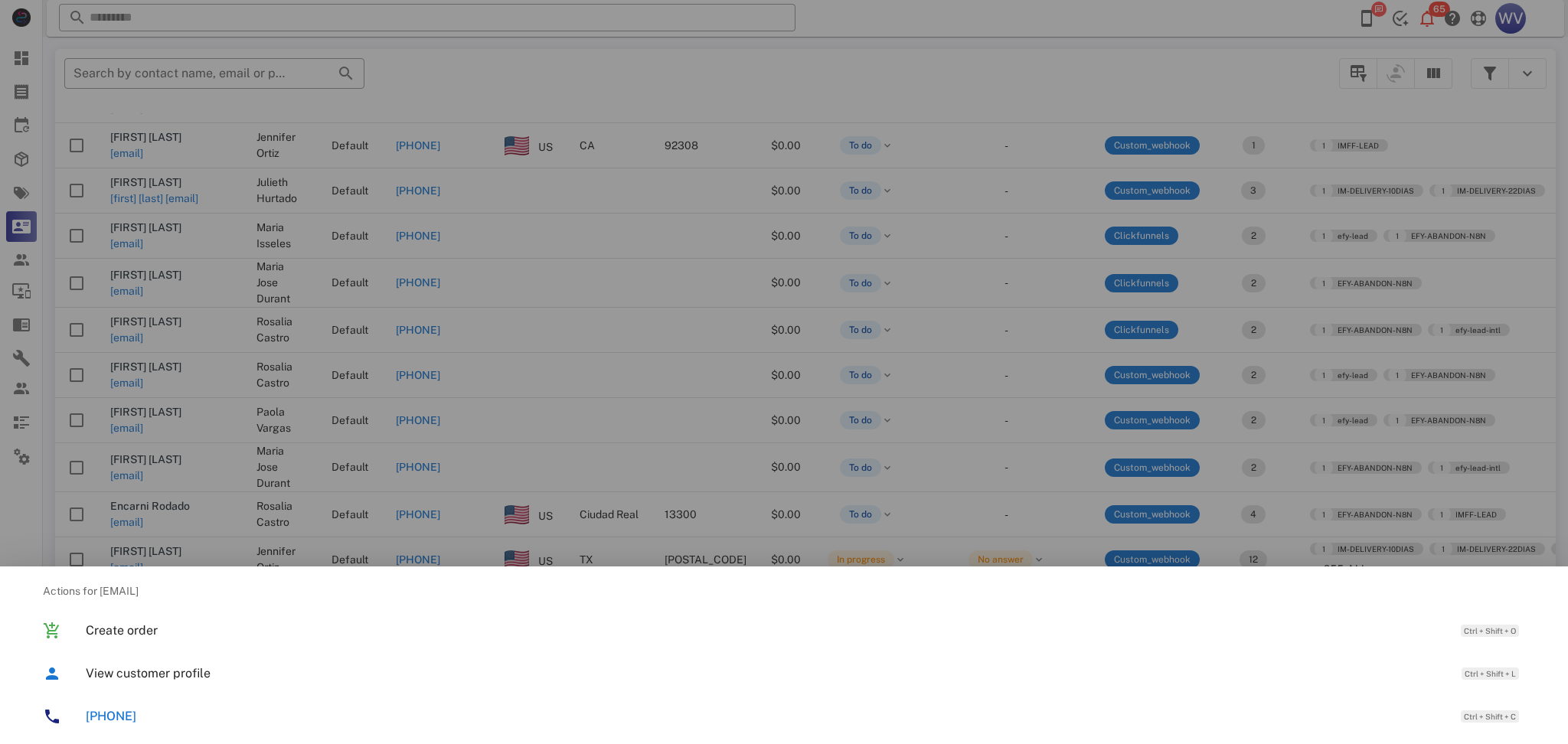 drag, startPoint x: 182, startPoint y: 413, endPoint x: 174, endPoint y: 397, distance: 17.88854 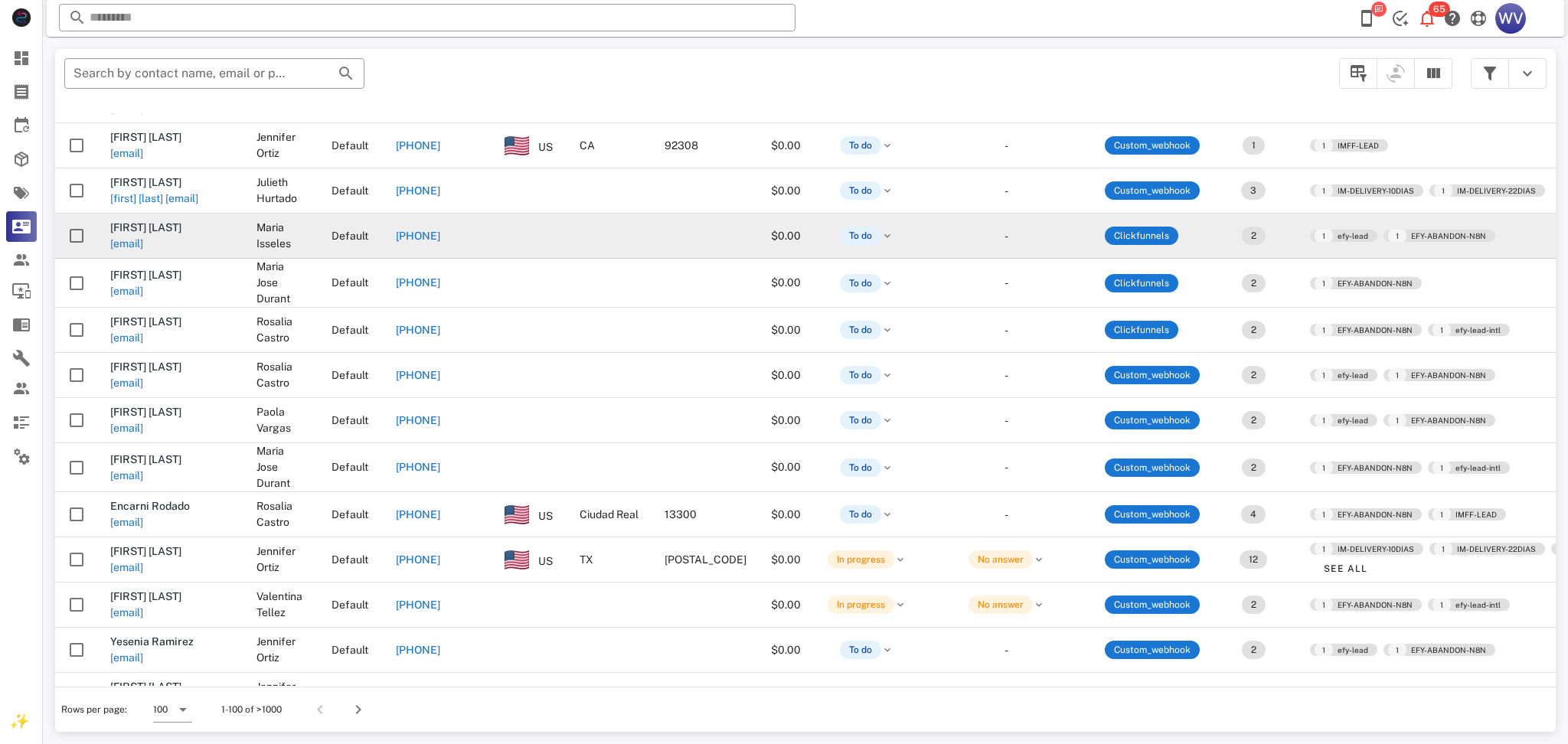 click on "Bianca Quintero  patriciaqun1979@gmail.com" at bounding box center (171, 236) 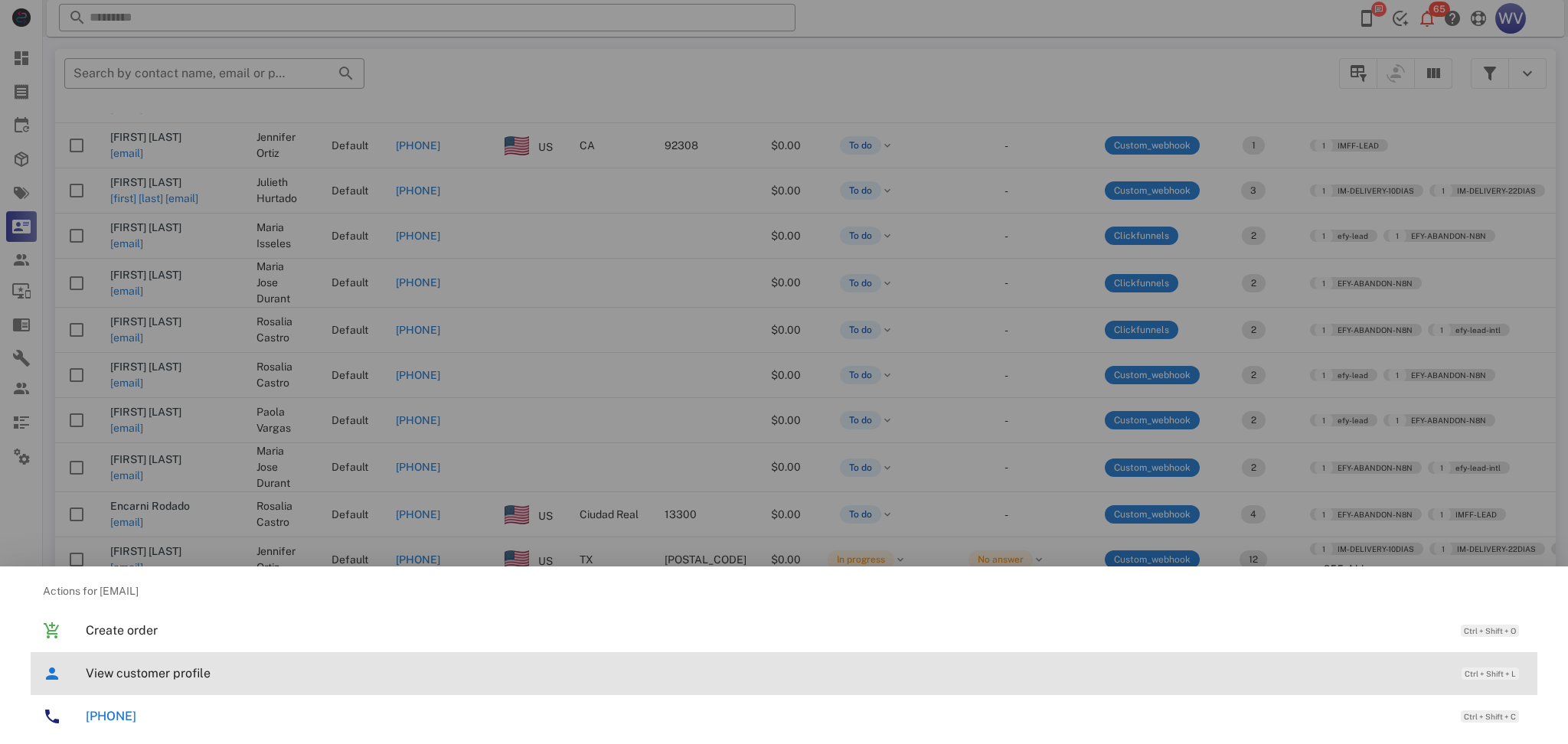 click on "View customer profile Ctrl + Shift + L" at bounding box center [805, 673] 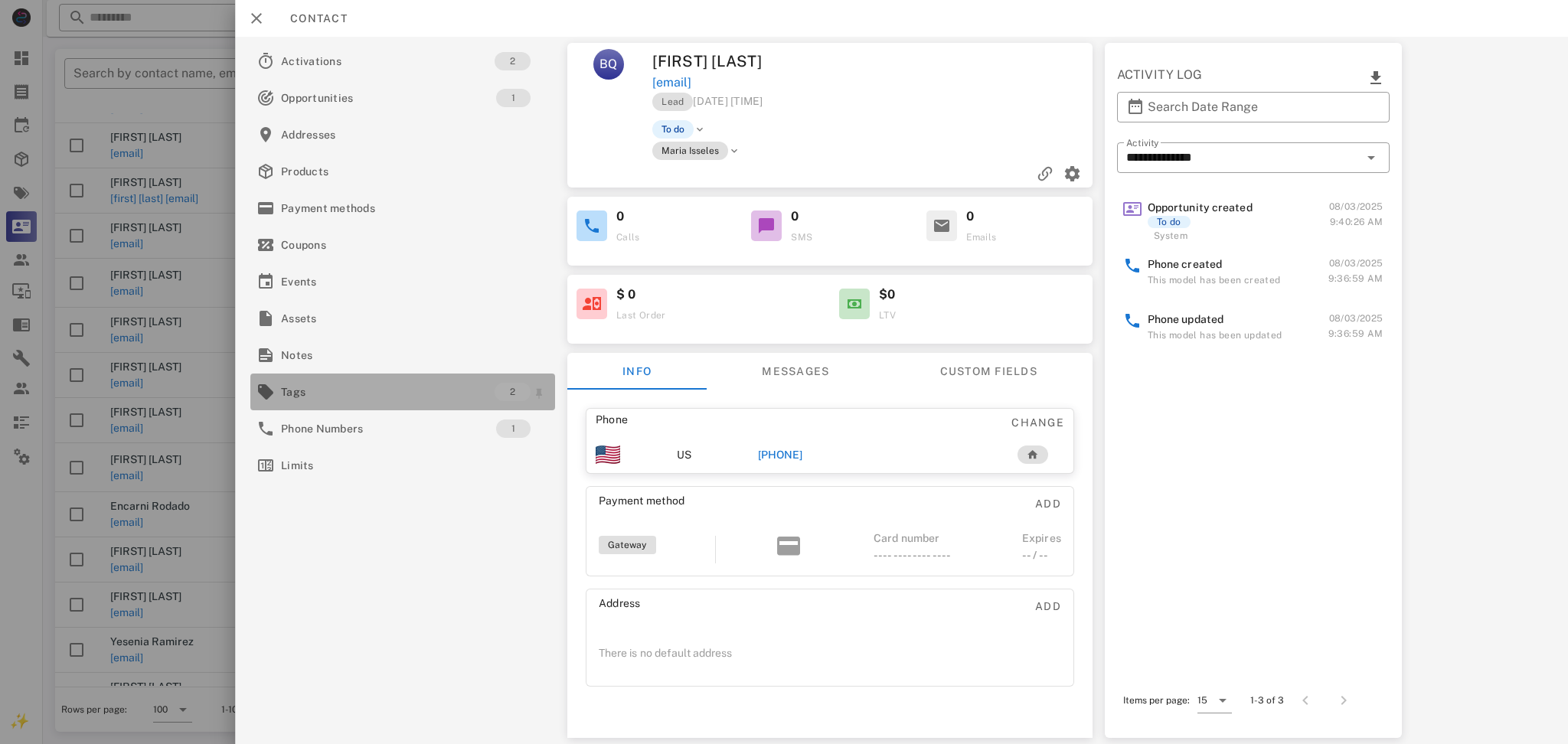 click on "Tags" at bounding box center [387, 392] 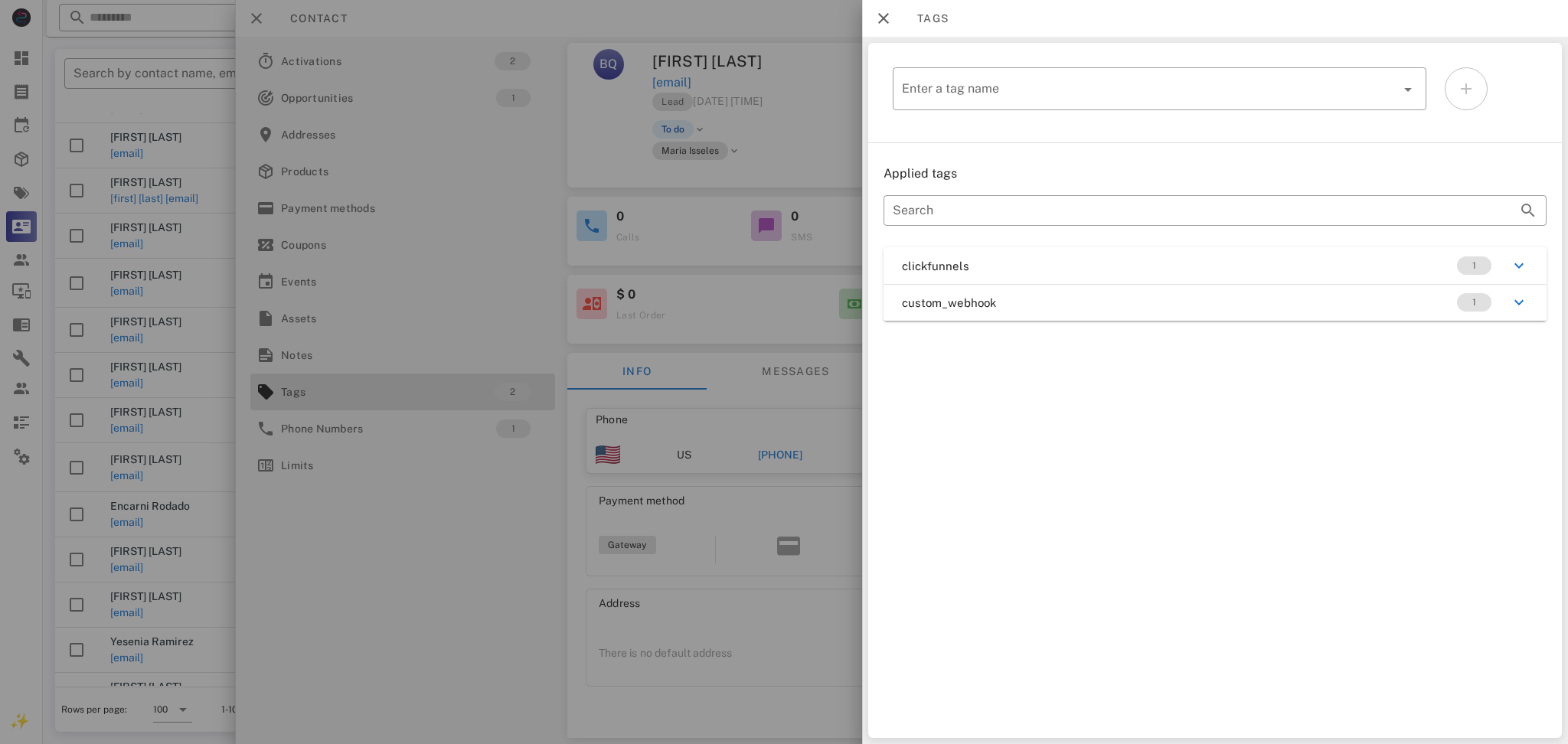 click on "custom_webhook  1" at bounding box center [1215, 302] 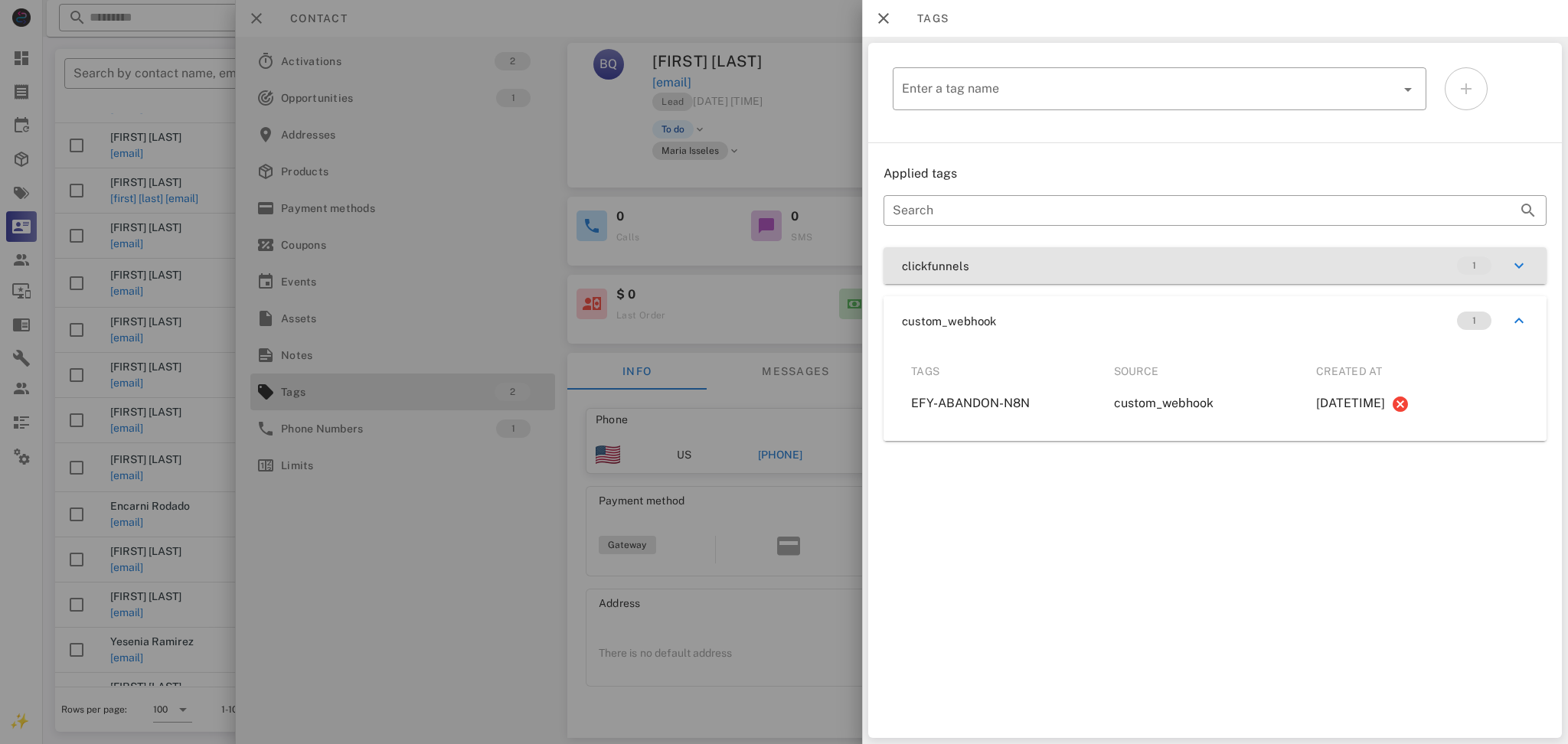 click on "clickfunnels  1" at bounding box center (1215, 266) 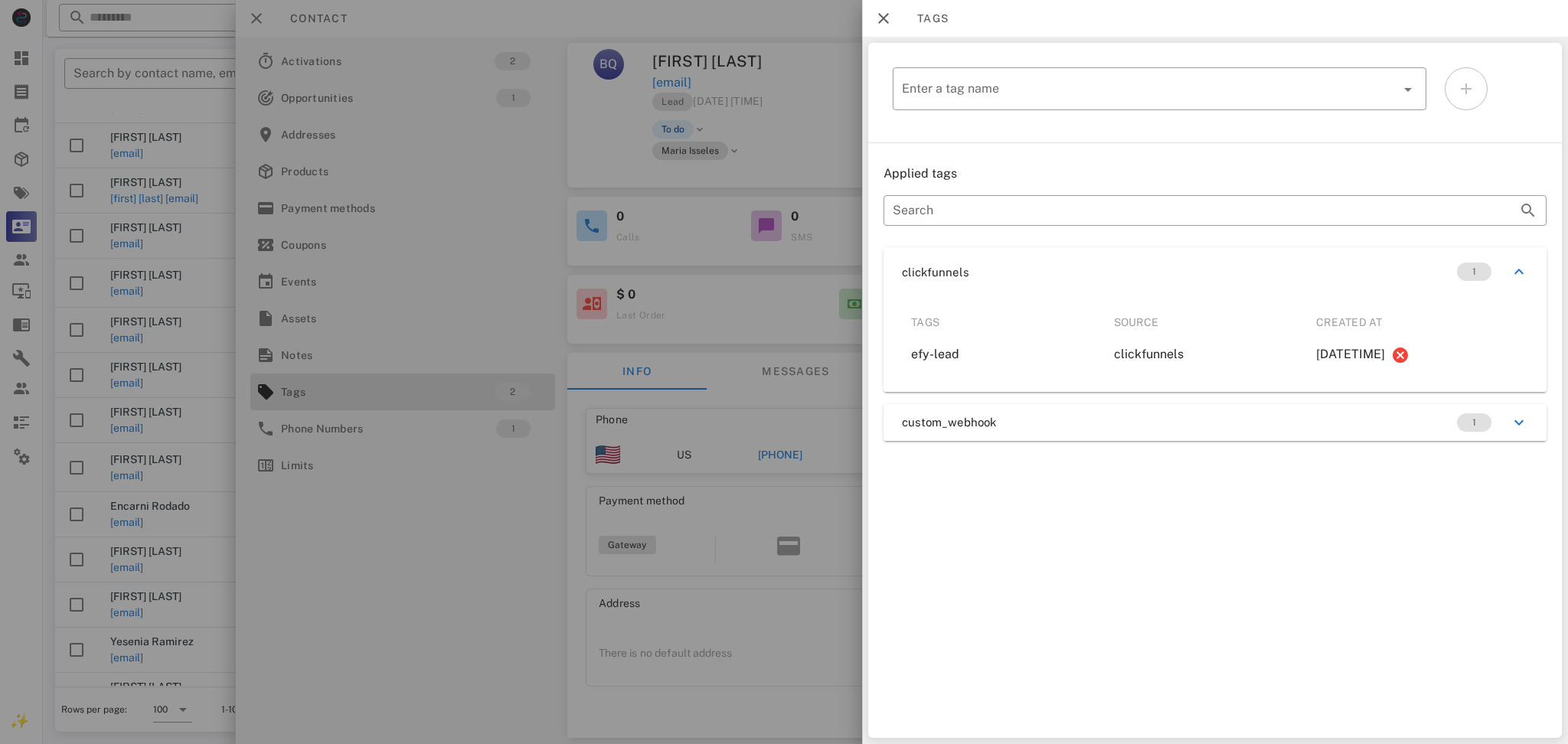 click at bounding box center (784, 372) 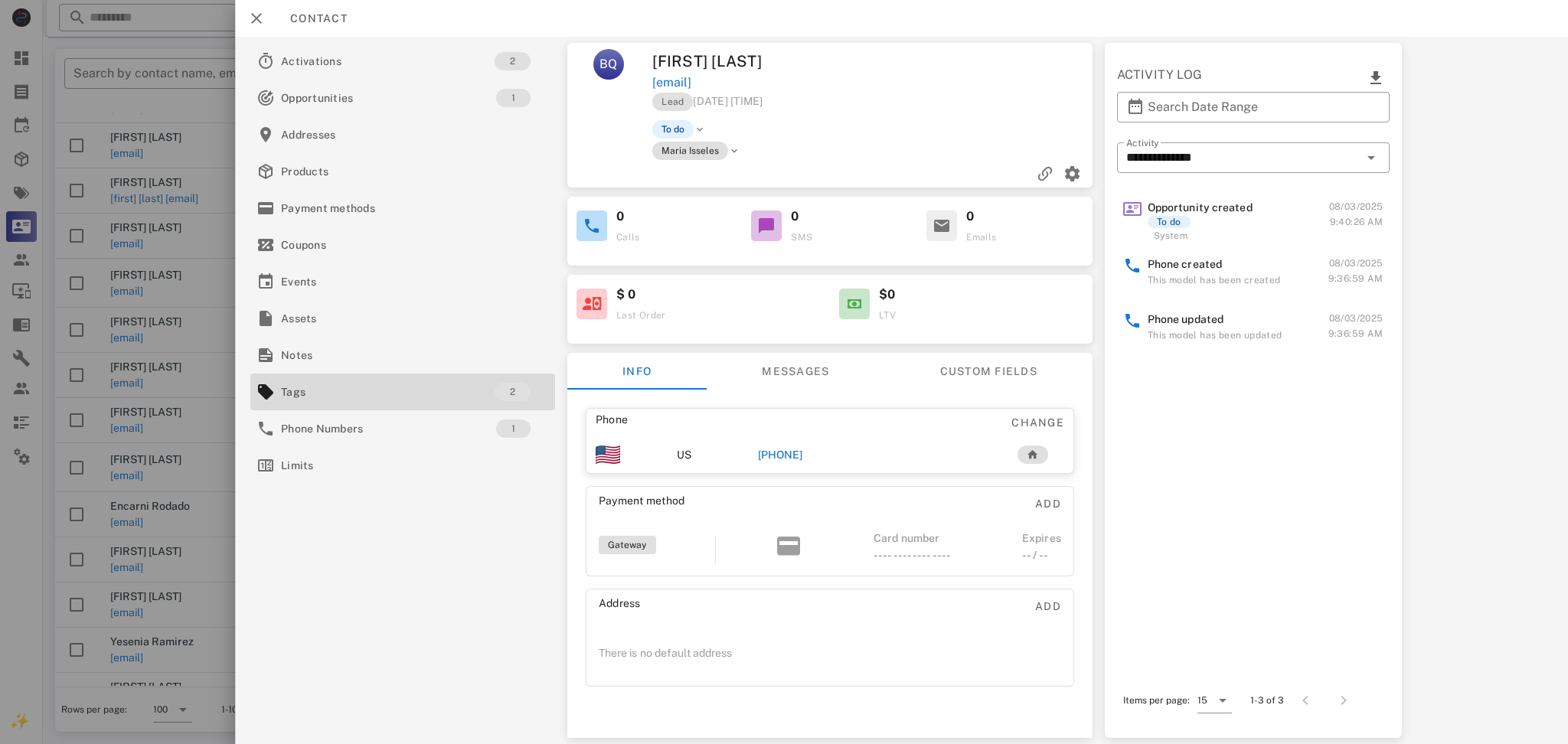 click on "[PHONE]" at bounding box center [780, 455] 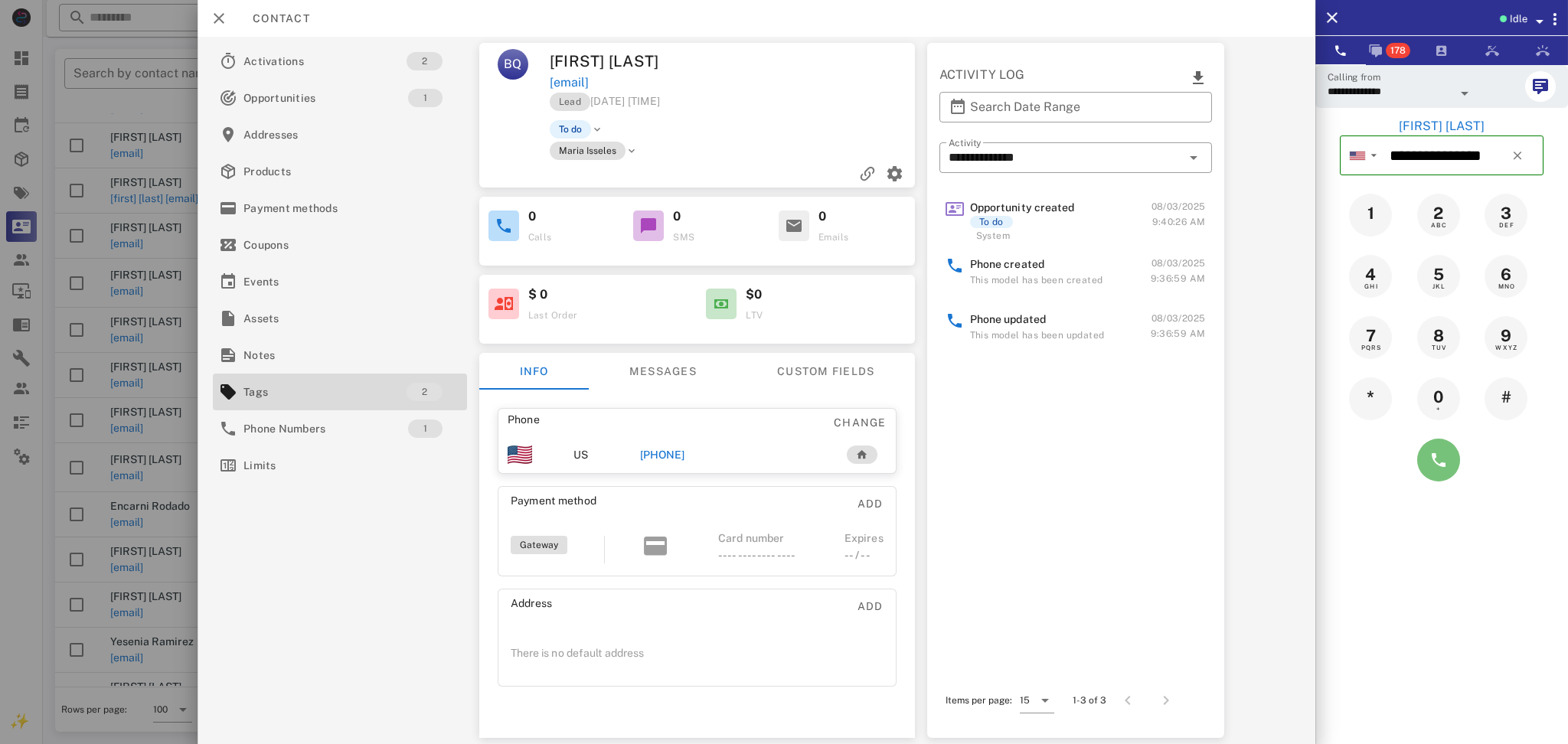 click at bounding box center (1439, 460) 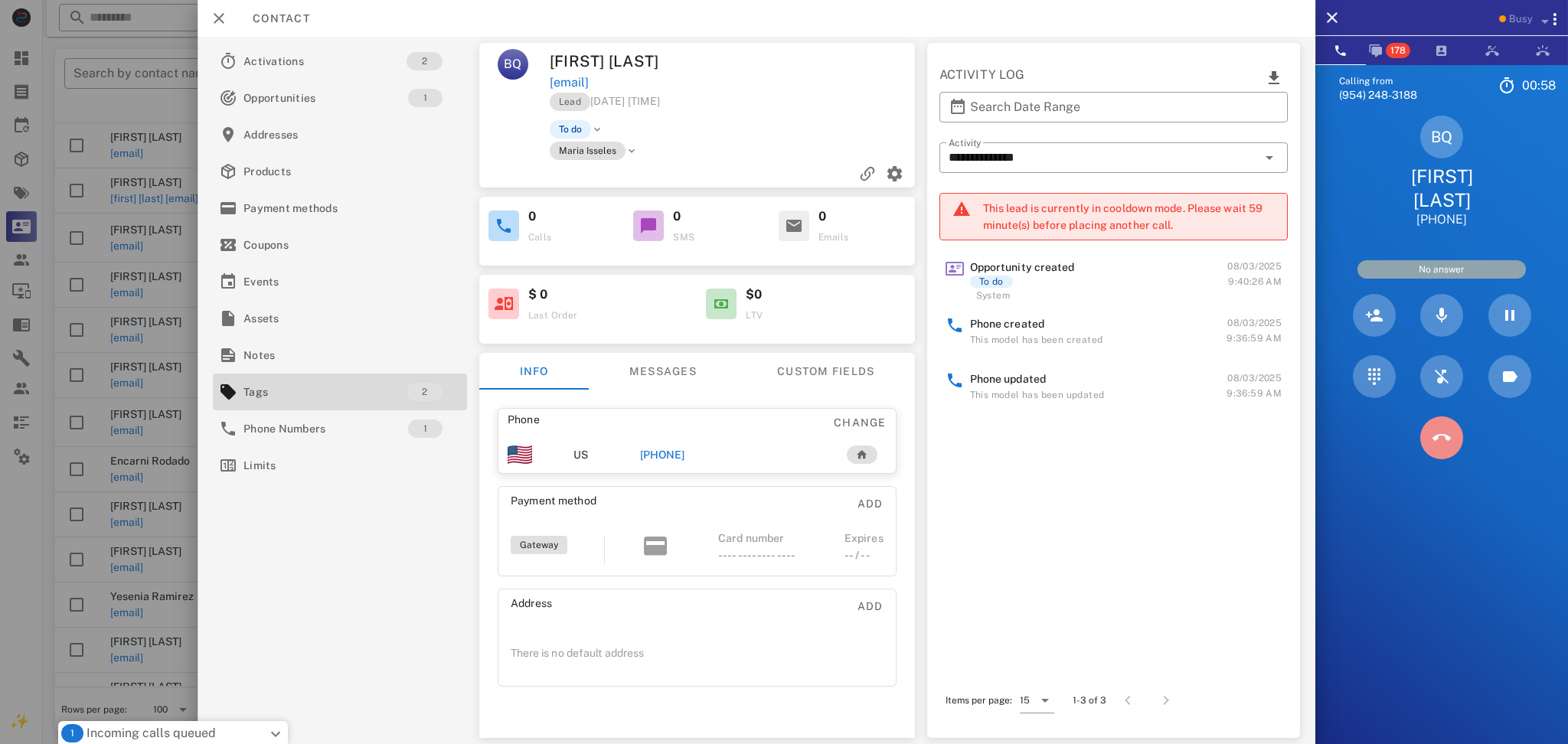 drag, startPoint x: 1450, startPoint y: 443, endPoint x: 1439, endPoint y: 445, distance: 11.18034 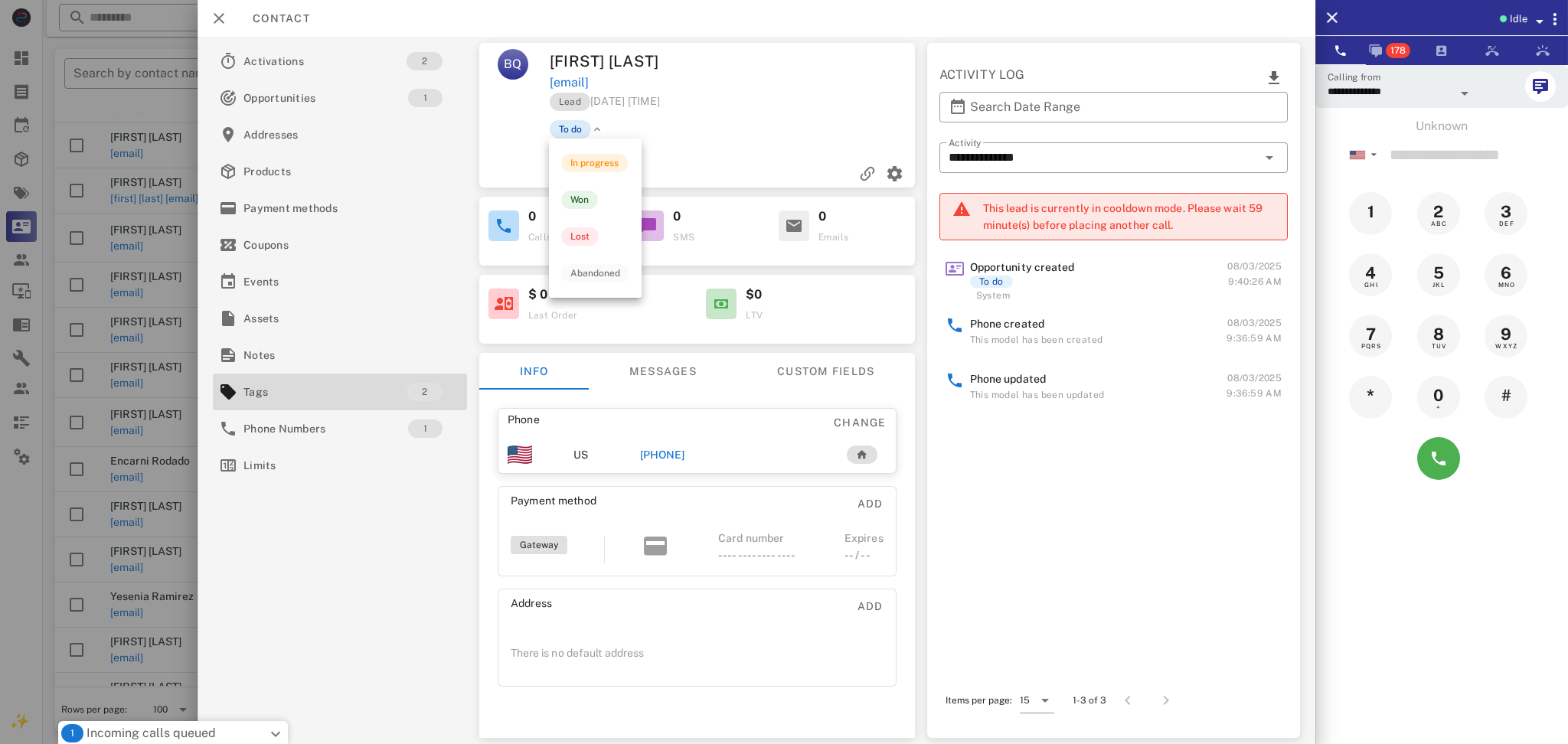 click on "To do" at bounding box center [570, 129] 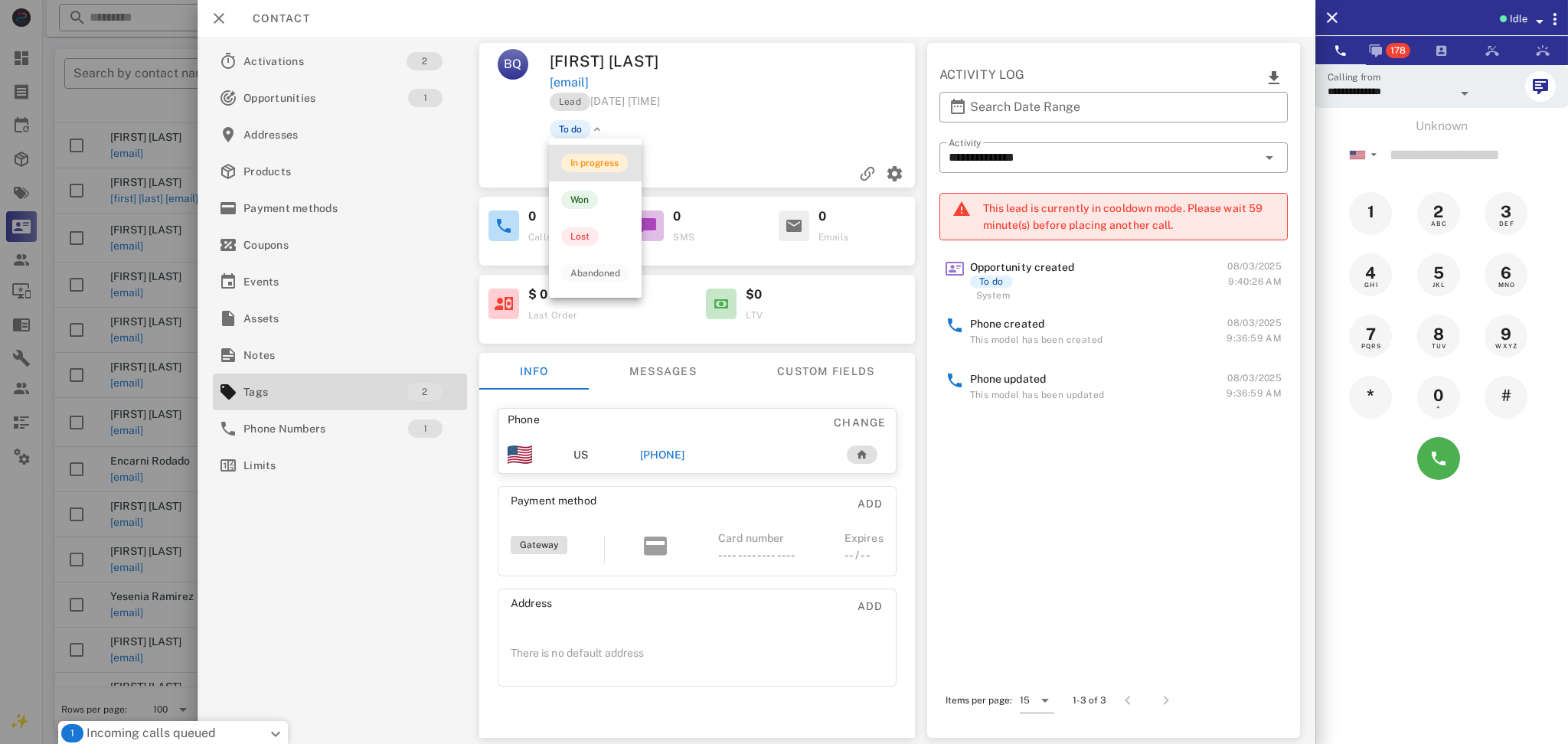 click on "In progress" at bounding box center (594, 163) 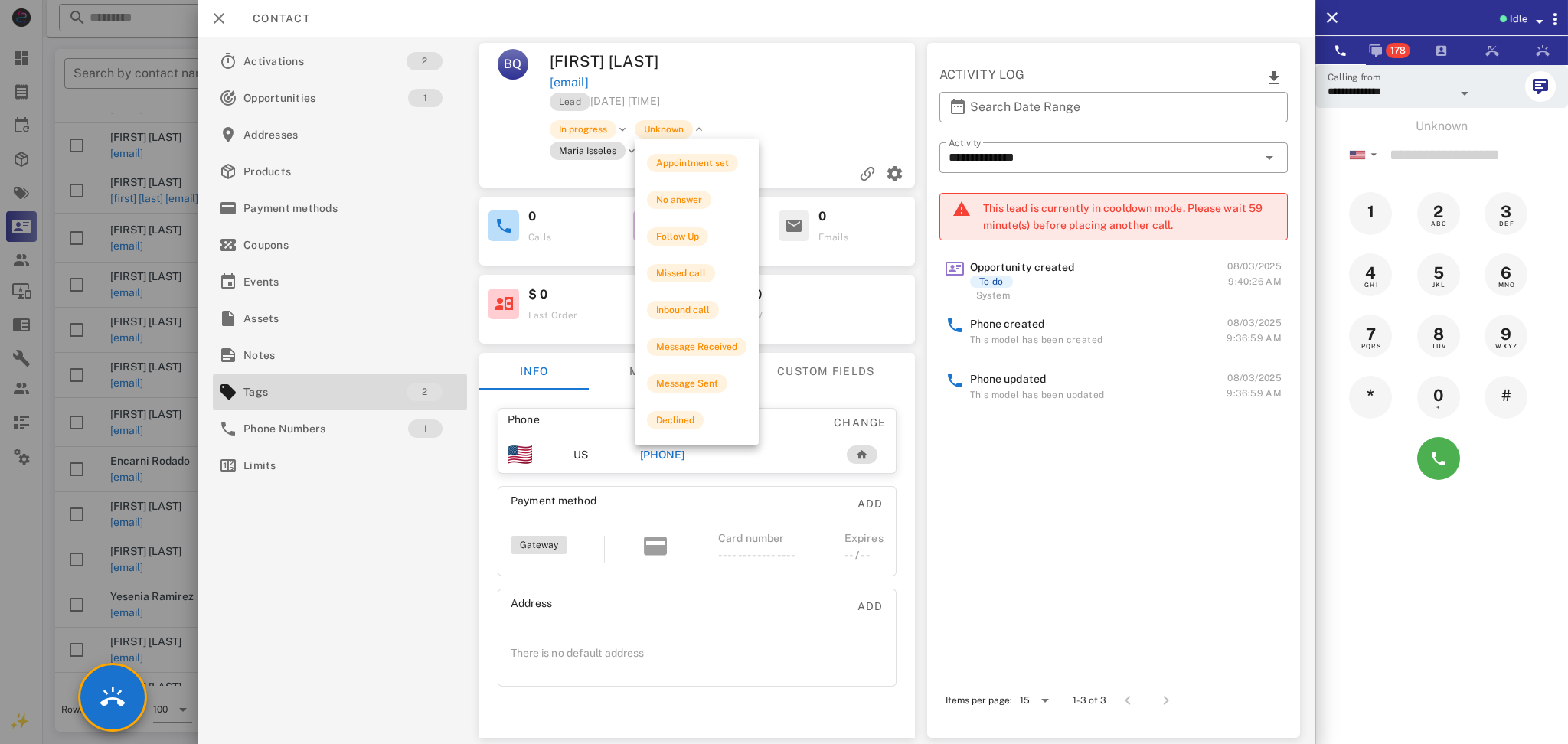 click on "Unknown" at bounding box center (663, 129) 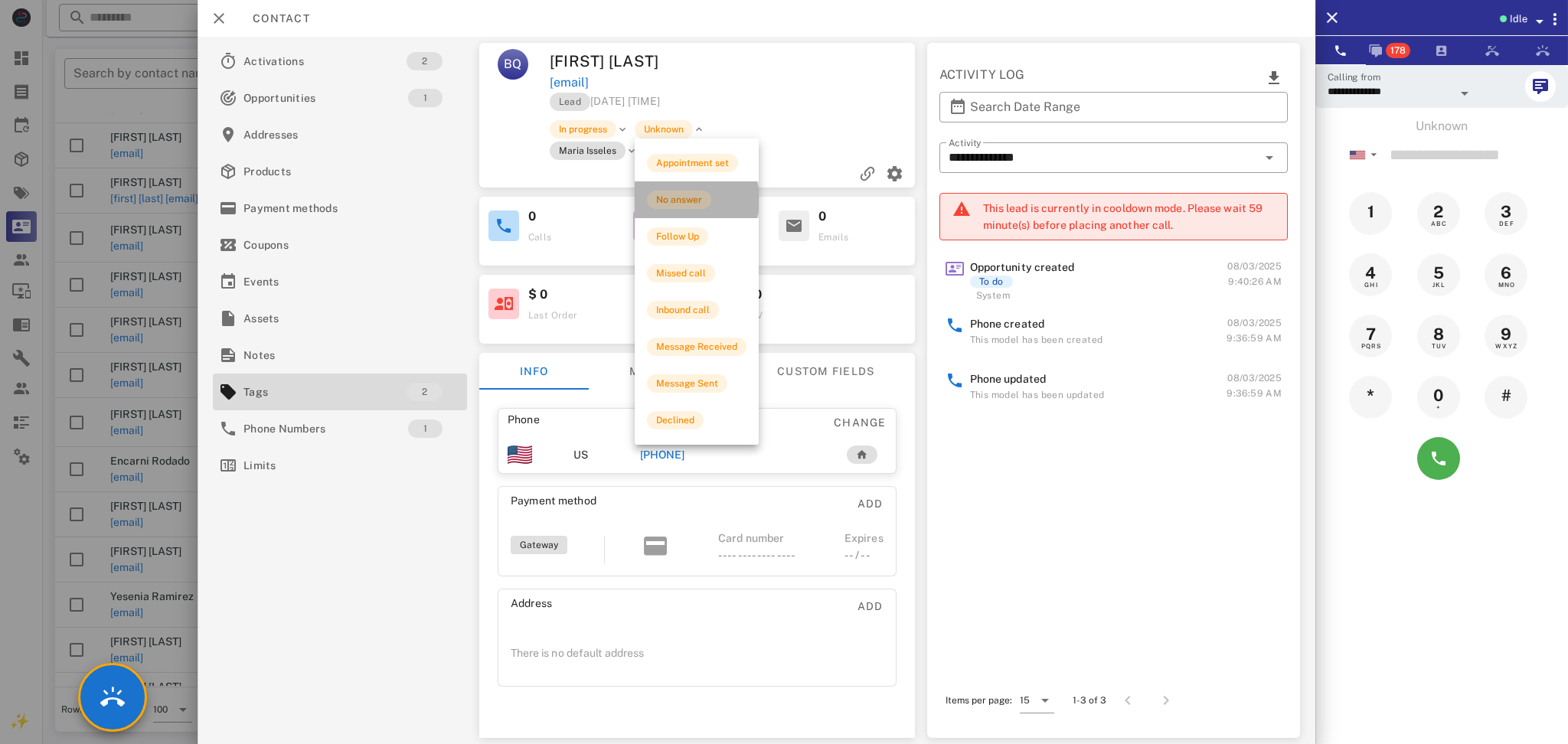 click on "No answer" at bounding box center [679, 200] 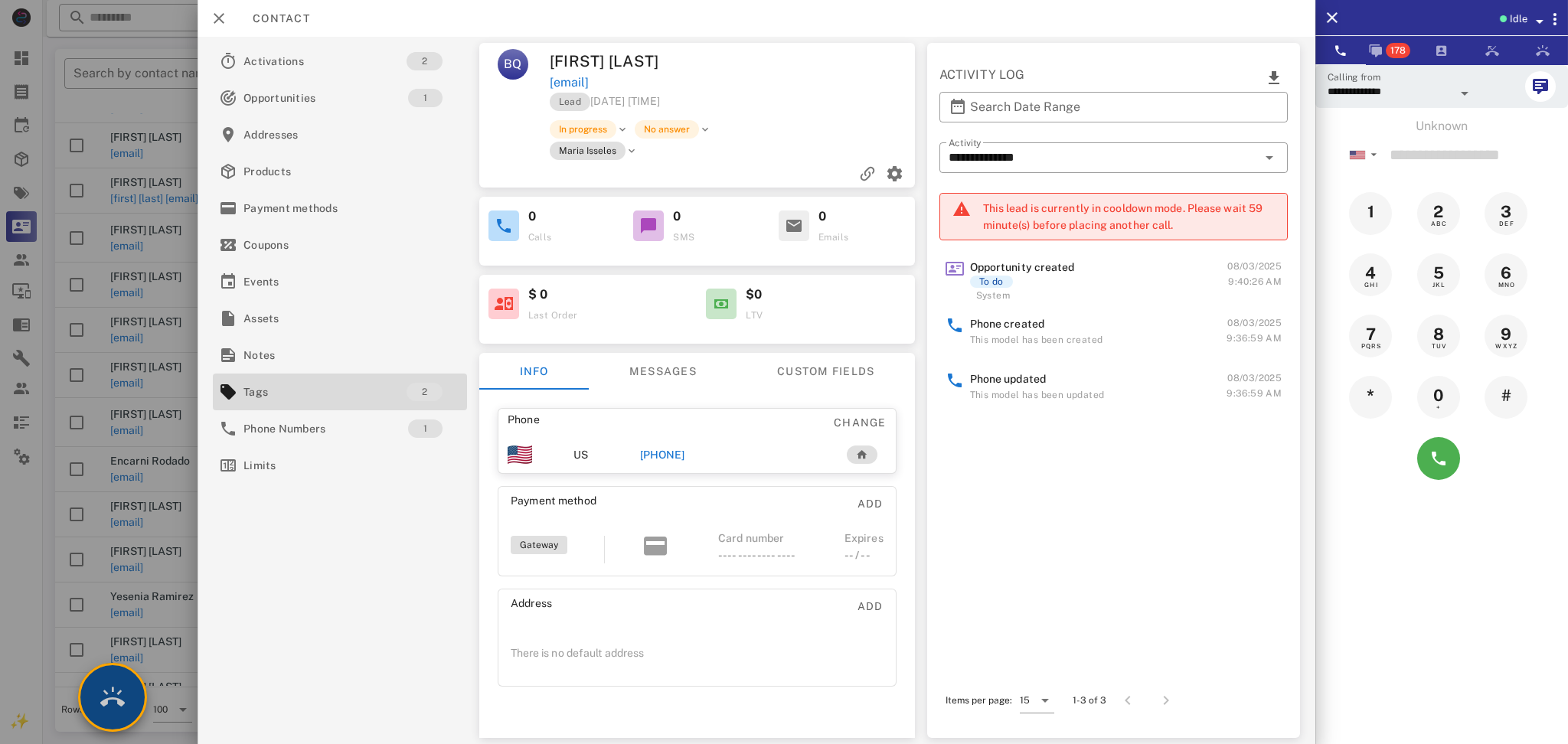 click at bounding box center (113, 697) 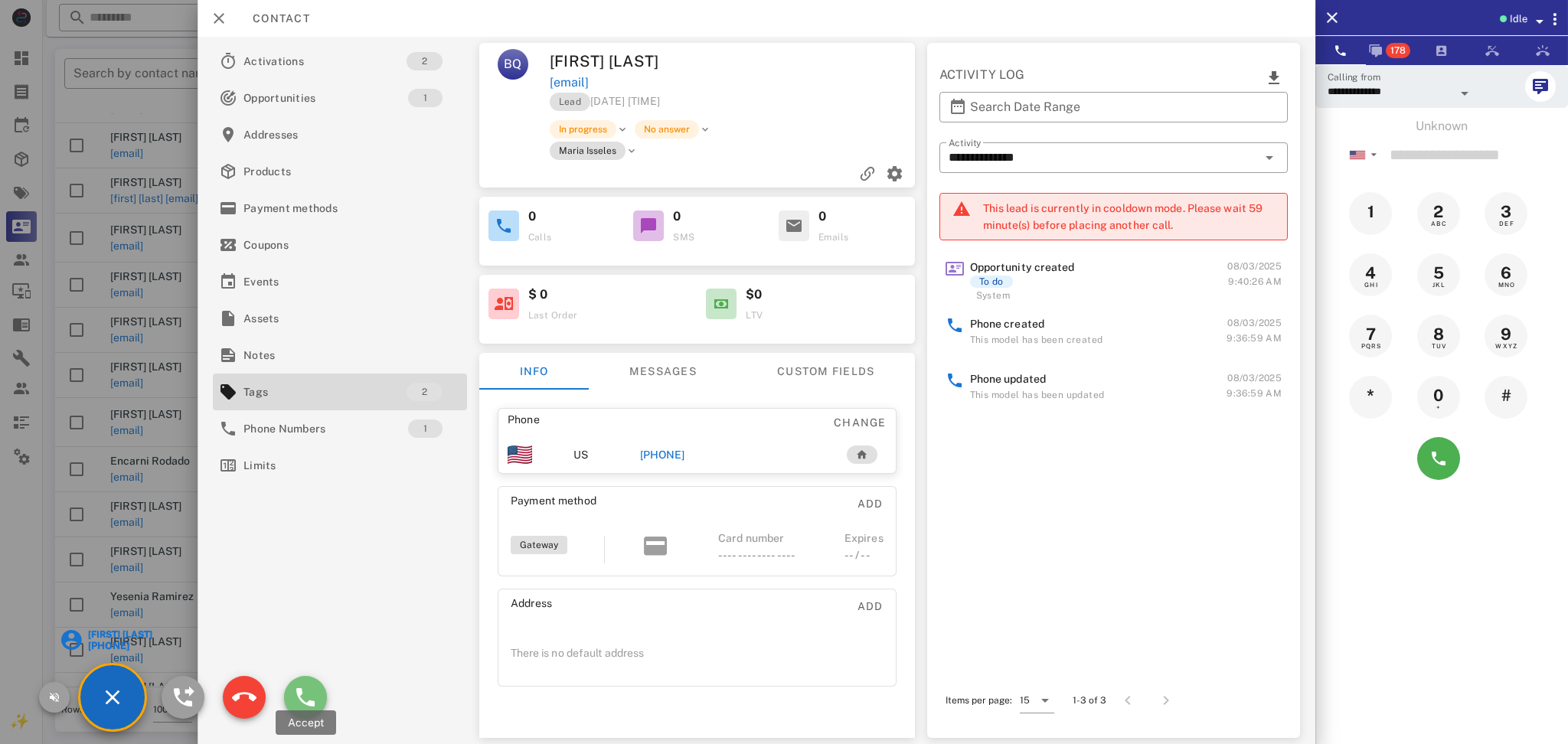 click at bounding box center (305, 697) 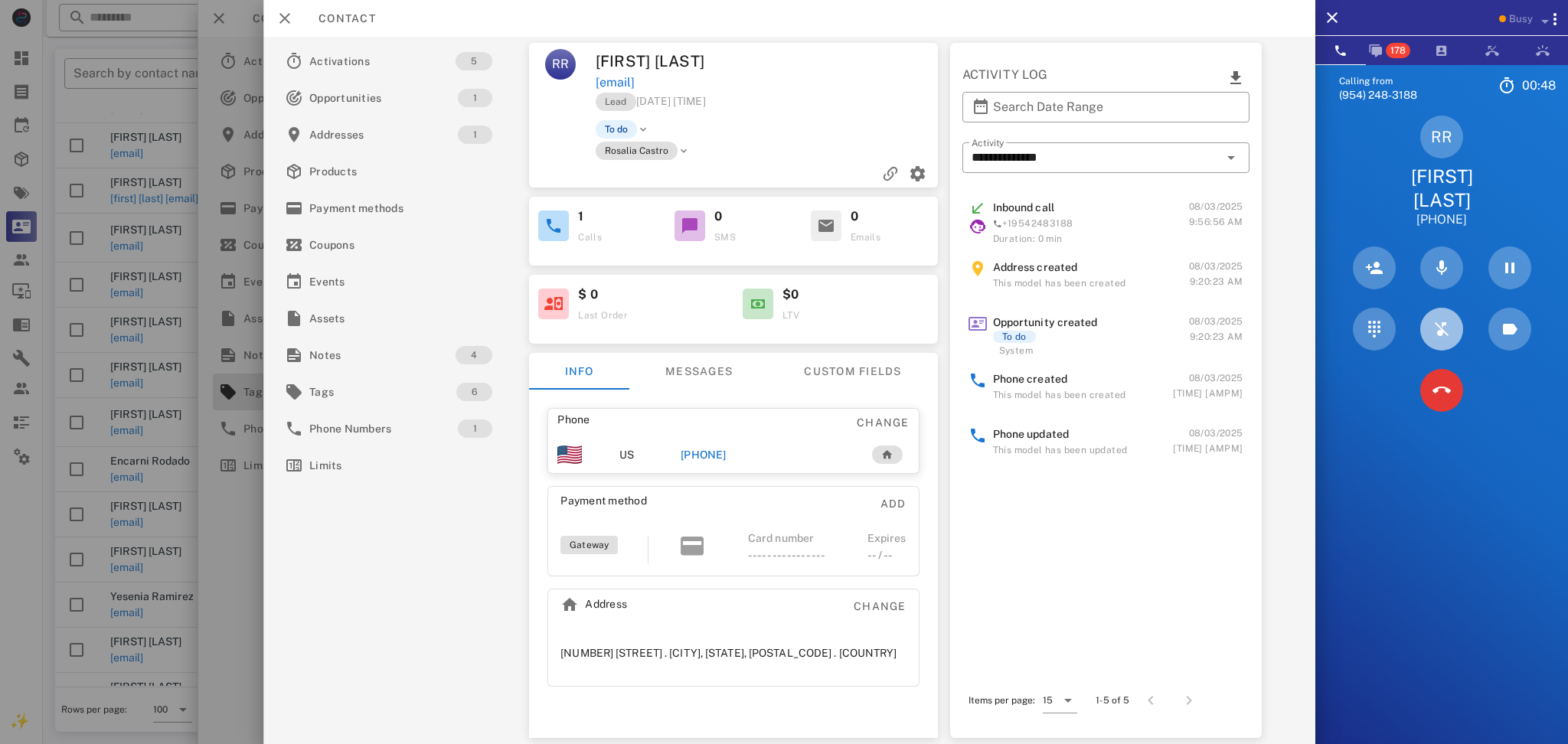 click at bounding box center [1442, 329] 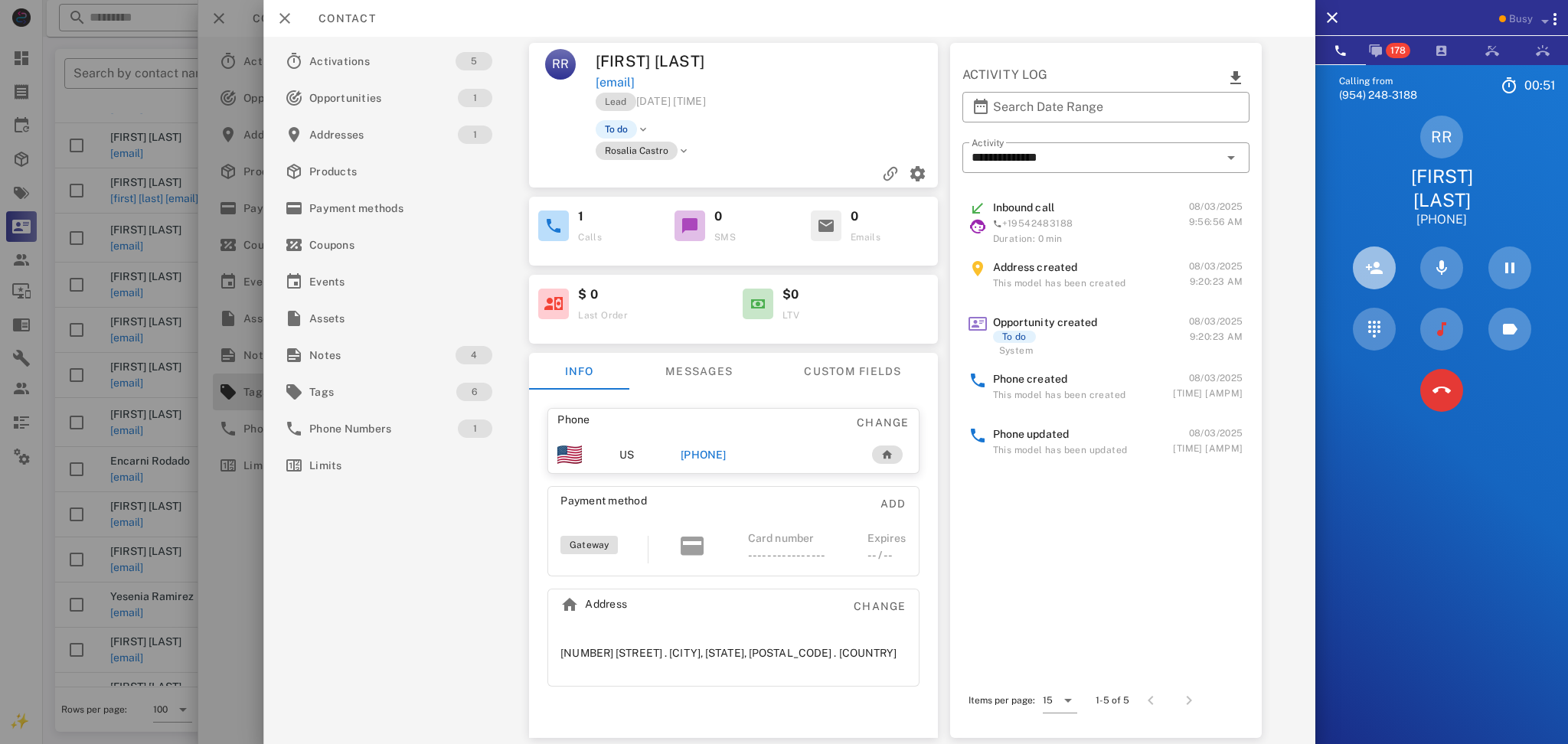 click at bounding box center (1374, 268) 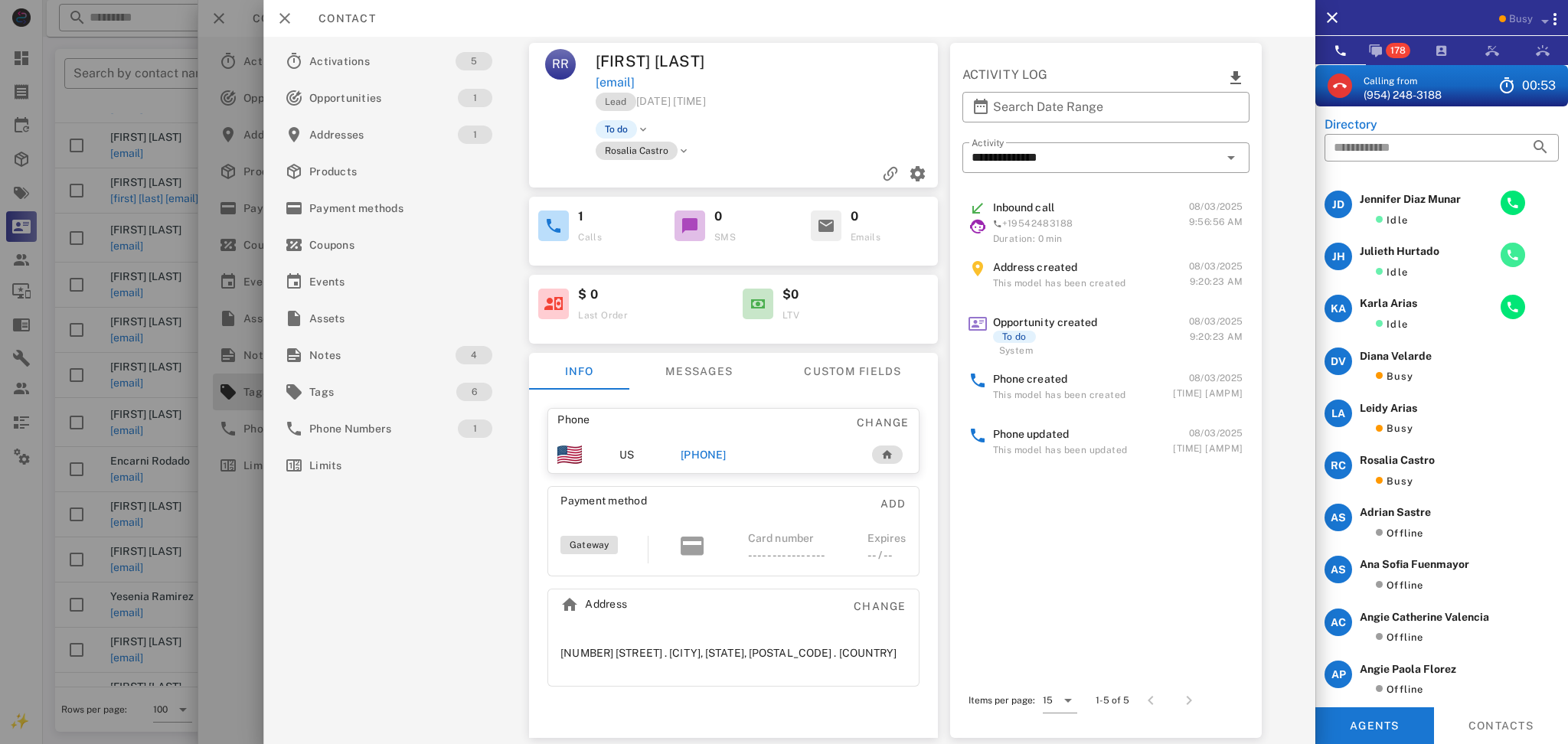 click at bounding box center (1513, 255) 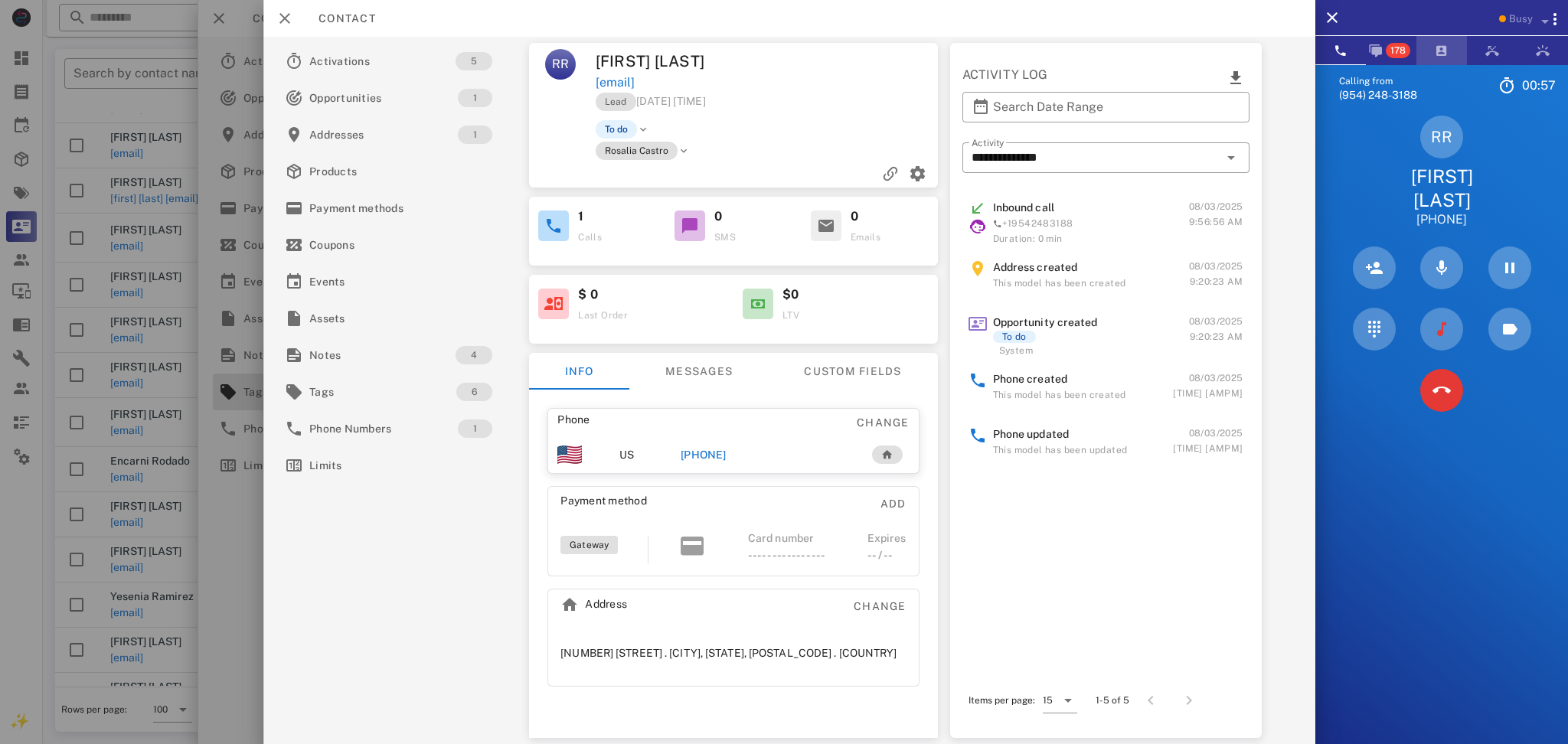 click at bounding box center (1442, 51) 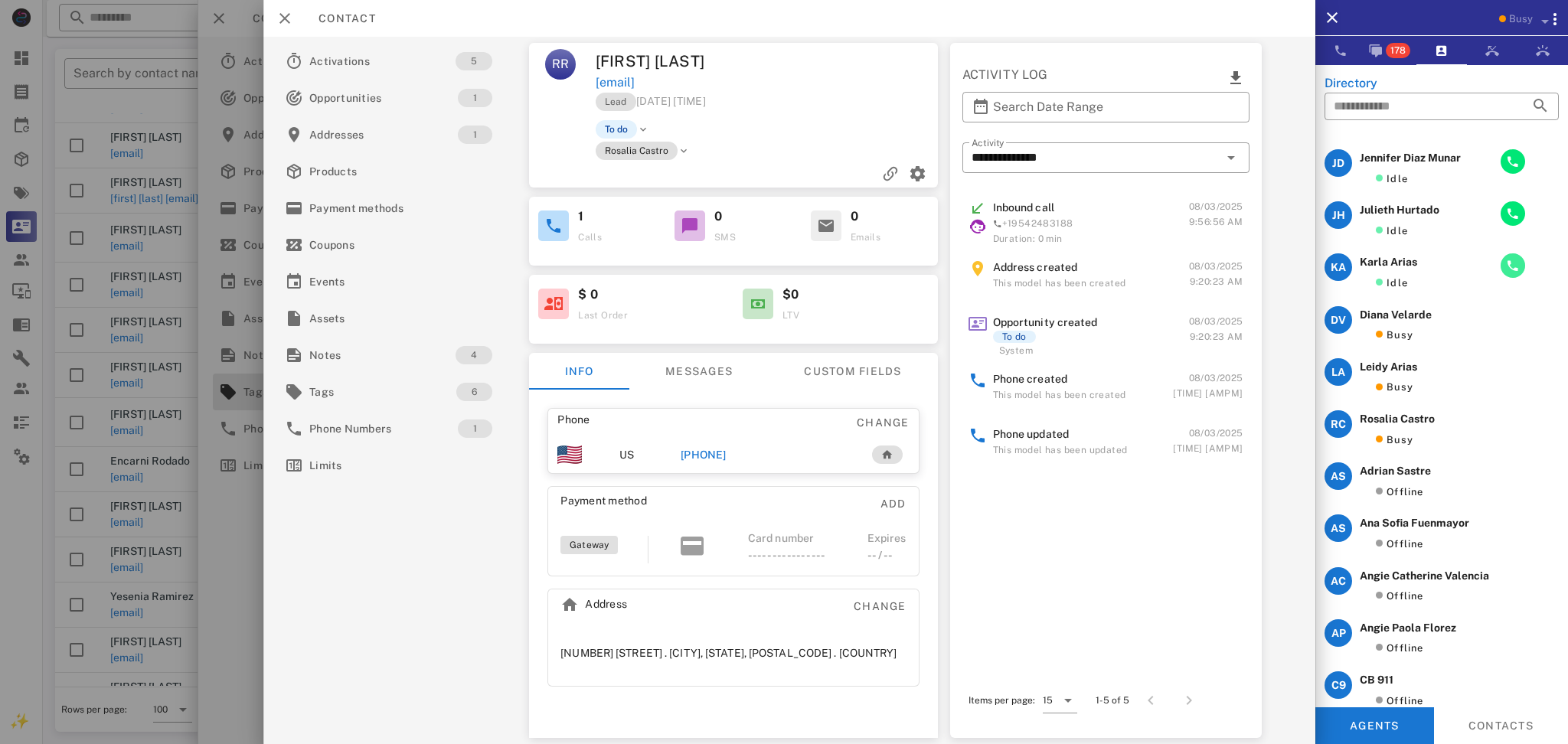 click at bounding box center (1513, 266) 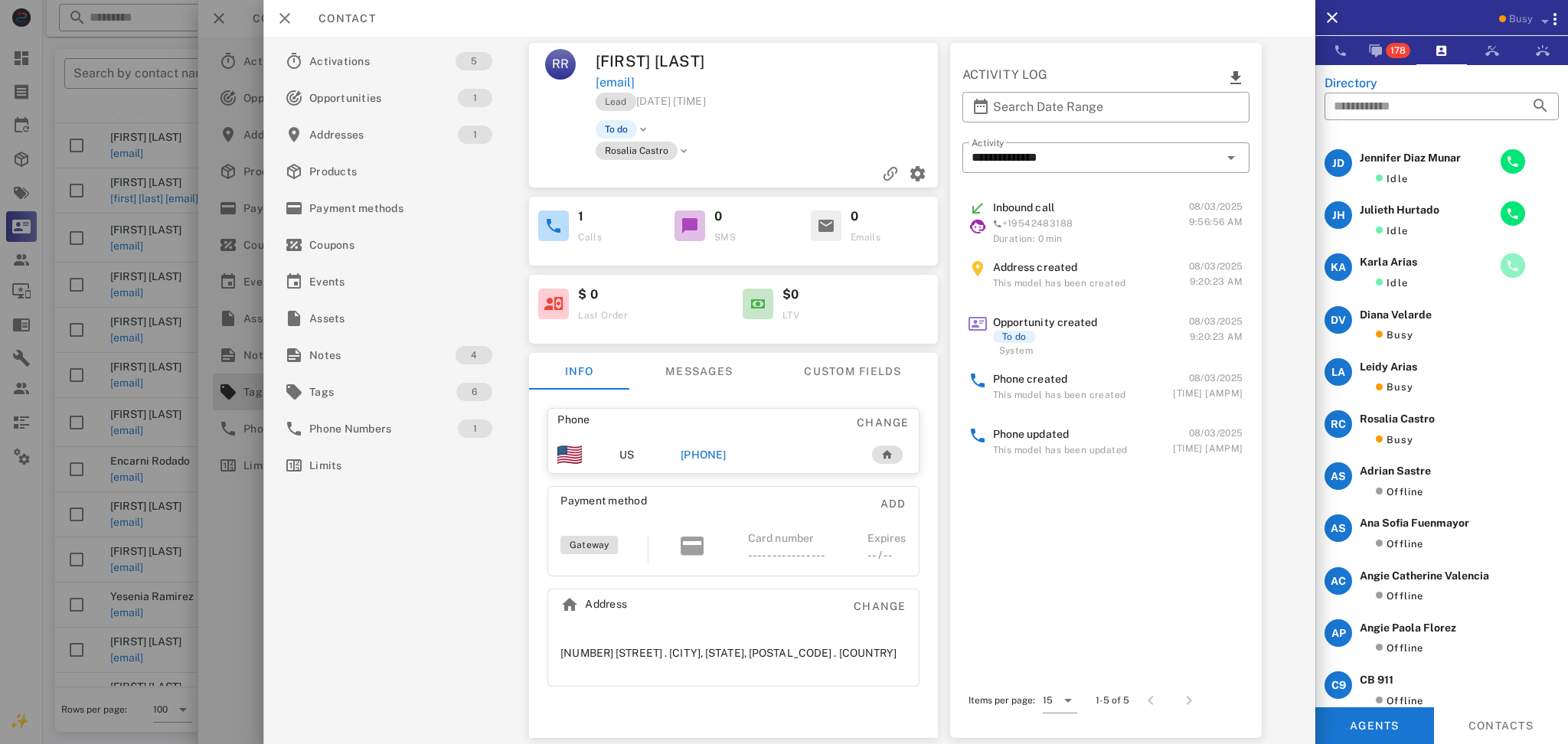 click at bounding box center (1513, 266) 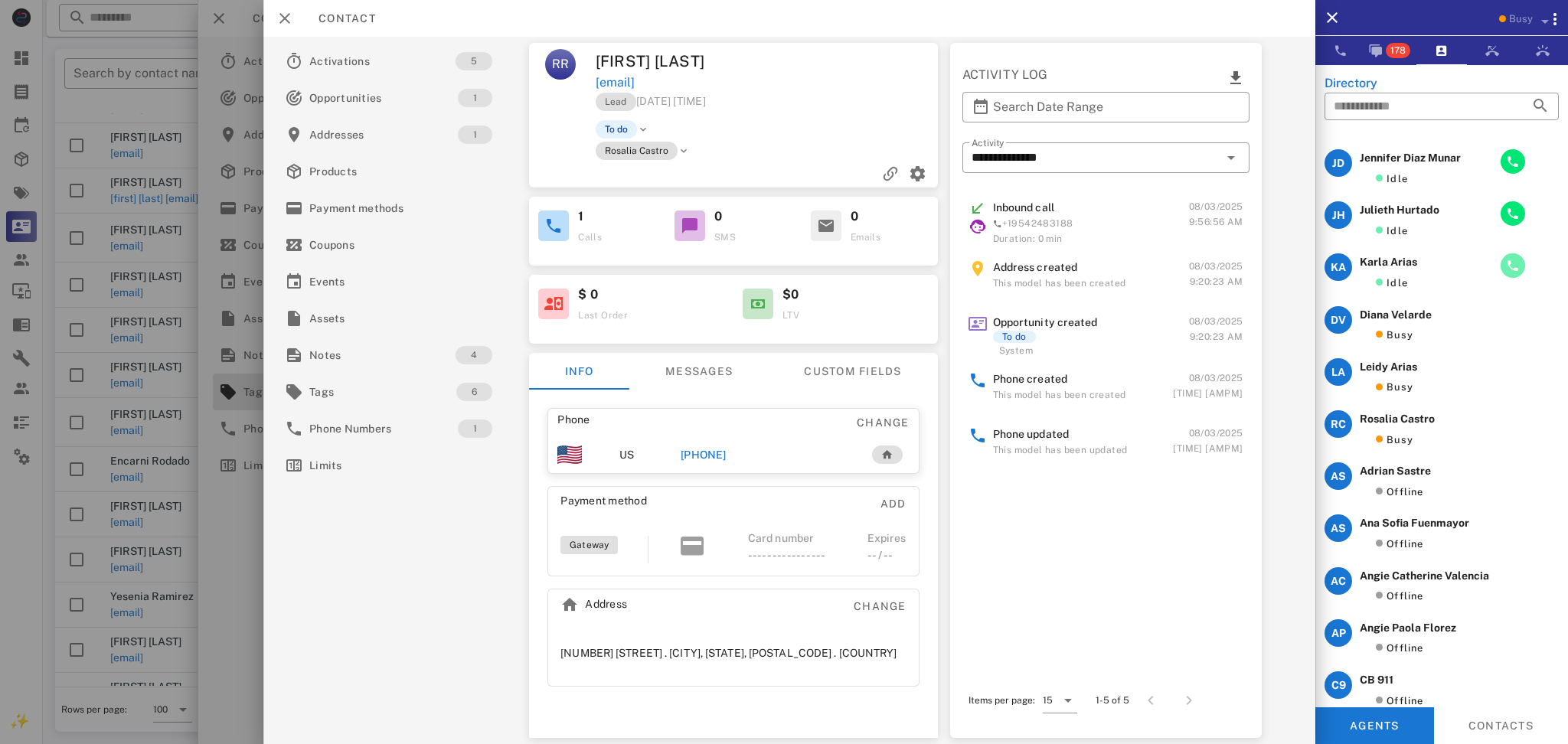 click at bounding box center [1513, 266] 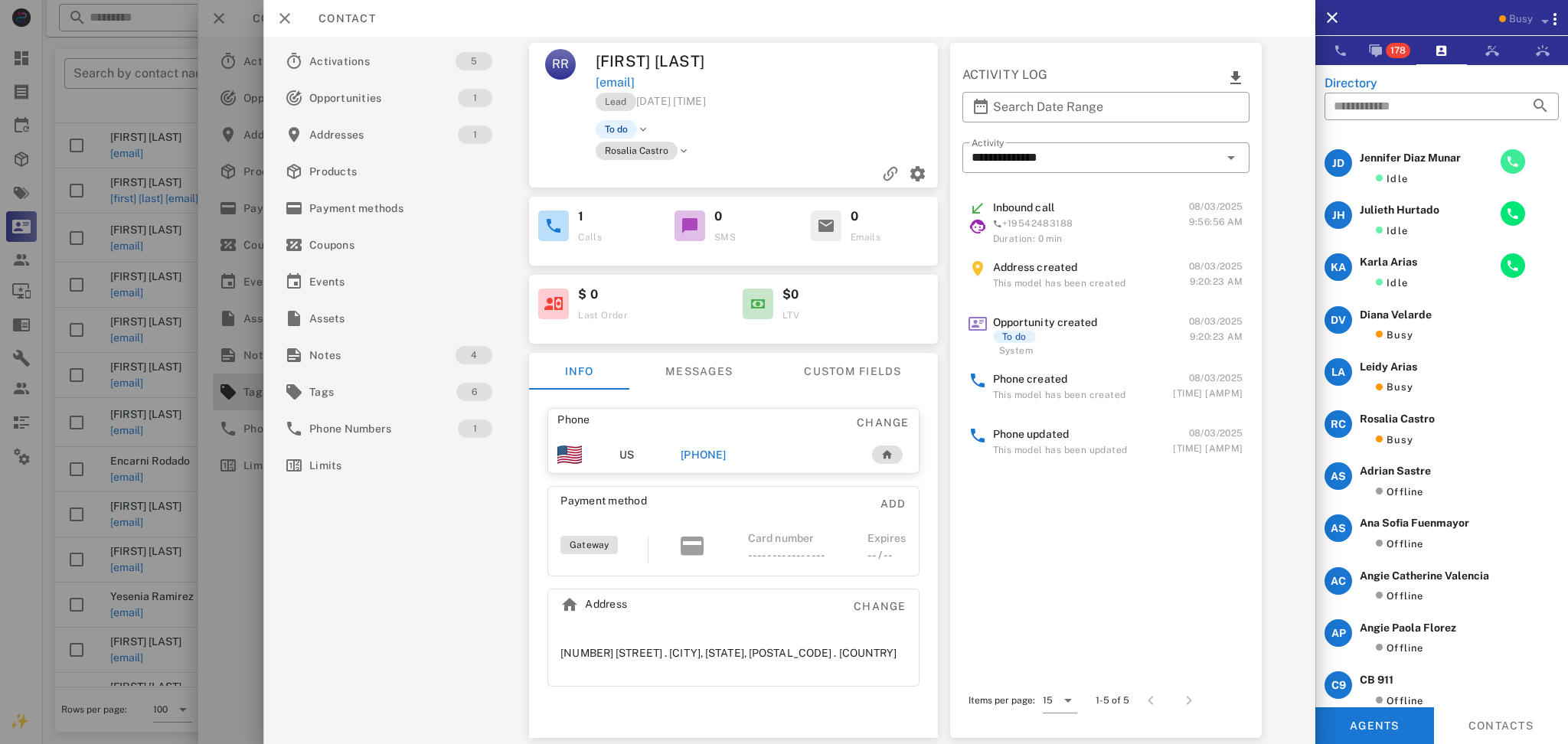 click at bounding box center [1513, 162] 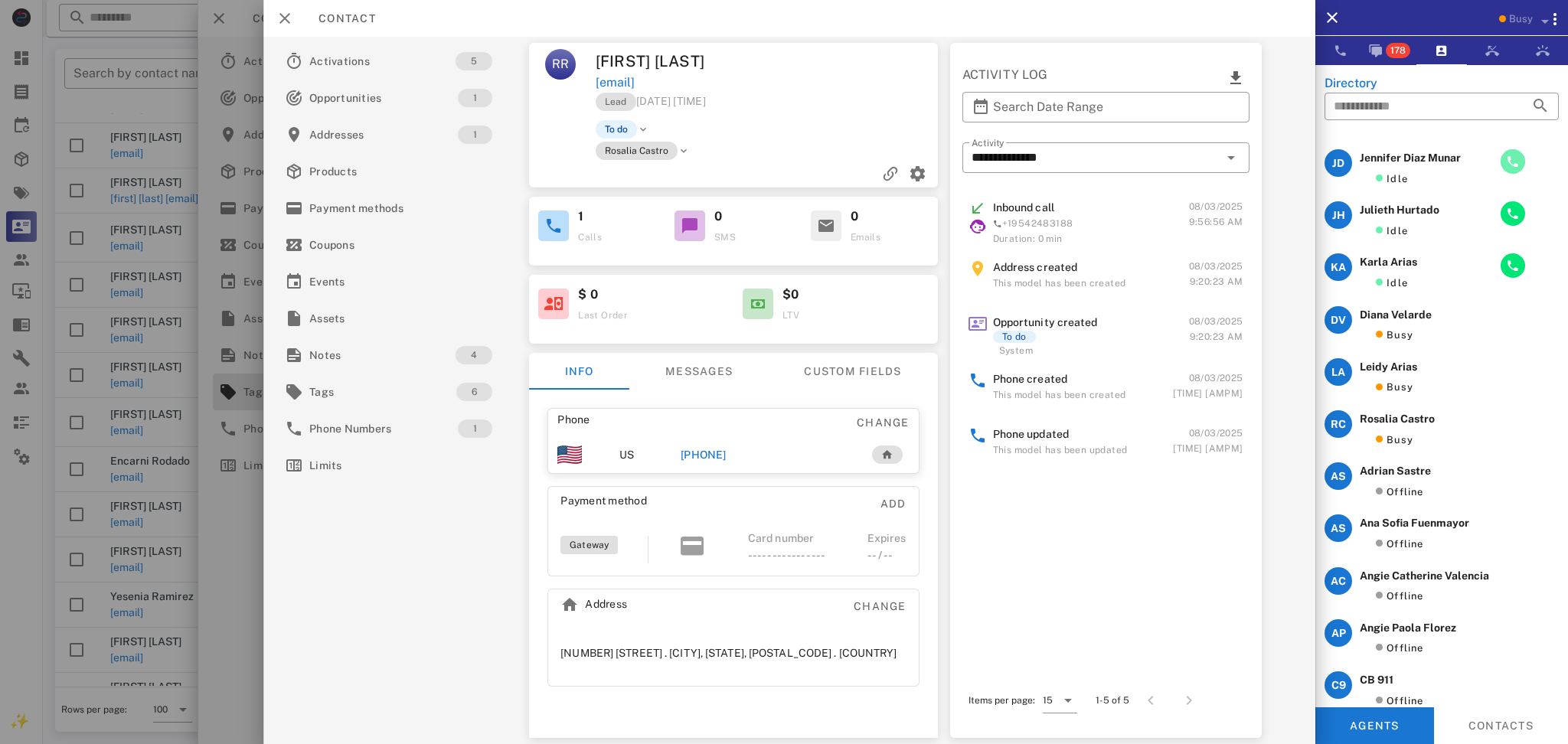 click at bounding box center [1513, 162] 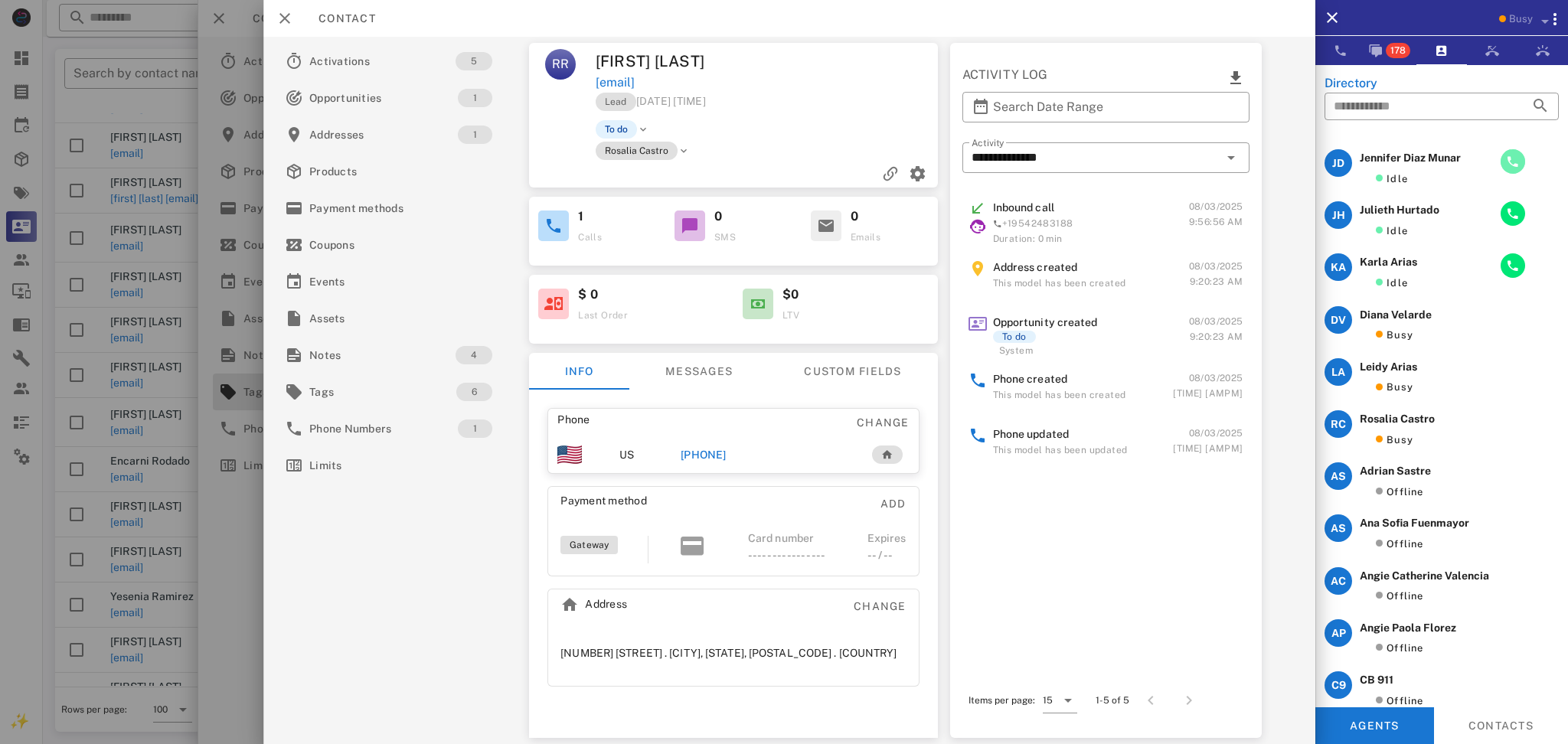 click at bounding box center (1513, 162) 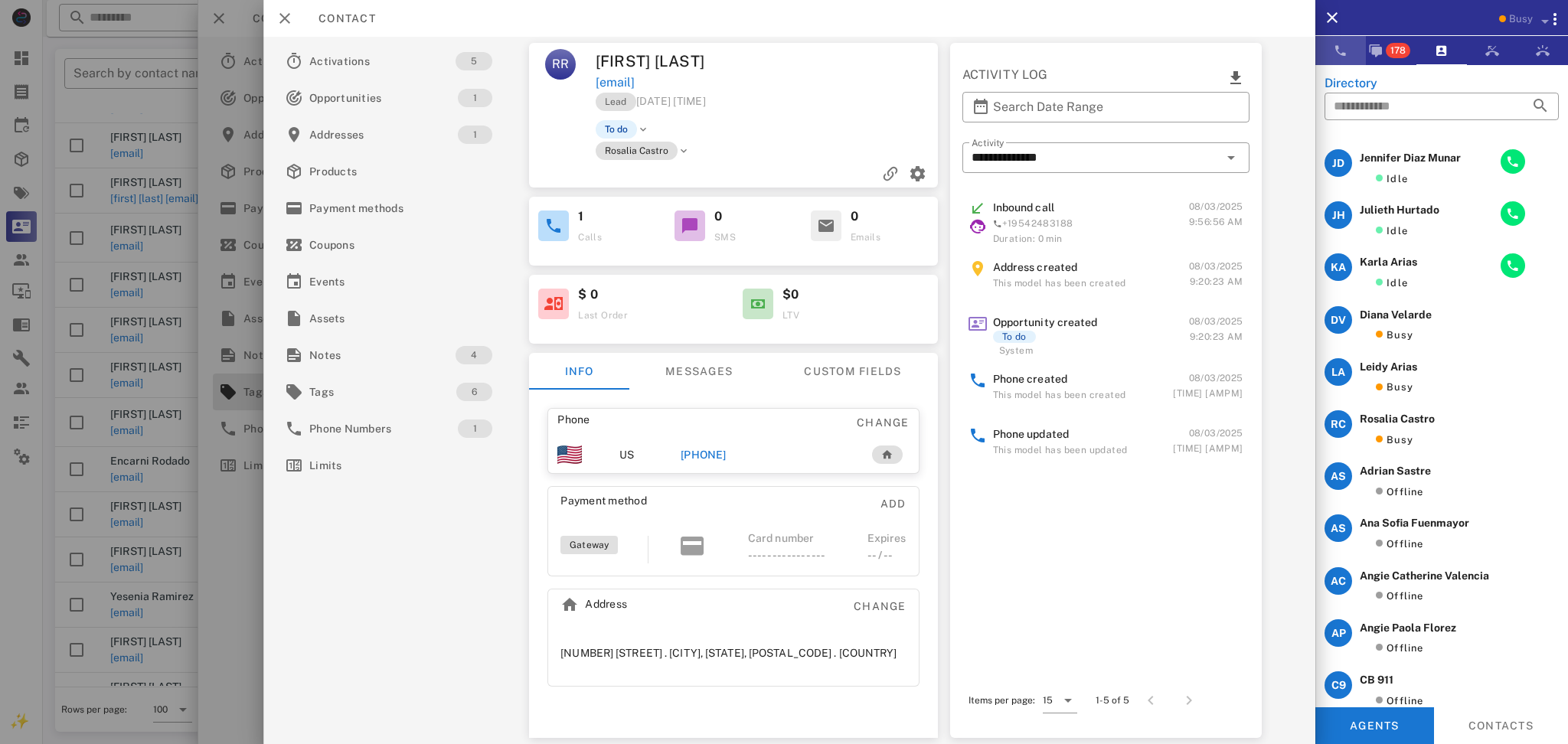 click at bounding box center (1341, 51) 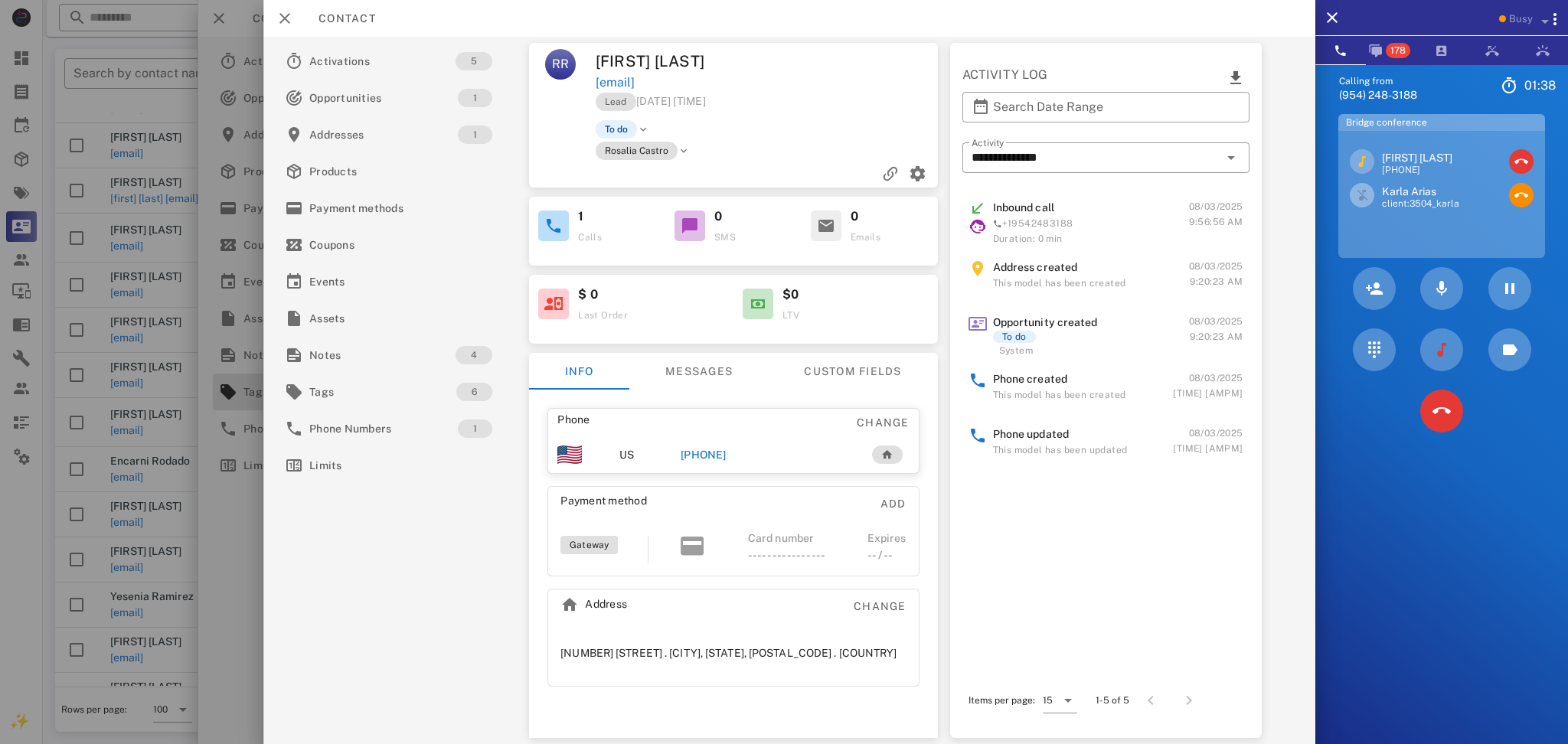 click at bounding box center (1521, 195) 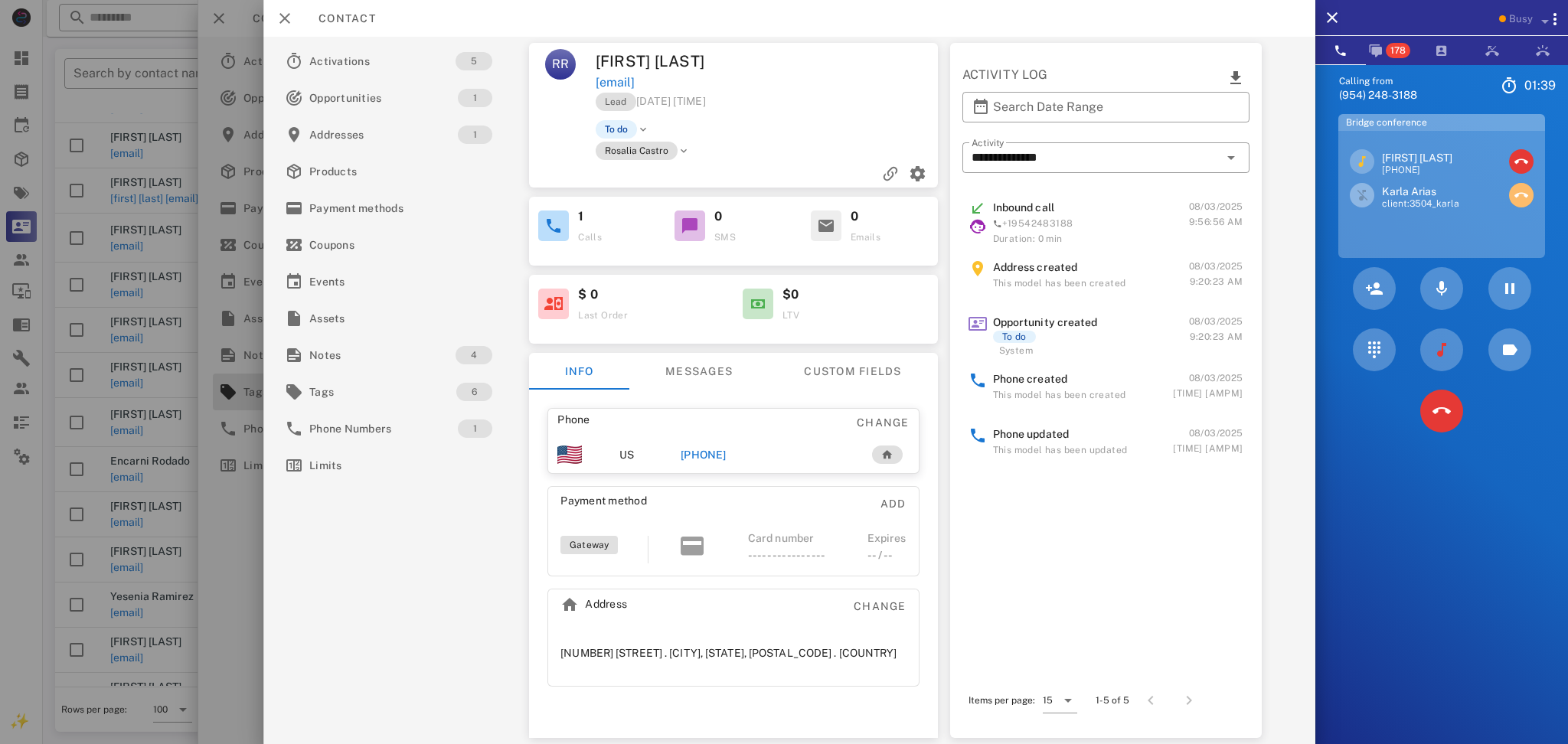 click at bounding box center [1521, 195] 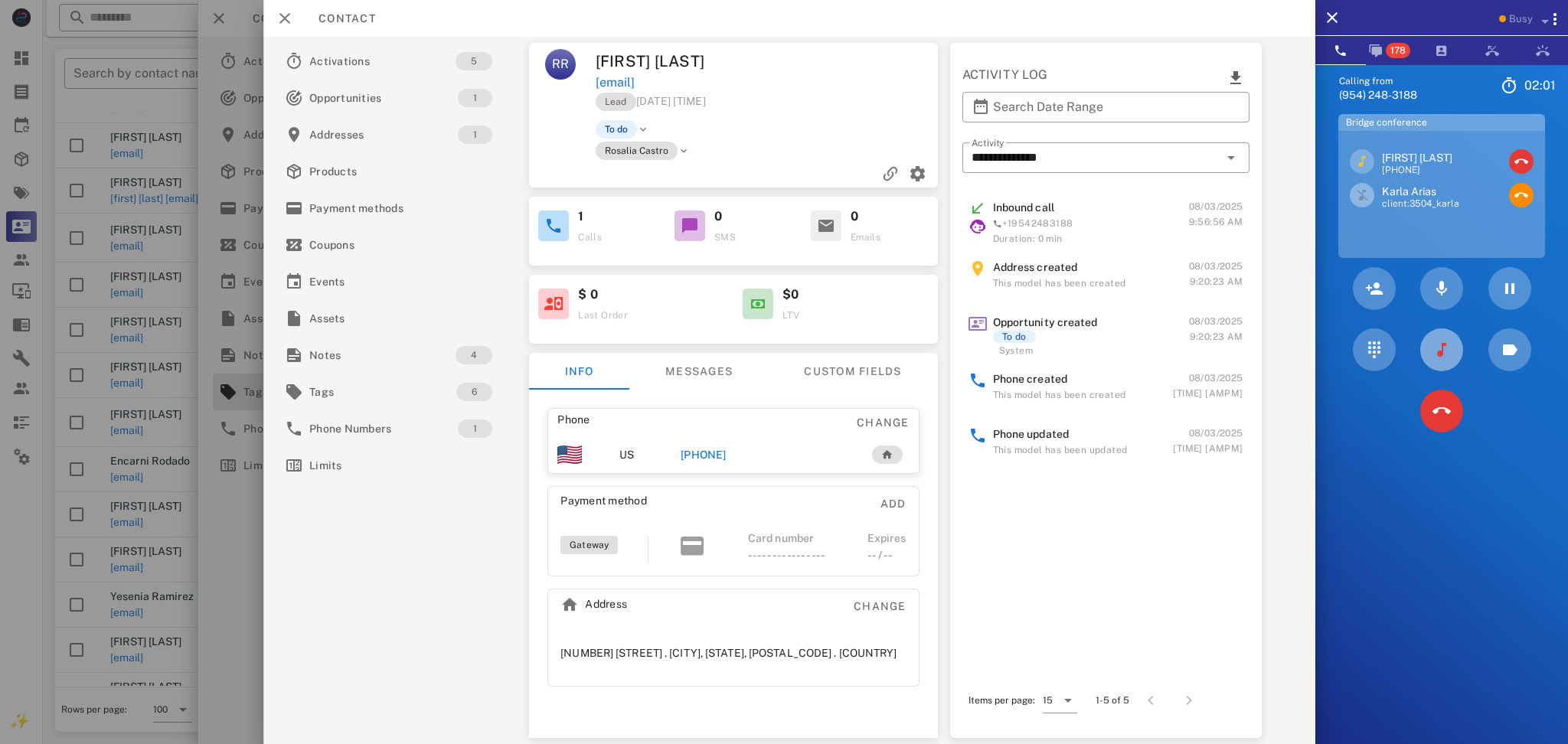 click at bounding box center [1442, 350] 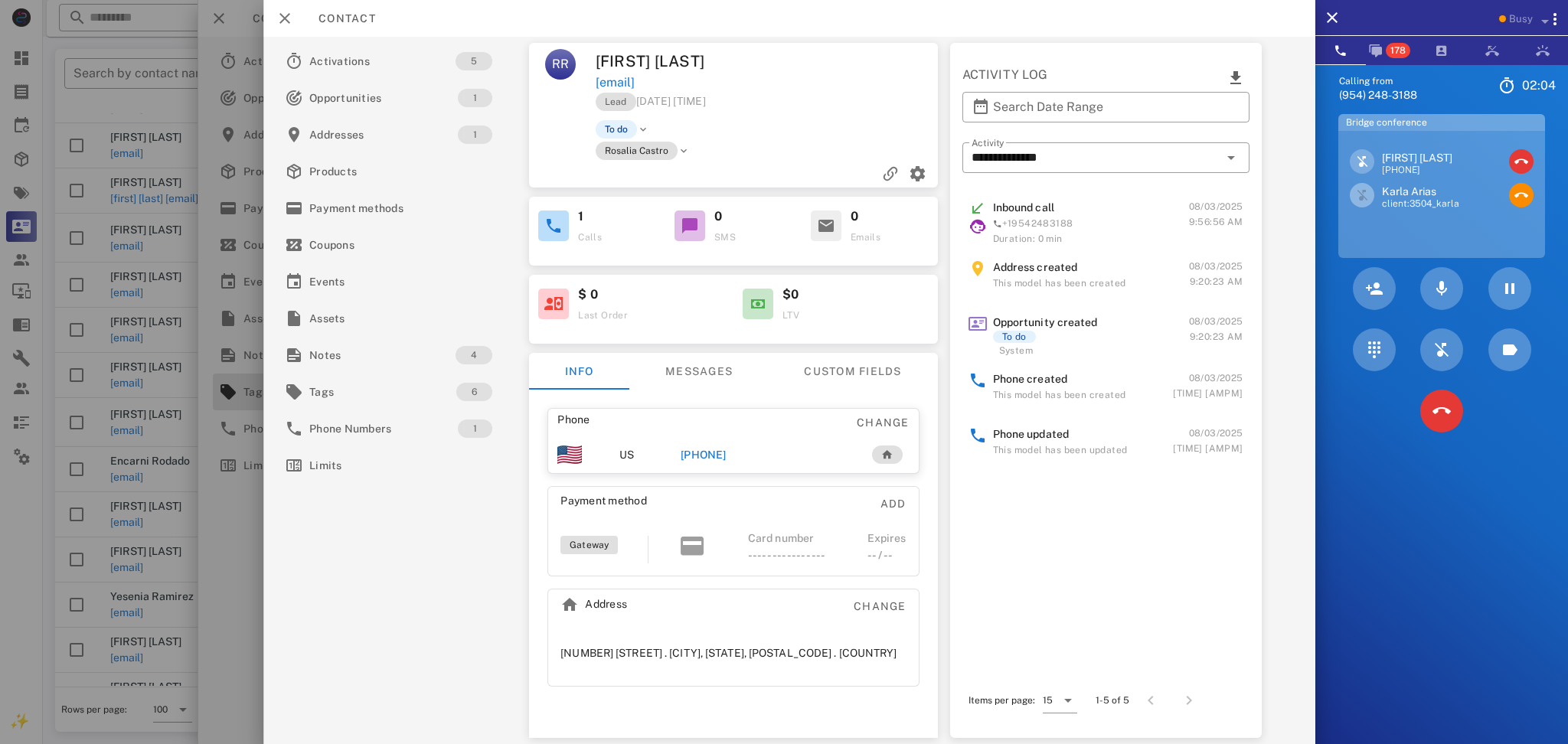 drag, startPoint x: 596, startPoint y: 64, endPoint x: 746, endPoint y: 77, distance: 150.5623 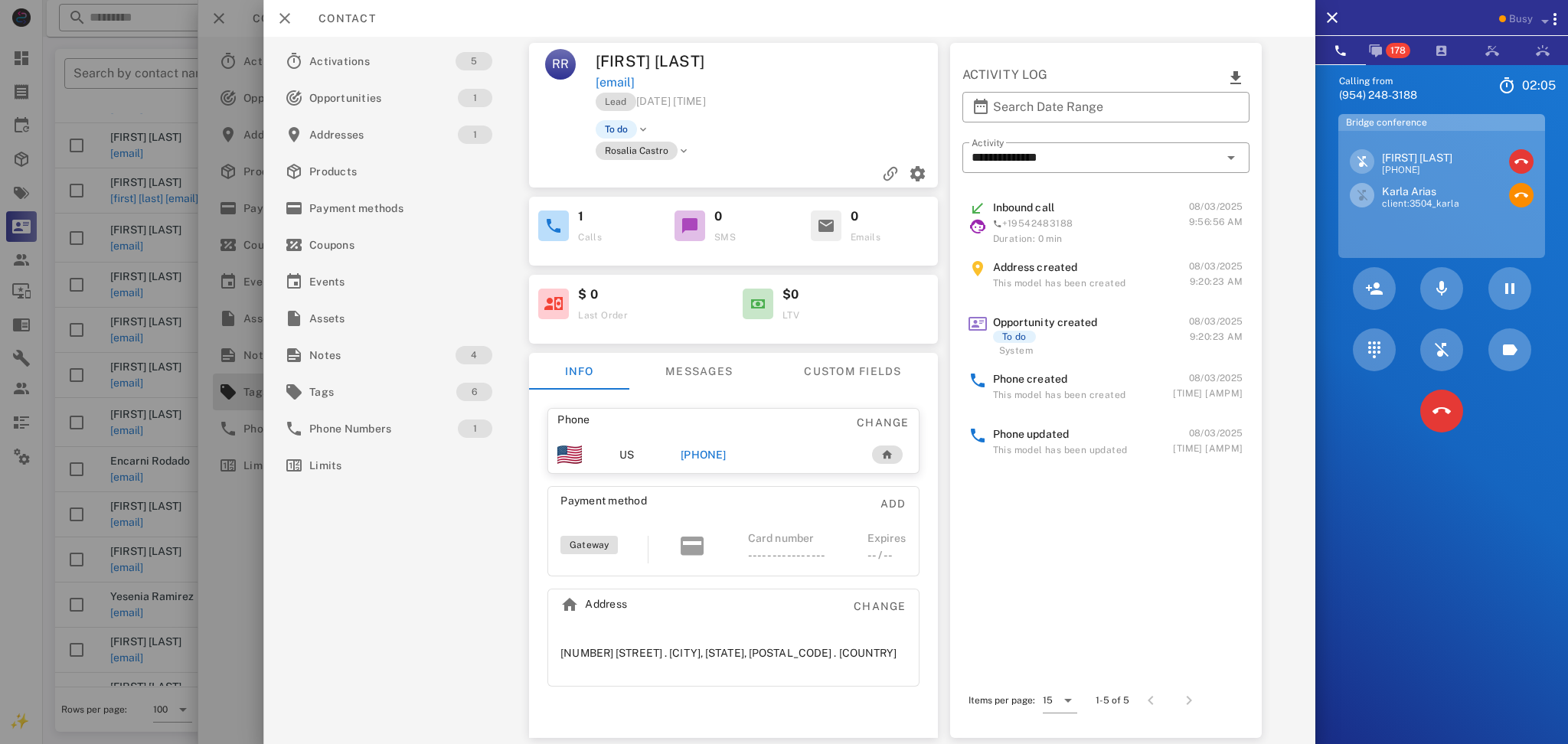 copy on "Raquel Ramirez  raquel3r@yahoo.com" 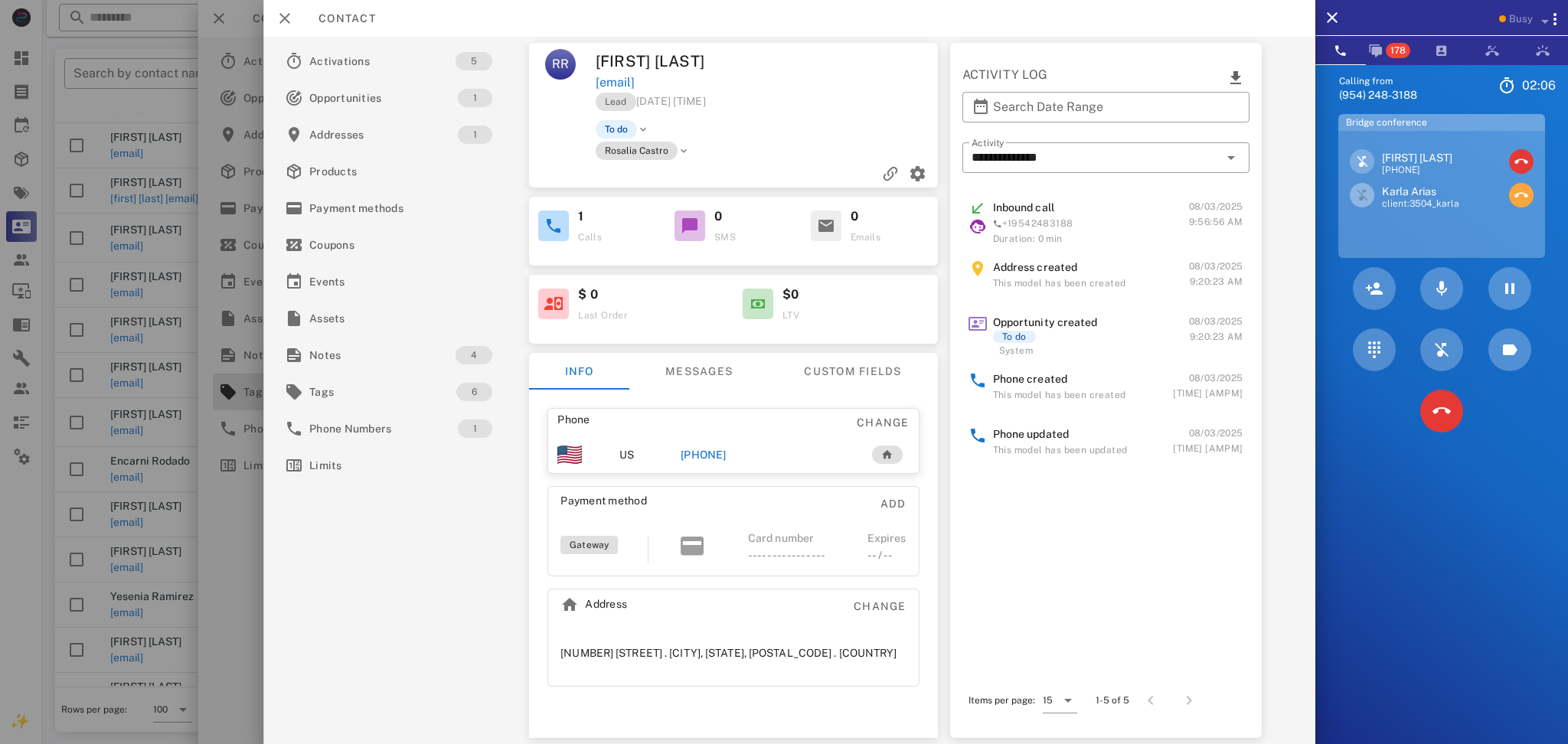 click at bounding box center (1521, 194) 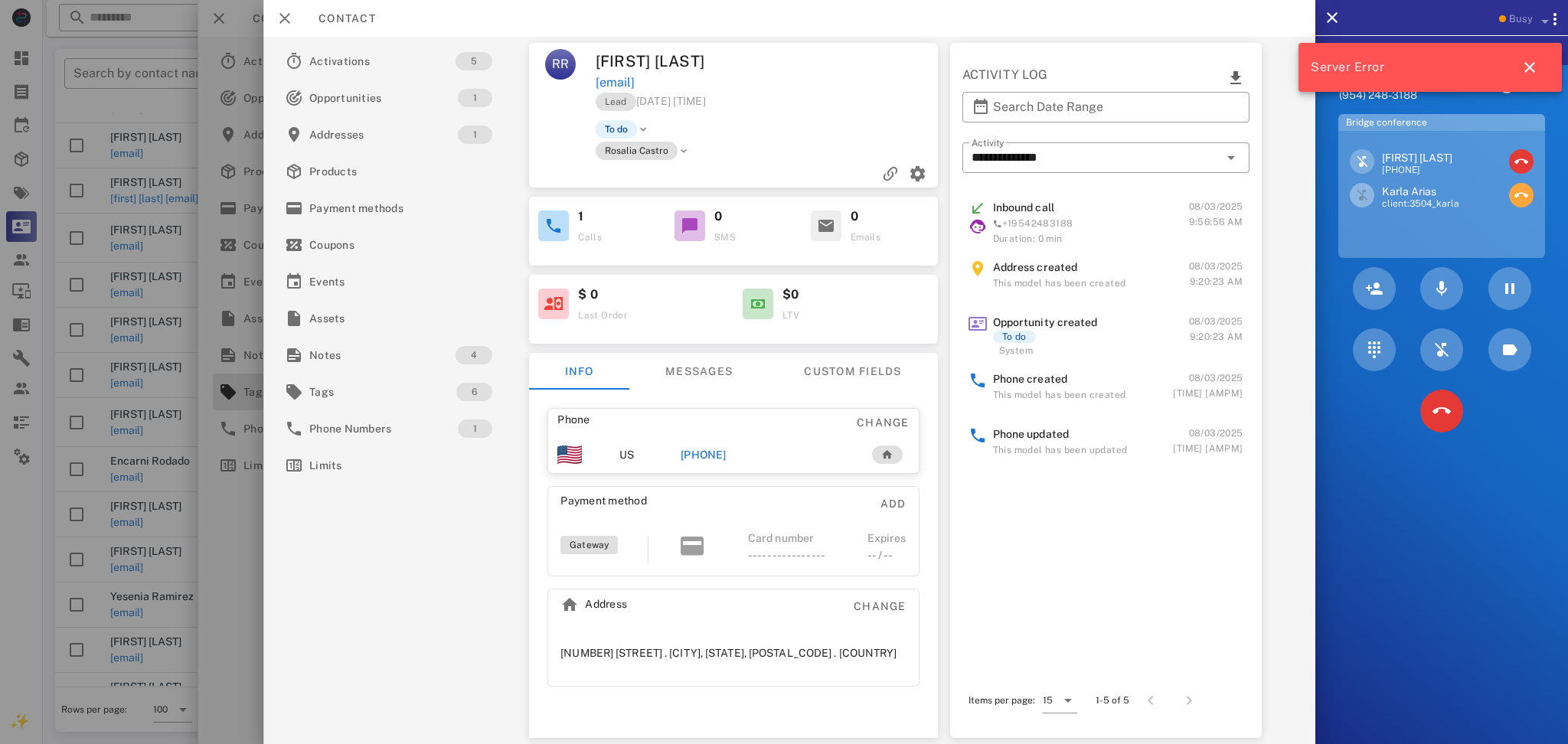 click at bounding box center (1521, 194) 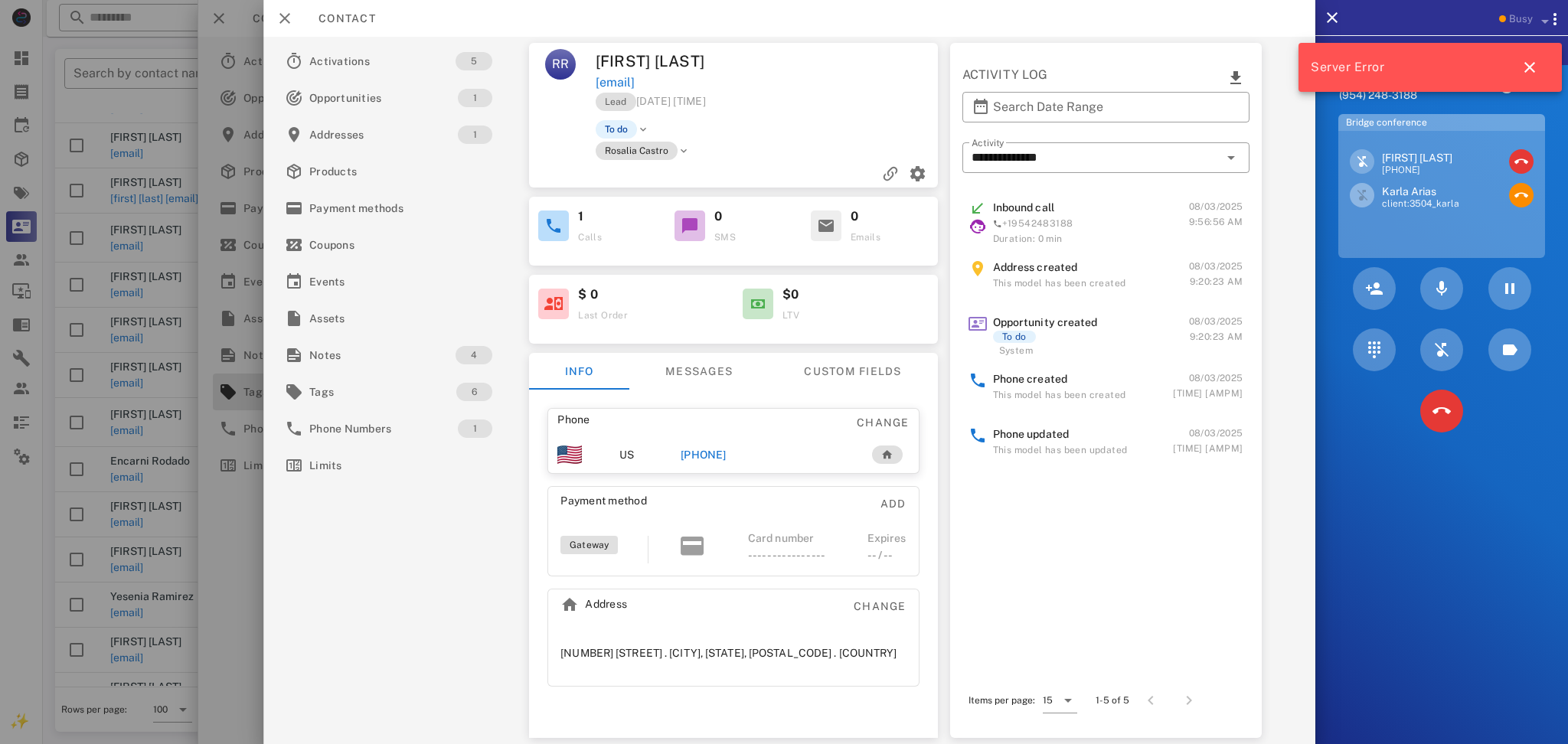 click on "Raquel Ramirez  +19093620014  Karla Arias  client:3504_karla" at bounding box center [1442, 194] 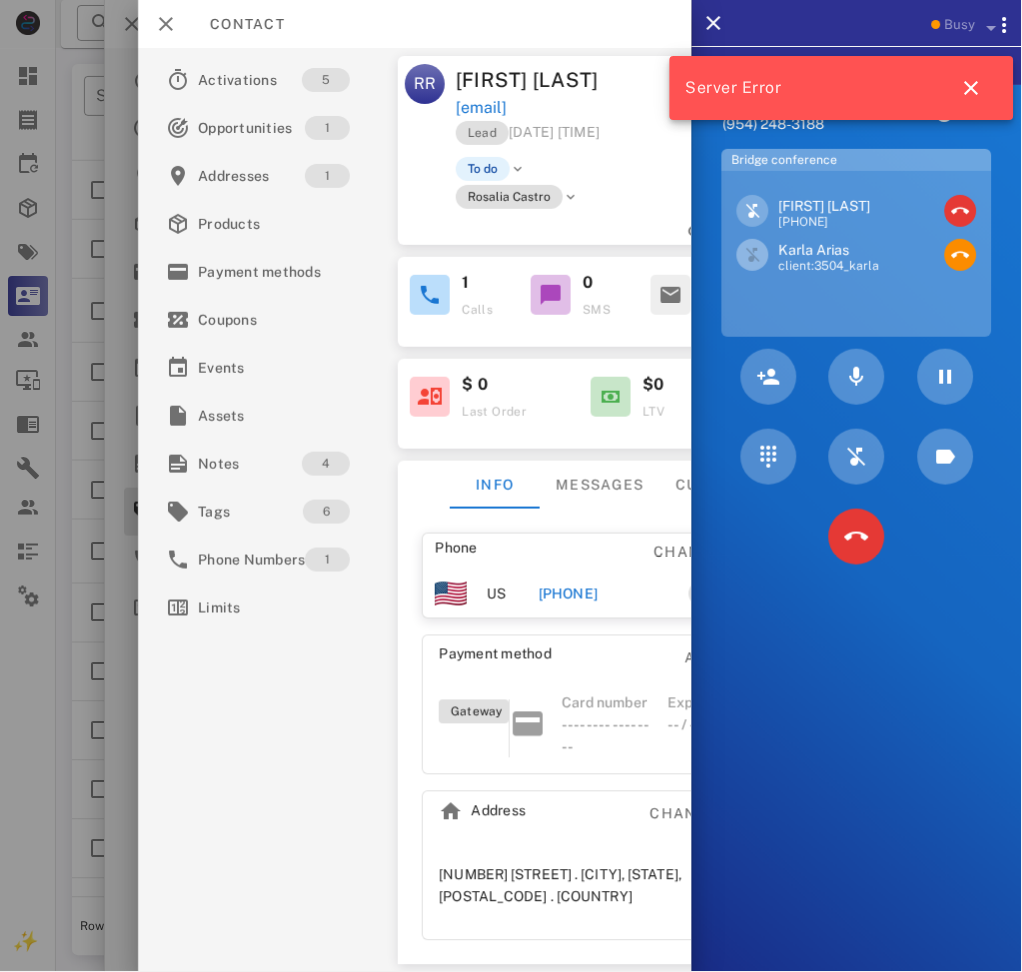 drag, startPoint x: 875, startPoint y: 705, endPoint x: 886, endPoint y: 705, distance: 11 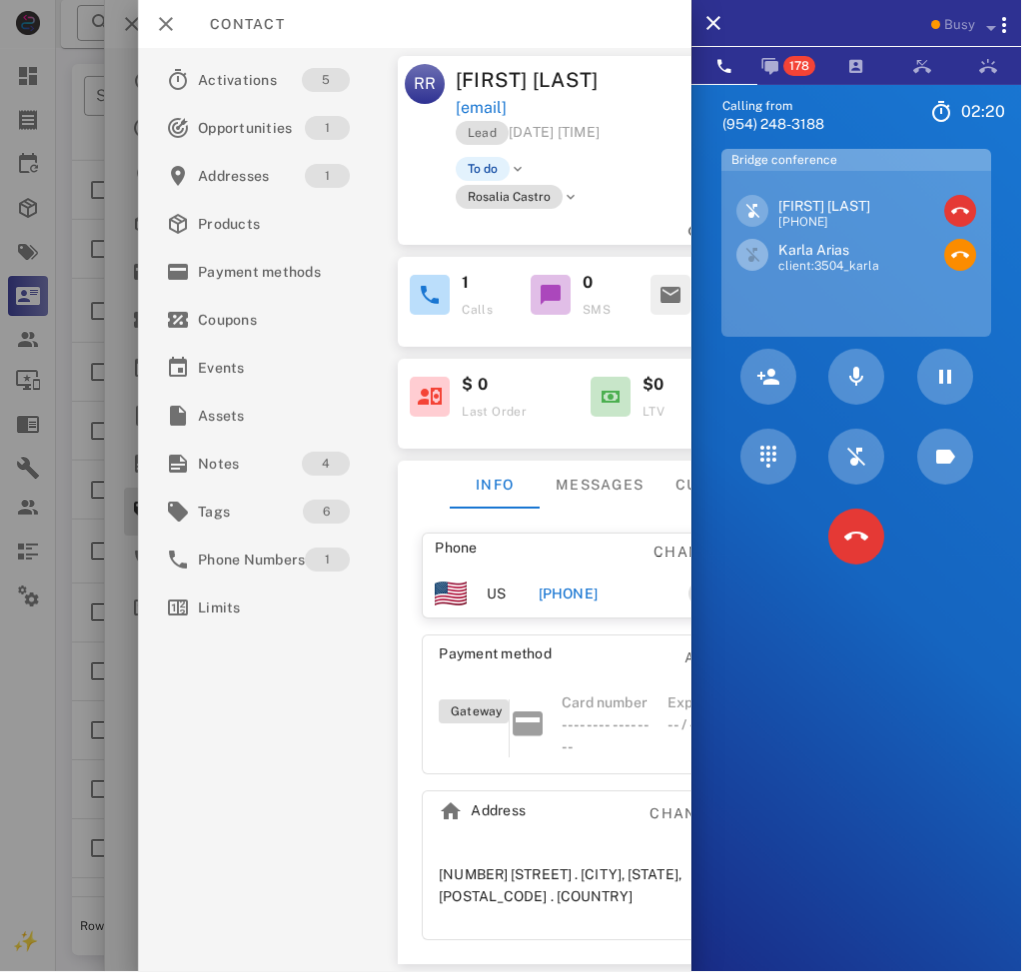 click on "Raquel Ramirez" at bounding box center [533, 80] 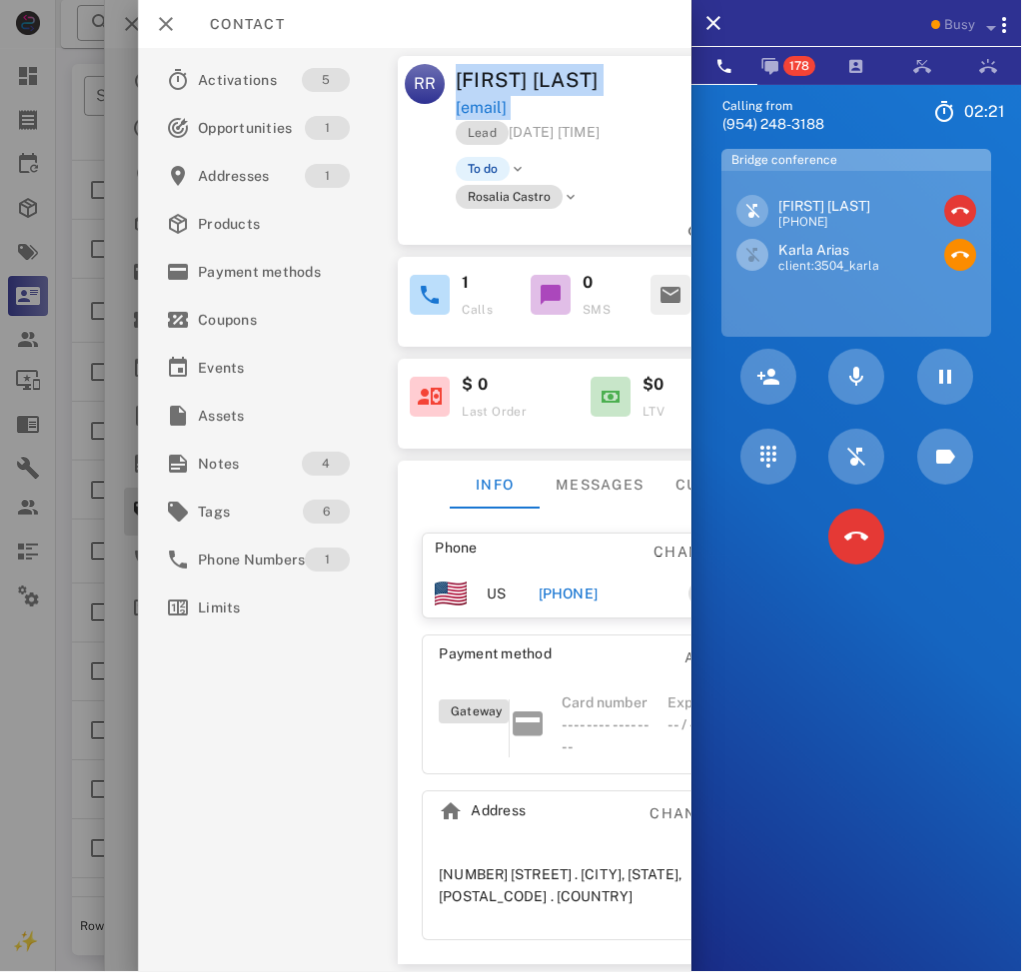 drag, startPoint x: 496, startPoint y: 80, endPoint x: 651, endPoint y: 101, distance: 156.4161 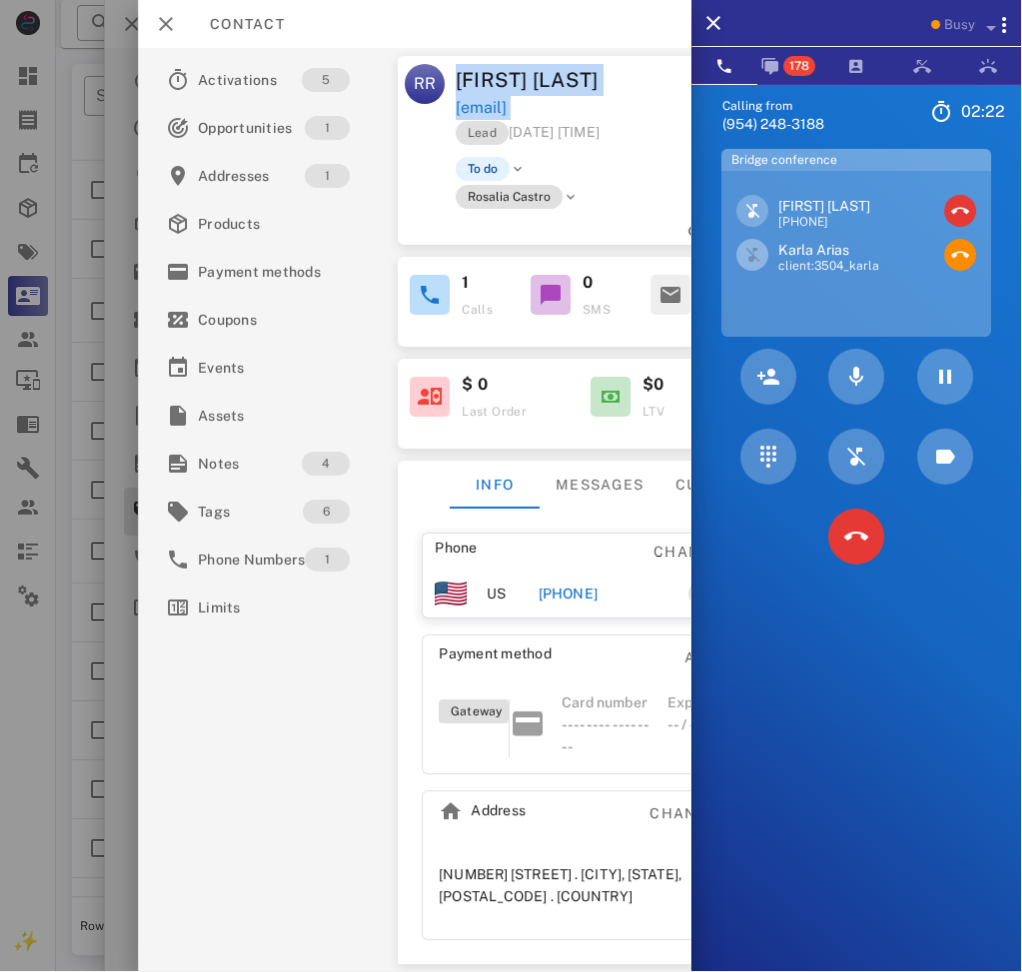 copy on "Raquel Ramirez  raquel3r@yahoo.com" 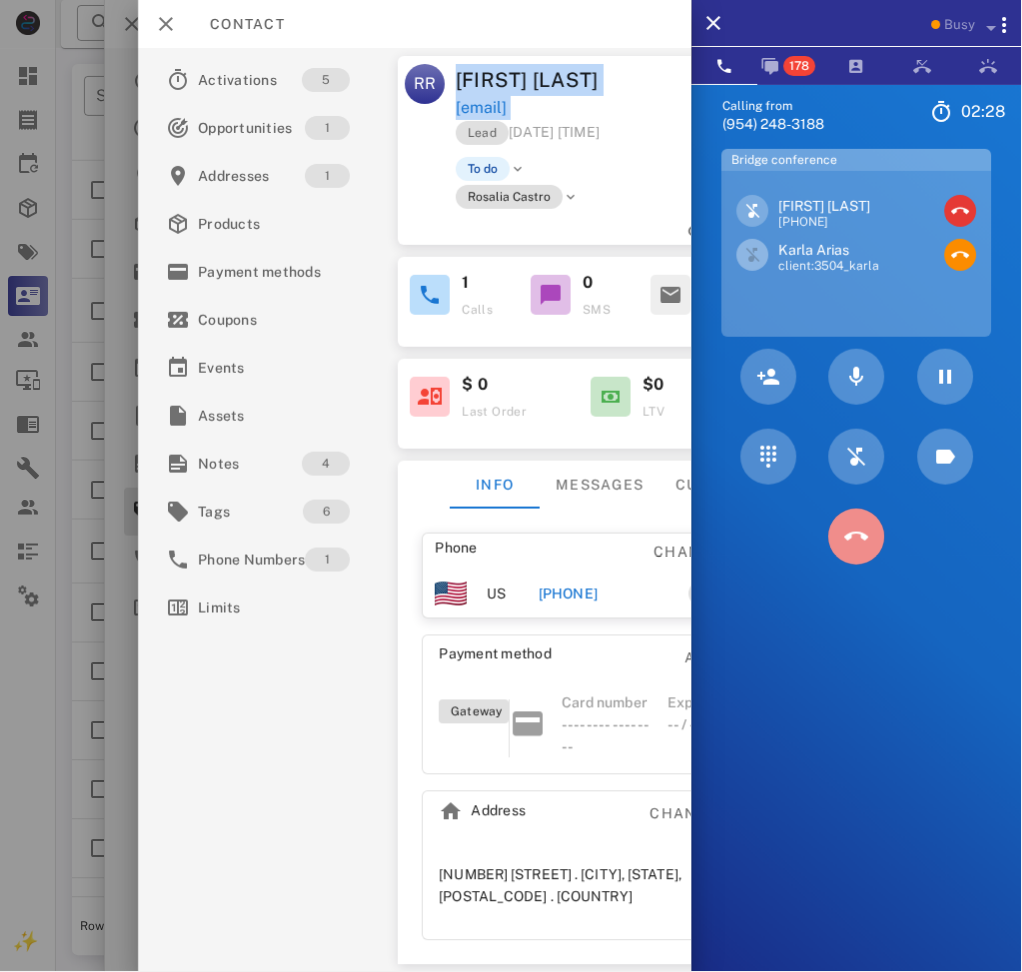 click at bounding box center (857, 537) 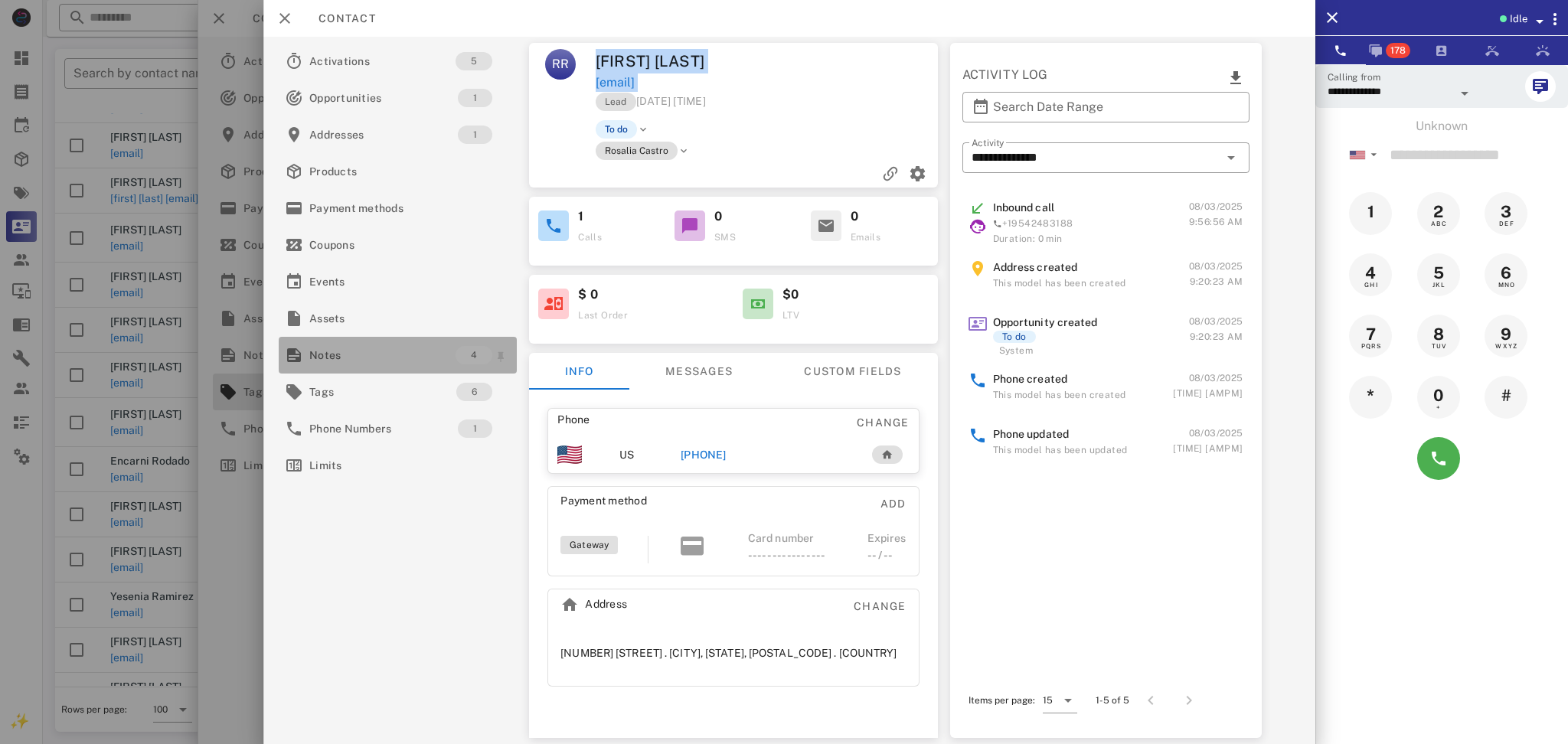 click on "Notes" at bounding box center [382, 355] 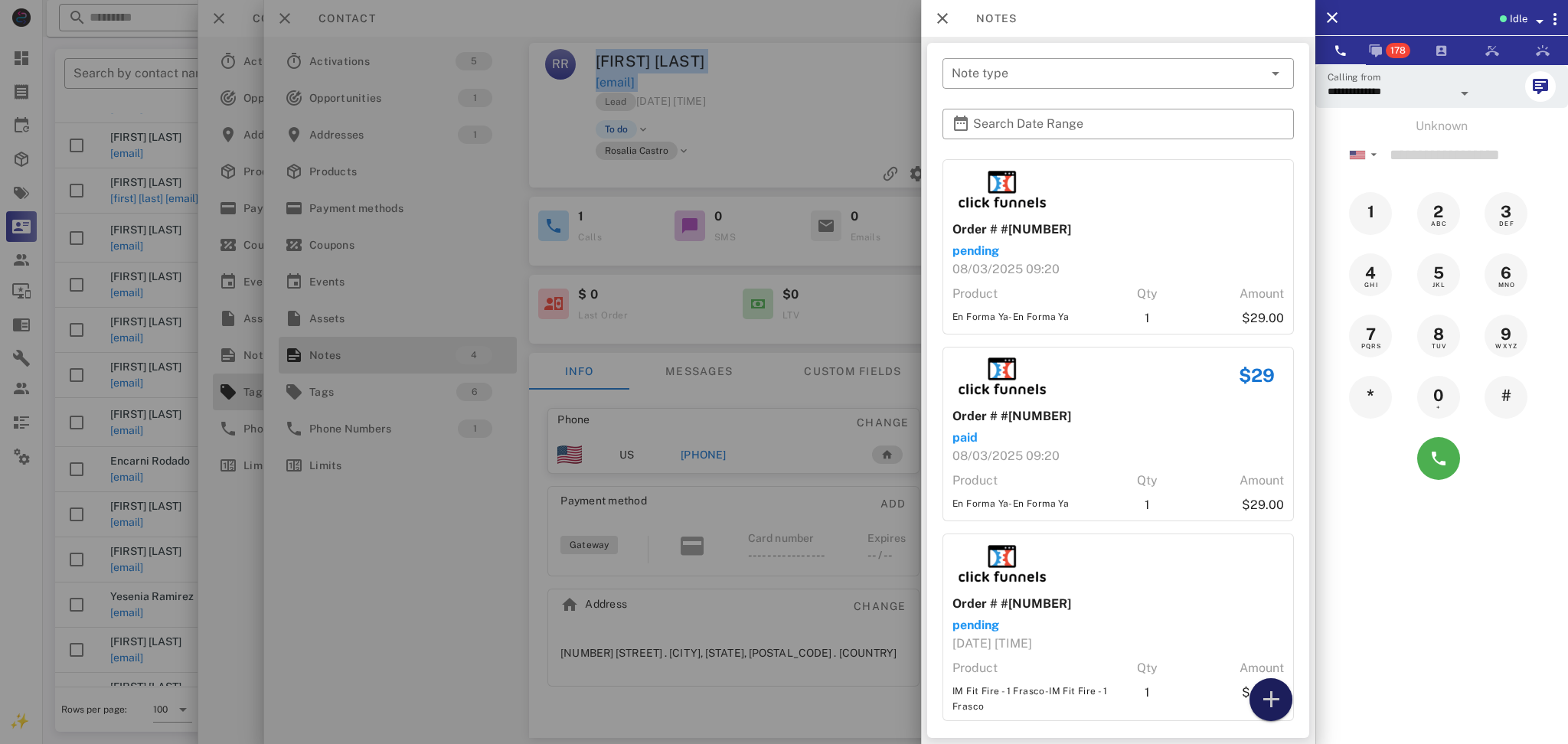 click at bounding box center (1271, 700) 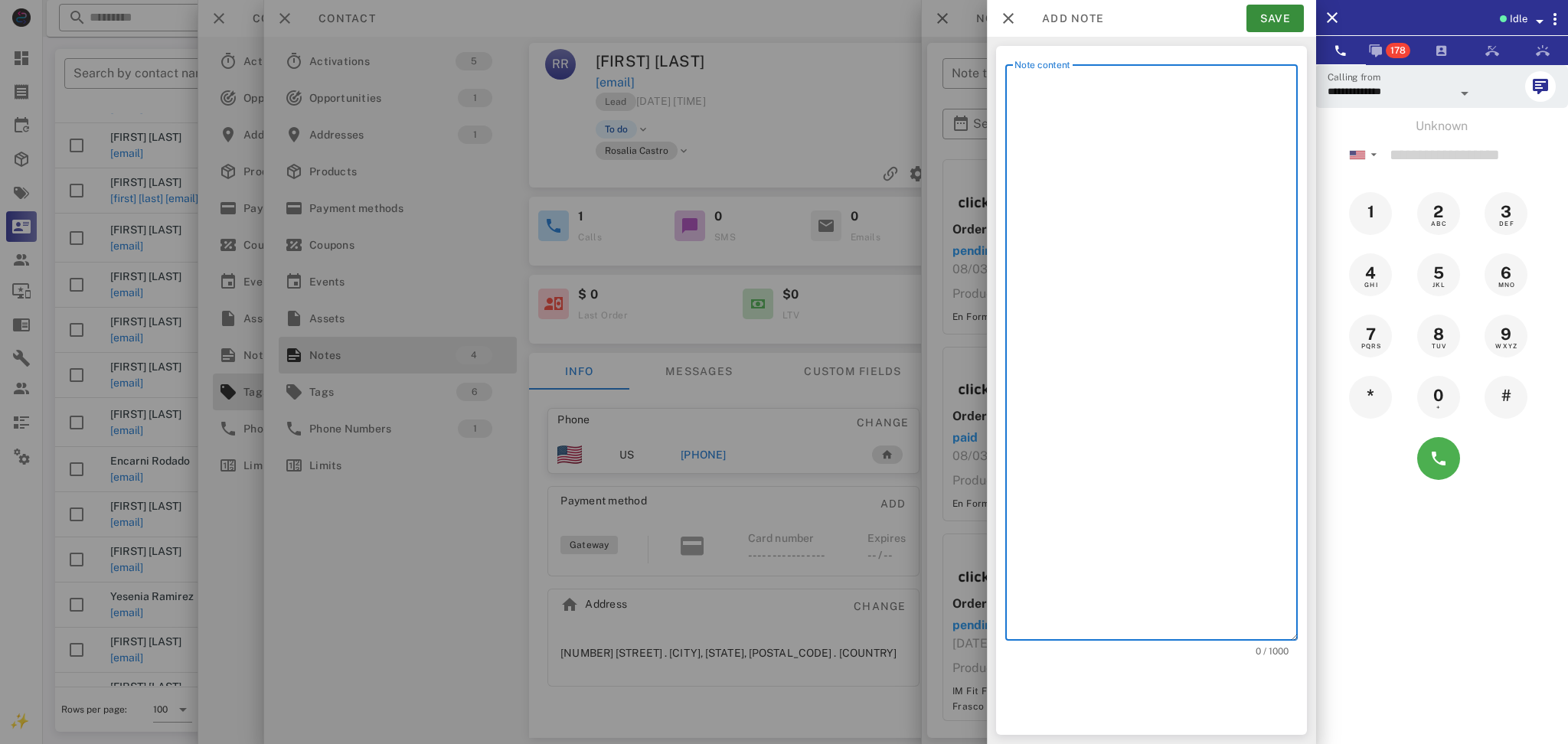 click on "Note content" at bounding box center [1156, 356] 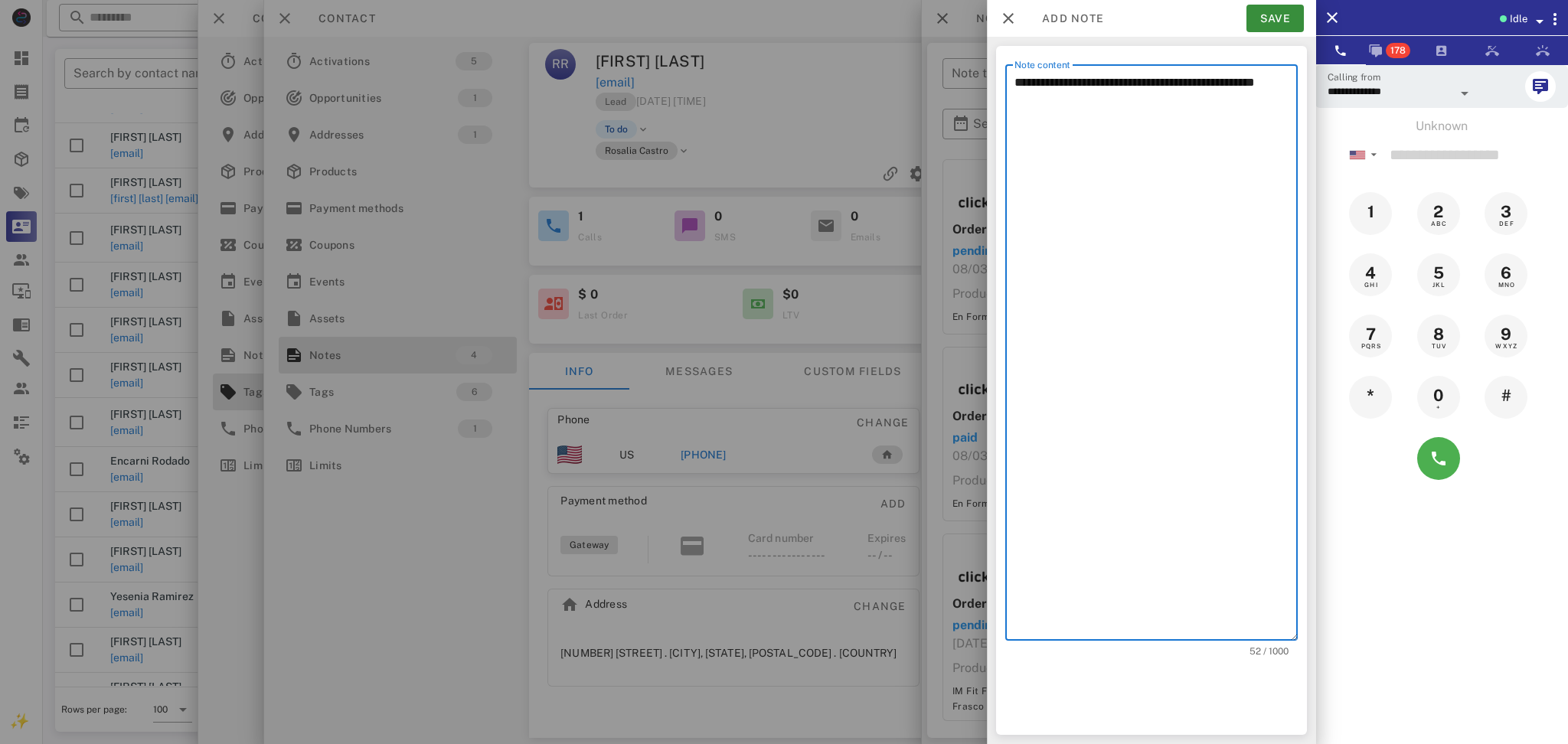 type on "**********" 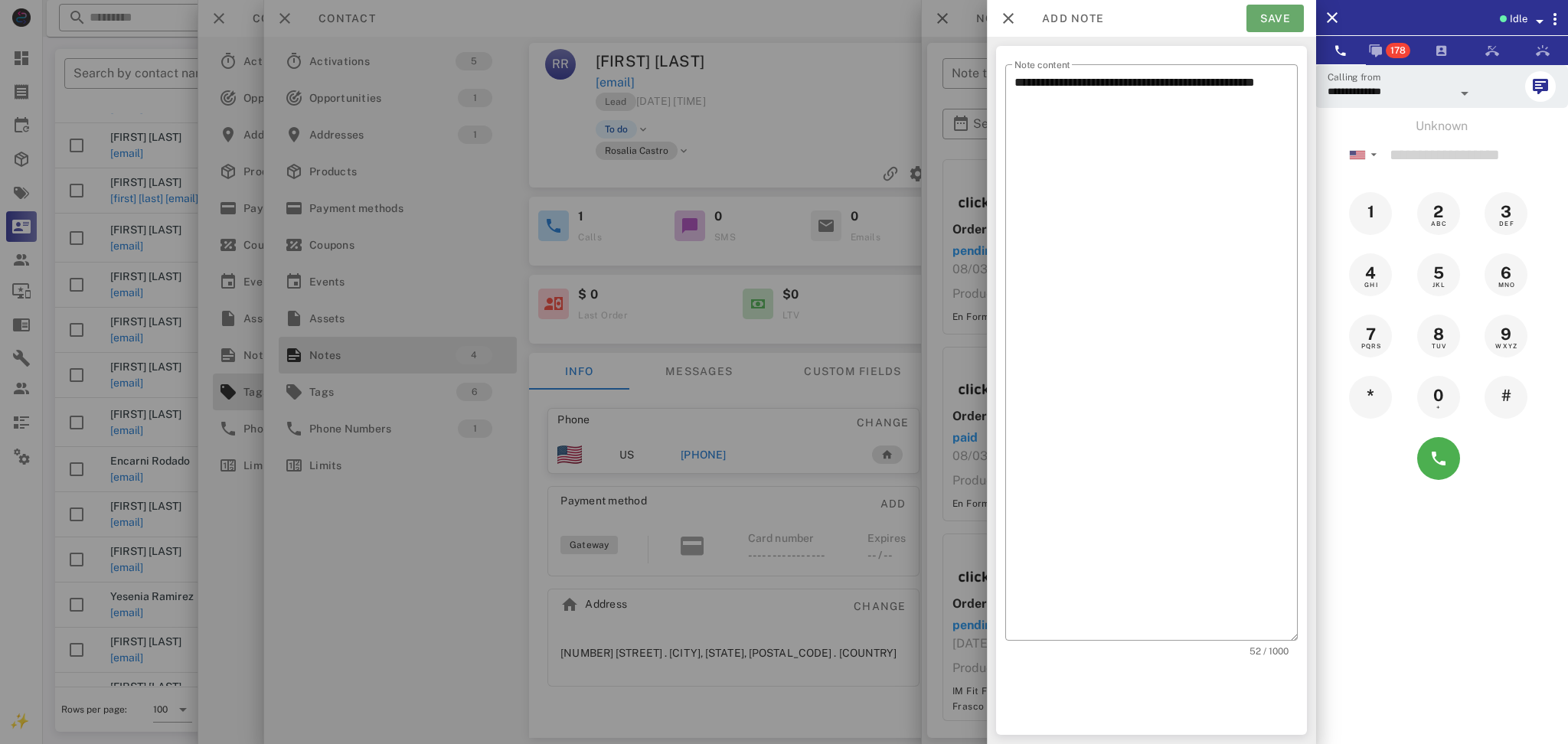 click on "Save" at bounding box center (1275, 18) 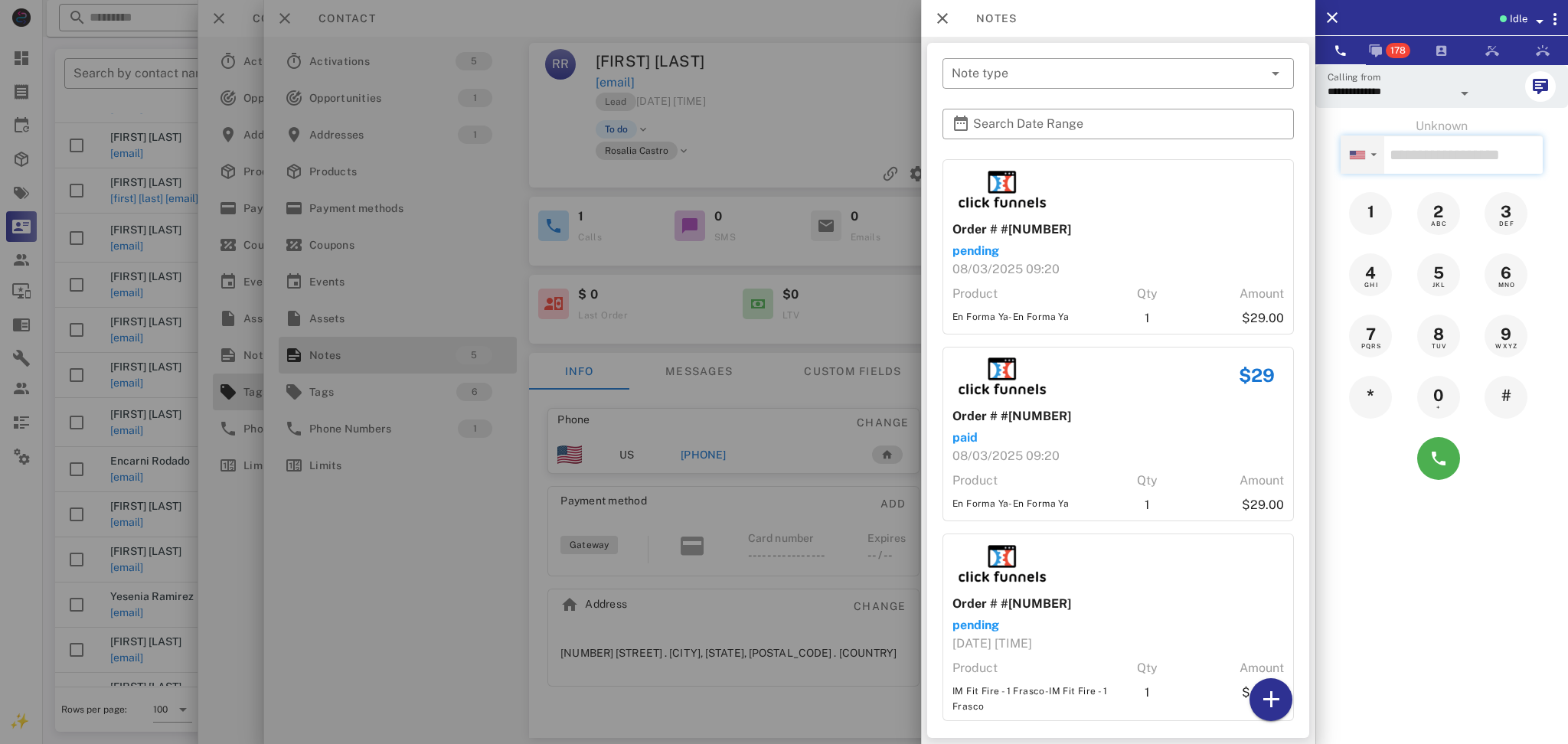 click on "▼" at bounding box center (1362, 154) 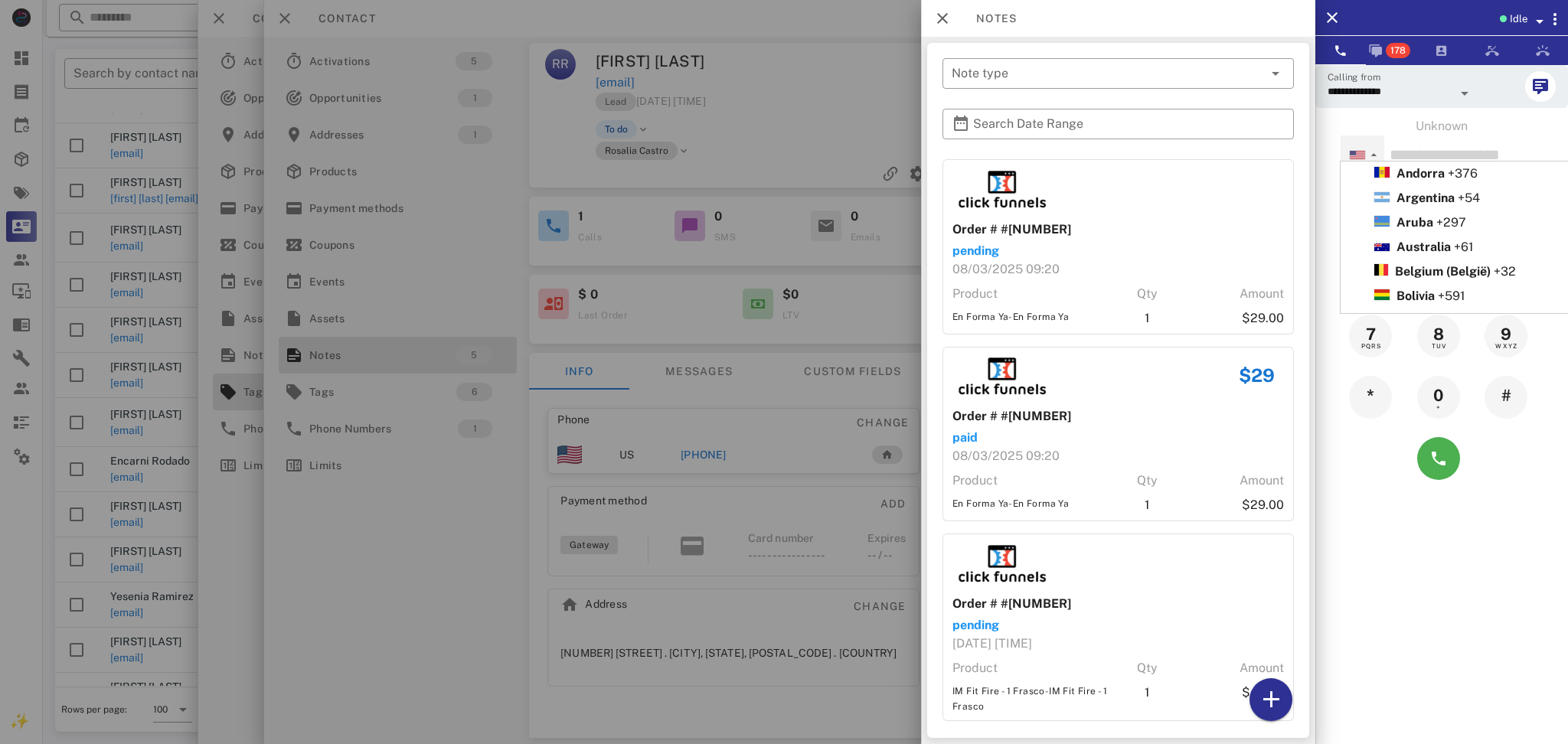 click at bounding box center [784, 372] 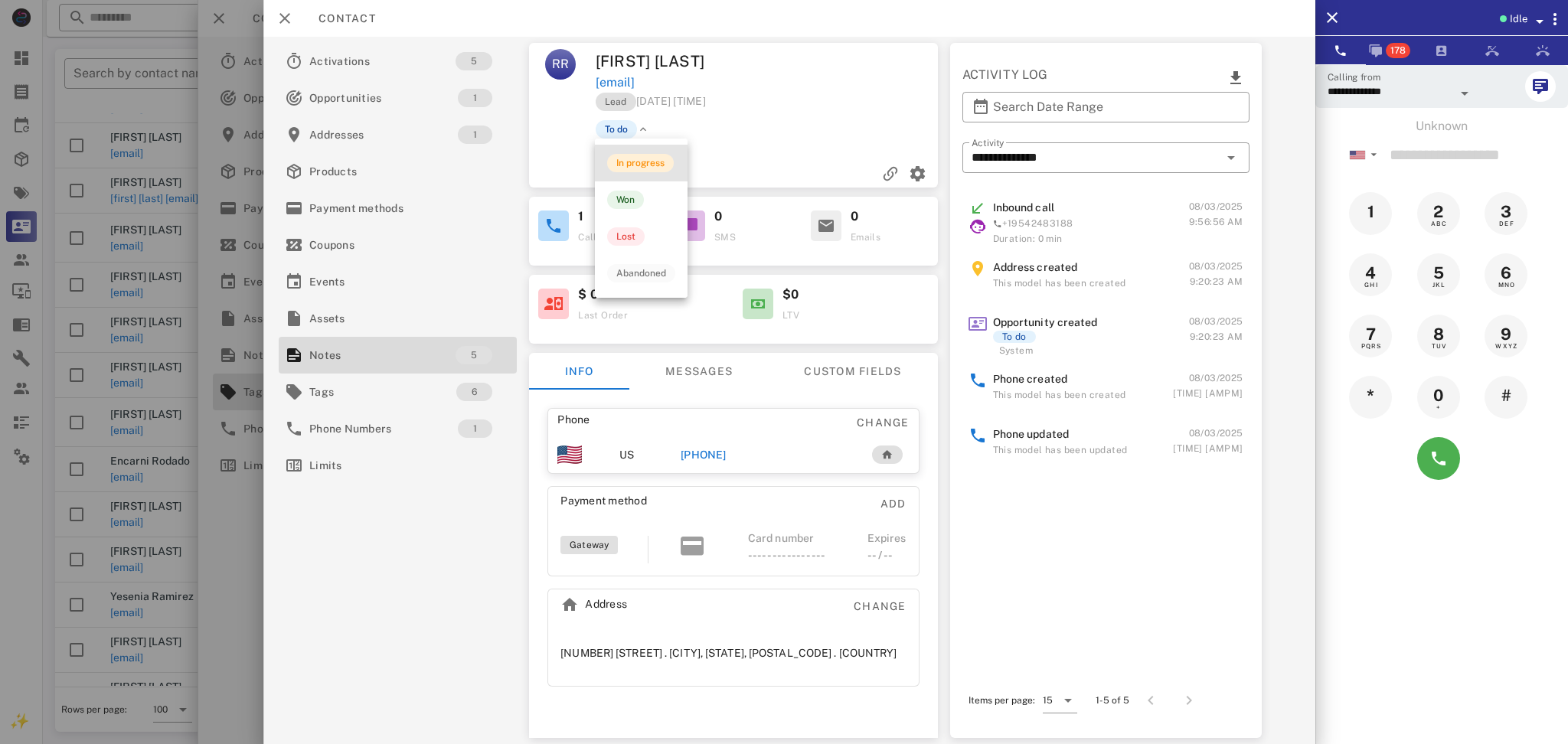 click on "In progress" at bounding box center [640, 163] 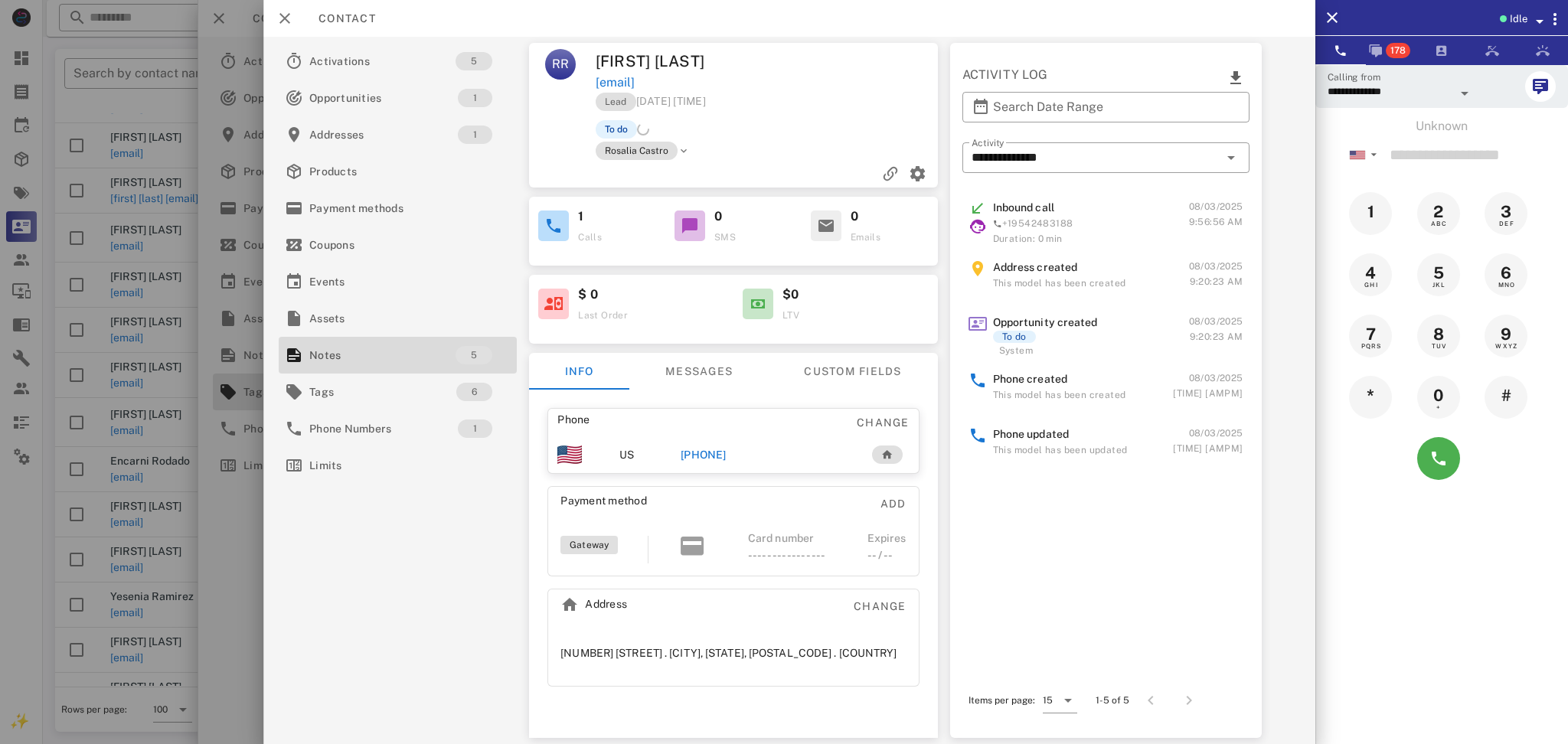 click on "To do" at bounding box center [802, 129] 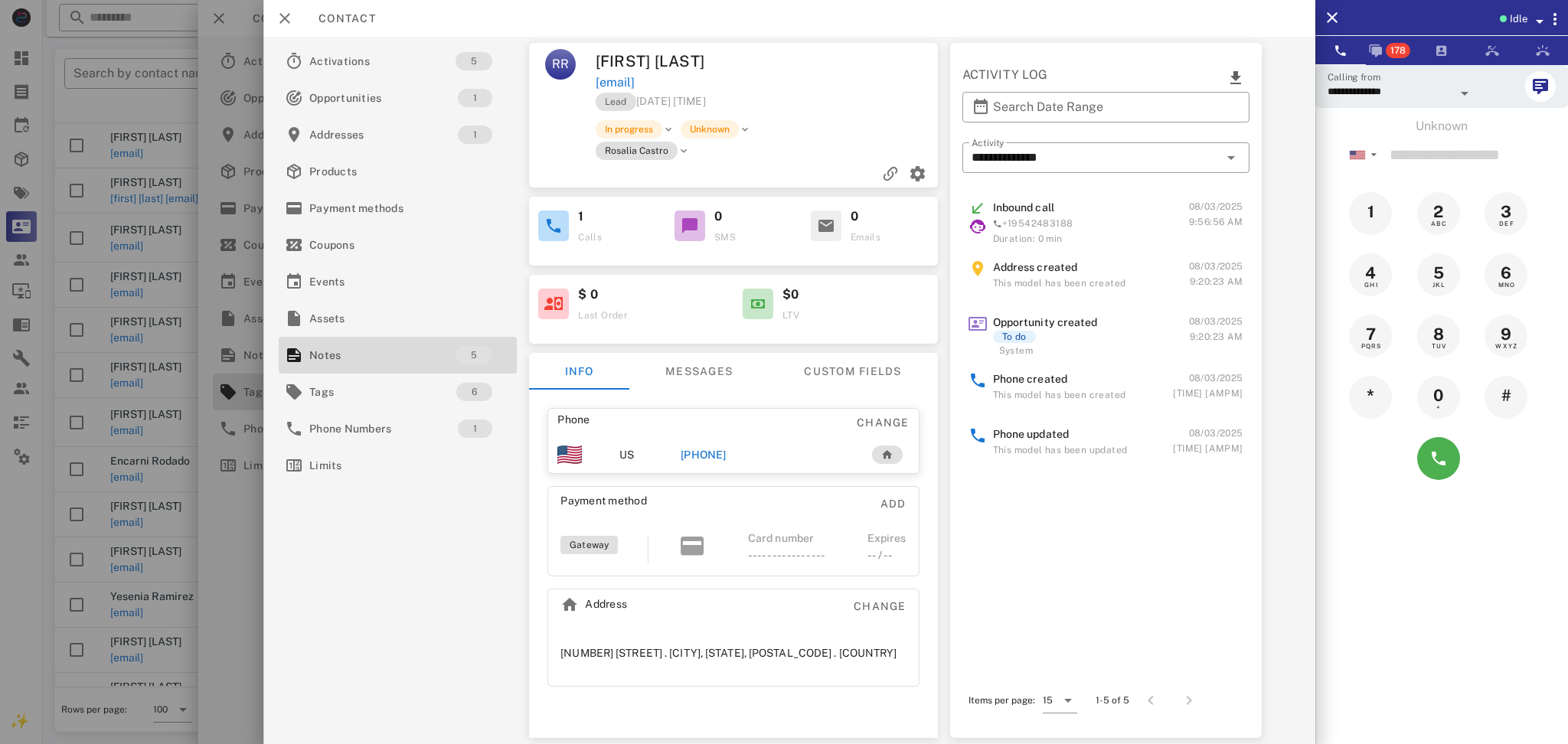 copy on "raquel3r@yahoo.com" 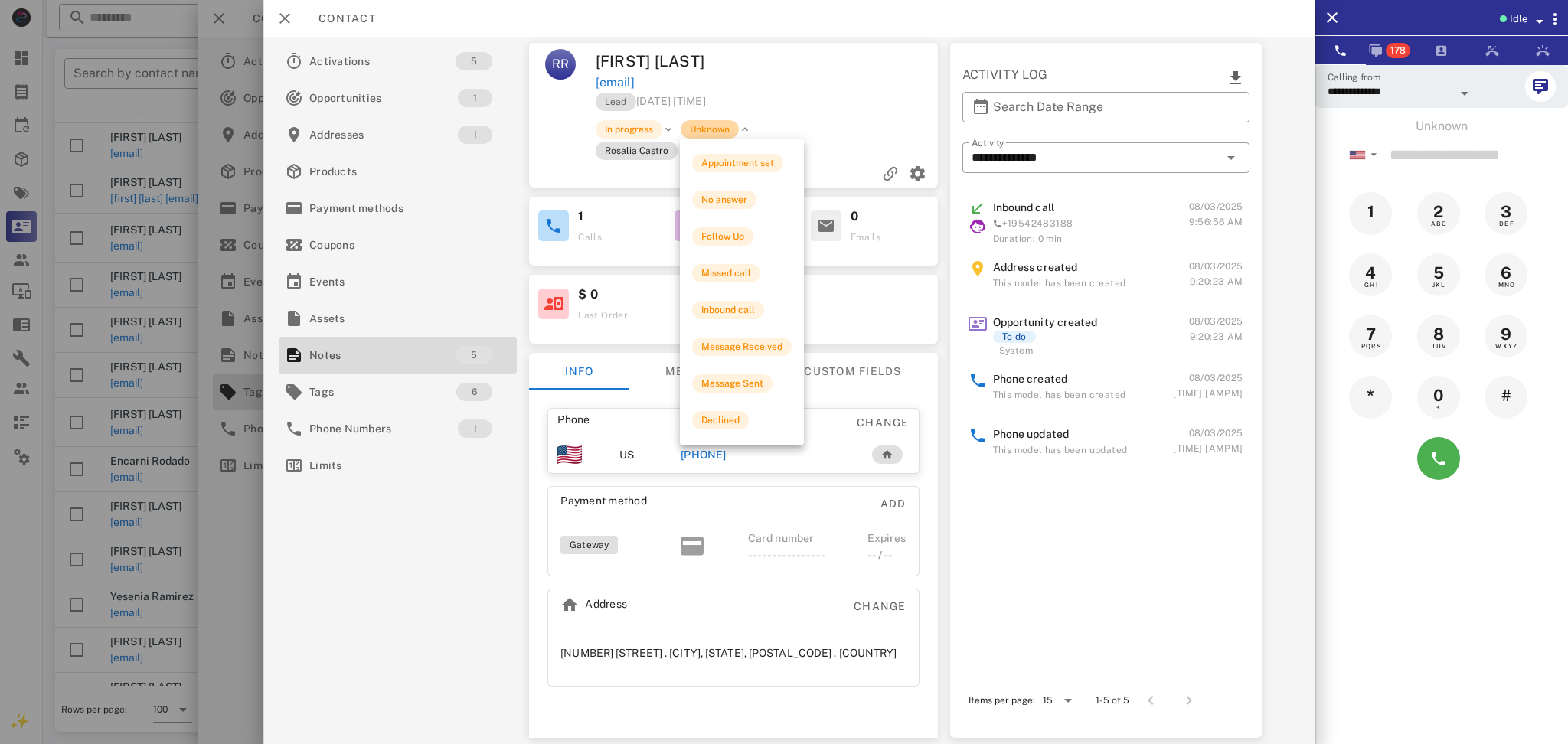 click on "Unknown" at bounding box center [709, 129] 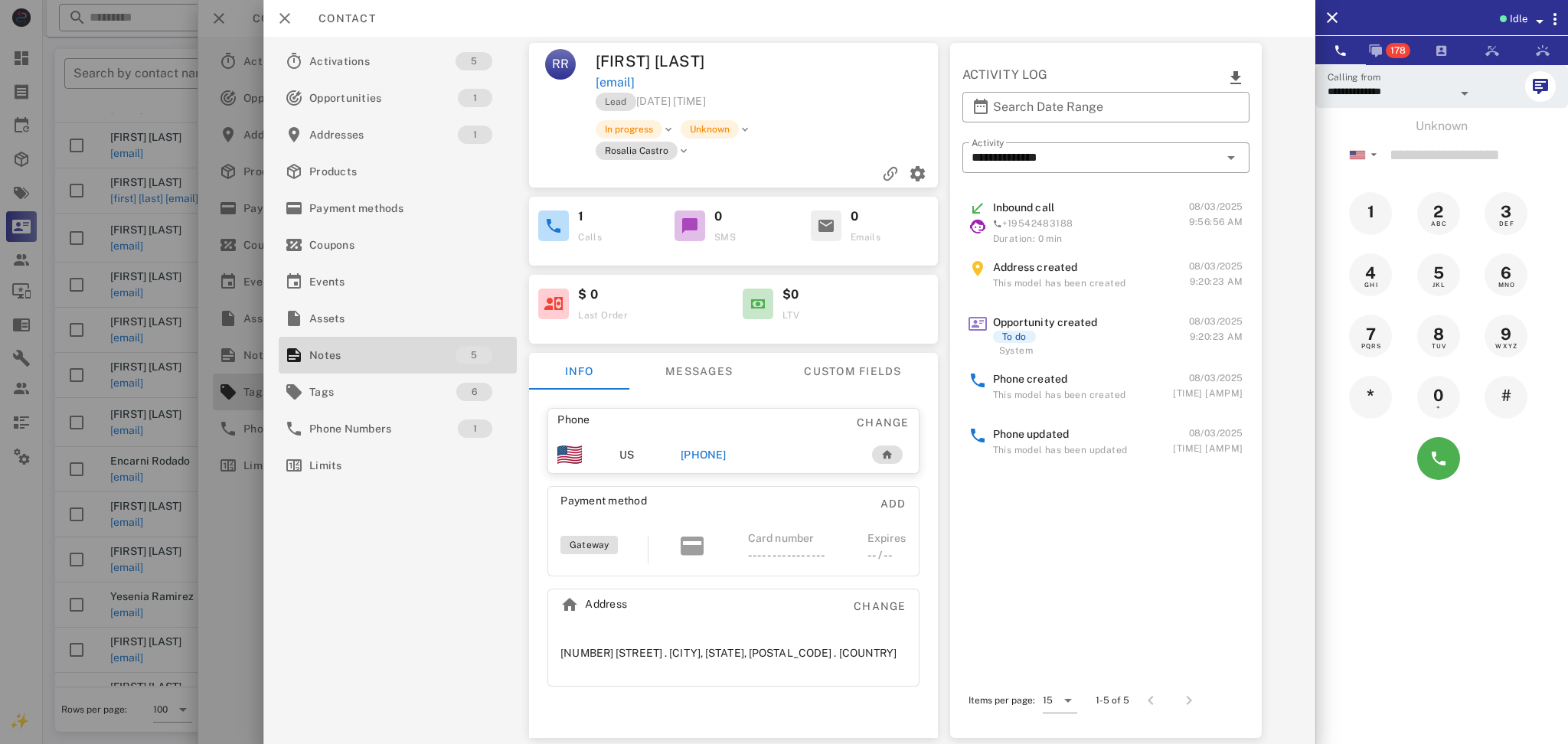 click on "$ 0 Last Order" at bounding box center (651, 304) 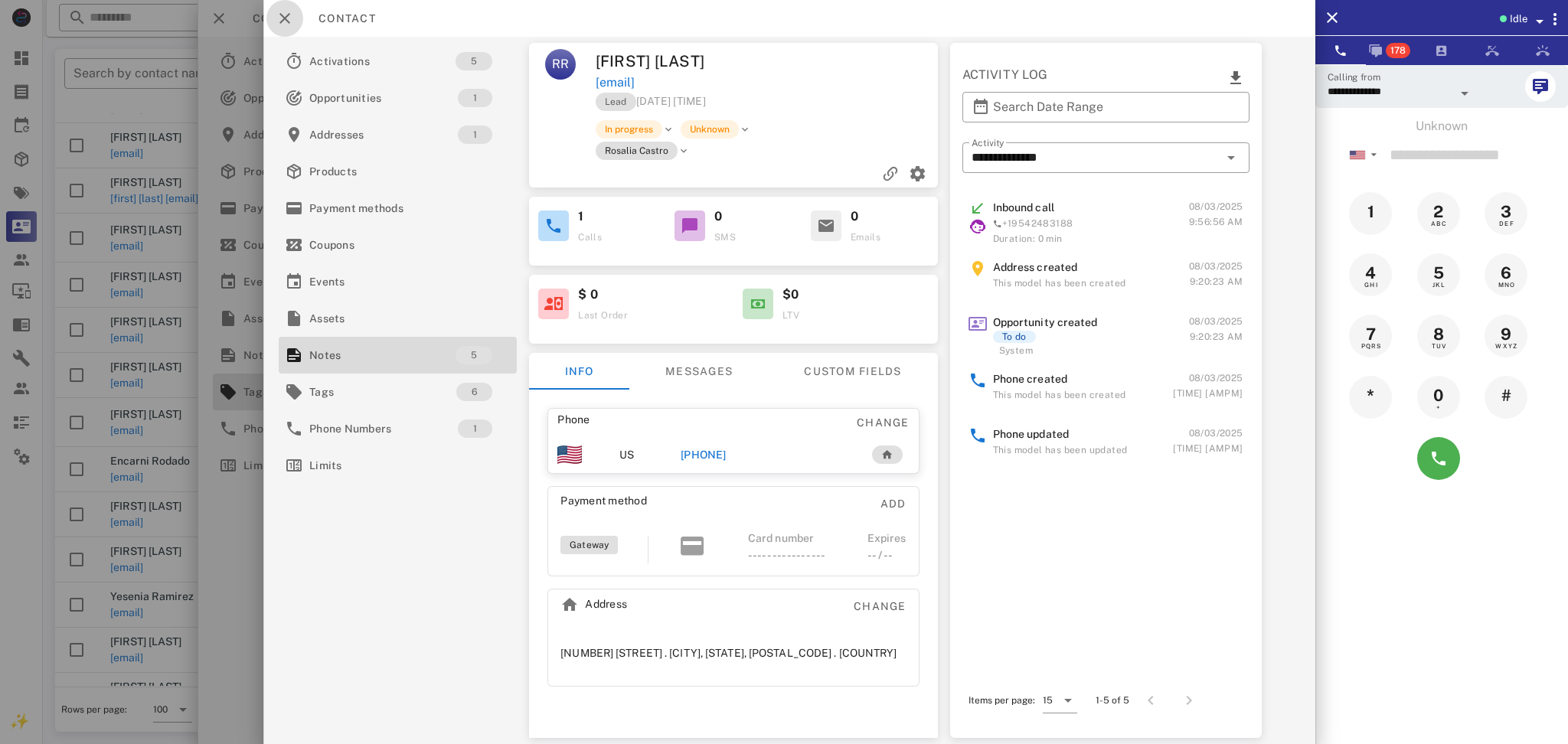 click at bounding box center (285, 18) 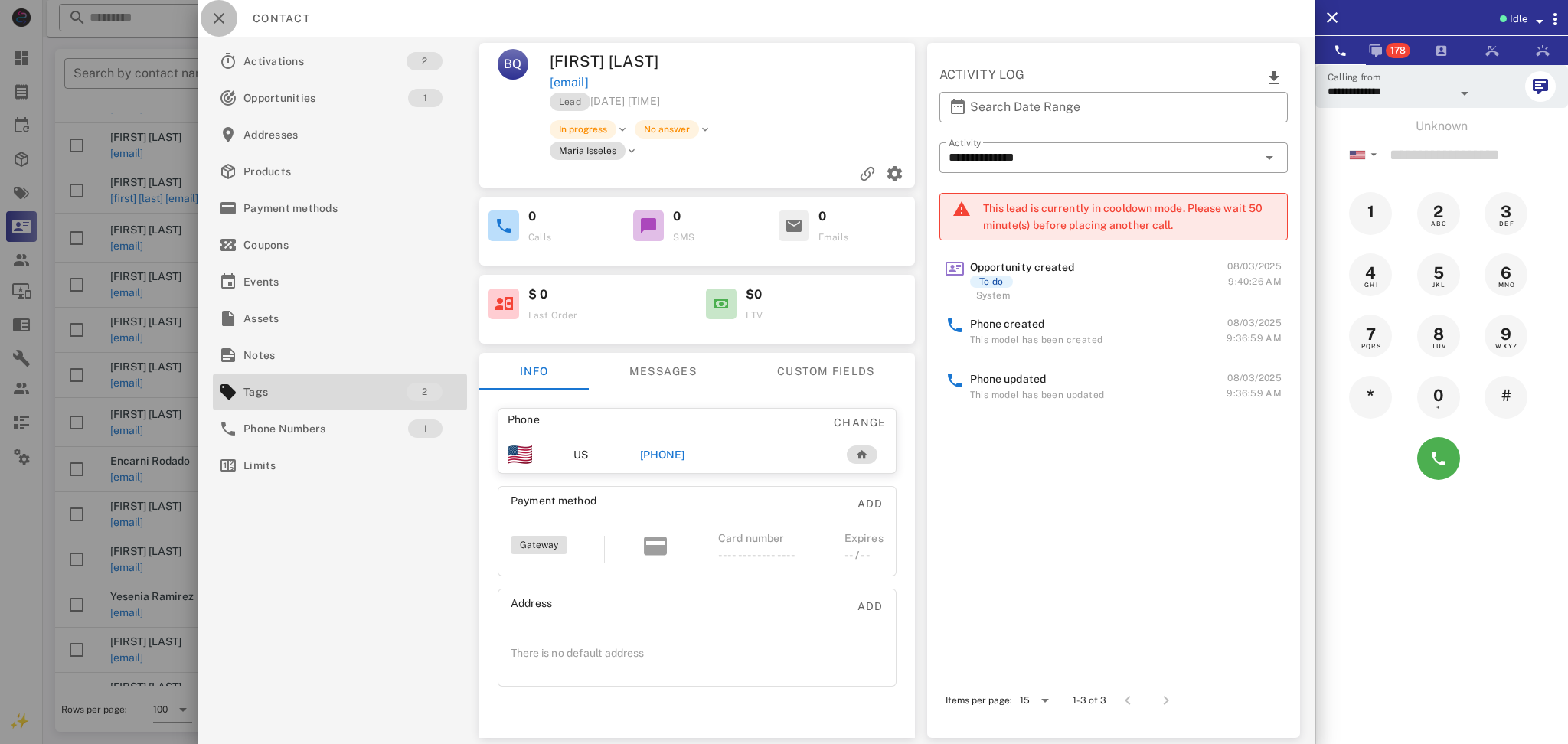 click at bounding box center (219, 18) 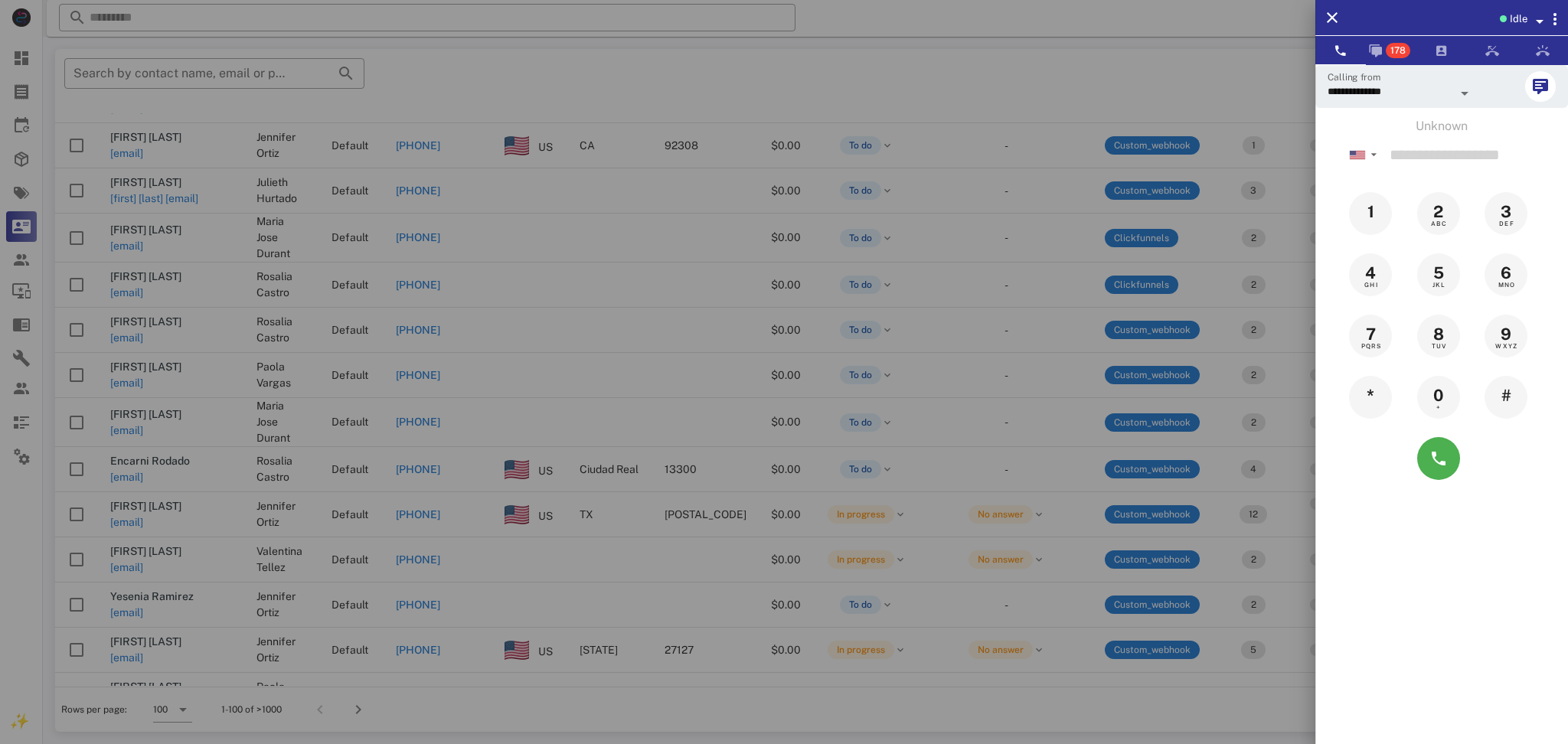 click at bounding box center [784, 372] 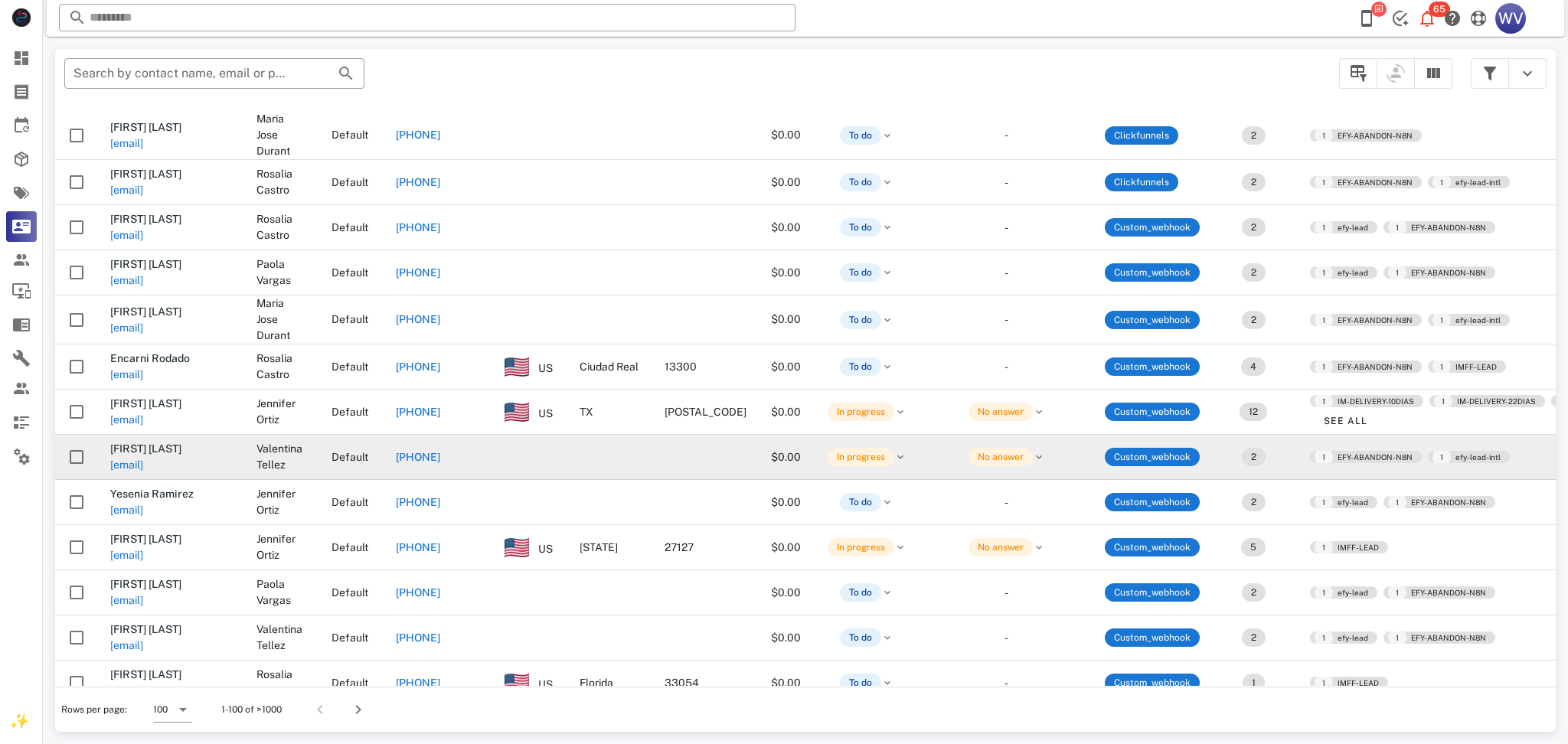 scroll, scrollTop: 1326, scrollLeft: 0, axis: vertical 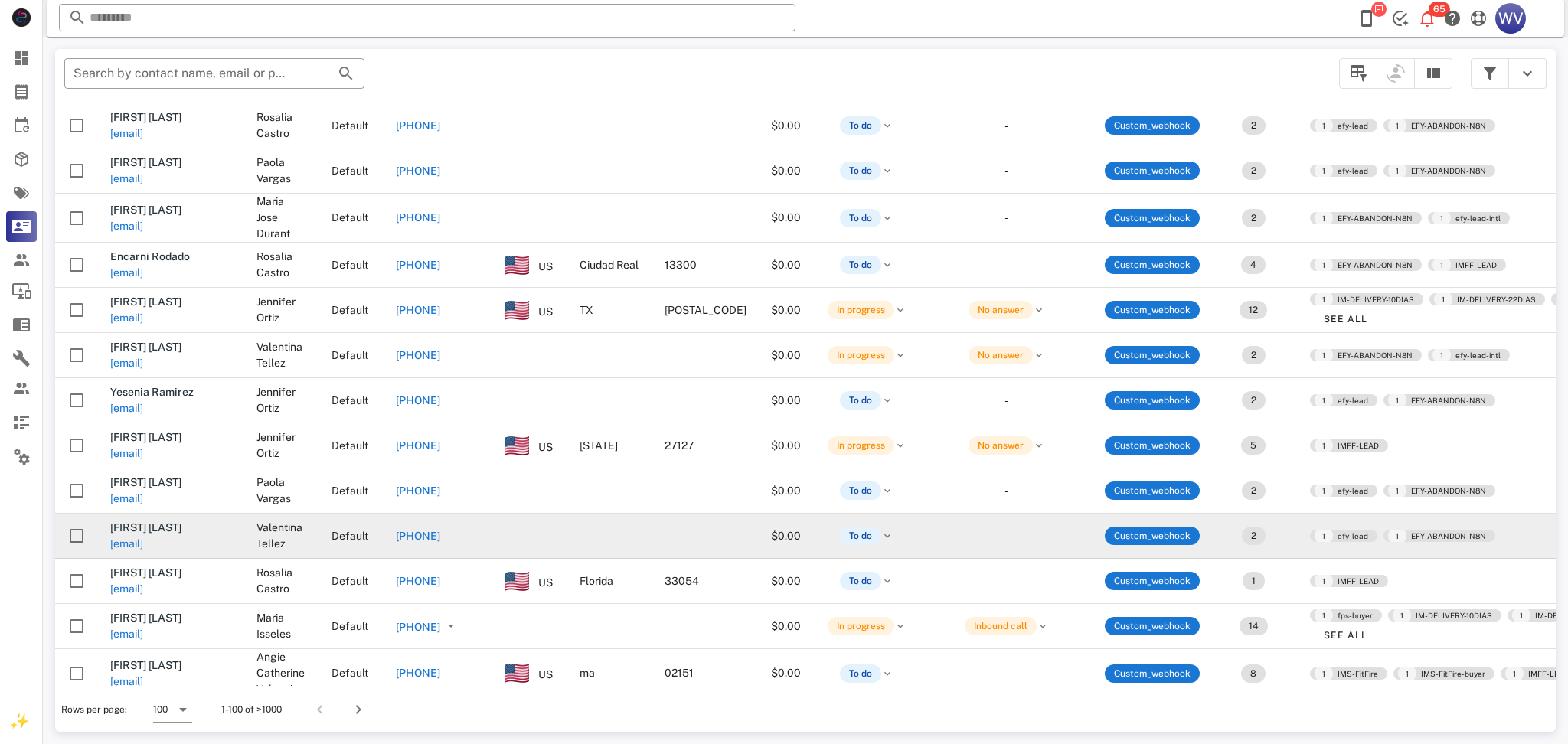 click on "madelineginorio0624@gmail.com" at bounding box center (126, 543) 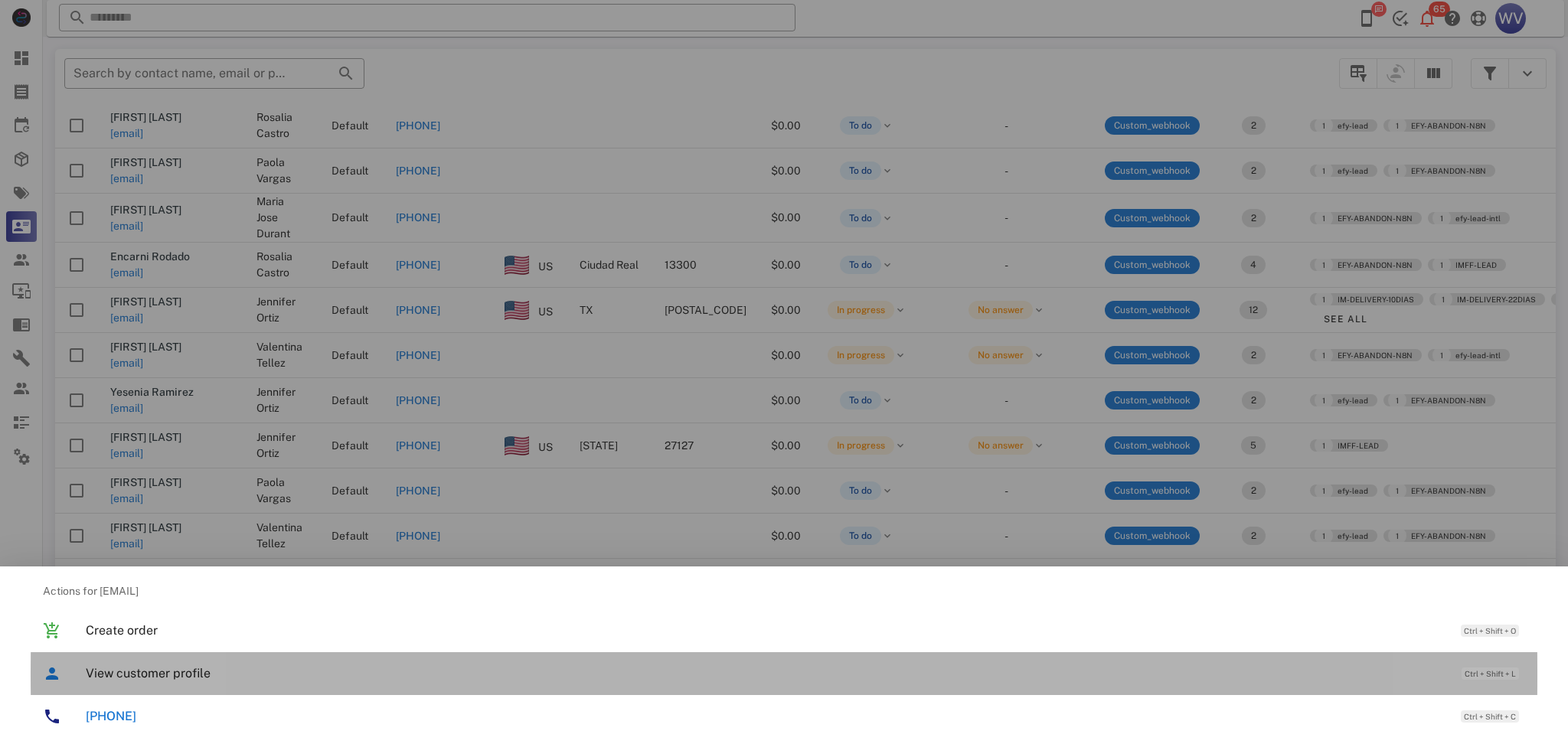 click on "View customer profile" at bounding box center [766, 673] 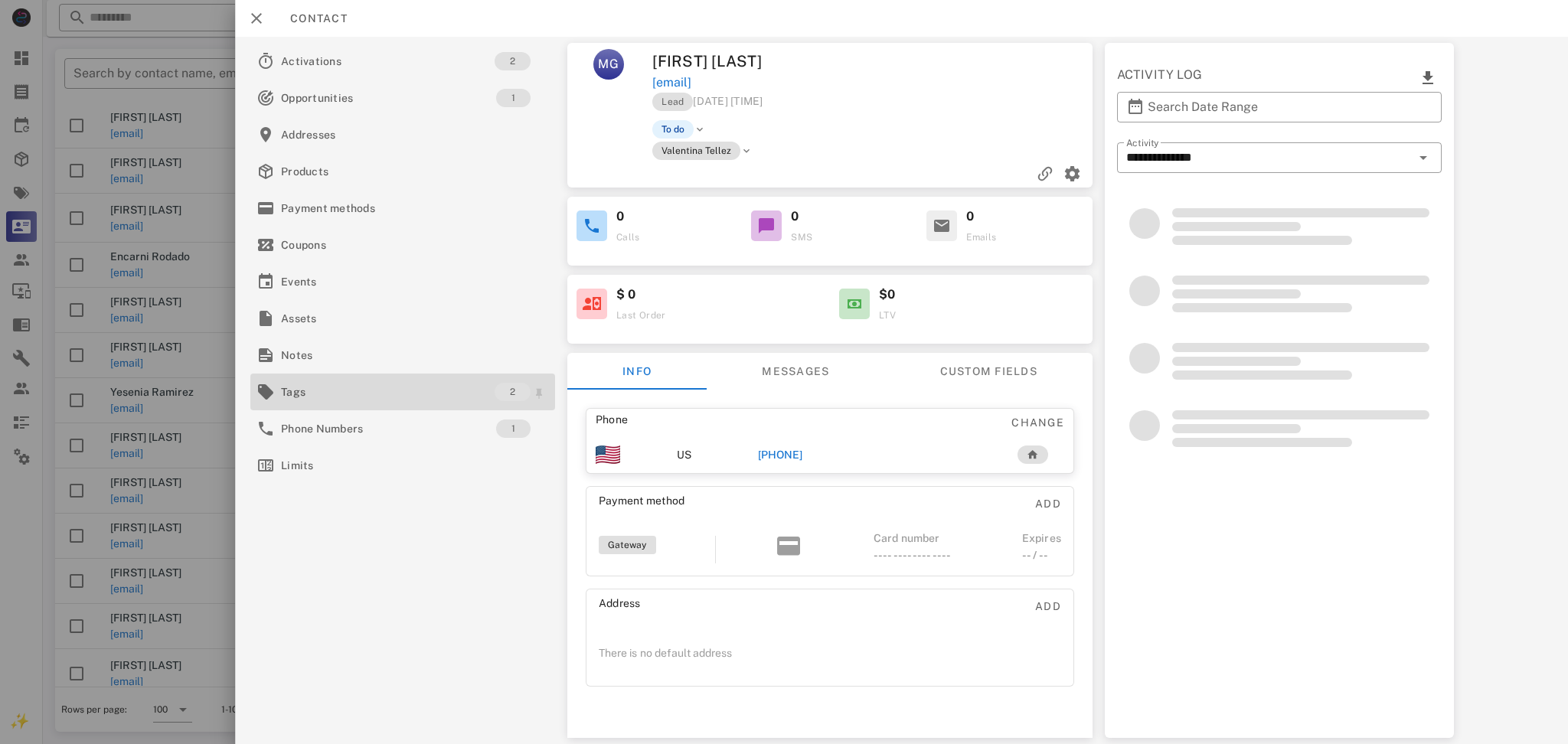 click on "Tags" at bounding box center [387, 392] 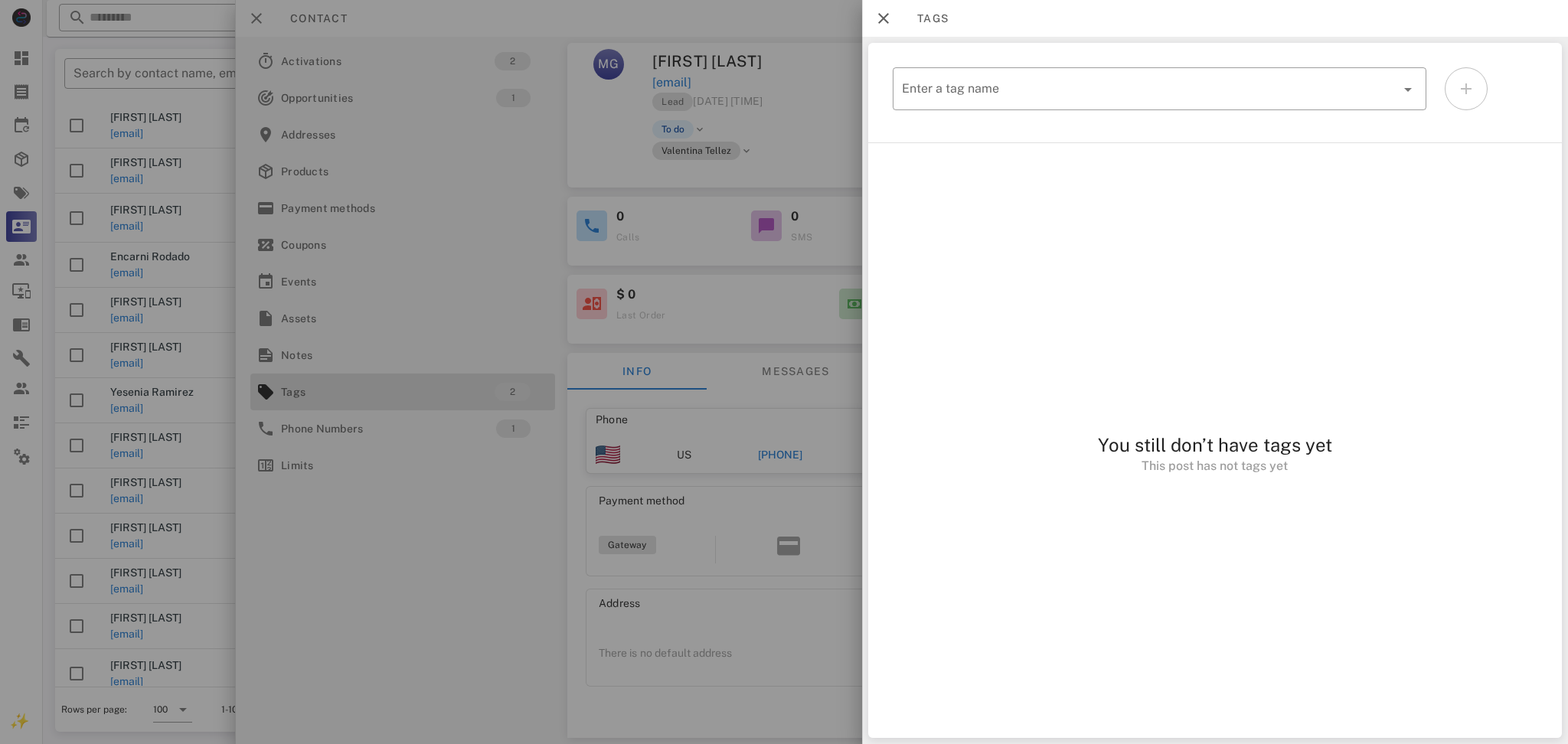click at bounding box center [784, 372] 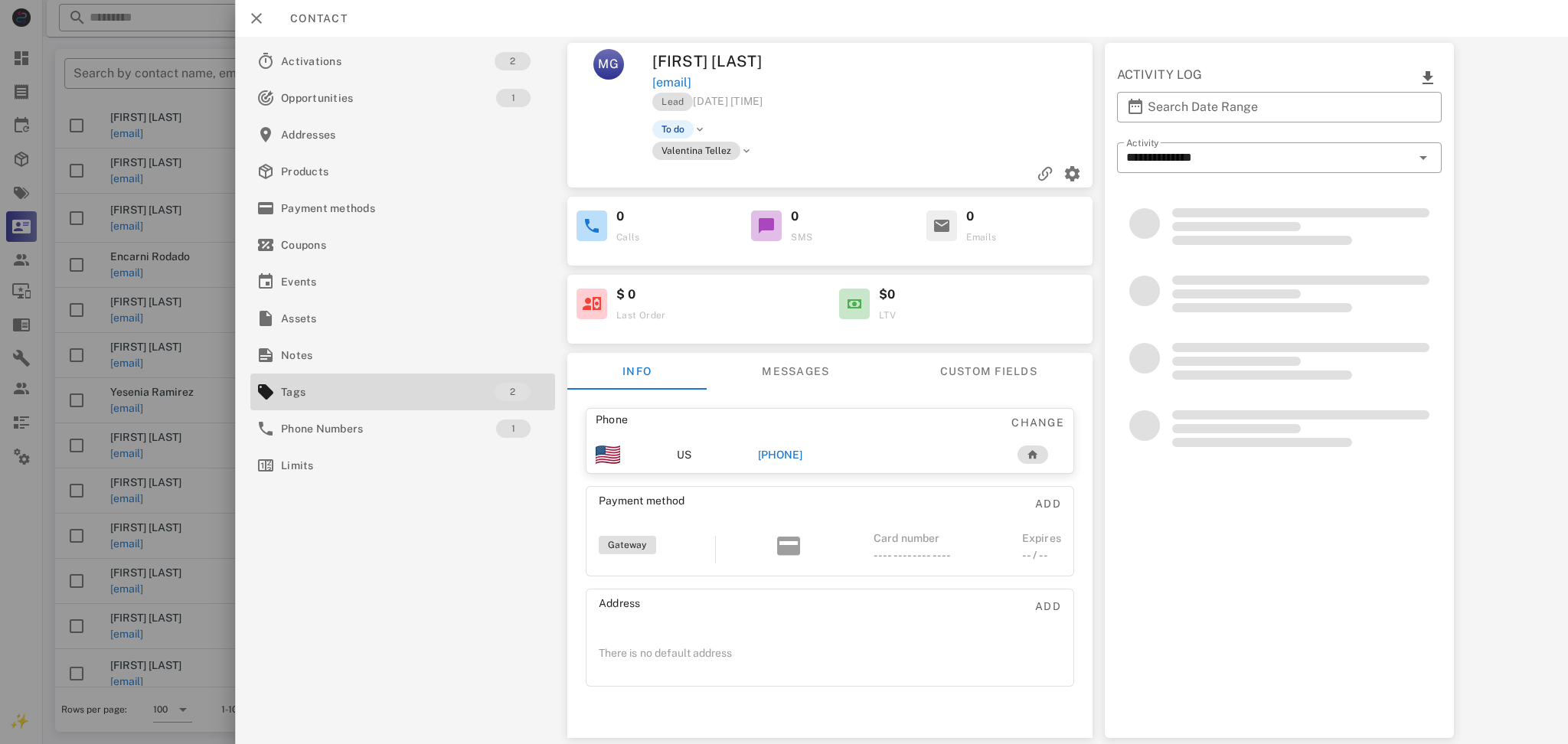 drag, startPoint x: 815, startPoint y: 55, endPoint x: 872, endPoint y: 74, distance: 60.08328 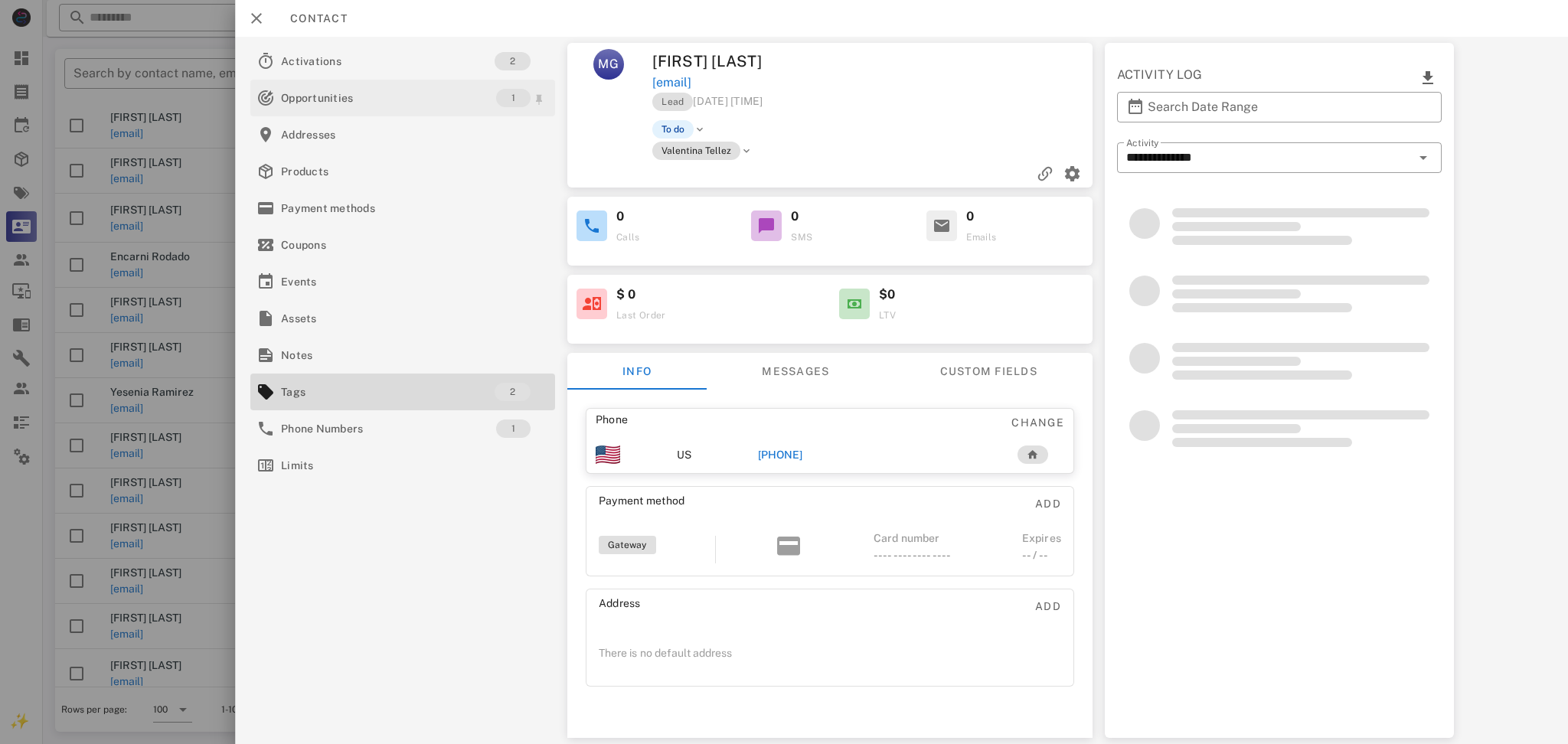 copy on "madelineginorio0624@gmail.com" 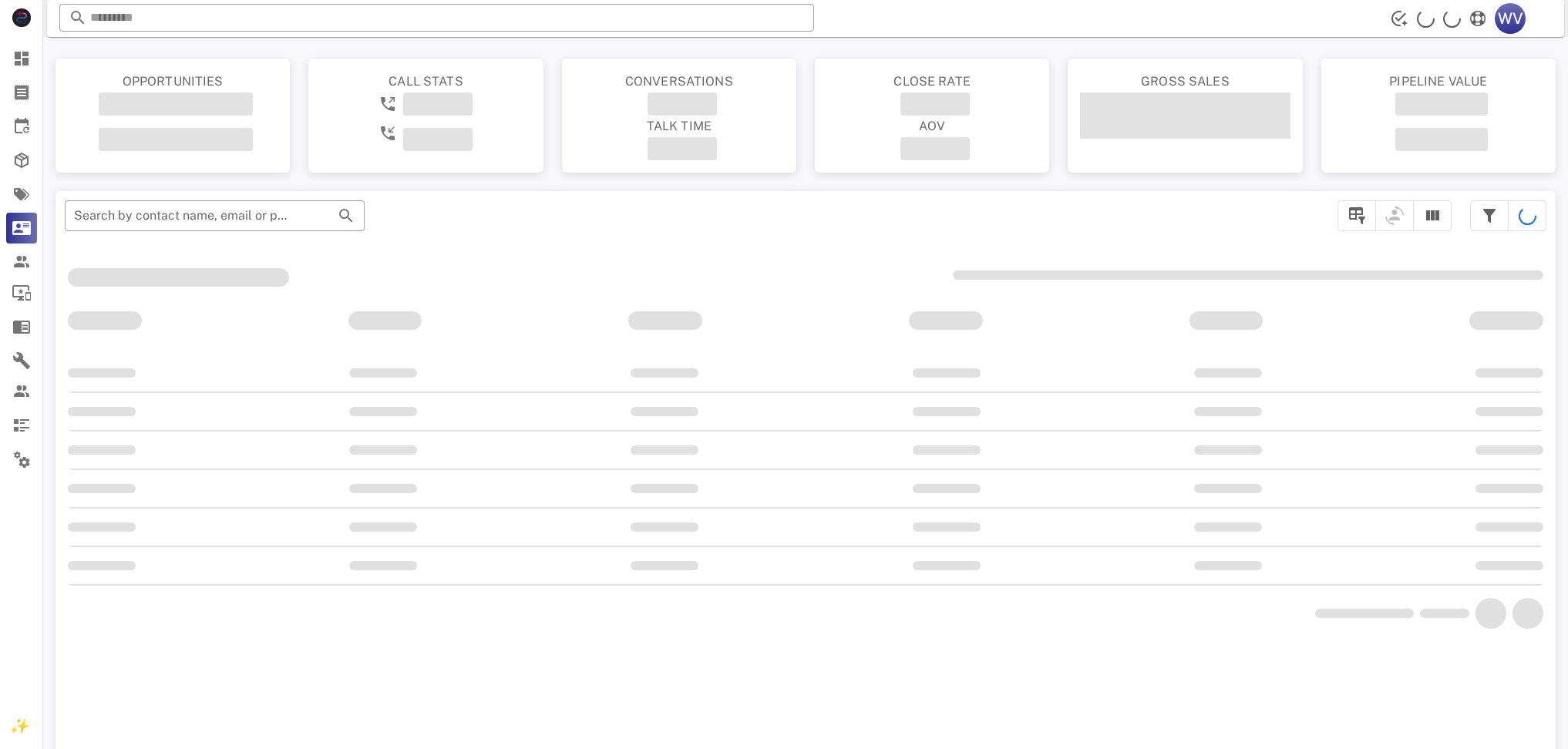 scroll, scrollTop: 0, scrollLeft: 0, axis: both 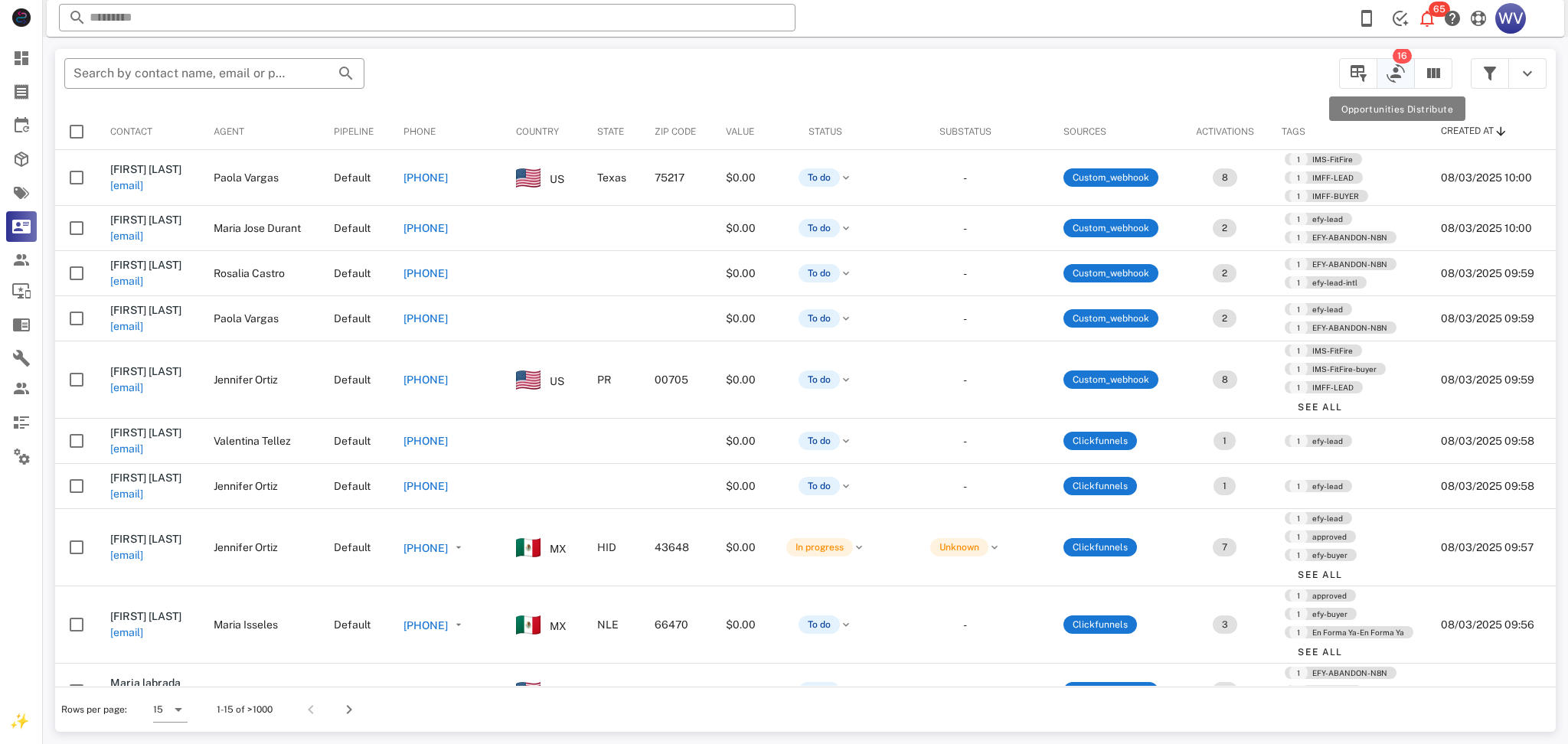 click at bounding box center (1396, 73) 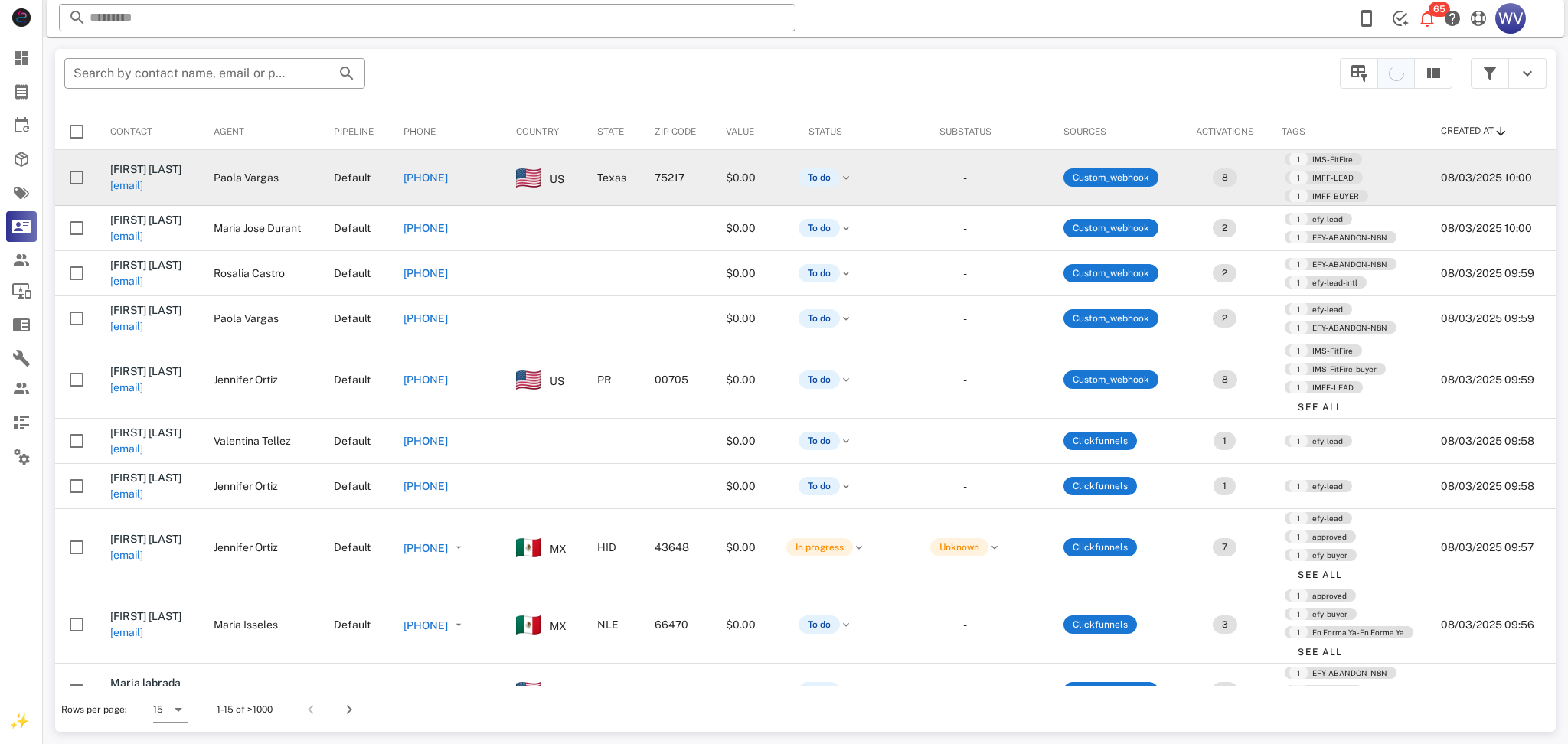 click on "[EMAIL]" at bounding box center (126, 185) 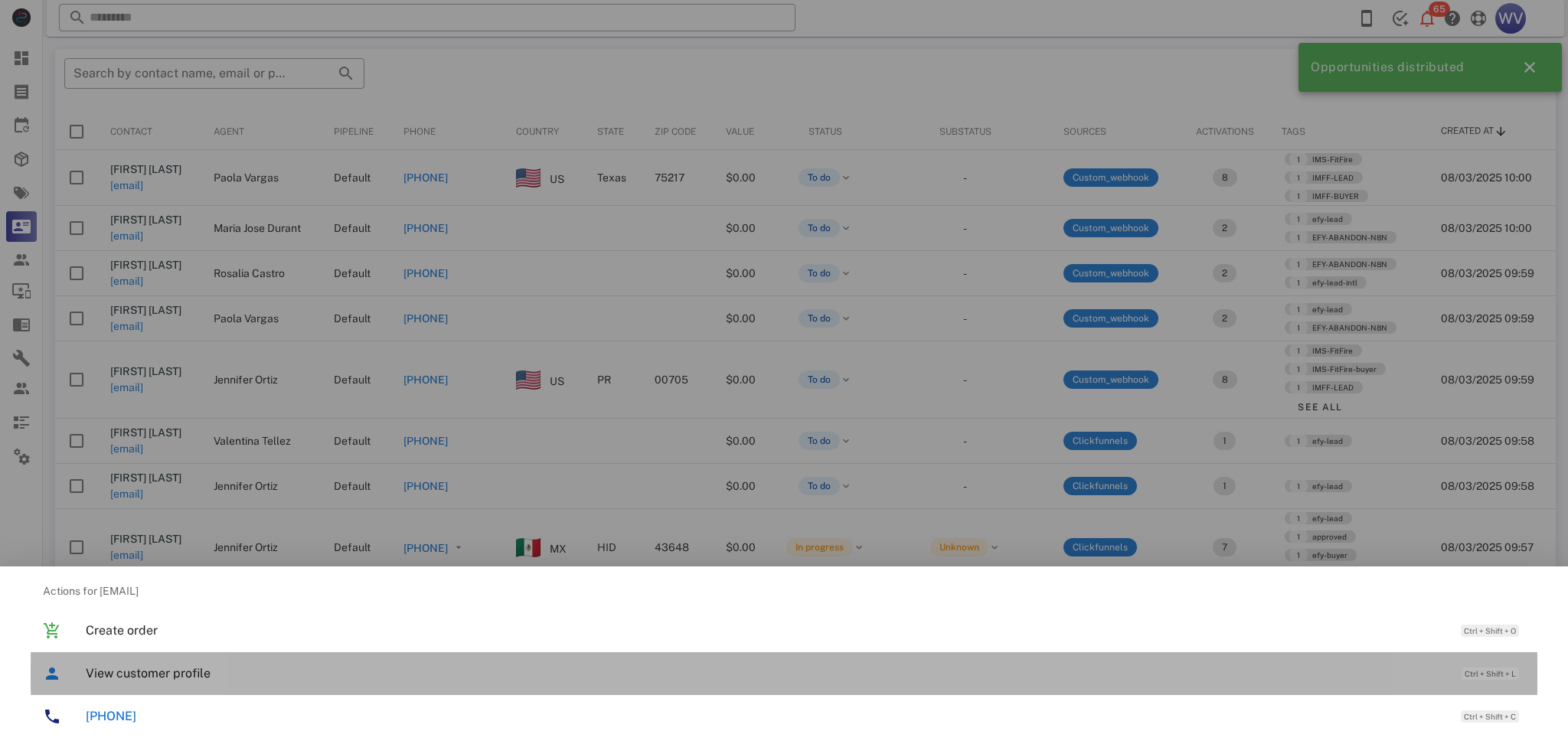click on "View customer profile" at bounding box center (766, 673) 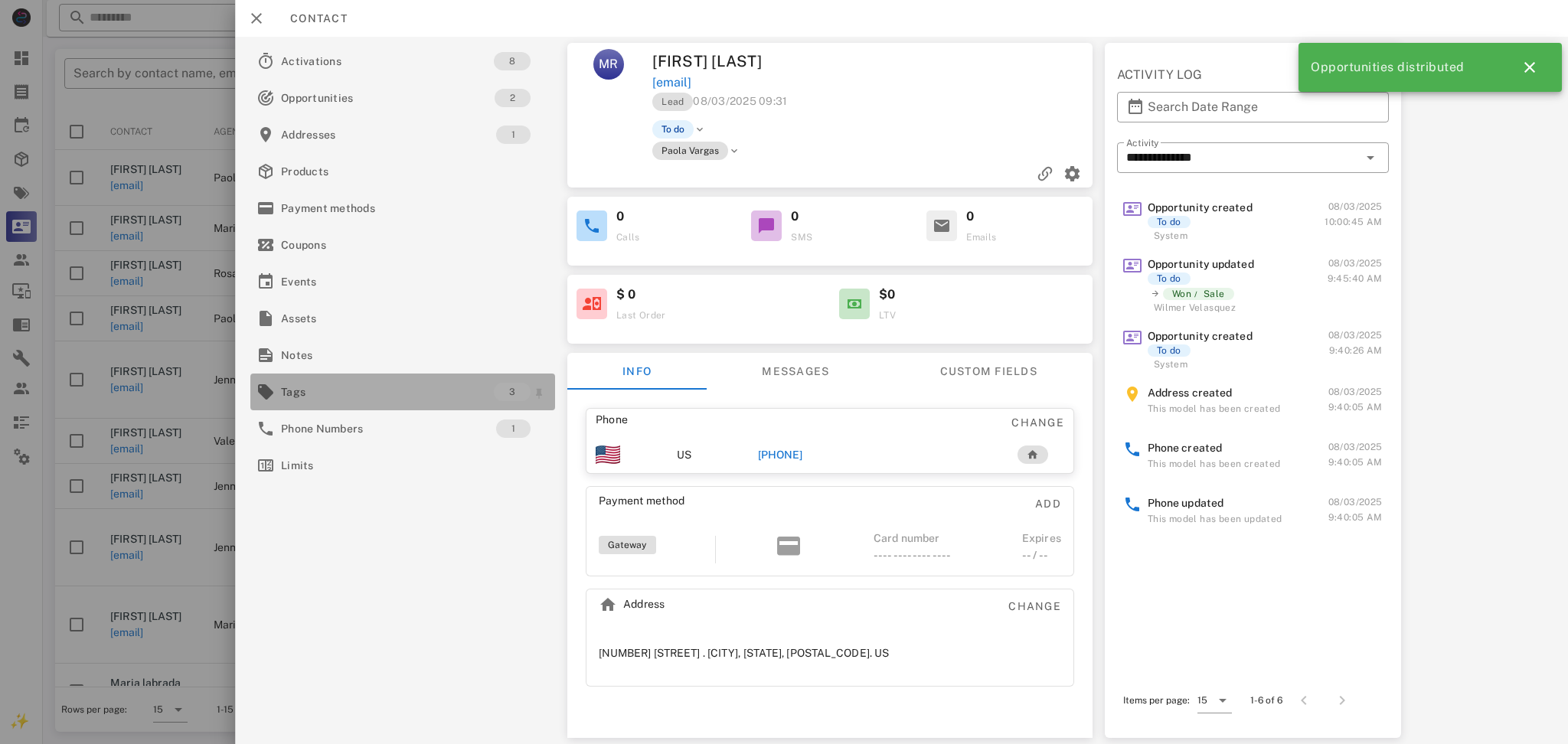 click on "Tags" at bounding box center [387, 392] 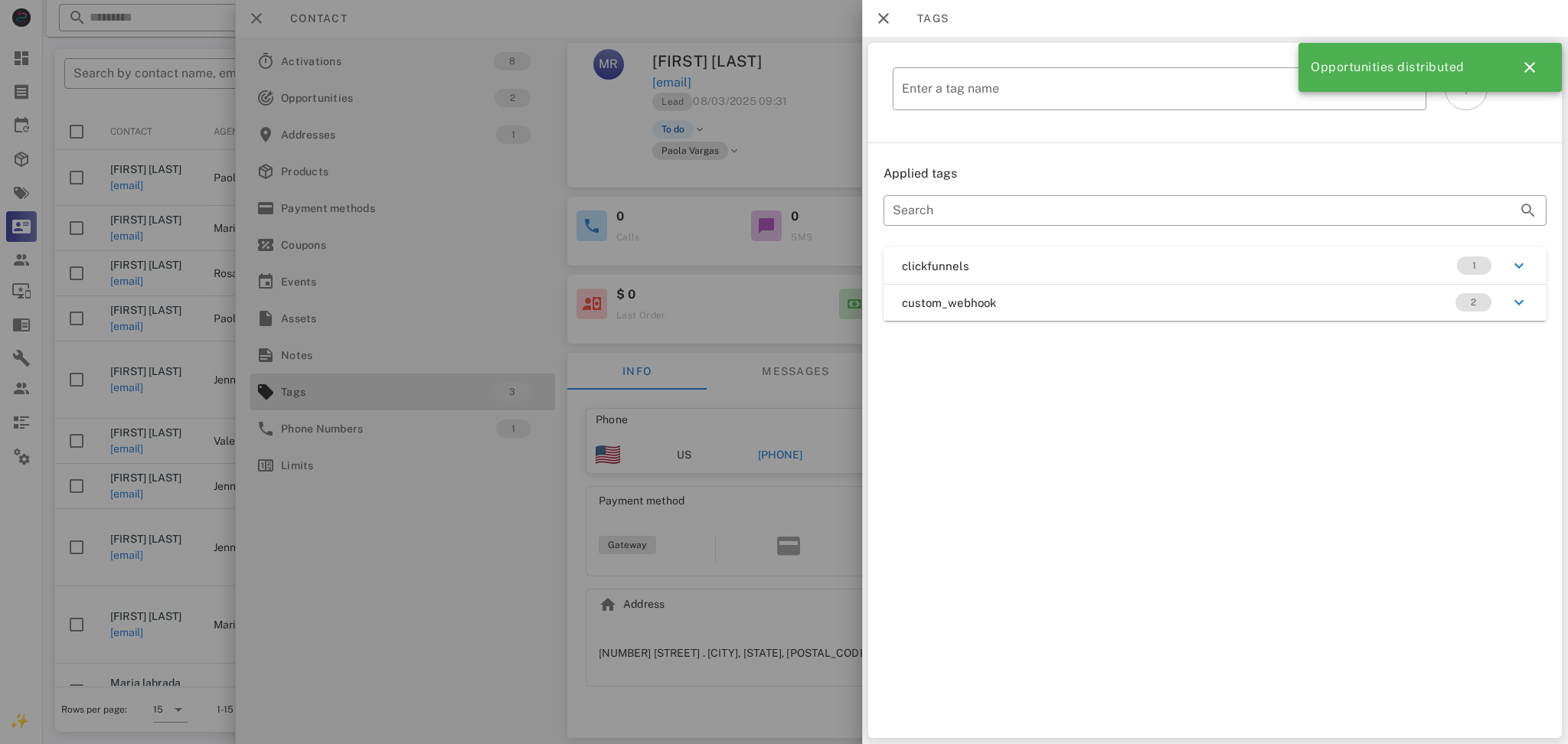 drag, startPoint x: 942, startPoint y: 322, endPoint x: 942, endPoint y: 305, distance: 17 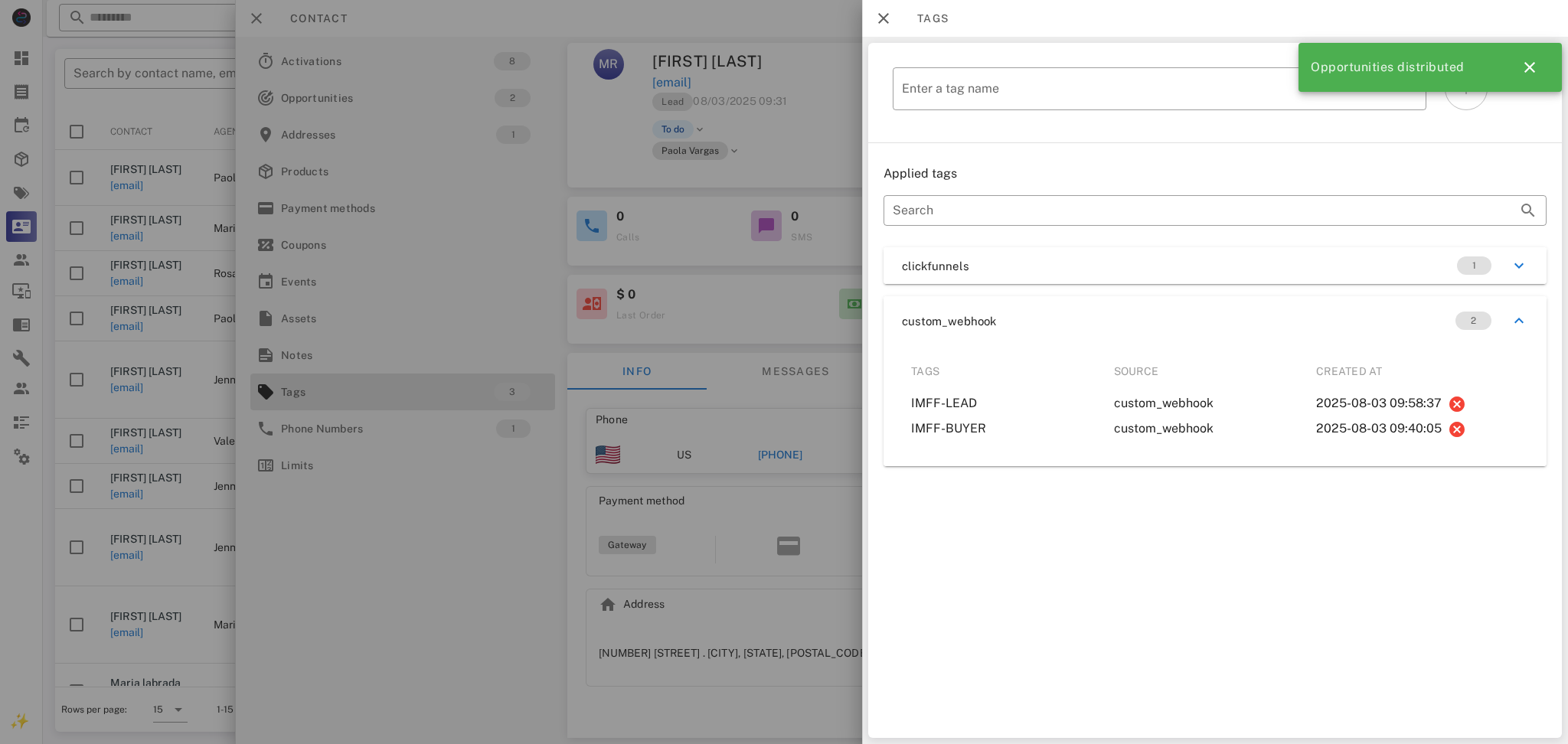 click at bounding box center [784, 372] 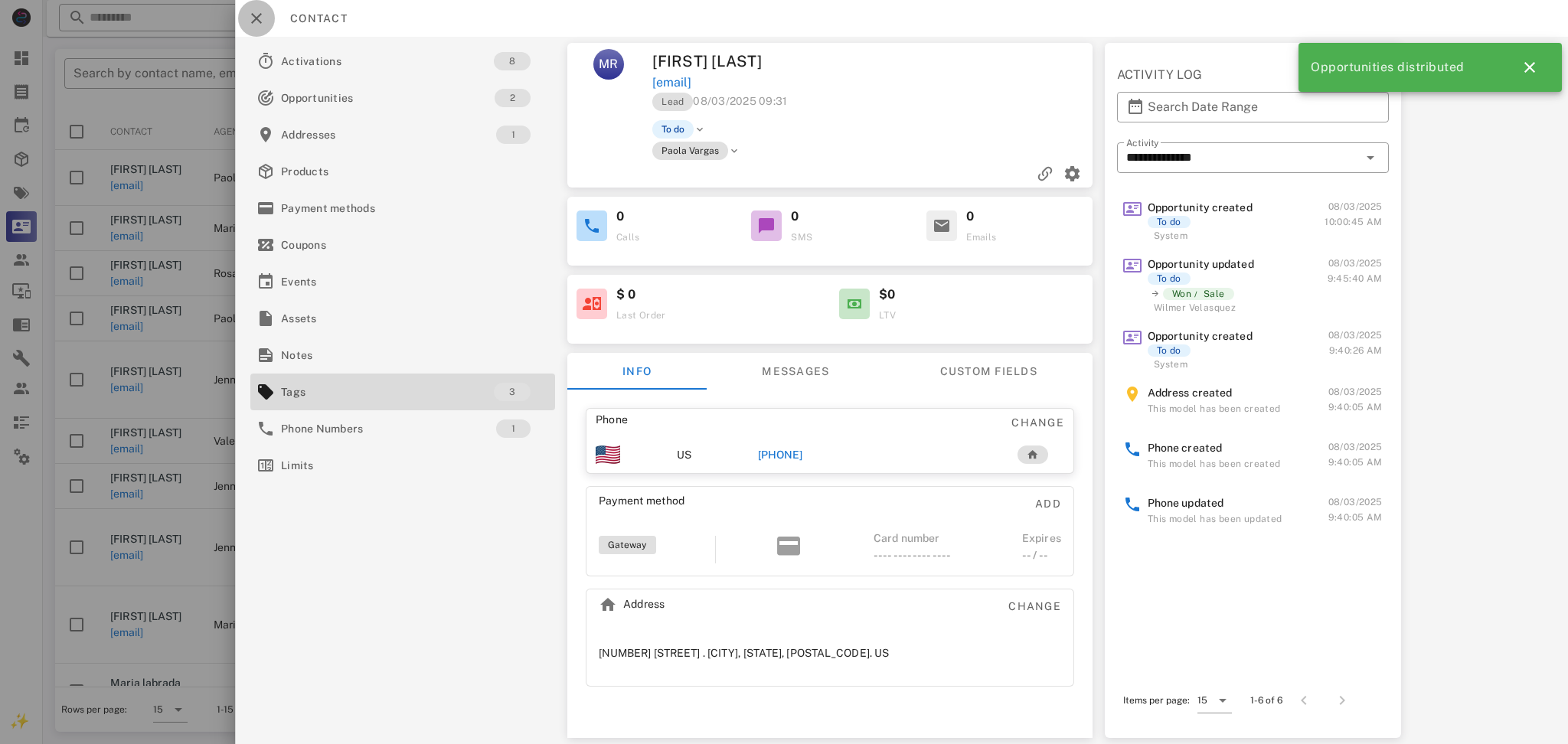 click at bounding box center (256, 18) 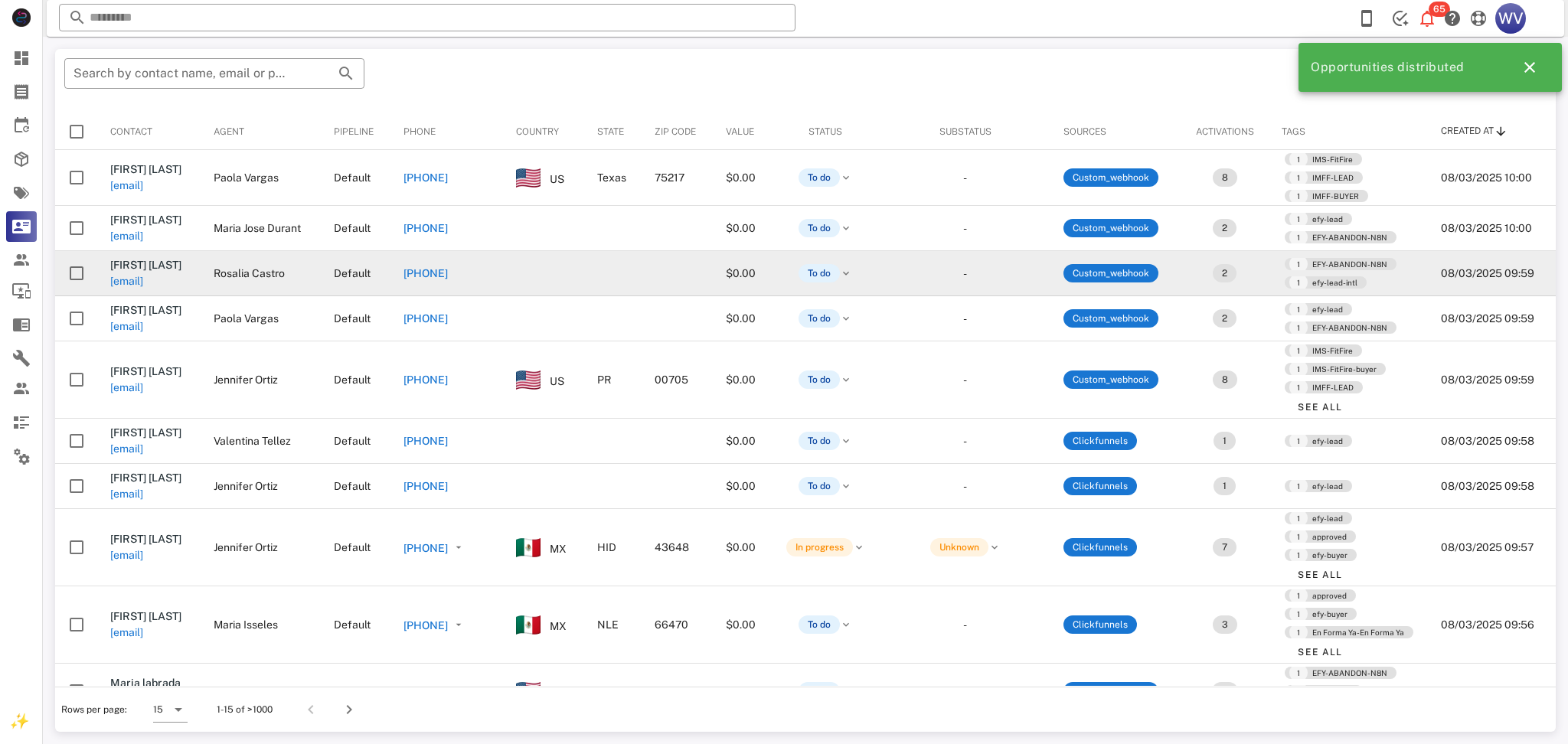 click on "[EMAIL]" at bounding box center [126, 281] 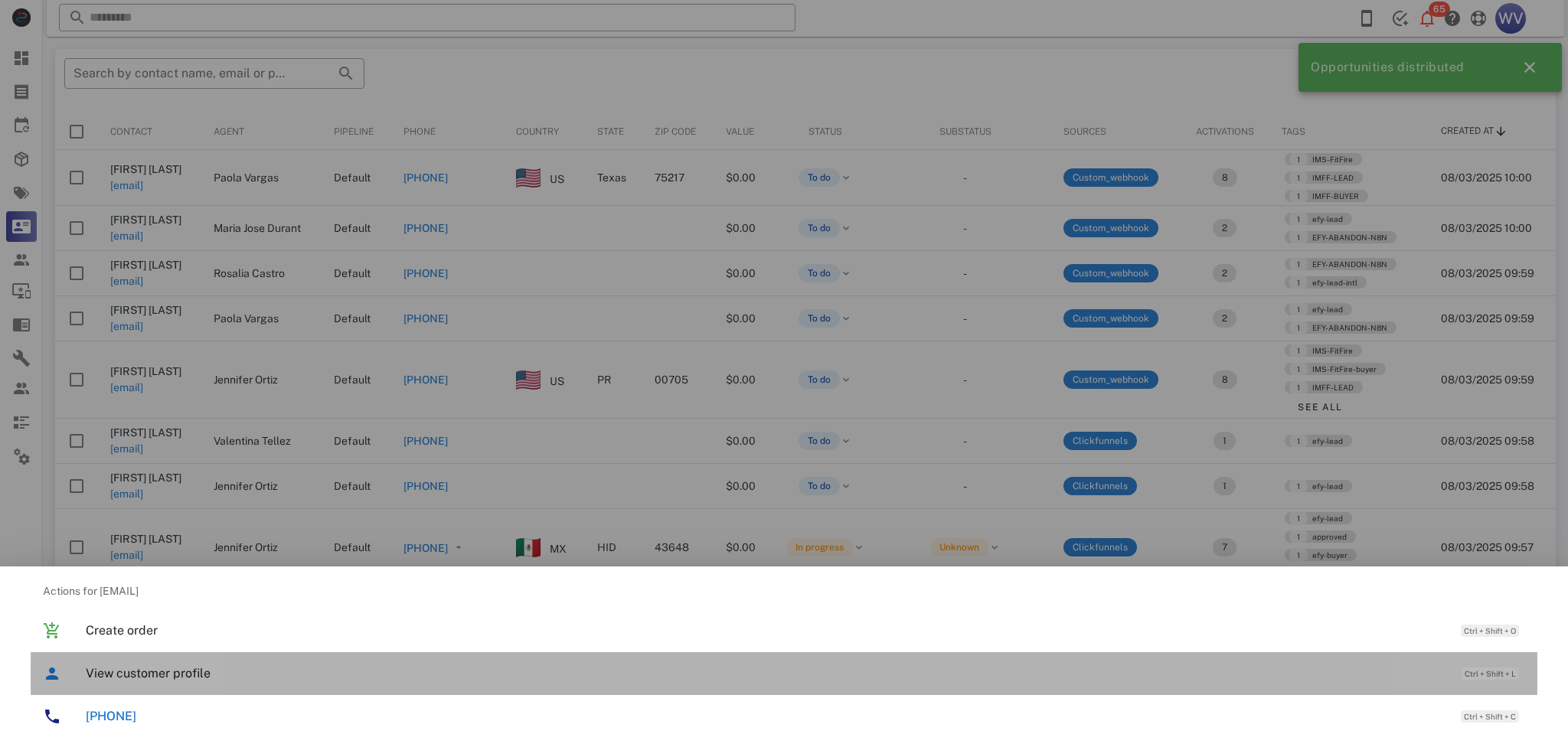 click on "View customer profile" at bounding box center [766, 673] 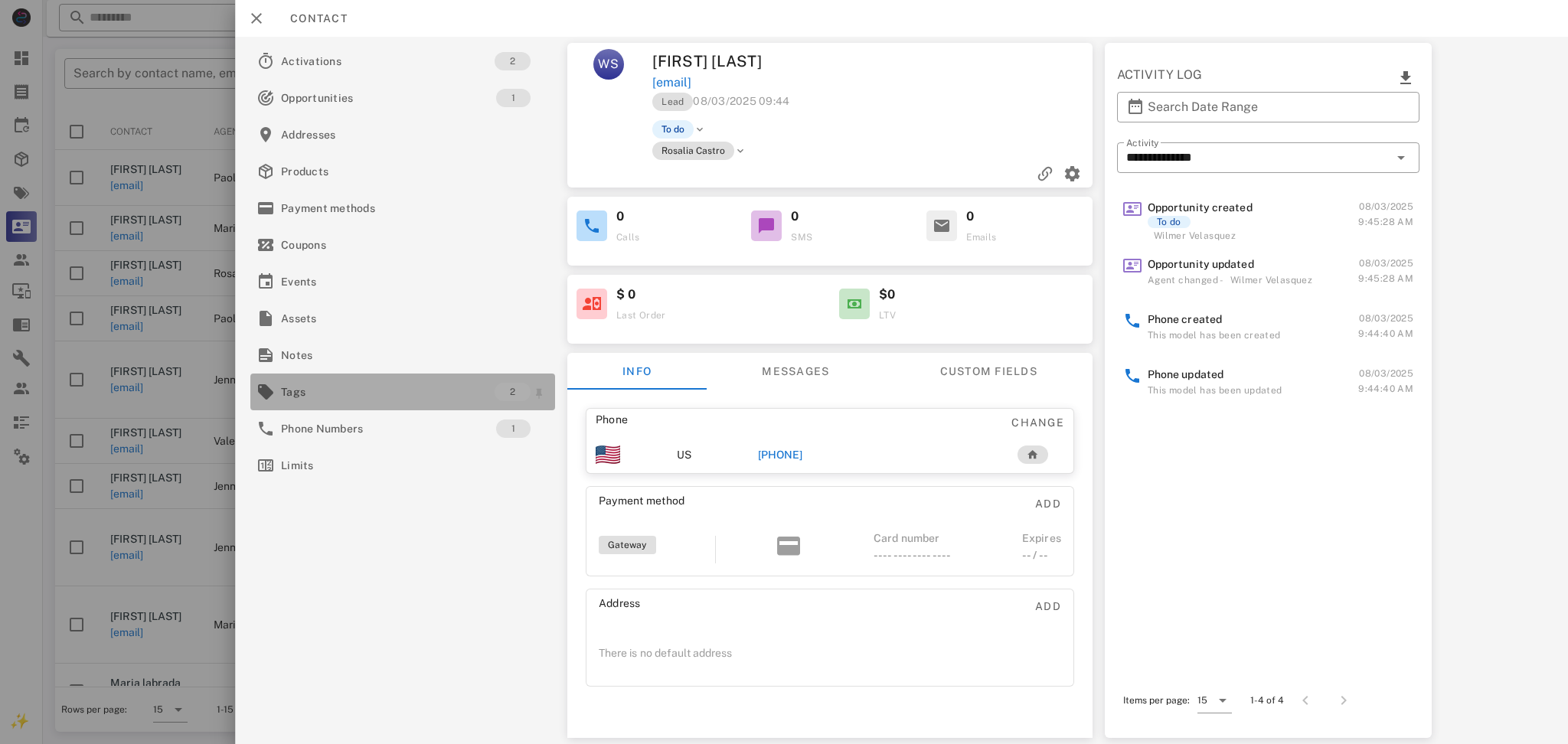 click on "Tags" at bounding box center (387, 392) 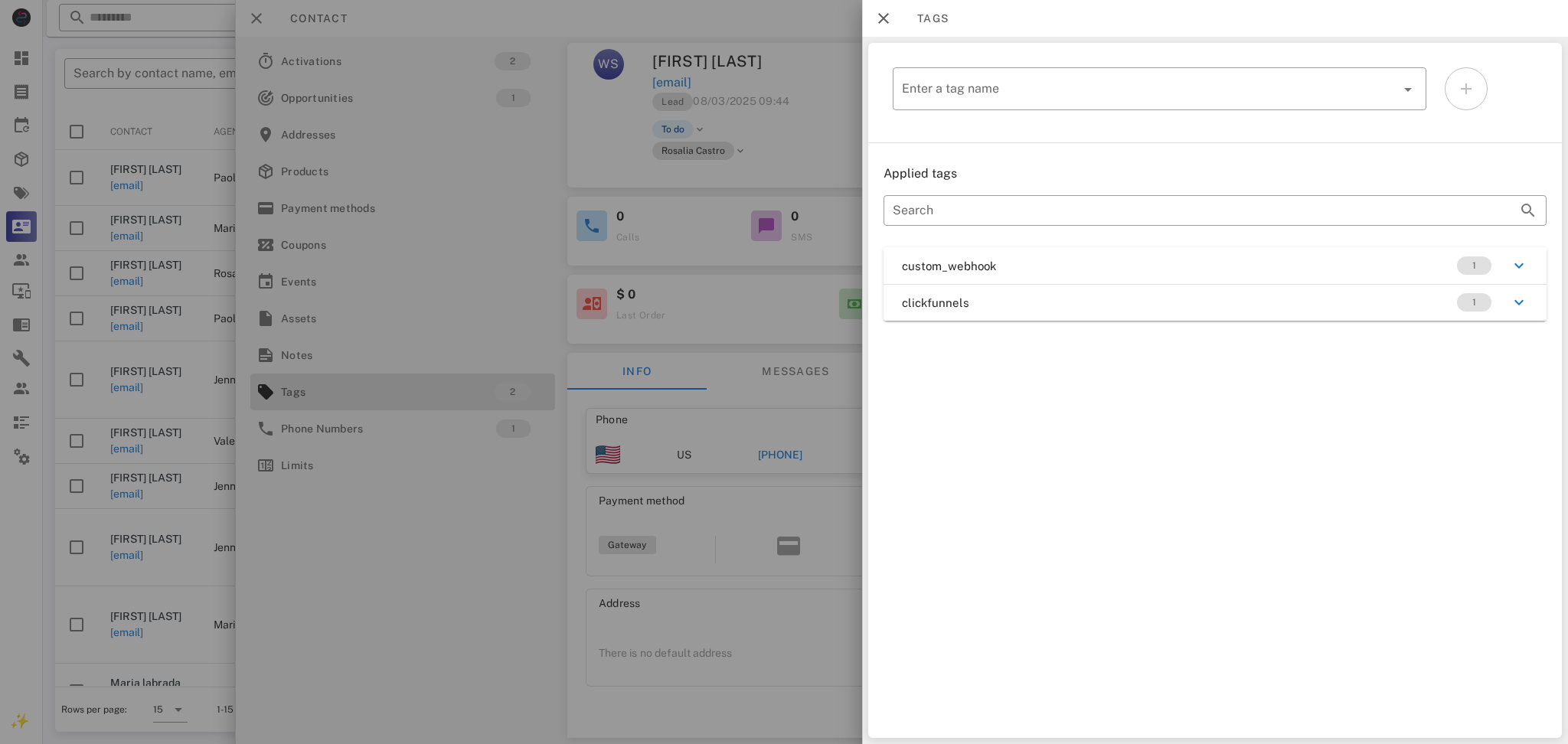 click on "clickfunnels  1" at bounding box center [1215, 302] 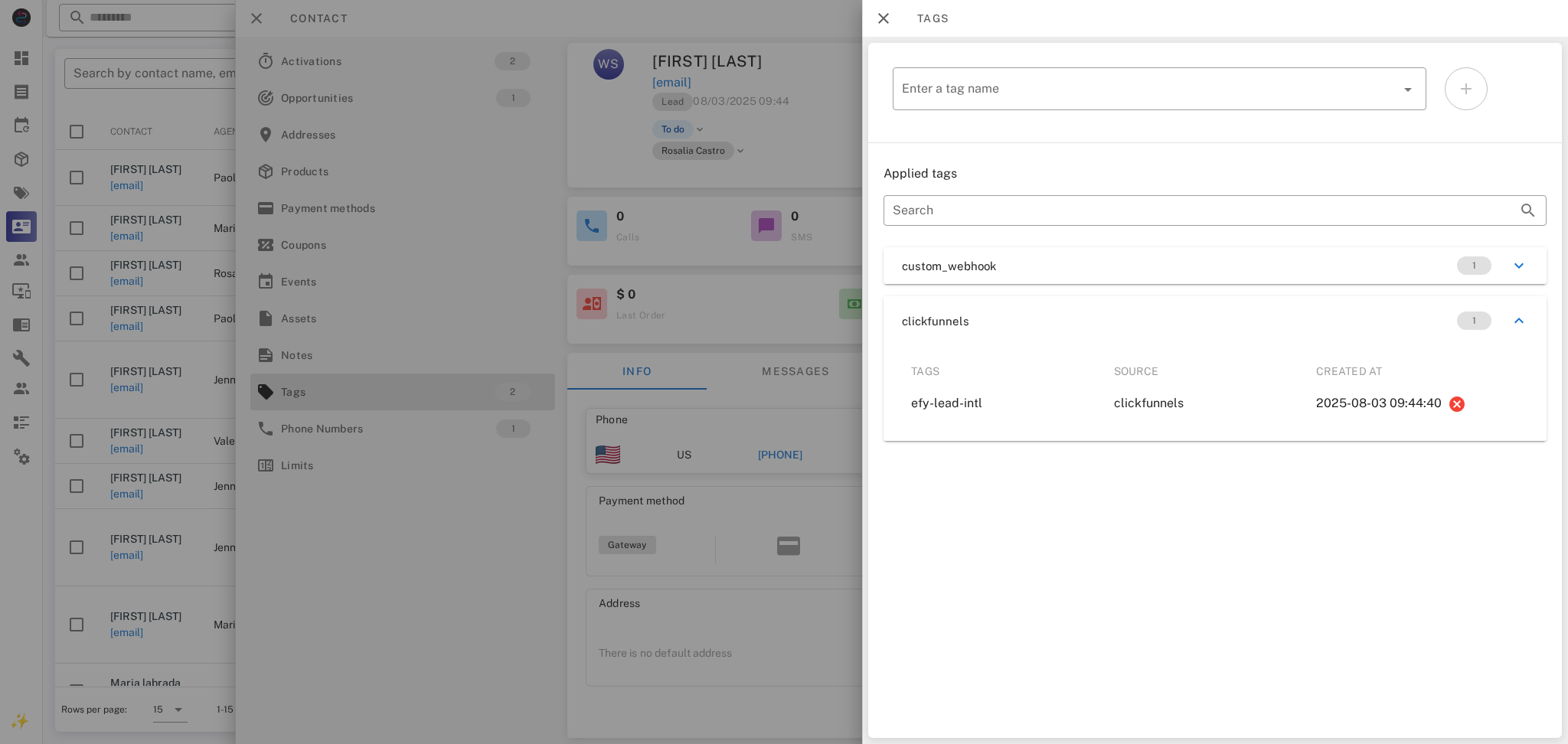 click on "custom_webhook  1" at bounding box center [1215, 266] 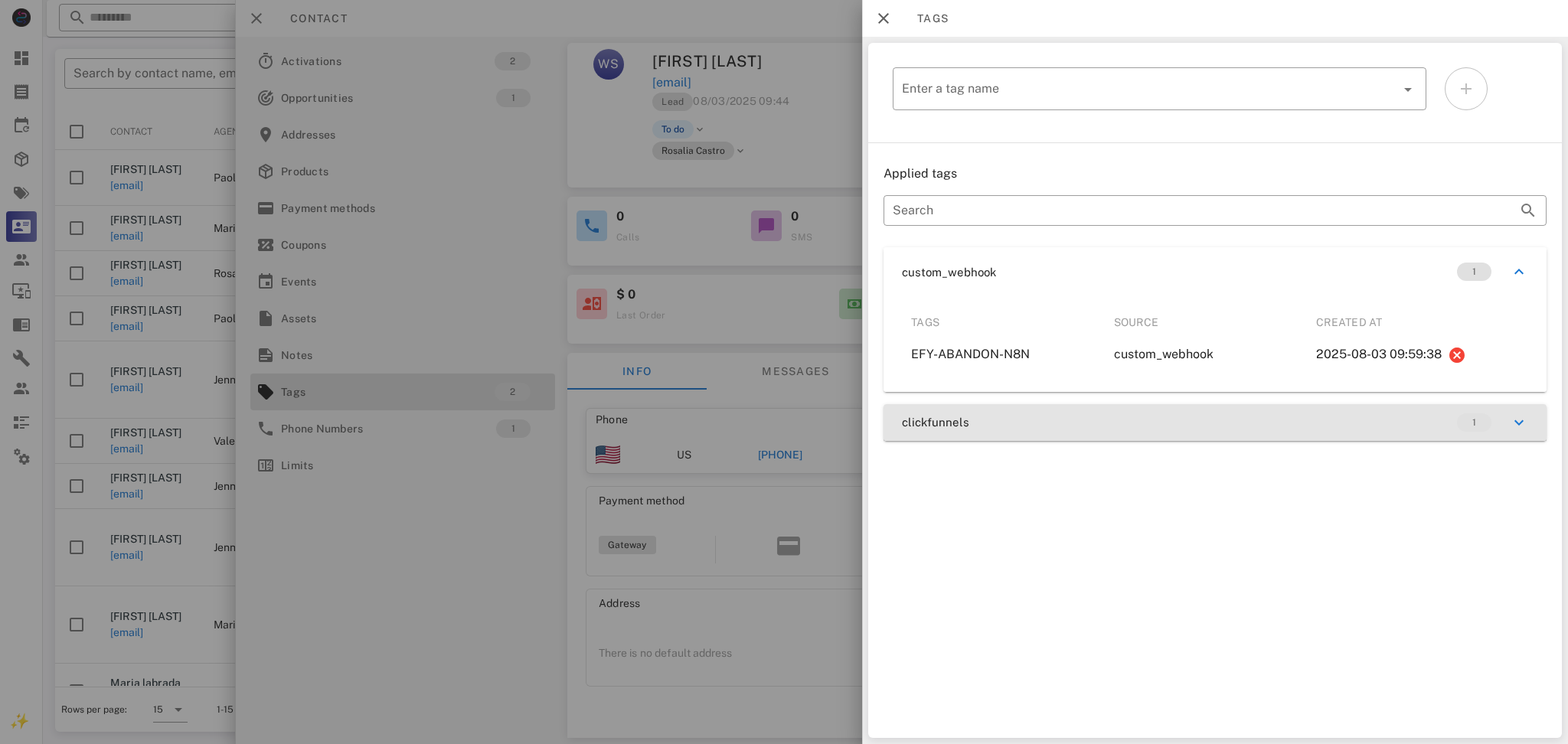 click on "clickfunnels  1" at bounding box center [1215, 423] 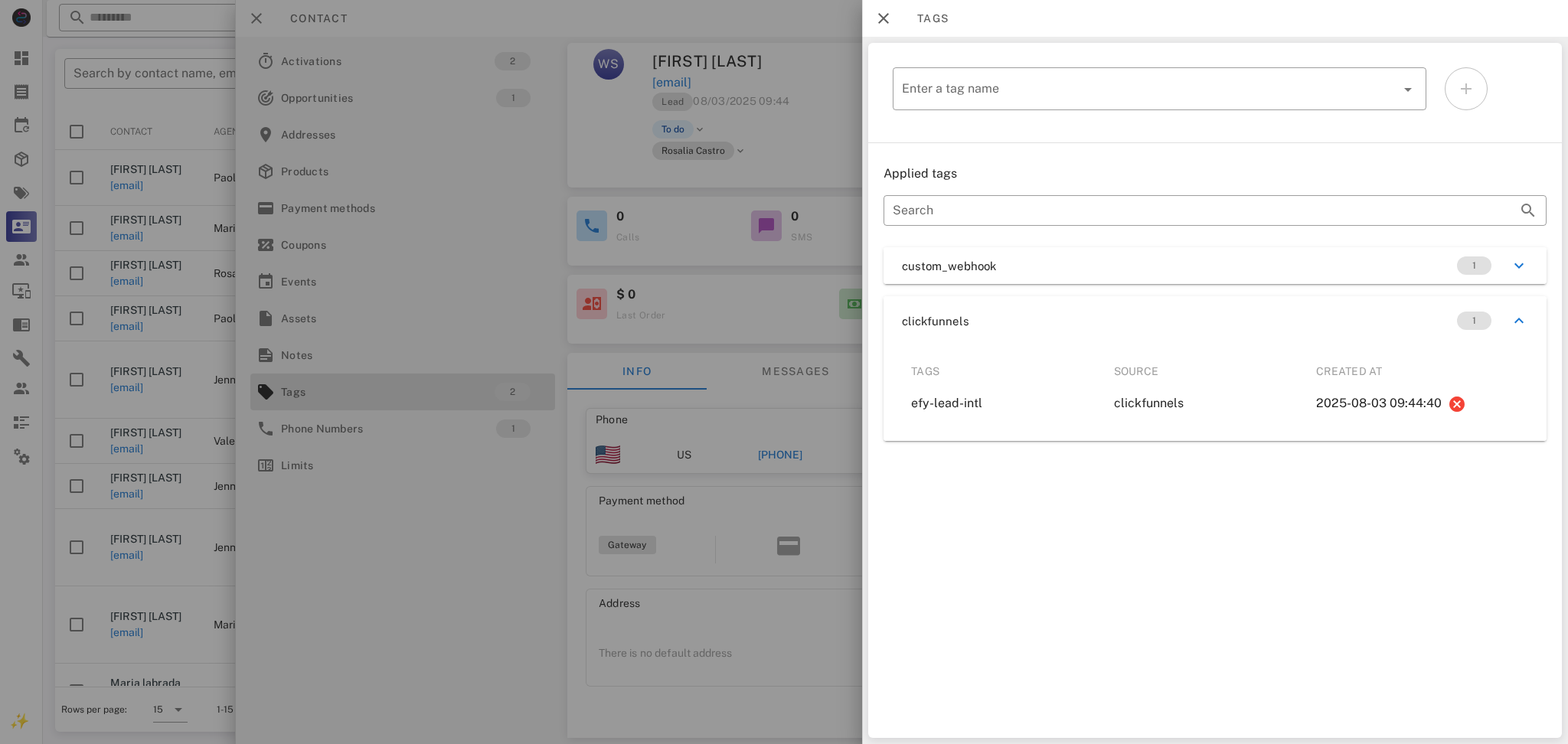 click at bounding box center (784, 372) 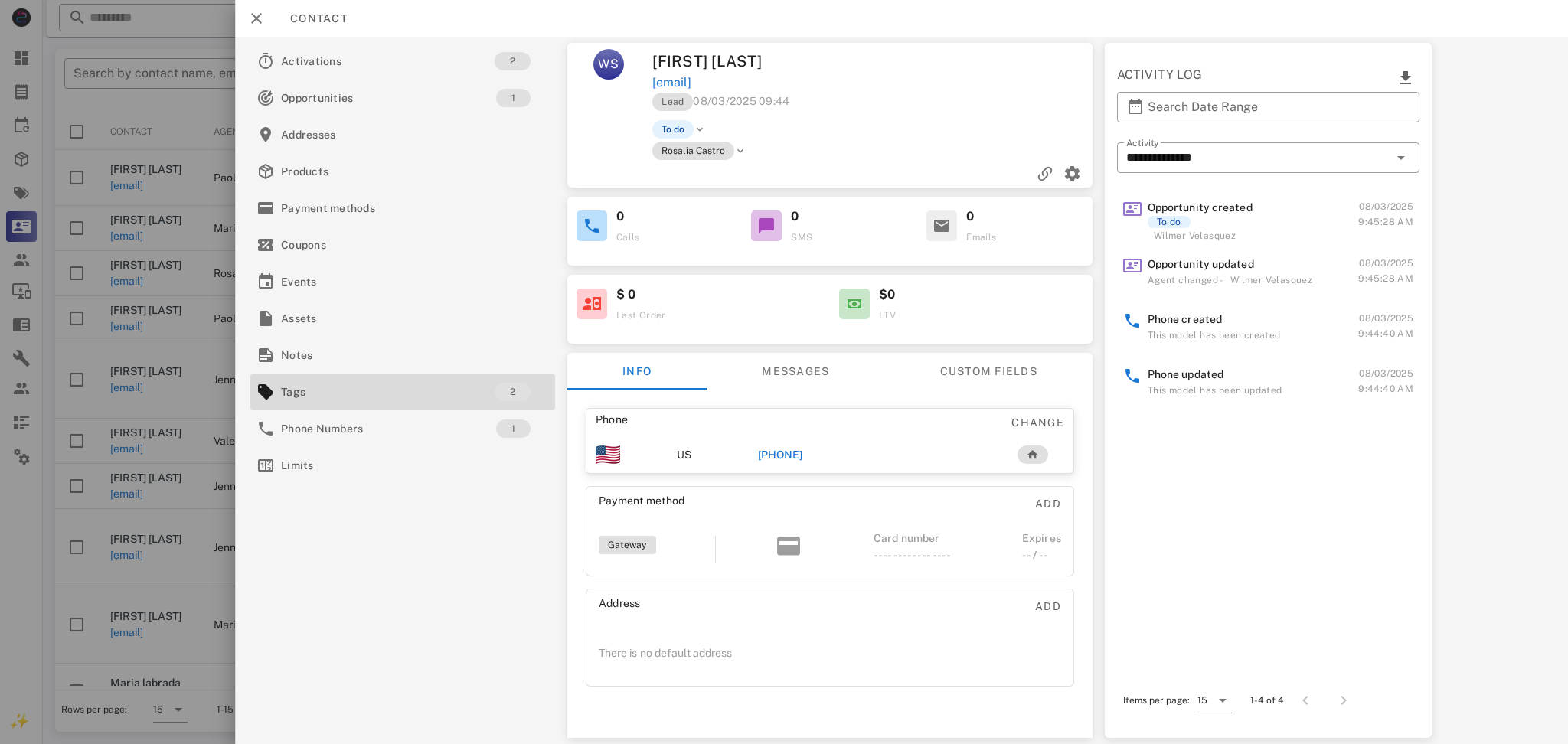 click on "[PHONE]" at bounding box center (780, 455) 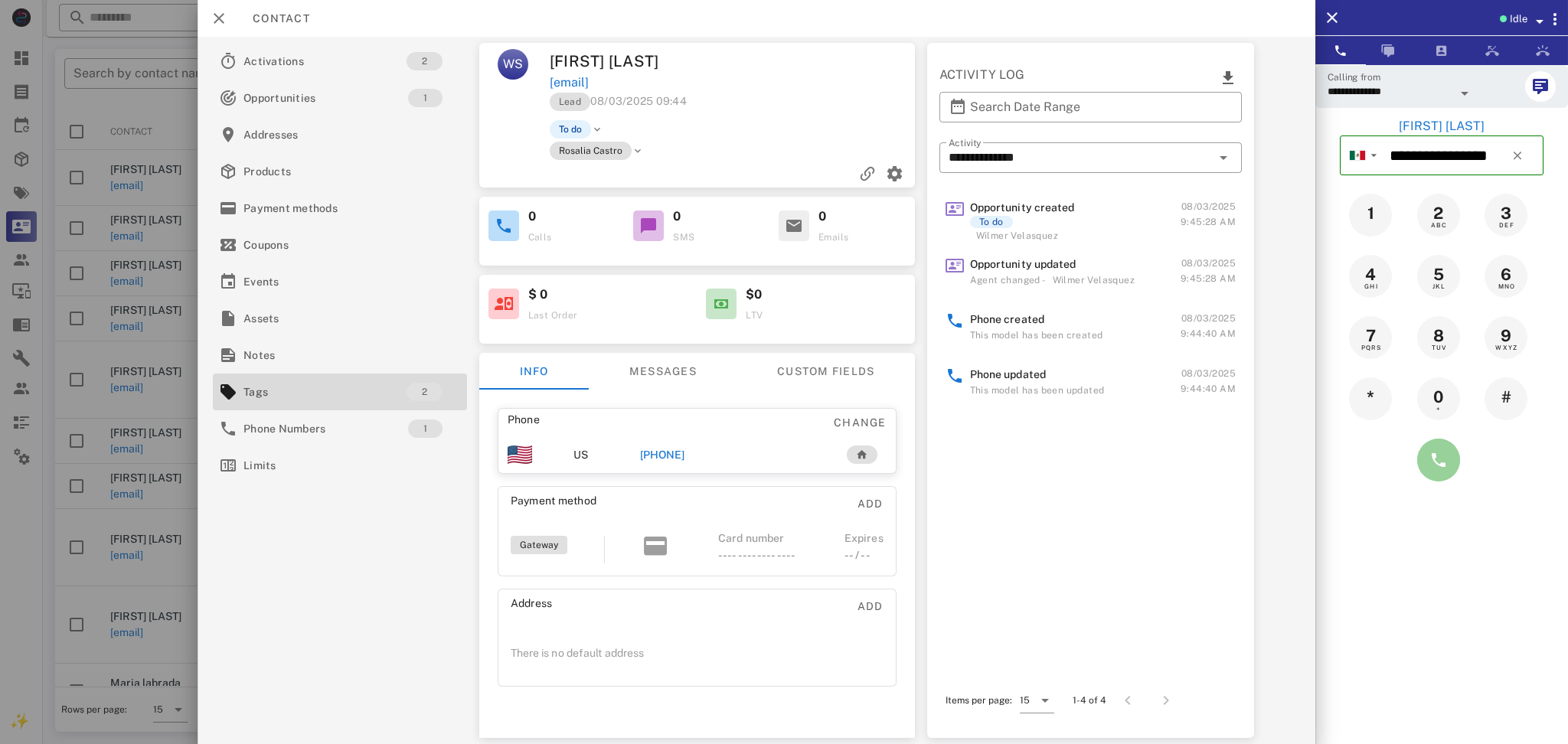 click at bounding box center [1439, 460] 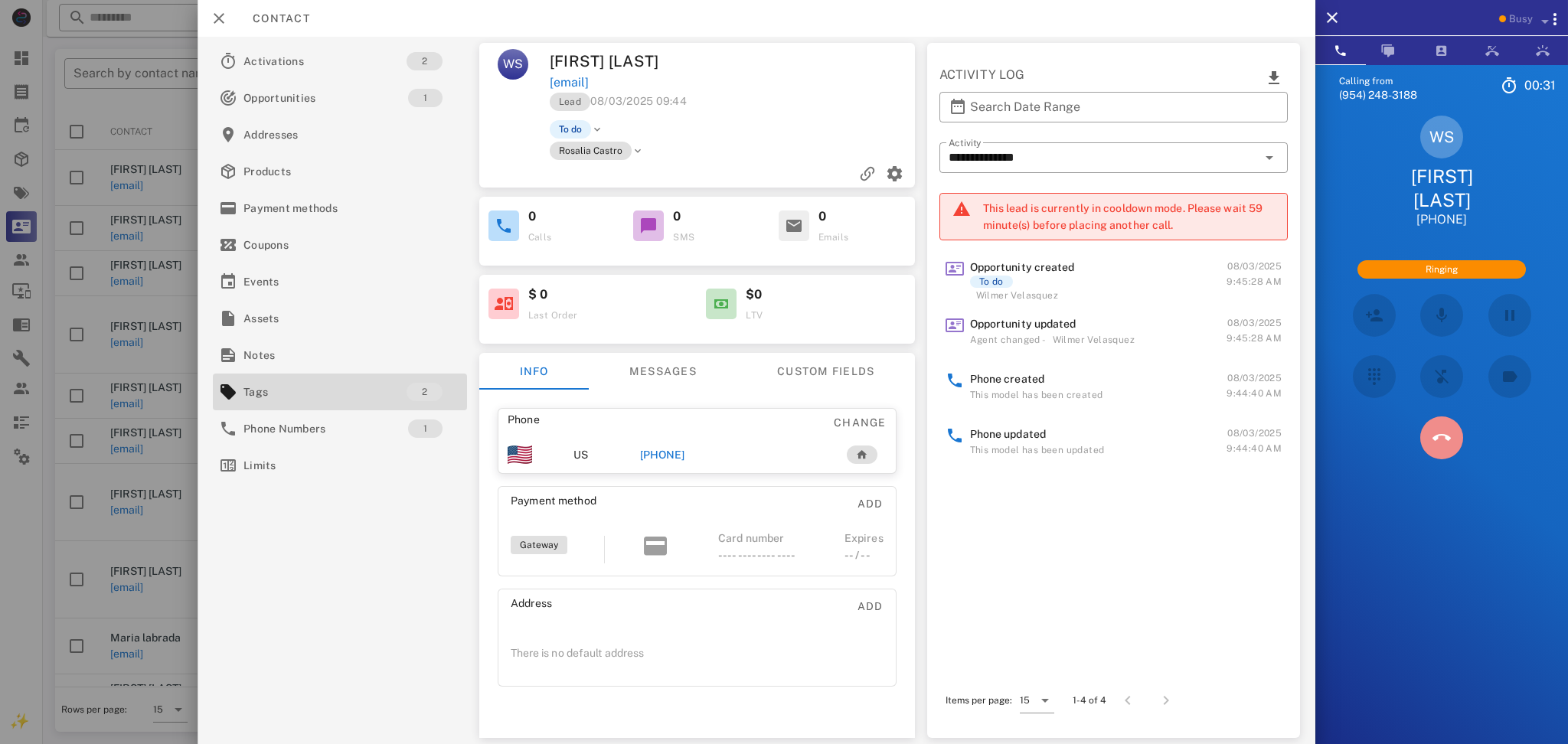 click at bounding box center (1442, 438) 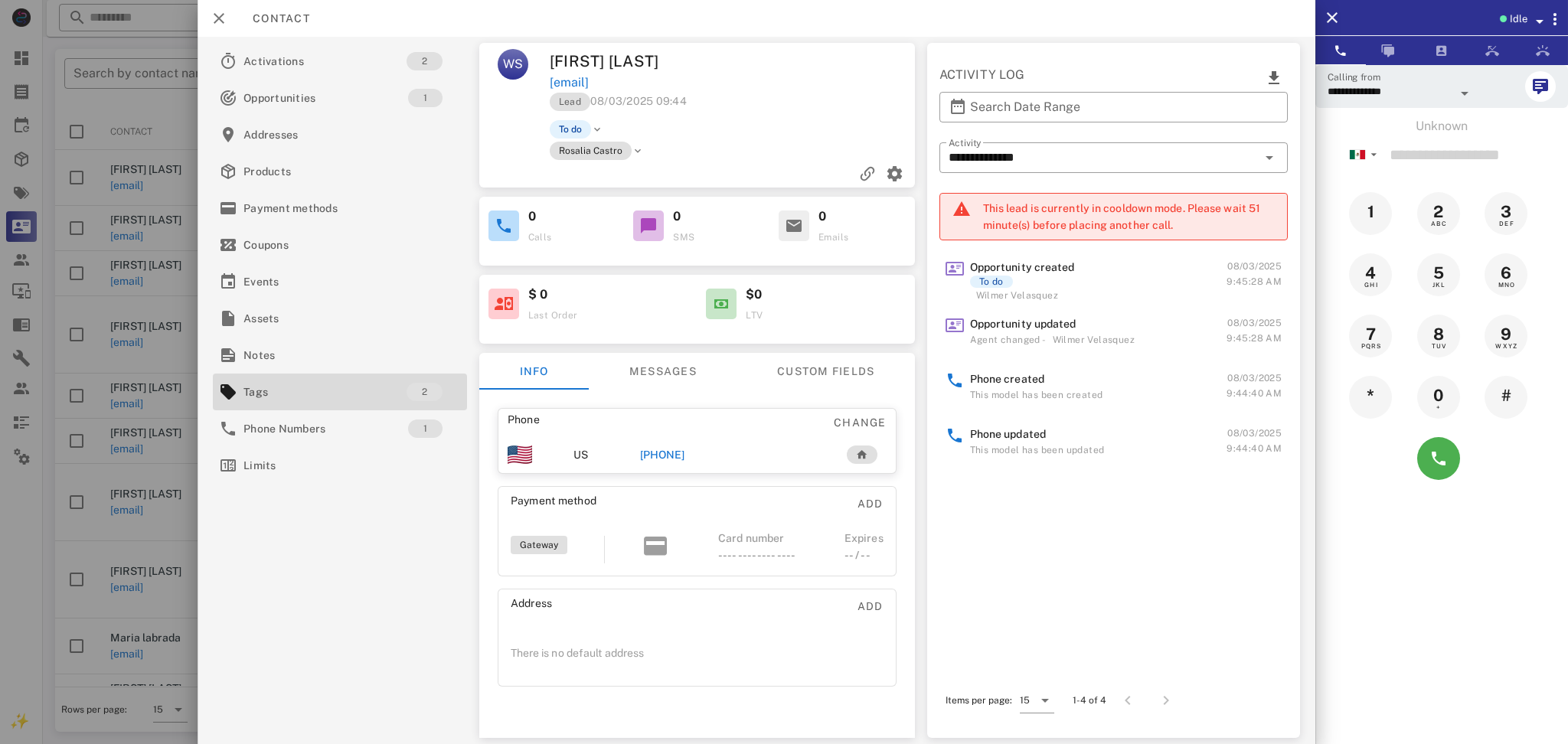 click on "Opportunity created To do [FIRST] [LAST]  [DATE]   [TIME]  Opportunity updated  Agent changed -  [FIRST] [LAST]  [DATE]   [TIME]  Phone created  This model has been created   [DATE]   [TIME]  Phone updated  This model has been updated   [DATE]   [TIME]" at bounding box center [1113, 483] 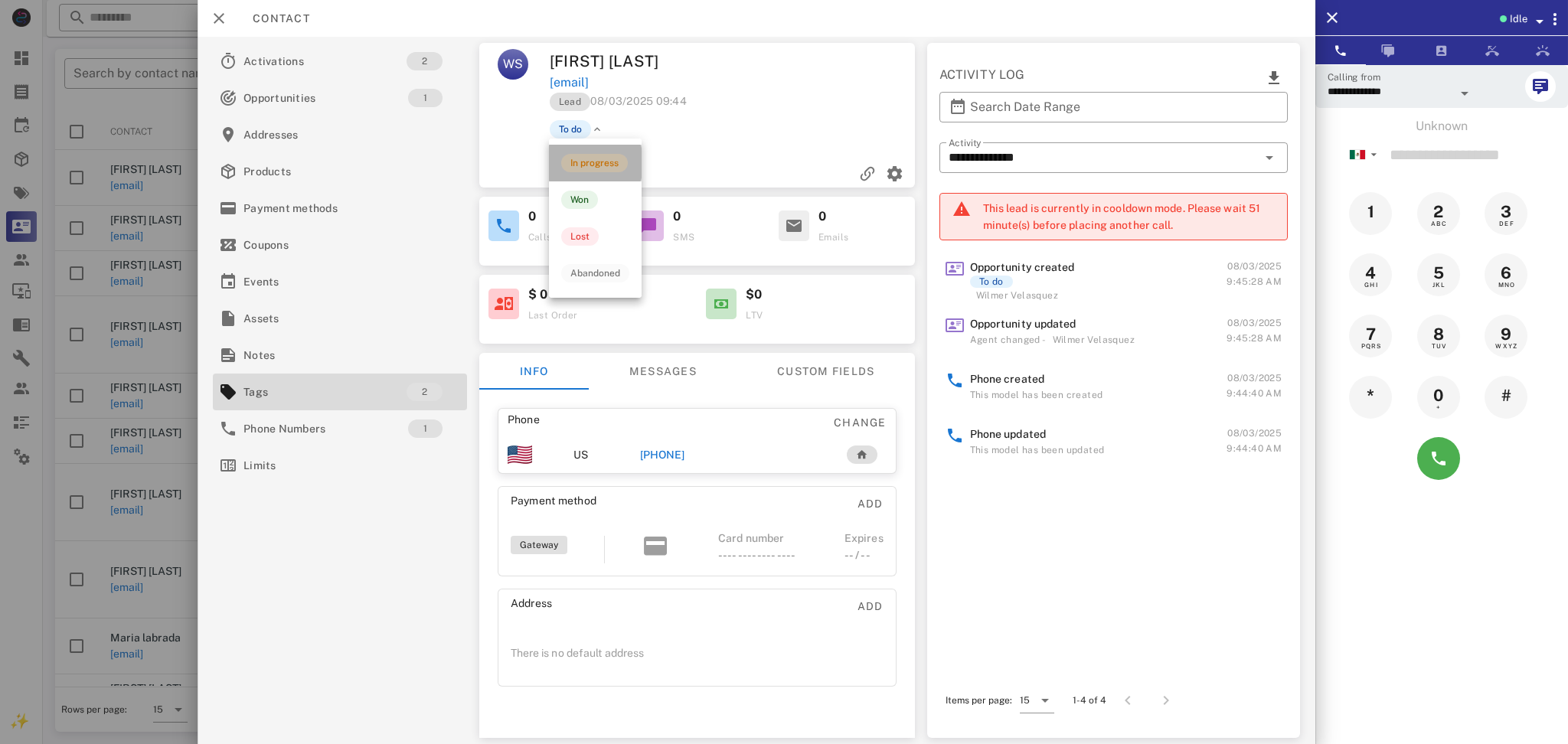 click on "In progress" at bounding box center (594, 163) 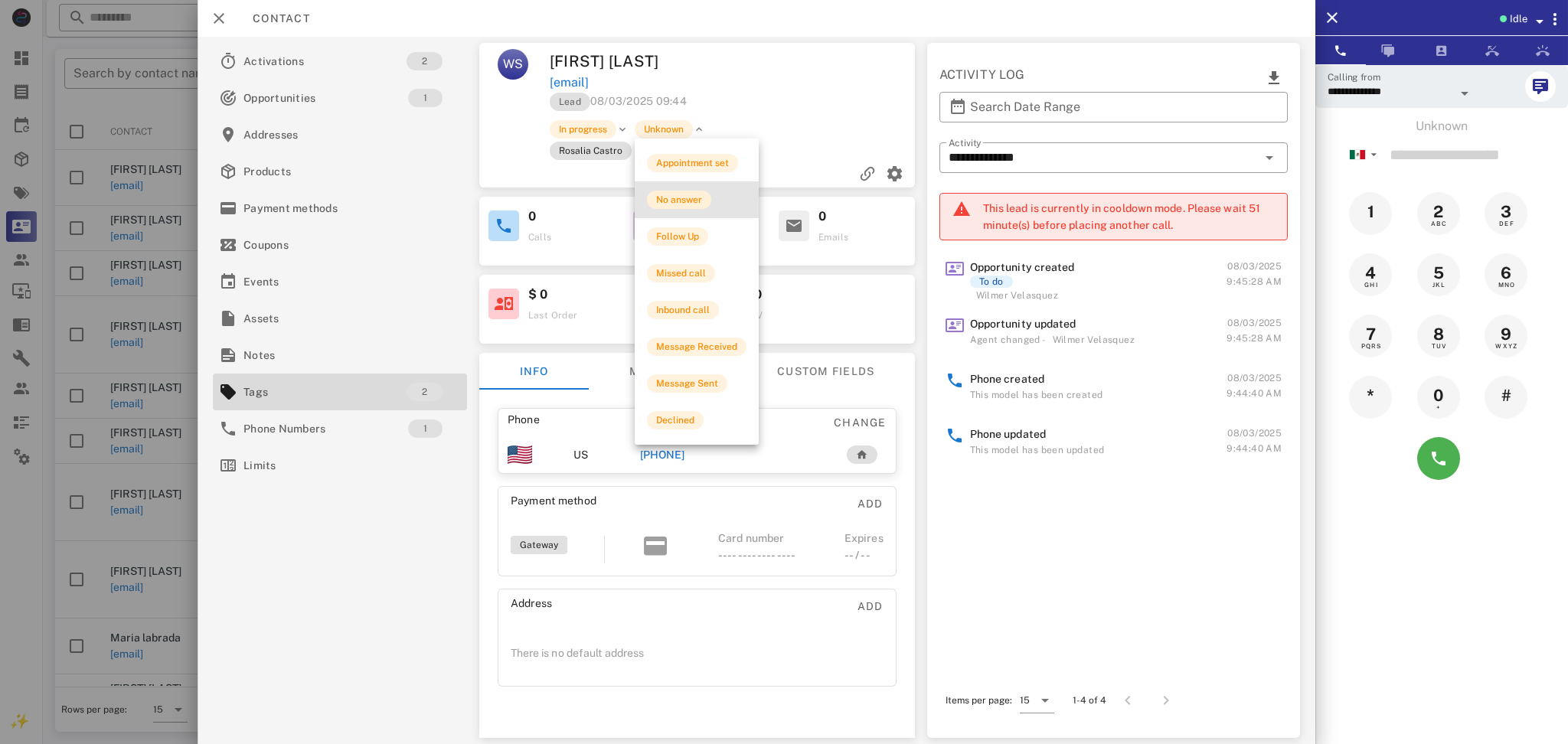 click on "No answer" at bounding box center [679, 200] 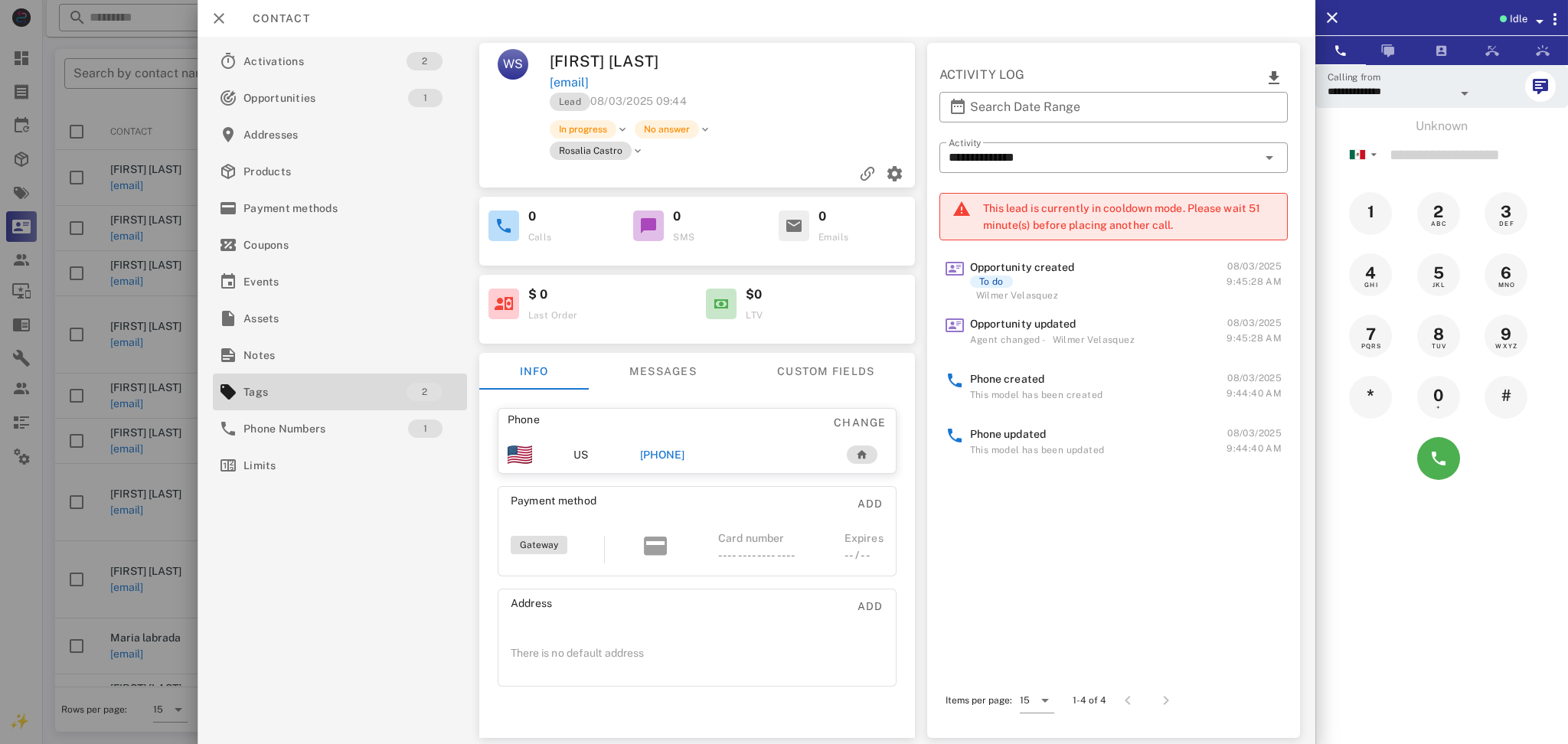 click on "Activations  2  Opportunities  1  Addresses Products Payment methods Coupons Events Assets Notes Tags  2  Phone Numbers  1  Limits" at bounding box center [340, 390] 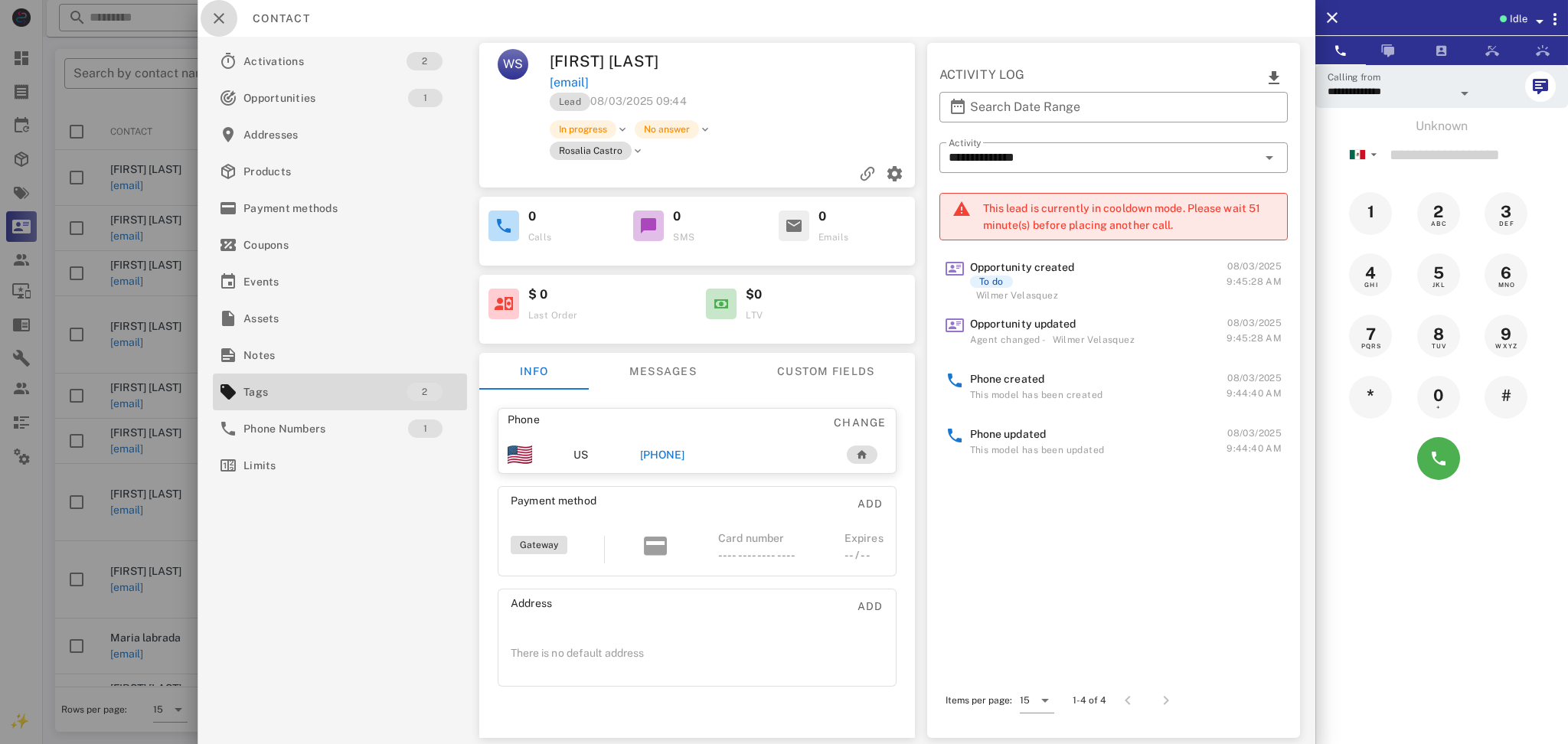 click at bounding box center [219, 18] 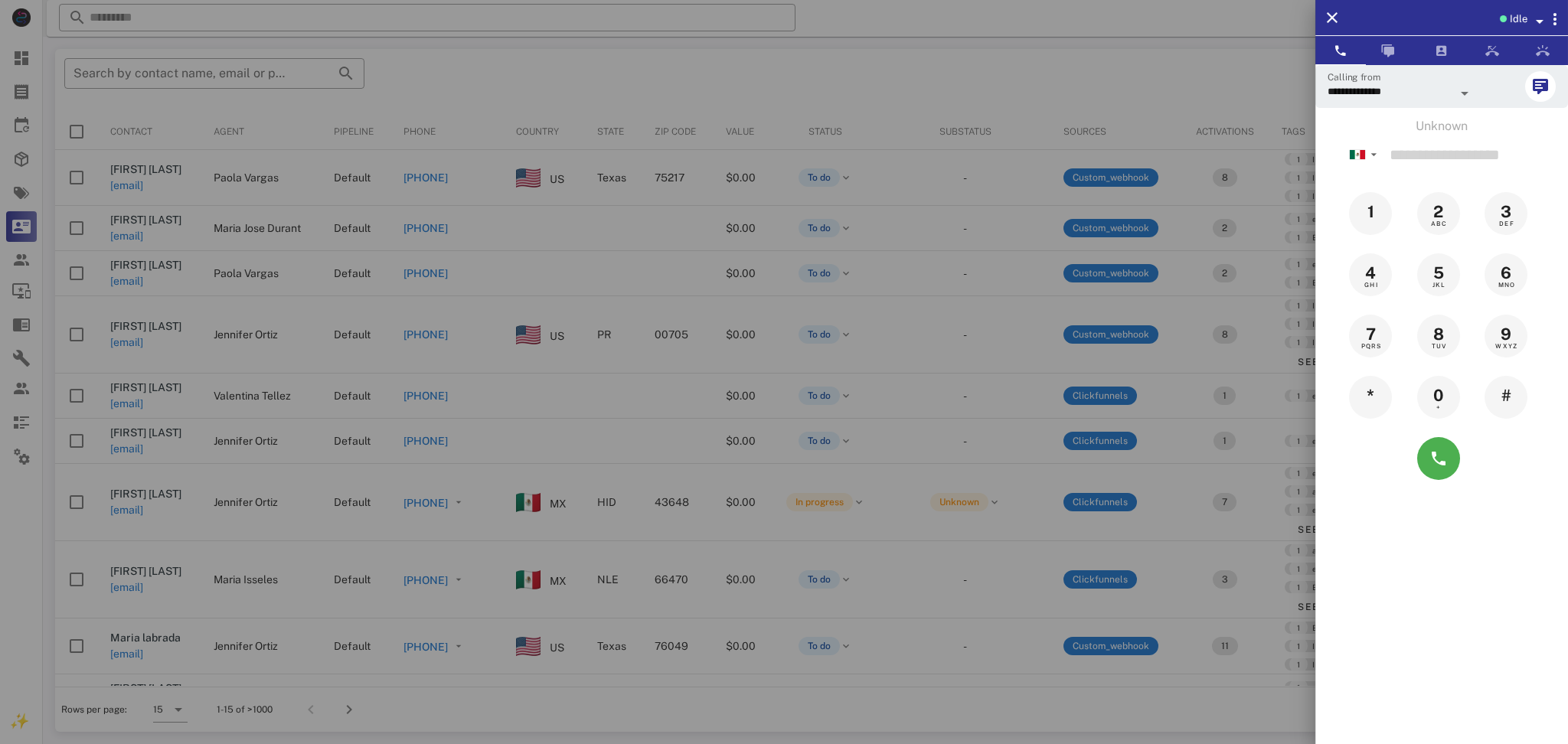 click at bounding box center [784, 372] 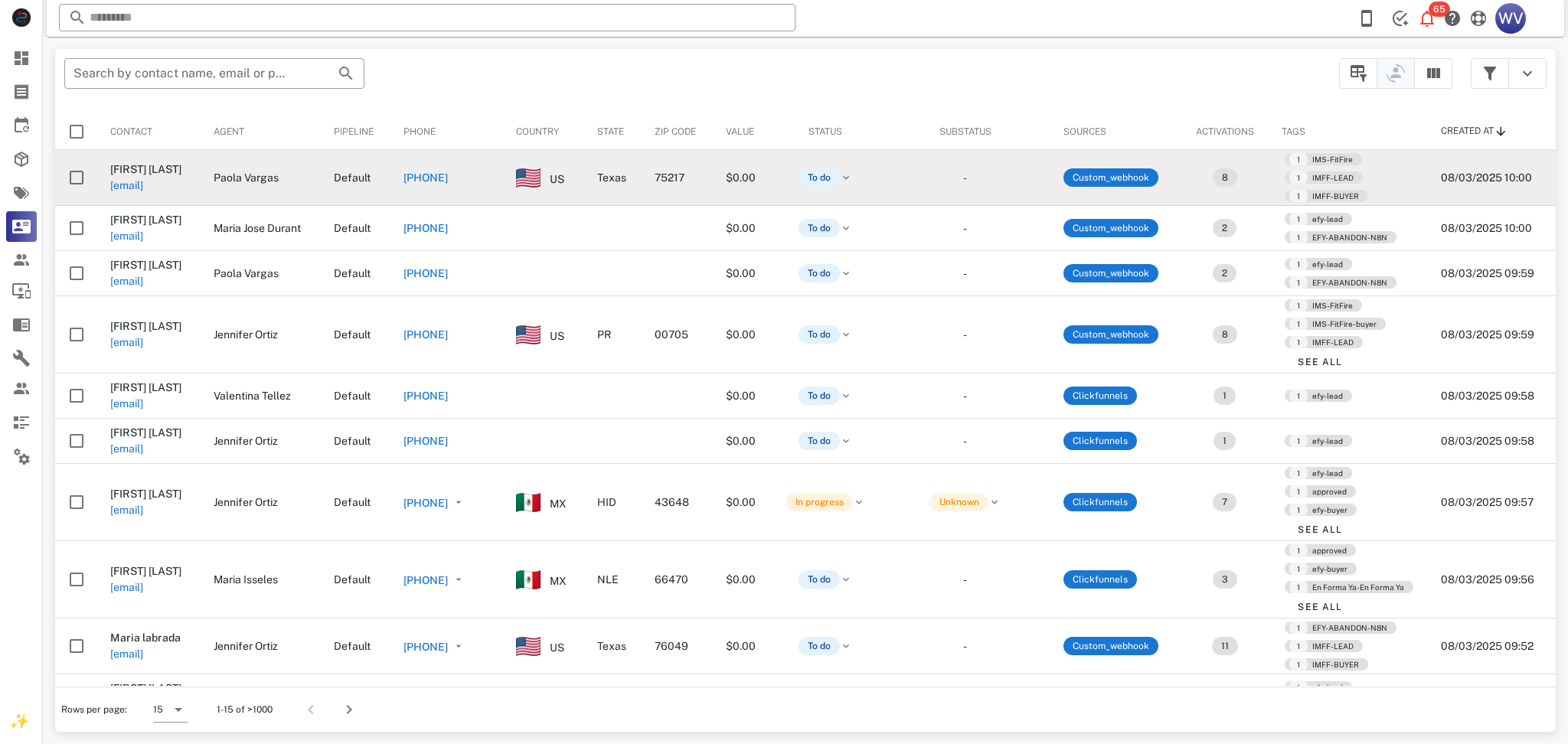 click on "[EMAIL]" at bounding box center [126, 185] 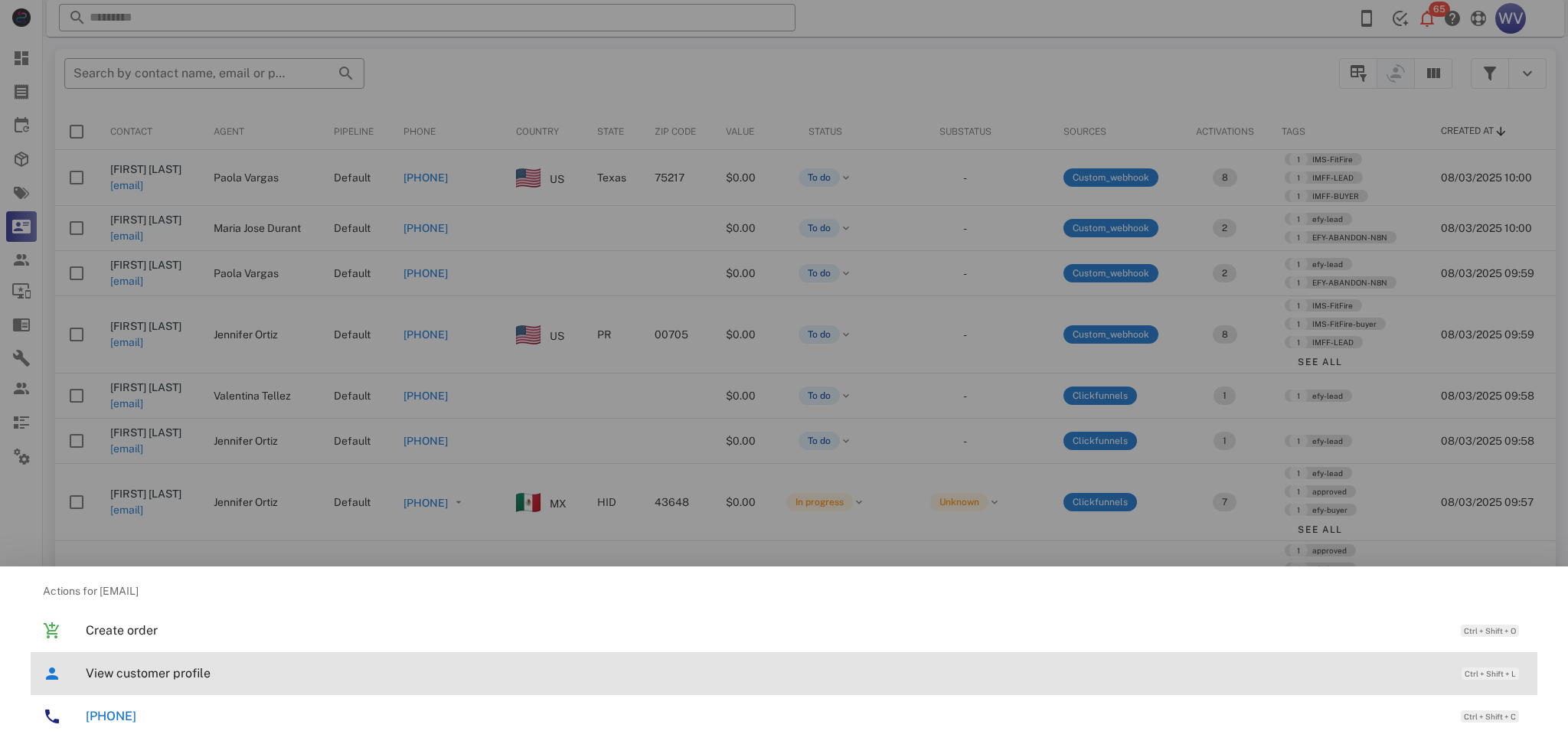 click on "View customer profile Ctrl + Shift + L" at bounding box center (805, 673) 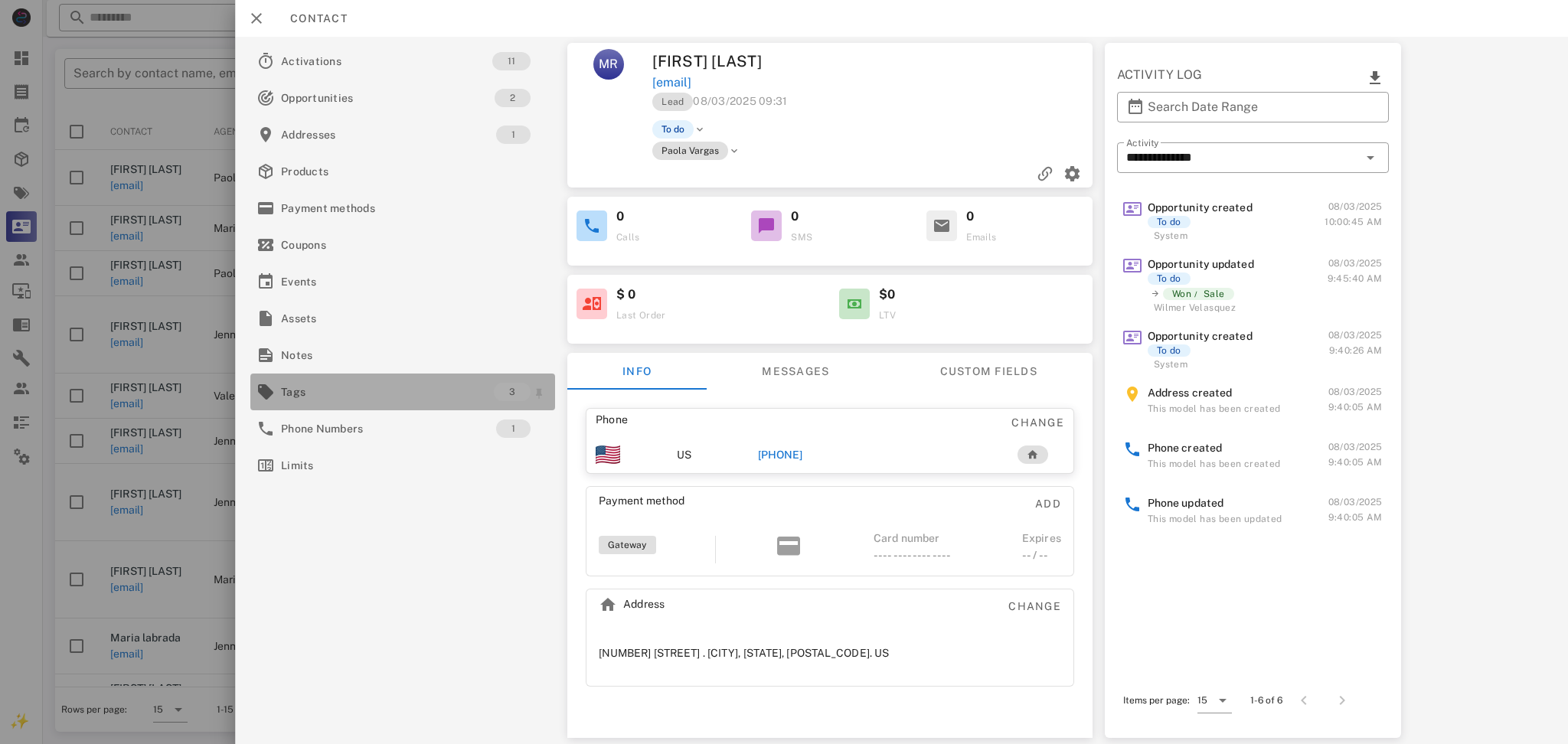 click on "Tags" at bounding box center (387, 392) 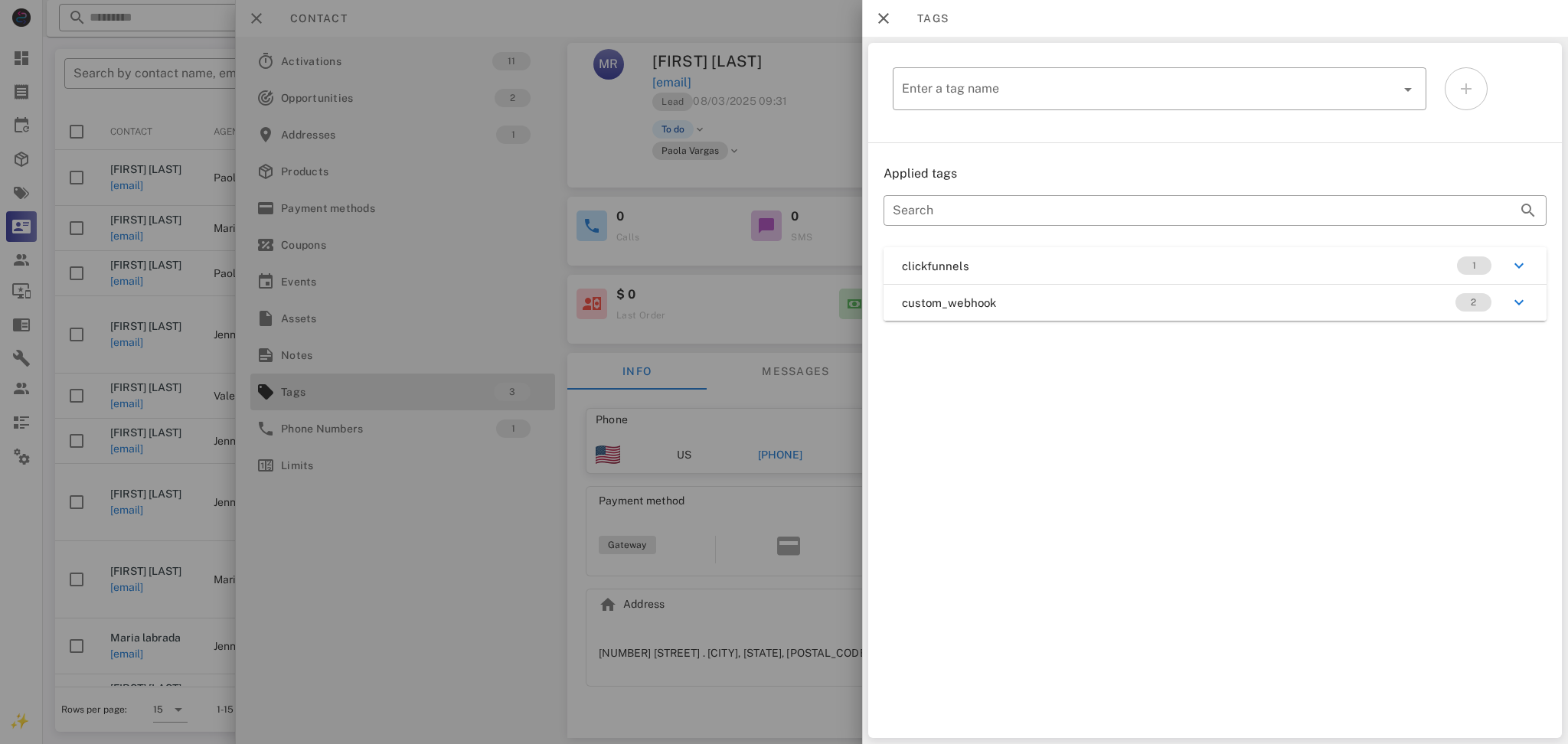 click on "Applied tags ​ Search  clickfunnels  1  custom_webhook  2" at bounding box center (1215, 243) 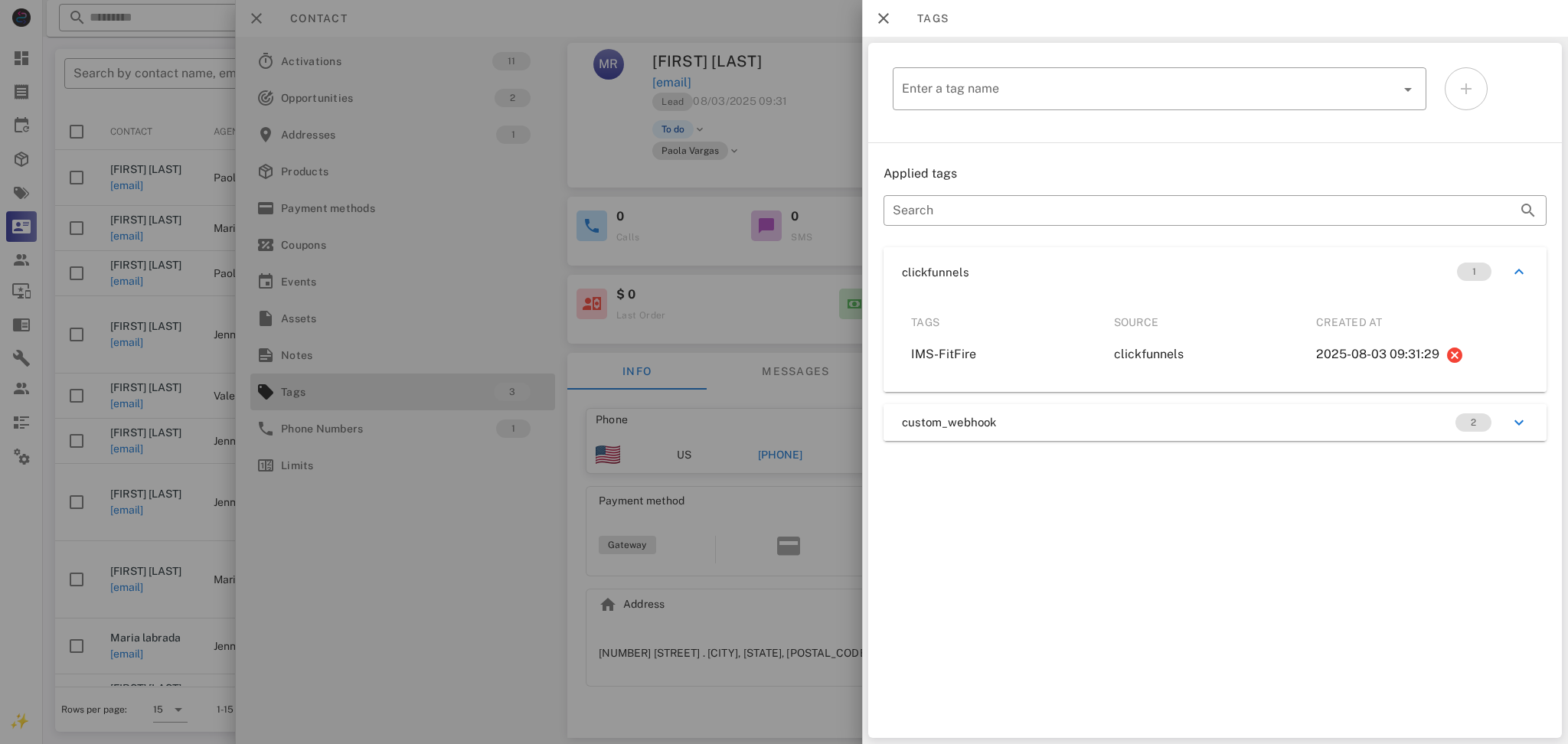 click on "custom_webhook  2" at bounding box center (1215, 423) 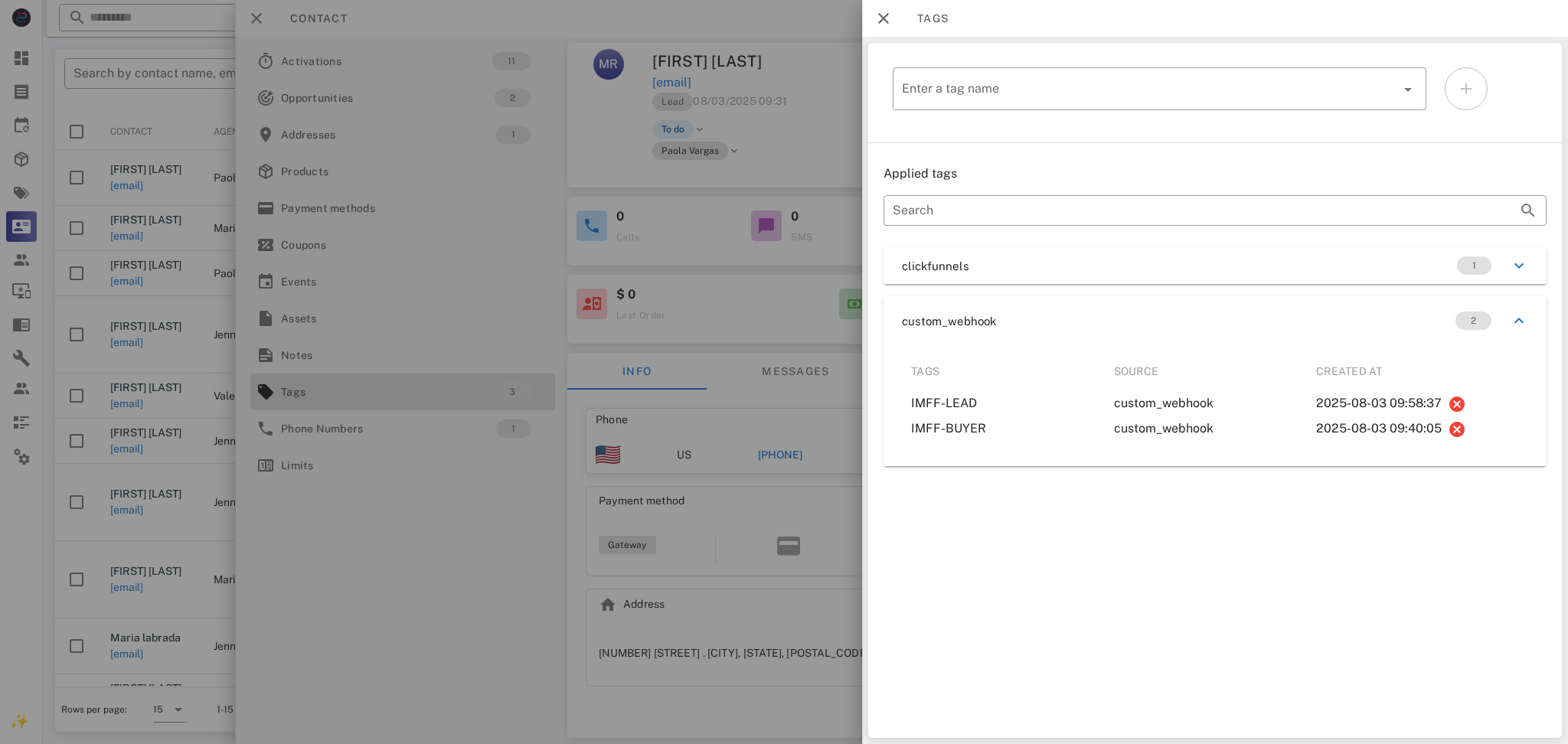 click at bounding box center (784, 372) 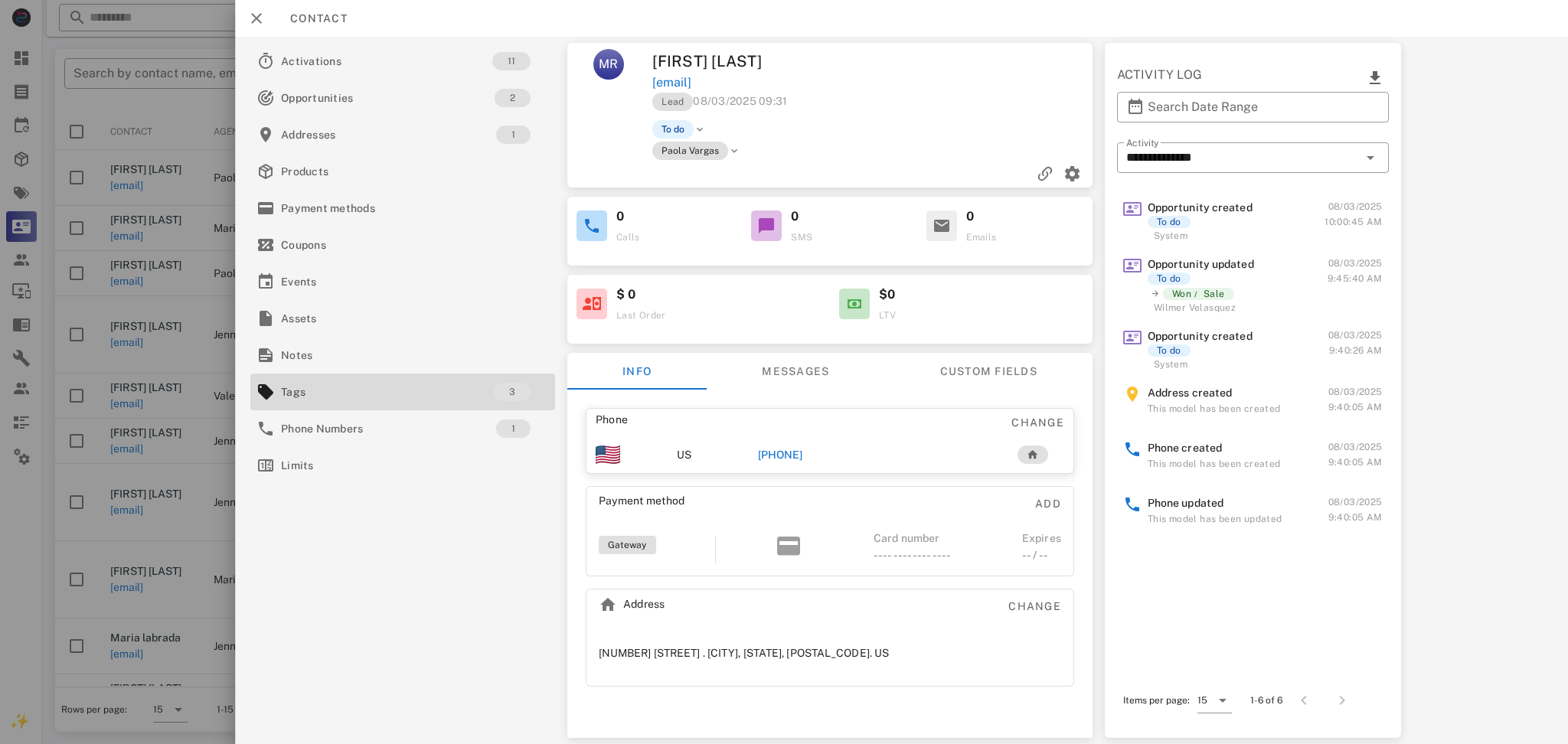 drag, startPoint x: 817, startPoint y: 70, endPoint x: 855, endPoint y: 80, distance: 39.29377 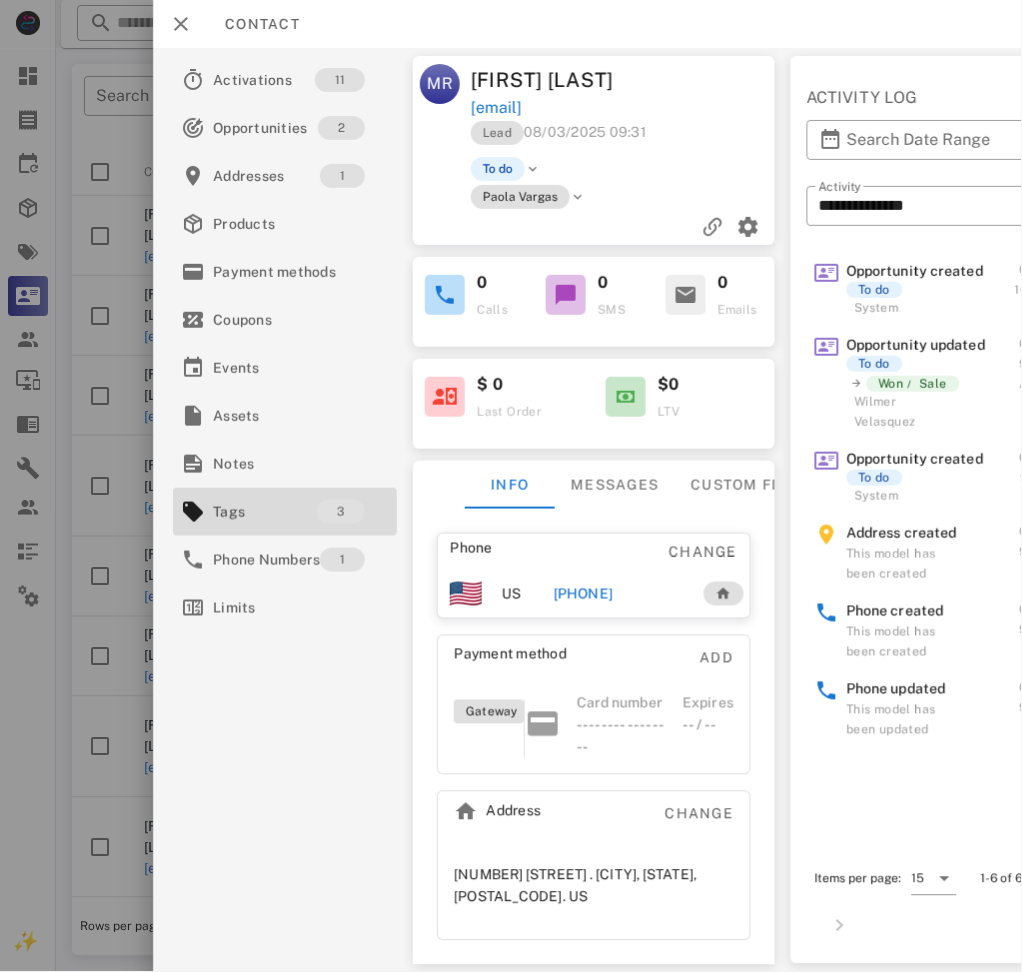 click on "[PHONE]" at bounding box center (583, 594) 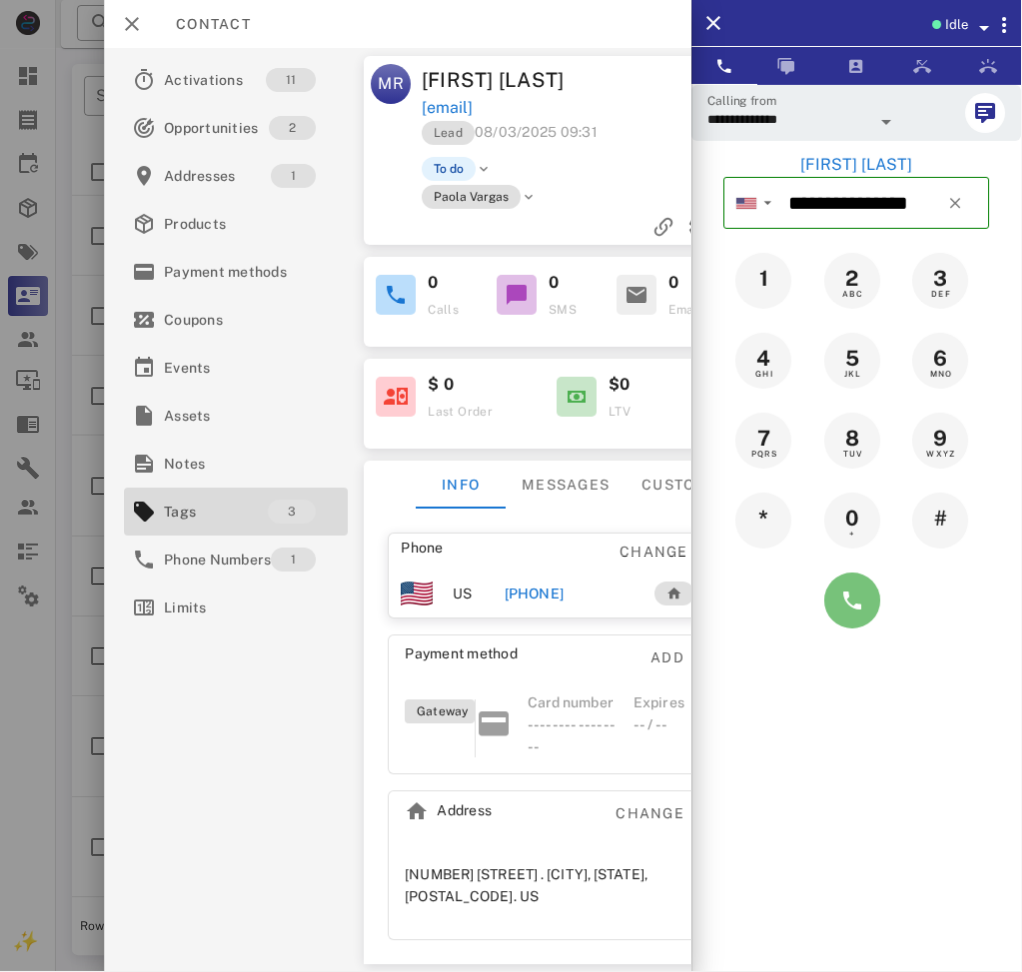click at bounding box center [853, 601] 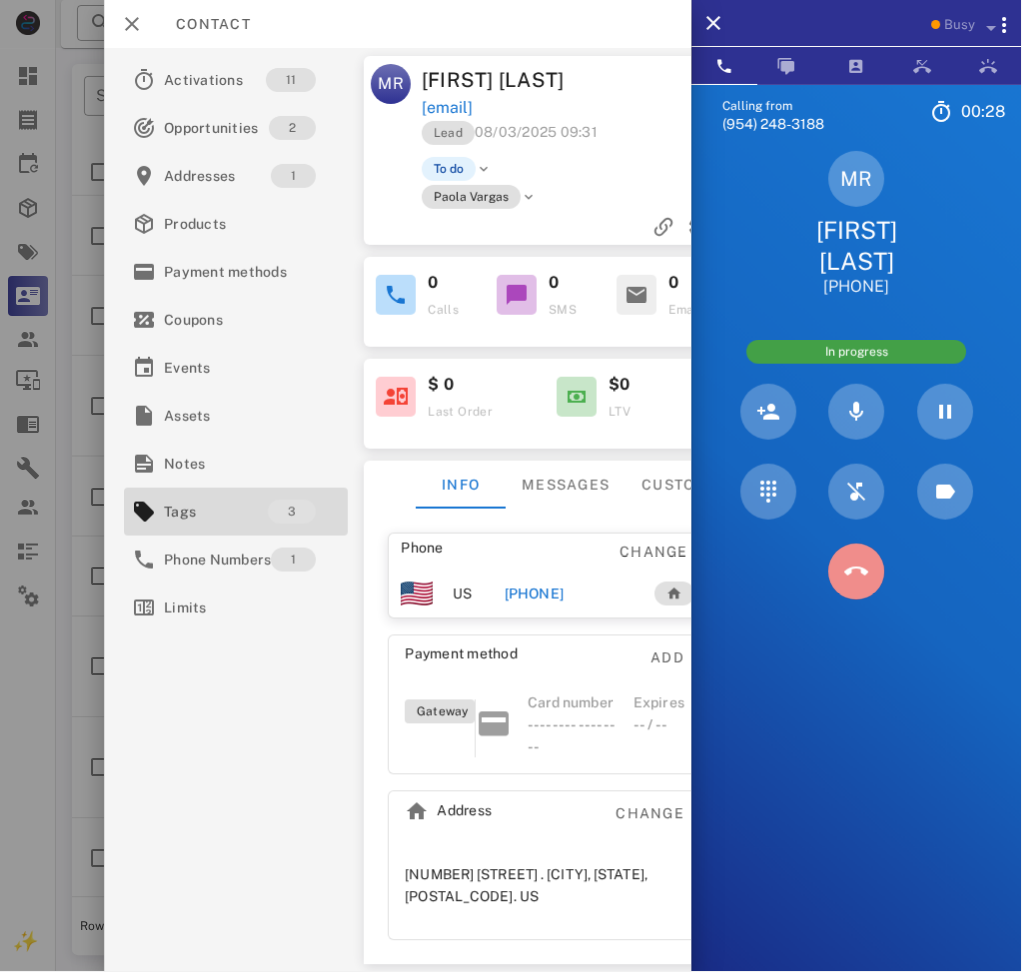 click at bounding box center [857, 572] 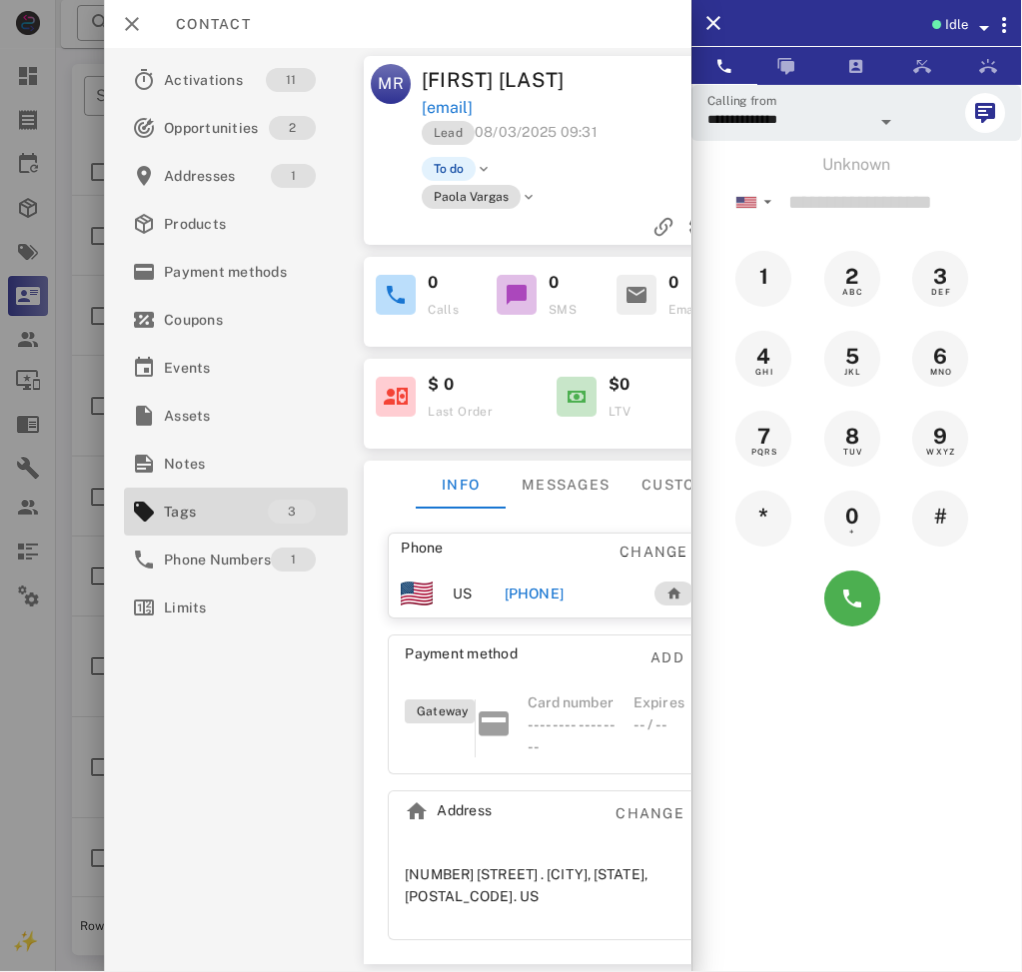 click on "[PHONE]" at bounding box center (534, 594) 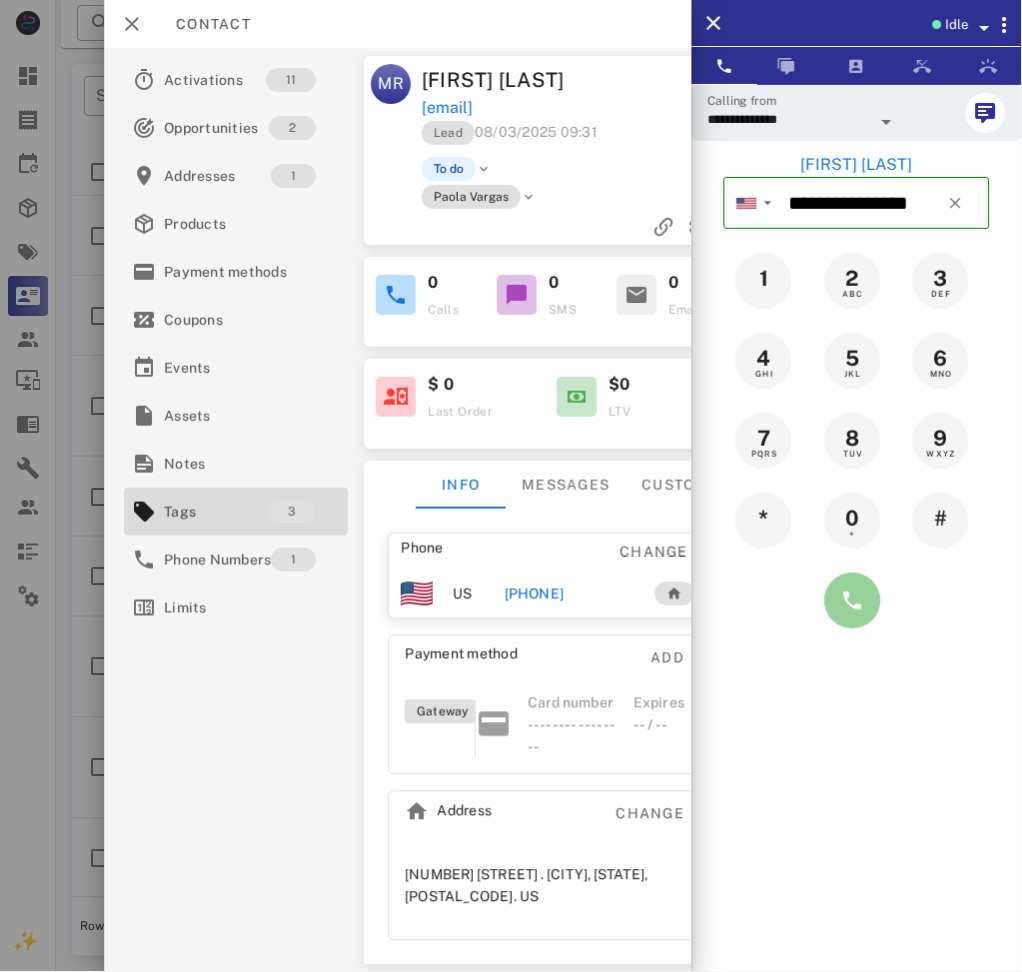 click at bounding box center (853, 601) 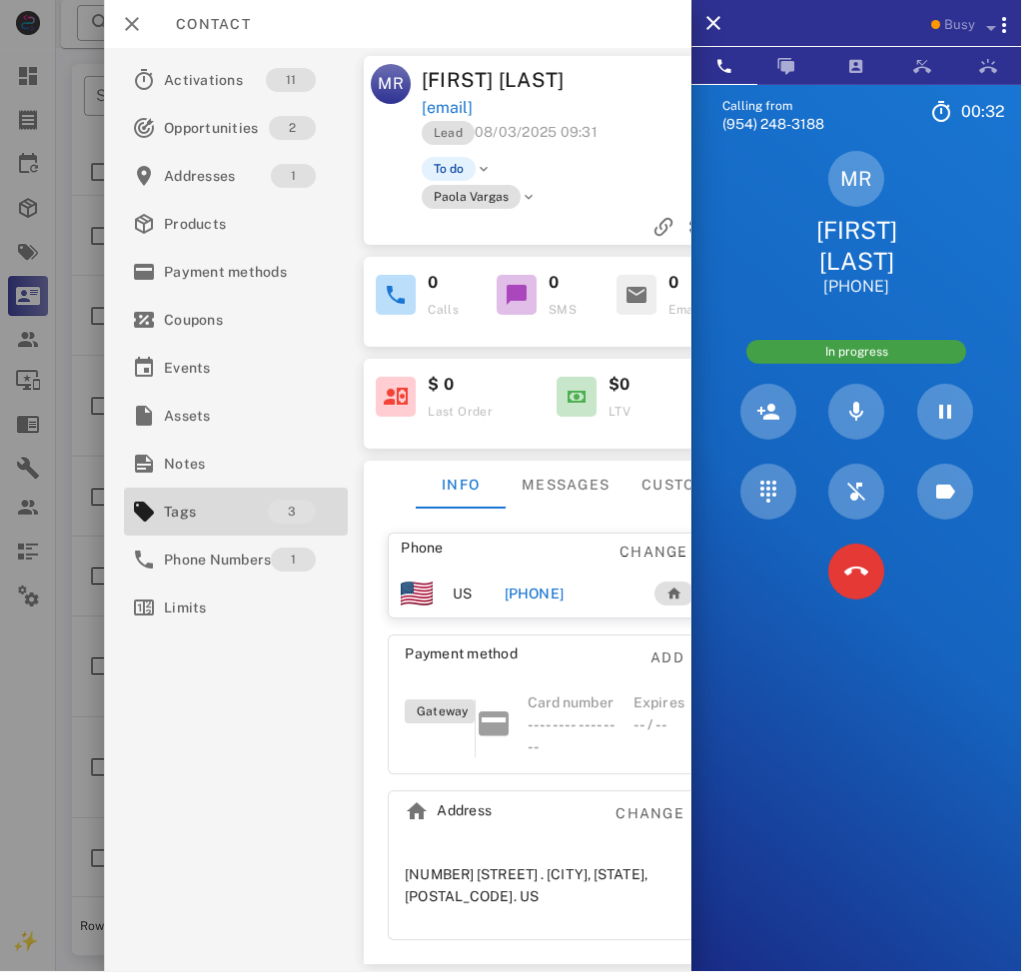 click at bounding box center (857, 572) 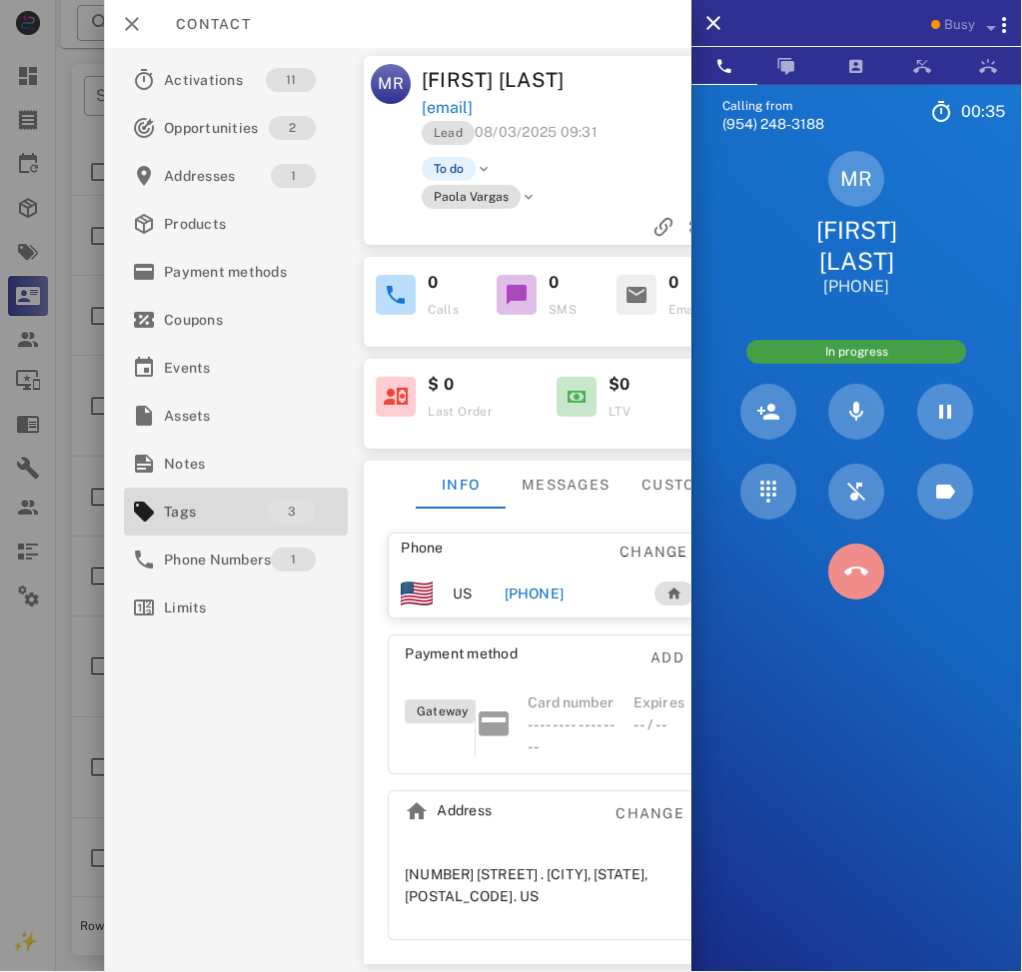 click at bounding box center (857, 572) 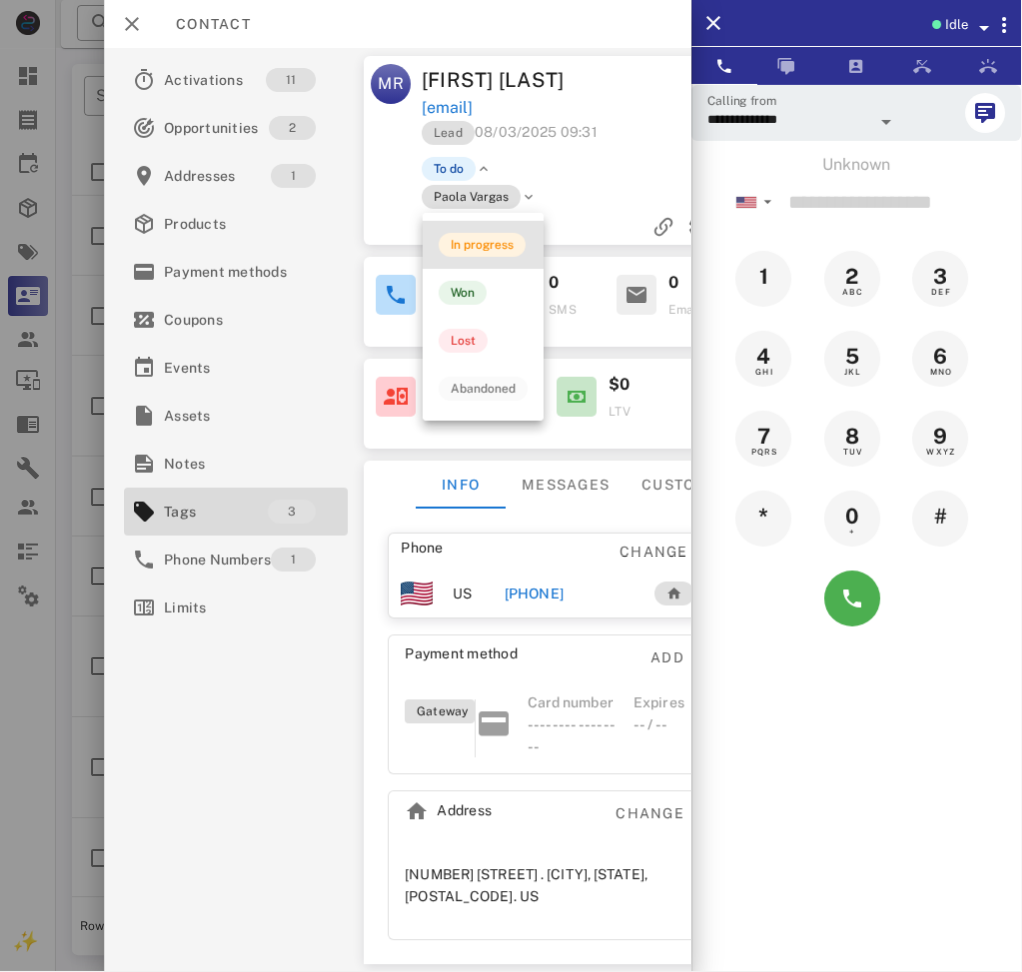 click on "In progress" at bounding box center (483, 245) 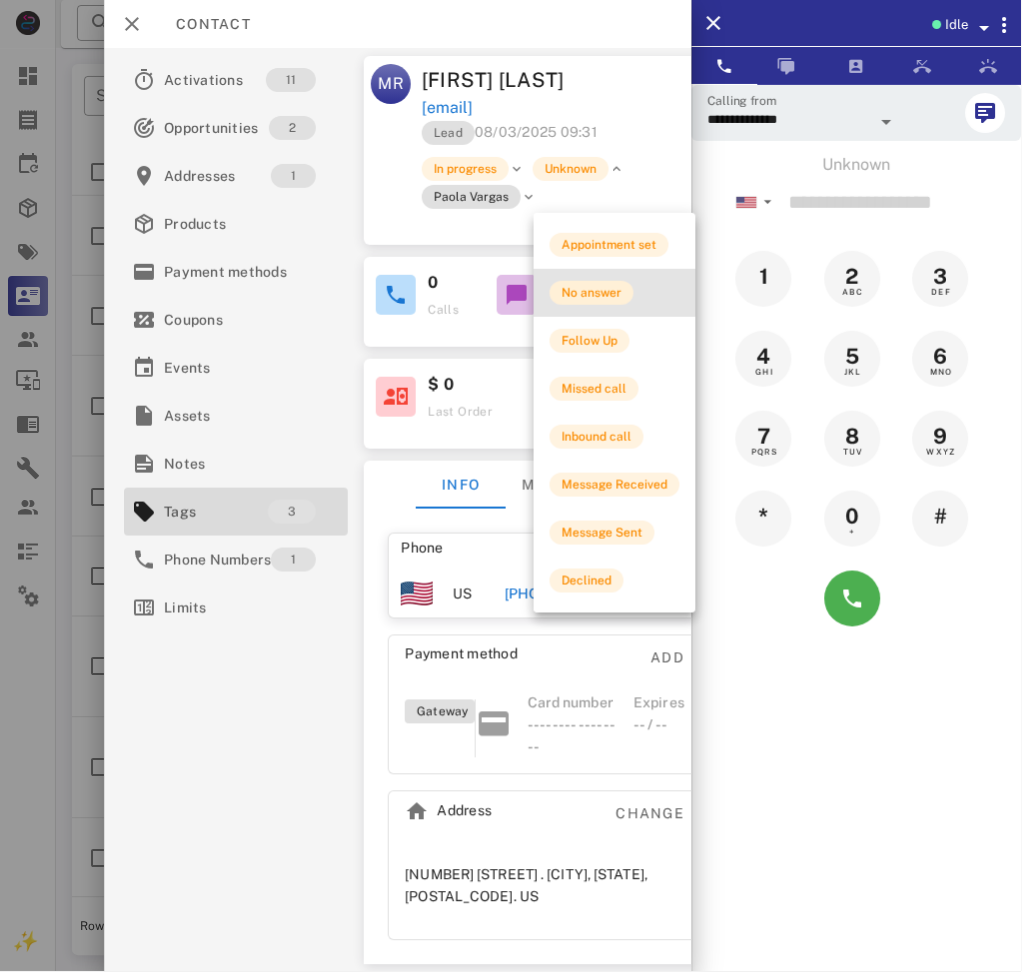 click on "No answer" at bounding box center [592, 293] 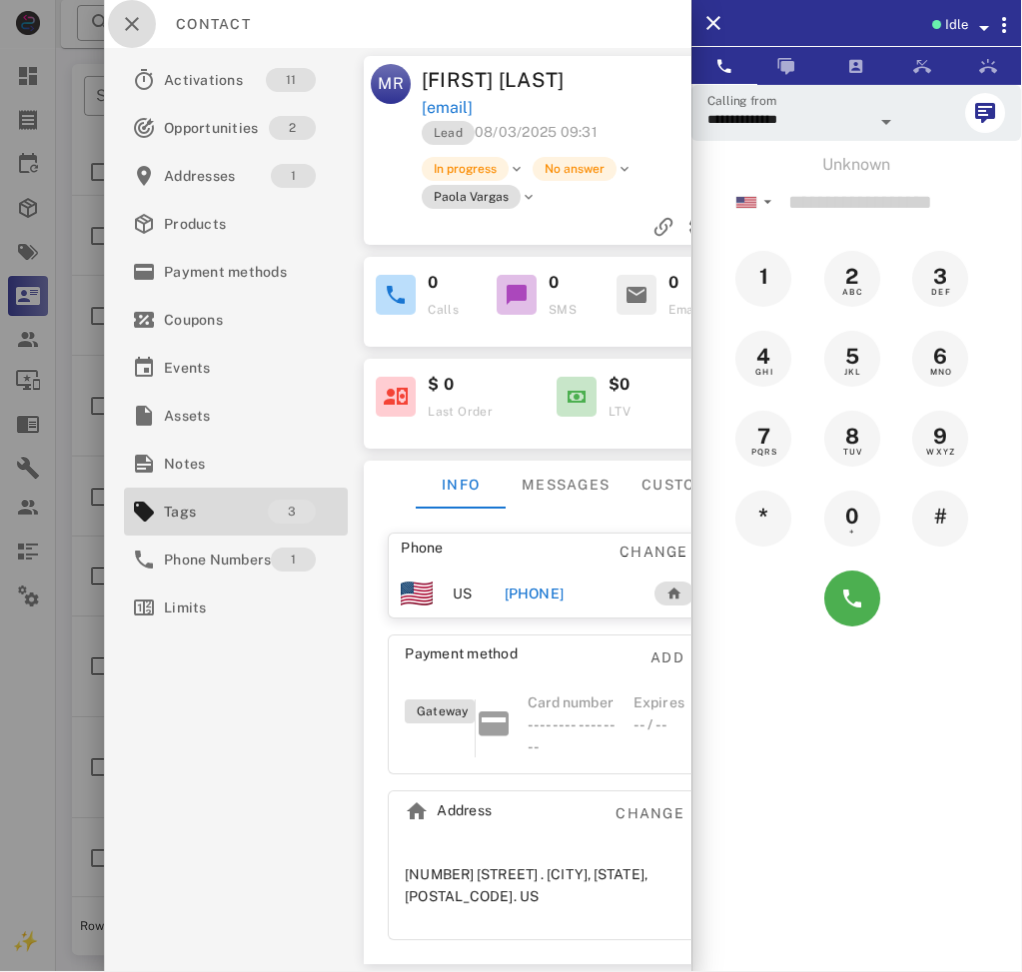 click at bounding box center [132, 24] 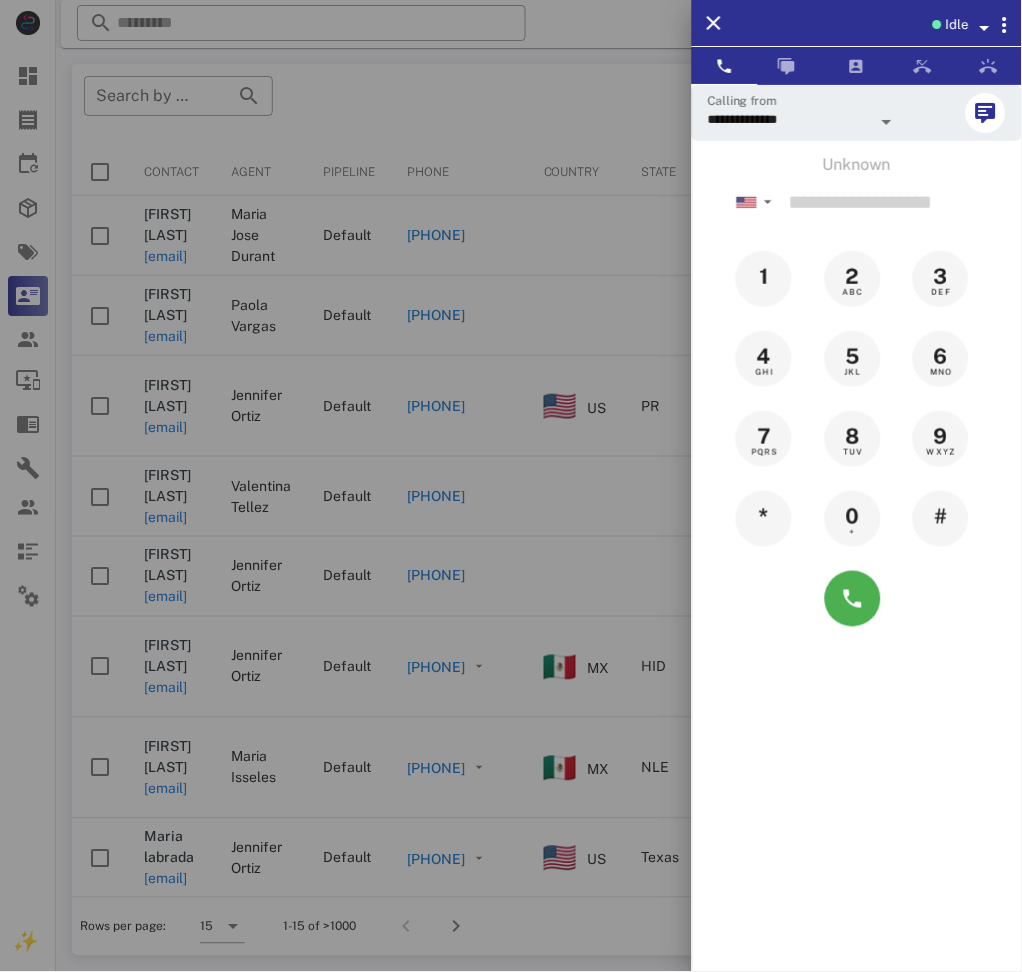 click at bounding box center [511, 486] 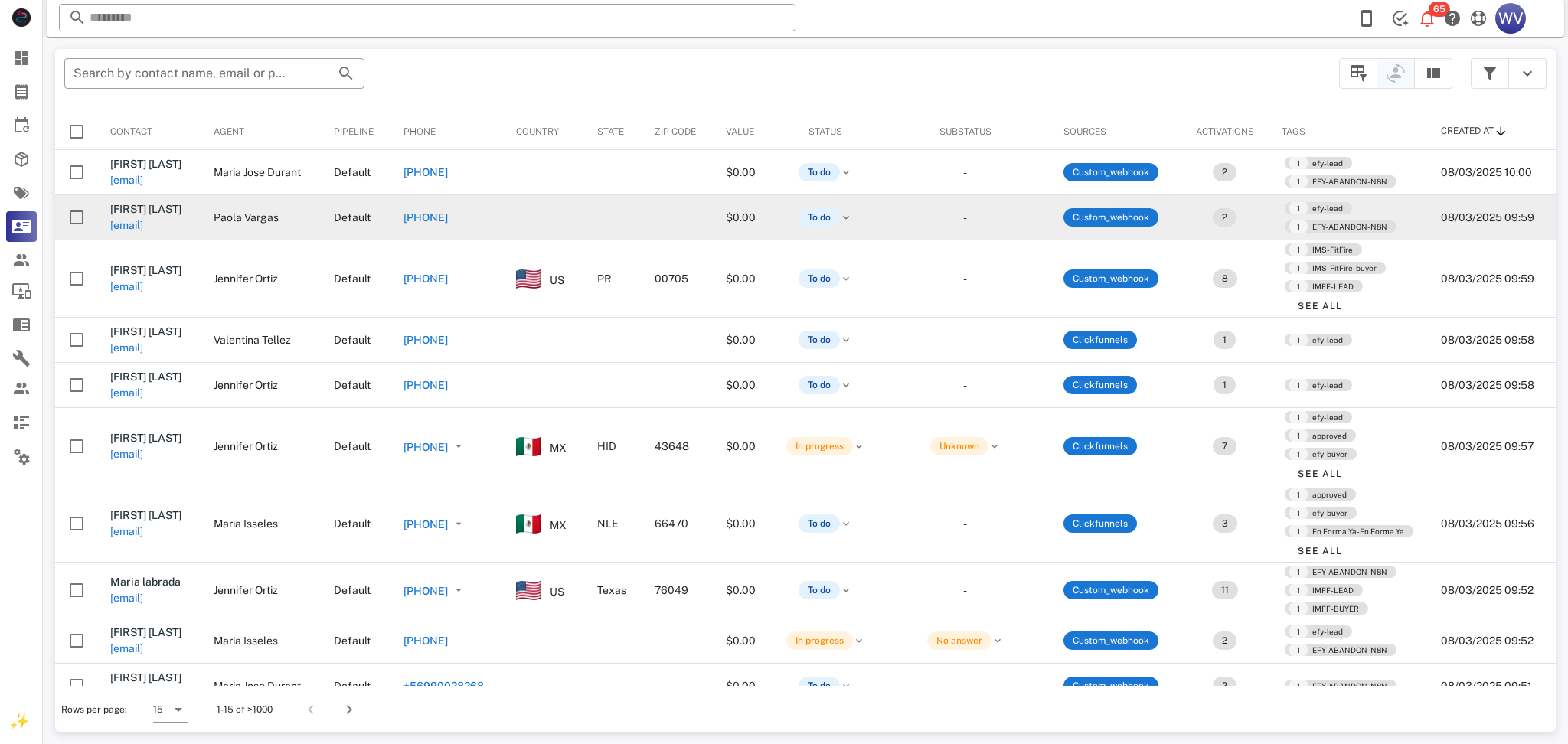 click on "[EMAIL]" at bounding box center [126, 225] 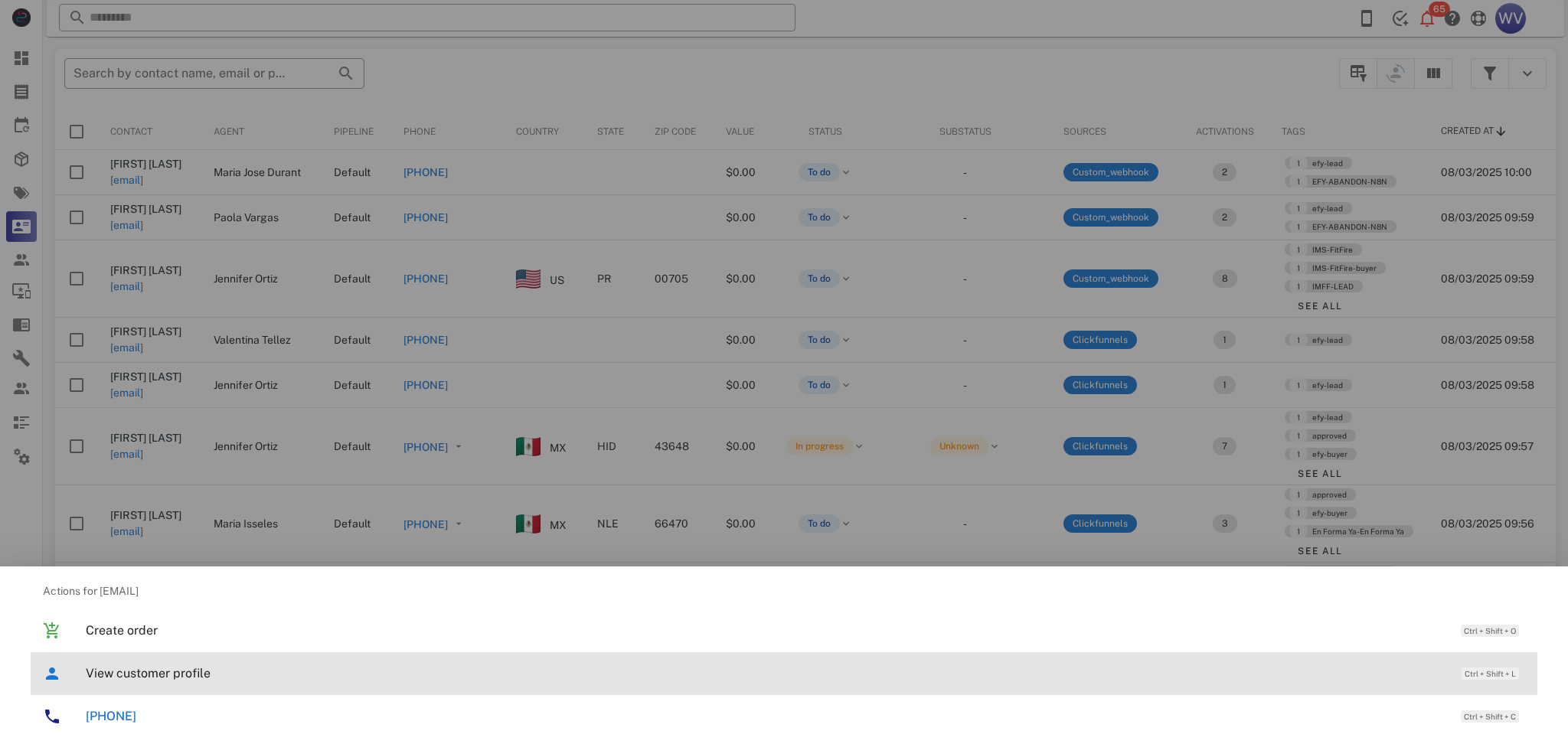 drag, startPoint x: 247, startPoint y: 661, endPoint x: 257, endPoint y: 661, distance: 10 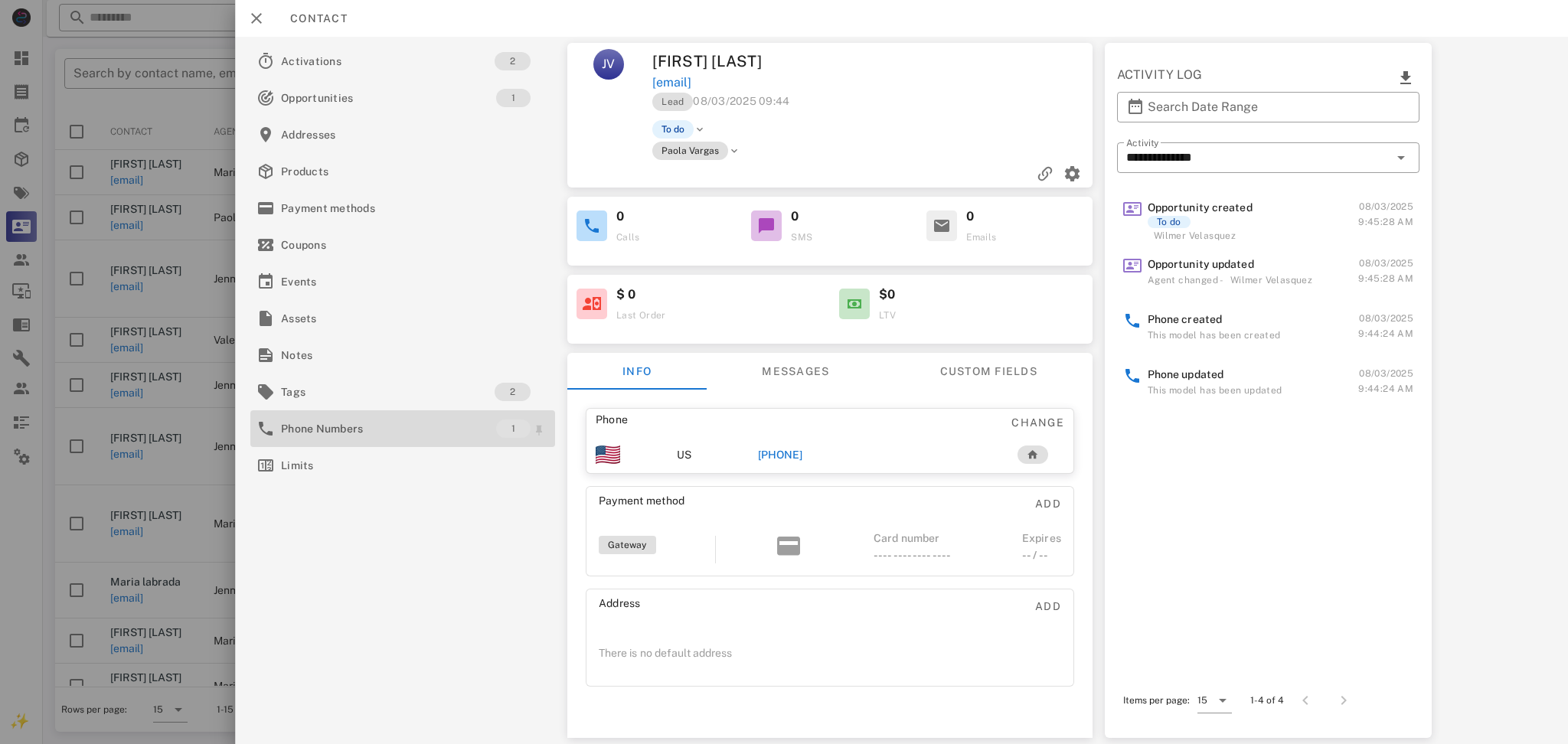 click on "Phone Numbers" at bounding box center [388, 429] 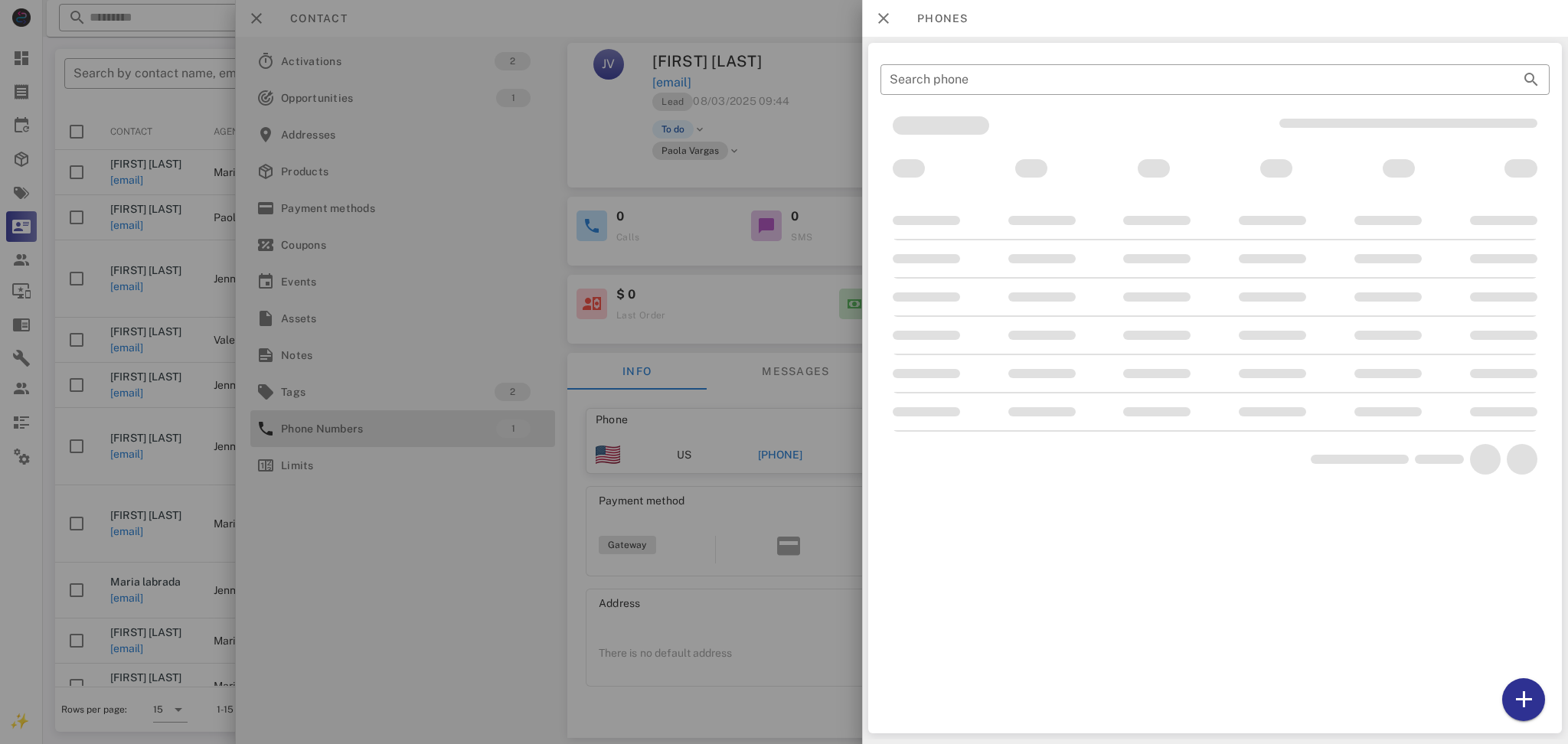 click at bounding box center [784, 372] 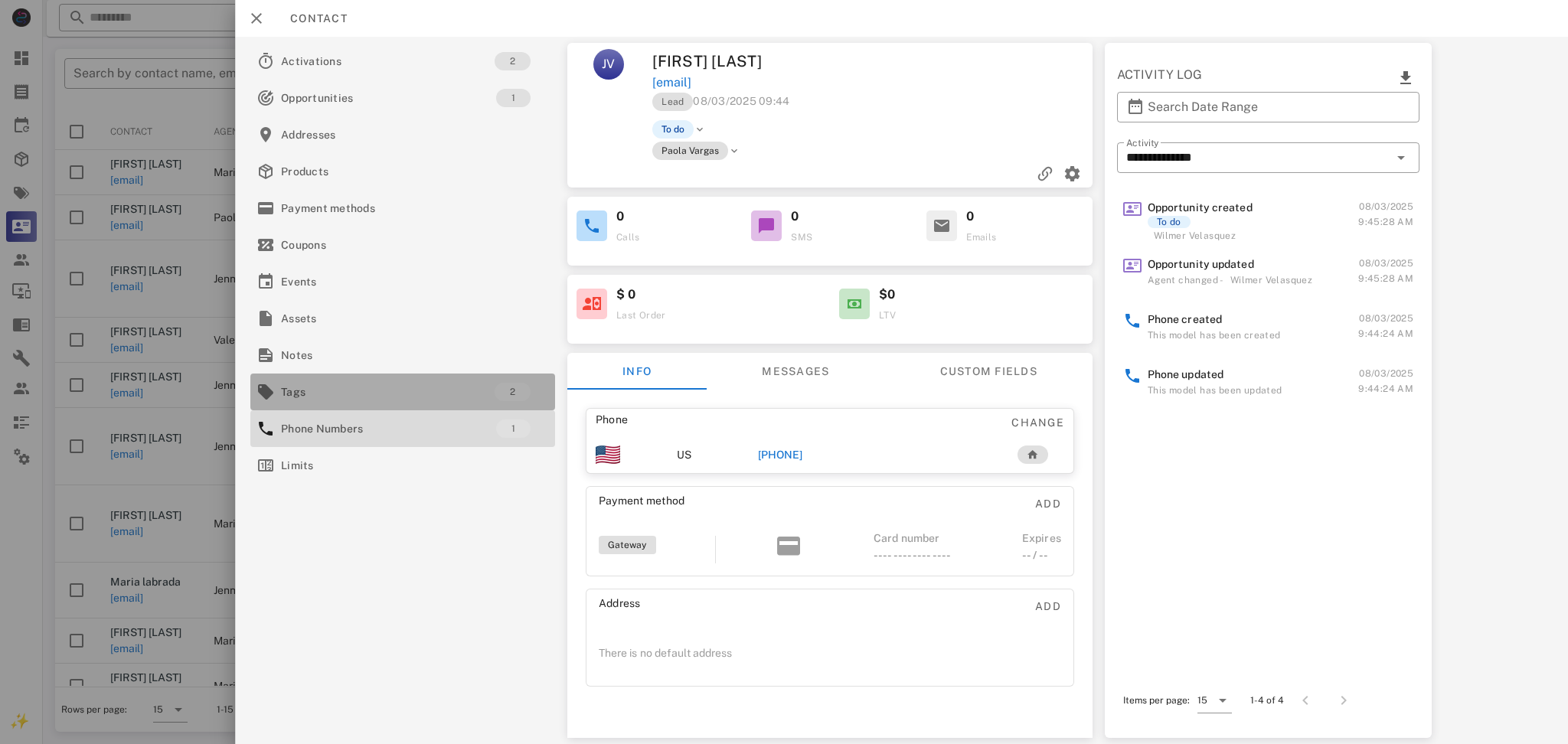 click on "Tags" at bounding box center [387, 392] 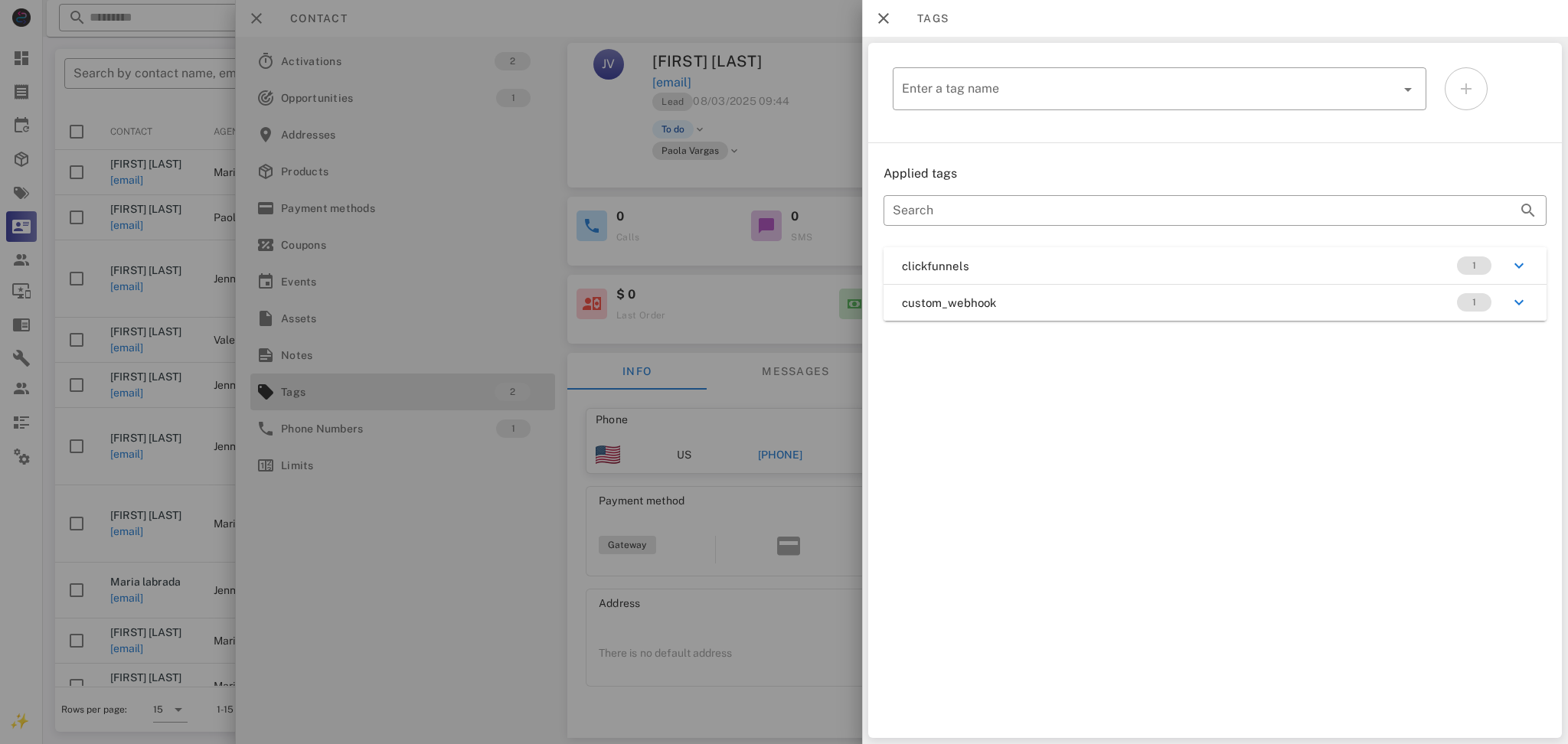 click on "custom_webhook  1" at bounding box center [1215, 302] 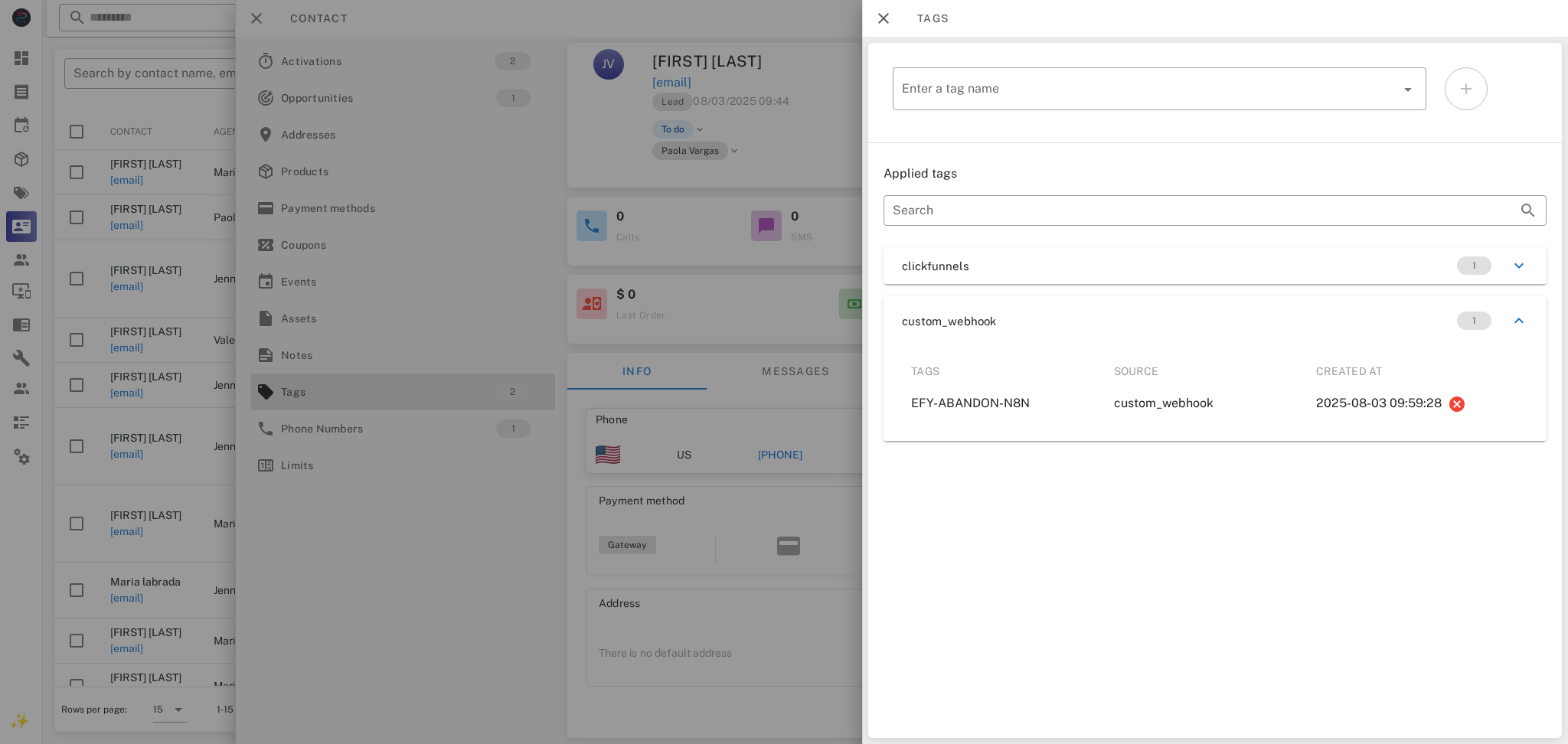 click at bounding box center (784, 372) 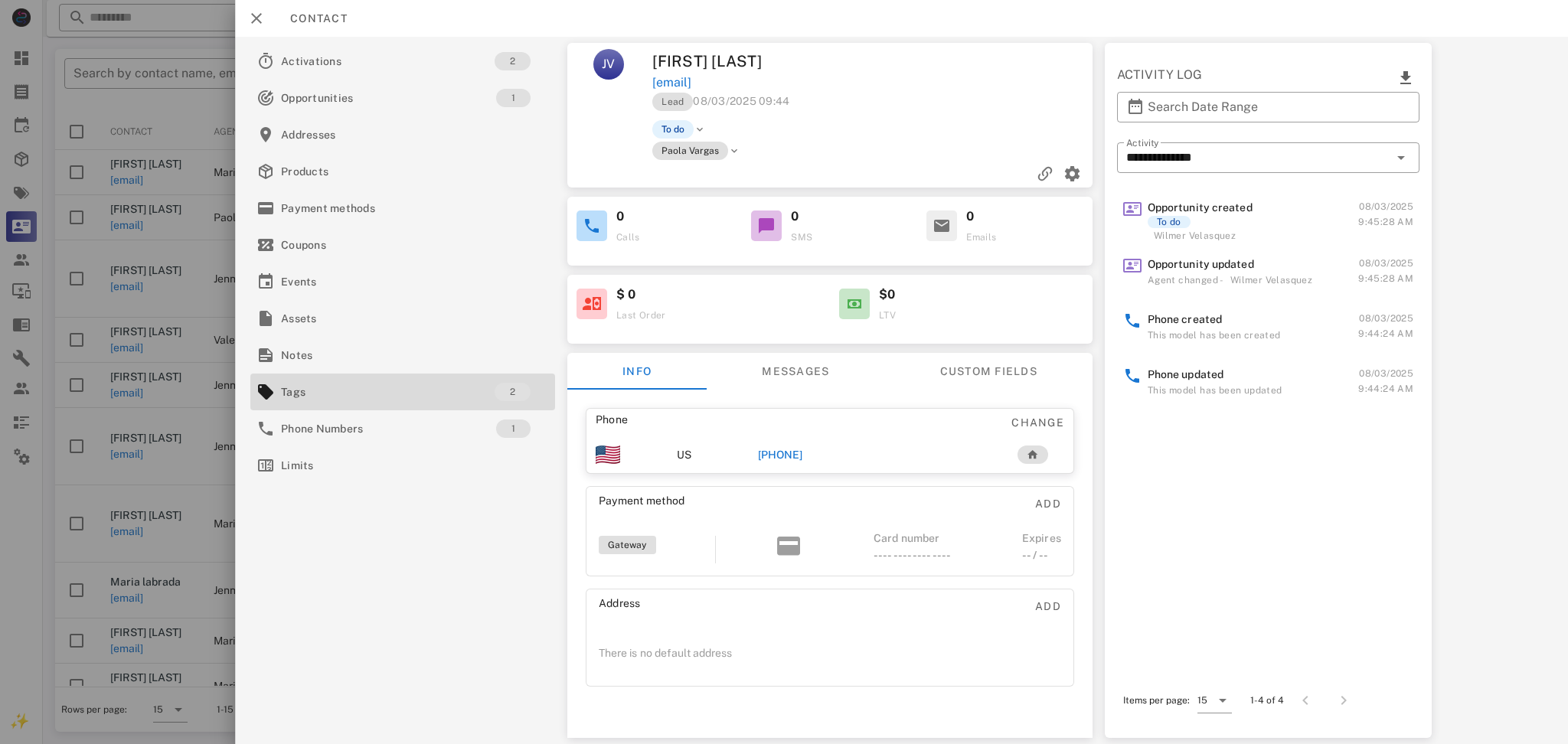 click on "[PHONE]" at bounding box center [780, 455] 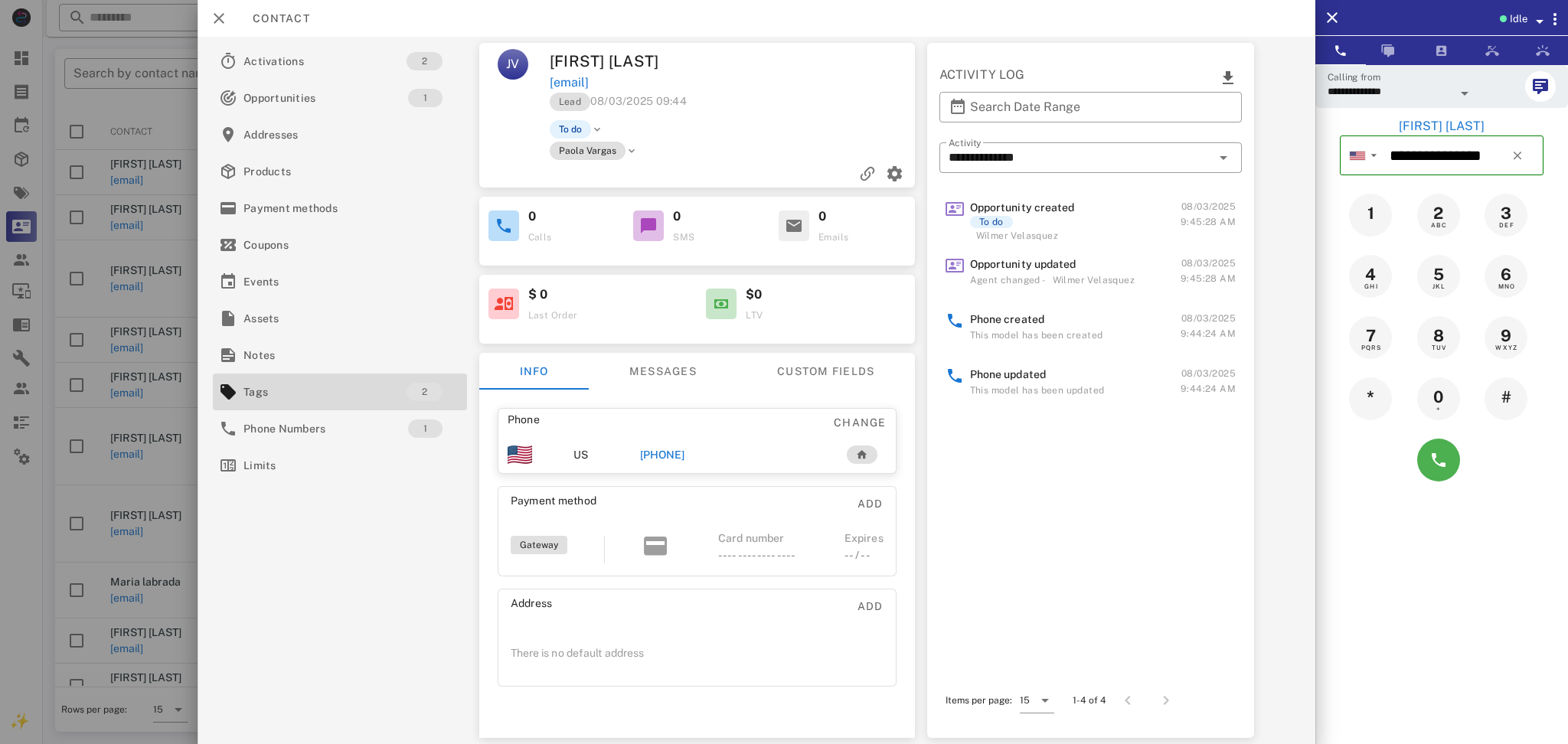 click at bounding box center (1442, 460) 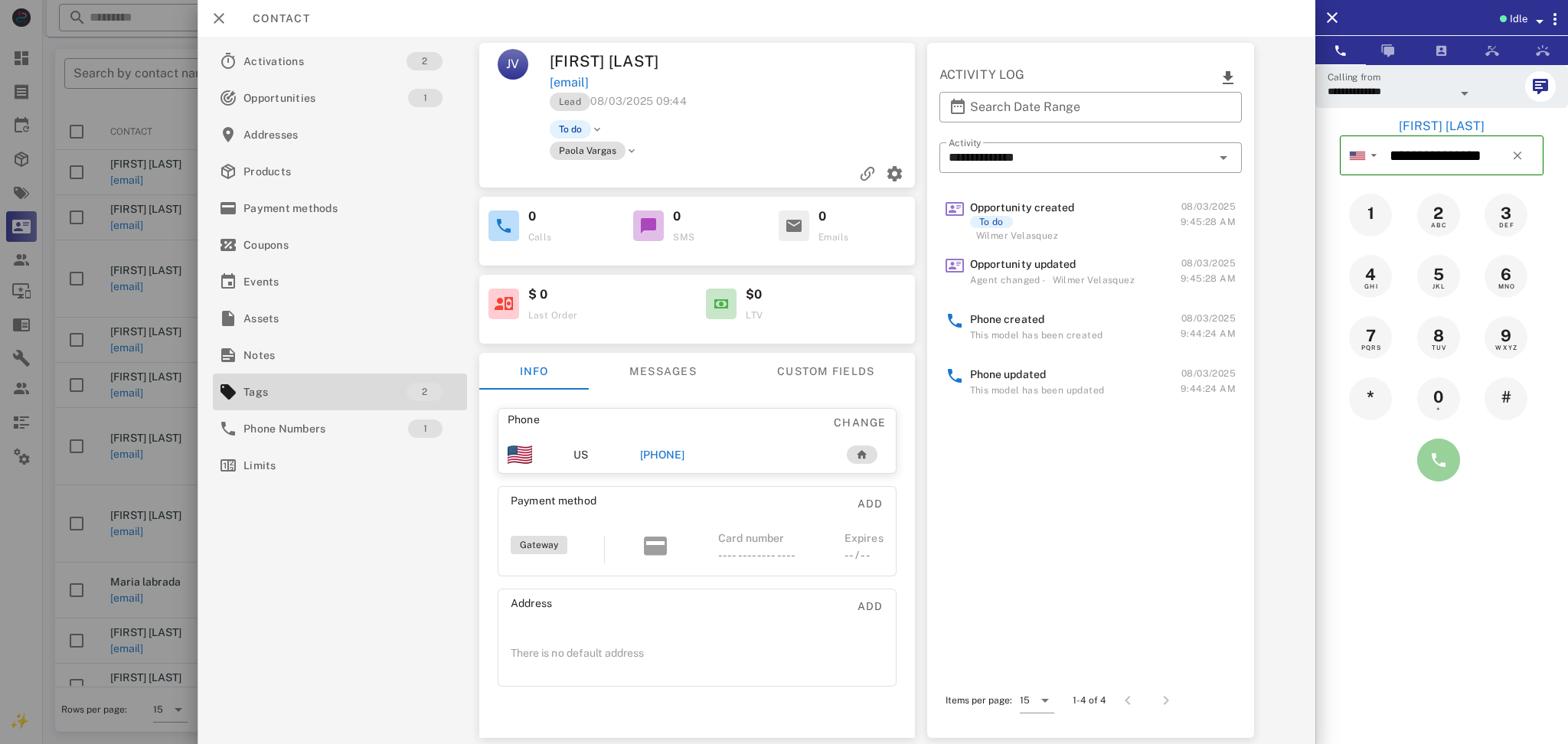 click at bounding box center (1439, 460) 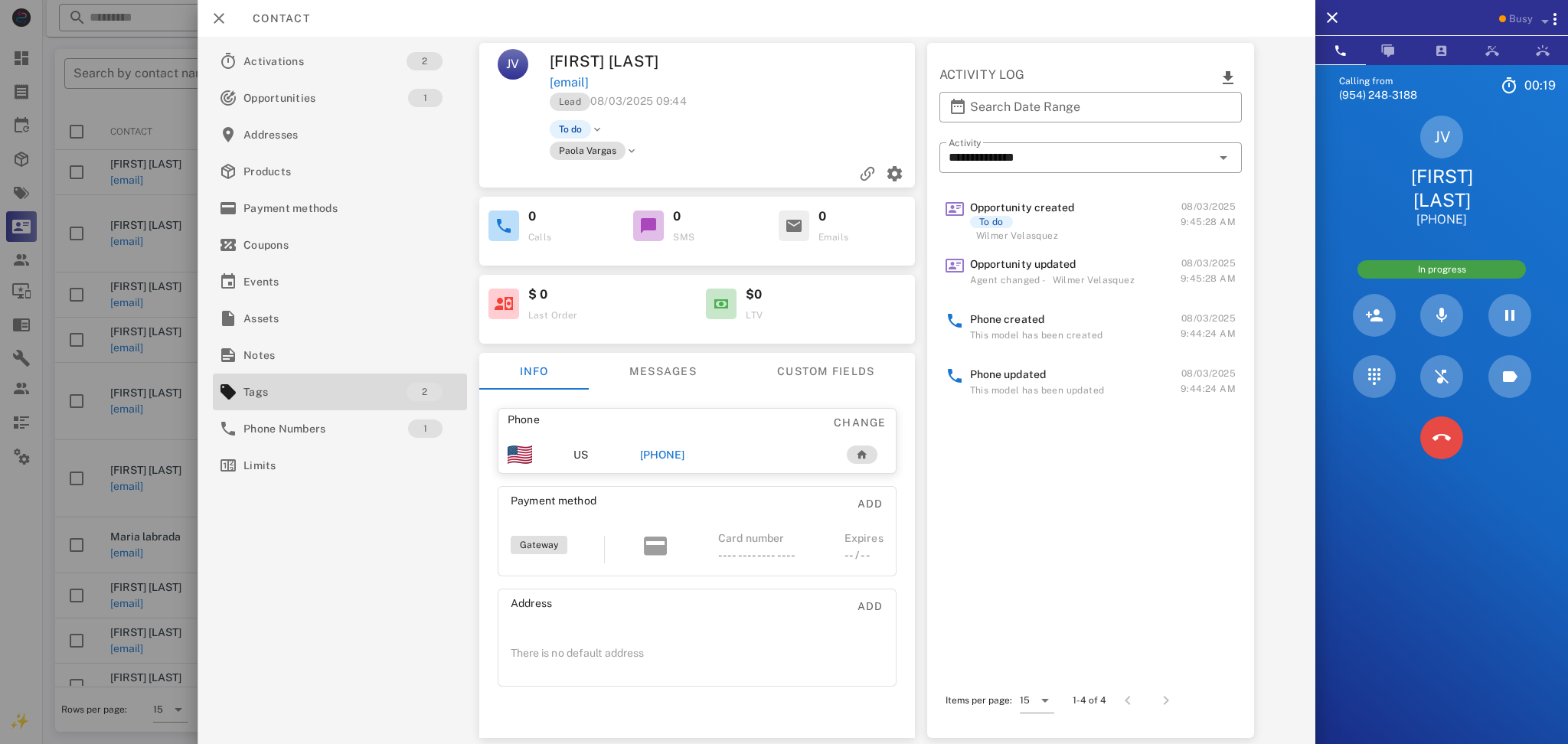 drag, startPoint x: 1431, startPoint y: 399, endPoint x: 1434, endPoint y: 432, distance: 33.136083 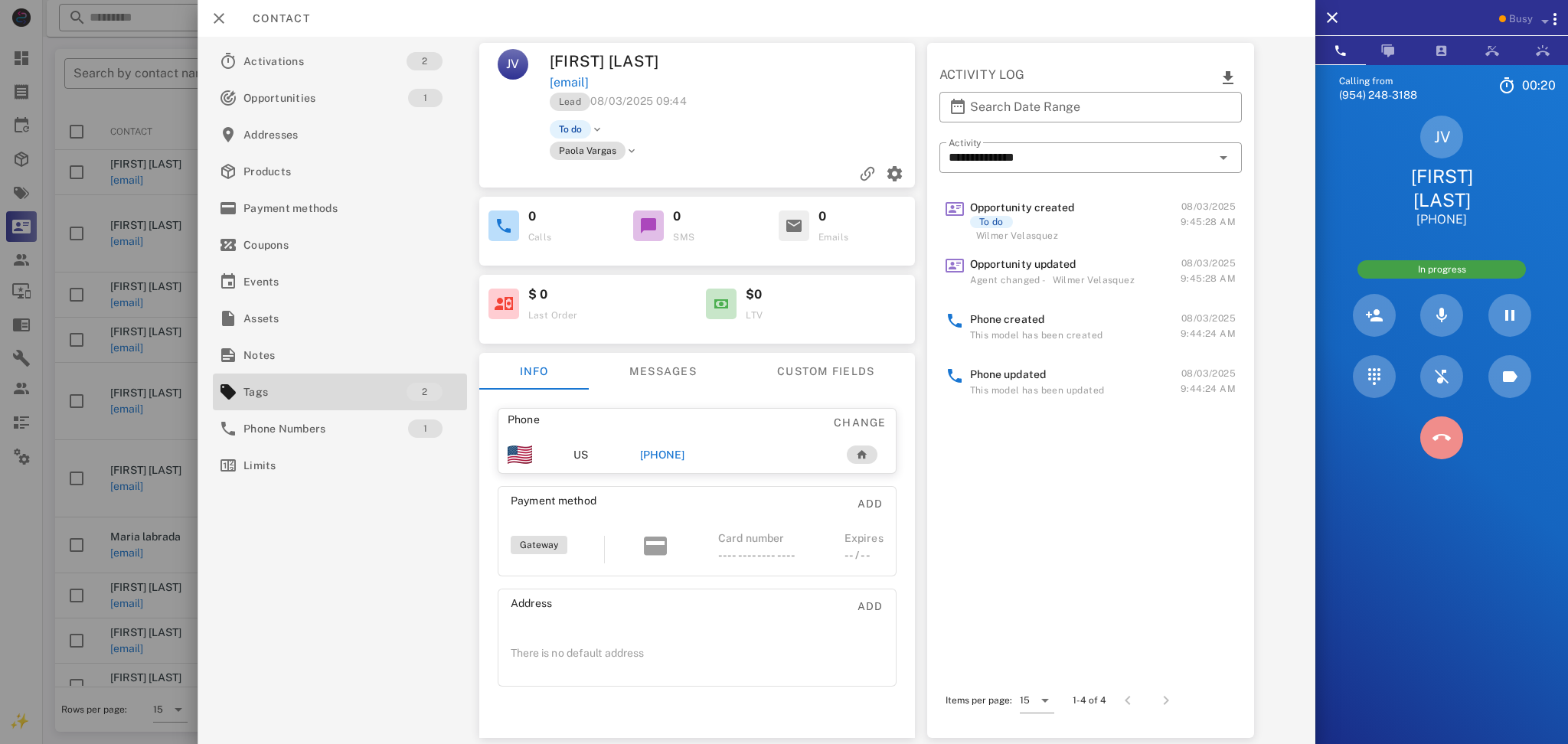 click at bounding box center (1442, 438) 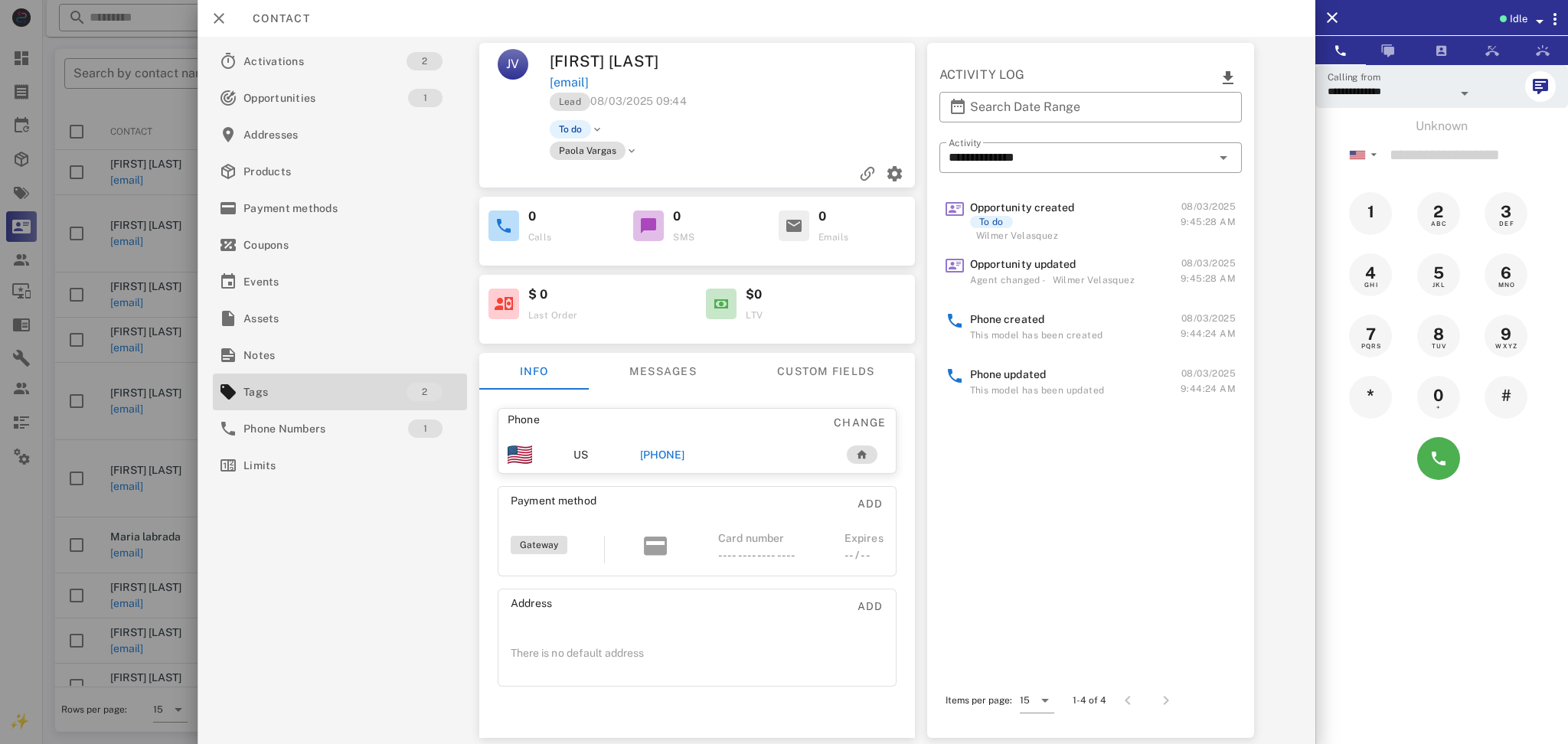 click on "[PHONE]" at bounding box center [662, 455] 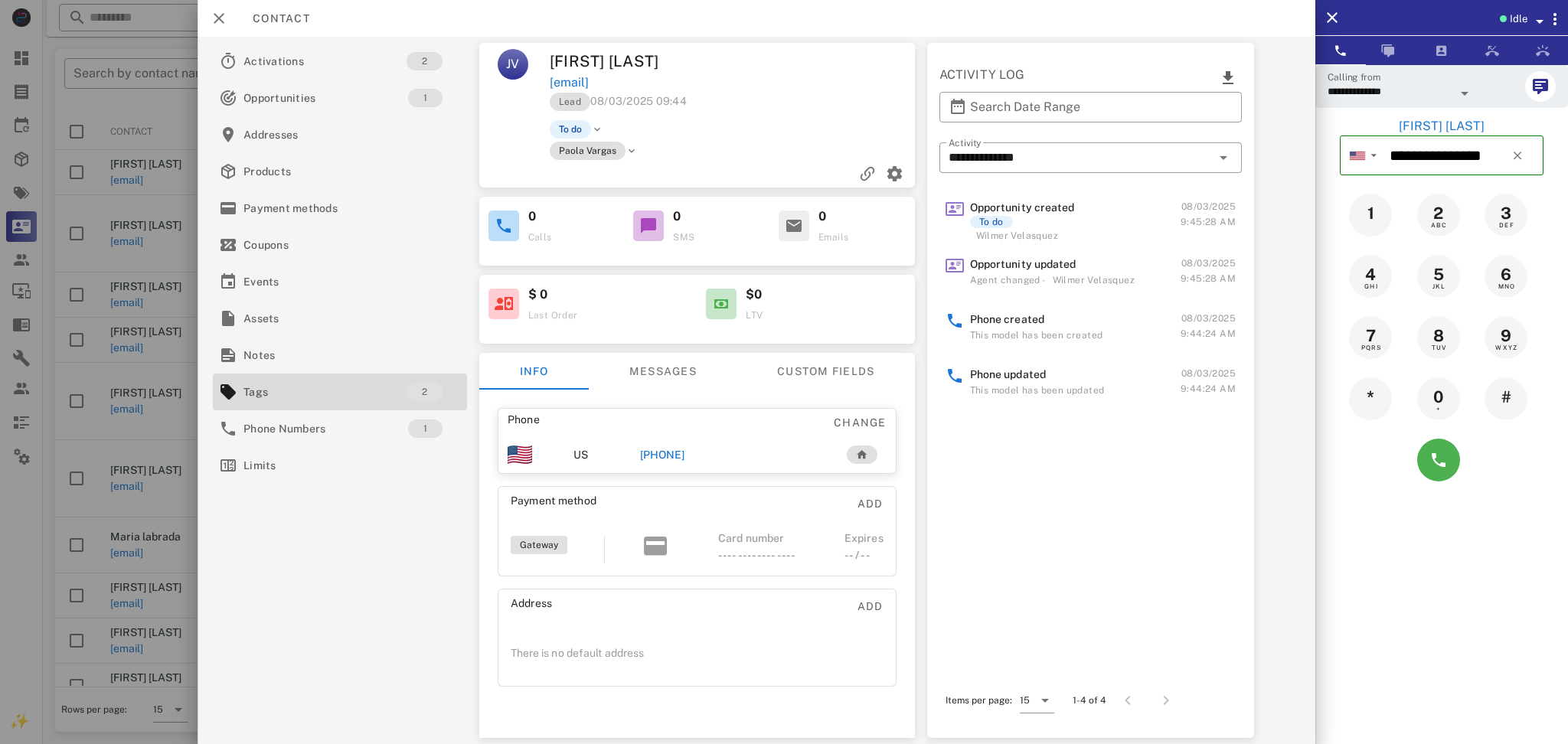 click at bounding box center [1442, 460] 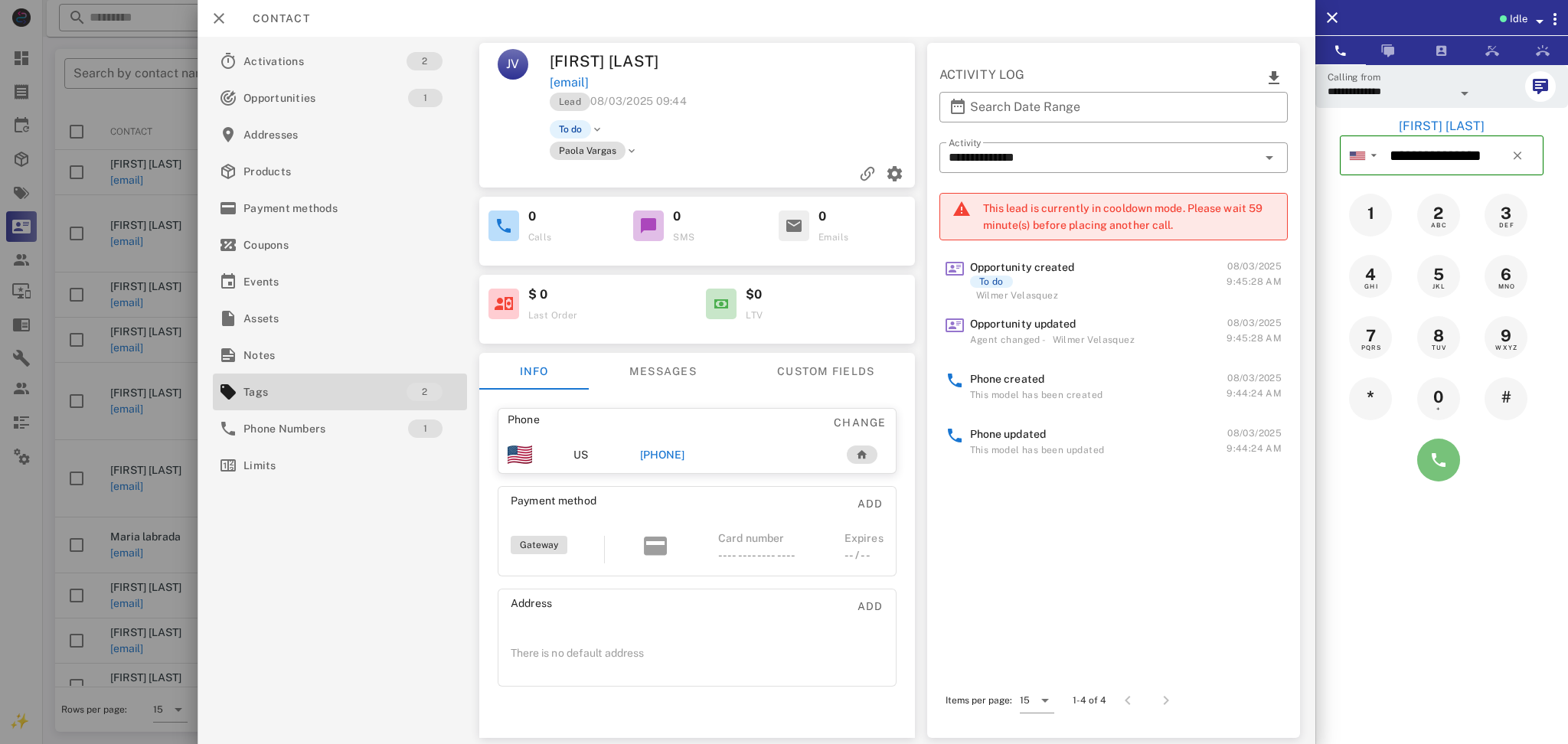 click at bounding box center [1439, 460] 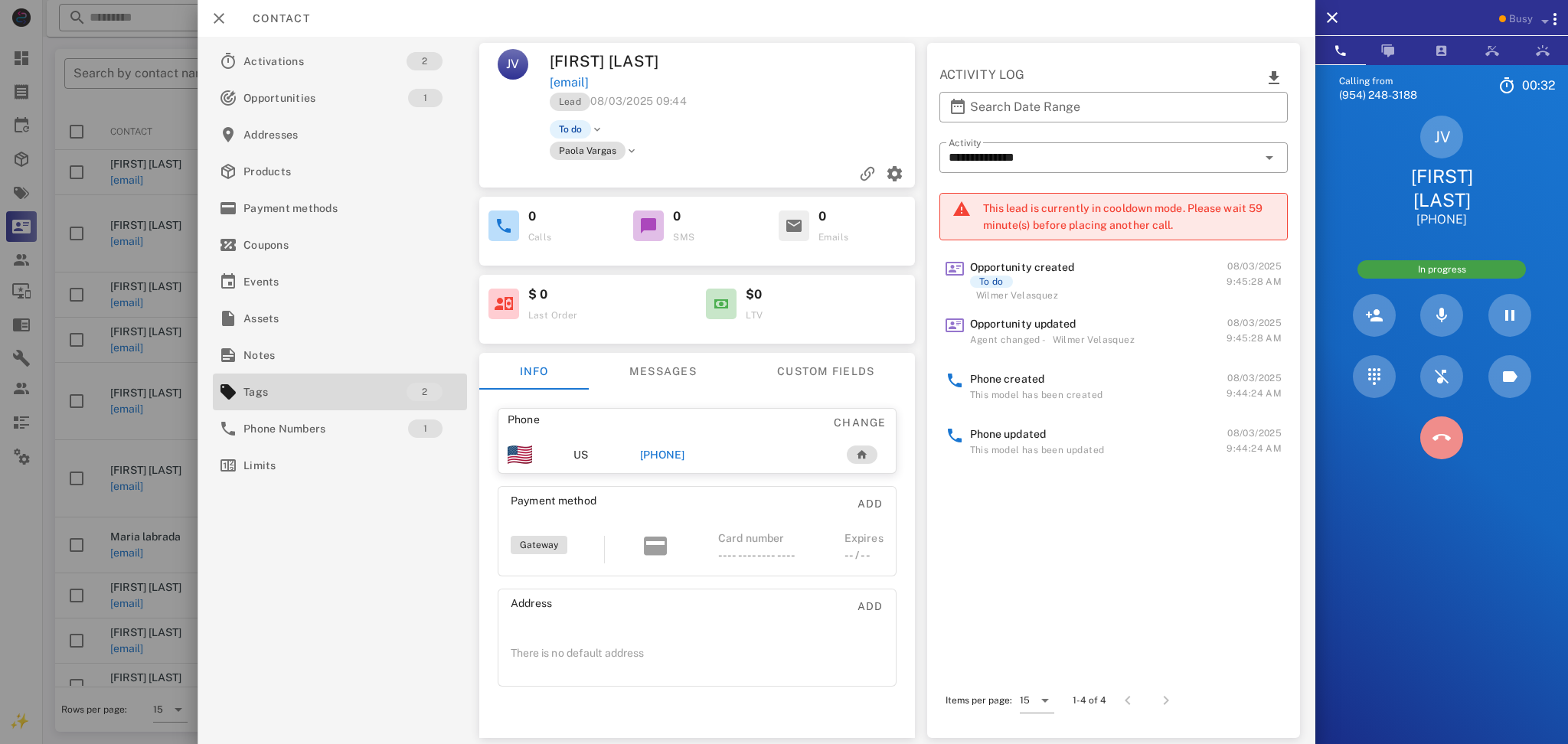 click at bounding box center [1442, 438] 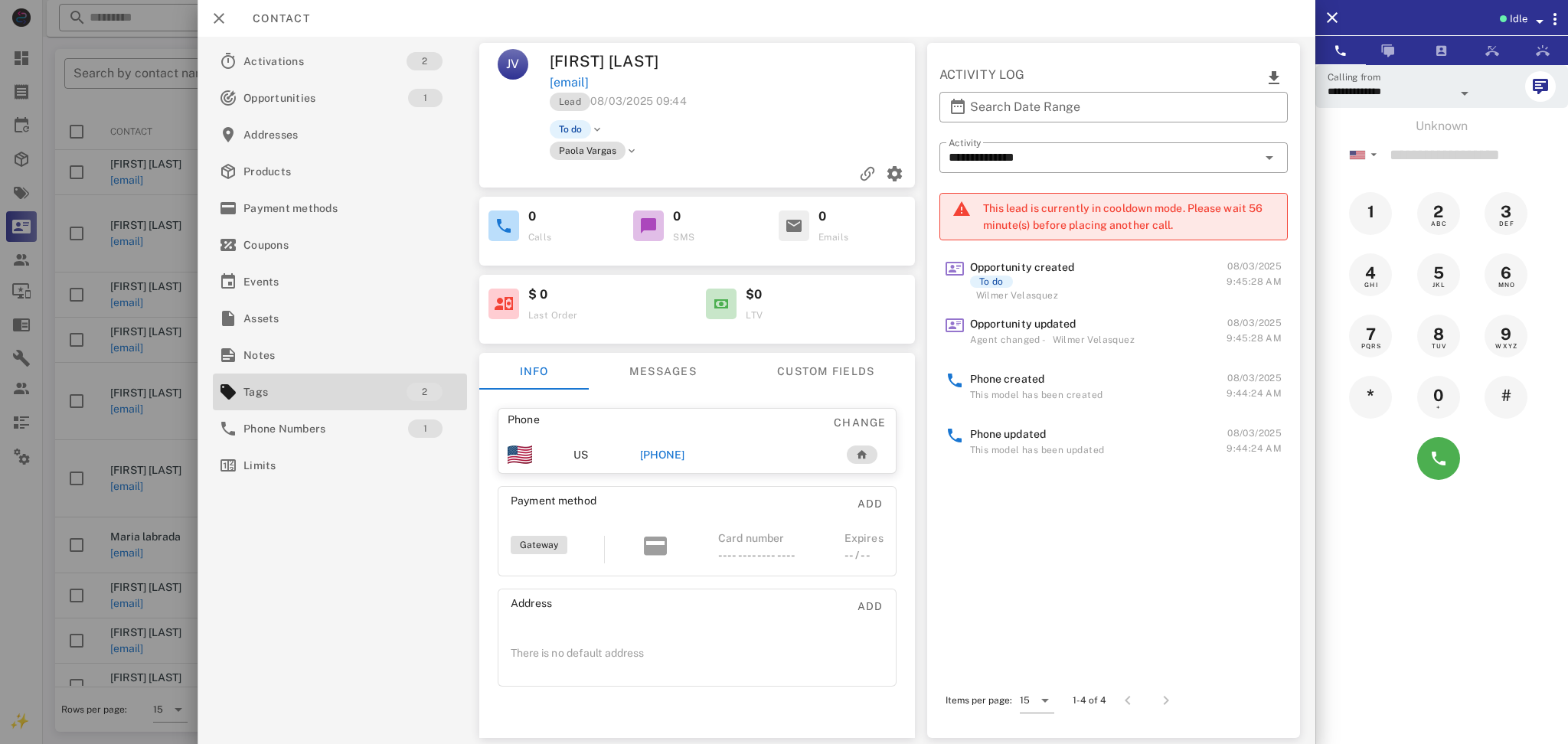 drag, startPoint x: 697, startPoint y: 122, endPoint x: 698, endPoint y: 129, distance: 7.071068 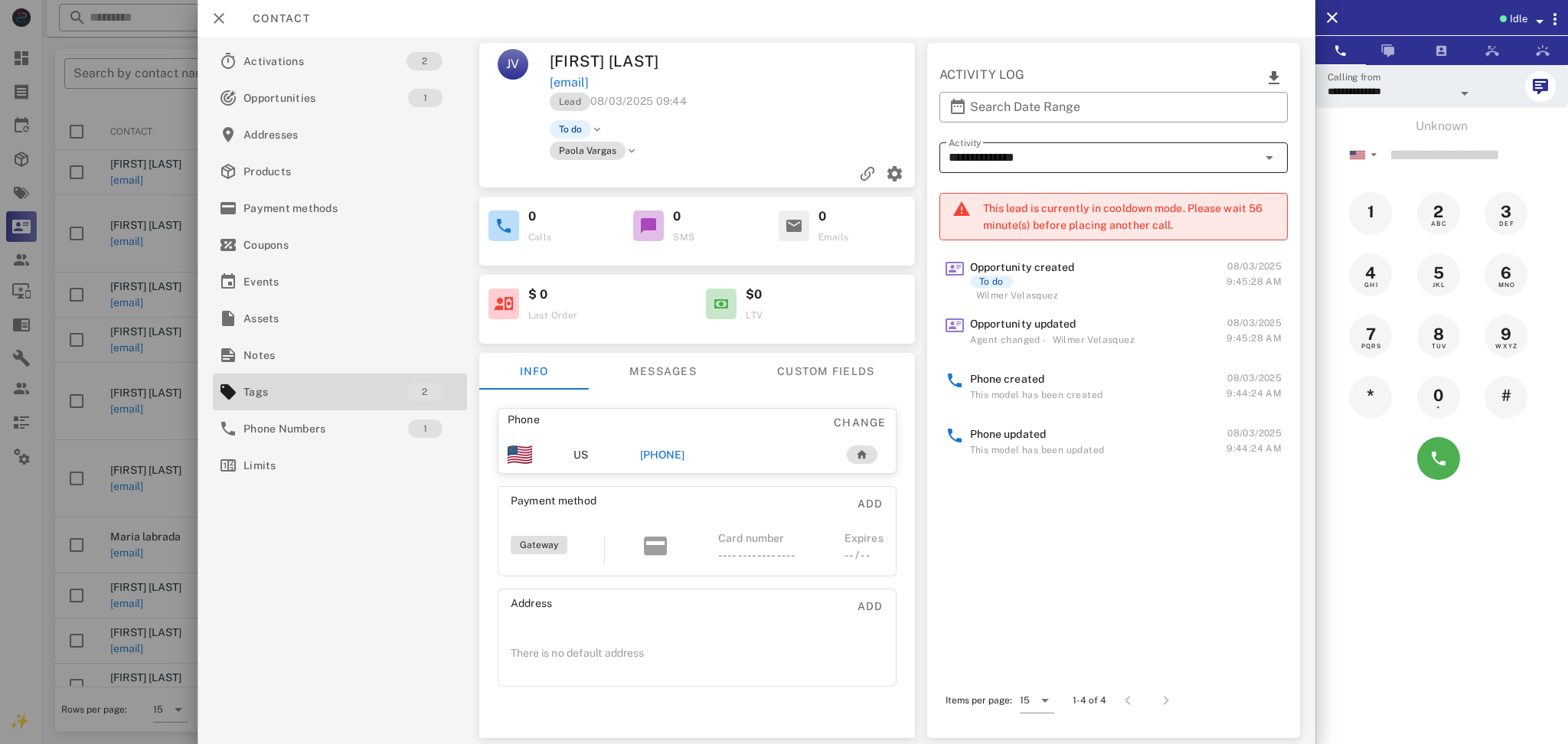 click on "**********" at bounding box center [1102, 158] 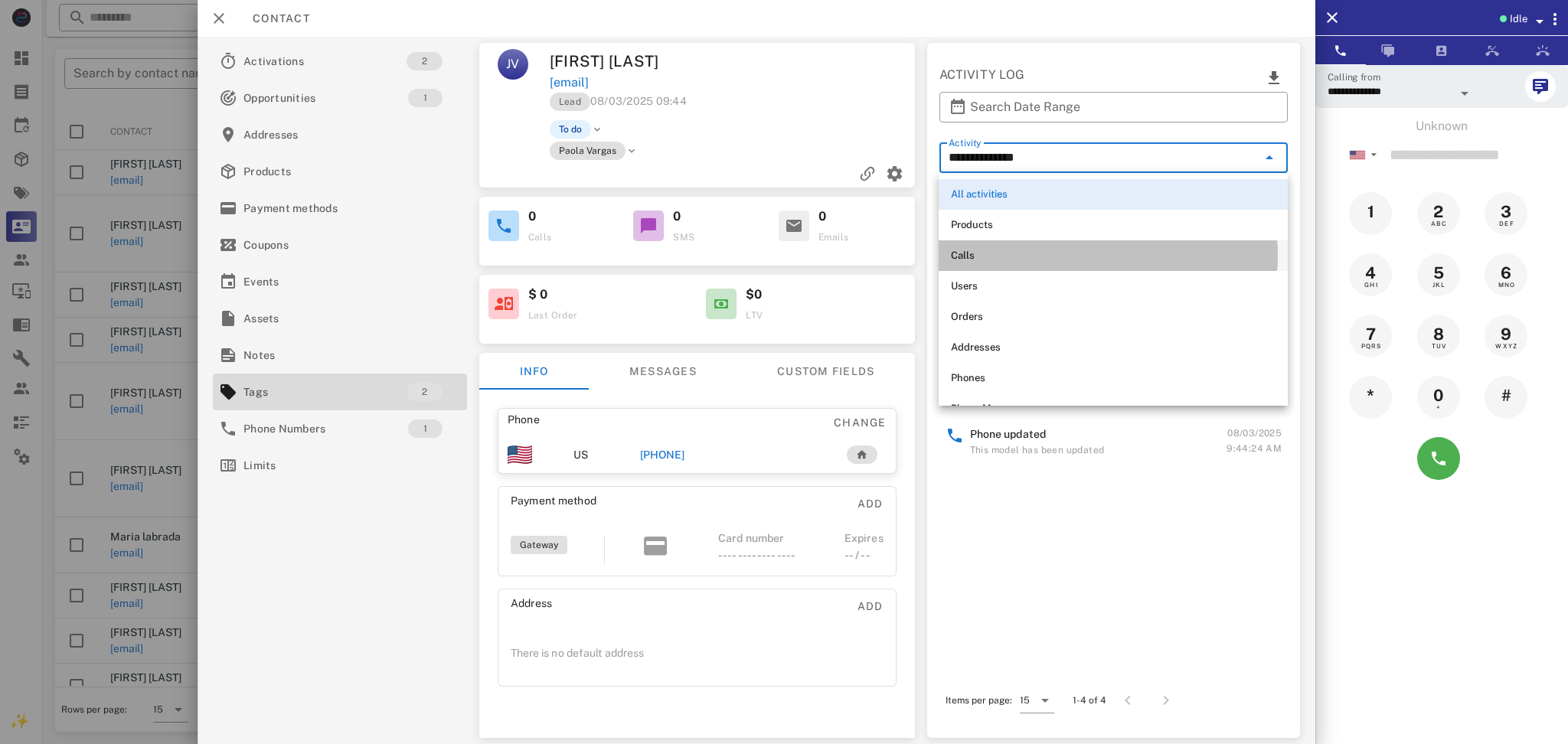 click on "Calls" at bounding box center [1113, 256] 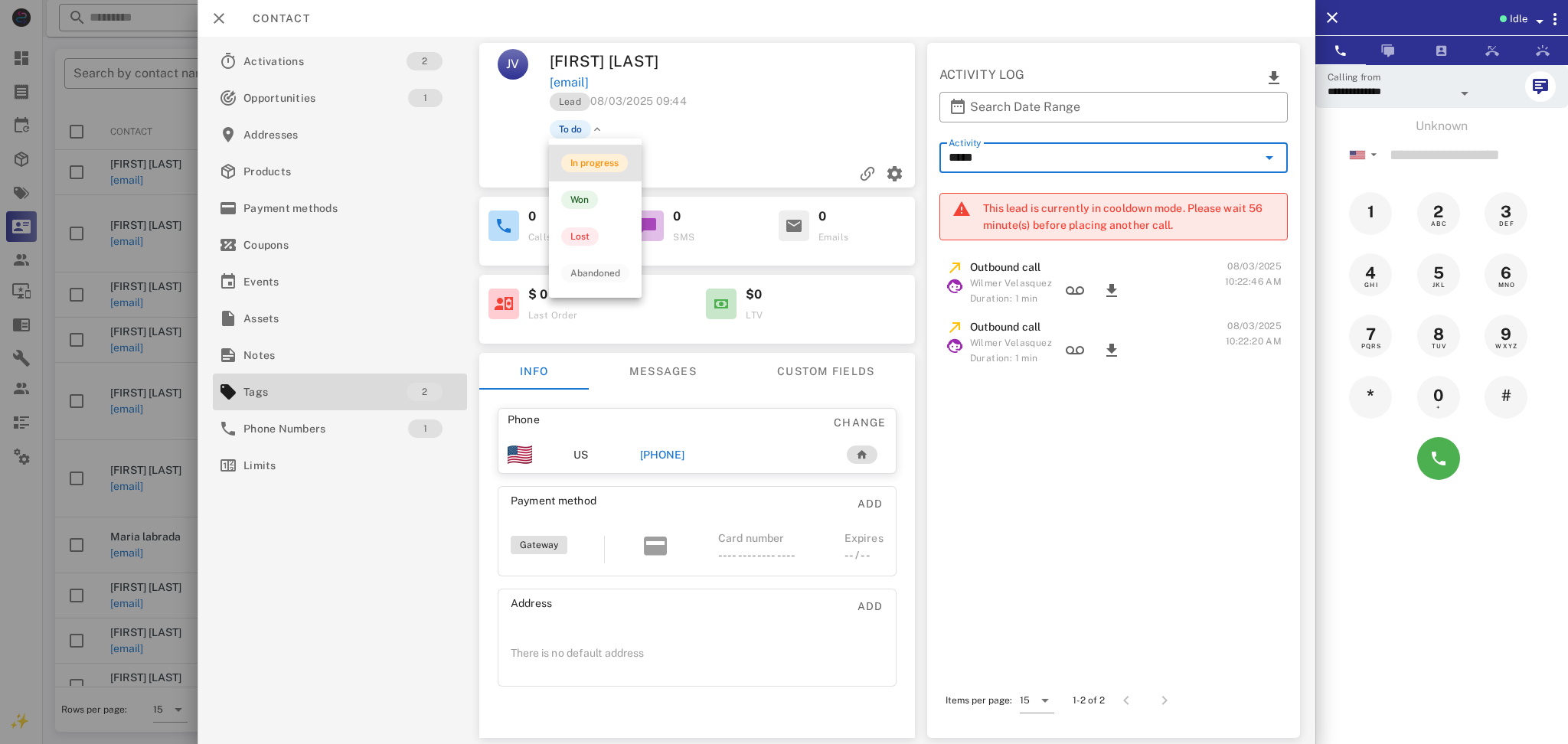 click on "In progress" at bounding box center (594, 163) 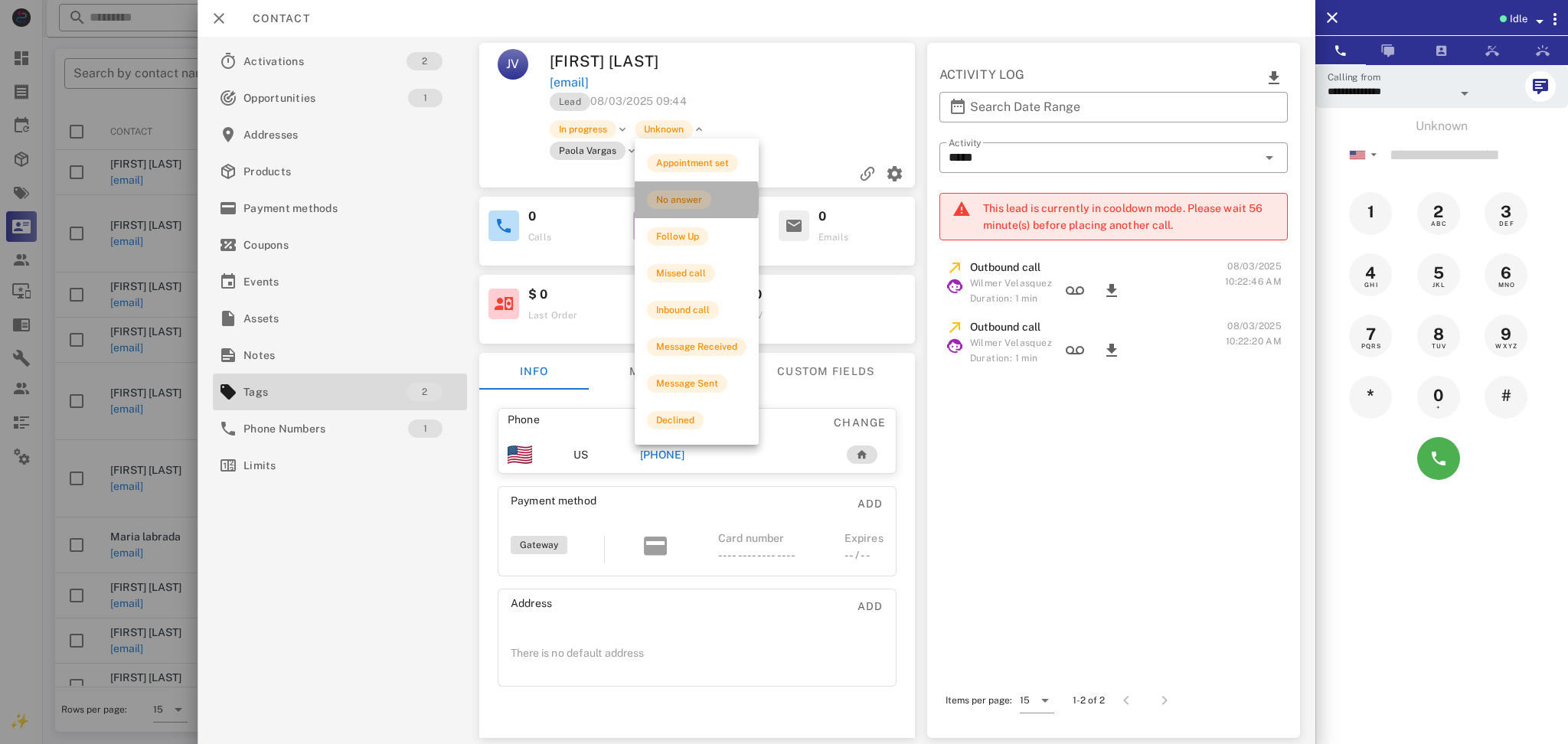click on "No answer" at bounding box center (679, 200) 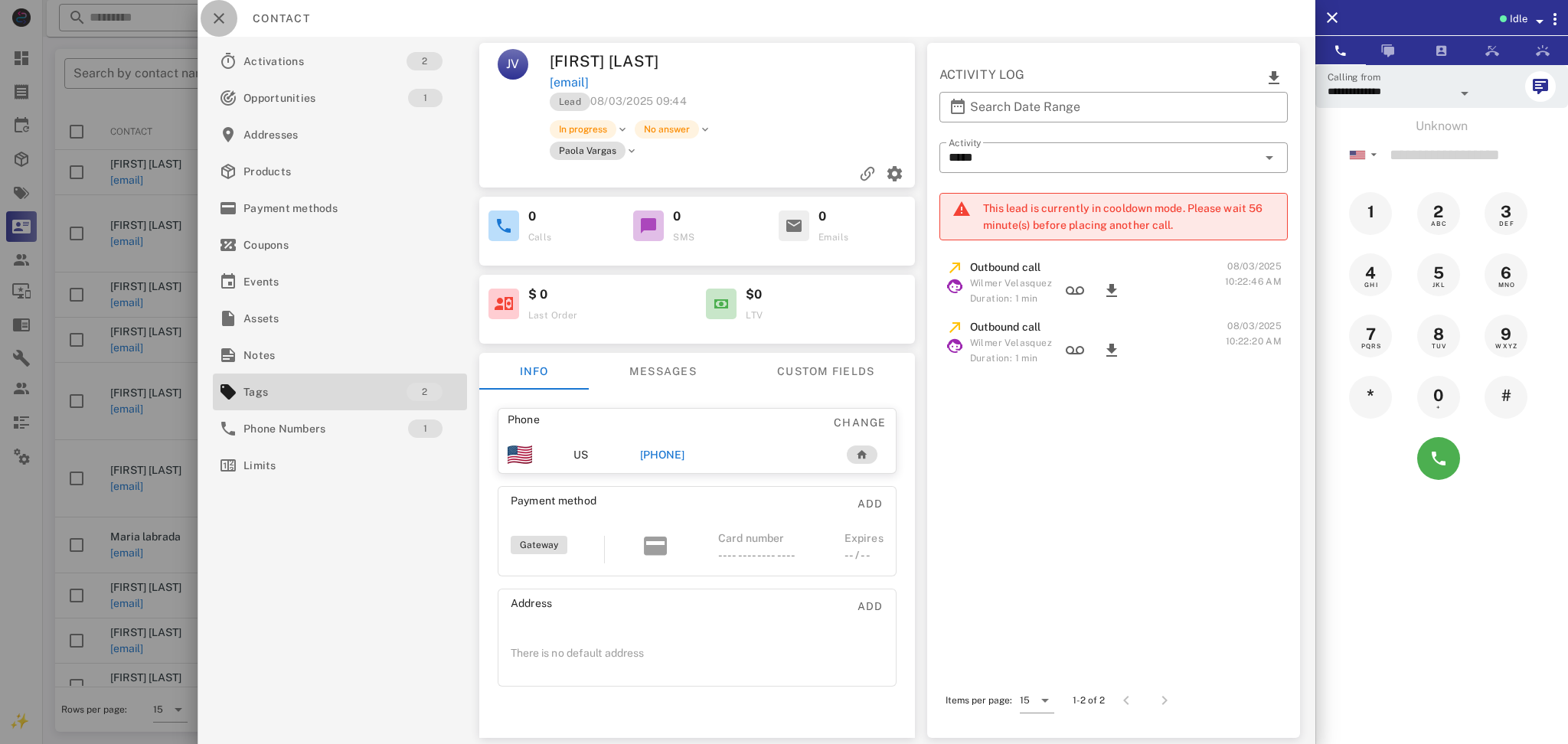 click at bounding box center [219, 18] 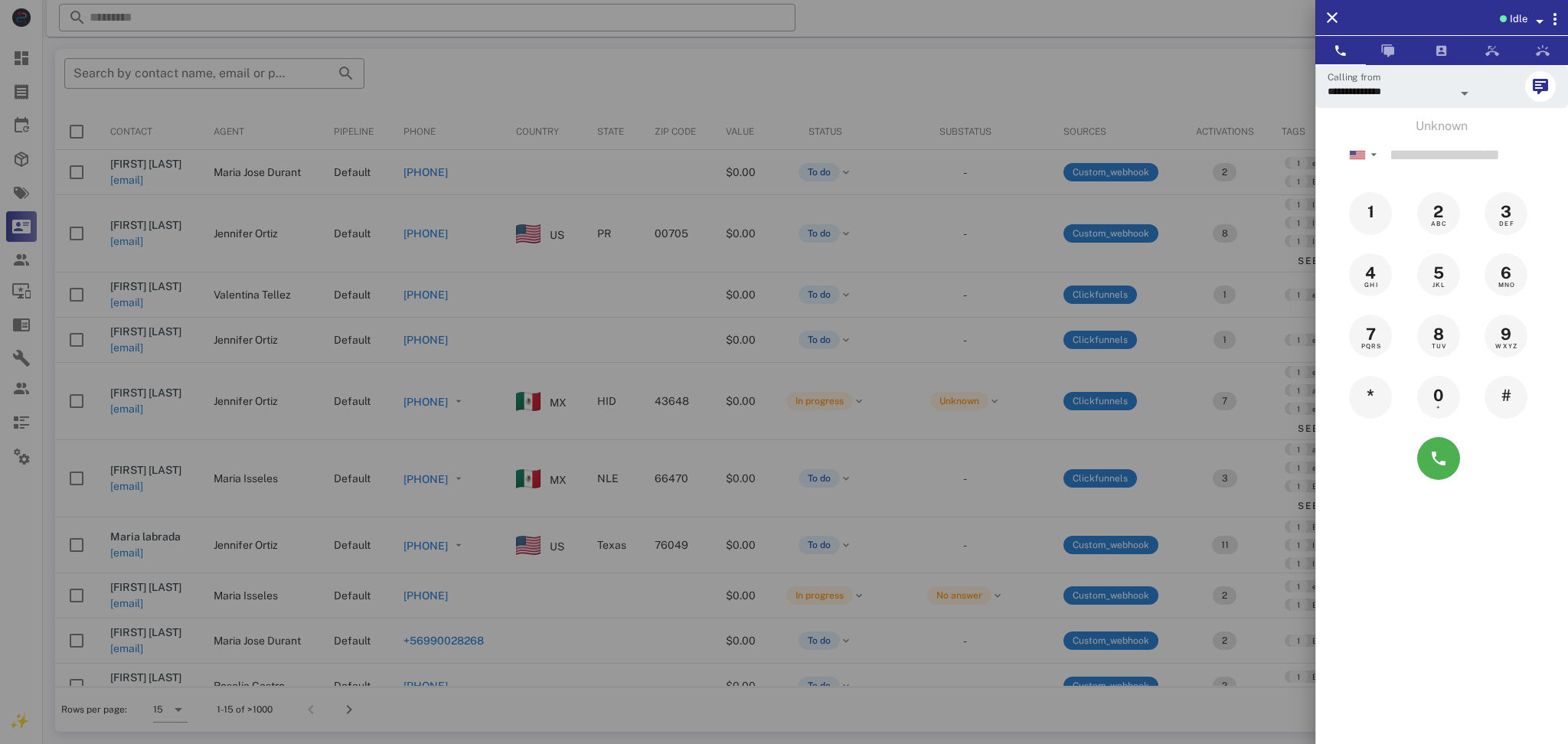 click at bounding box center (784, 372) 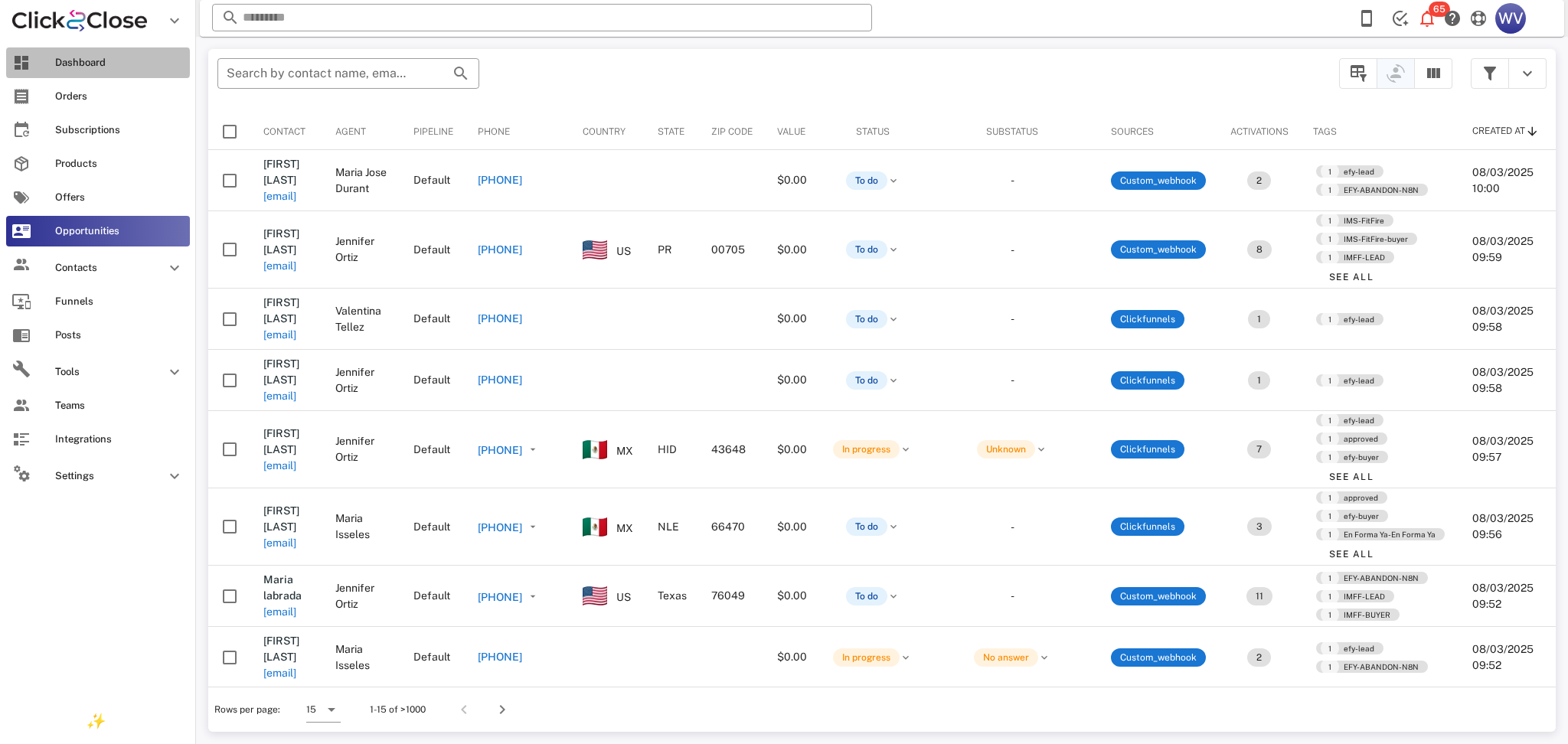 click on "Dashboard" at bounding box center (98, 63) 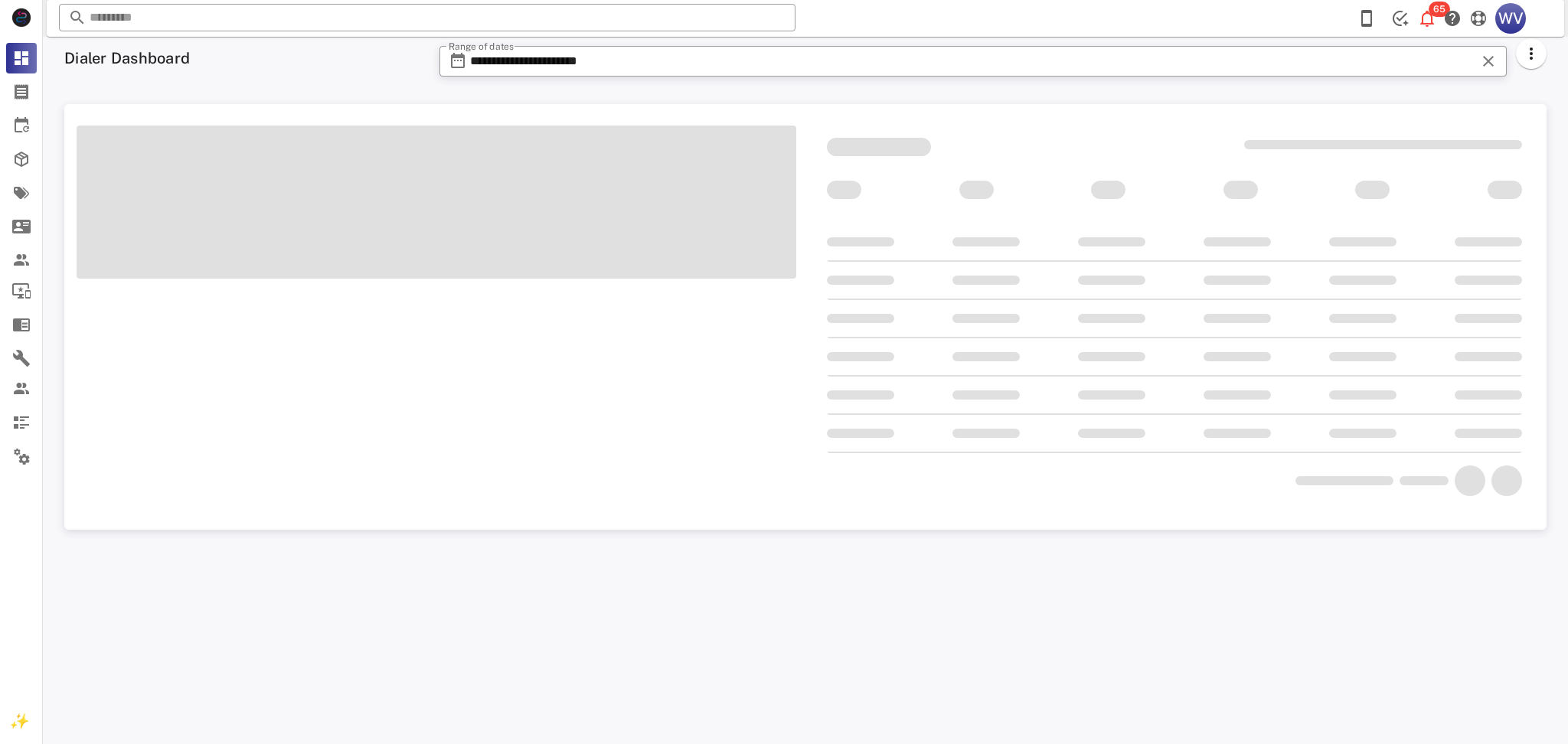 click on "**********" at bounding box center [973, 66] 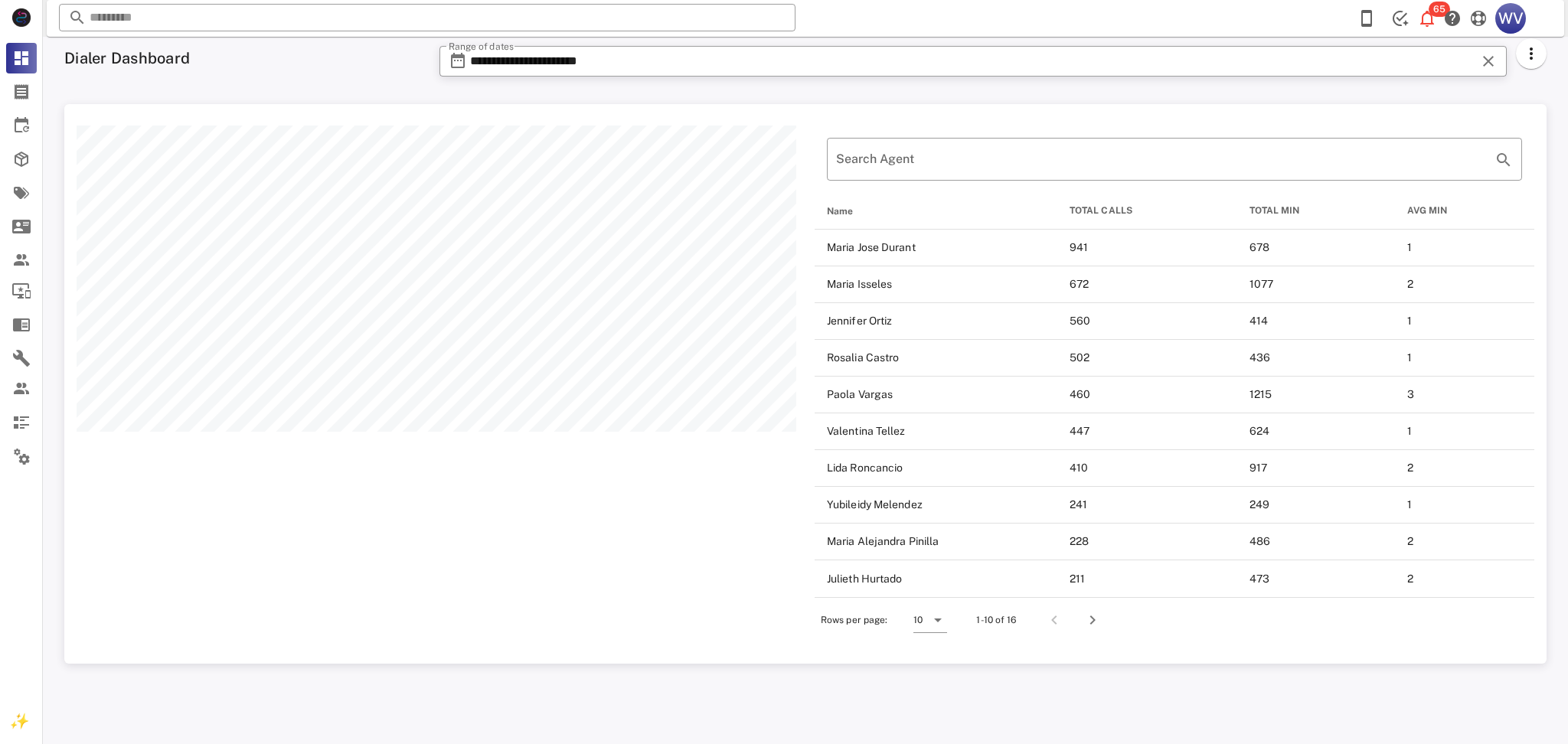 scroll, scrollTop: 764873, scrollLeft: 764143, axis: both 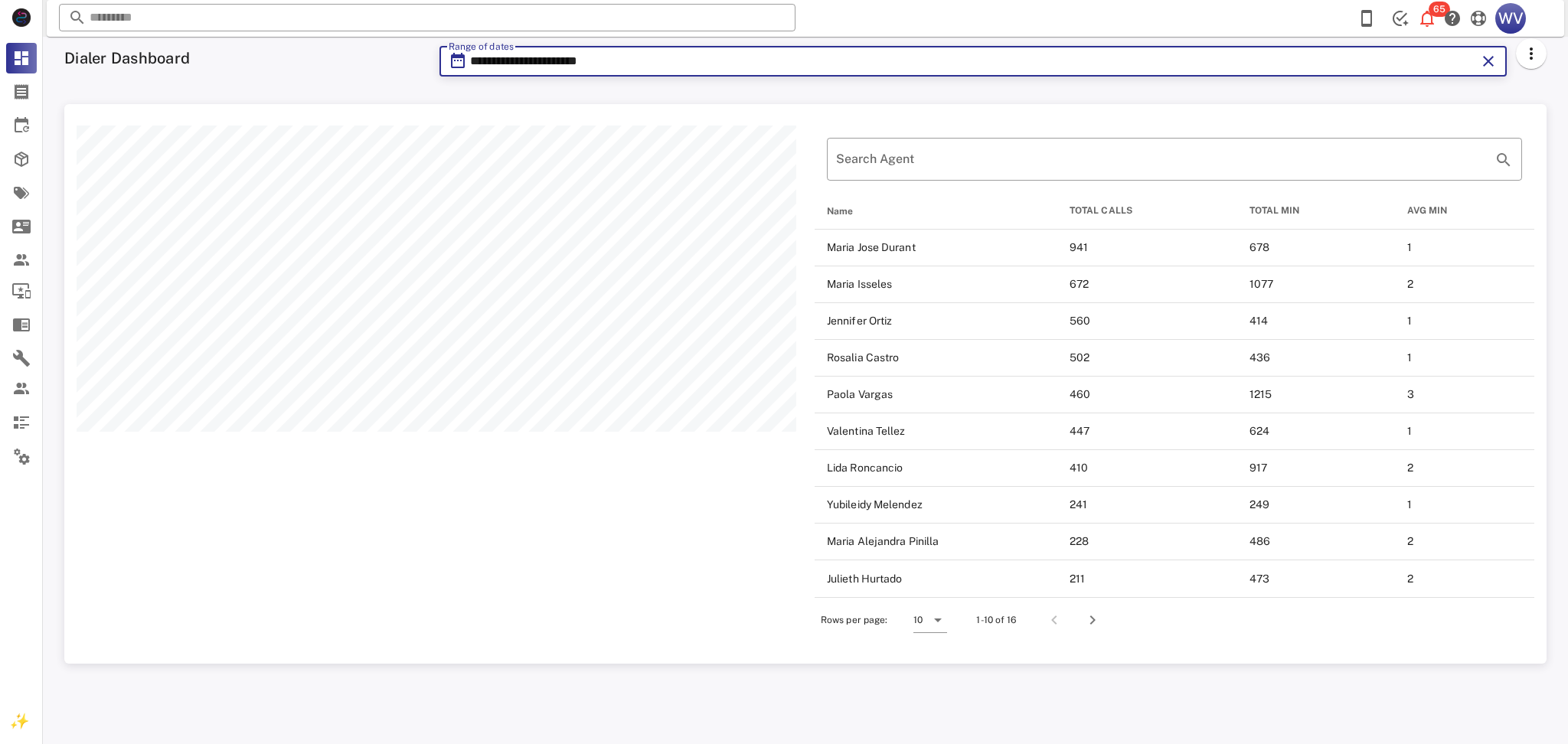 click on "**********" at bounding box center (973, 61) 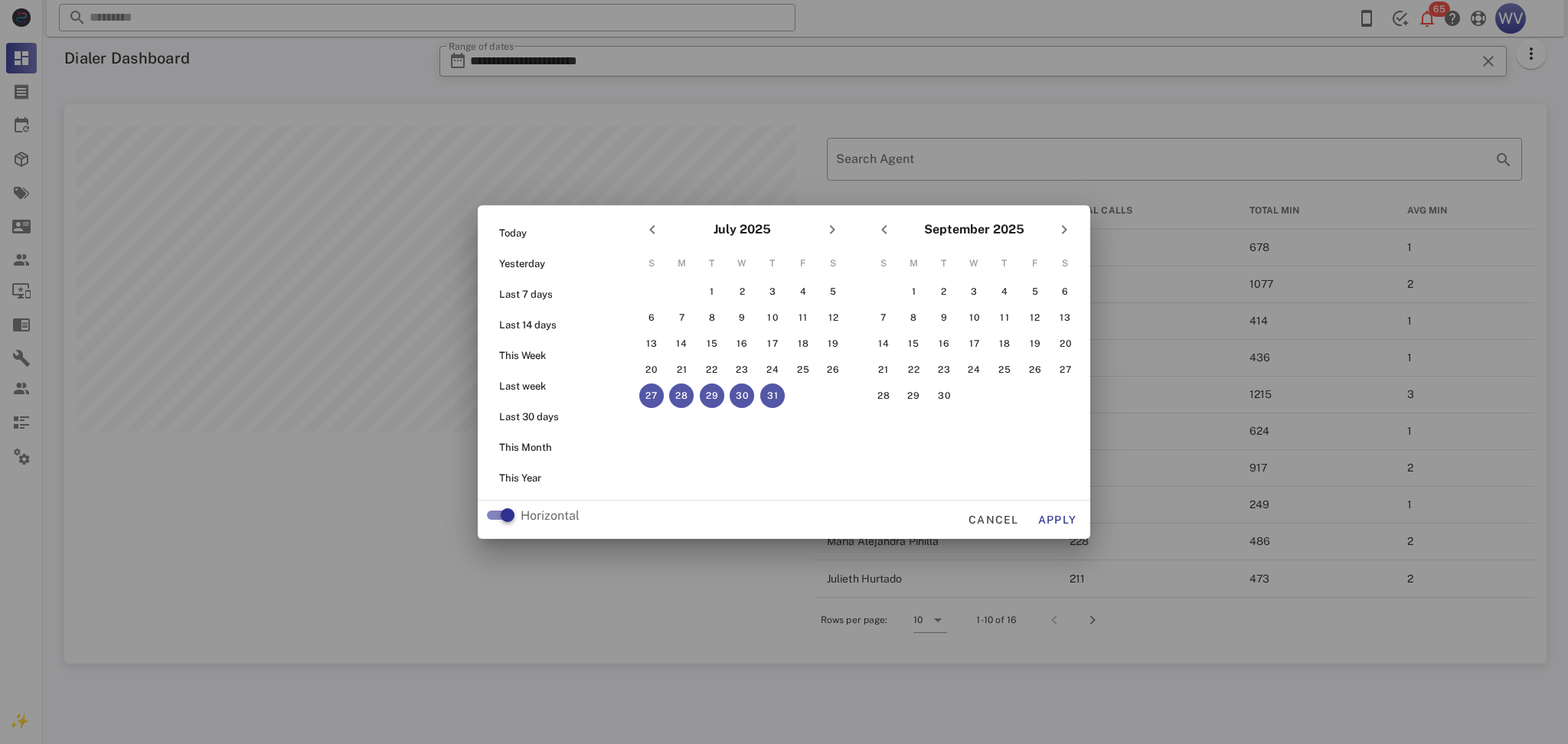 click on "July 2025" at bounding box center [742, 230] 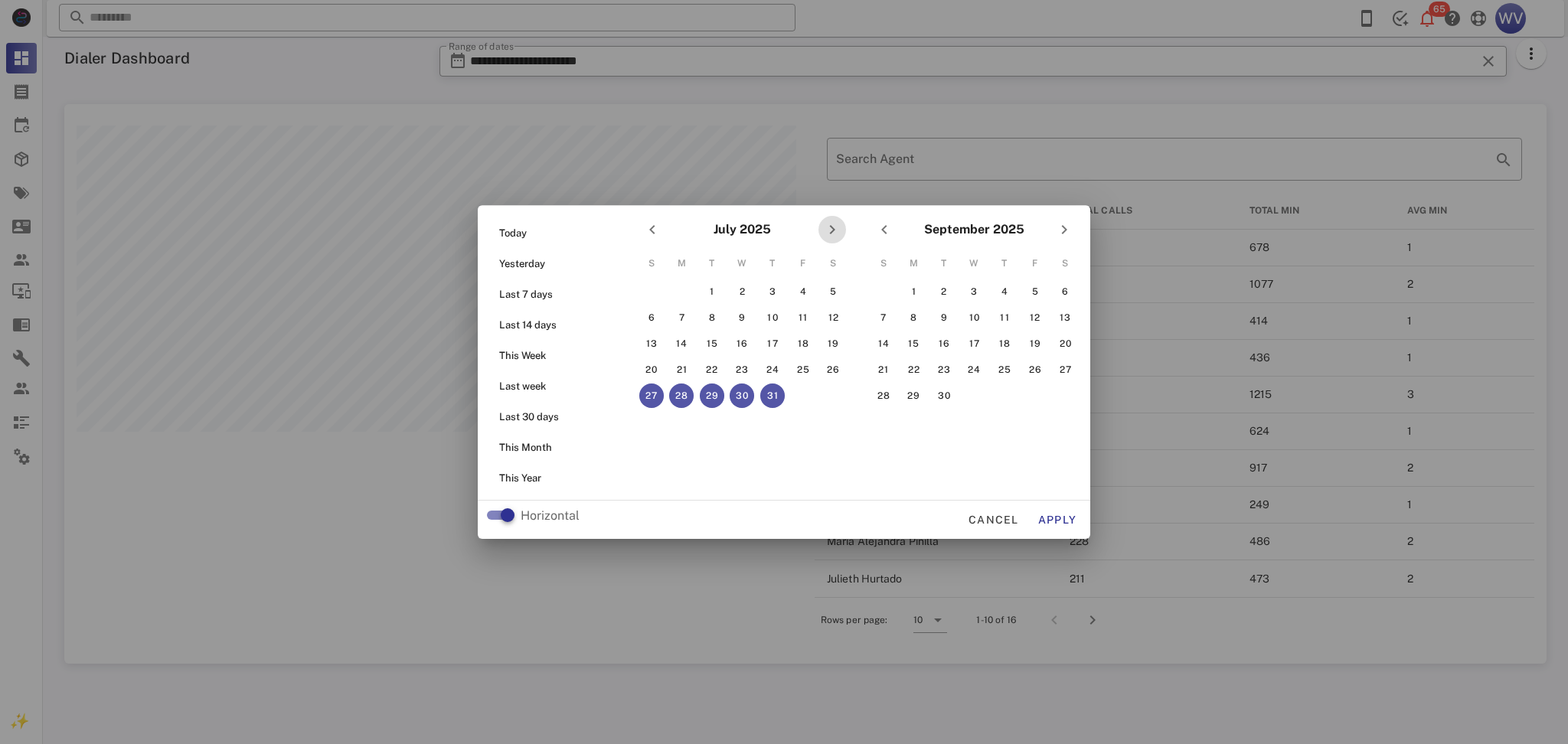 click at bounding box center [832, 230] 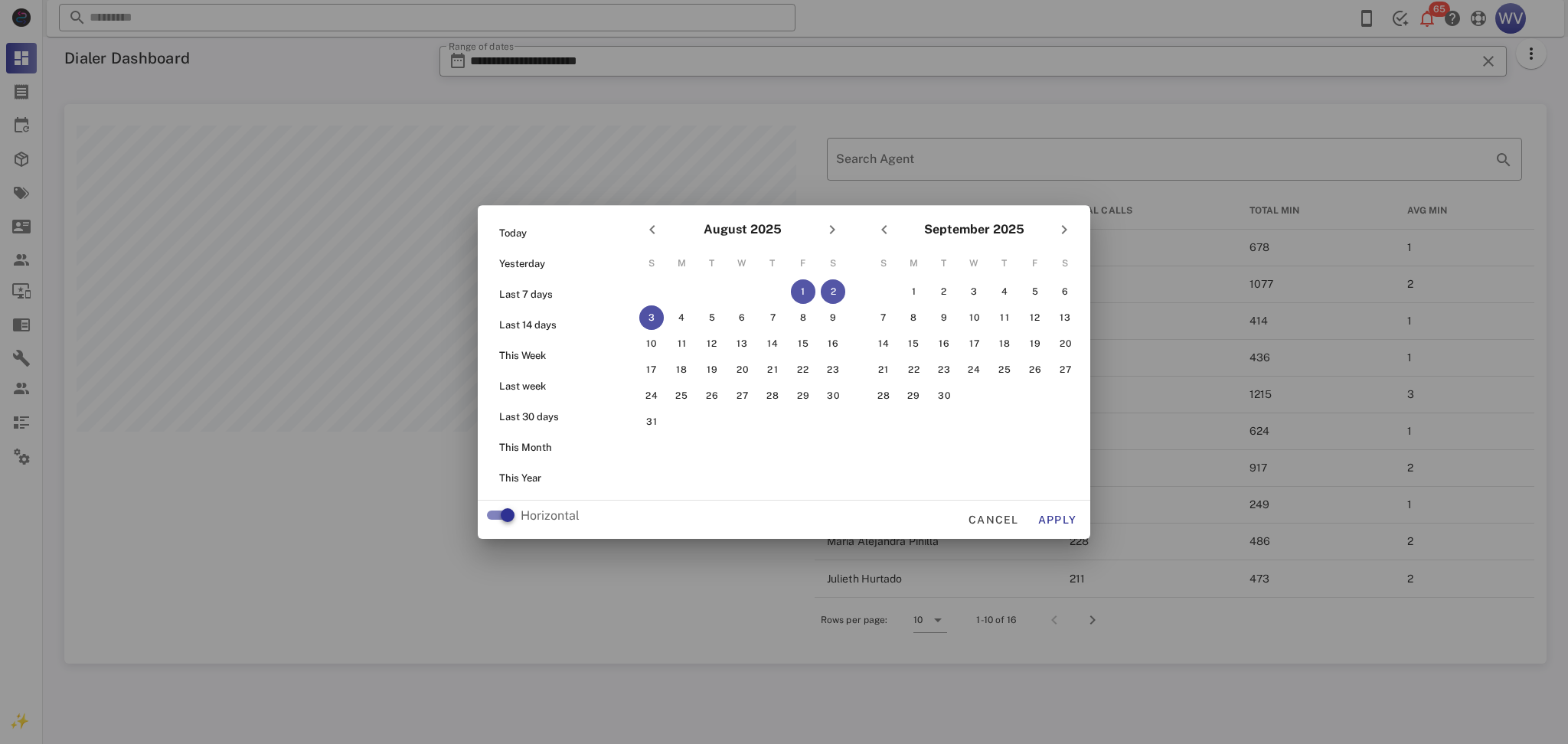click on "3" at bounding box center [652, 318] 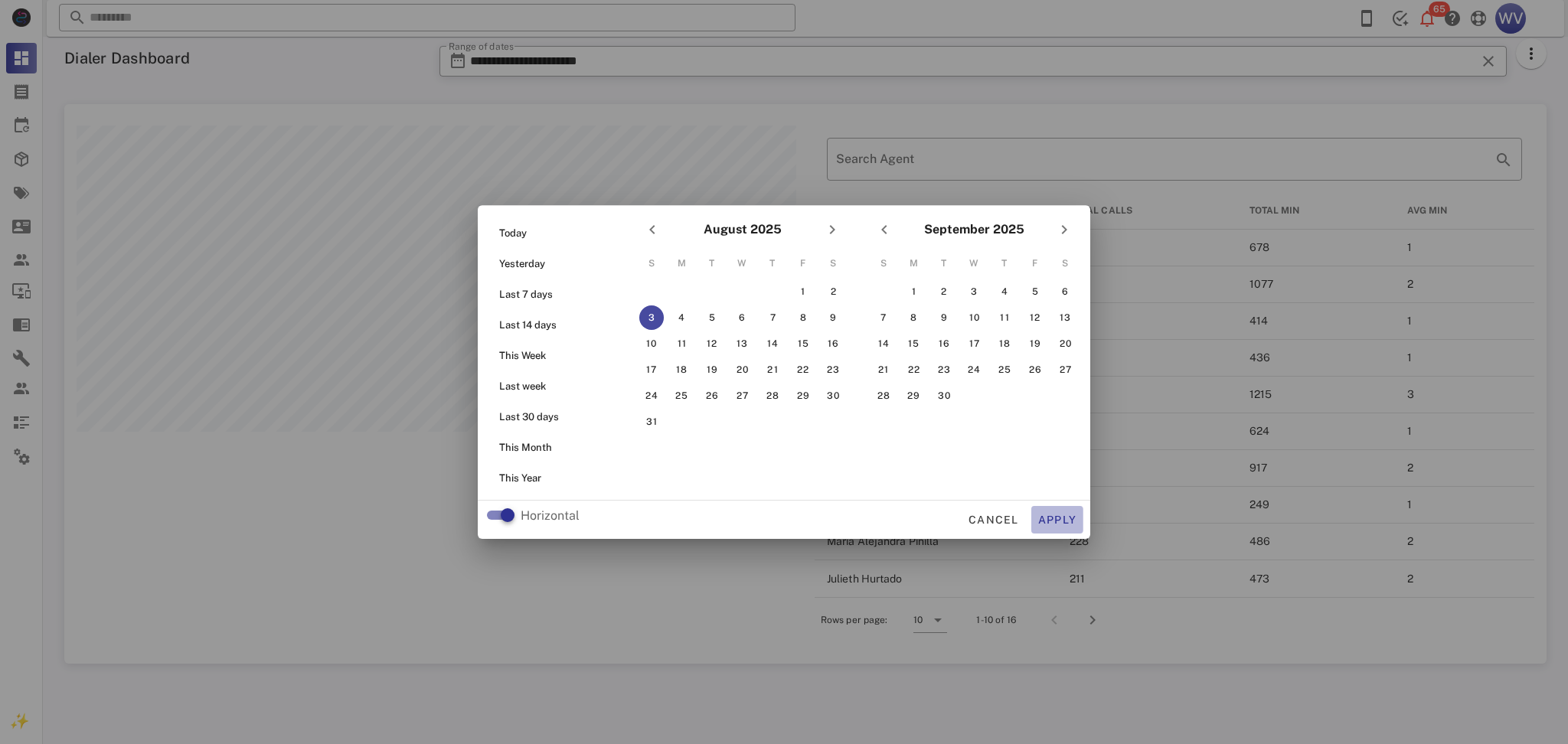 click on "Apply" at bounding box center (1057, 520) 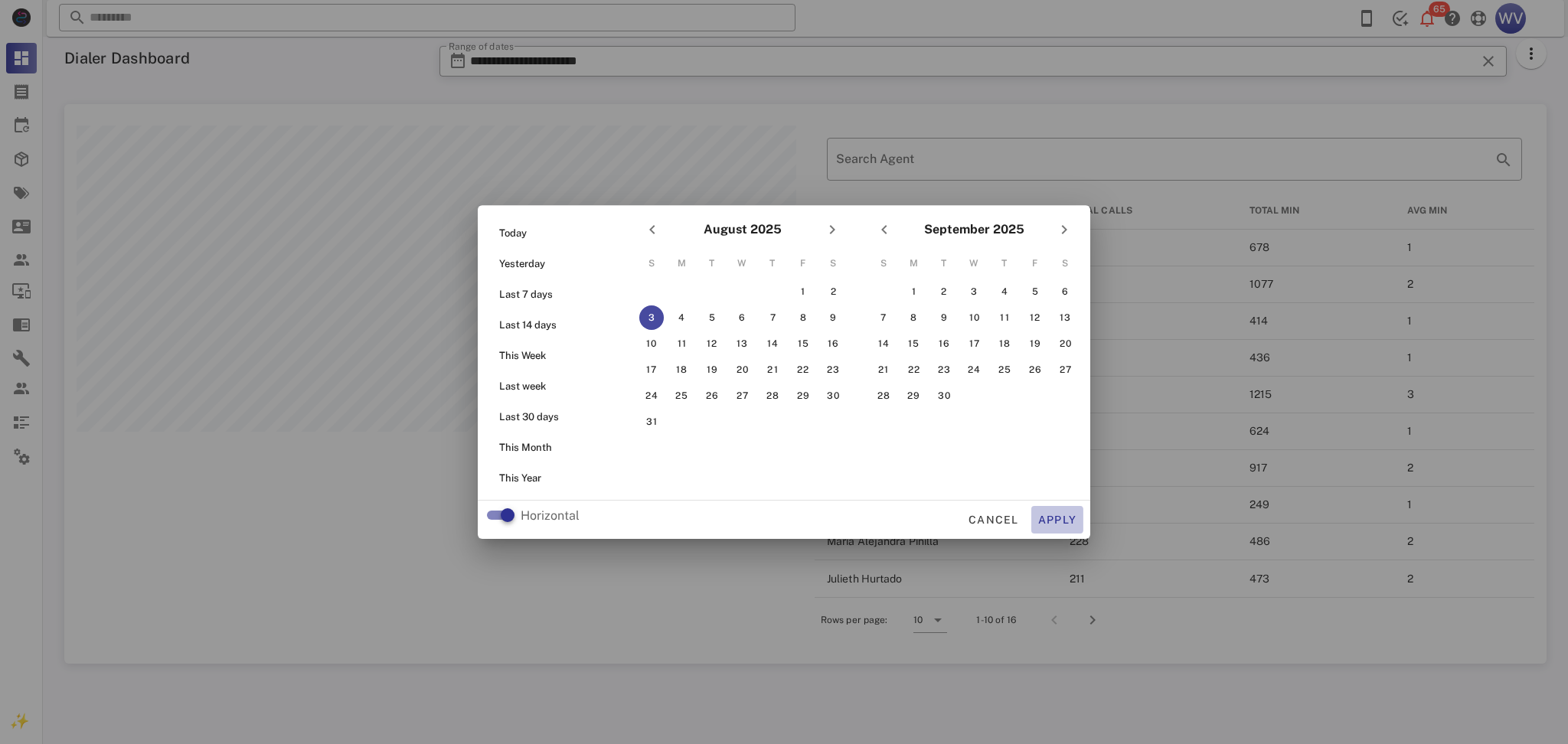 type on "**********" 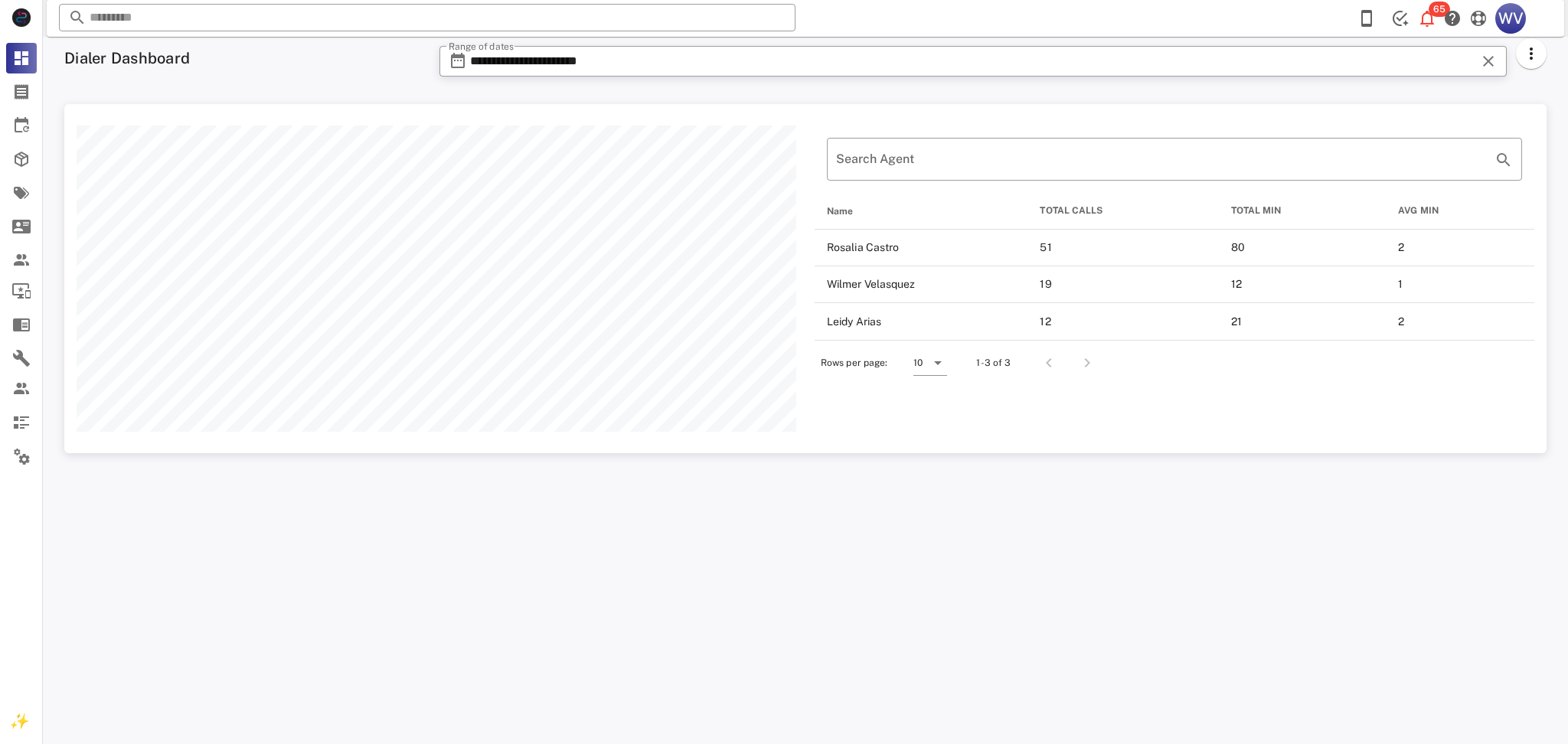 scroll, scrollTop: 765082, scrollLeft: 764143, axis: both 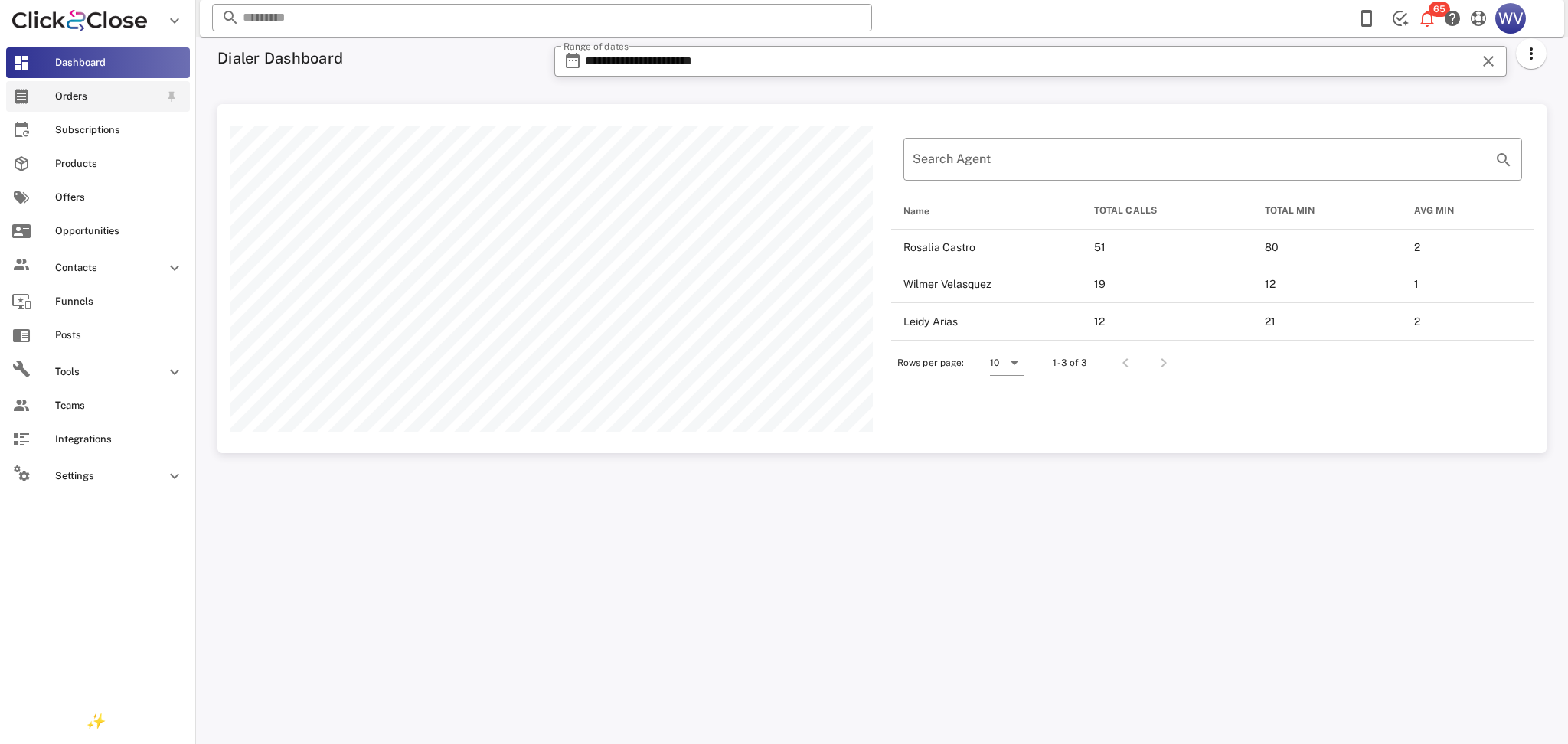 click on "Orders" at bounding box center [98, 96] 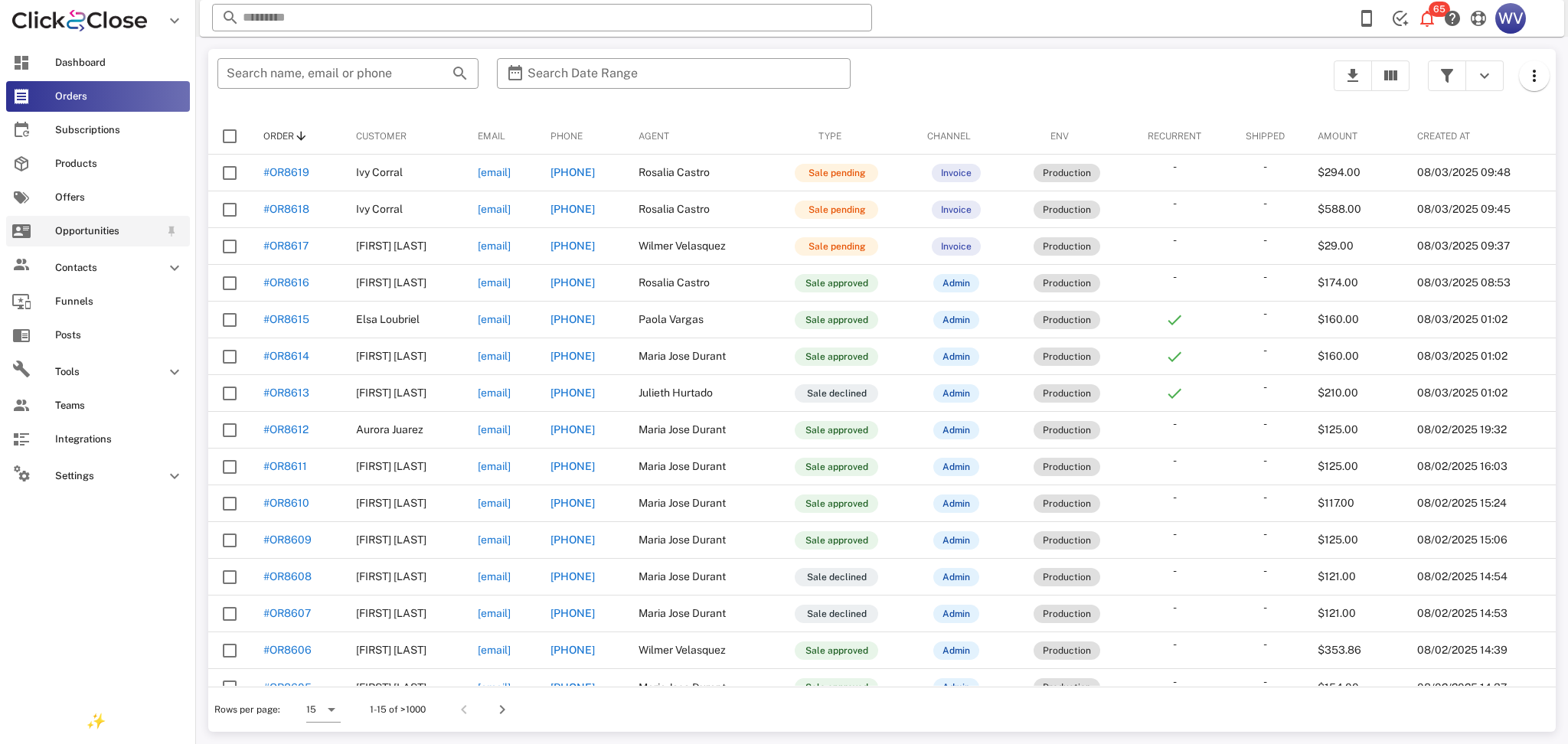 click on "Opportunities" at bounding box center [98, 231] 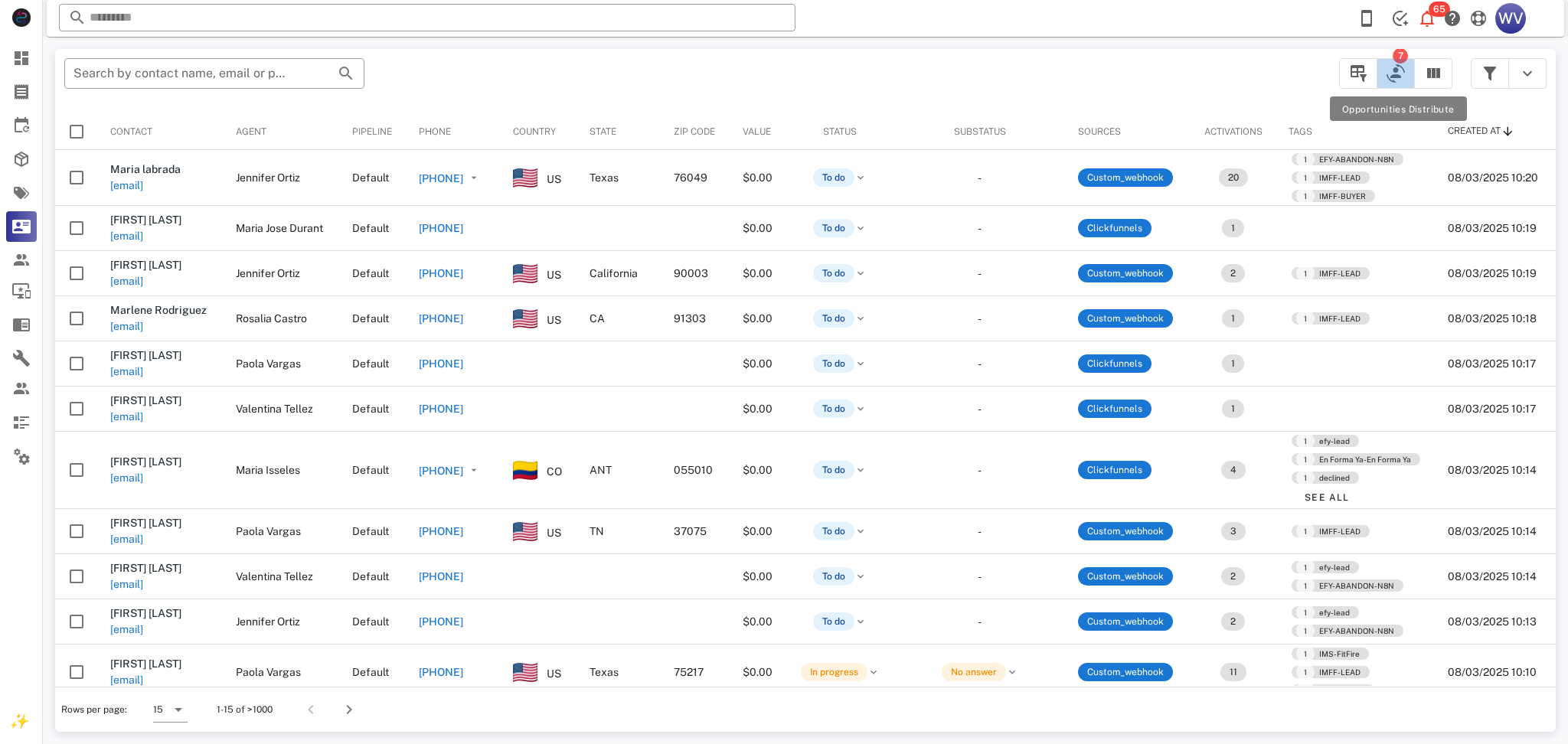 click at bounding box center (1396, 73) 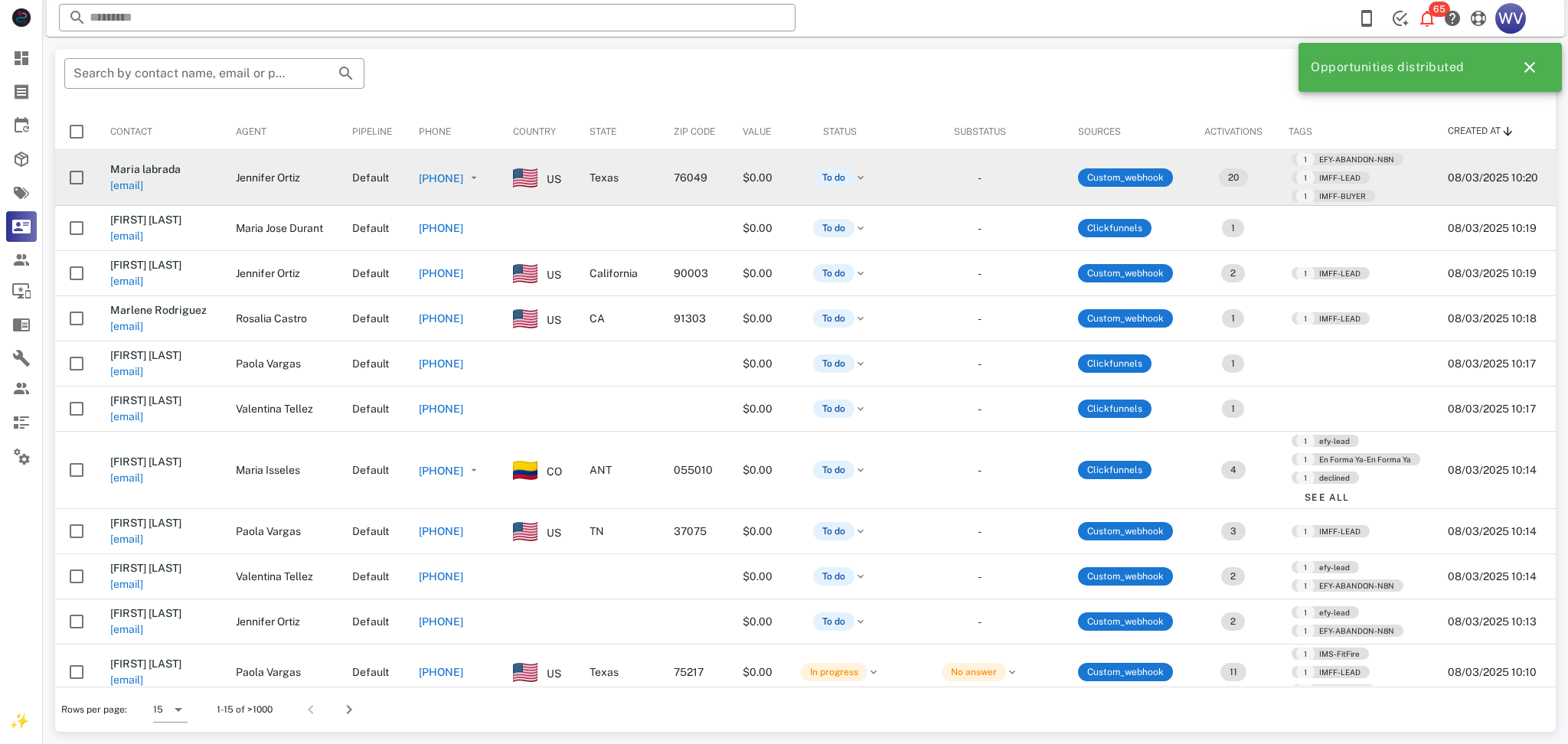 click on "[EMAIL]" at bounding box center (126, 185) 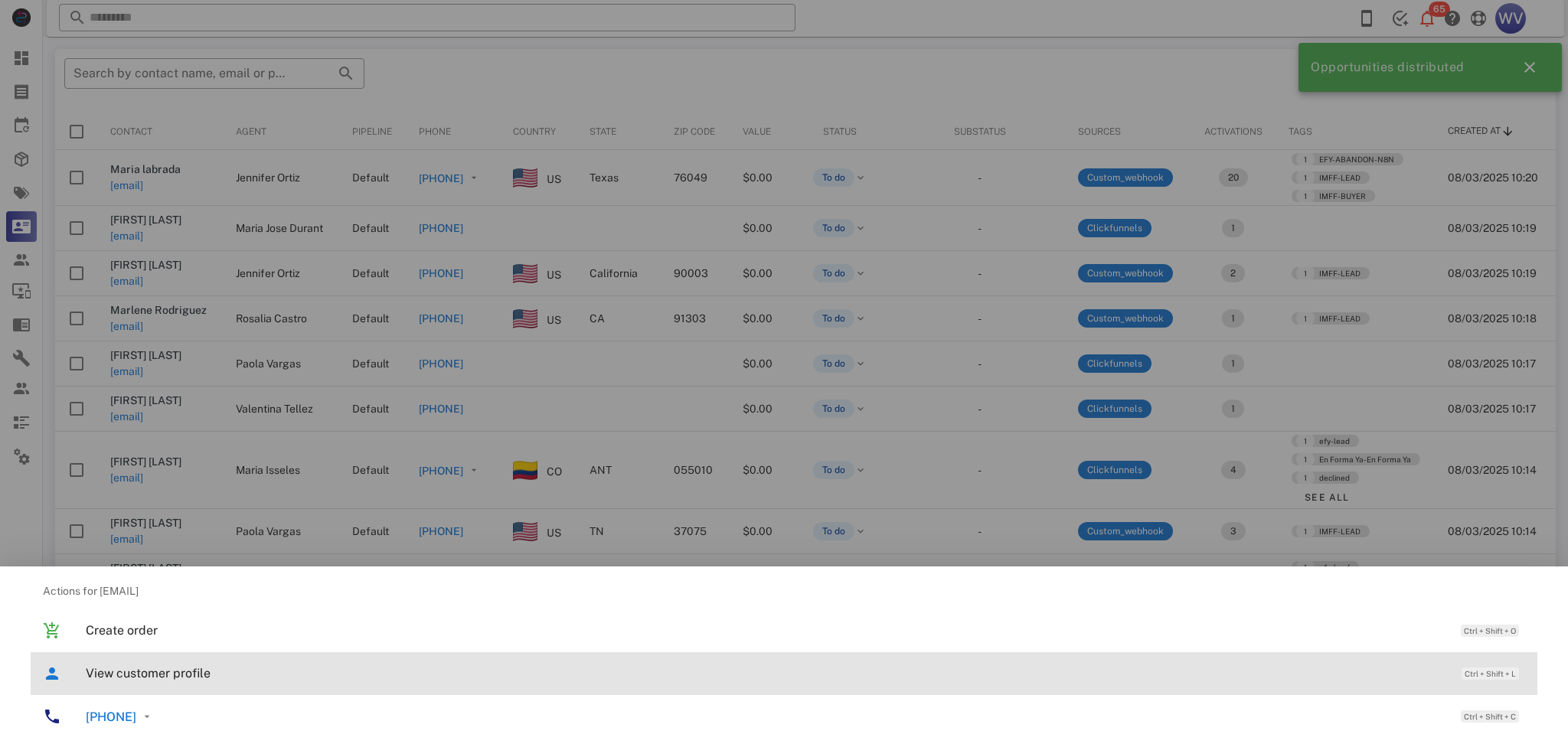 click on "View customer profile" at bounding box center [766, 673] 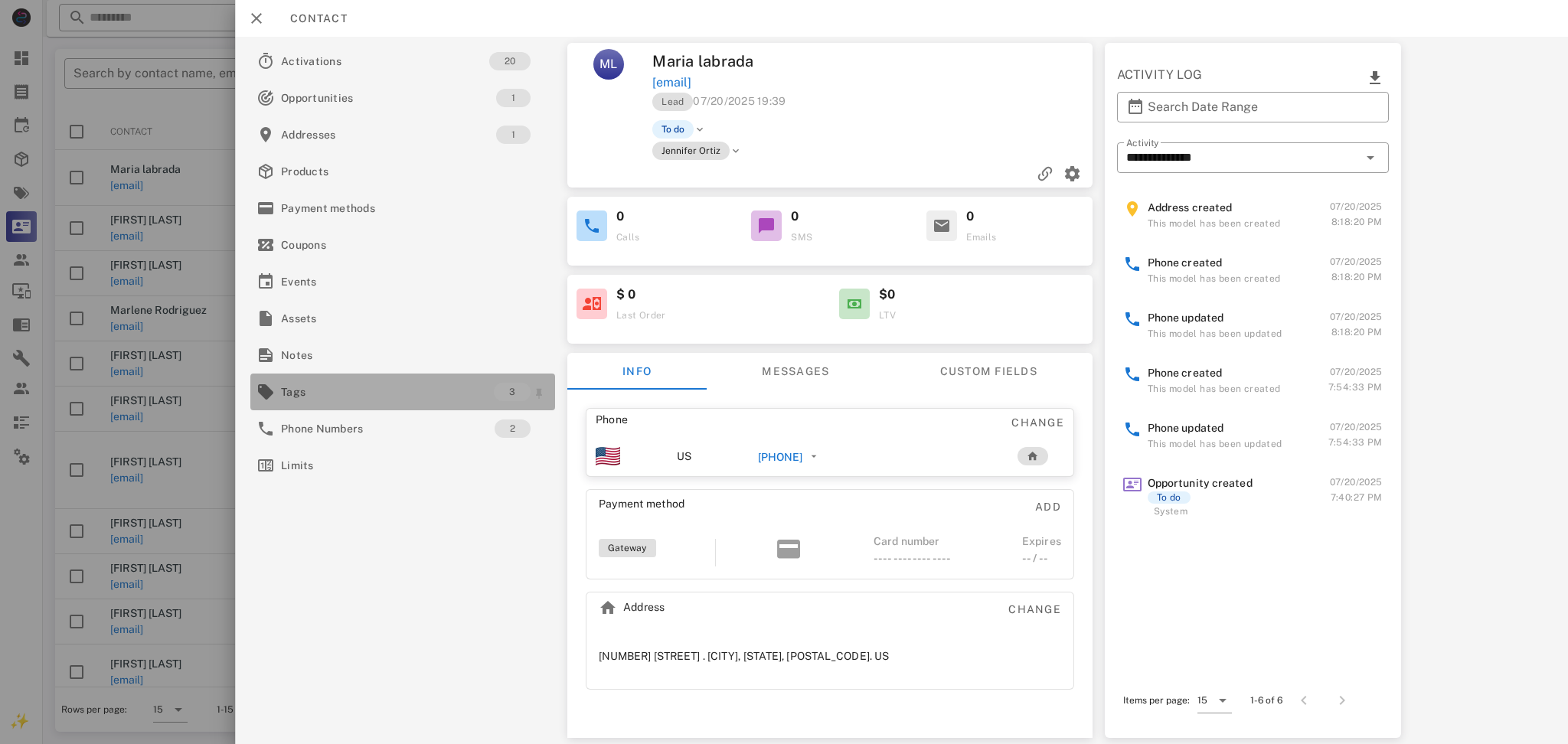 click on "Tags  3" at bounding box center [403, 392] 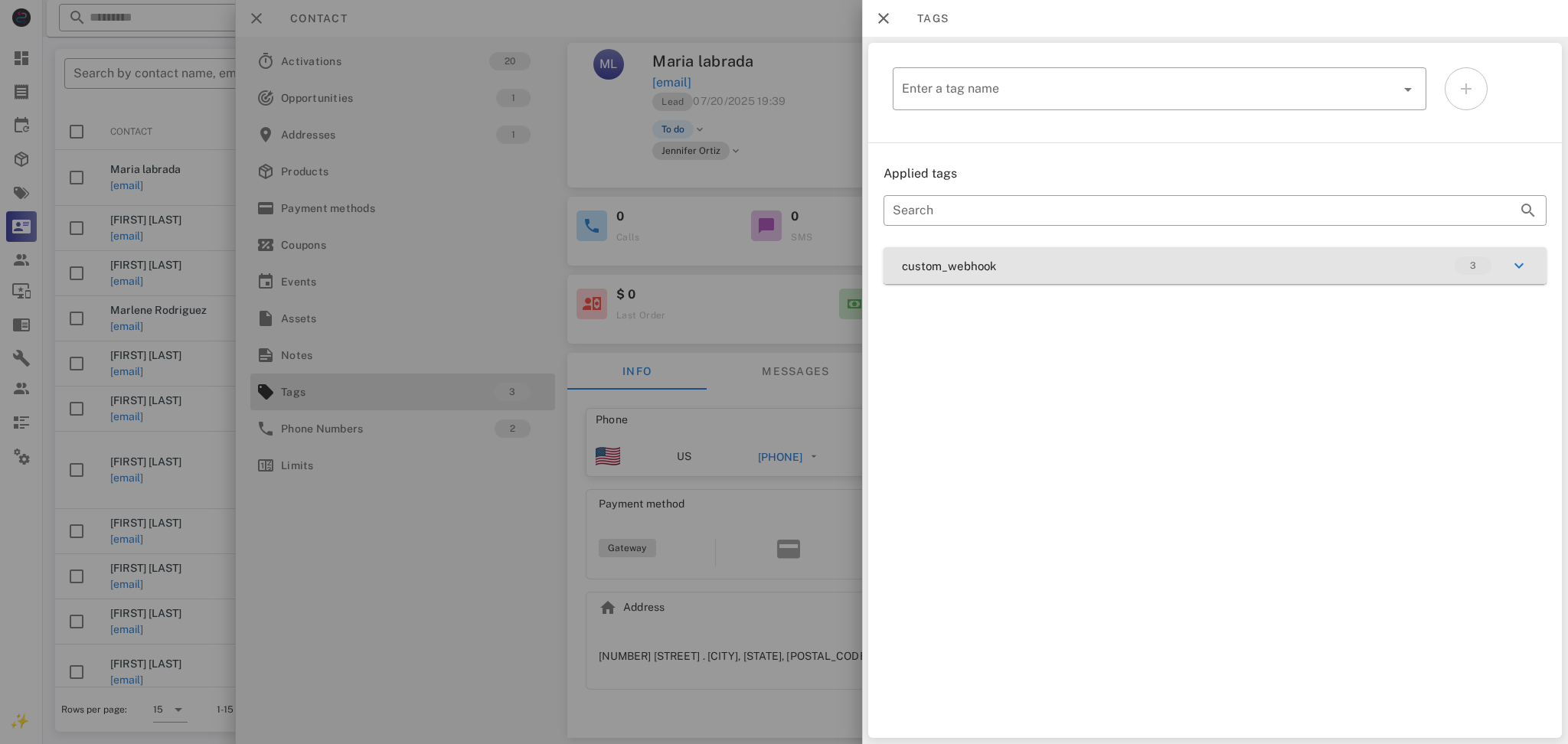 click on "custom_webhook  3" at bounding box center [1215, 266] 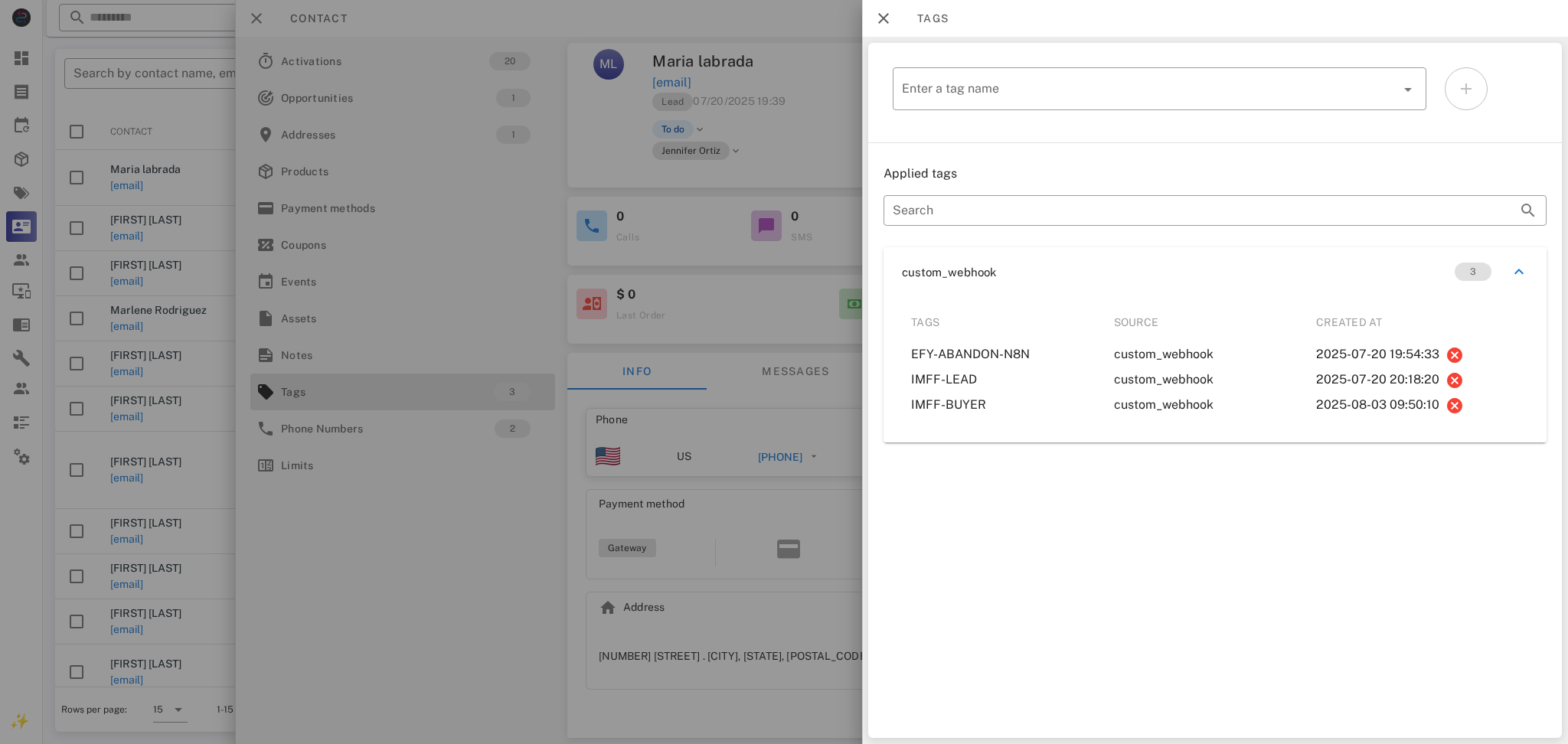 click at bounding box center [784, 372] 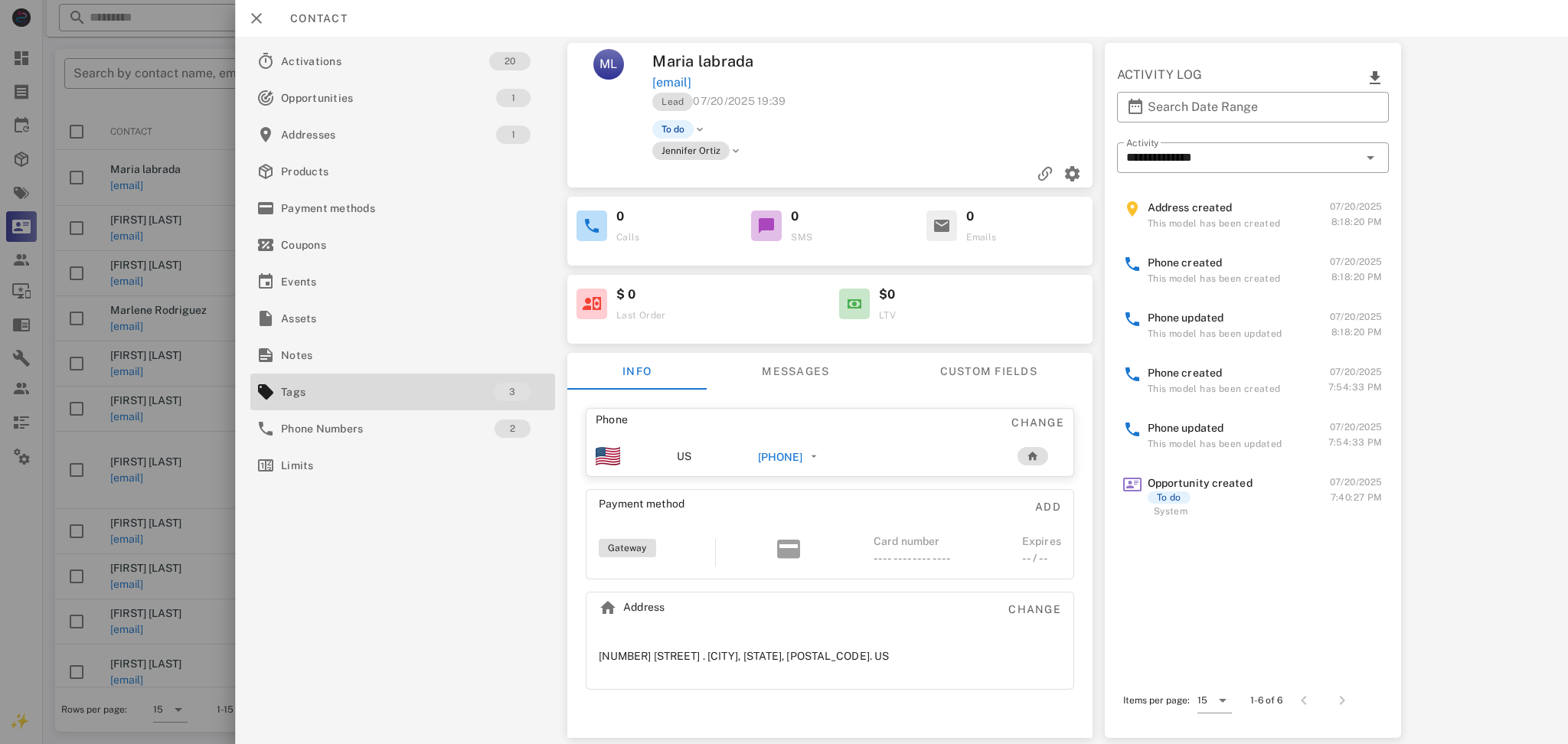 click on "[PHONE]" at bounding box center [780, 457] 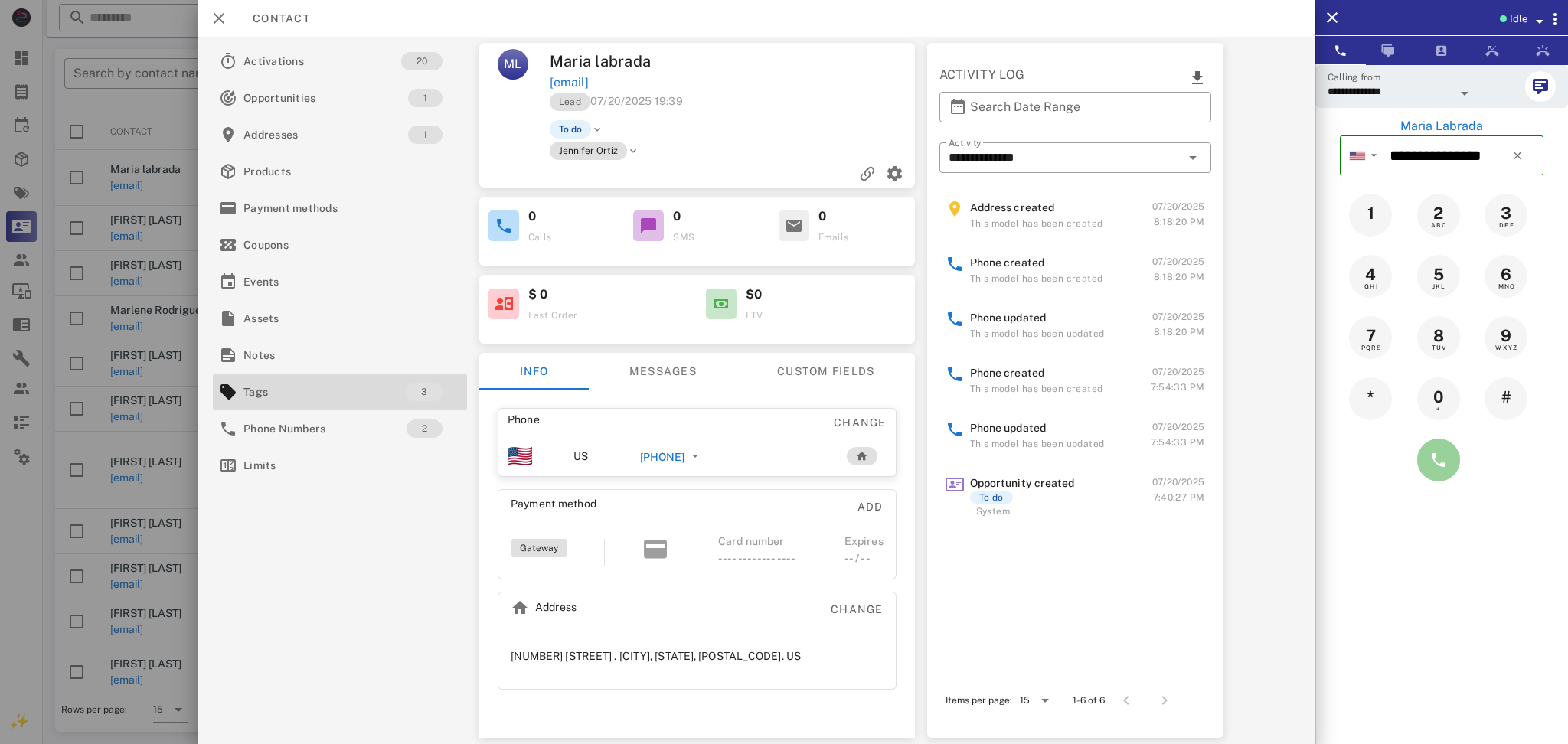 click at bounding box center (1439, 460) 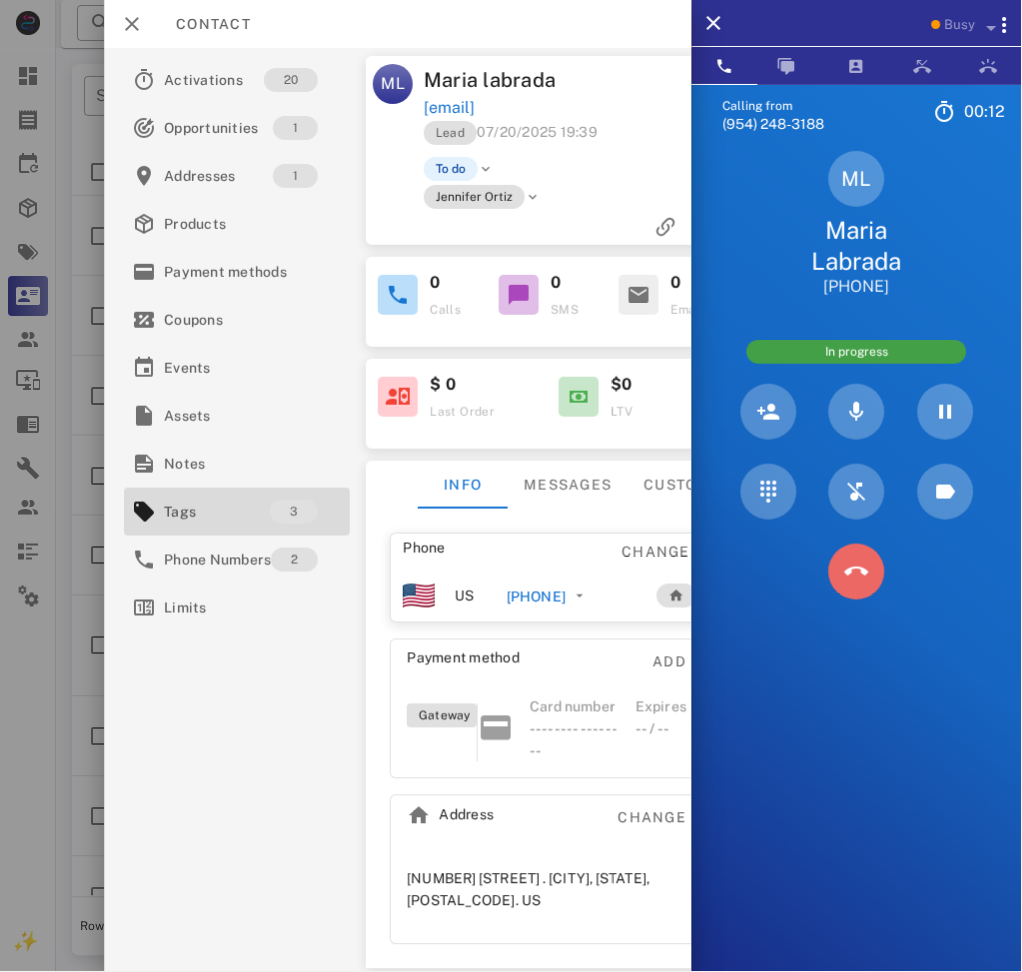 click at bounding box center (857, 572) 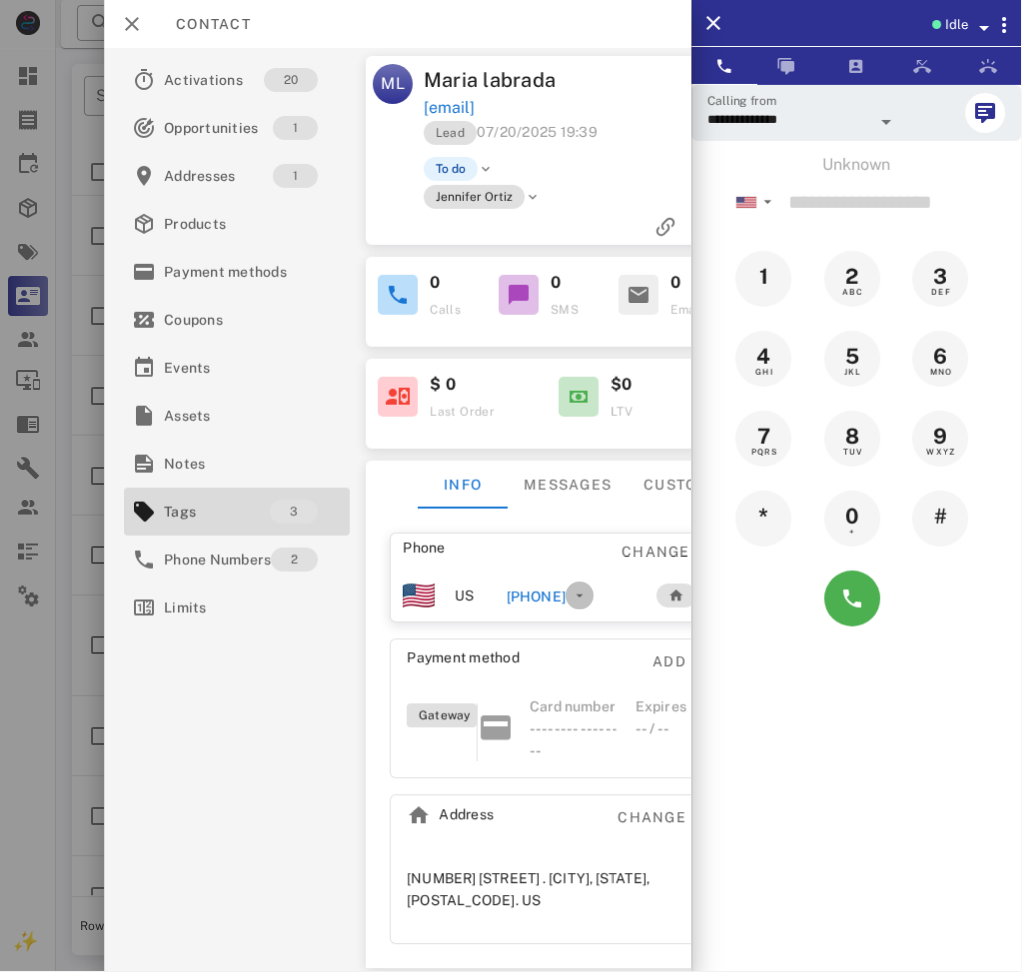 click at bounding box center (580, 596) 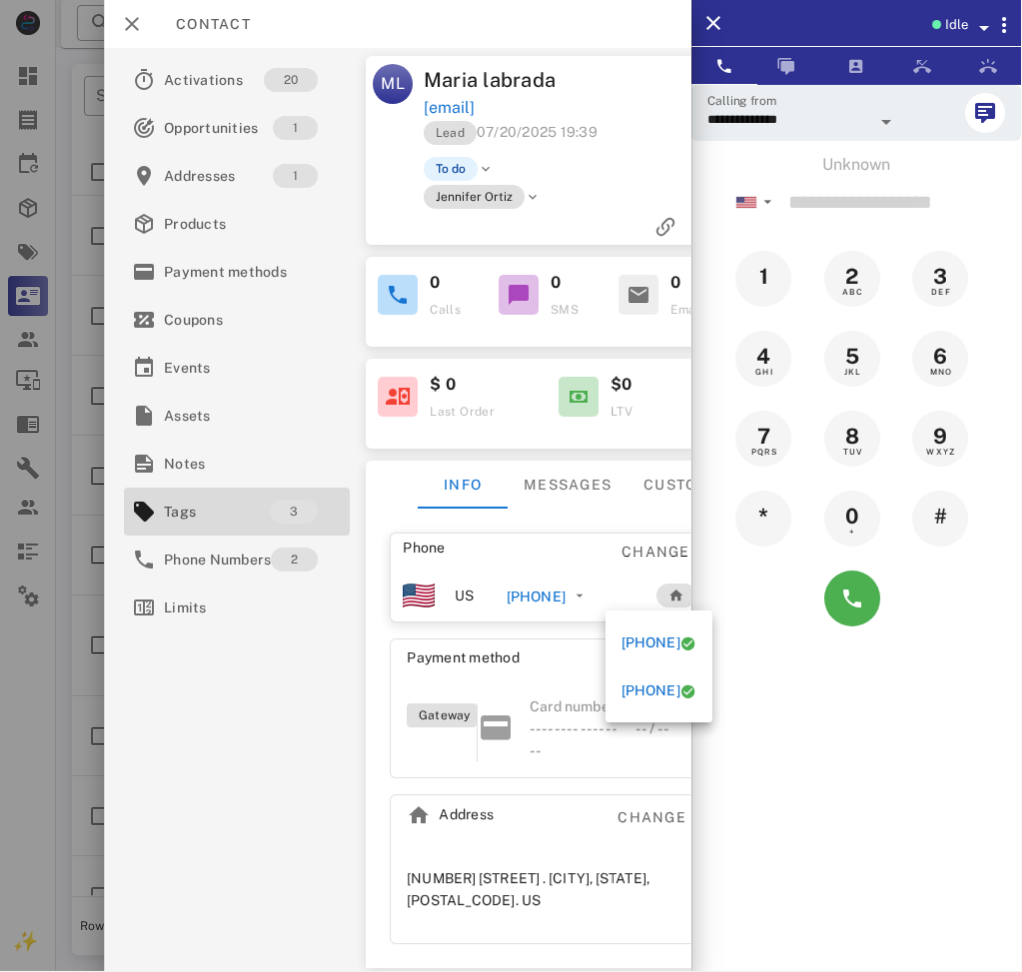 click on "[PHONE]" at bounding box center (536, 597) 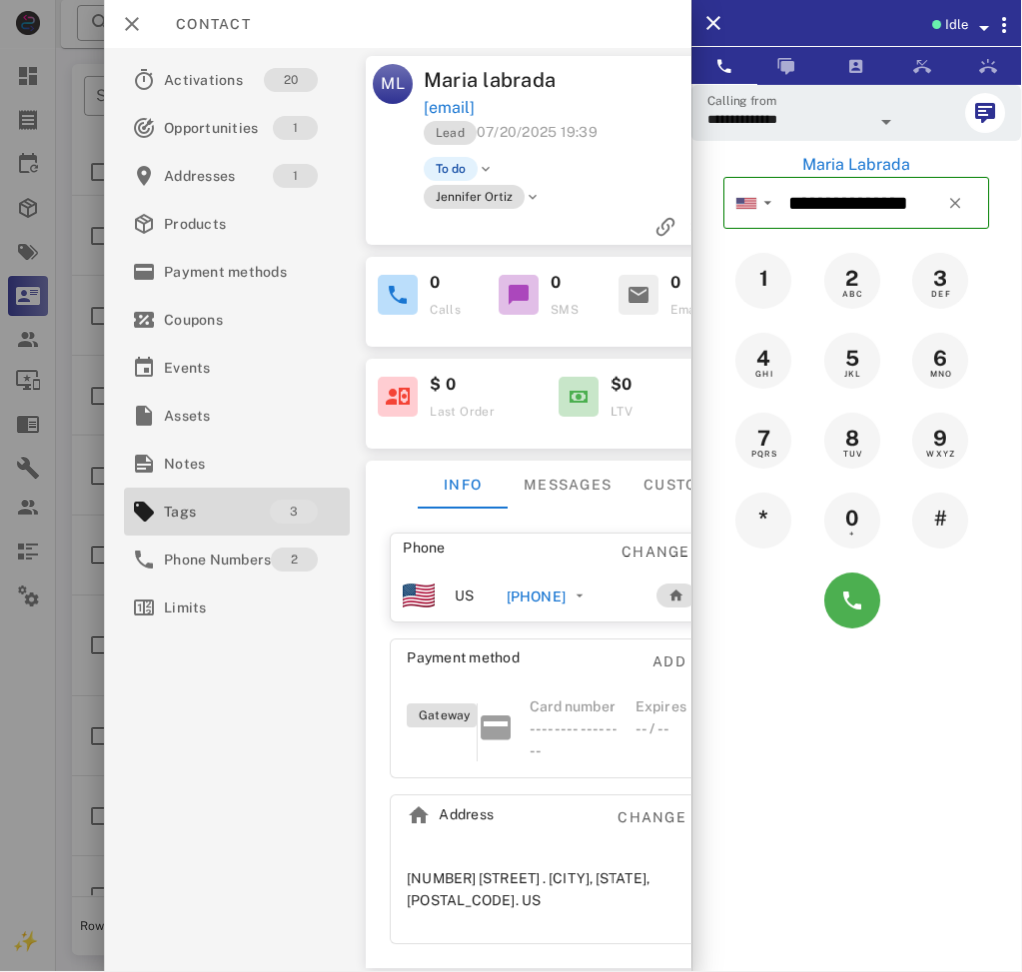 click on "[PHONE]" at bounding box center [536, 597] 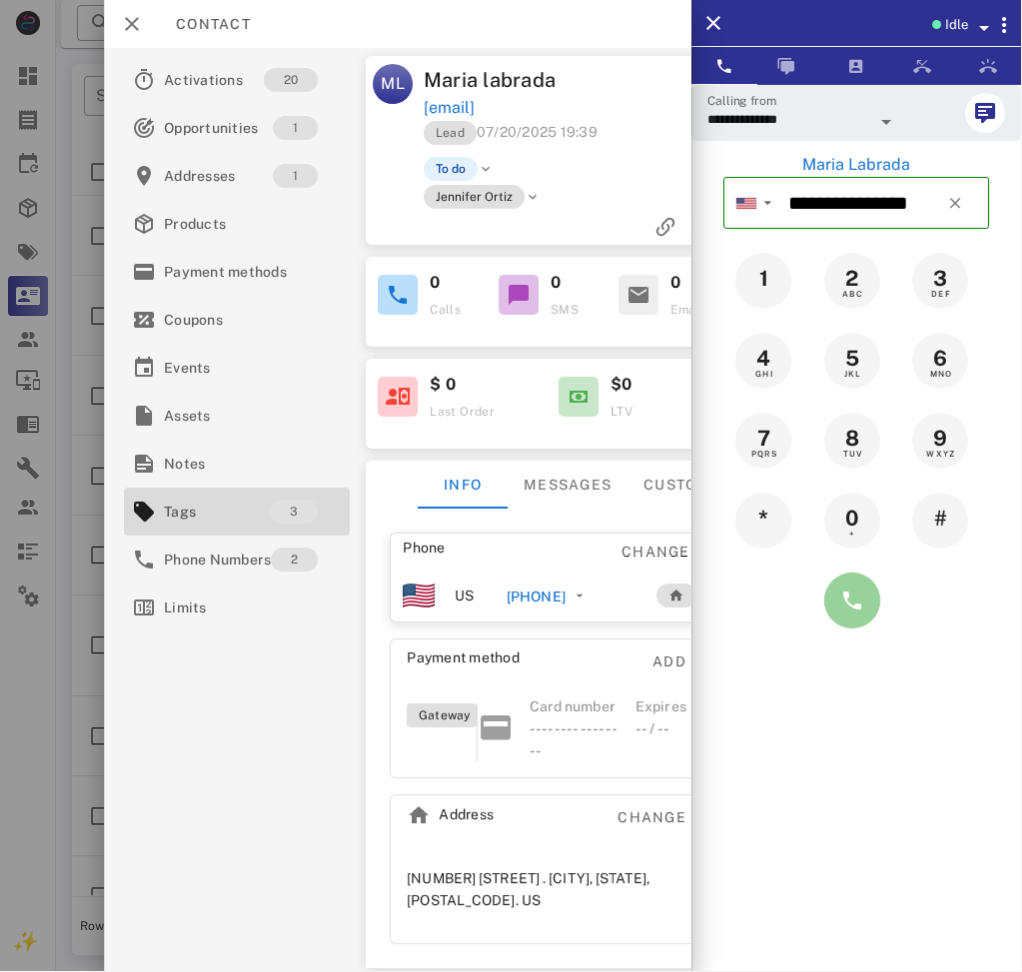 click at bounding box center (853, 601) 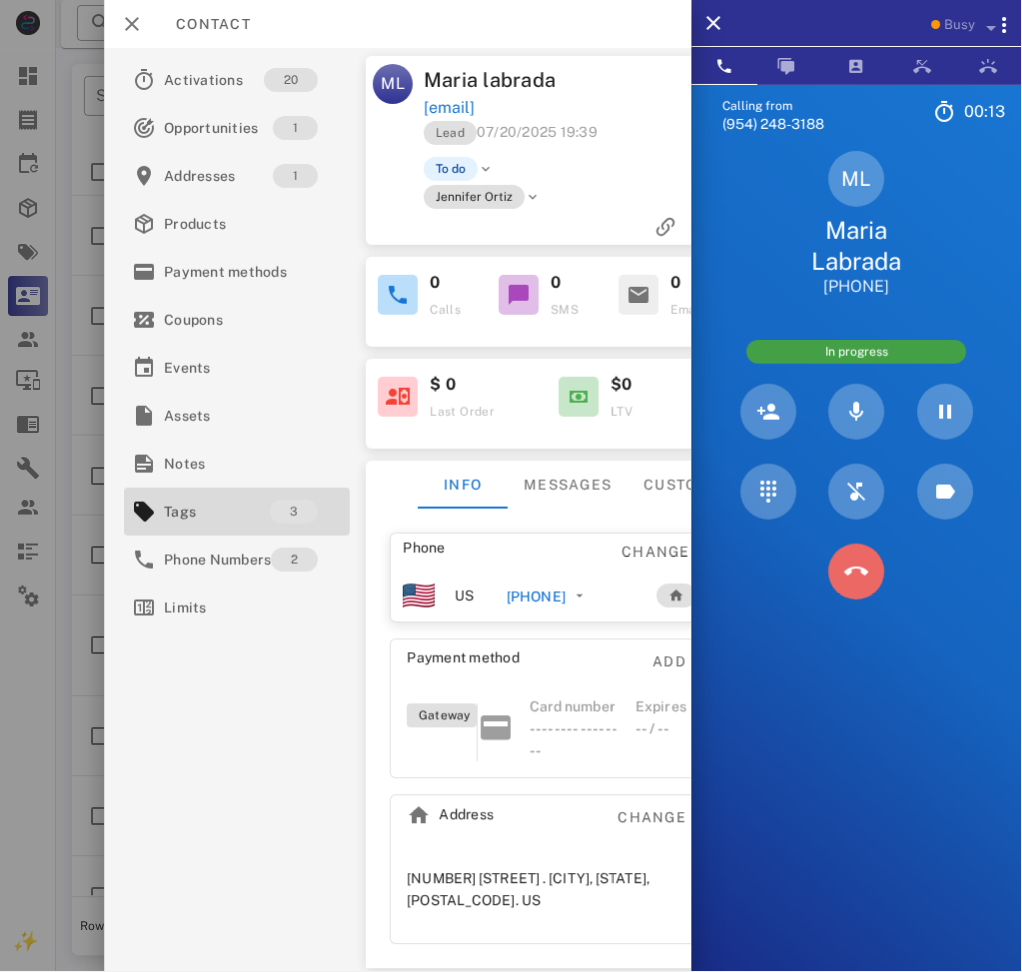 drag, startPoint x: 871, startPoint y: 584, endPoint x: 864, endPoint y: 567, distance: 18.384777 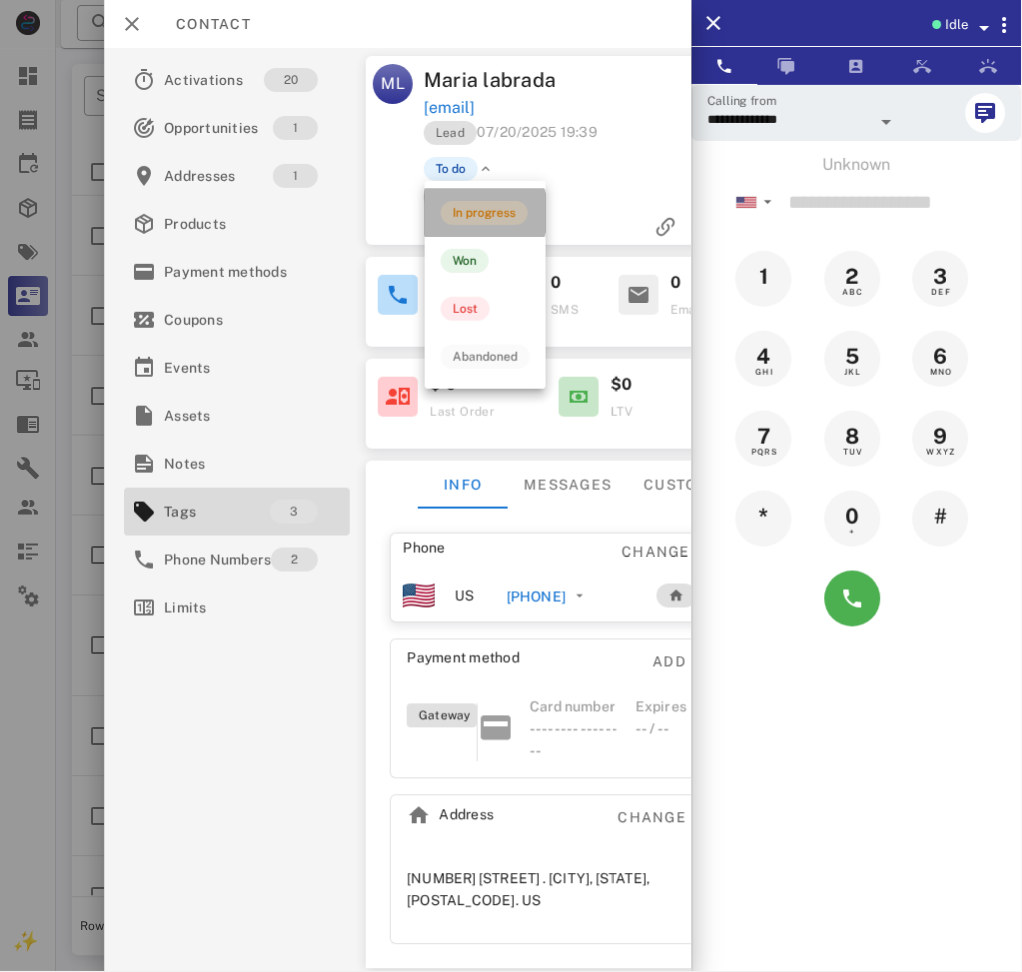 click on "In progress" at bounding box center (485, 213) 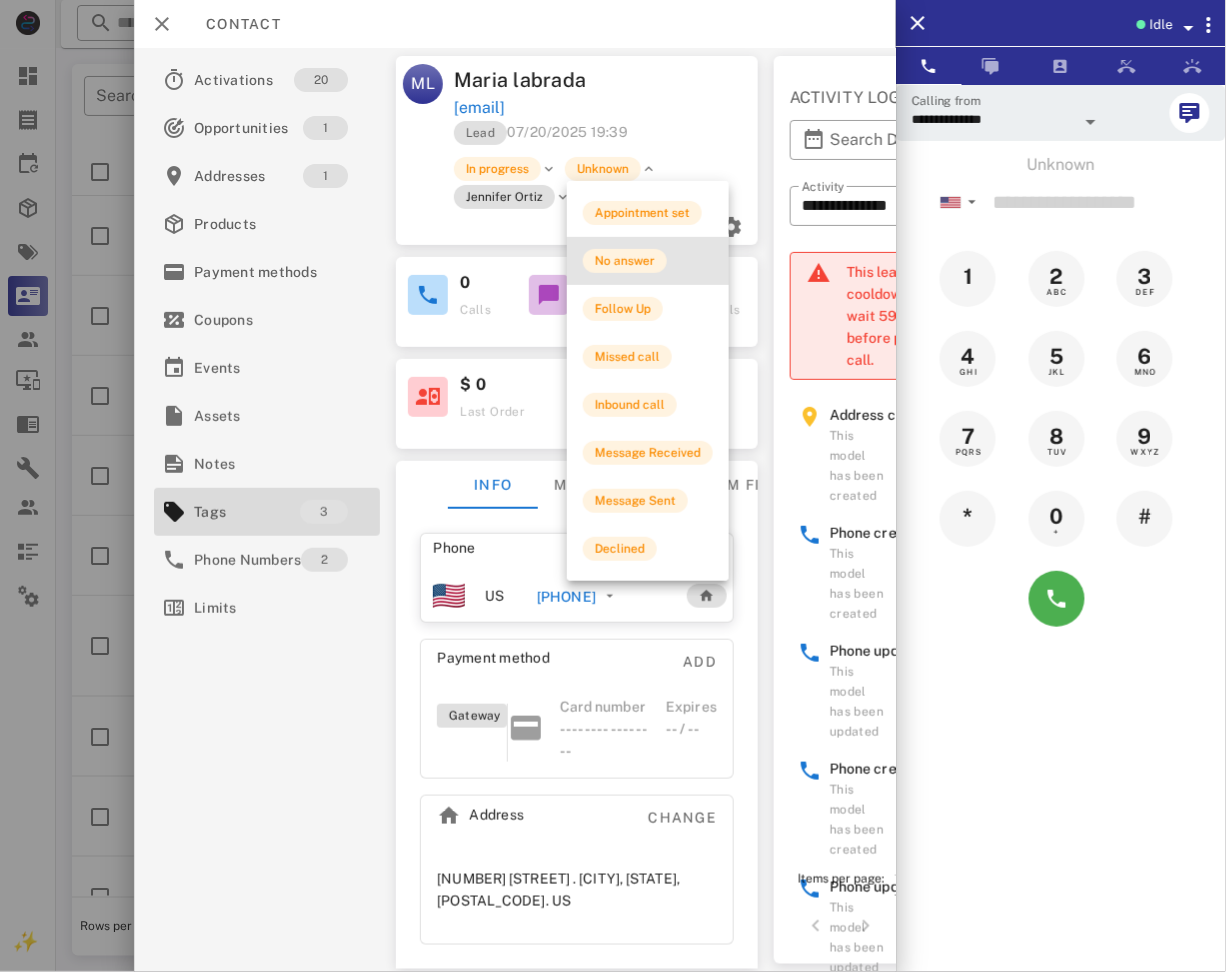 drag, startPoint x: 614, startPoint y: 252, endPoint x: 393, endPoint y: 66, distance: 288.85464 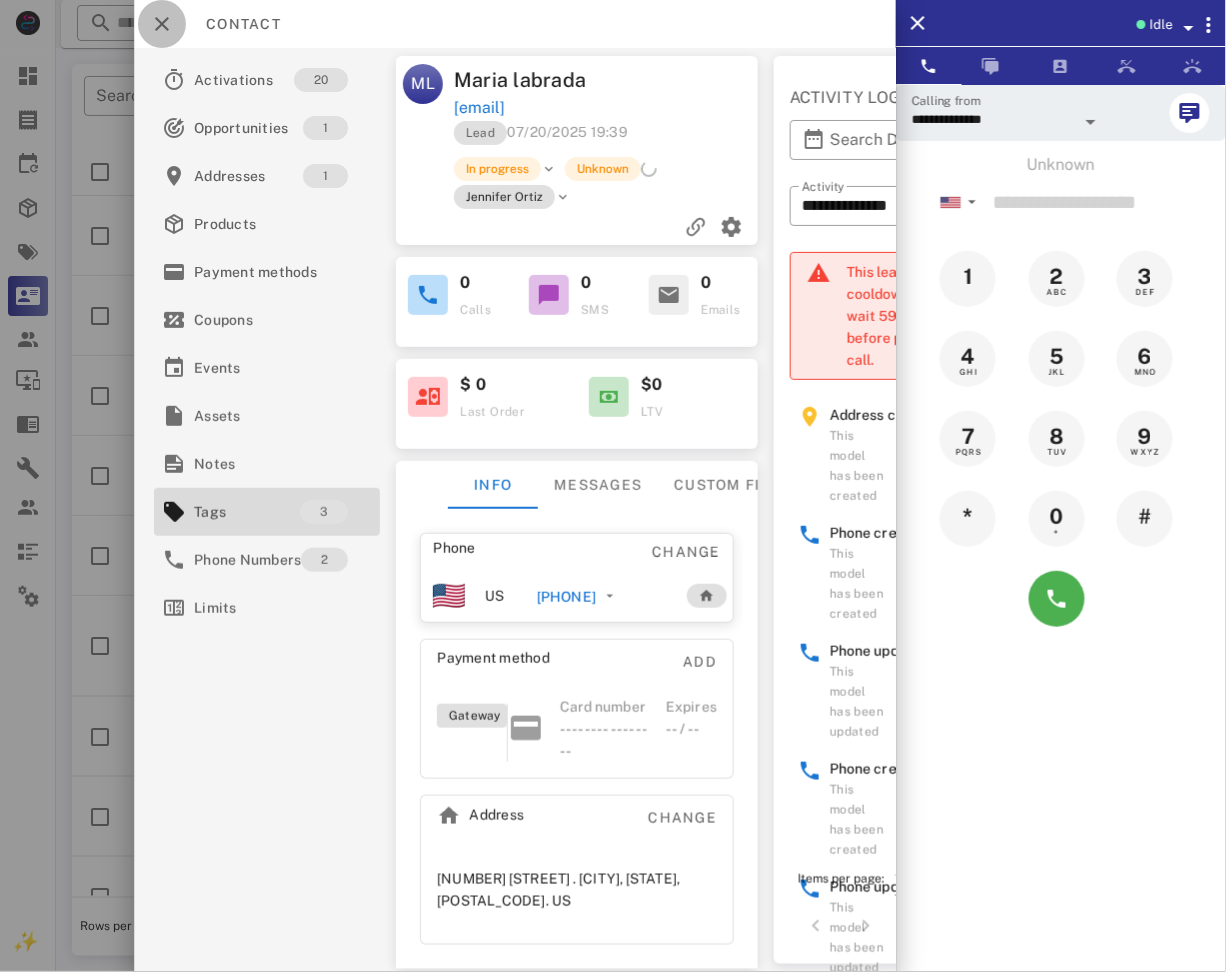 click at bounding box center [162, 24] 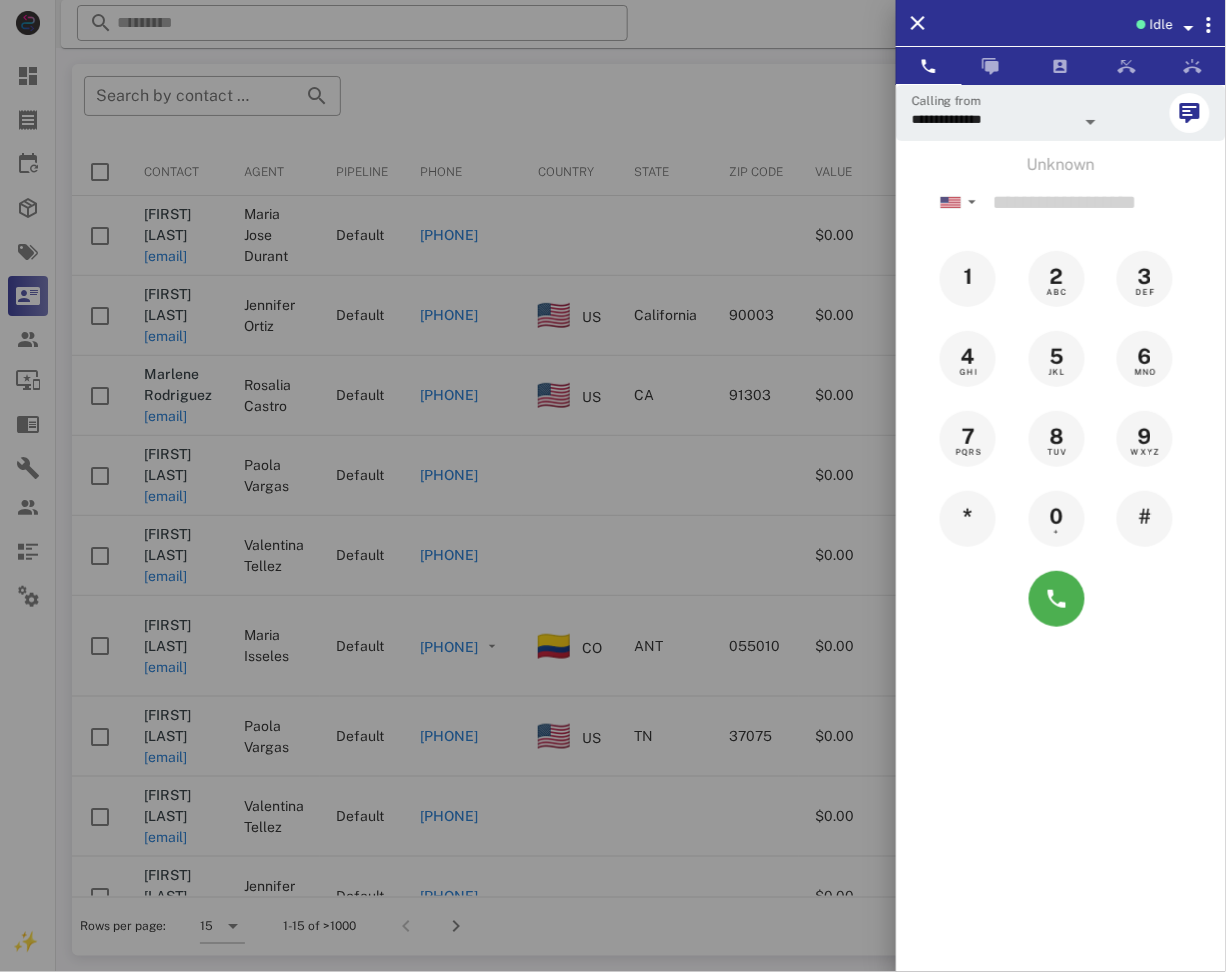 click at bounding box center (613, 486) 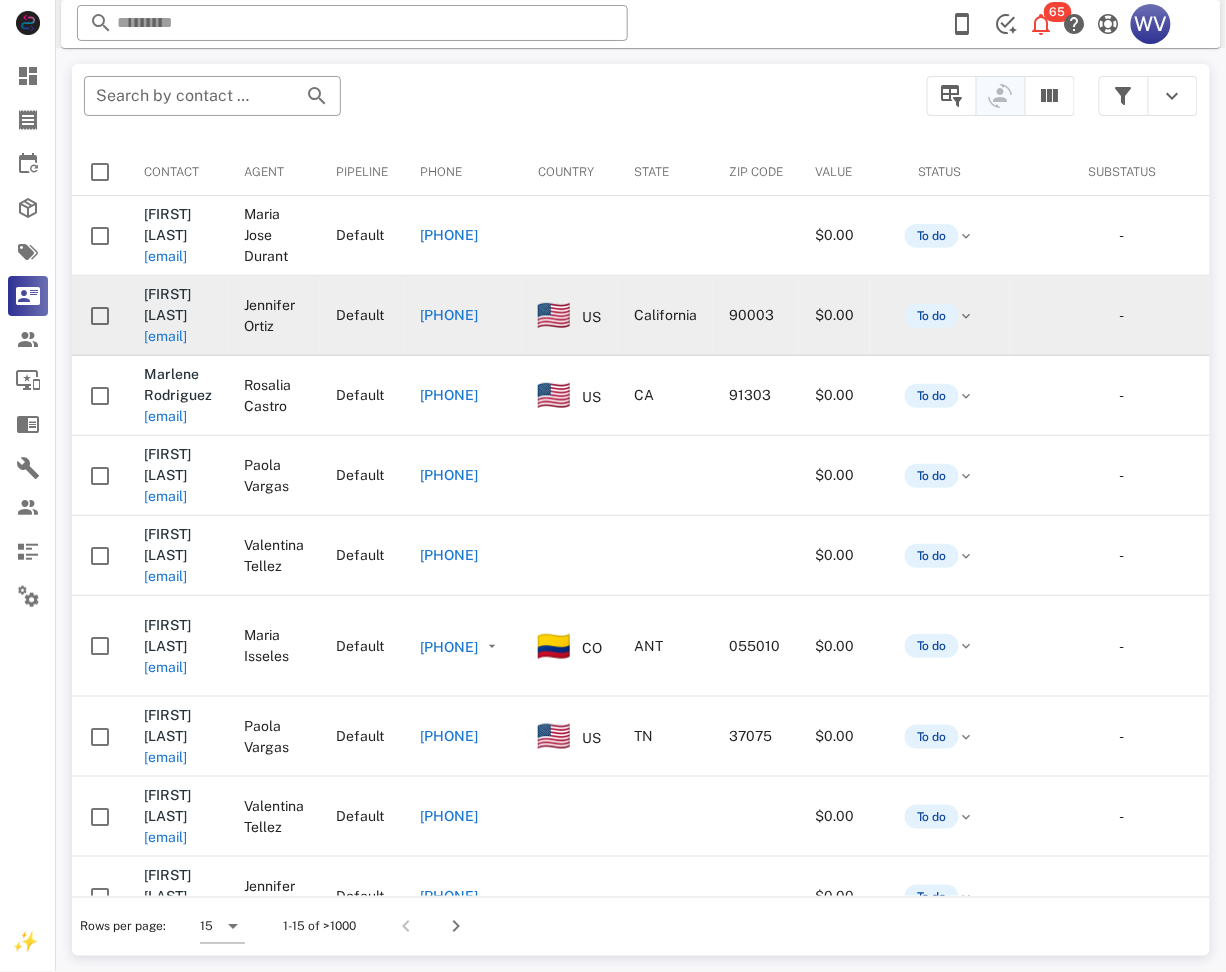 click on "[FIRST] [LAST]  [EMAIL]" at bounding box center (178, 315) 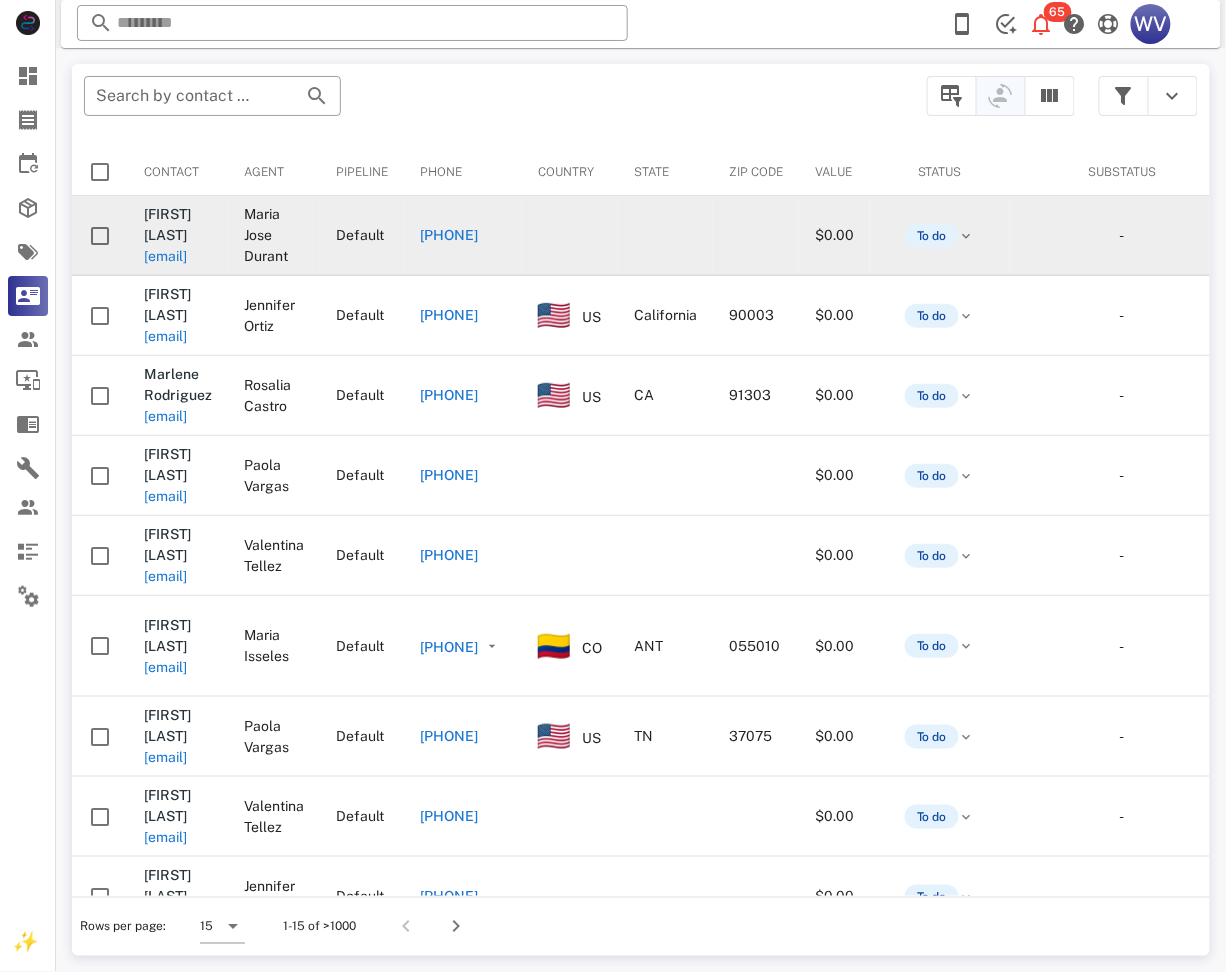click on "[EMAIL]" at bounding box center (165, 256) 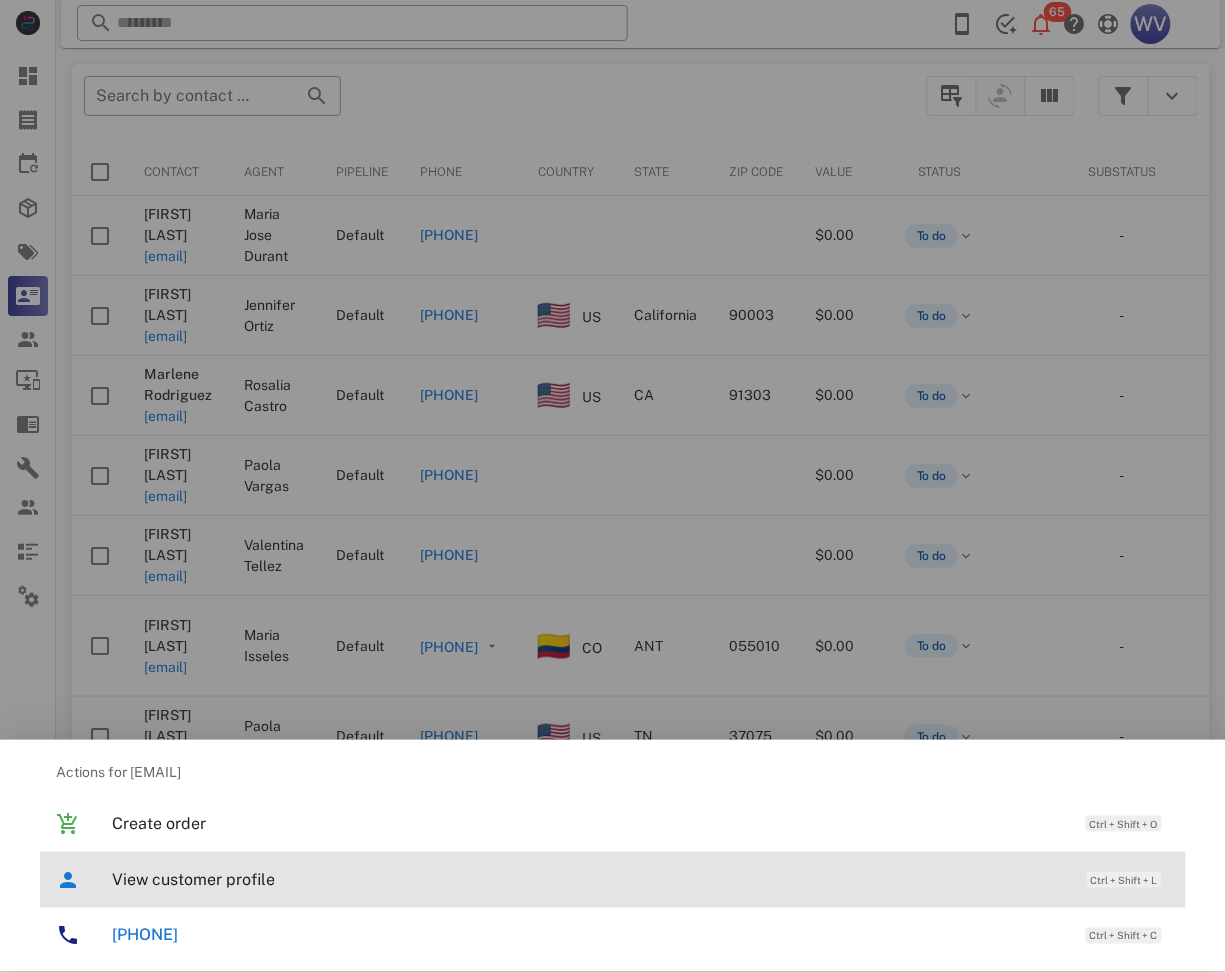 click on "View customer profile Ctrl + Shift + L" at bounding box center [641, 879] 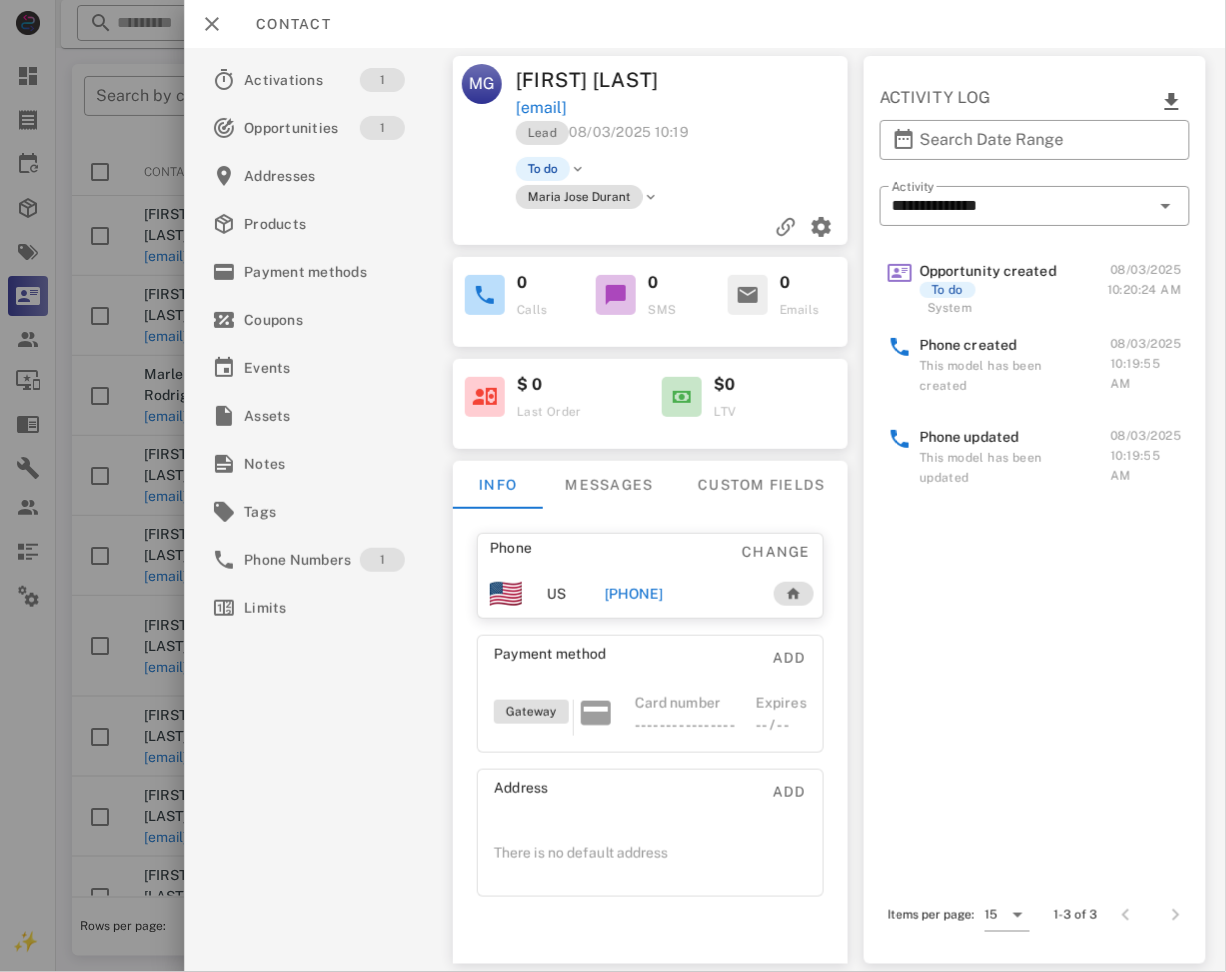 click on "[PHONE]" at bounding box center (679, 594) 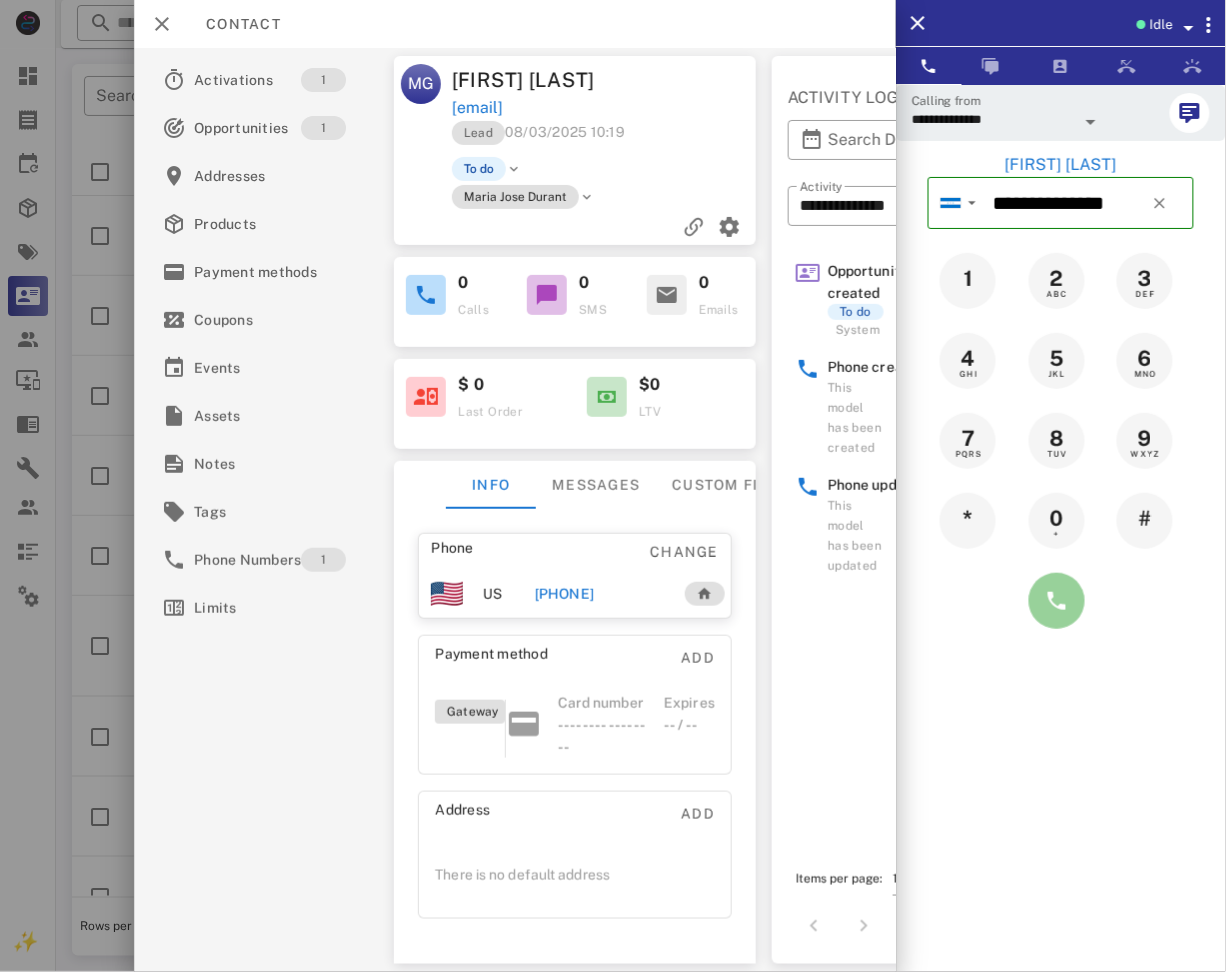 click at bounding box center (1057, 601) 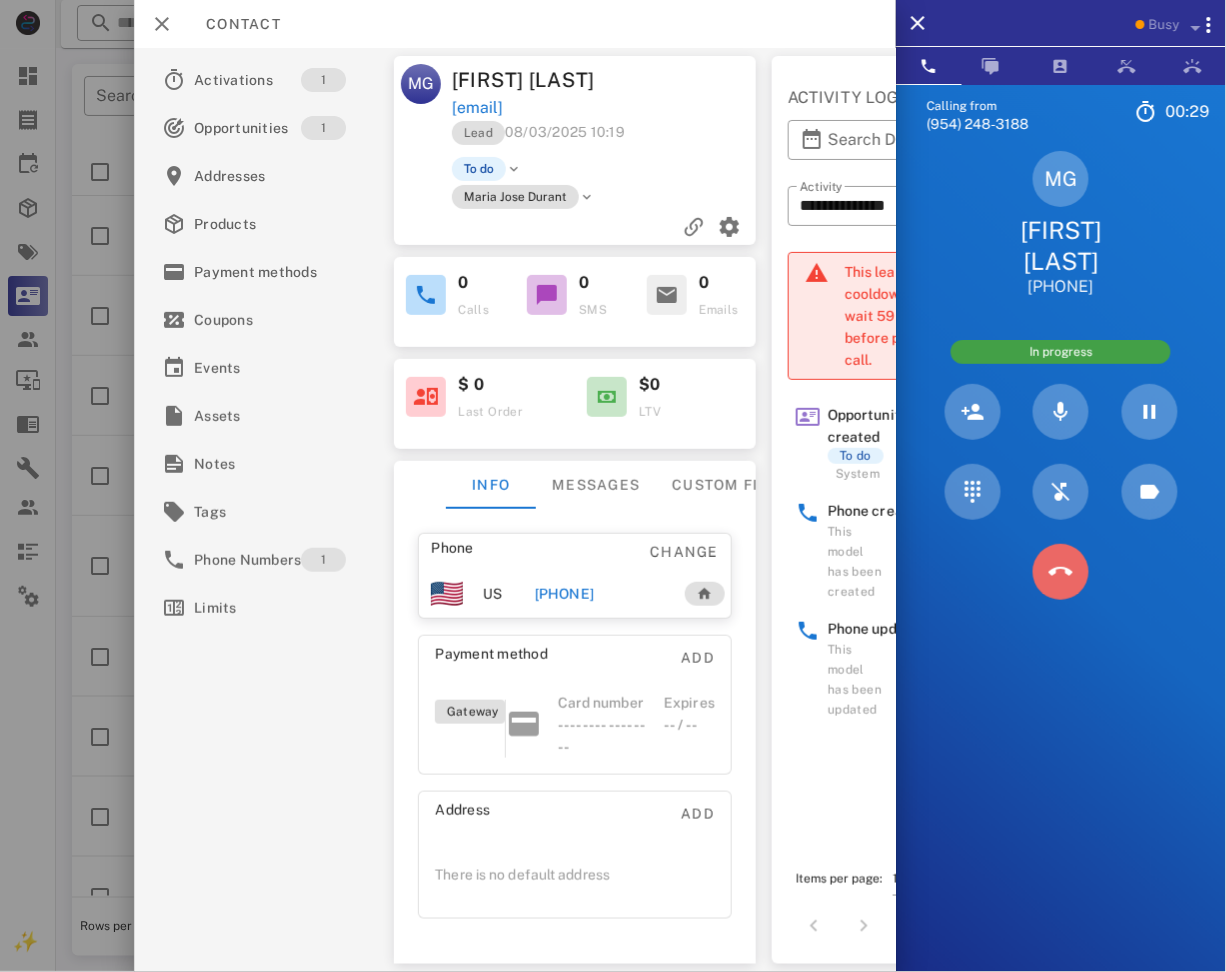 click at bounding box center [1061, 572] 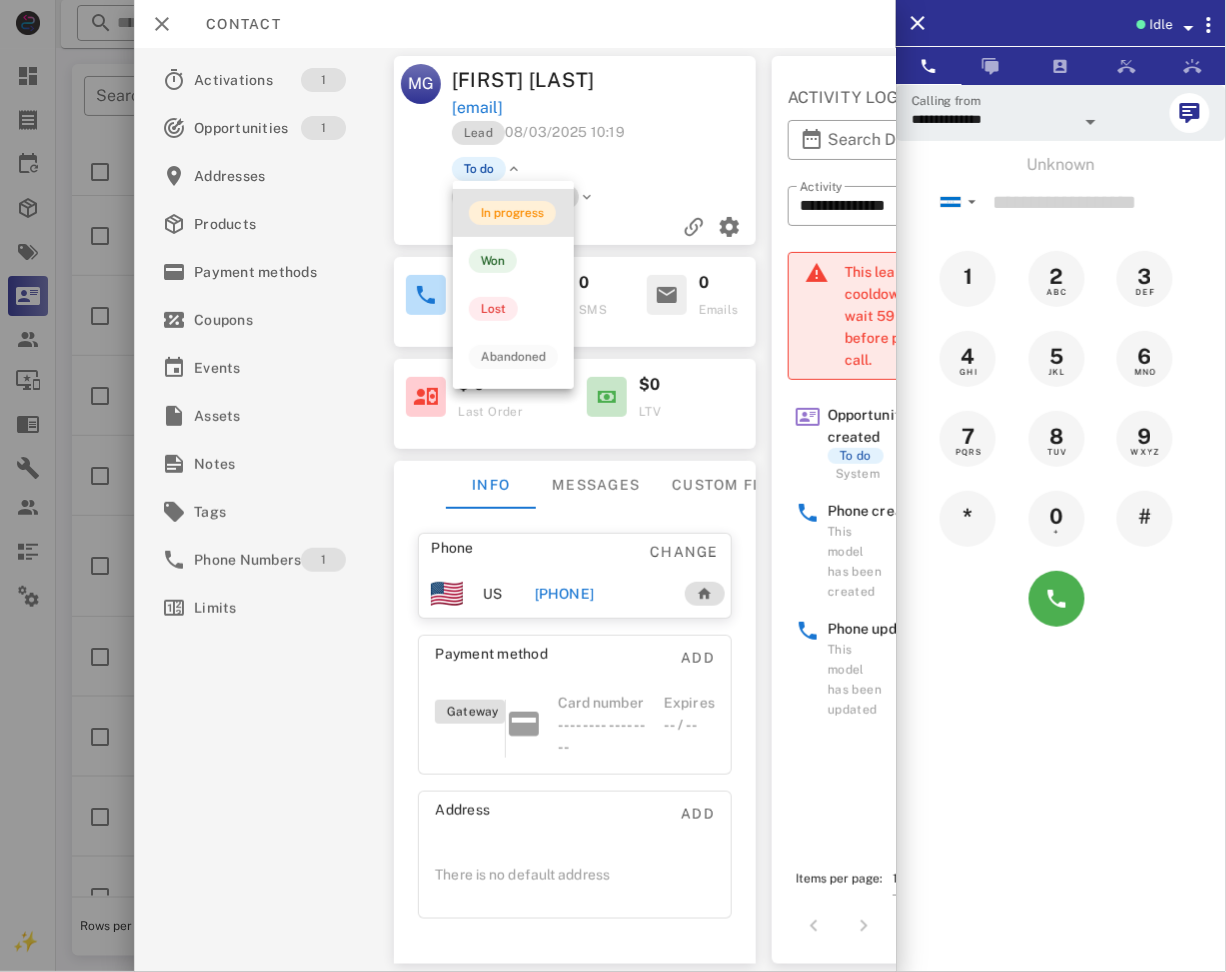 click on "In progress" at bounding box center (512, 213) 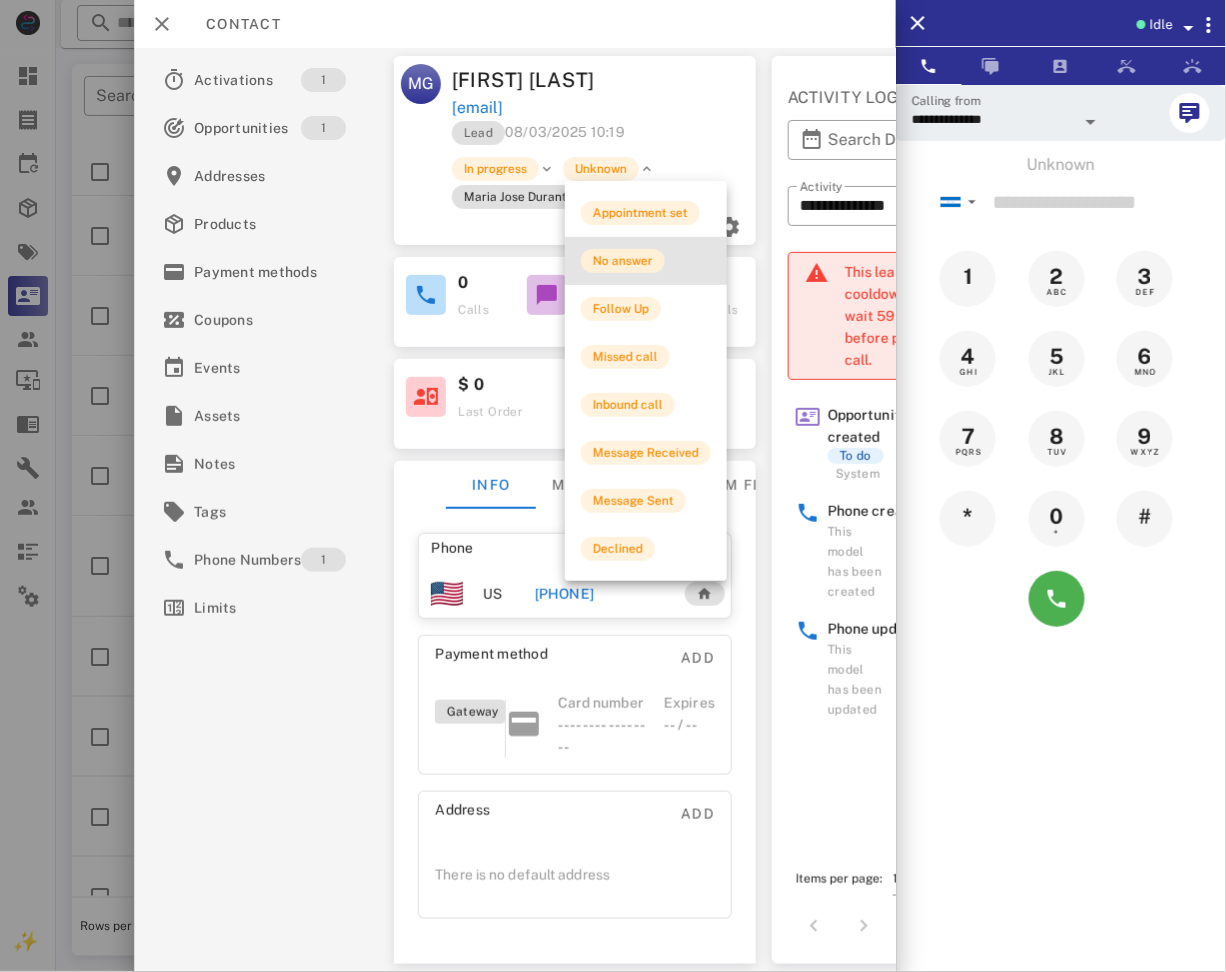 click on "No answer" at bounding box center (623, 261) 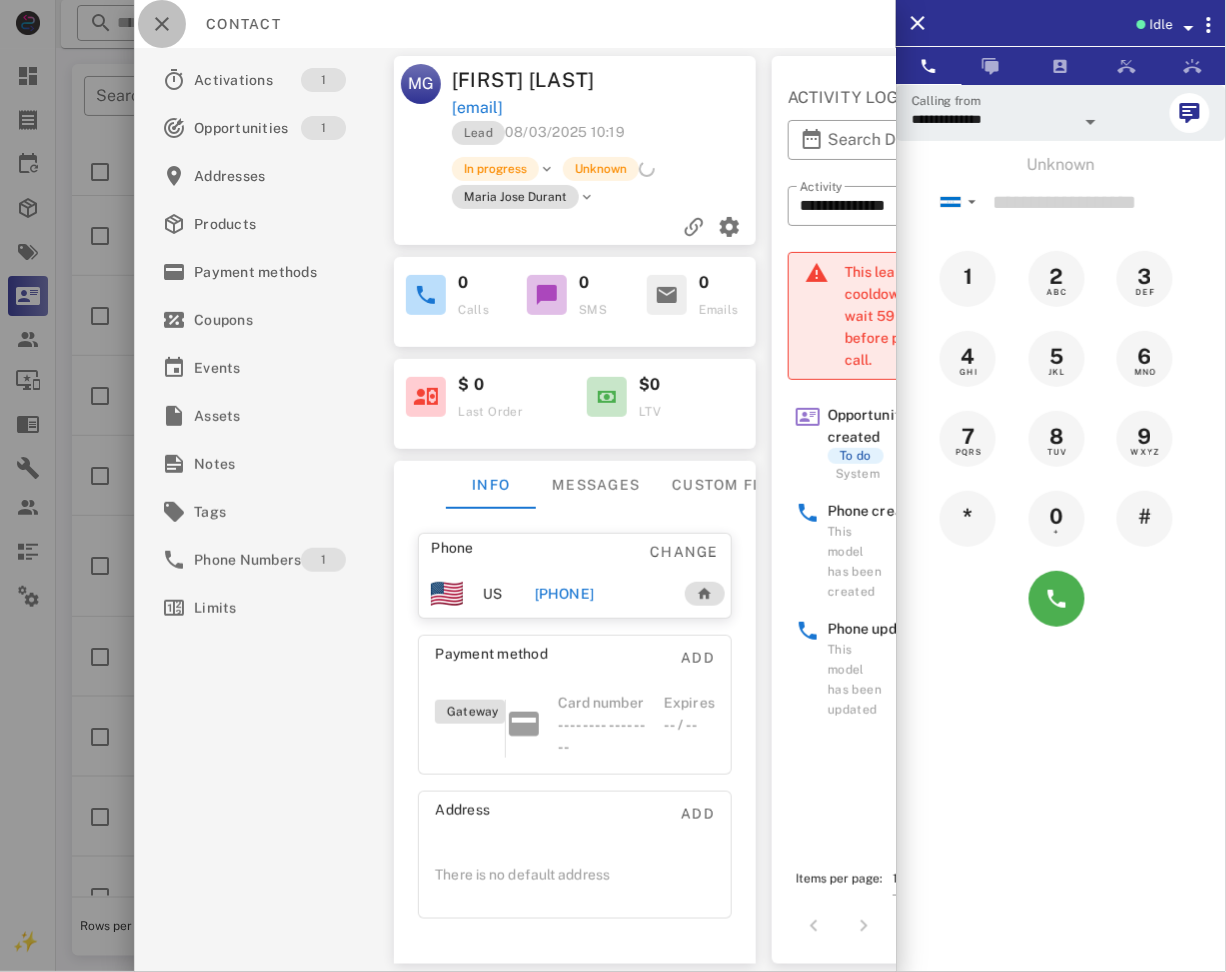click at bounding box center [162, 24] 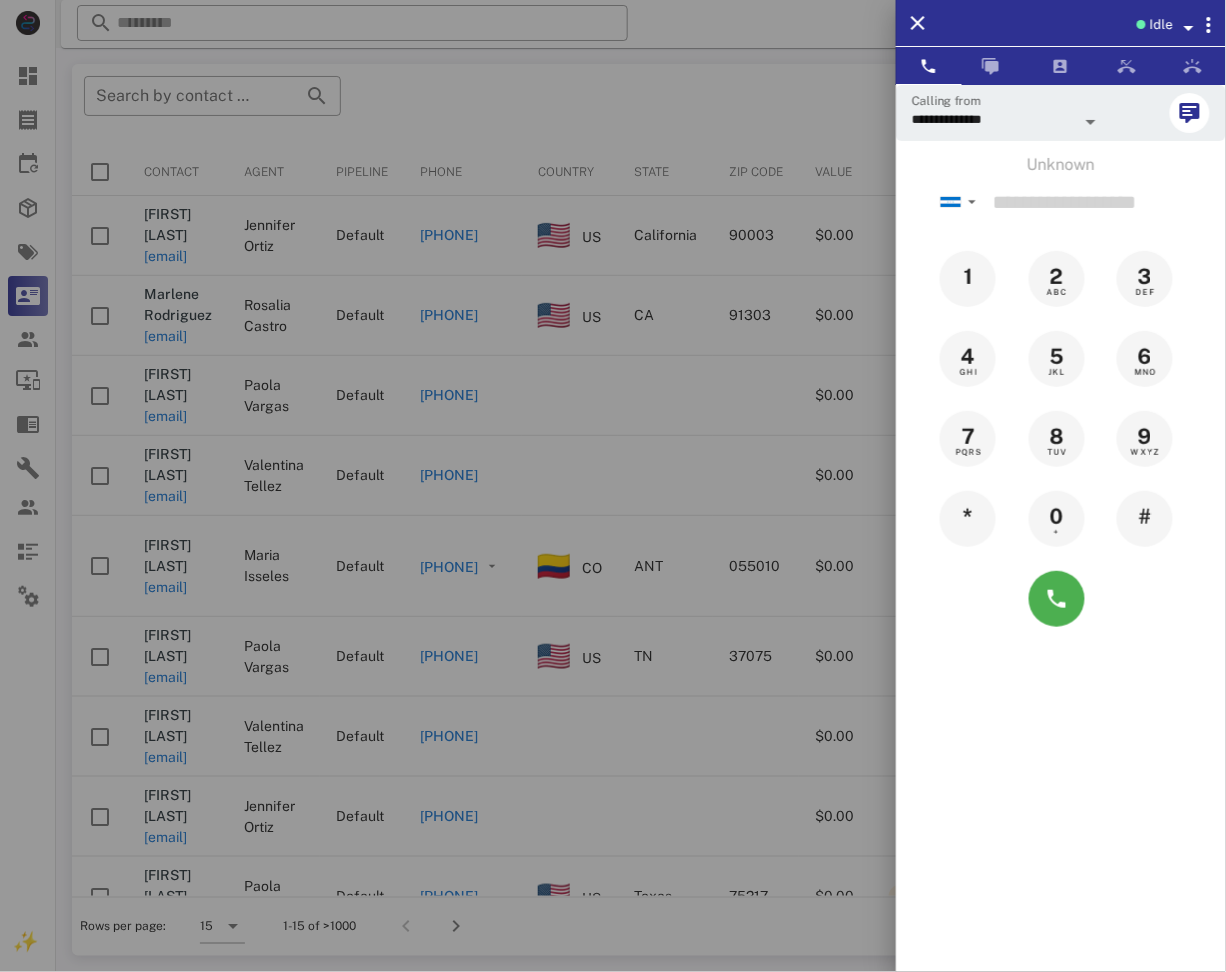 click at bounding box center [613, 486] 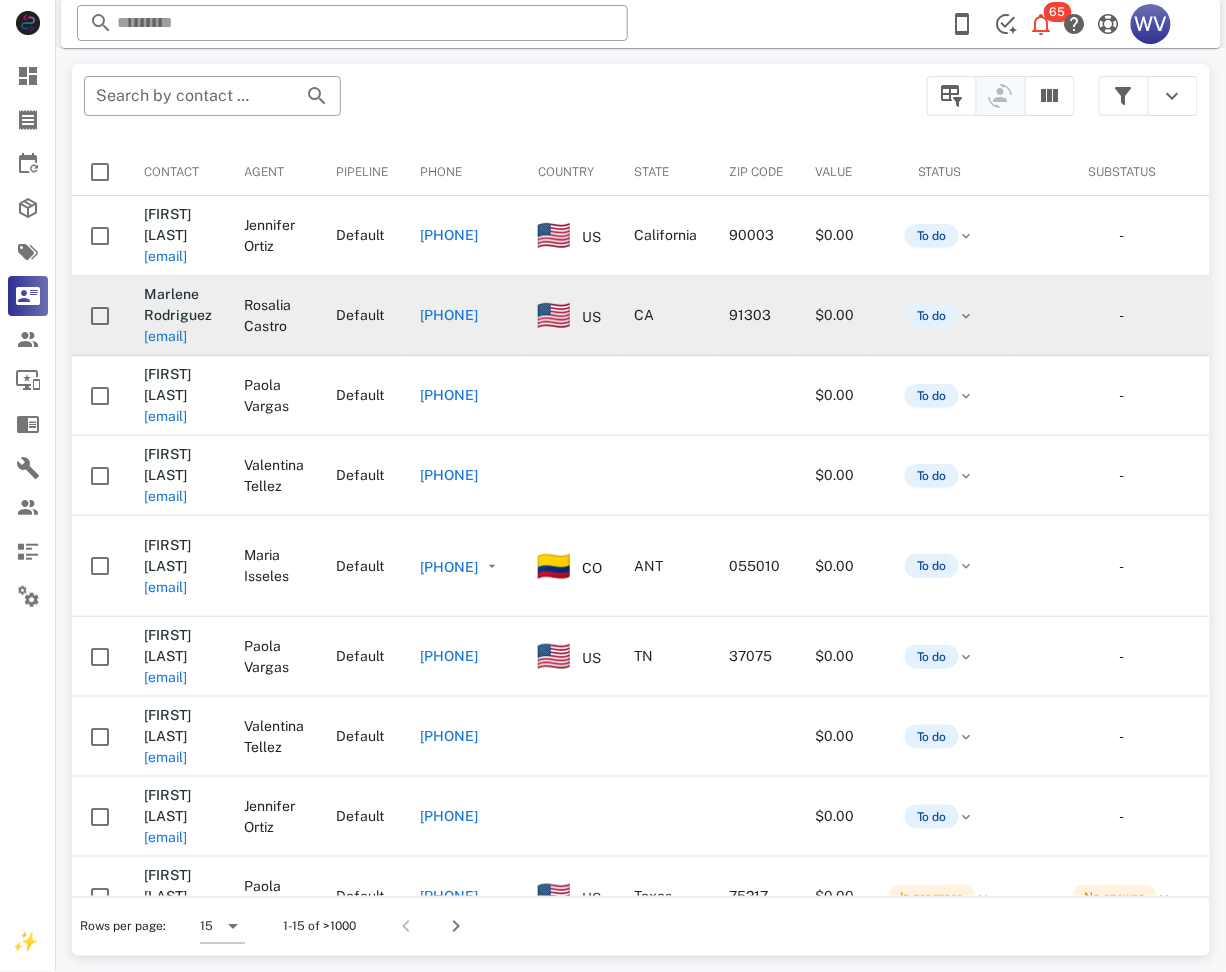 click on "[EMAIL]" at bounding box center (165, 336) 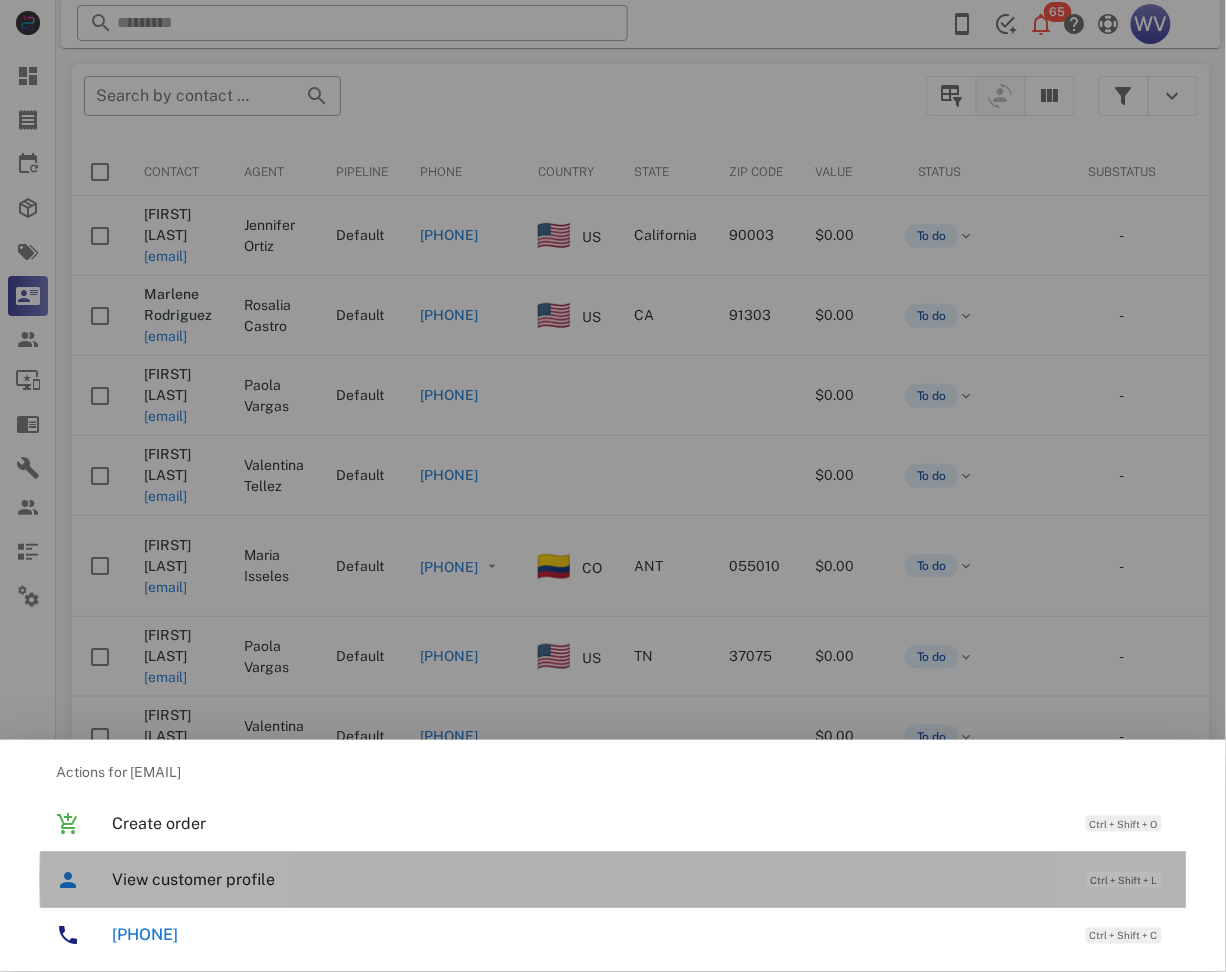 click on "View customer profile" at bounding box center (589, 879) 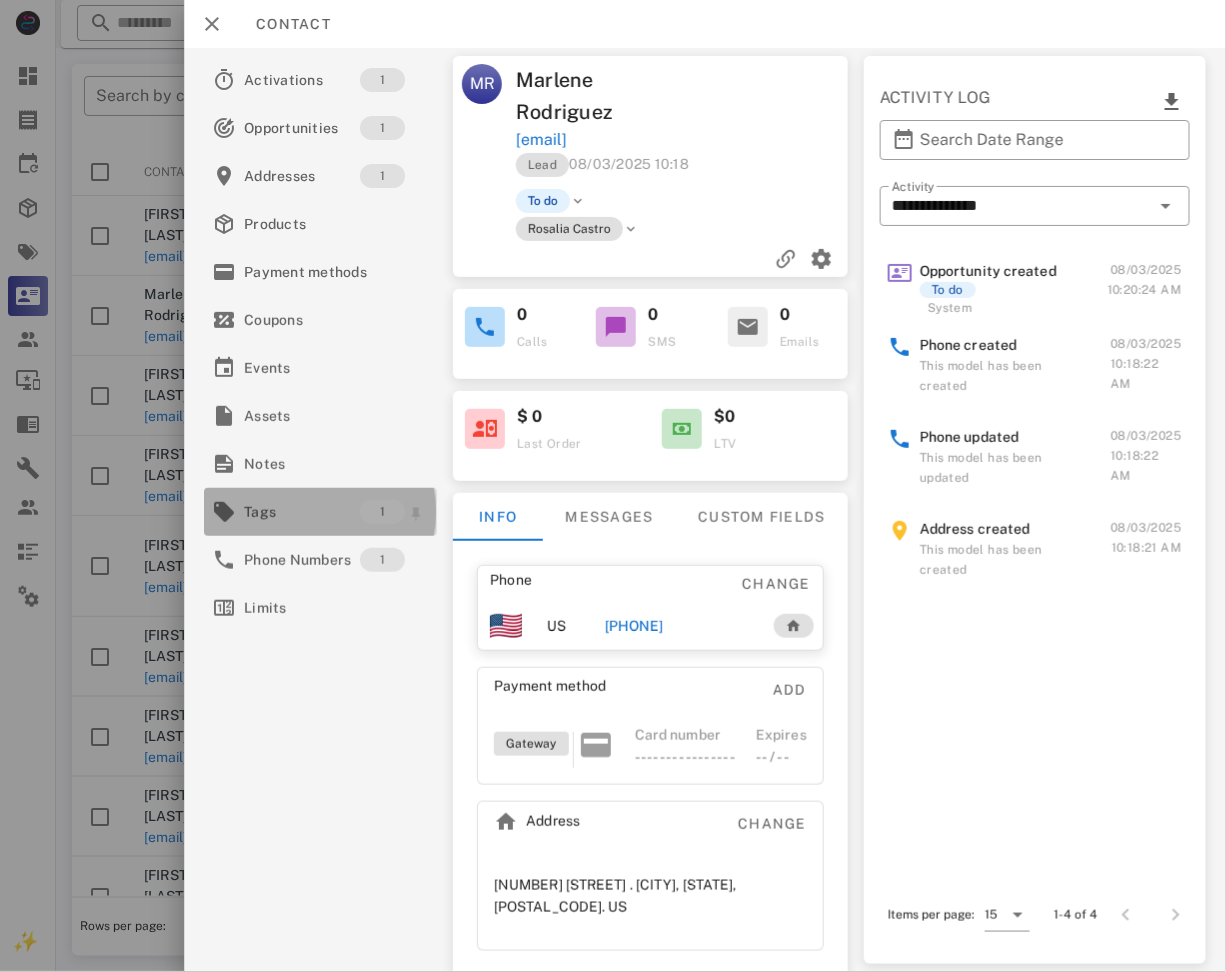 click on "Tags  1" at bounding box center (320, 512) 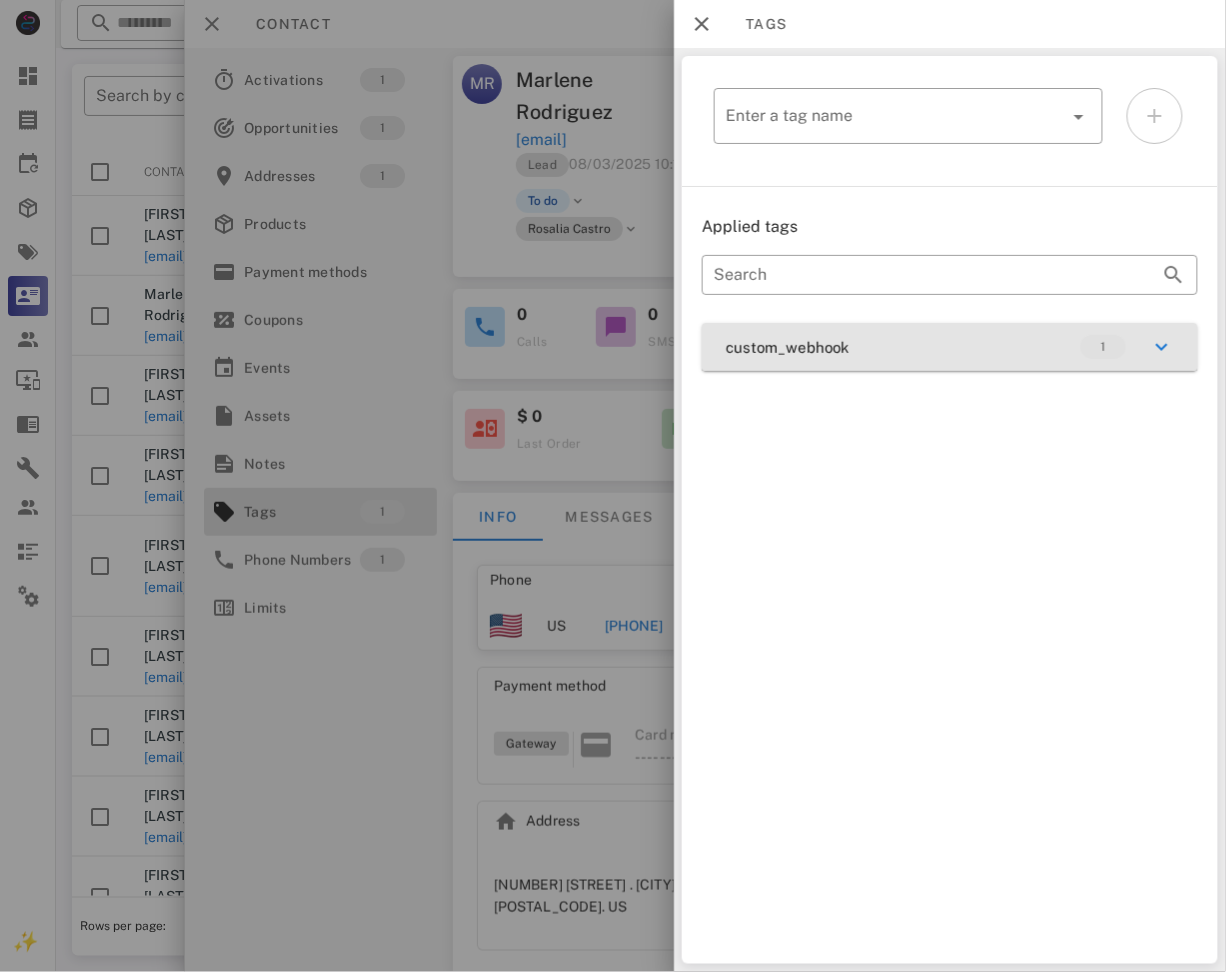 click on "custom_webhook  1" at bounding box center [950, 347] 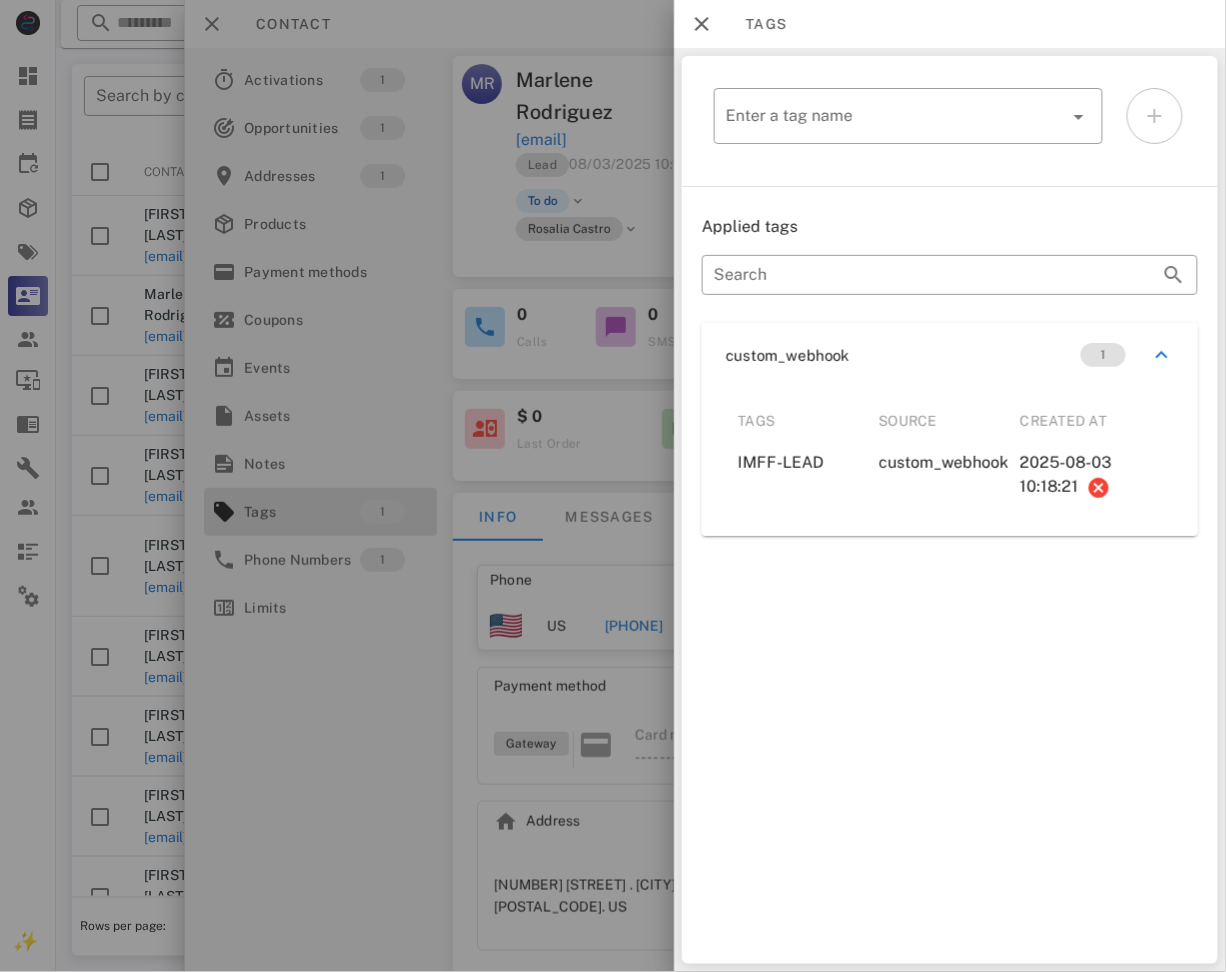 click at bounding box center [613, 486] 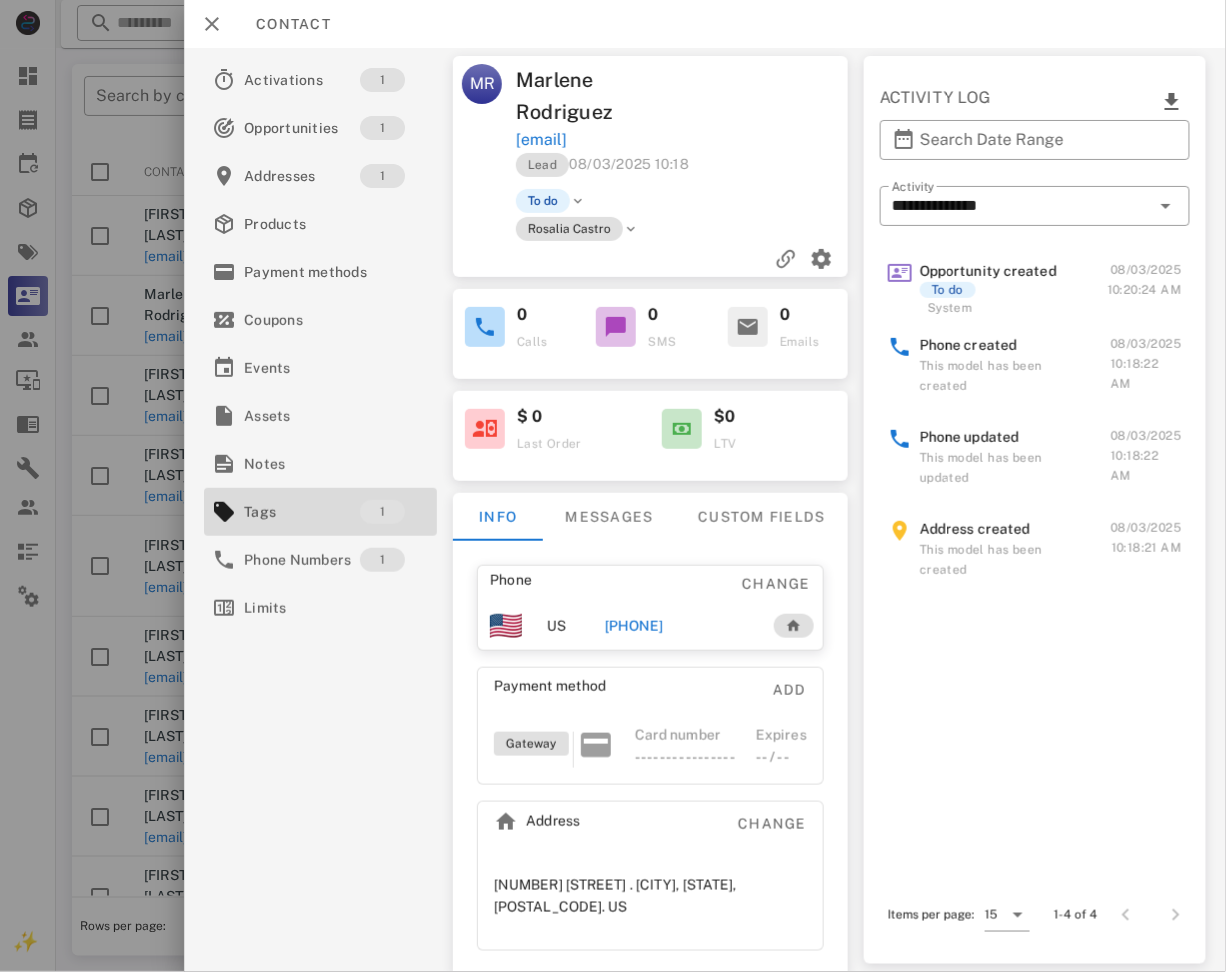 click on "[PHONE]" at bounding box center (679, 626) 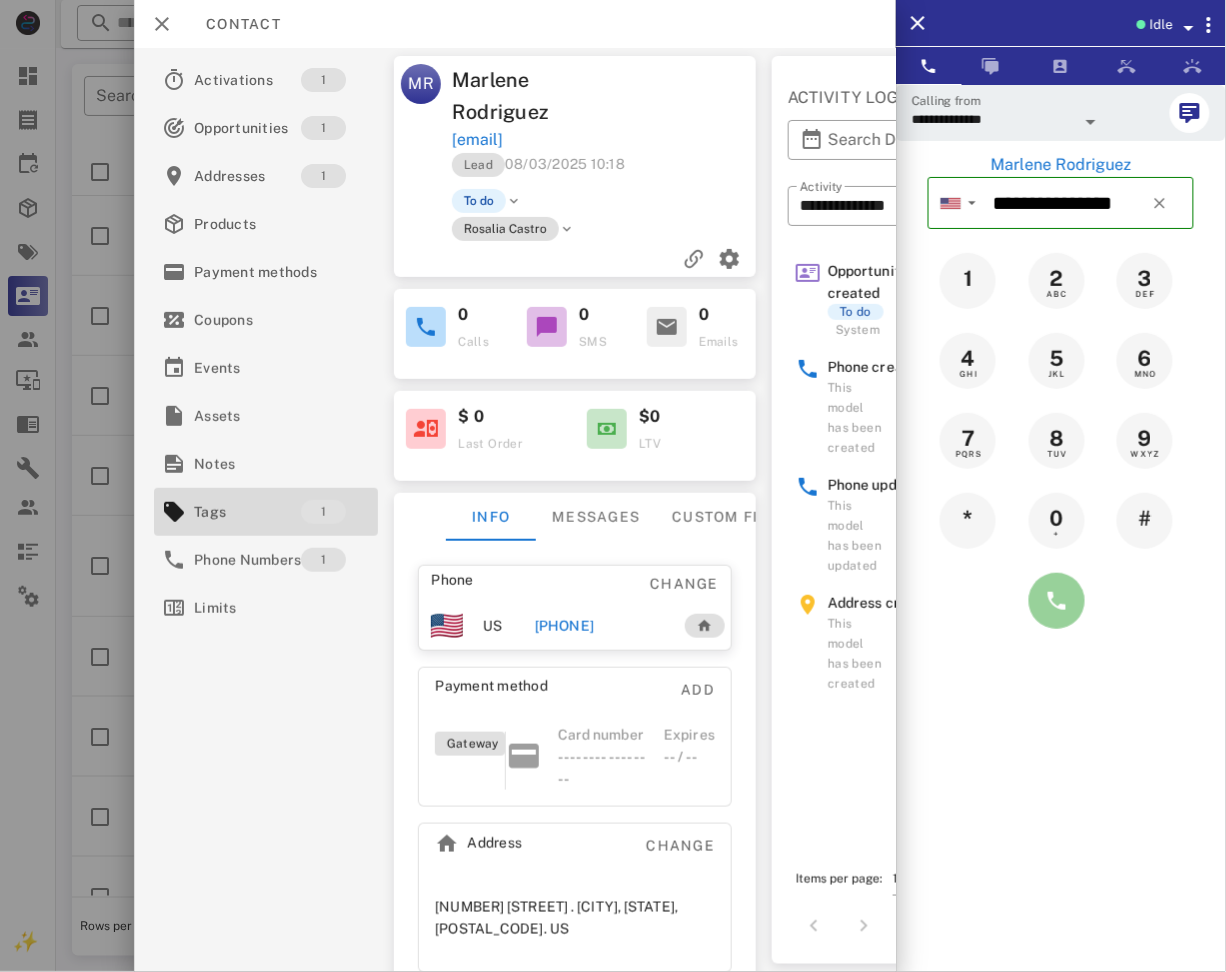 click at bounding box center [1057, 601] 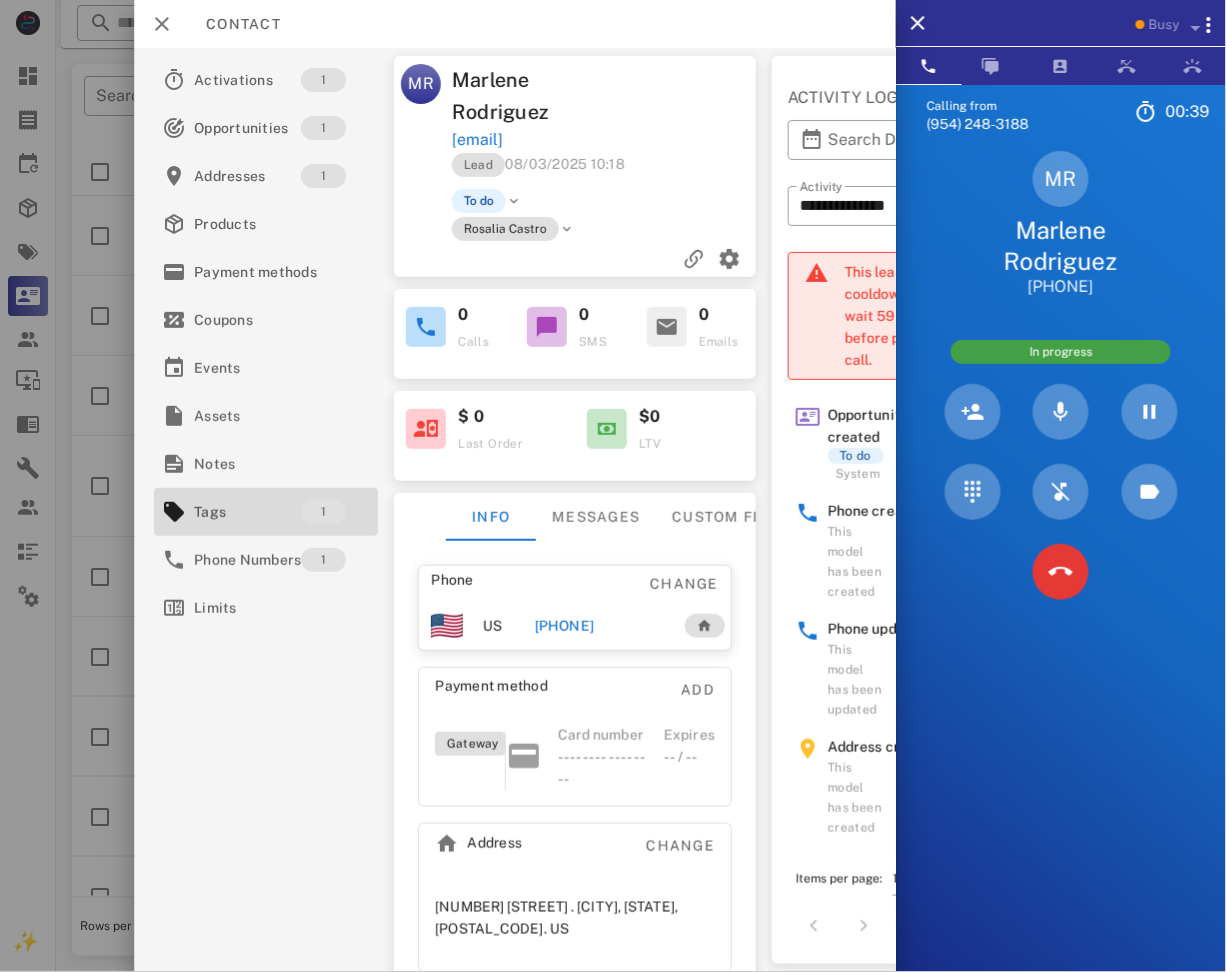 click on "Calling from [PHONE] 00: 39  Unknown      ▼     Andorra
+376
Argentina
+54
Aruba
+297
Australia
+61
Belgium (België)
+32
Bolivia
+591
Brazil (Brasil)
+55
Canada
+1
Chile
+56
Colombia
+57
Costa Rica
+506
Dominican Republic (República Dominicana)
+1
Ecuador
+593
El Salvador
+503
France
+33
Germany (Deutschland)
+49
Guadeloupe
+590
Guatemala
+502
Honduras
+504
Iceland (Ísland)
+354
India (भारत)
+91
Israel (‫ישראל‬‎)
+972
Italy (Italia)
+39" at bounding box center [1061, 570] 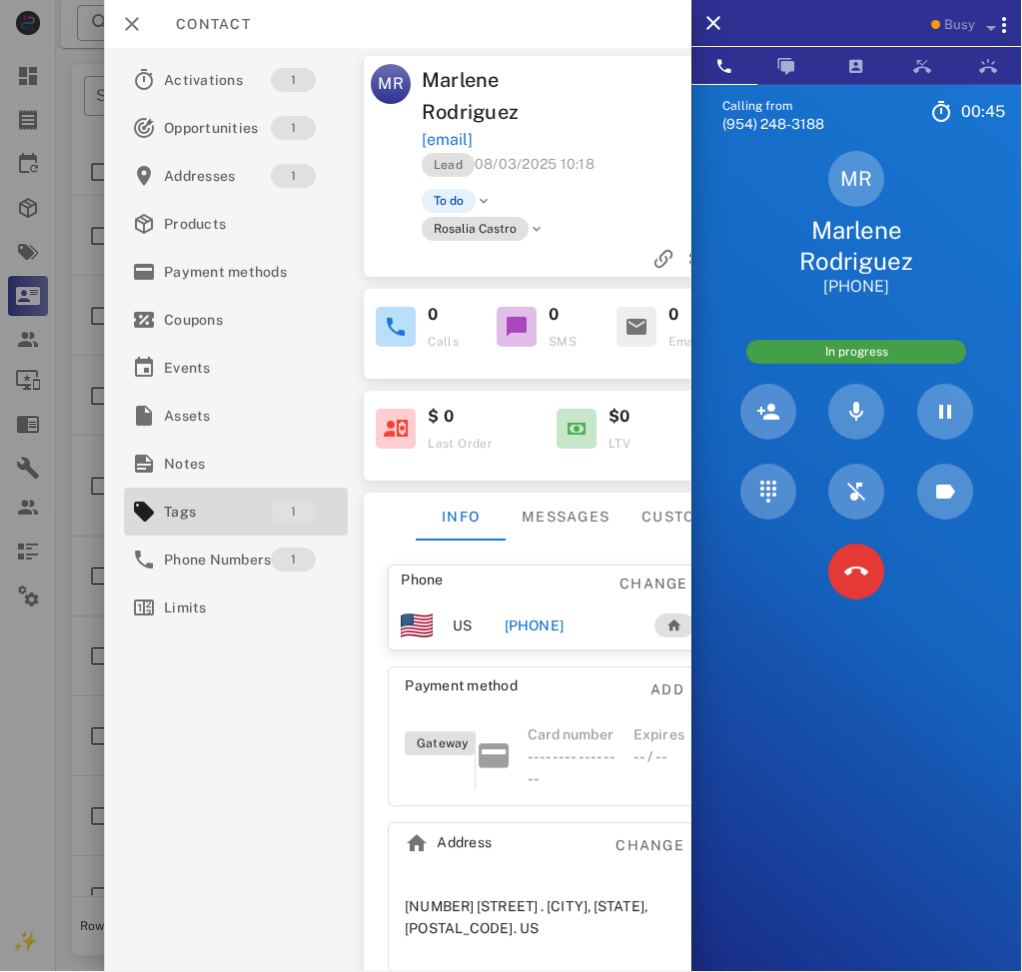 click on "MR   [FIRST] [LAST]  [PHONE]" at bounding box center [857, 224] 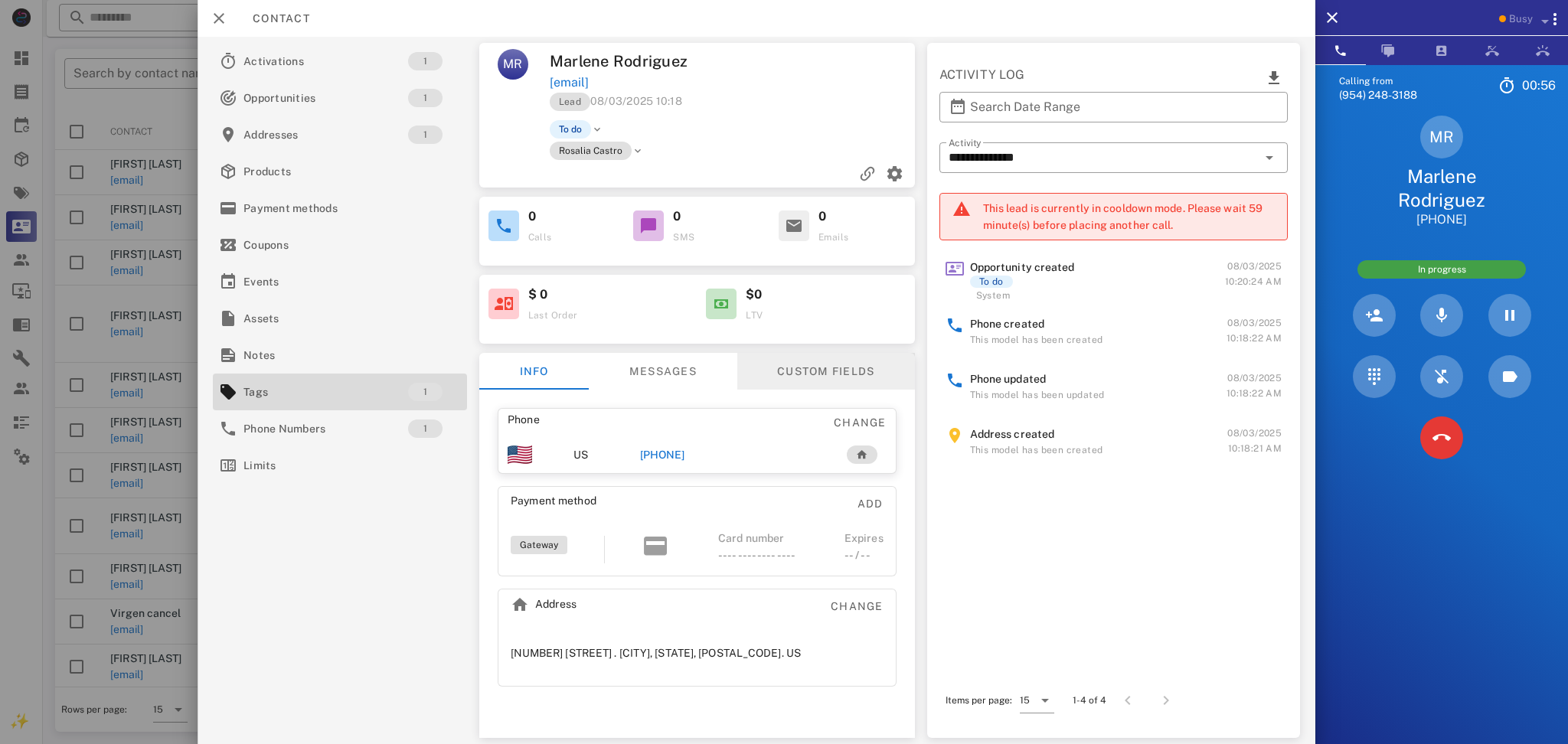 click on "Custom fields" at bounding box center (825, 371) 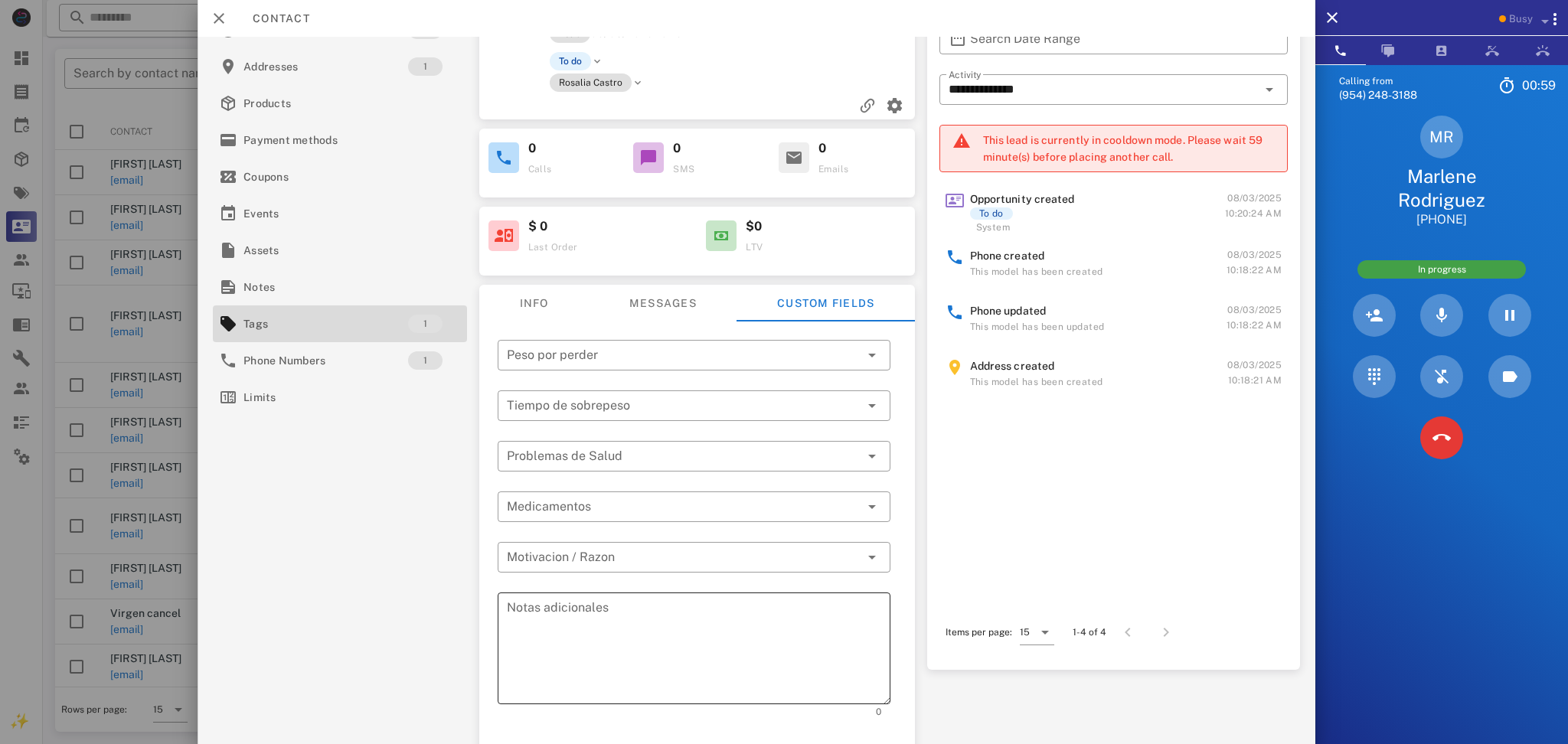 scroll, scrollTop: 132, scrollLeft: 0, axis: vertical 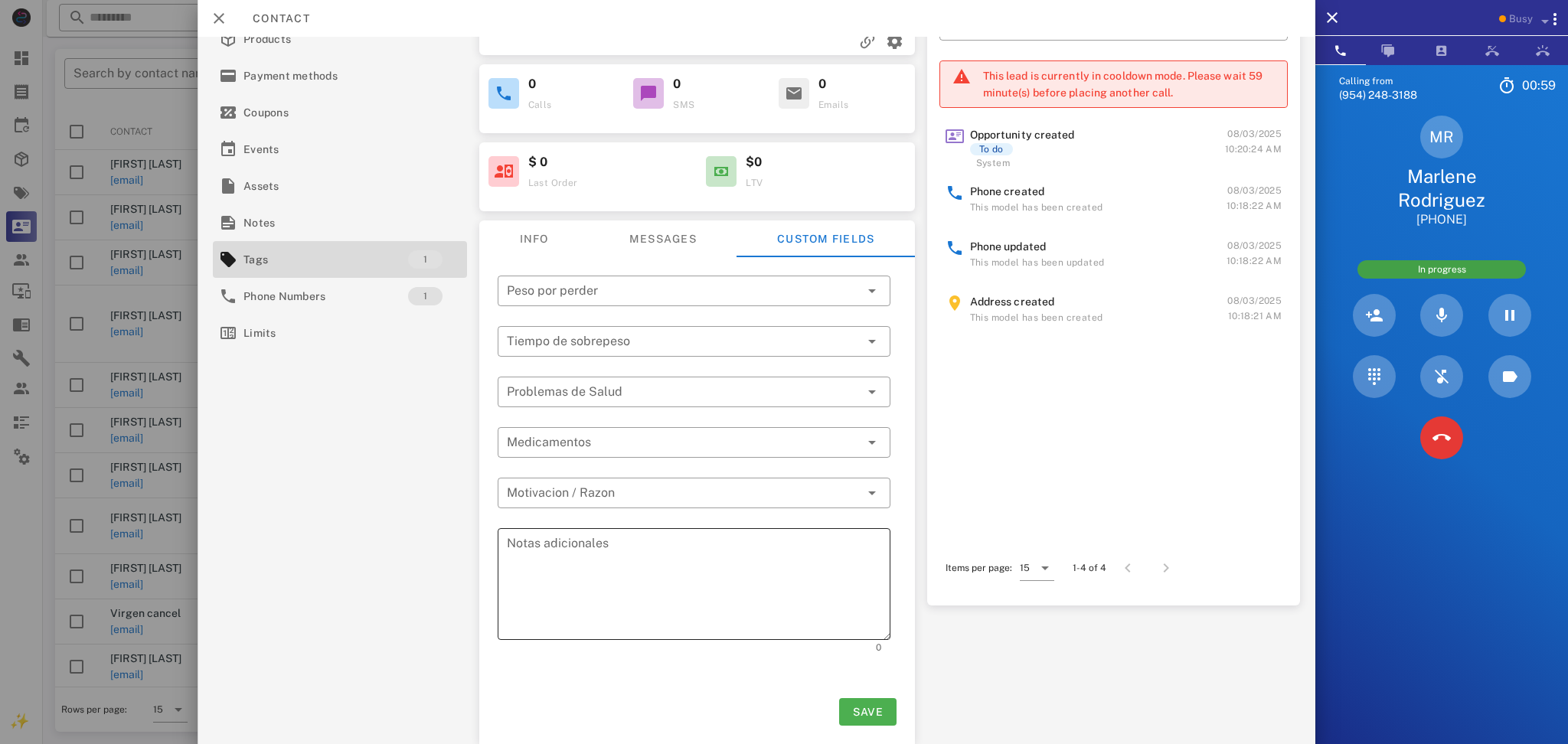 click on "Notas adicionales" at bounding box center (697, 586) 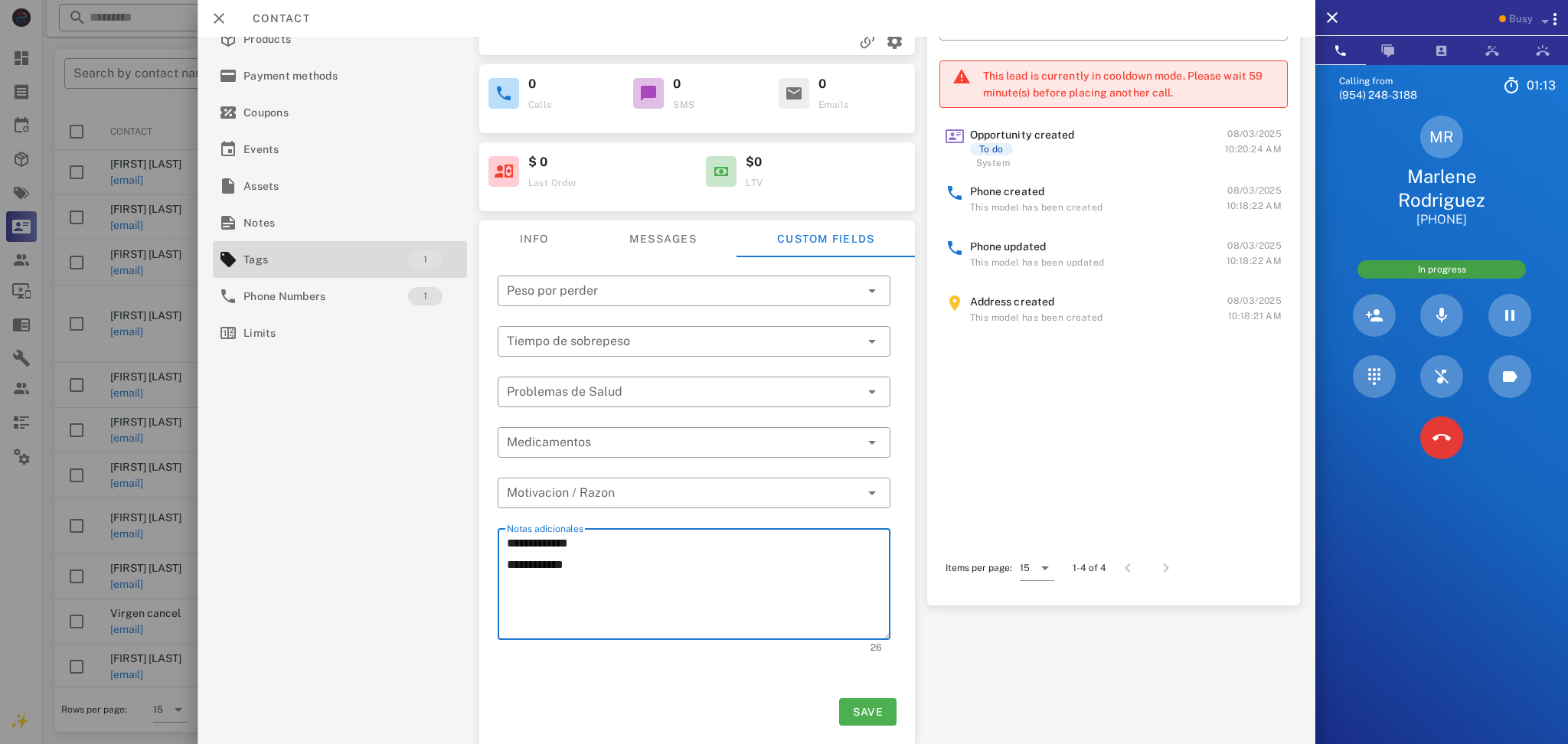 click on "**********" at bounding box center (697, 586) 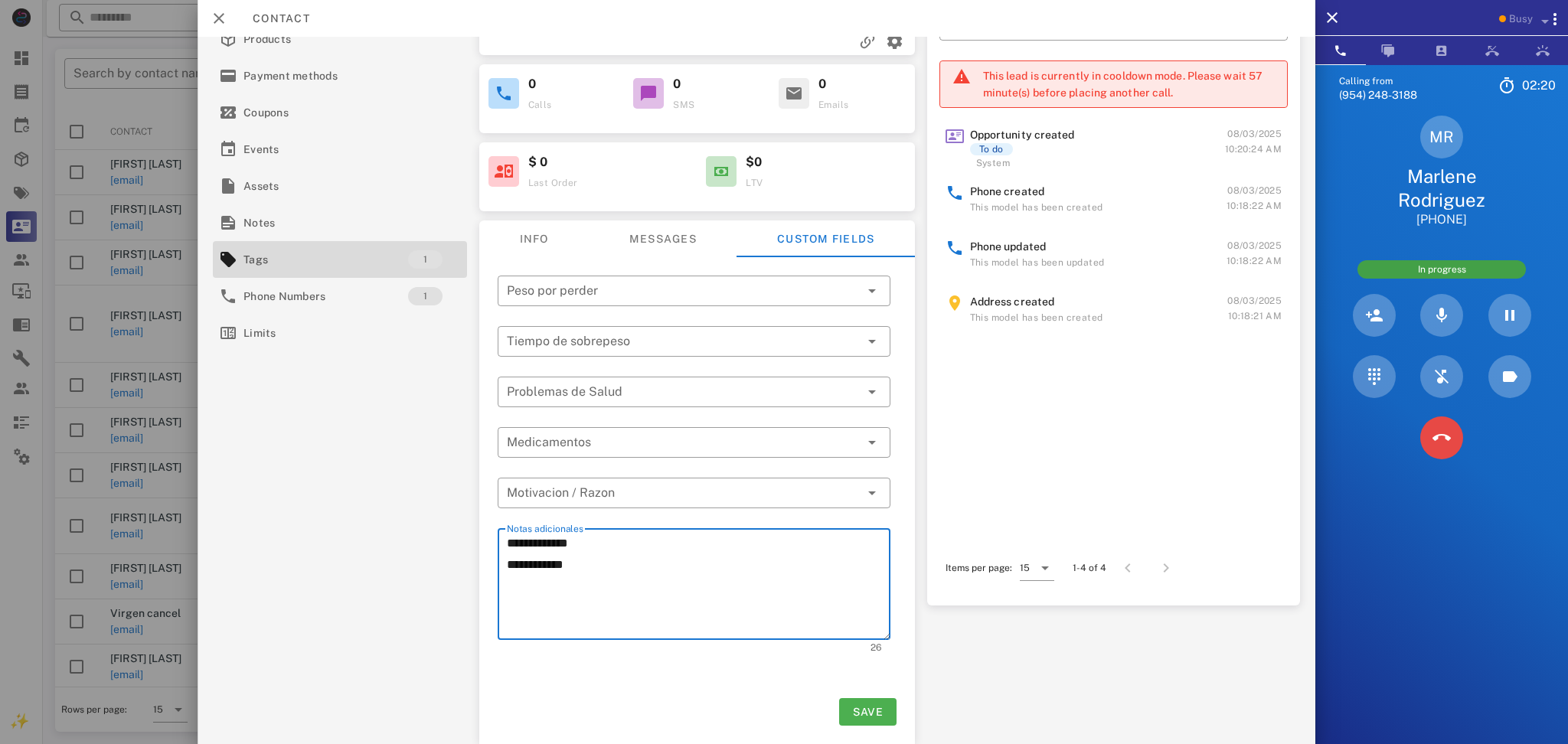 type on "**********" 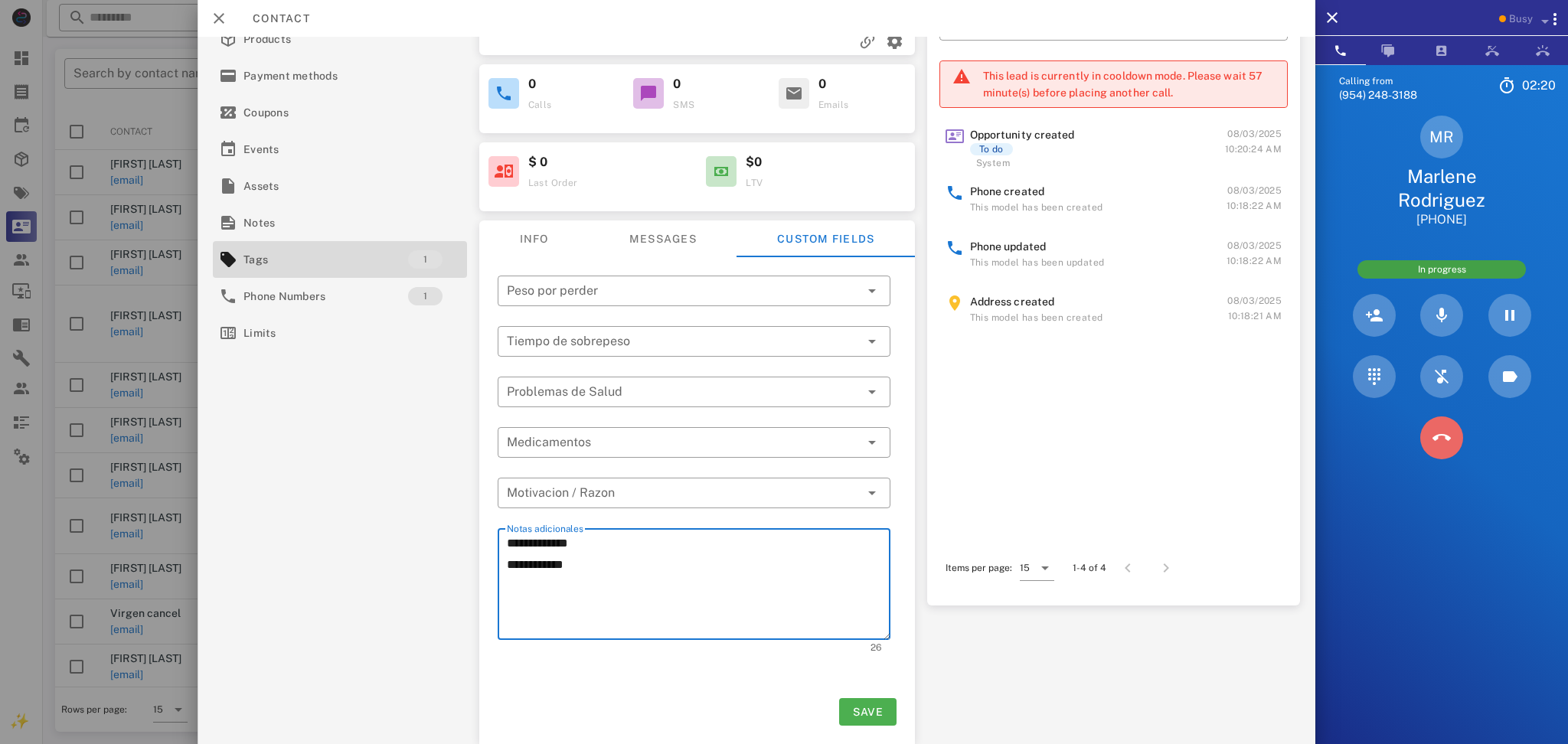 click at bounding box center [1442, 438] 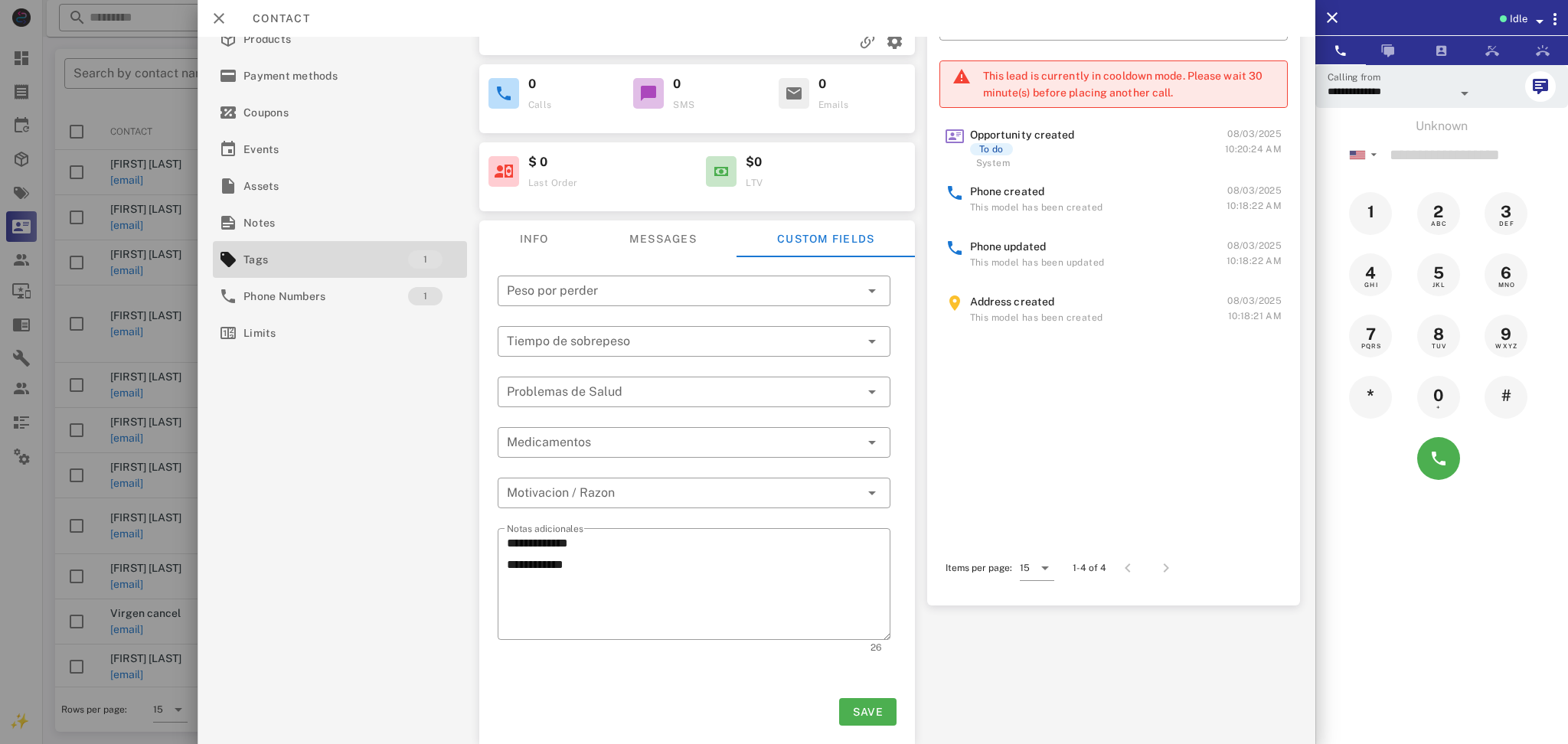 click on "Contact" at bounding box center [756, 18] 